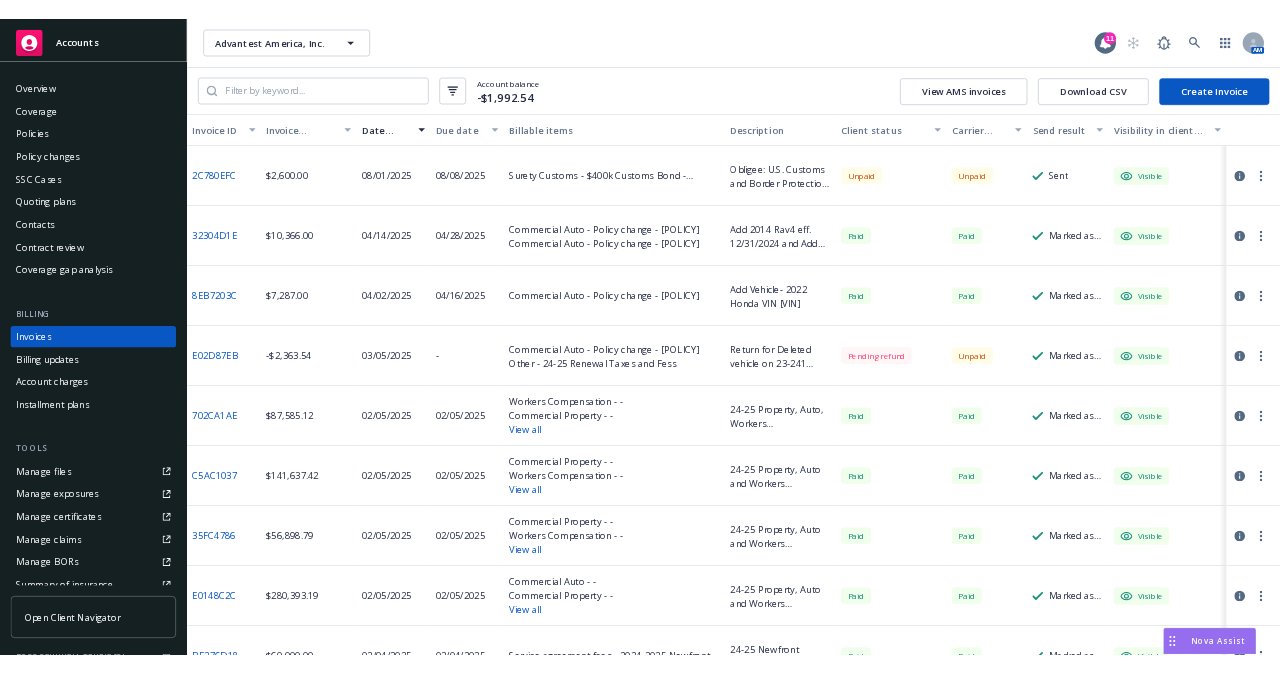 scroll, scrollTop: 0, scrollLeft: 0, axis: both 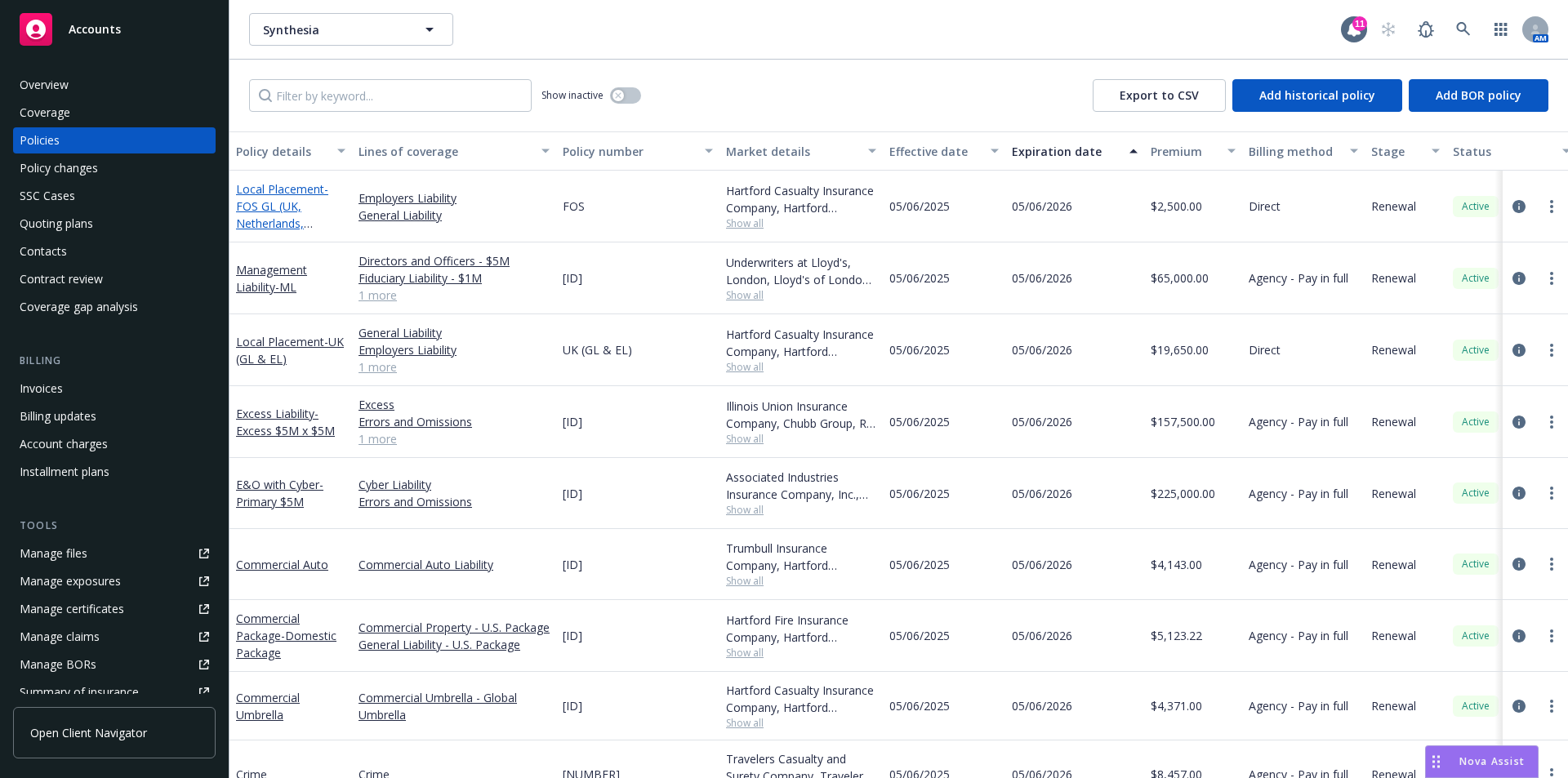 click on "Local Placement  -  FOS GL (UK, Netherlands, Denmark and Germany)" at bounding box center [282, 223] 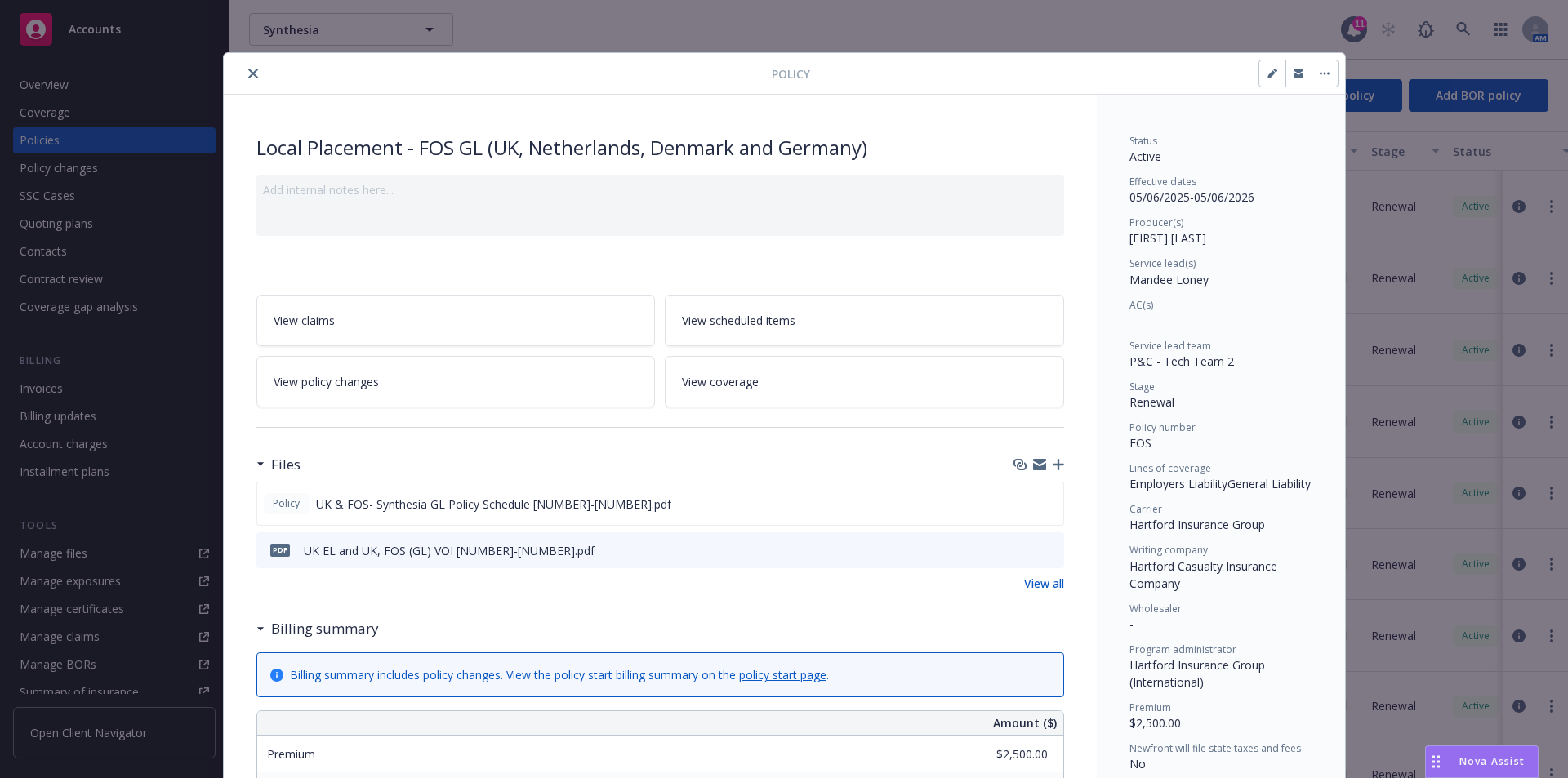 click at bounding box center [1272, 73] 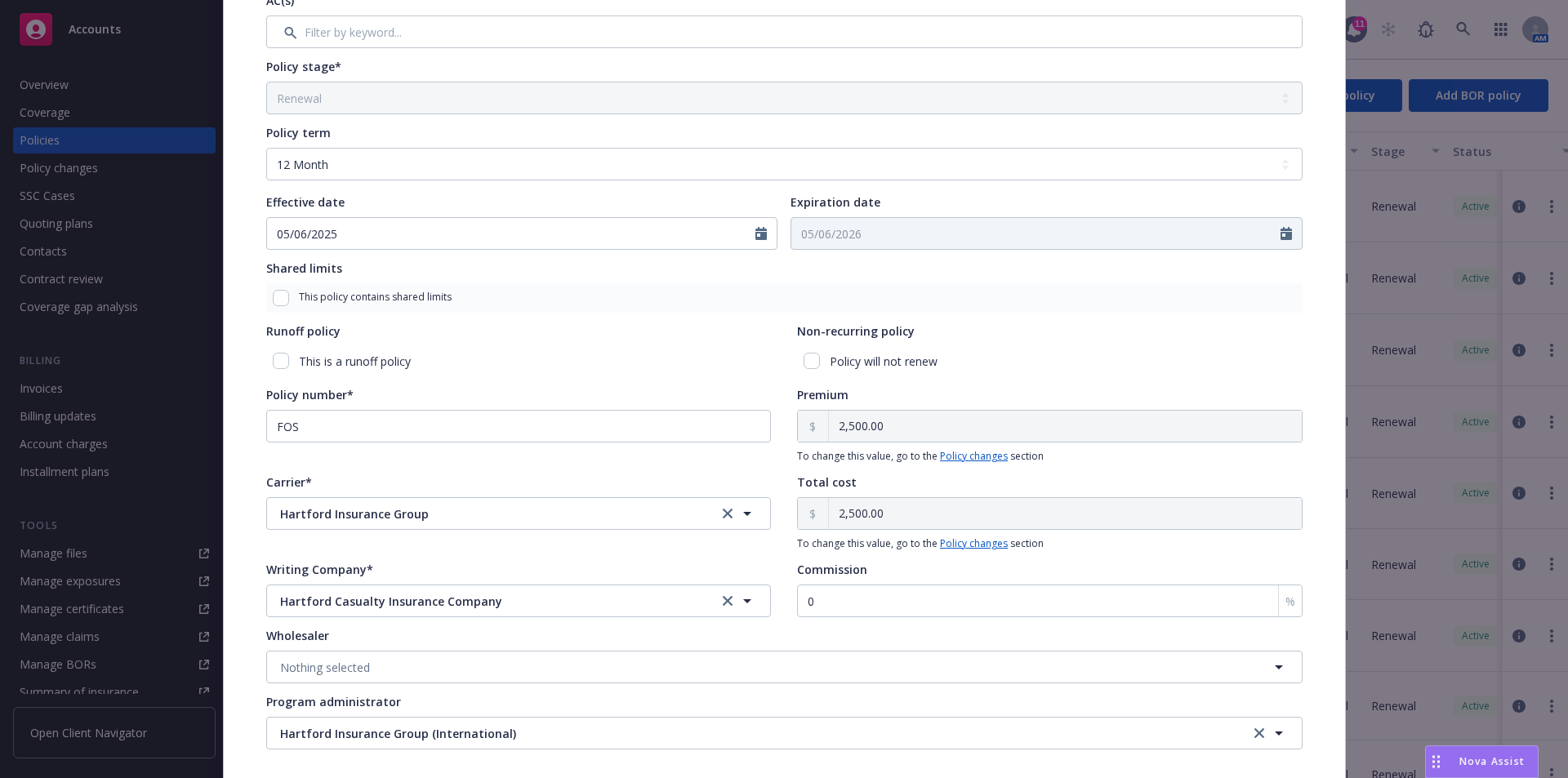 scroll, scrollTop: 490, scrollLeft: 0, axis: vertical 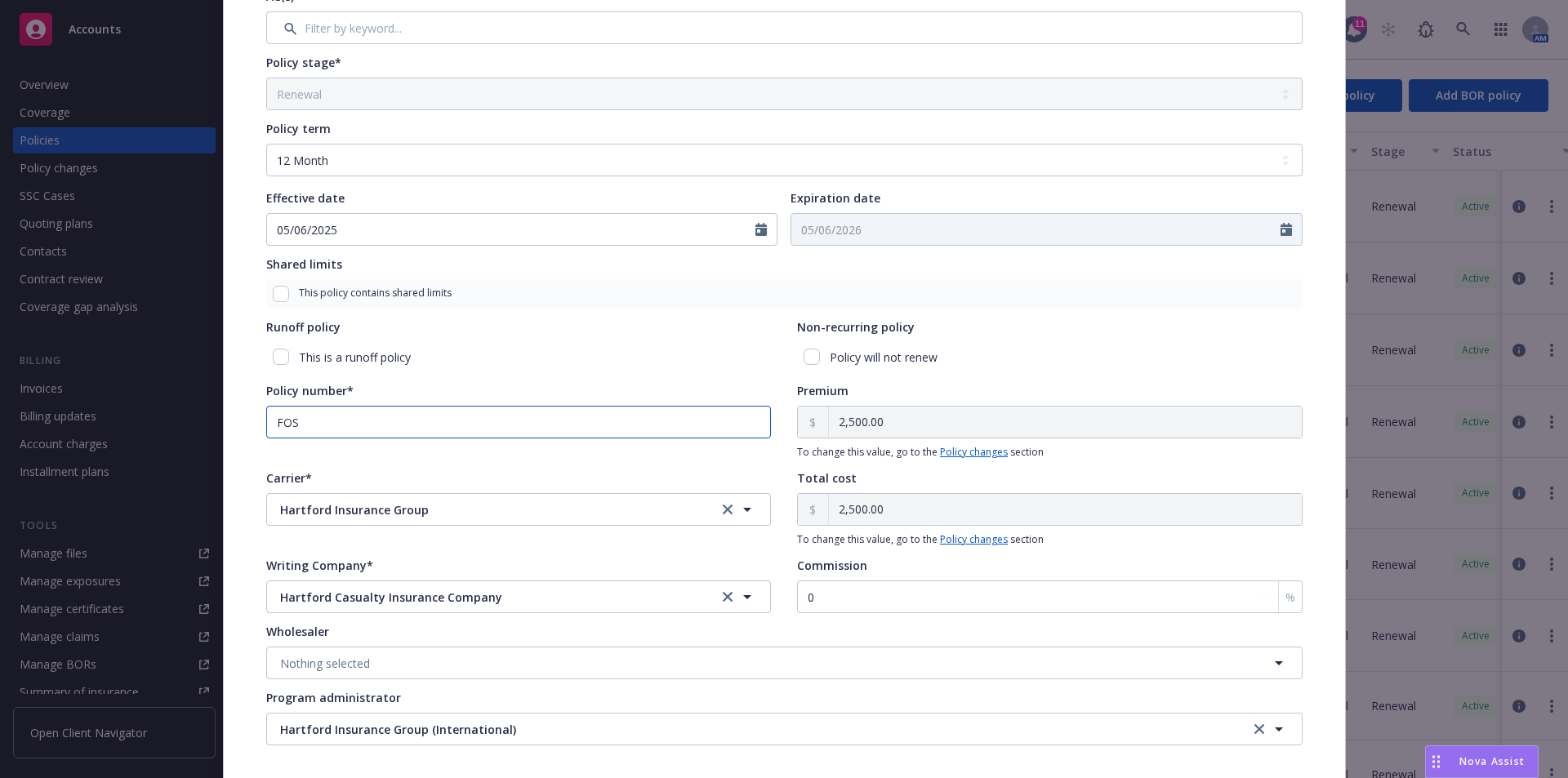 click on "FOS" at bounding box center [519, 422] 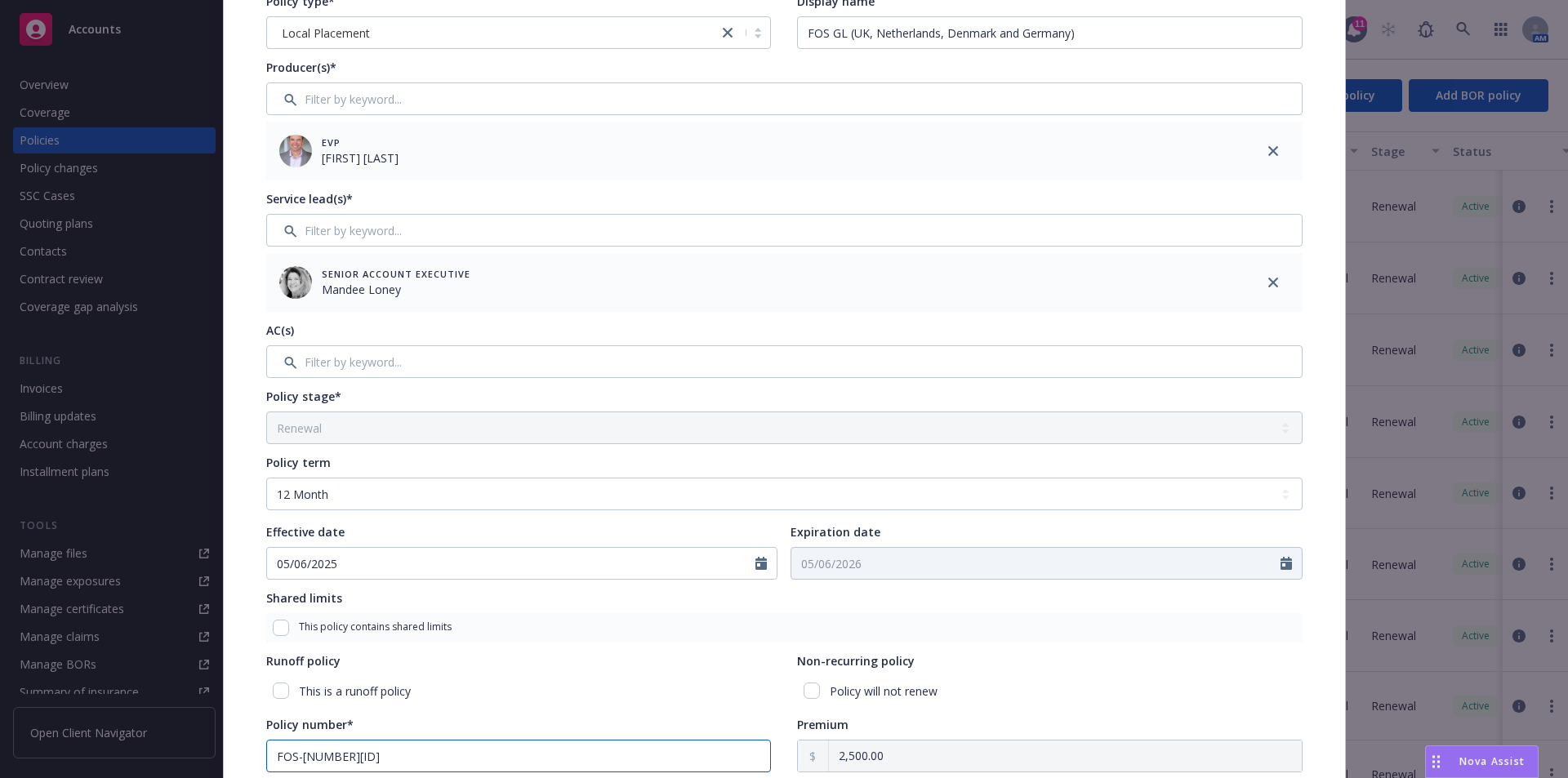 scroll, scrollTop: 0, scrollLeft: 0, axis: both 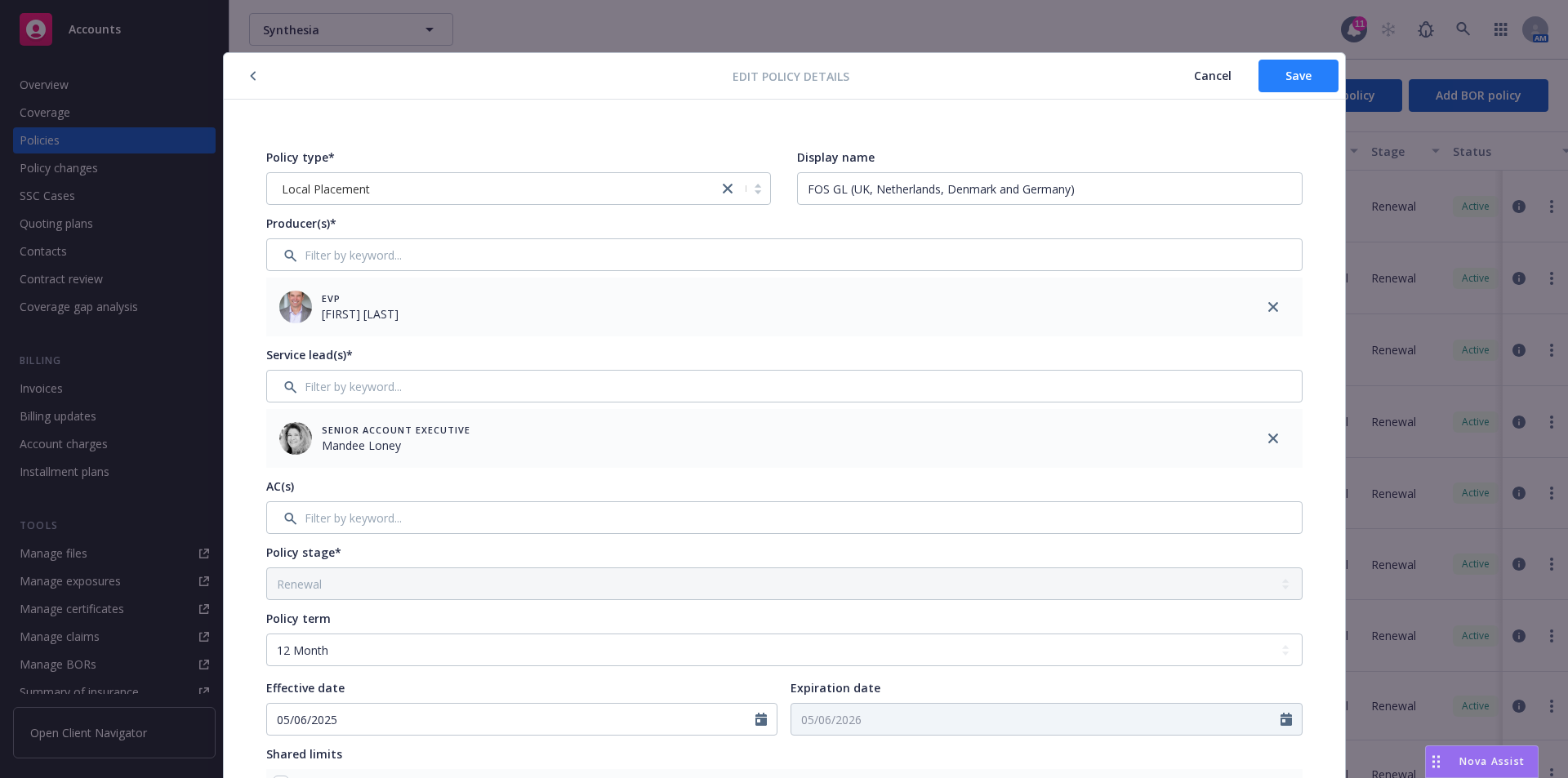 type on "FOS-100816909CCI" 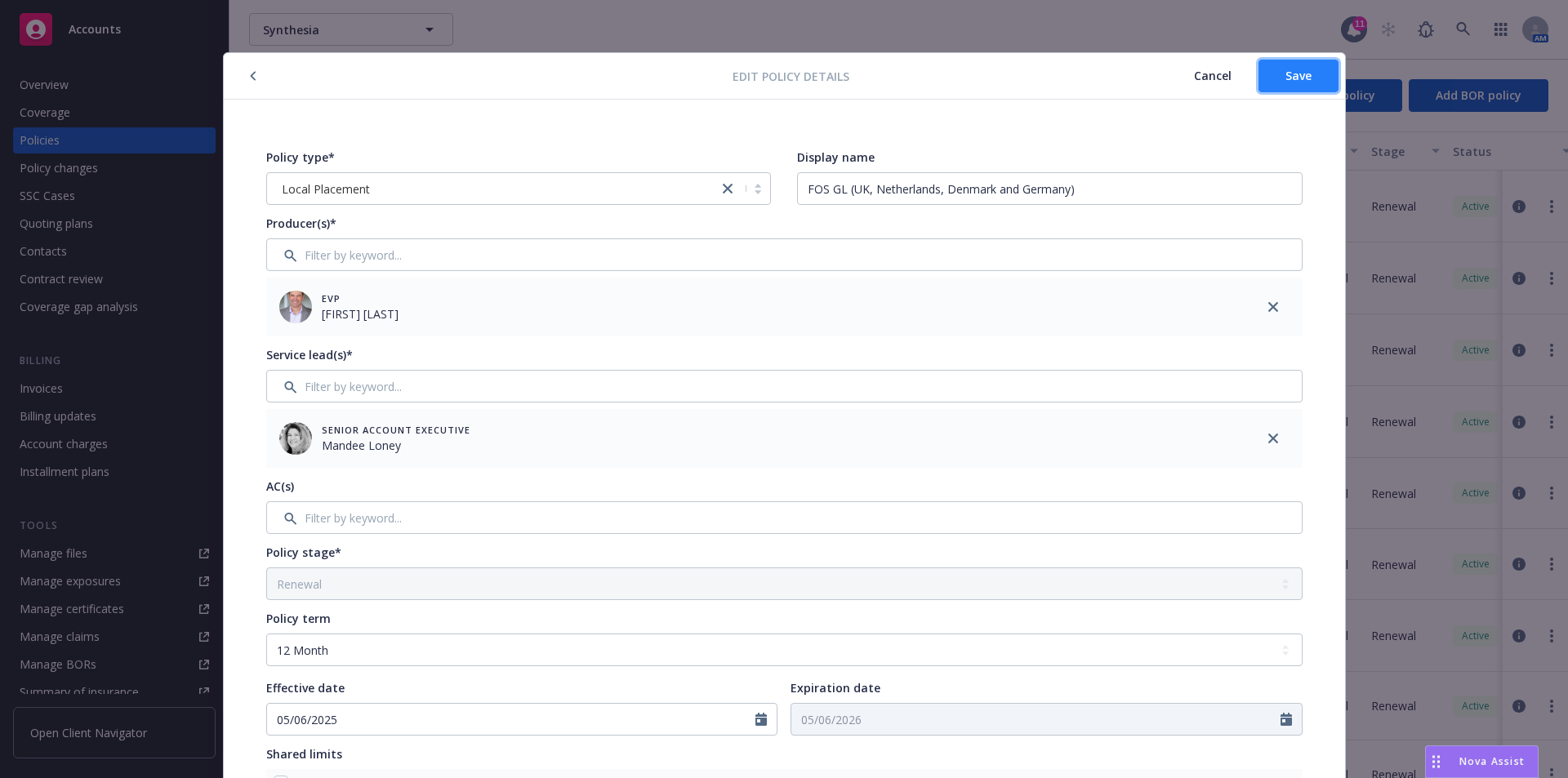 click on "Save" at bounding box center (1298, 76) 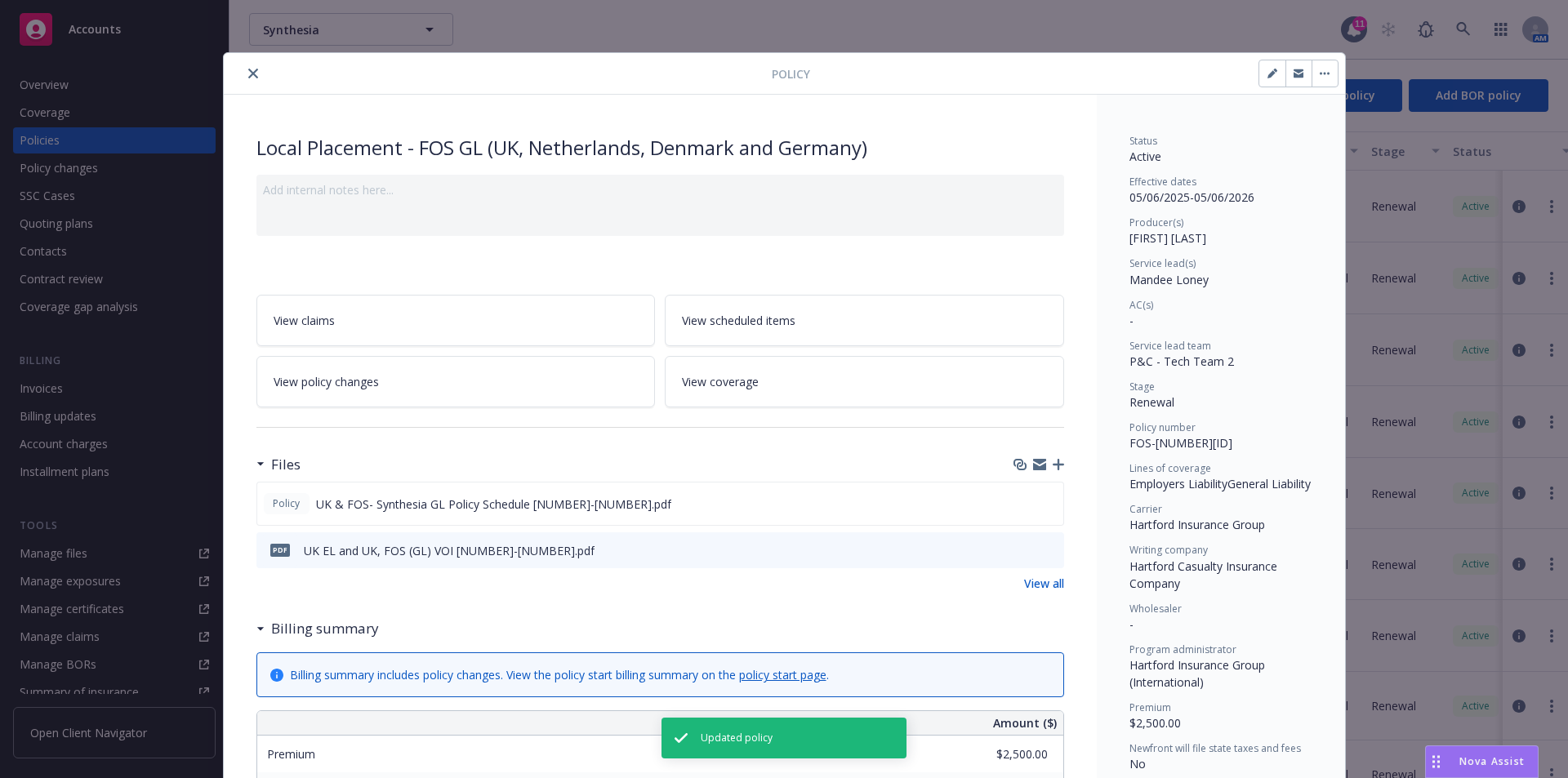 click 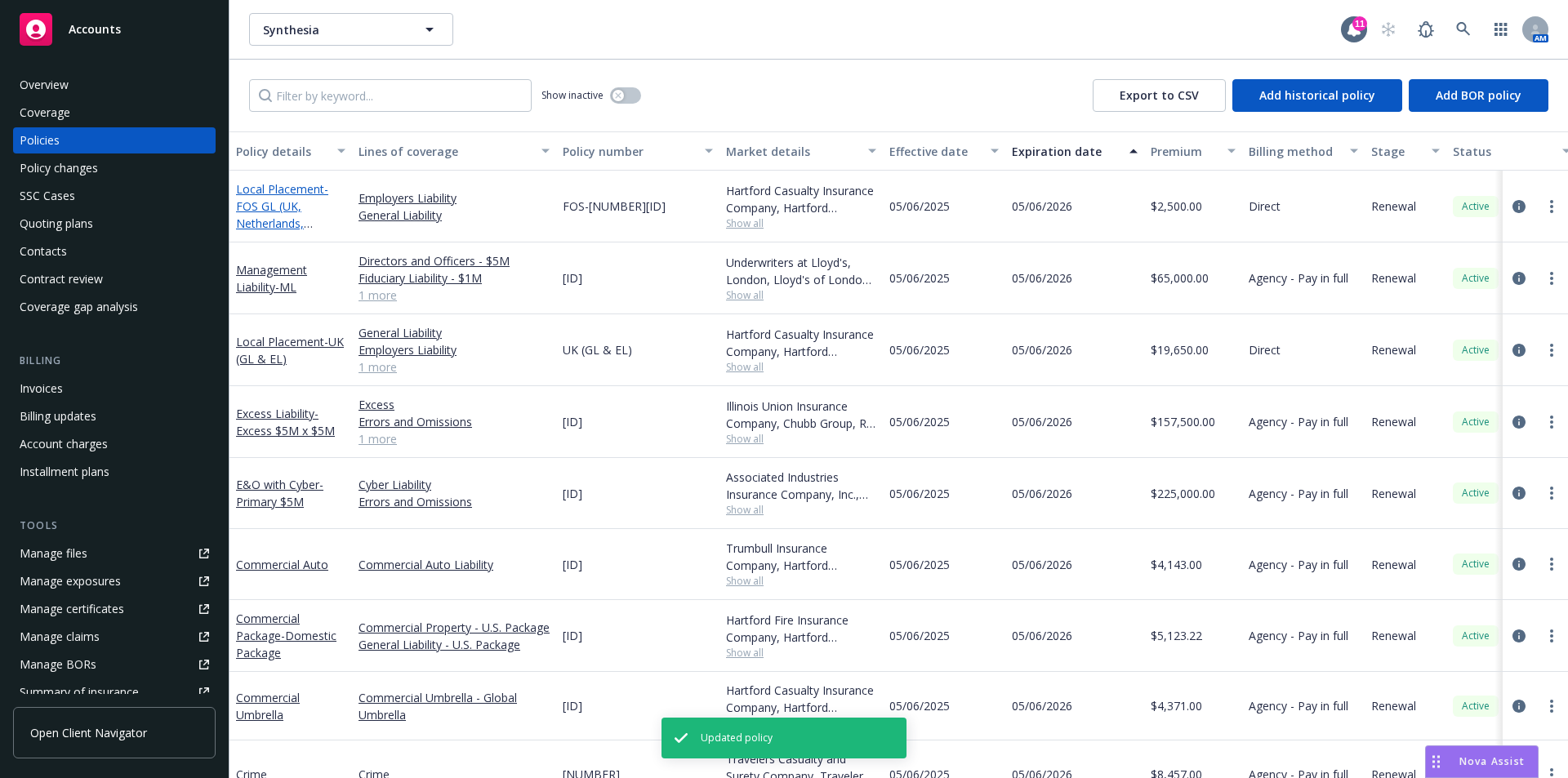 click on "-  FOS GL (UK, Netherlands, Denmark and Germany)" at bounding box center (282, 223) 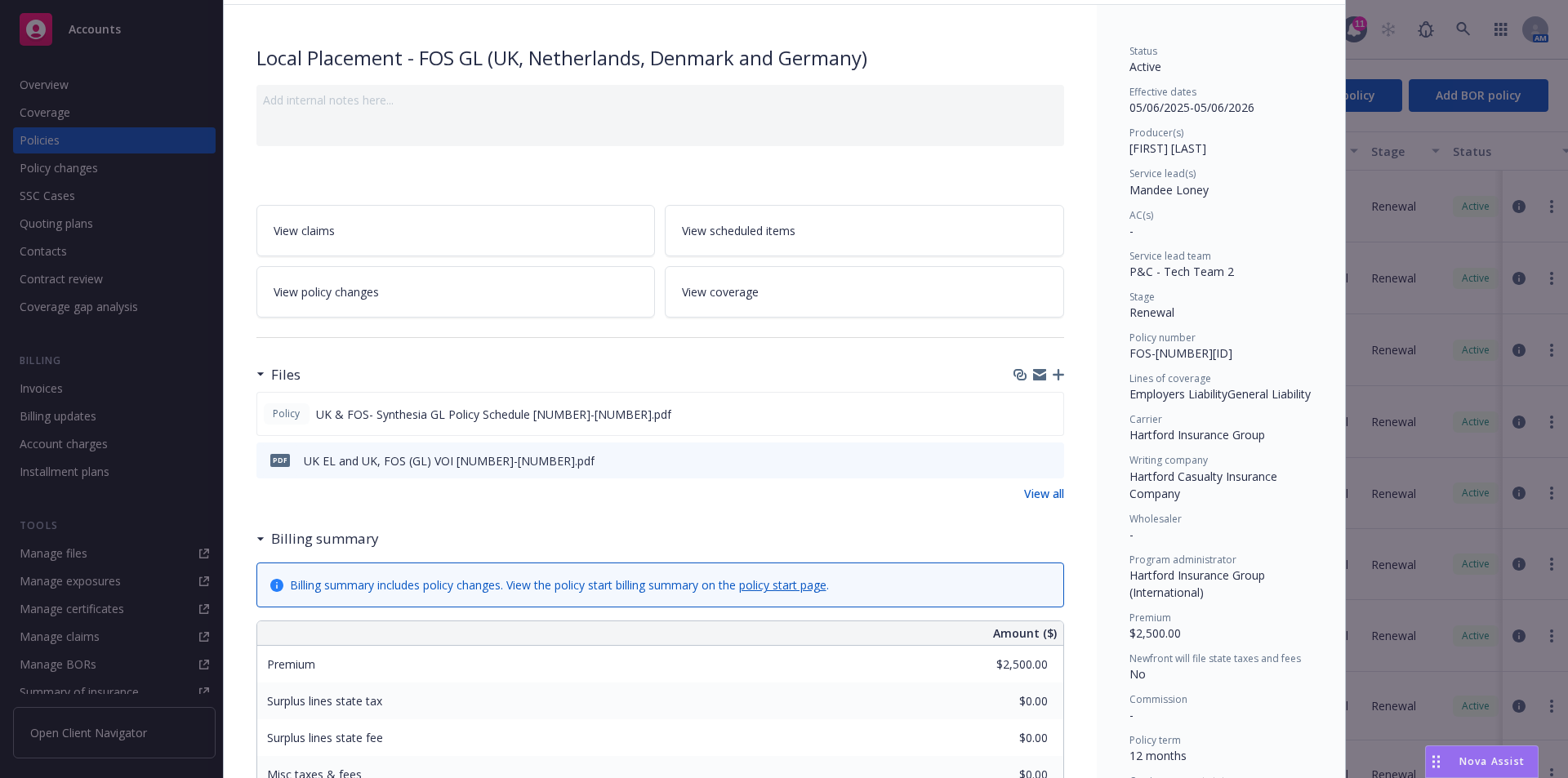 scroll, scrollTop: 0, scrollLeft: 0, axis: both 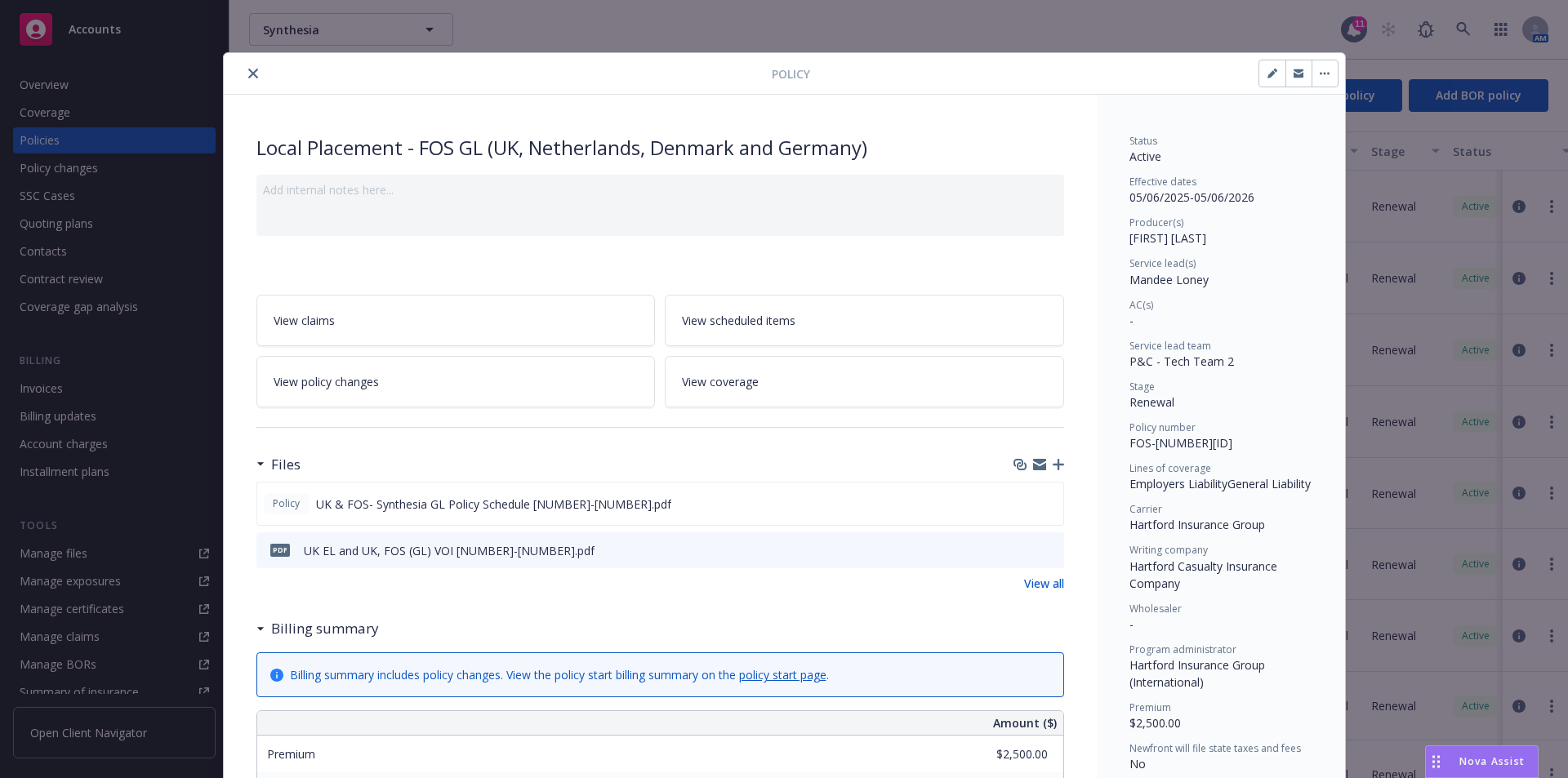 click 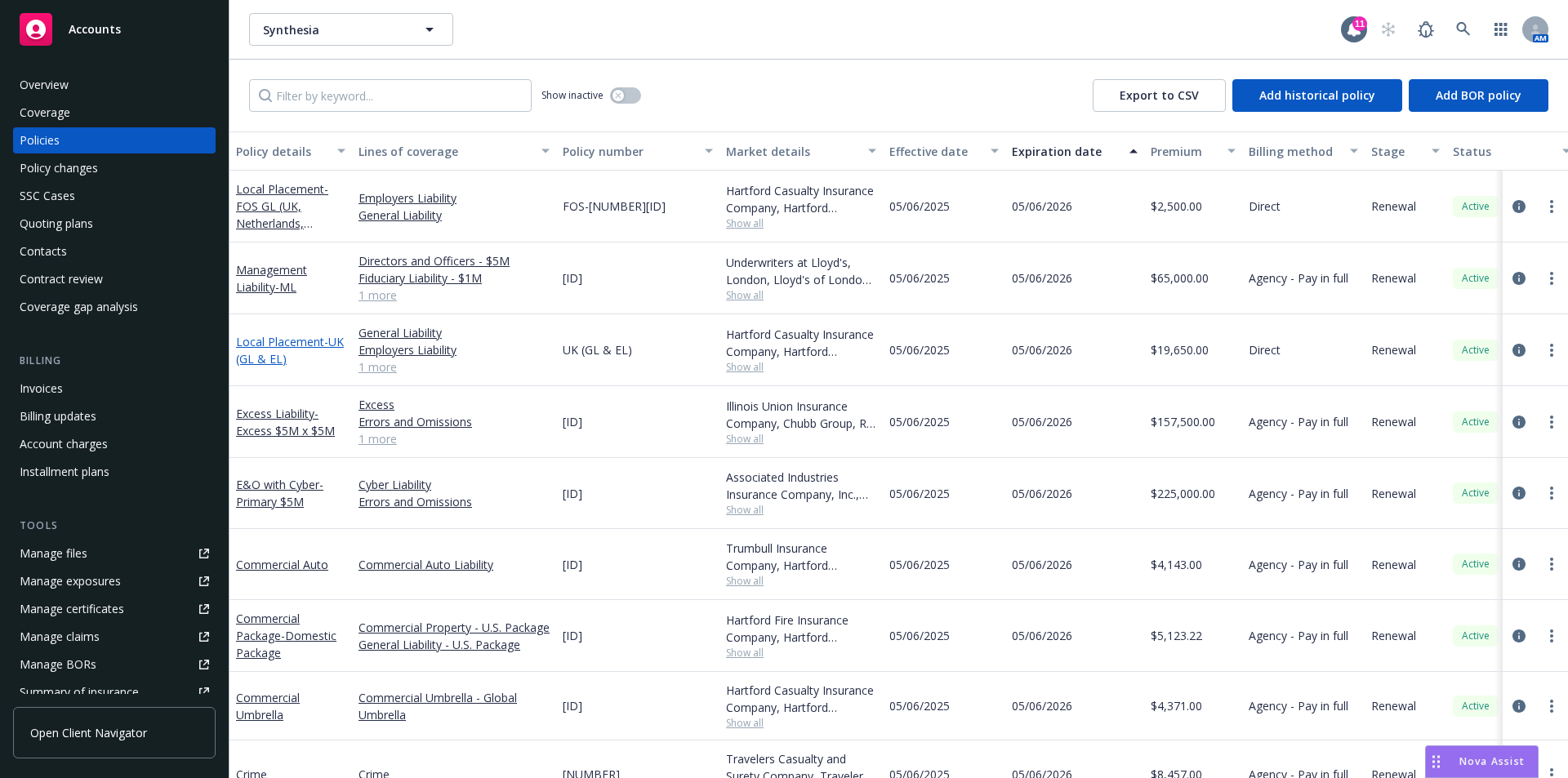 click on "Local Placement  -  UK (GL & EL)" at bounding box center [290, 350] 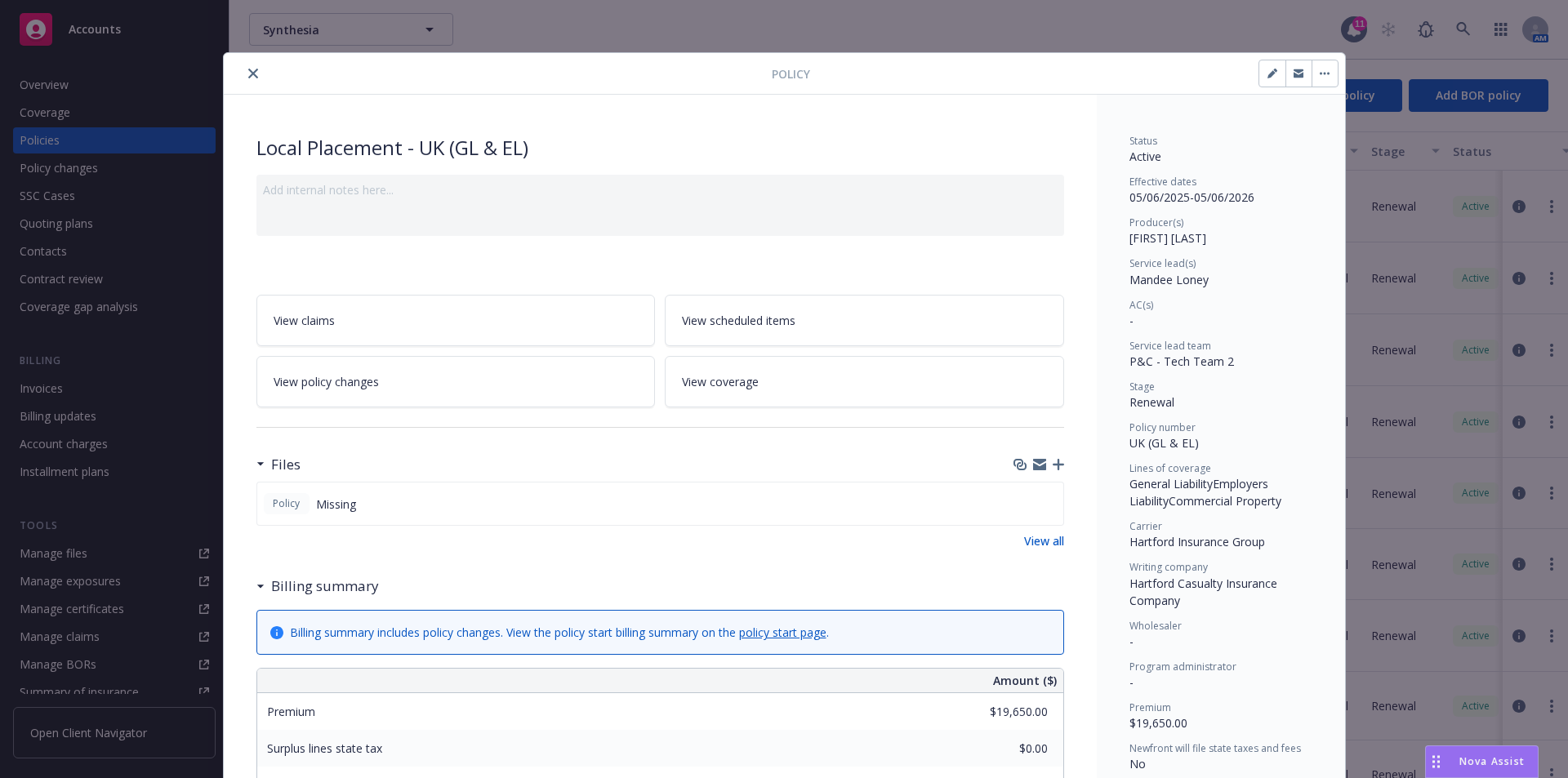 click 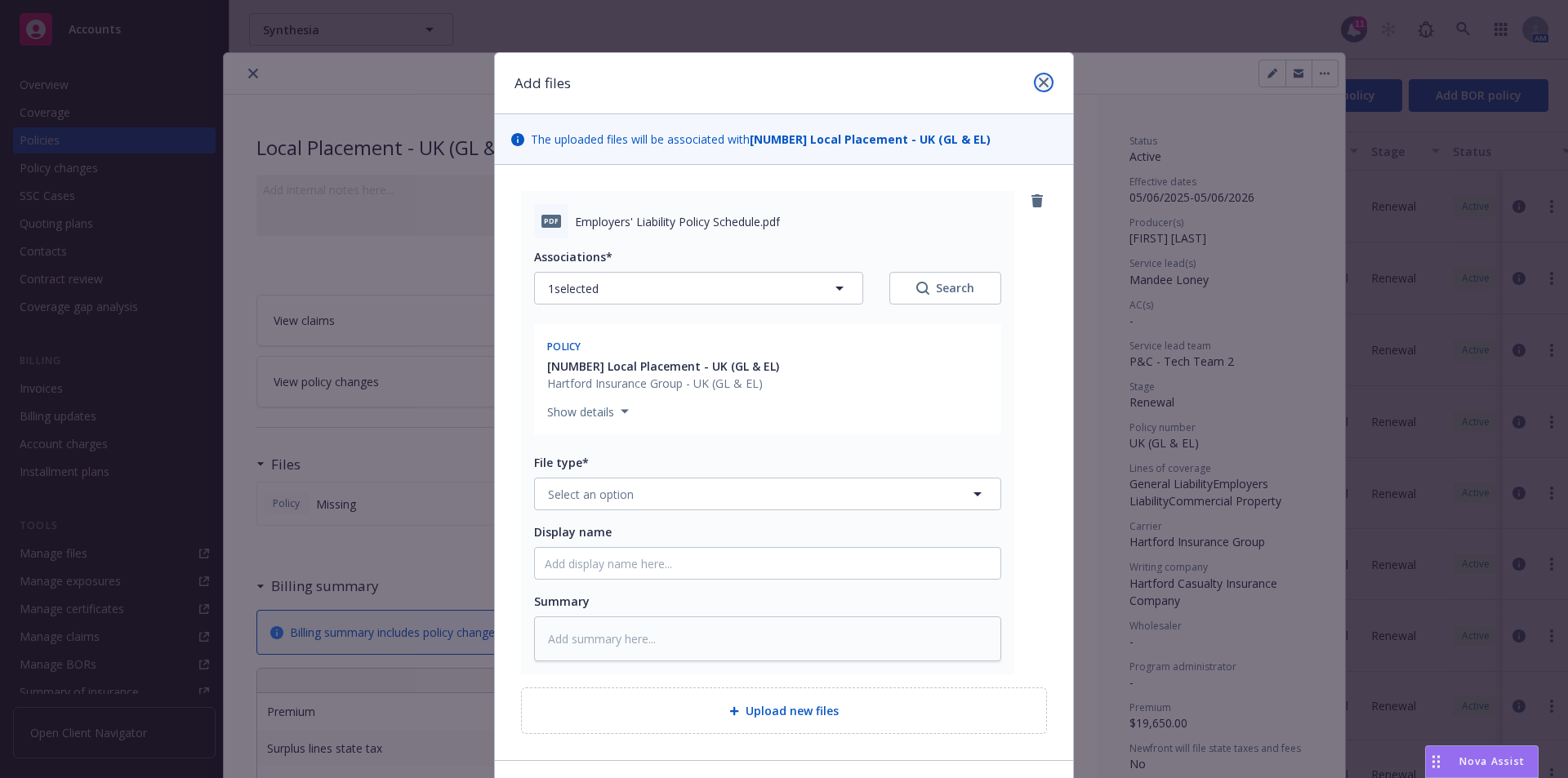 click at bounding box center [1044, 82] 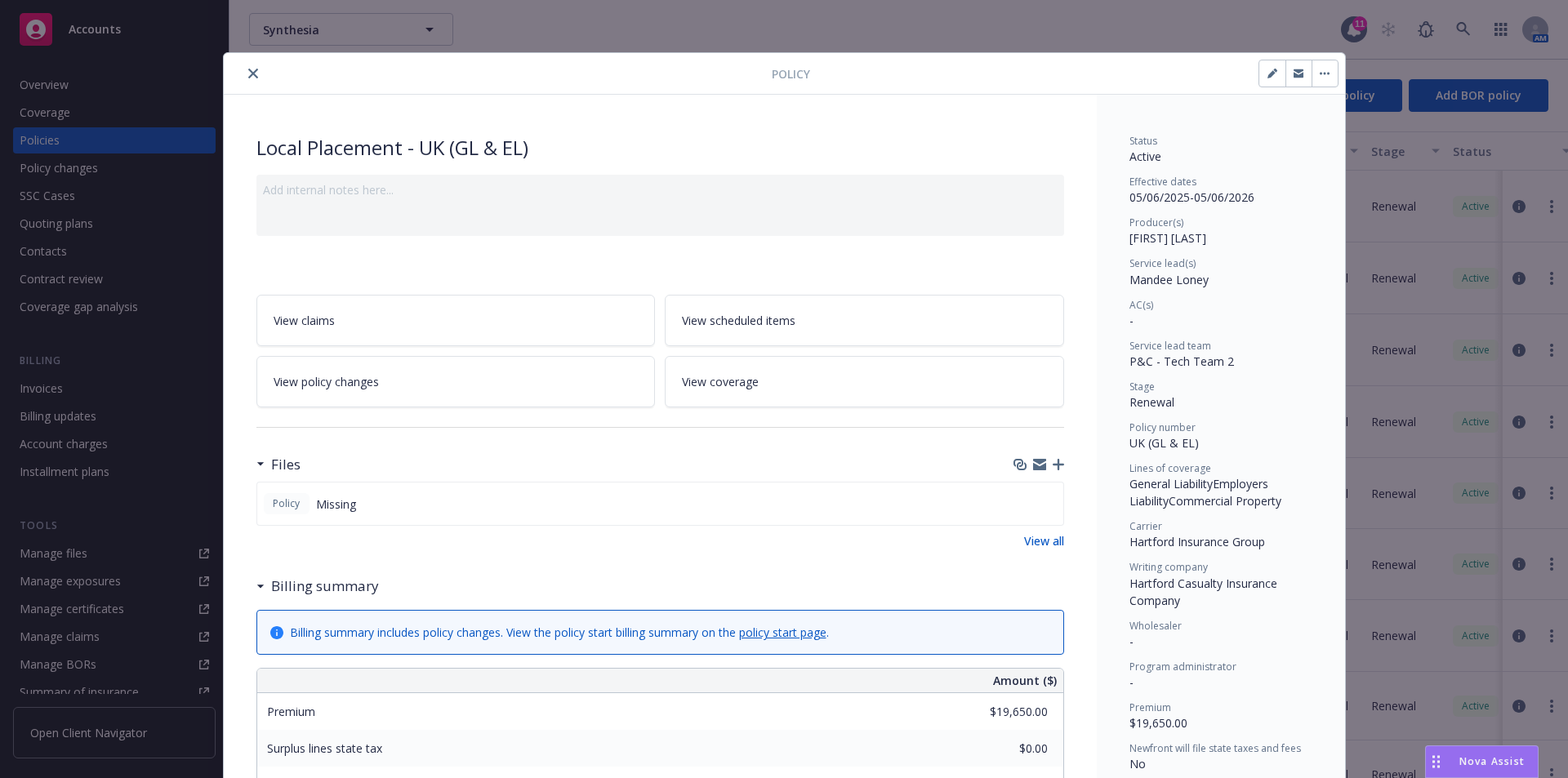 click 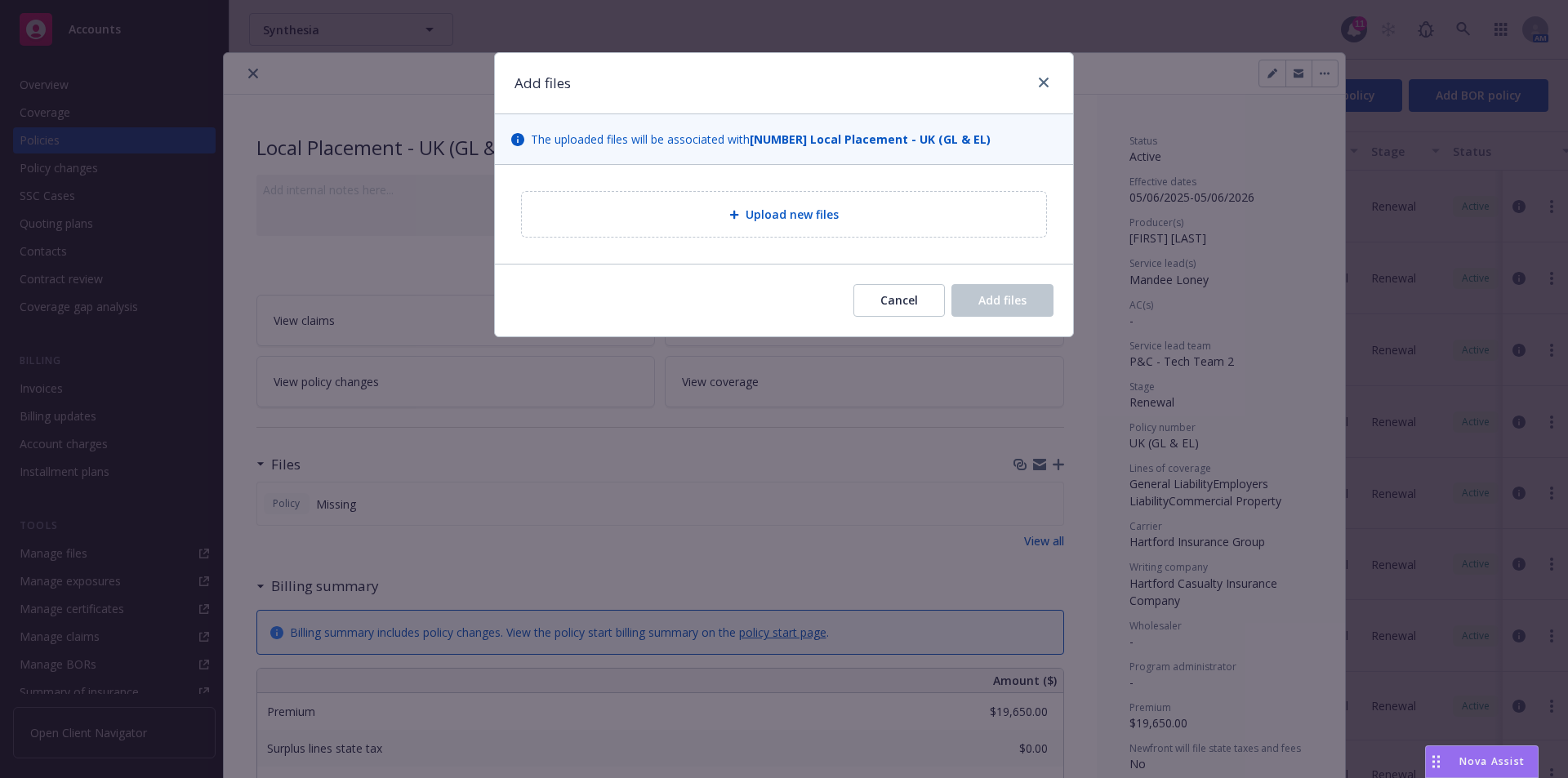 type on "x" 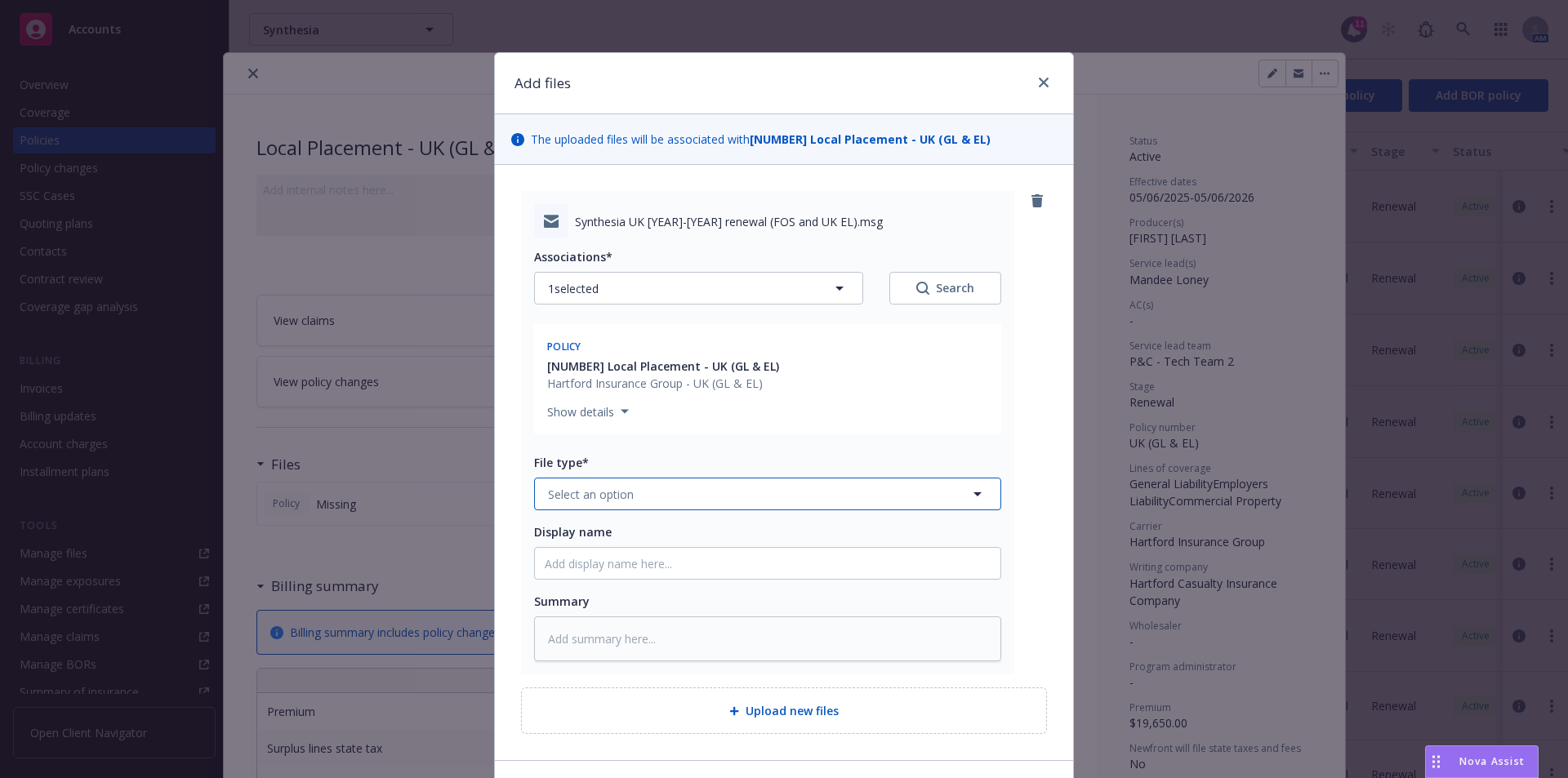 click on "Select an option" at bounding box center [590, 494] 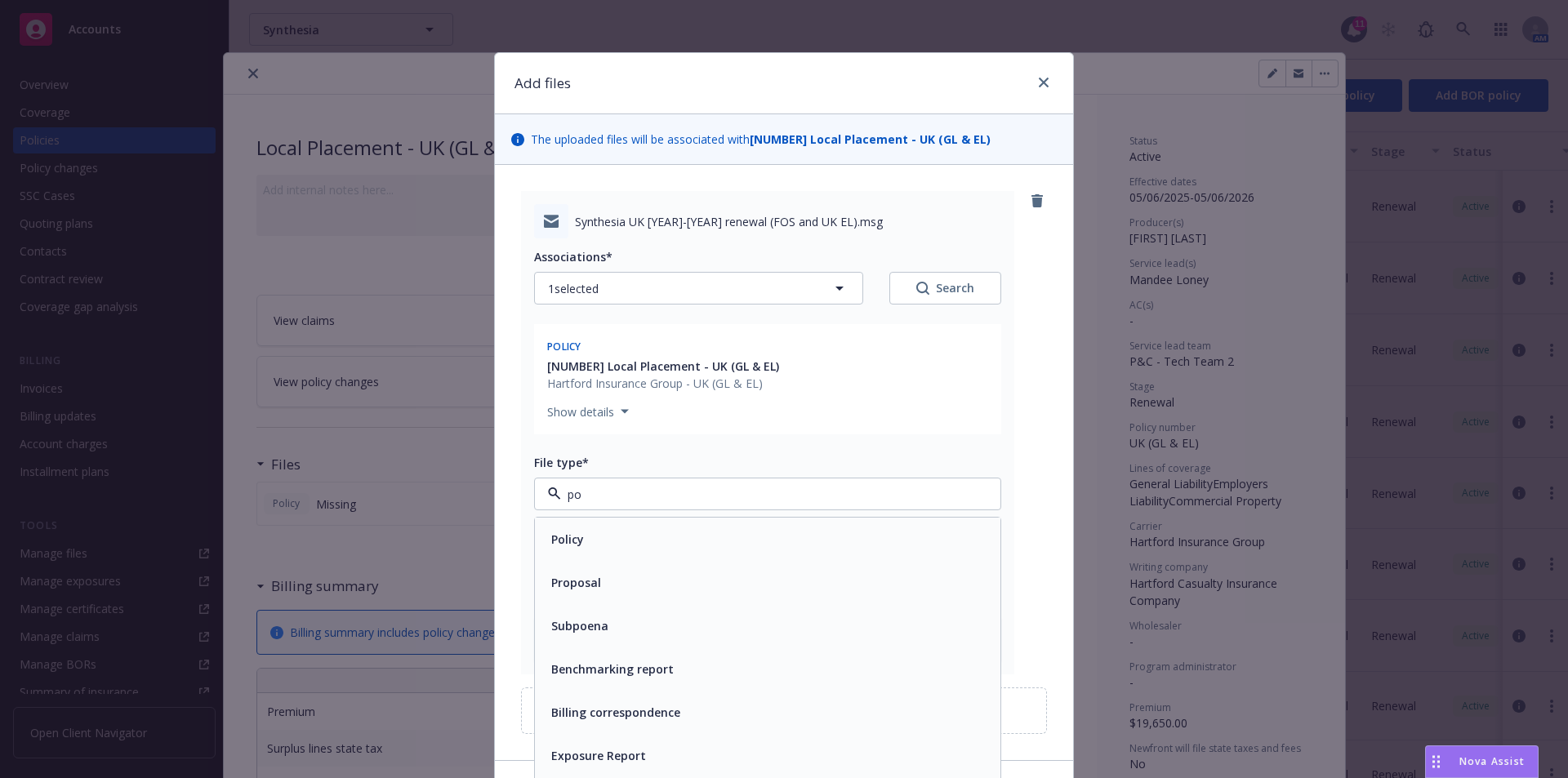 type on "p" 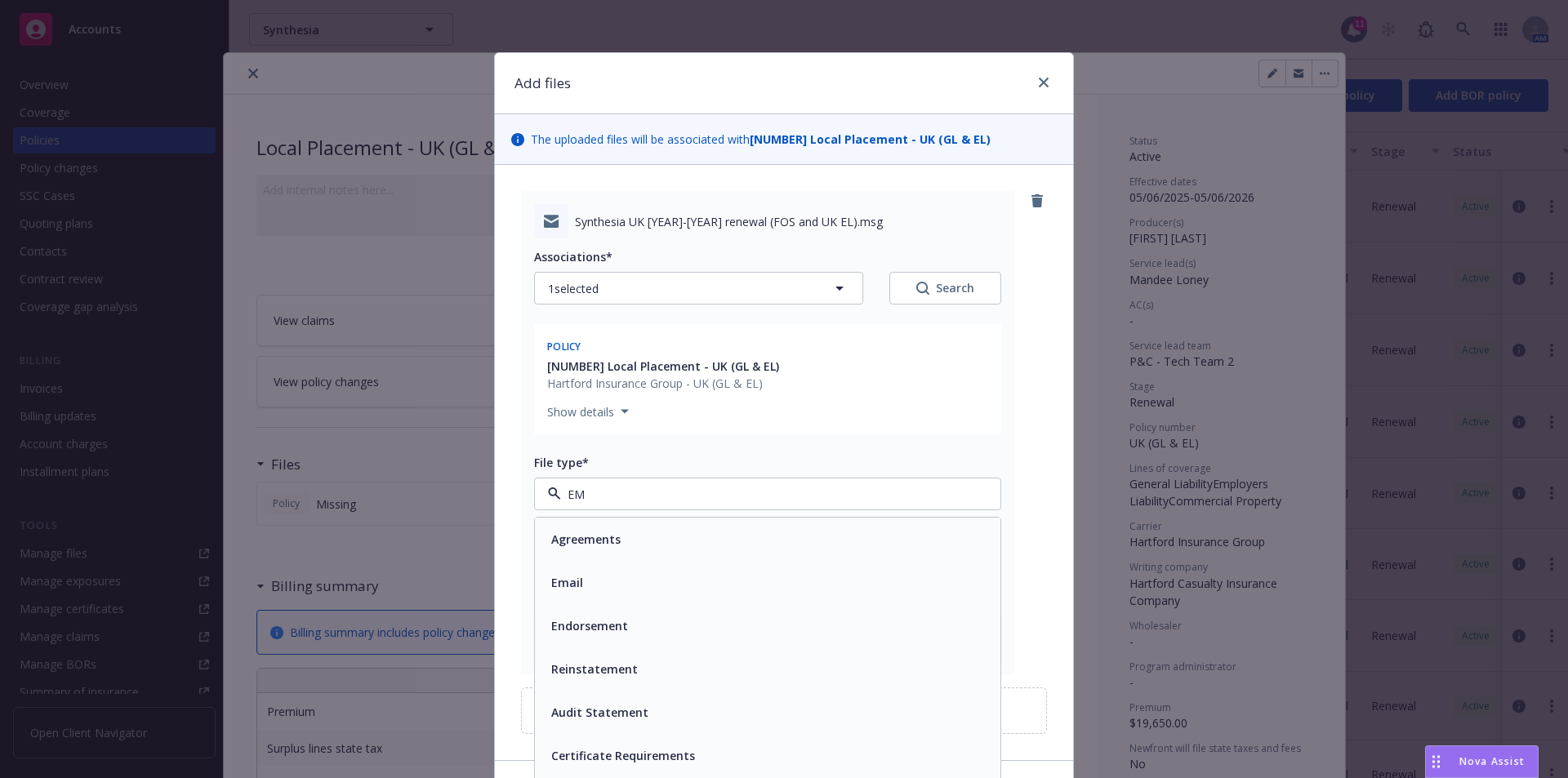 type on "E" 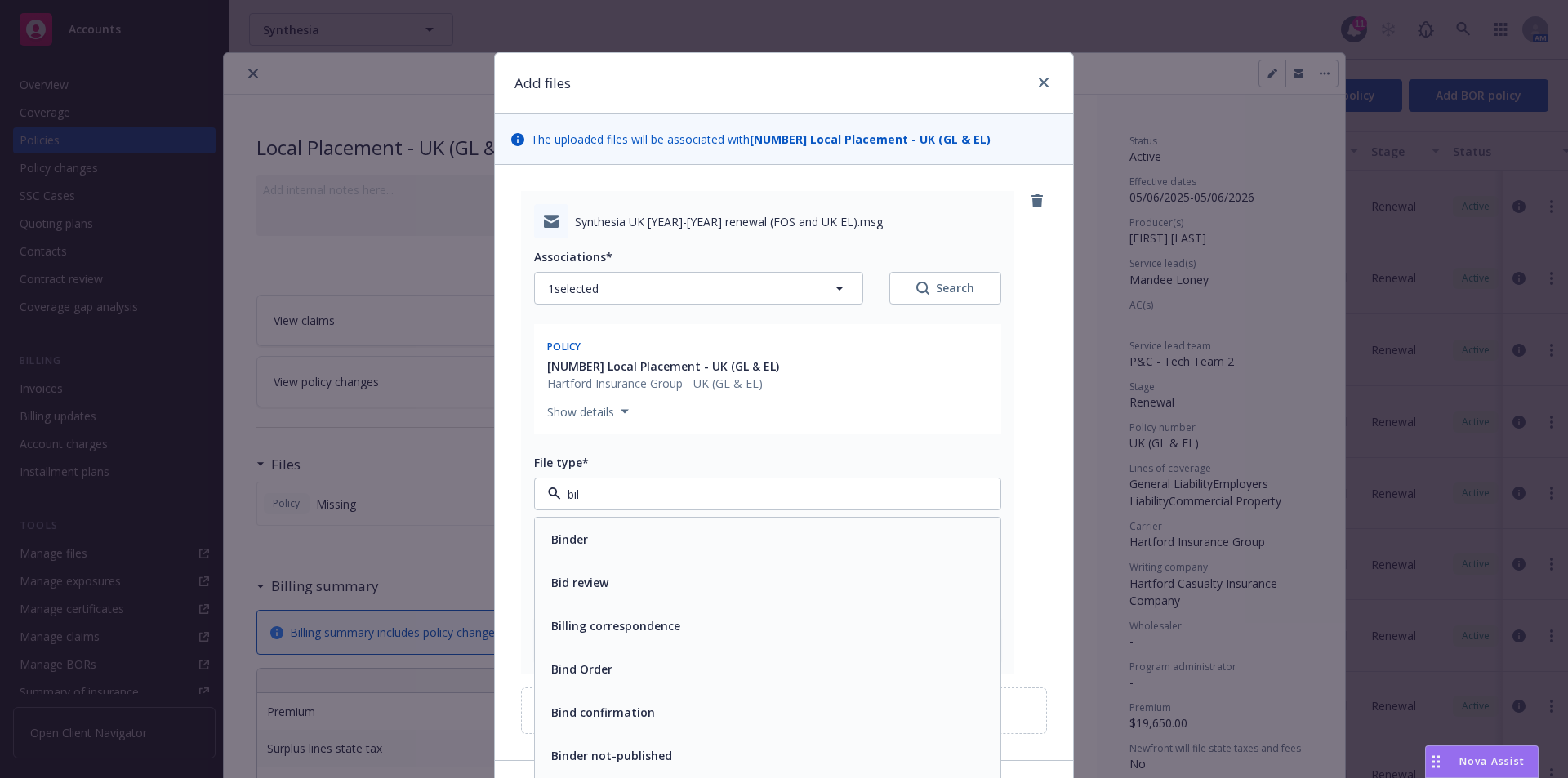 type on "bill" 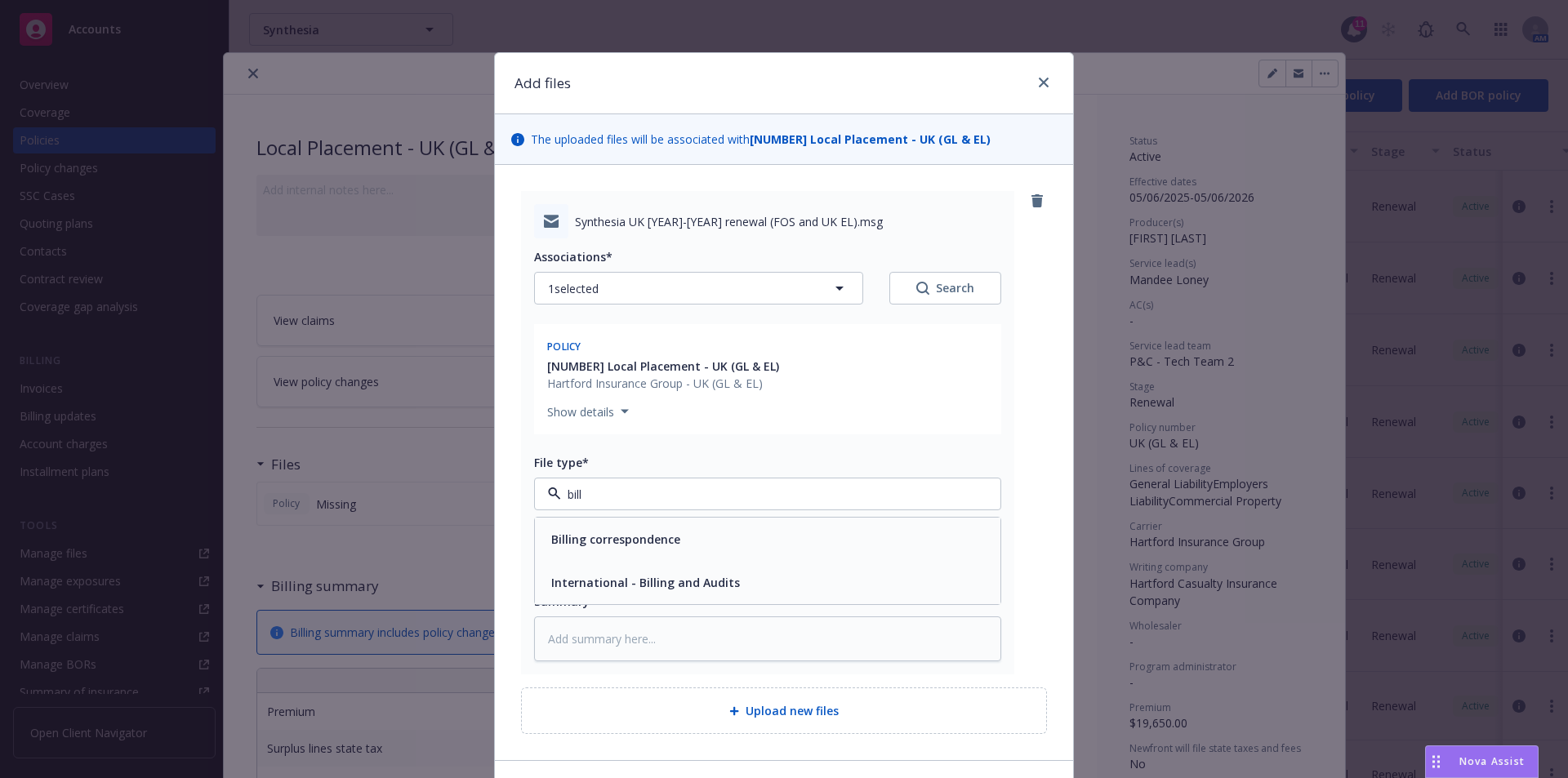 click on "International - Billing and Audits" at bounding box center (644, 582) 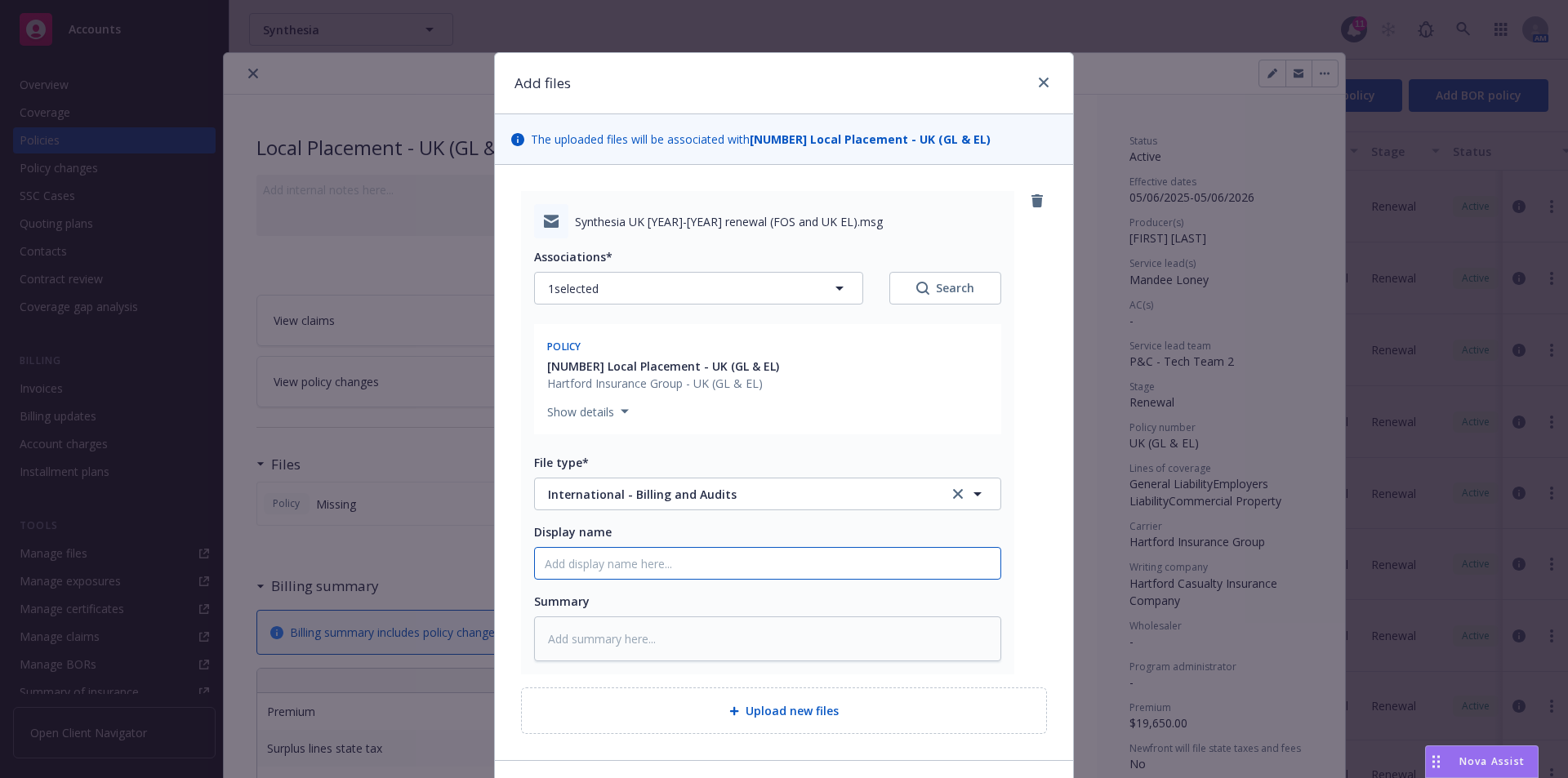 click on "Display name" at bounding box center [768, 563] 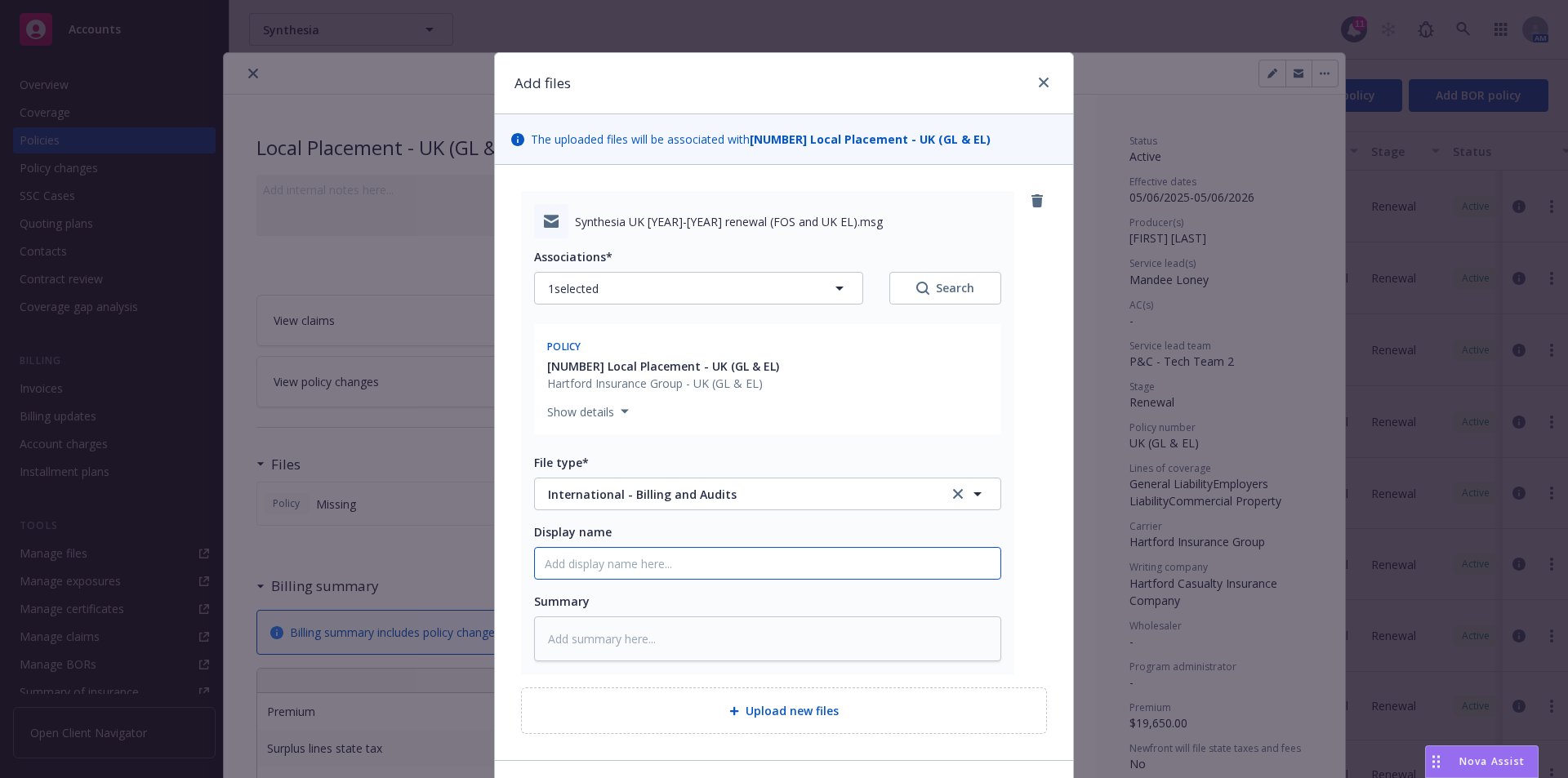 type on "x" 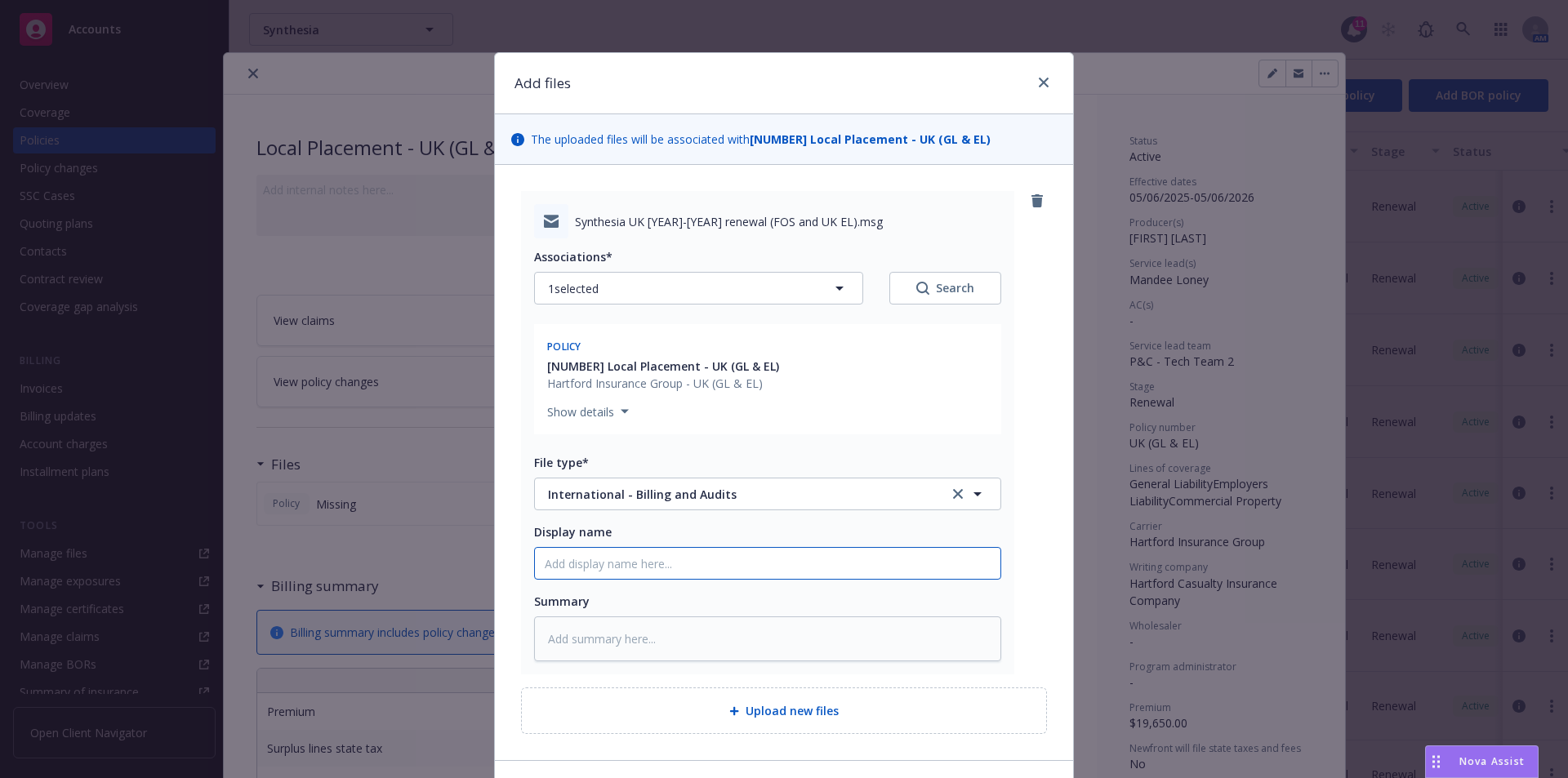 type on "2" 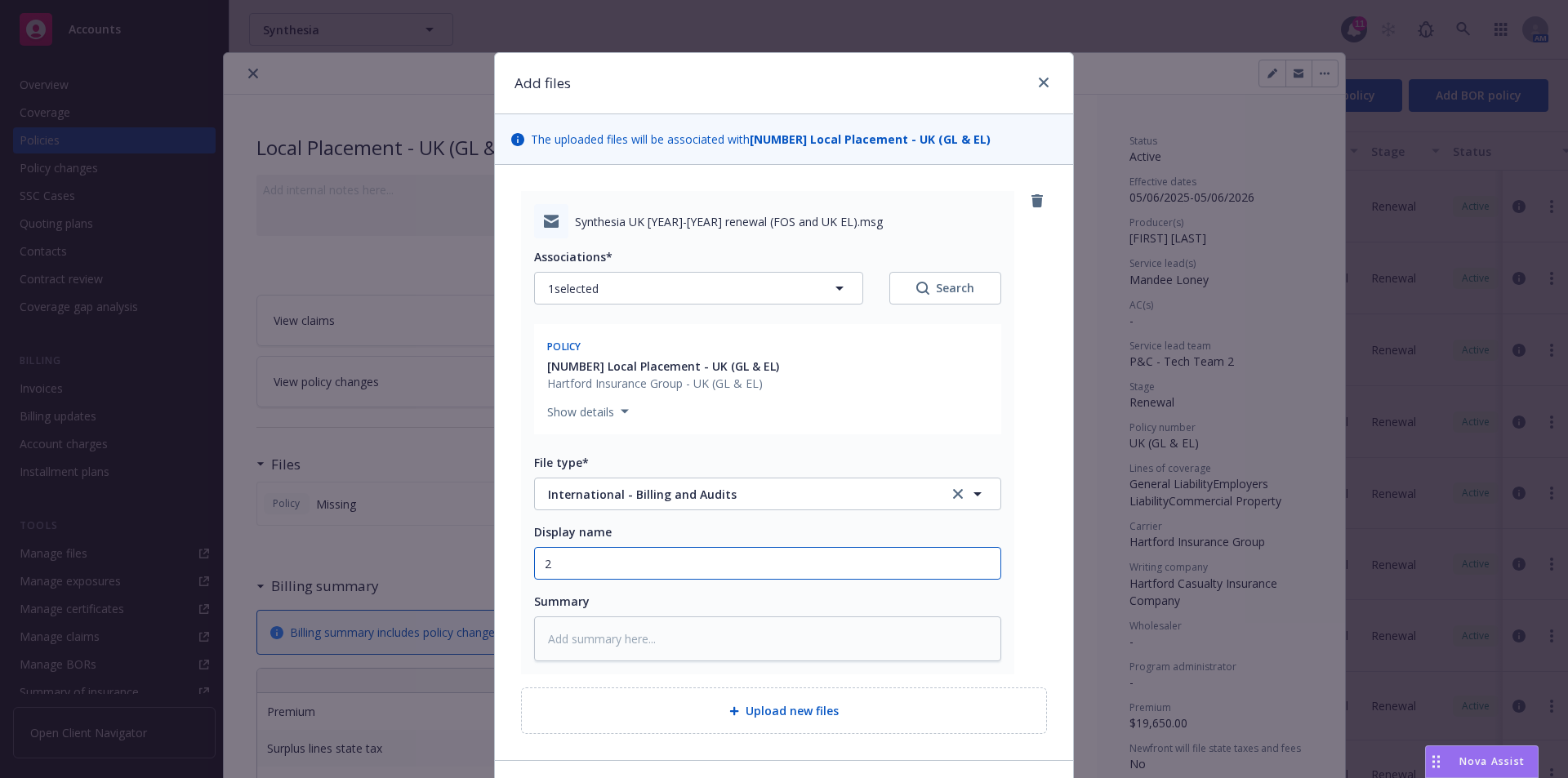 type on "x" 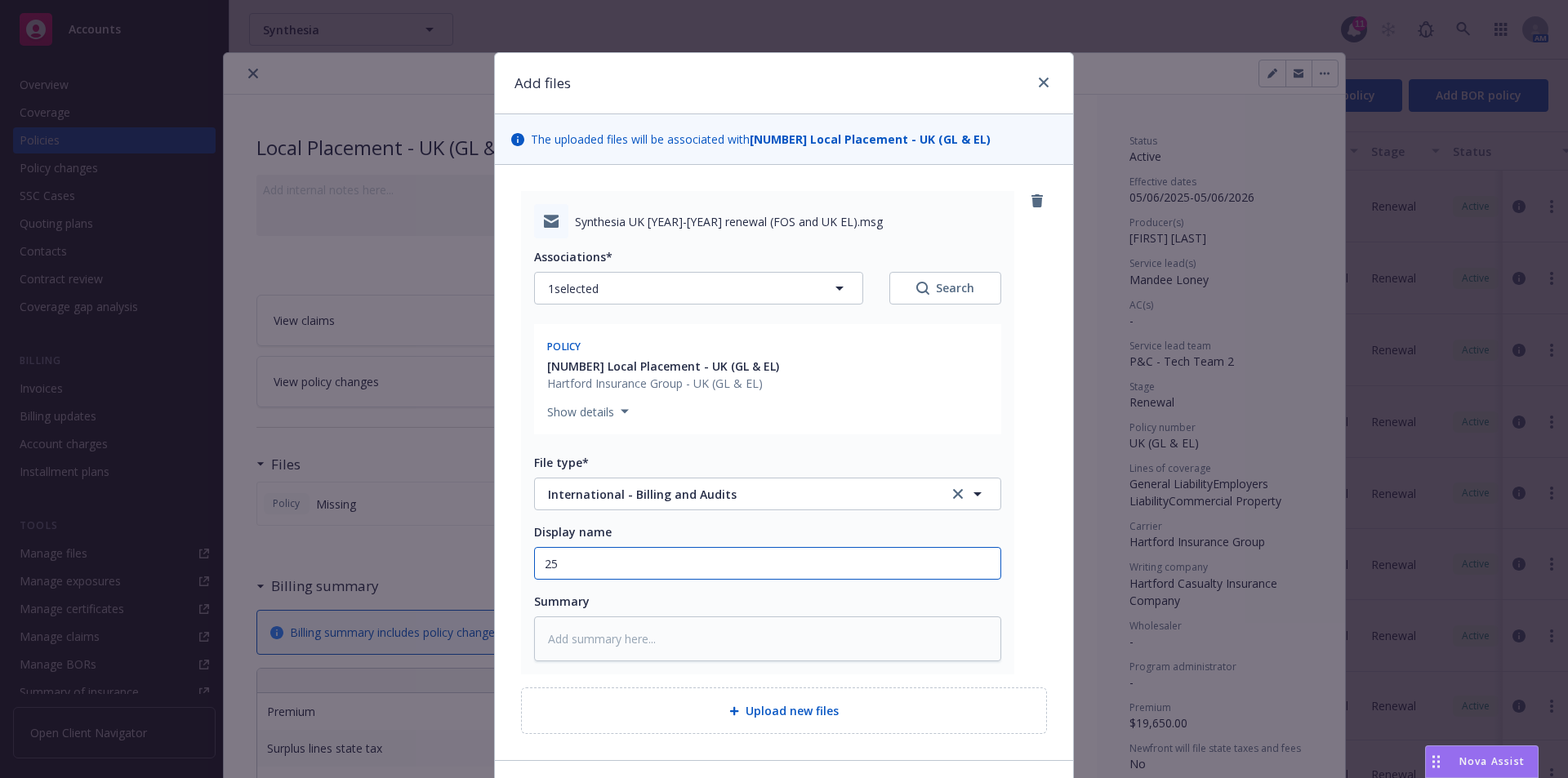 type on "x" 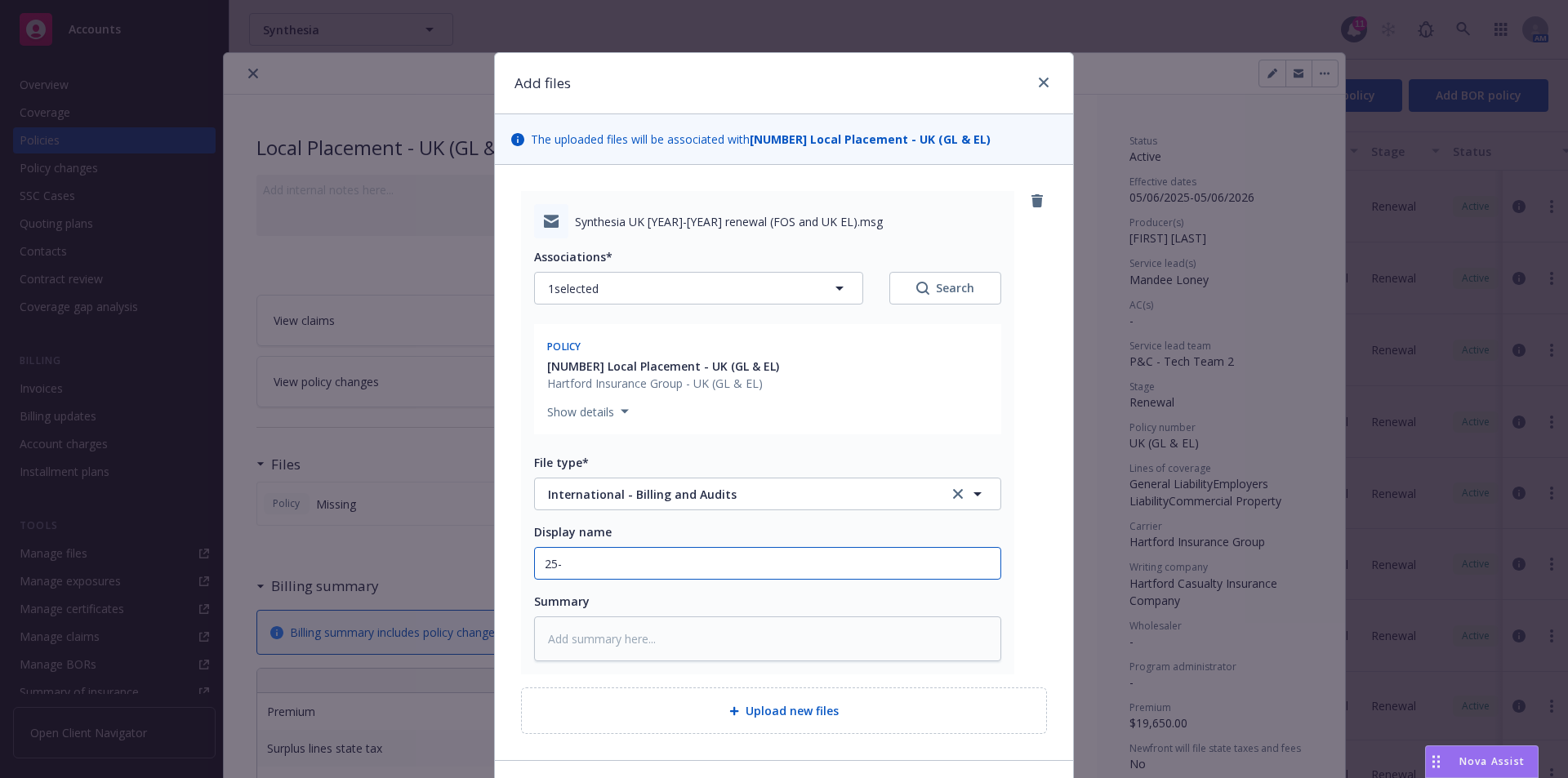 type on "x" 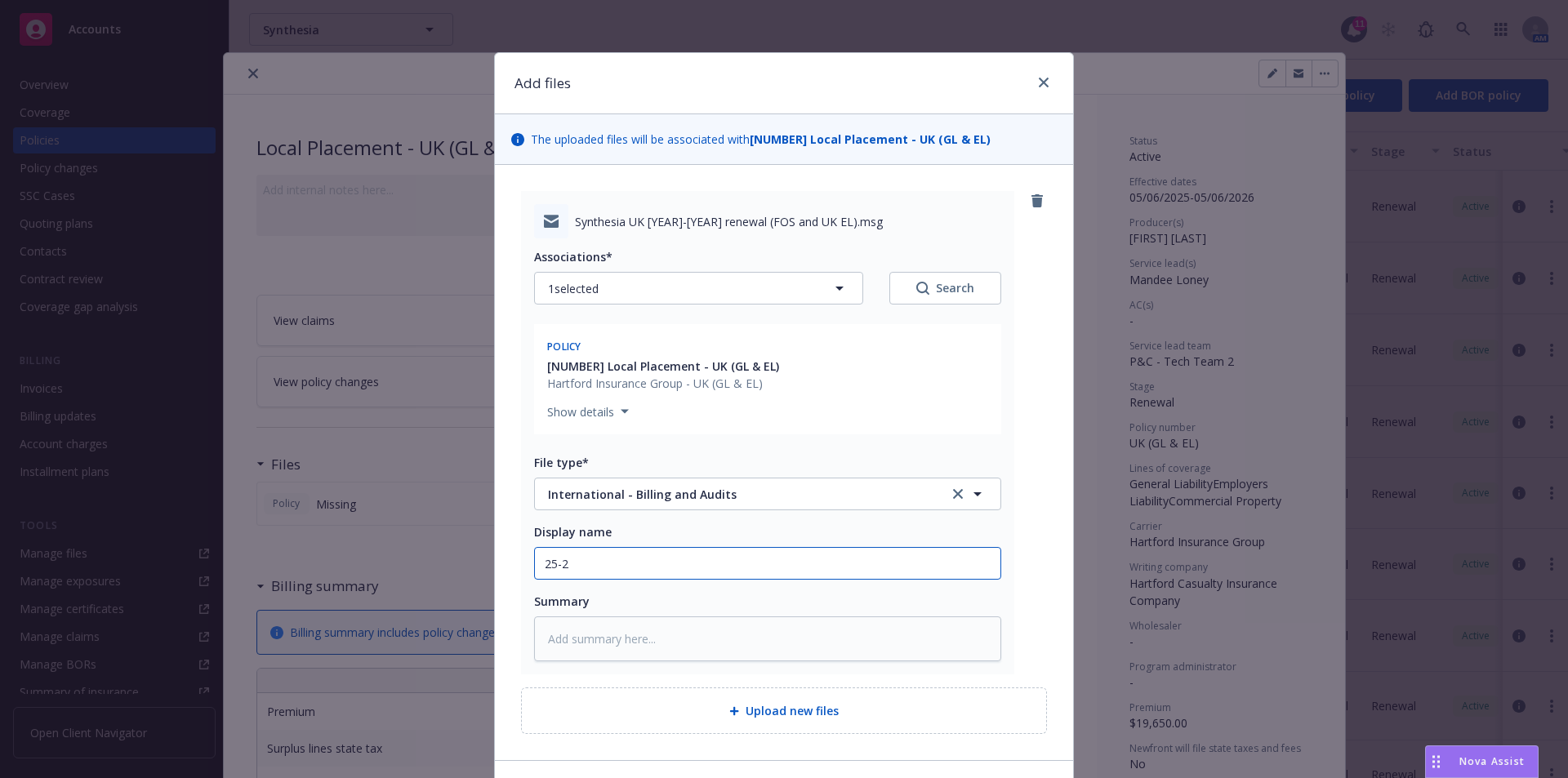 type on "x" 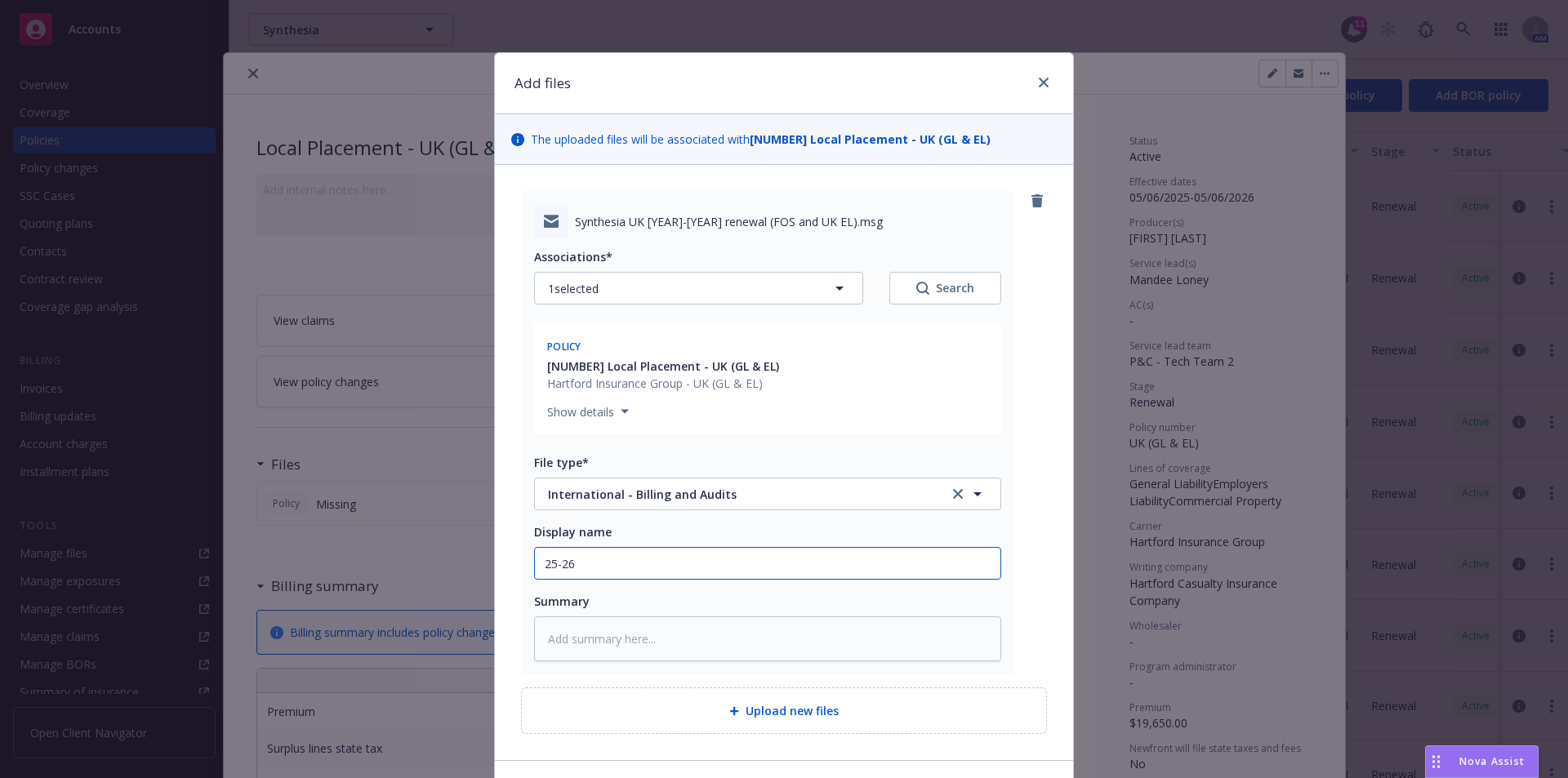 type on "x" 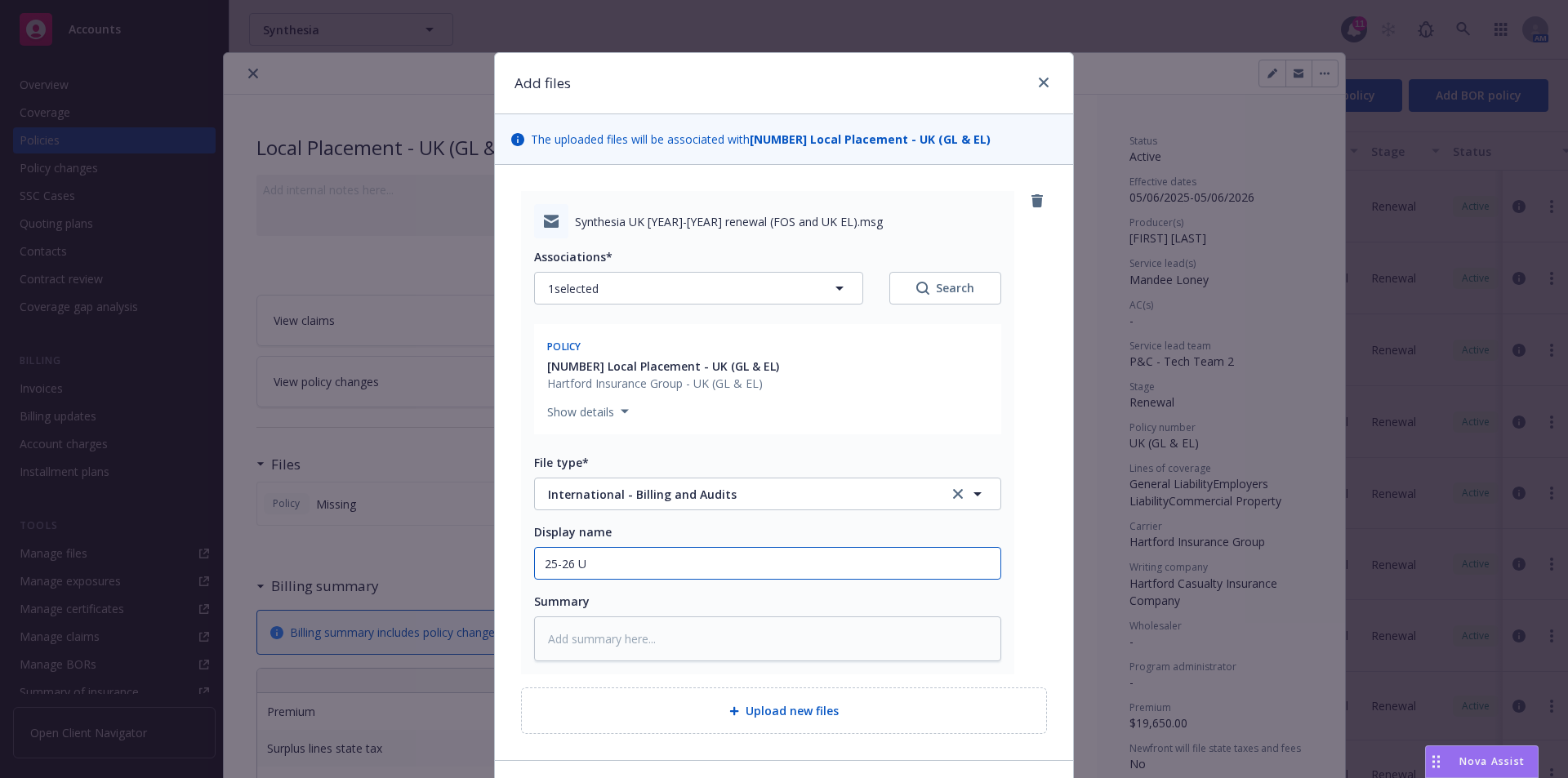 type on "x" 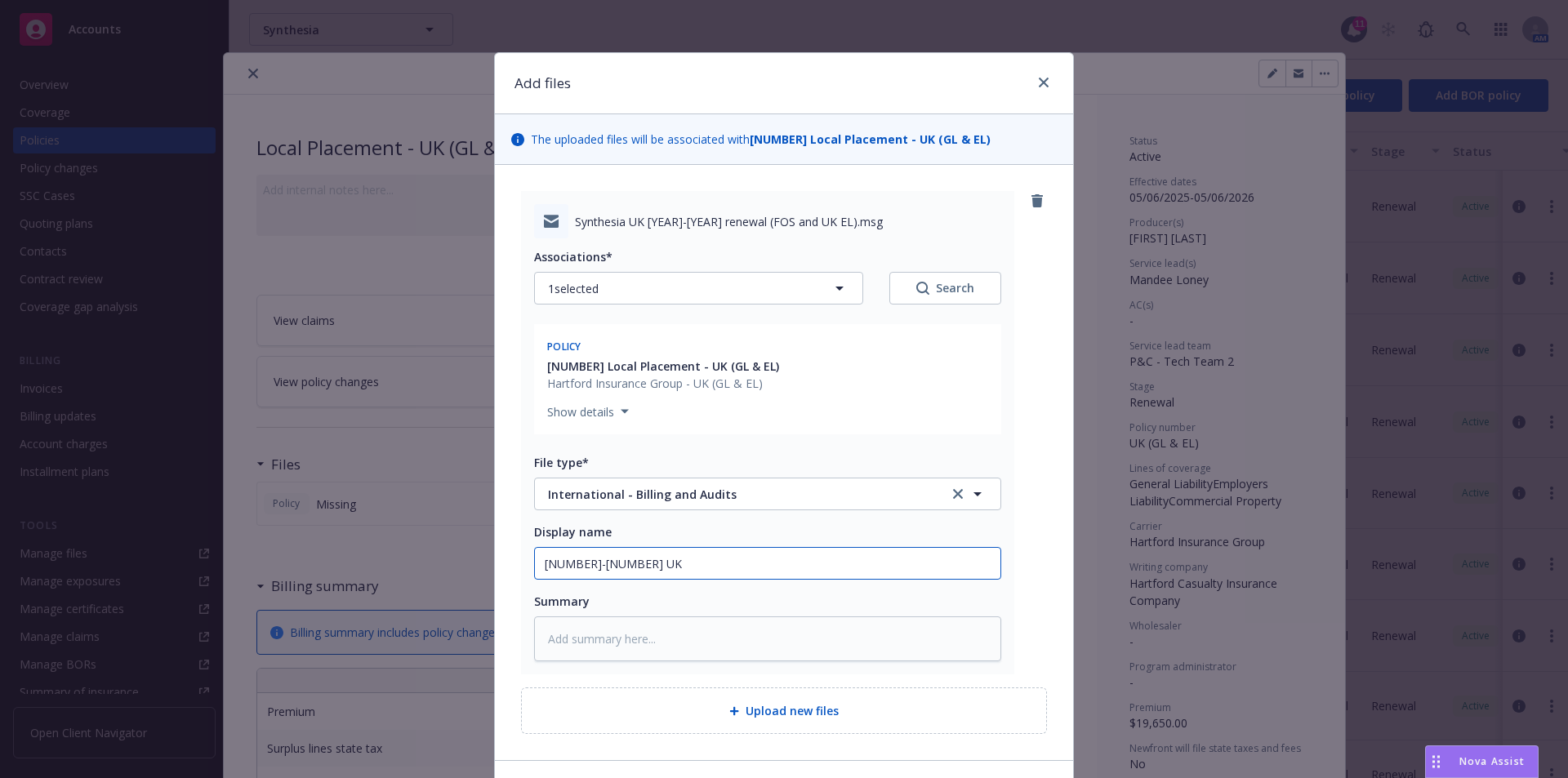 type on "x" 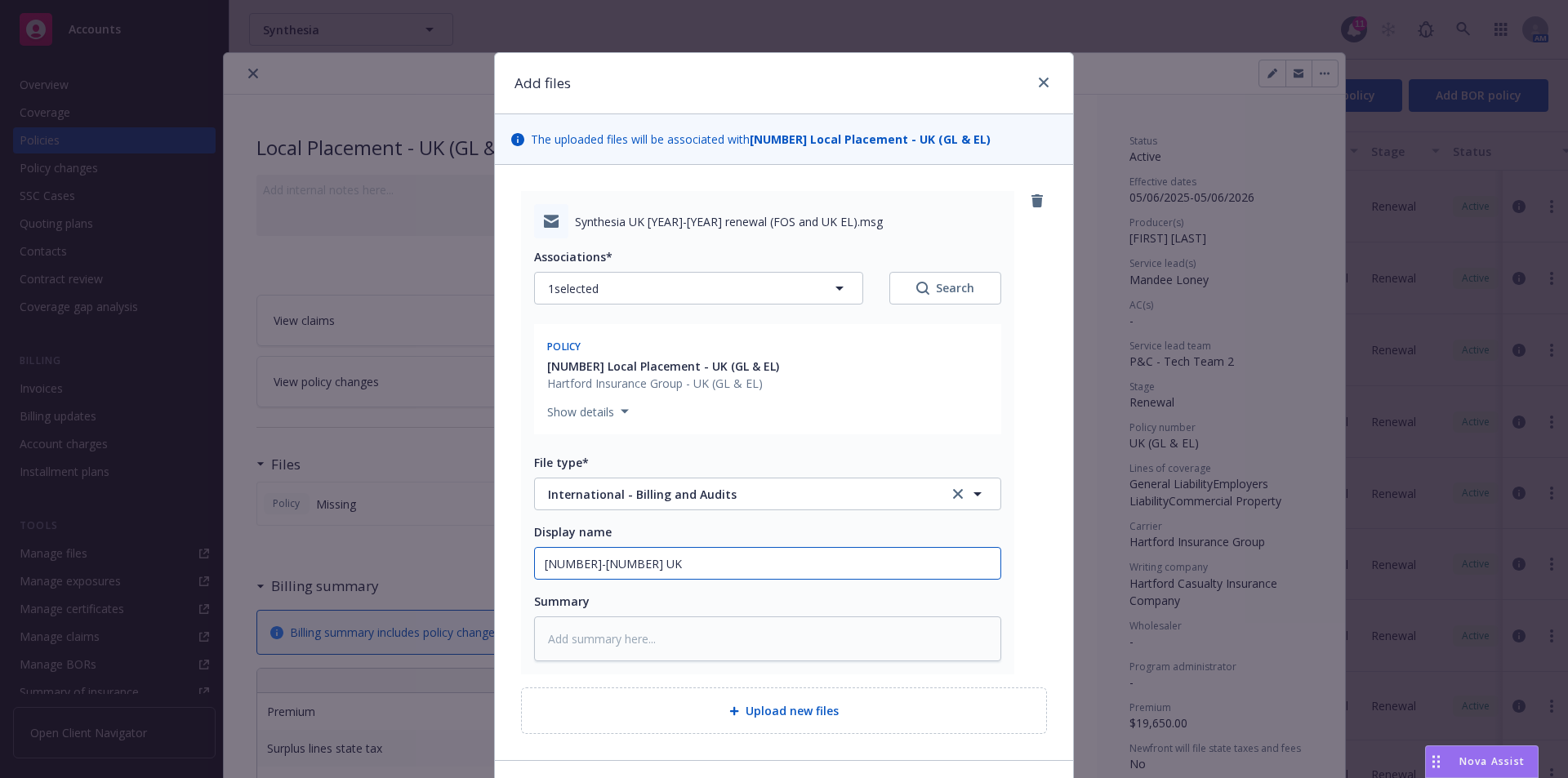 type on "25-26 UK" 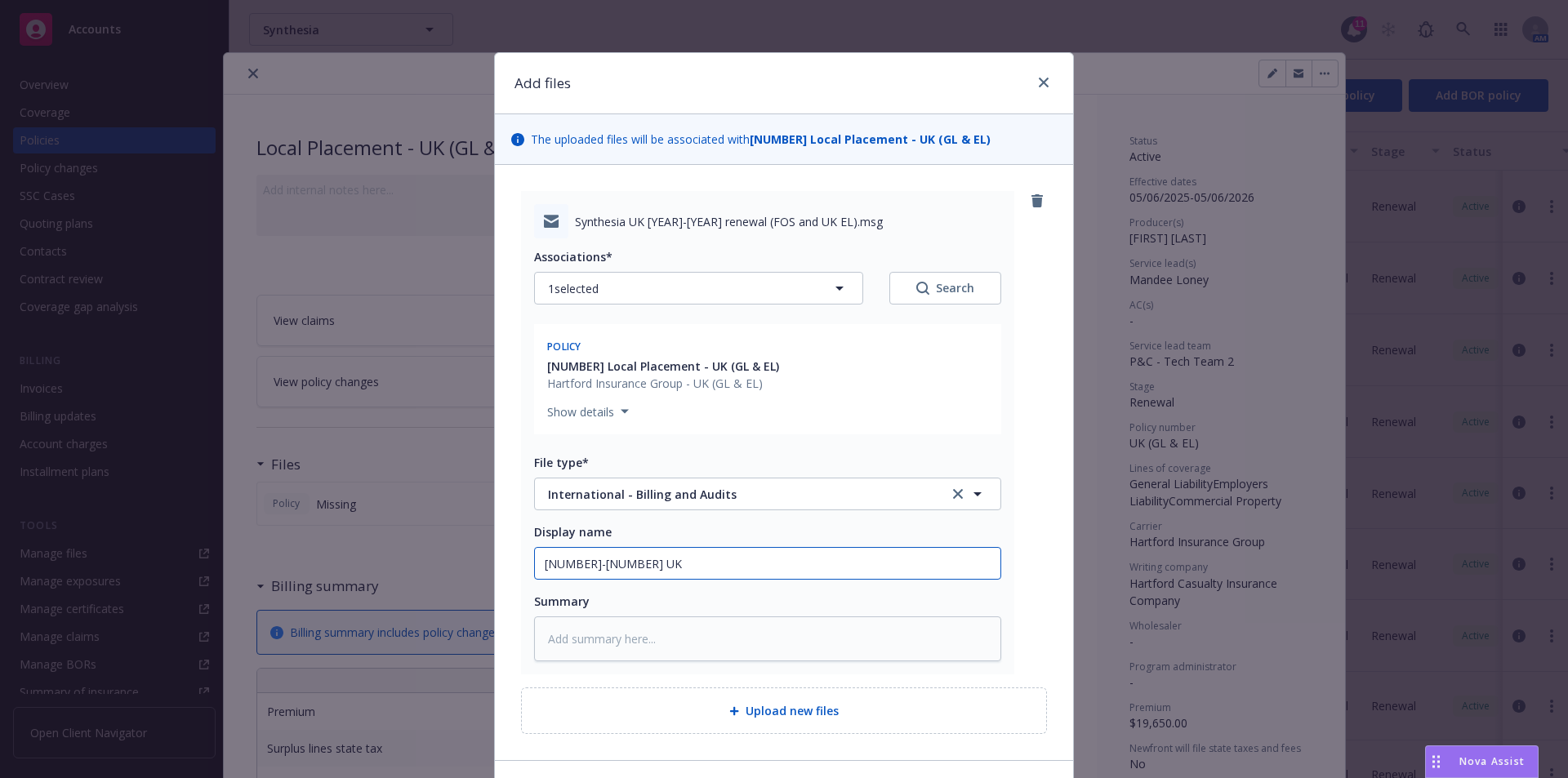 type on "x" 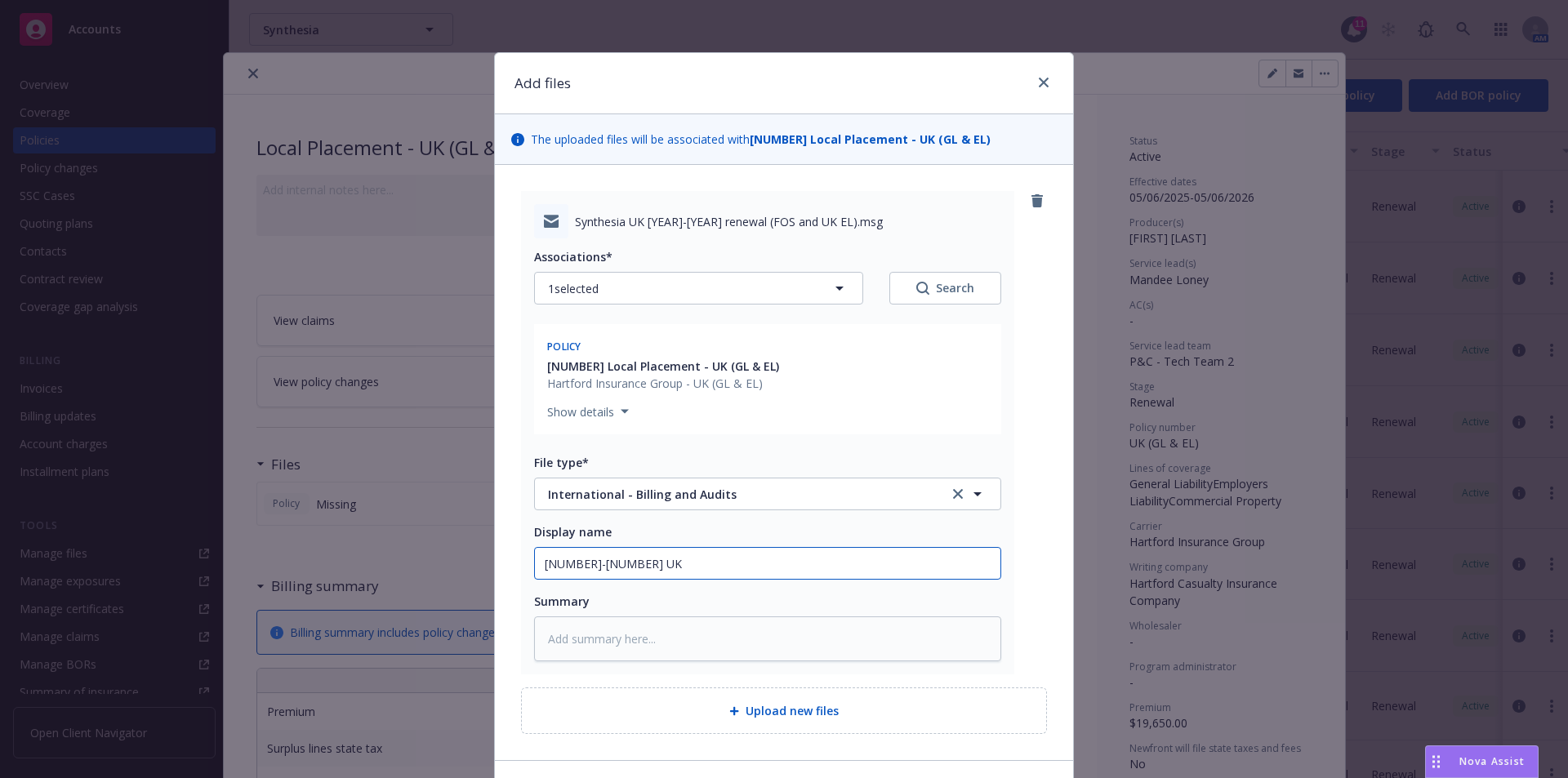 type on "25-26 UK G" 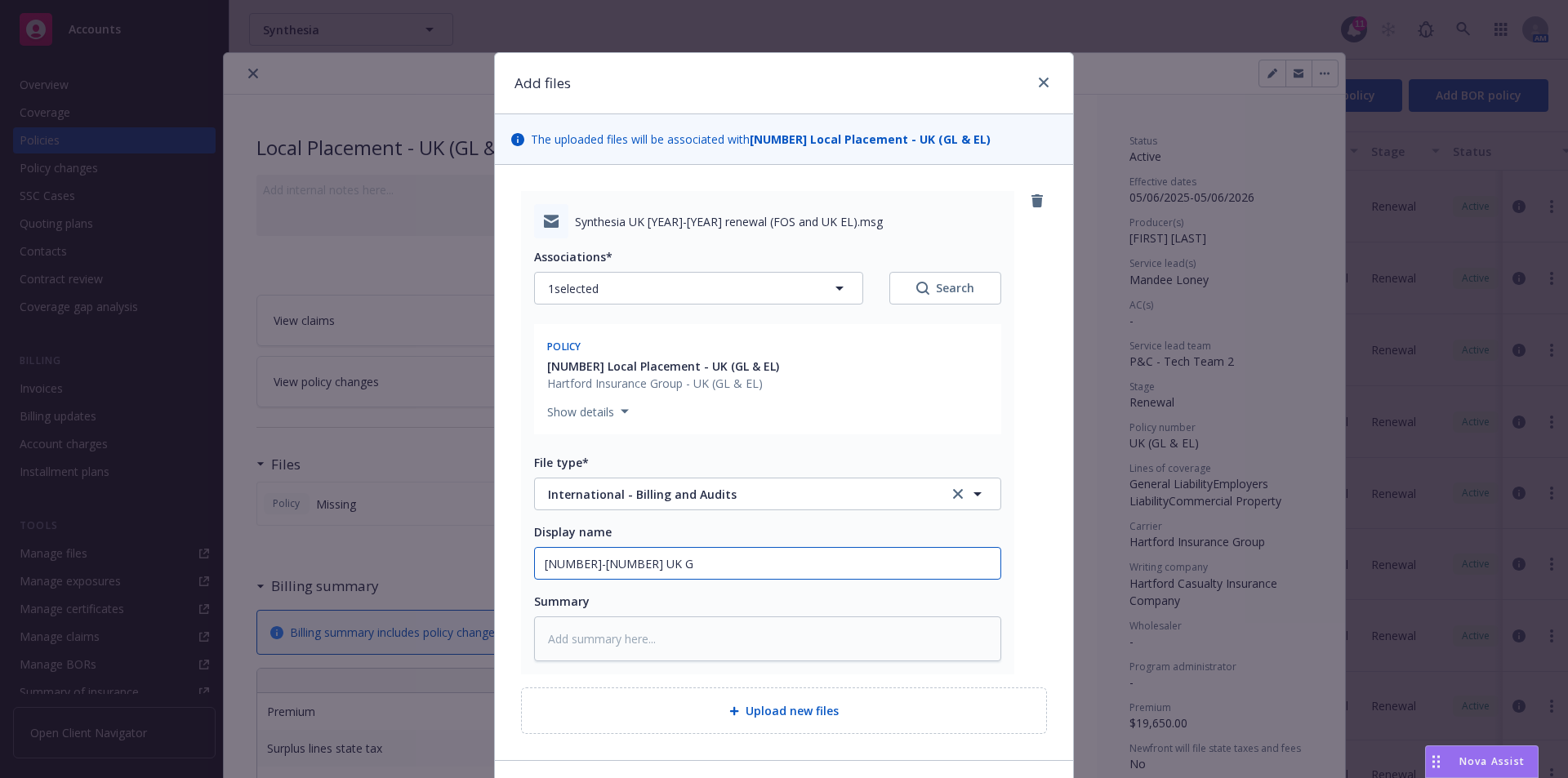 type on "x" 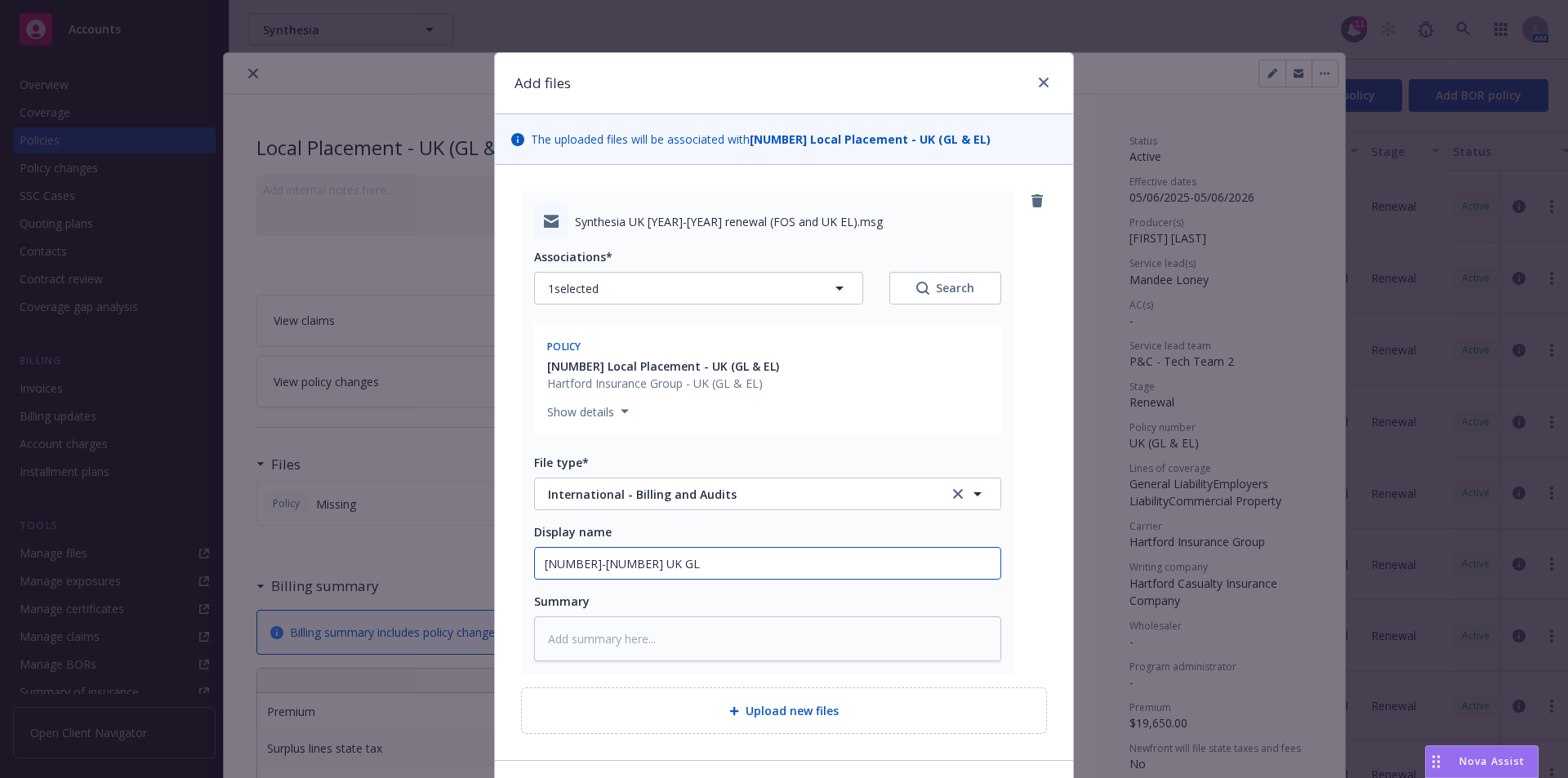 type on "x" 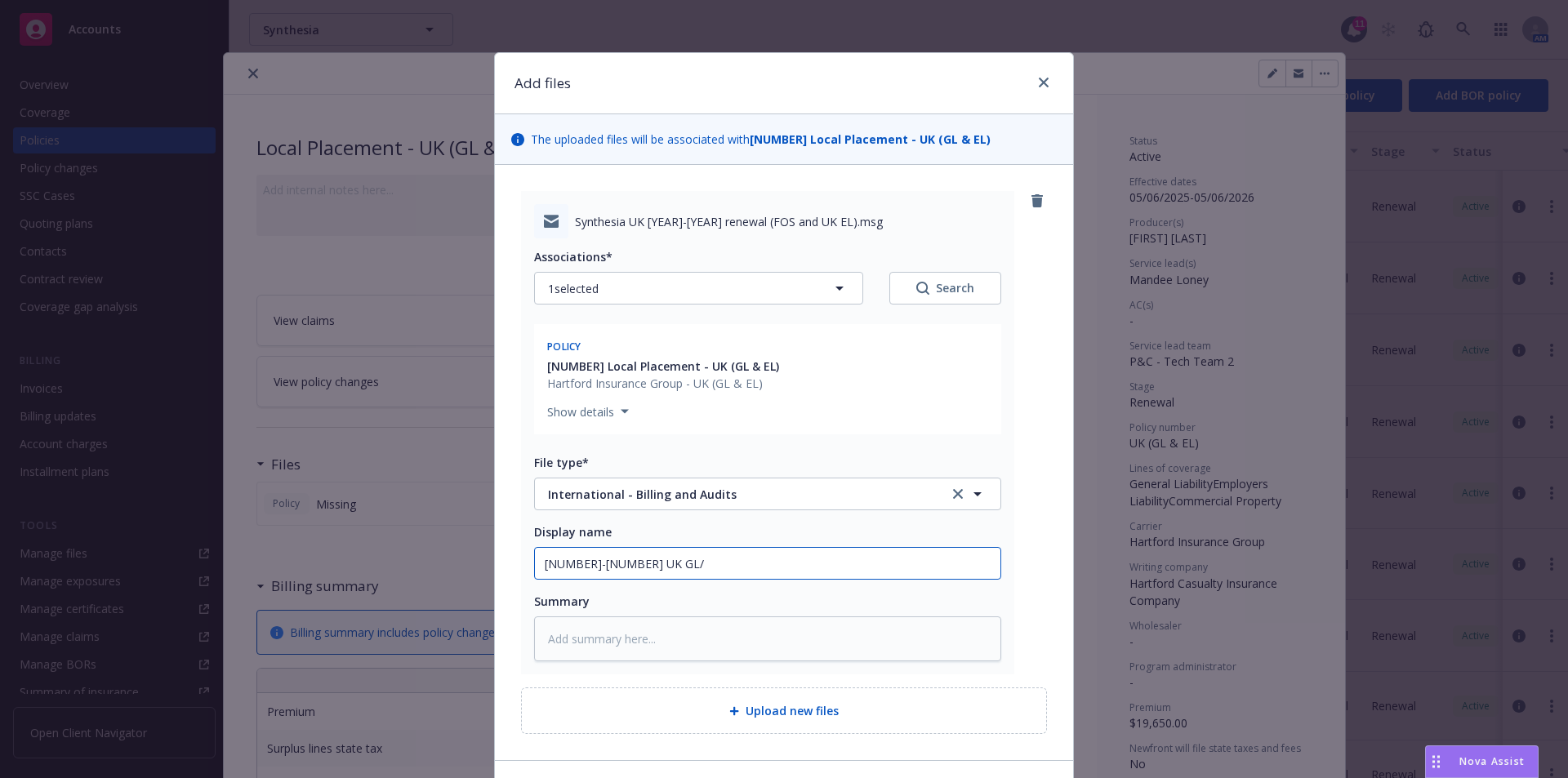type on "x" 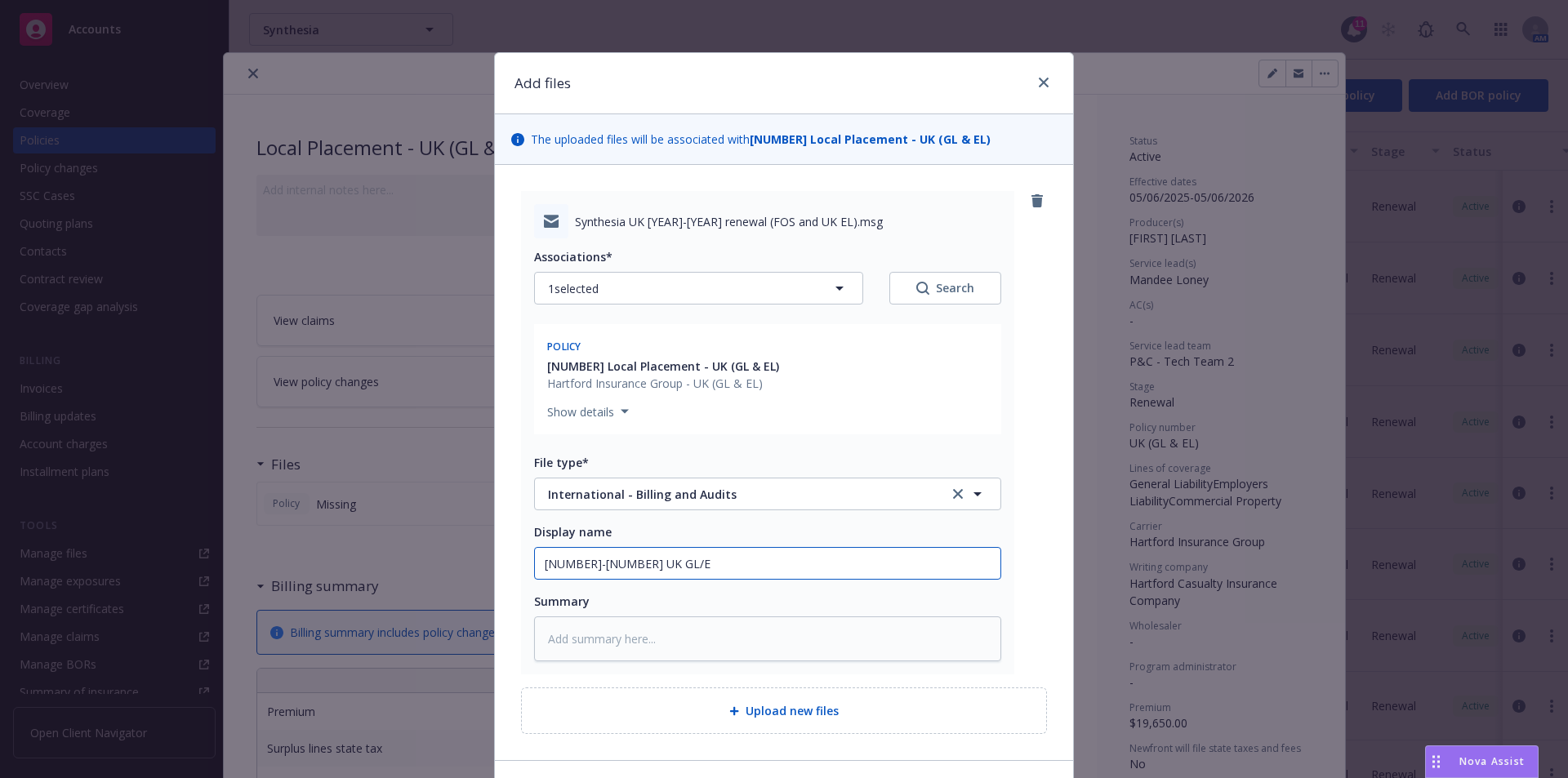 type on "x" 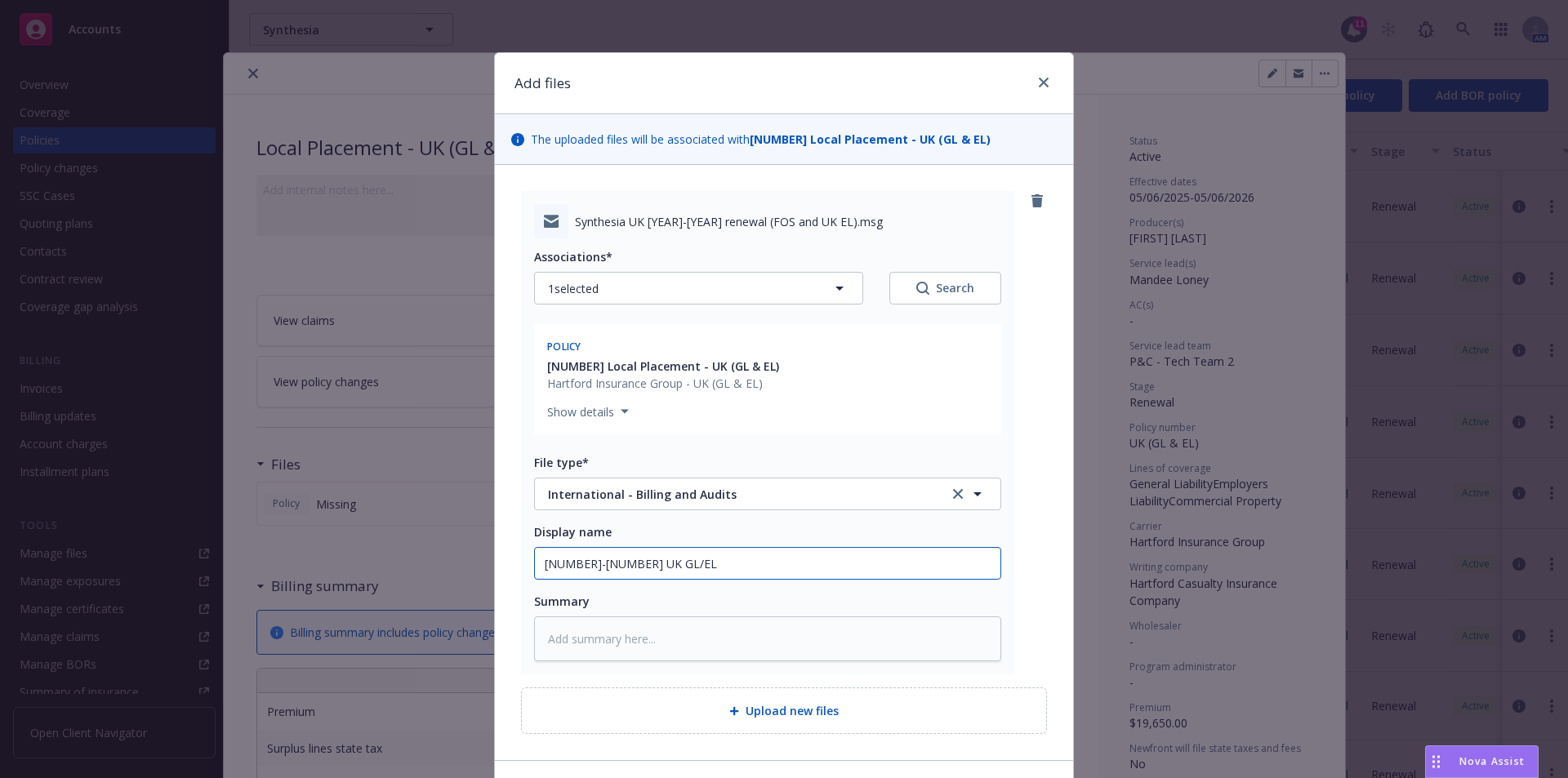 type on "x" 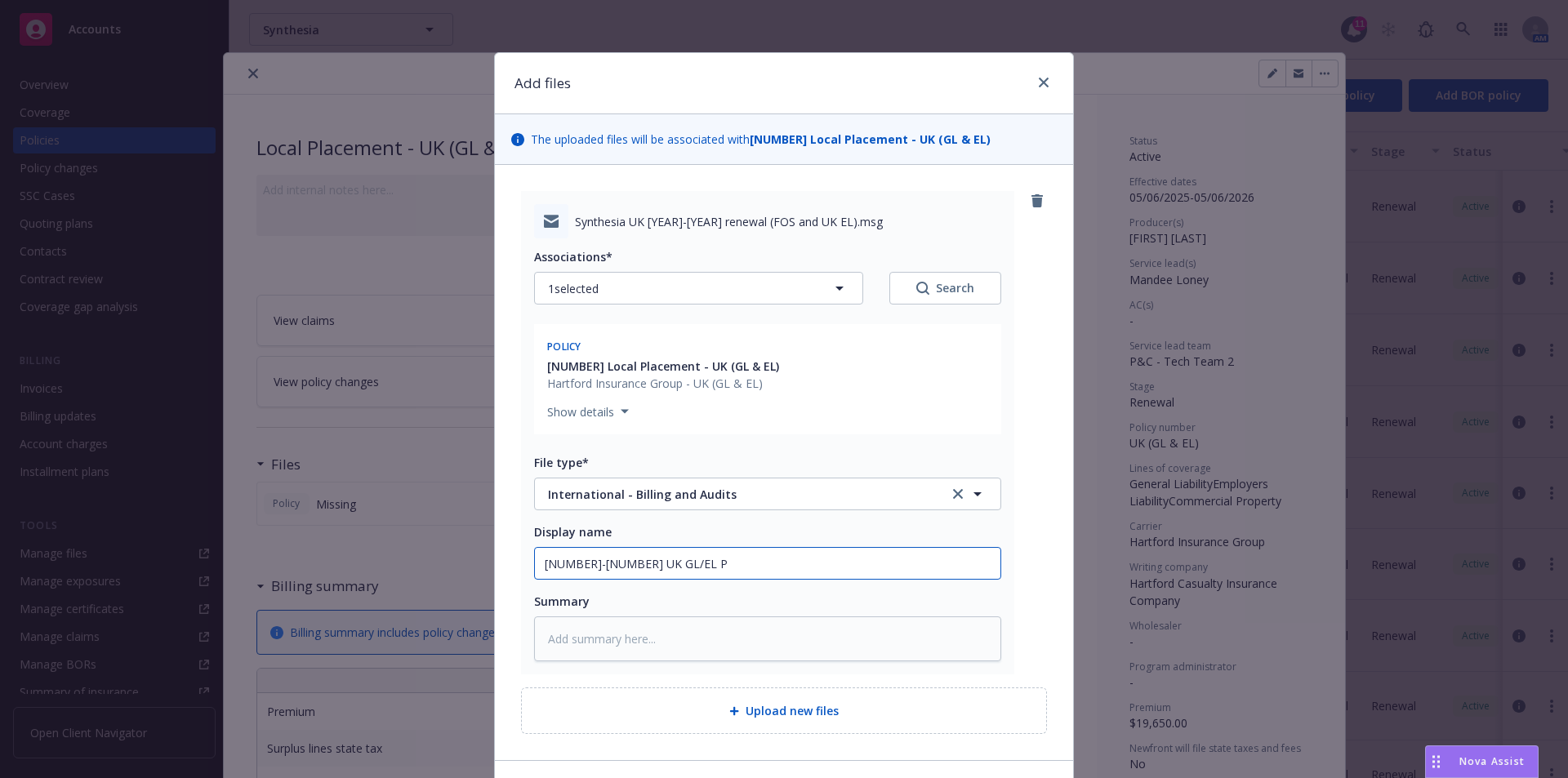 type on "x" 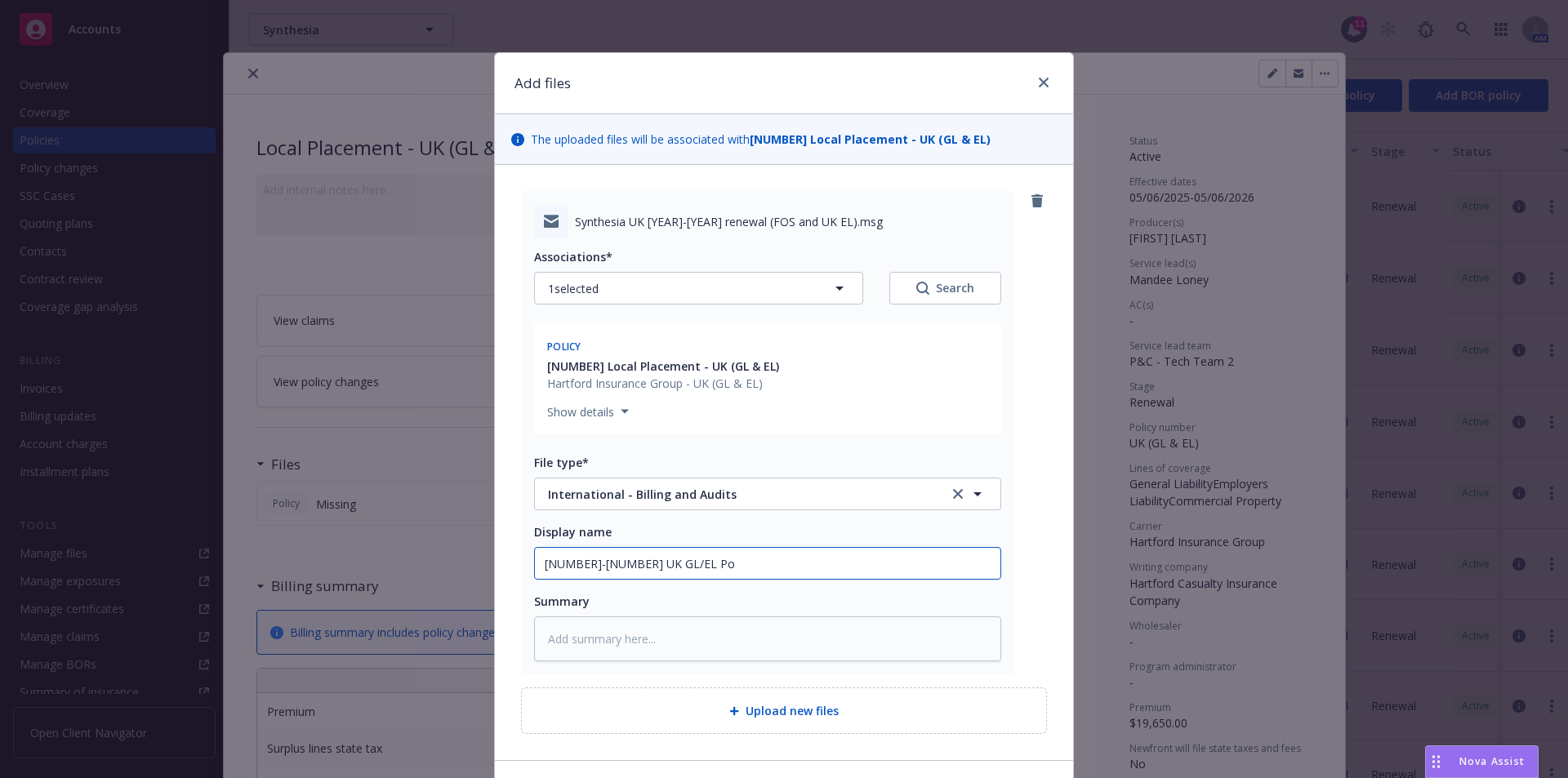 type on "x" 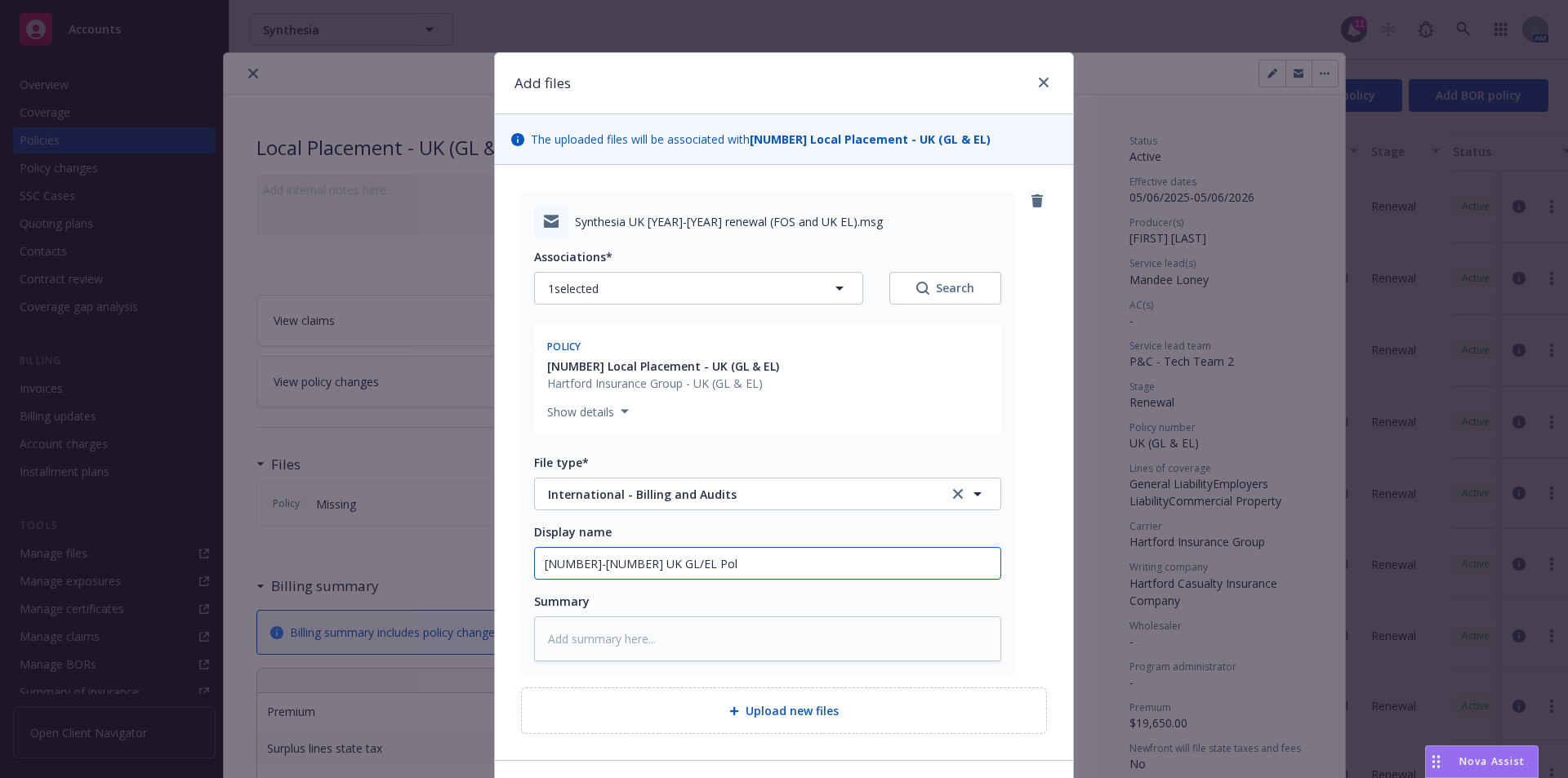 type on "x" 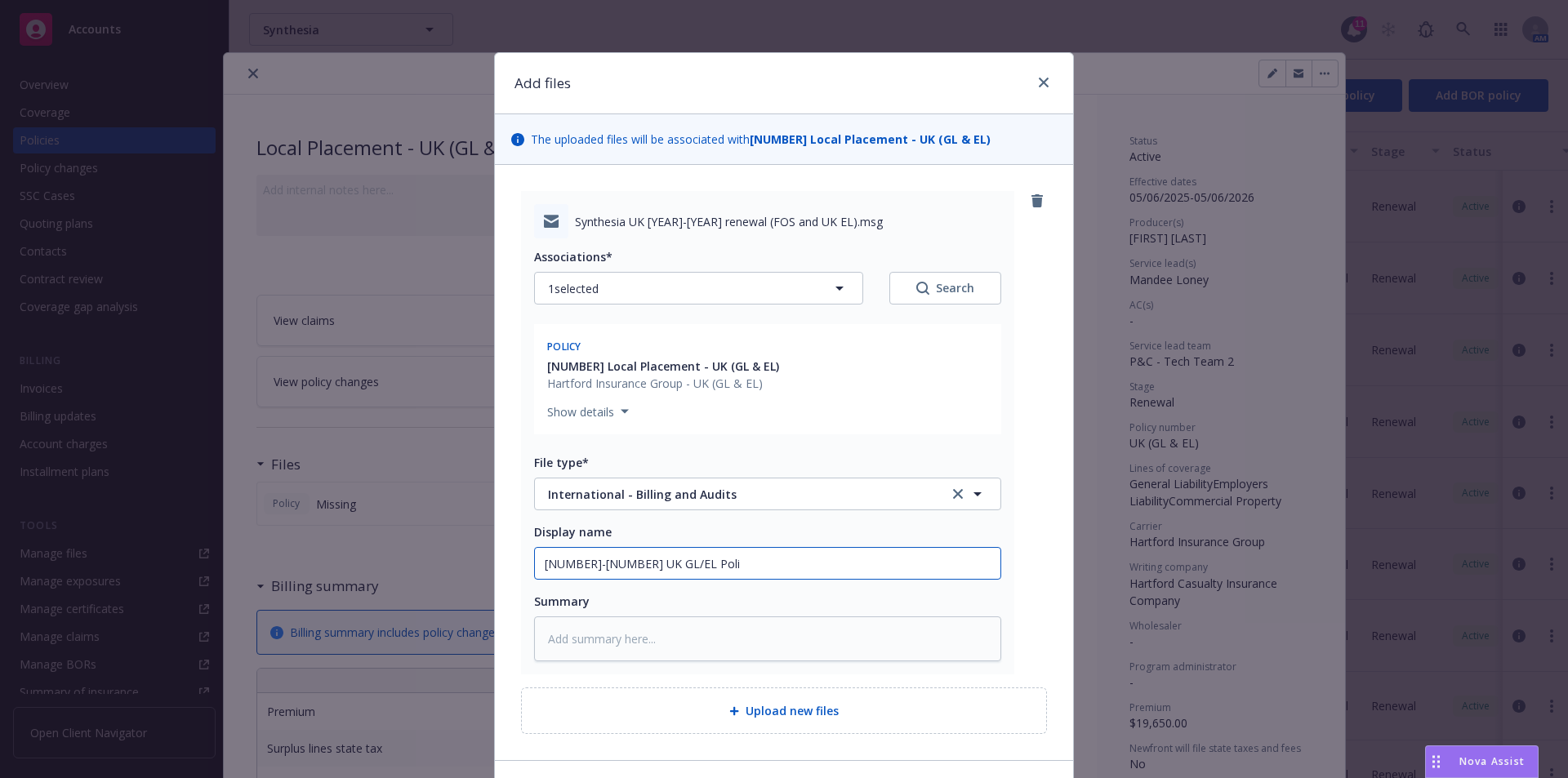 type on "x" 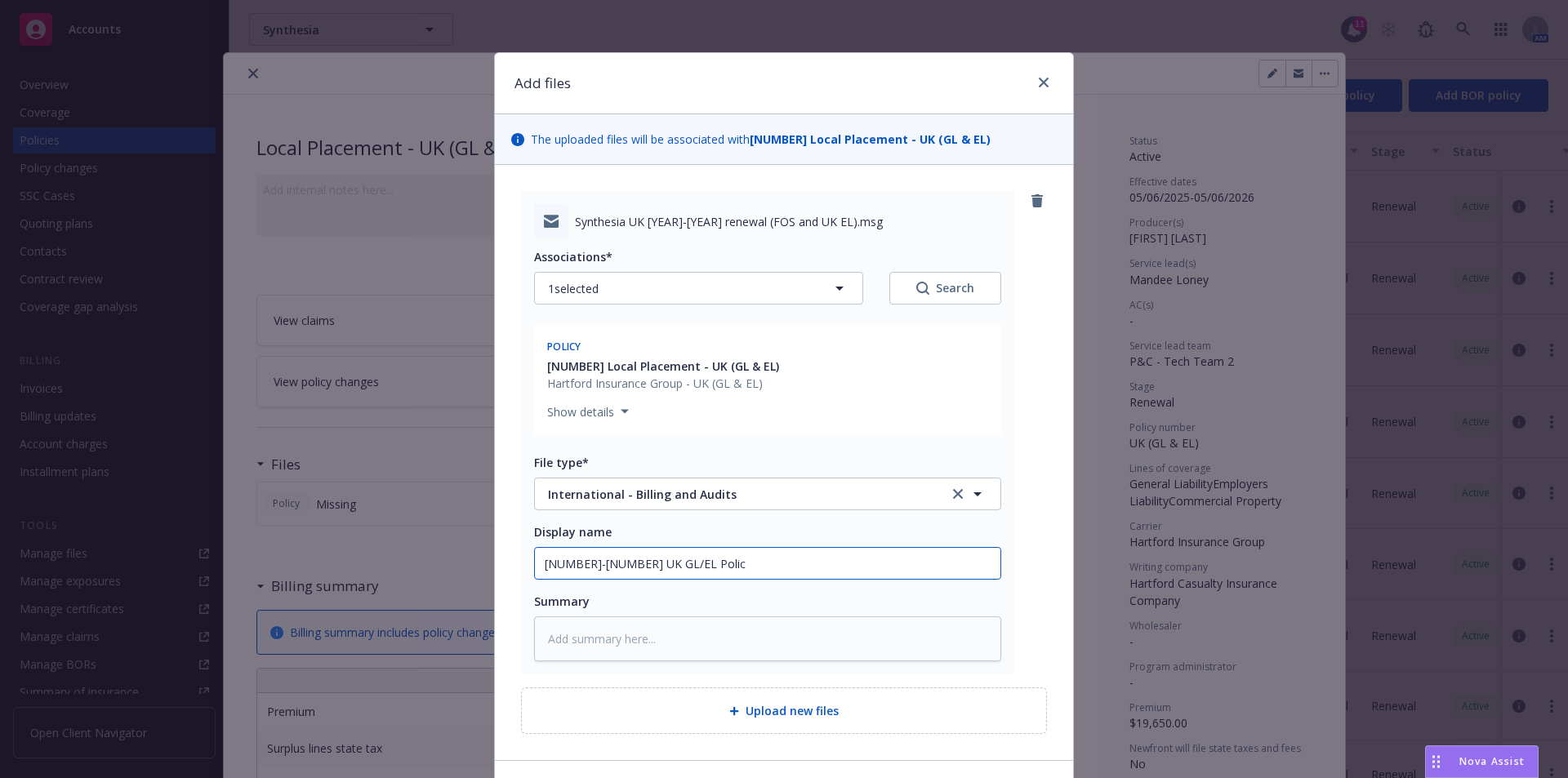 type on "x" 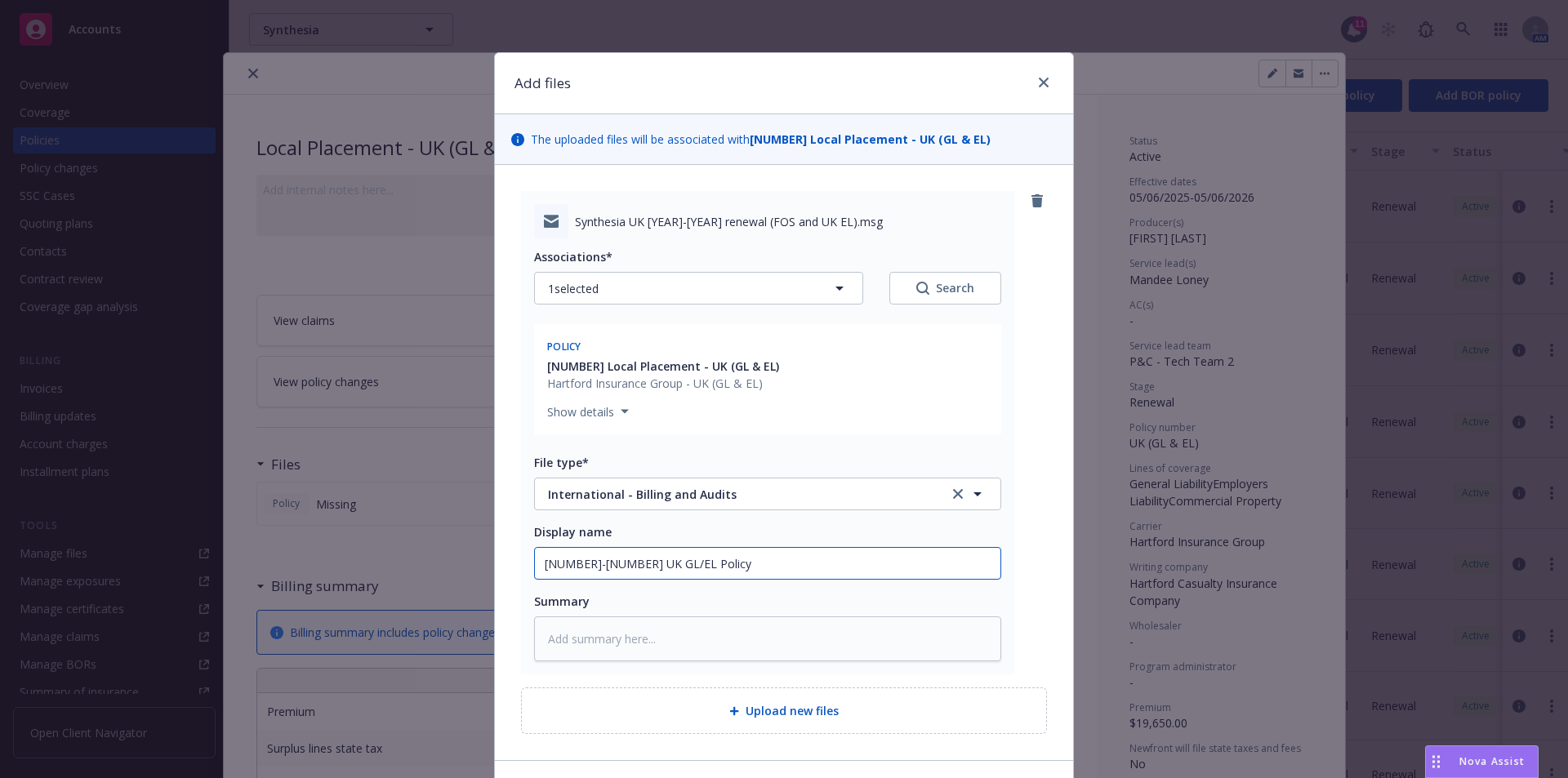 type on "x" 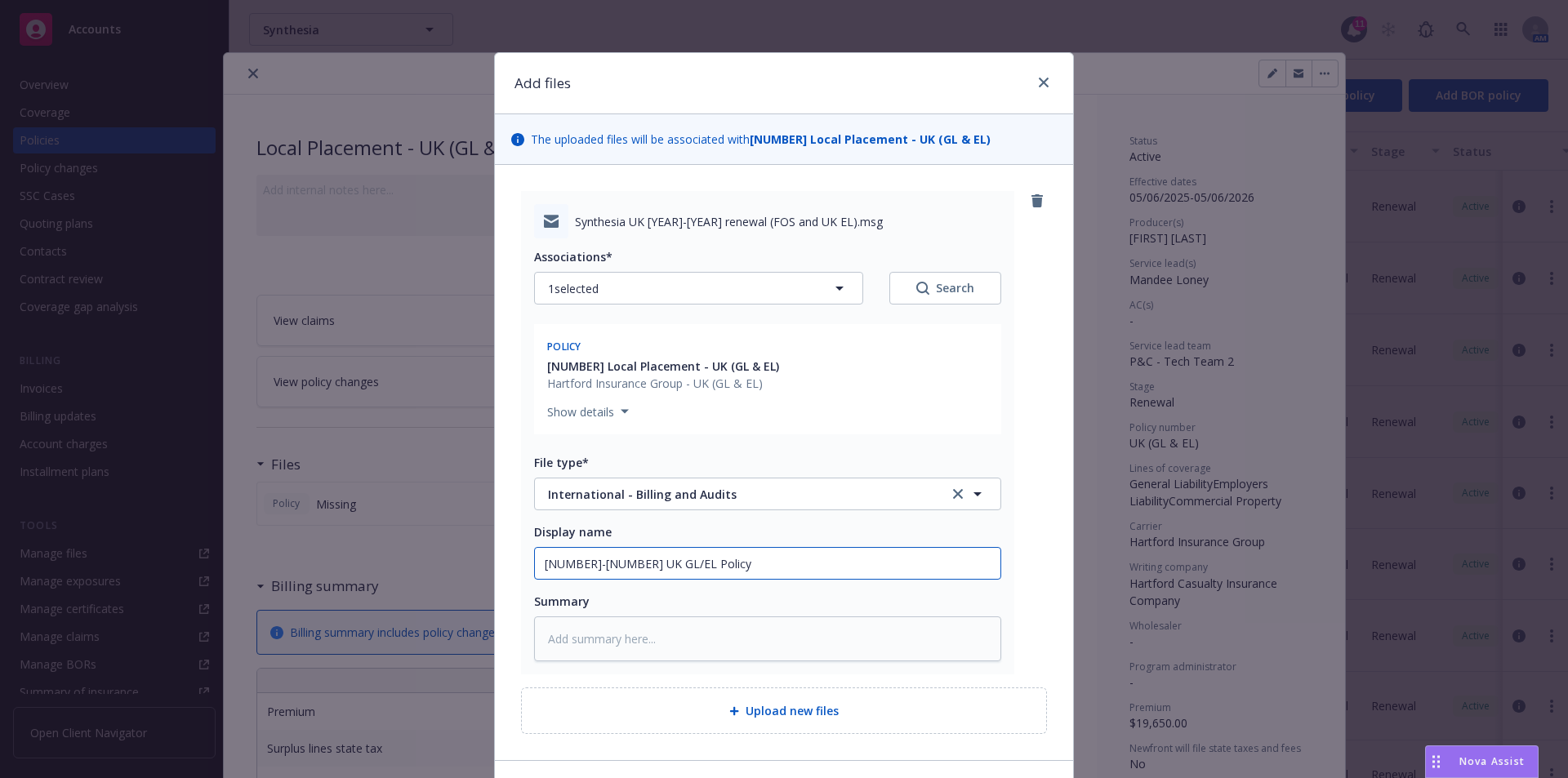 type on "x" 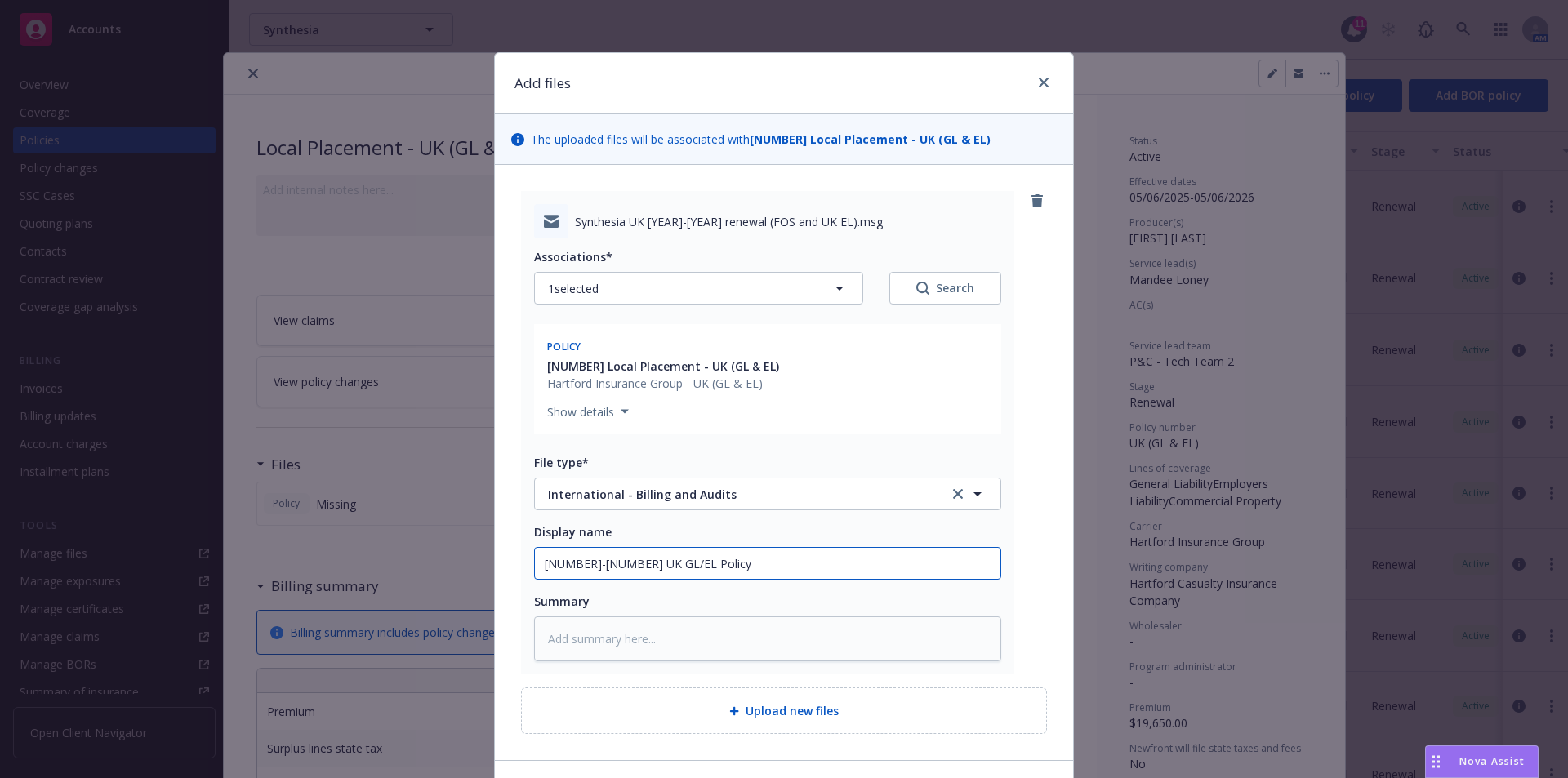 type on "25-26 UK GL/EL Policy &" 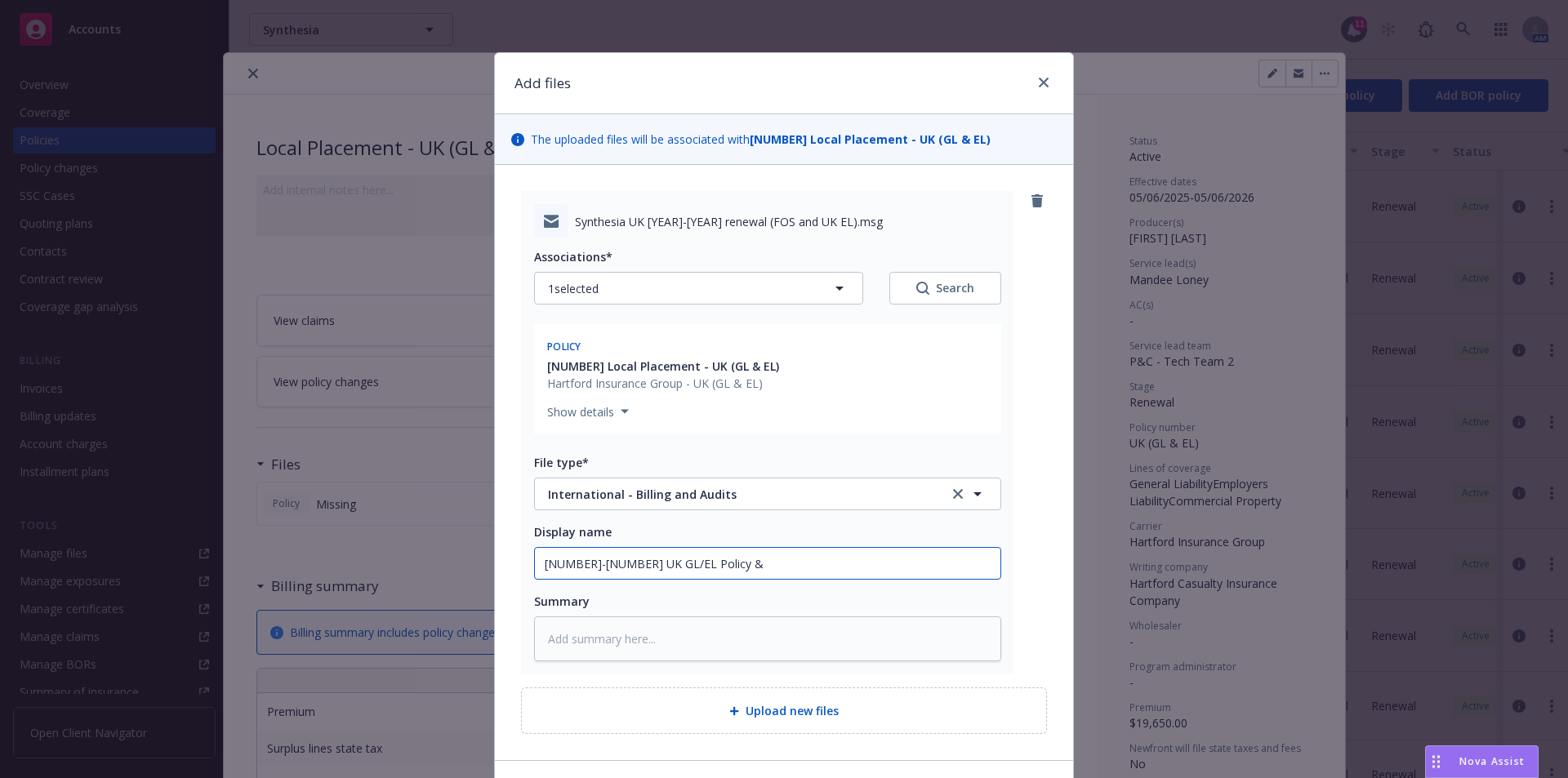 type on "x" 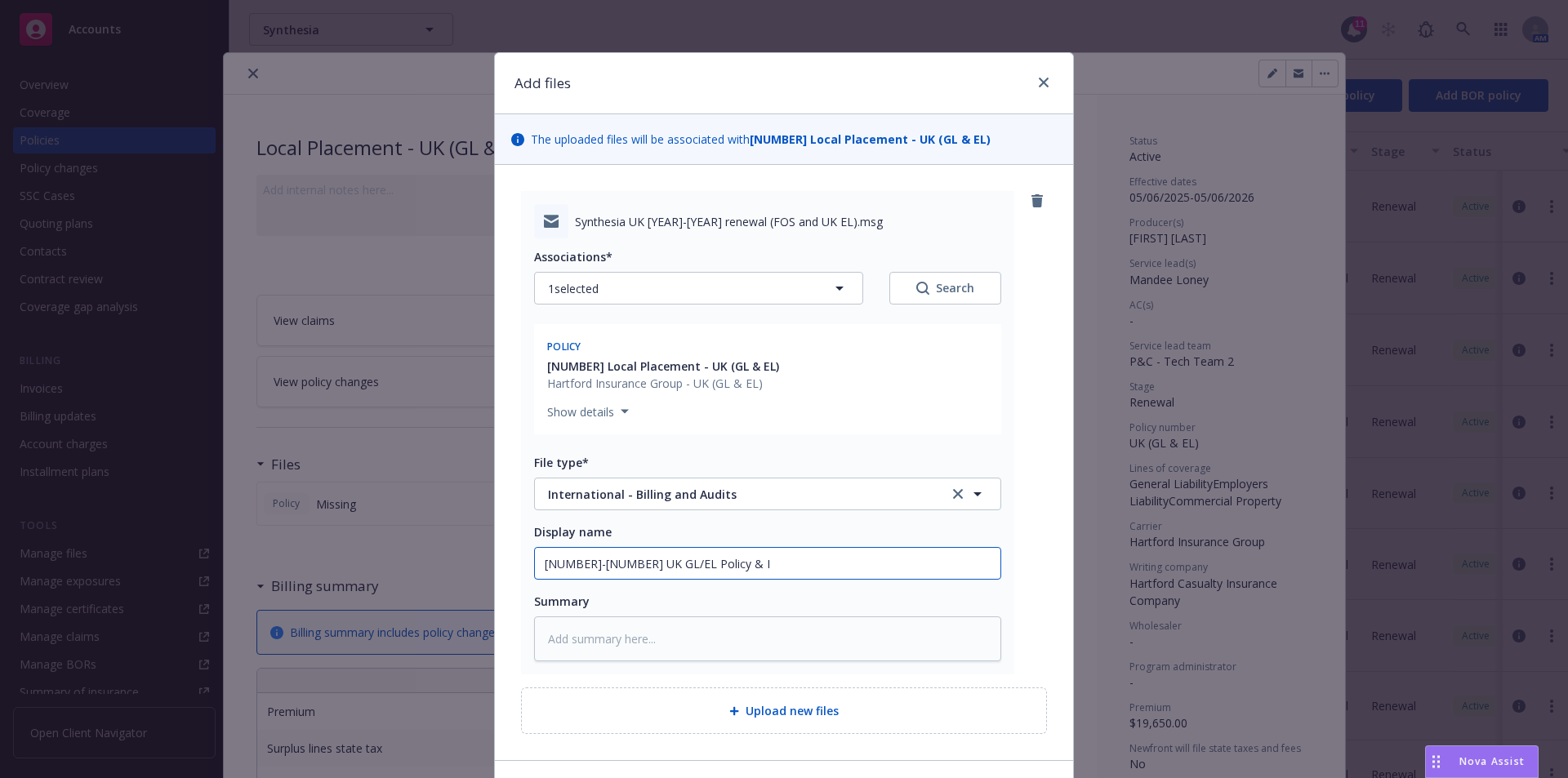 type on "x" 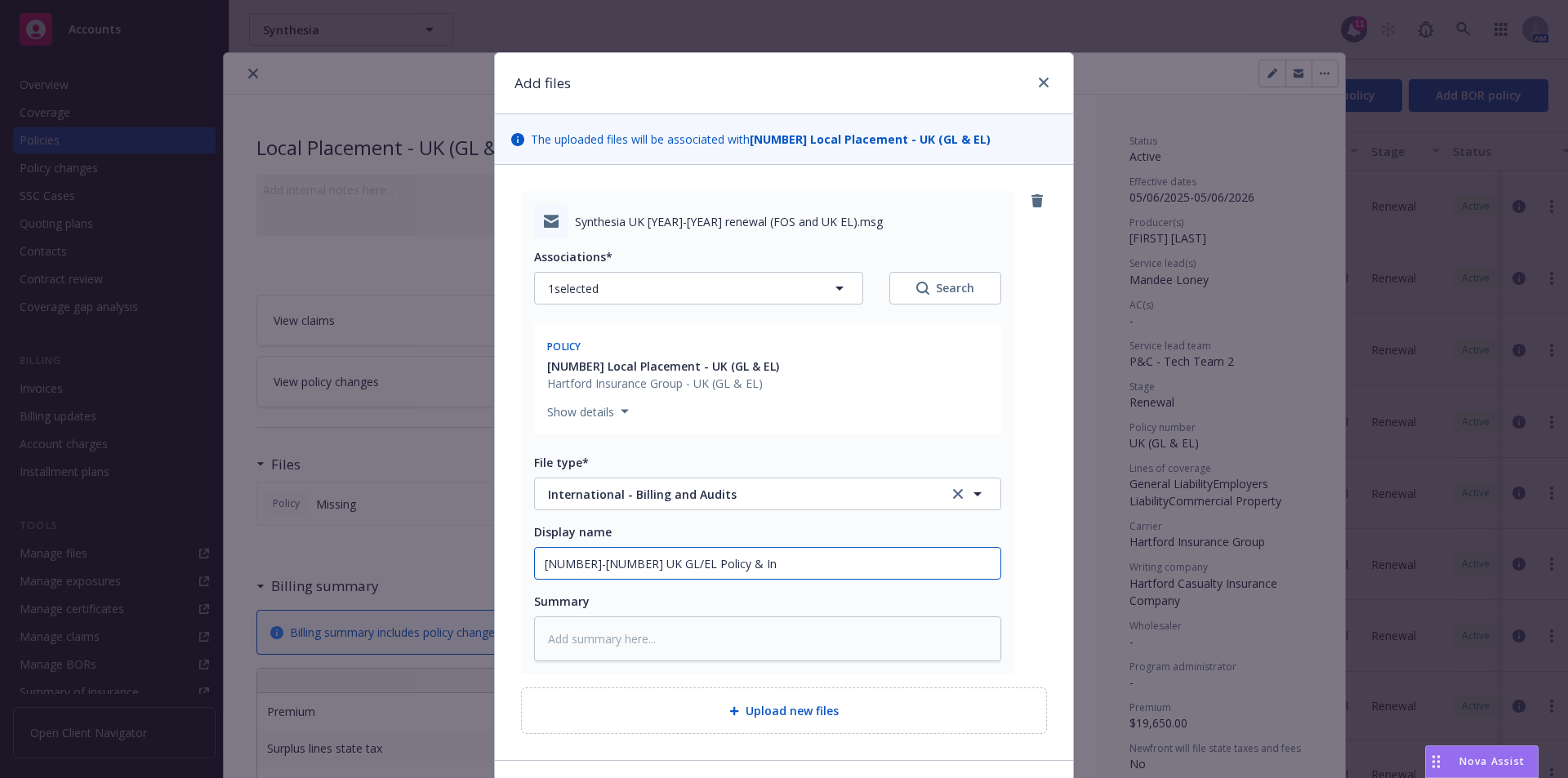 type on "x" 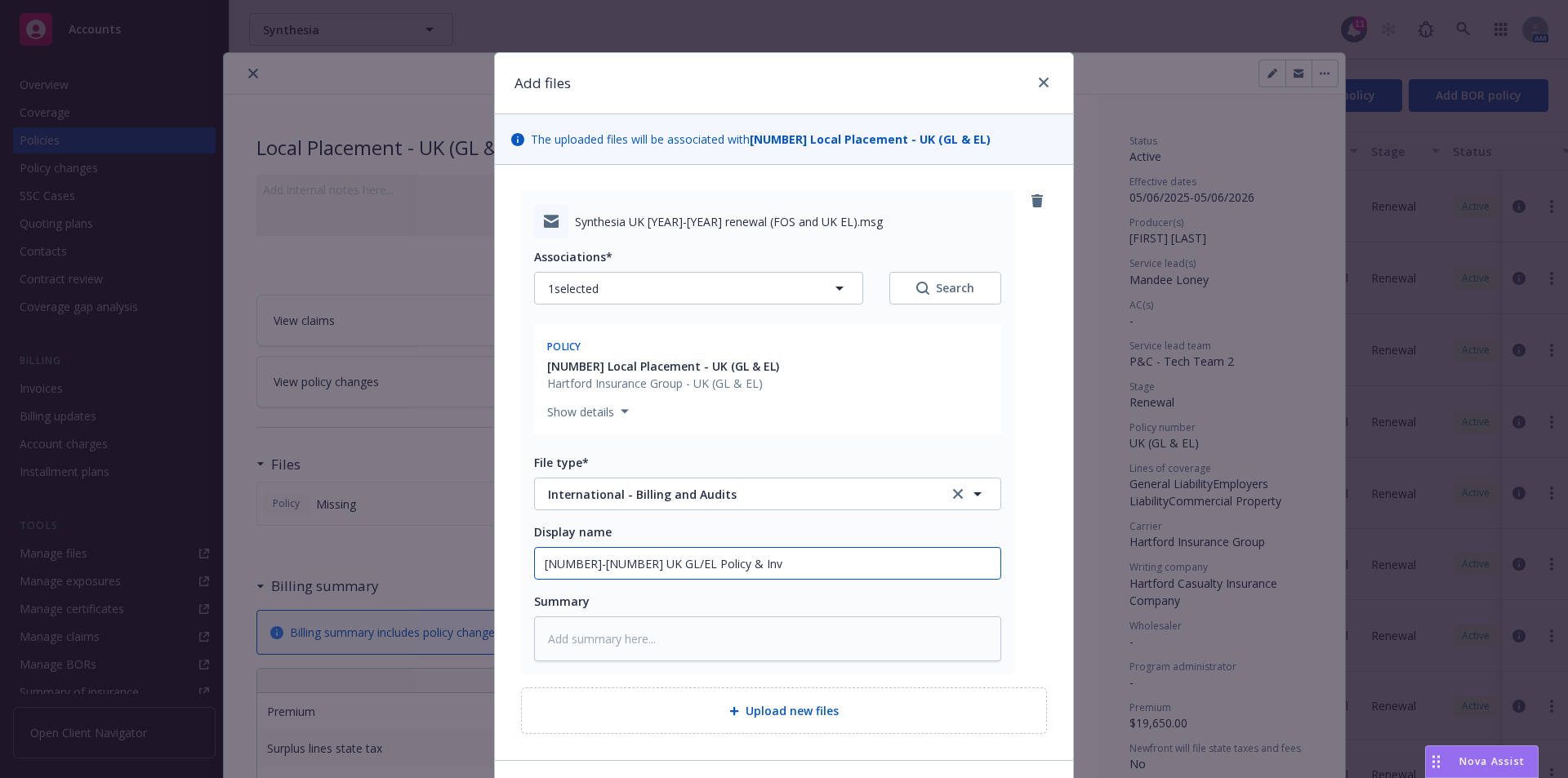 type on "x" 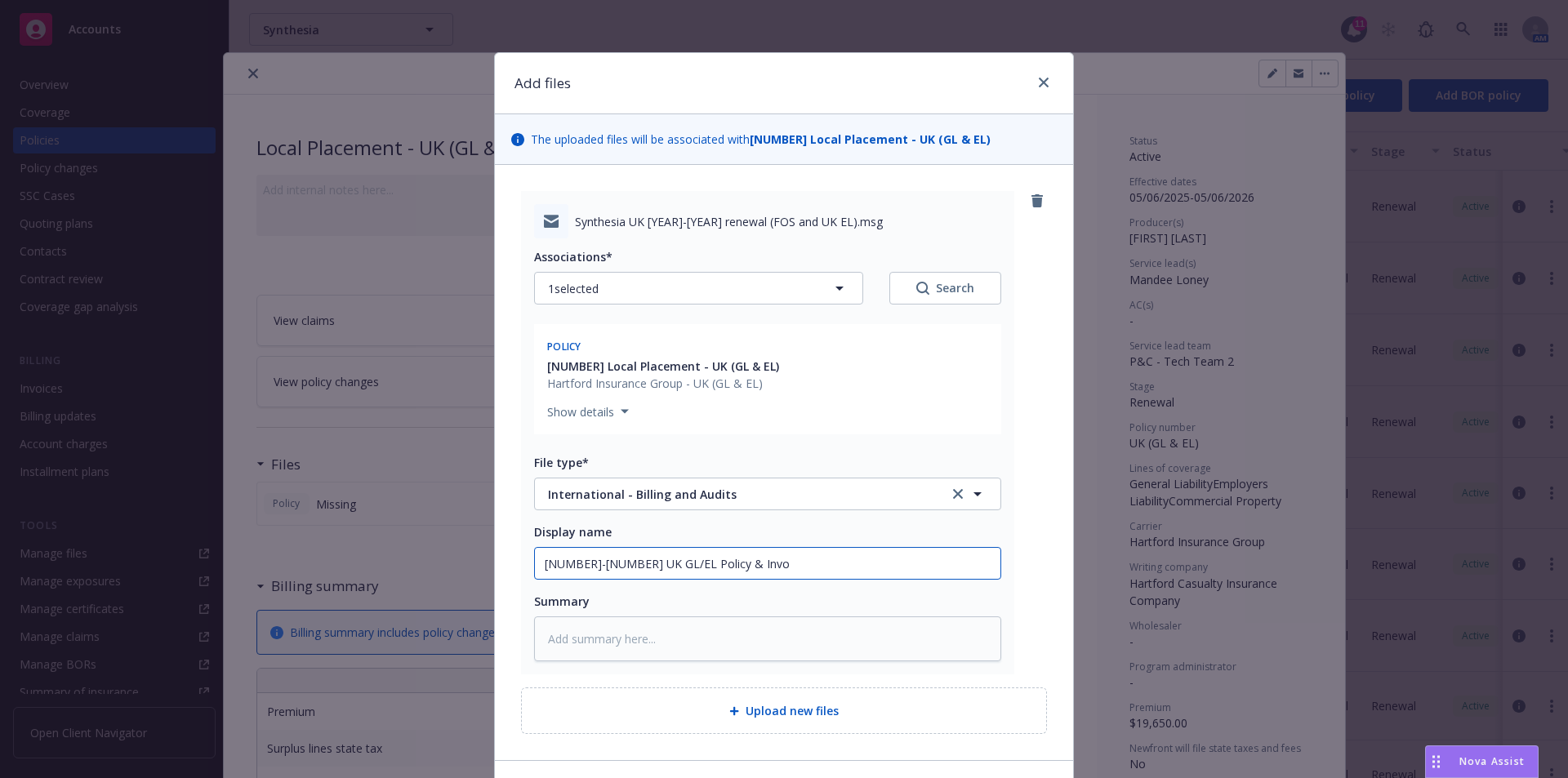 type on "x" 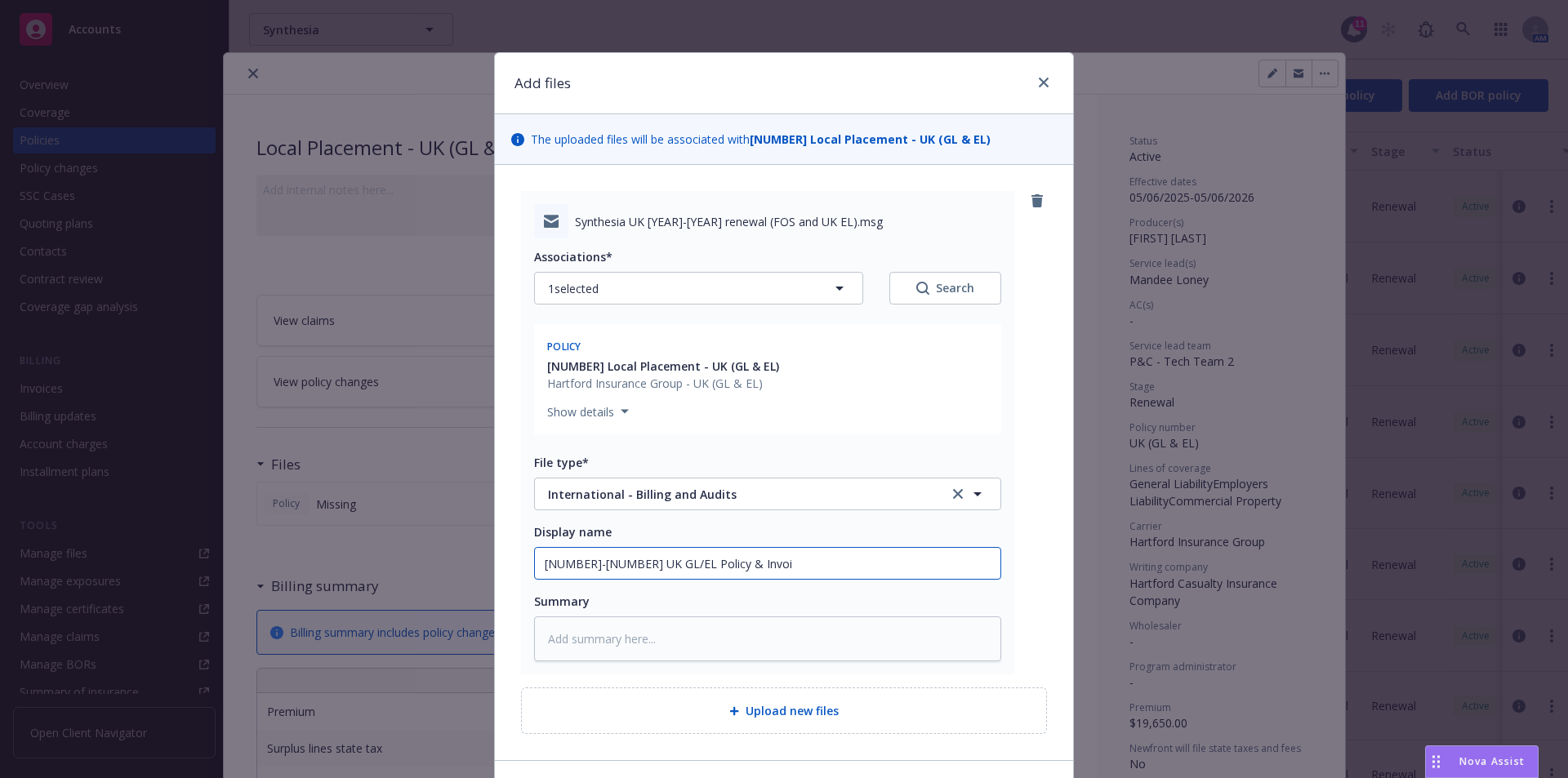 type on "x" 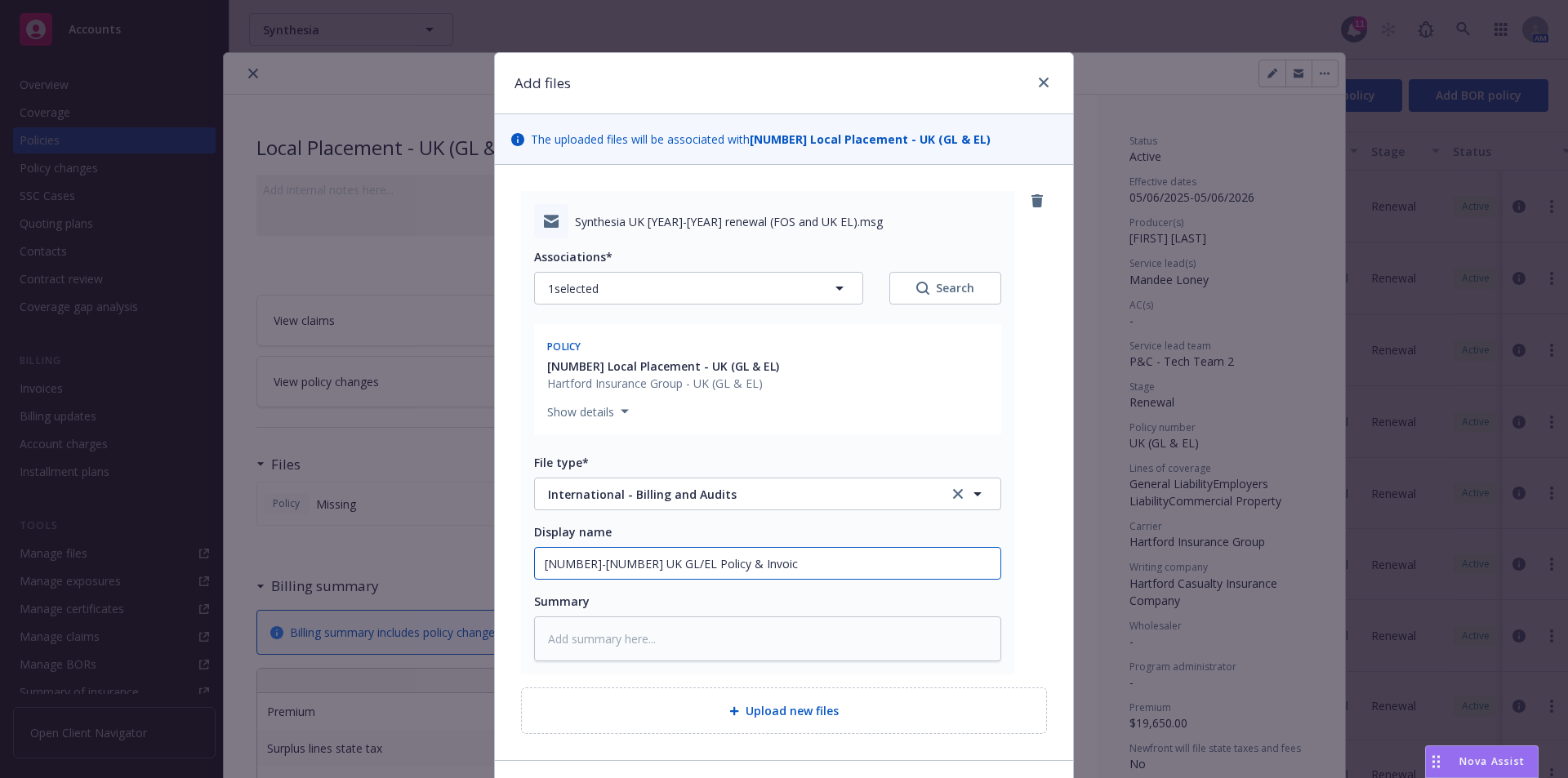 type on "x" 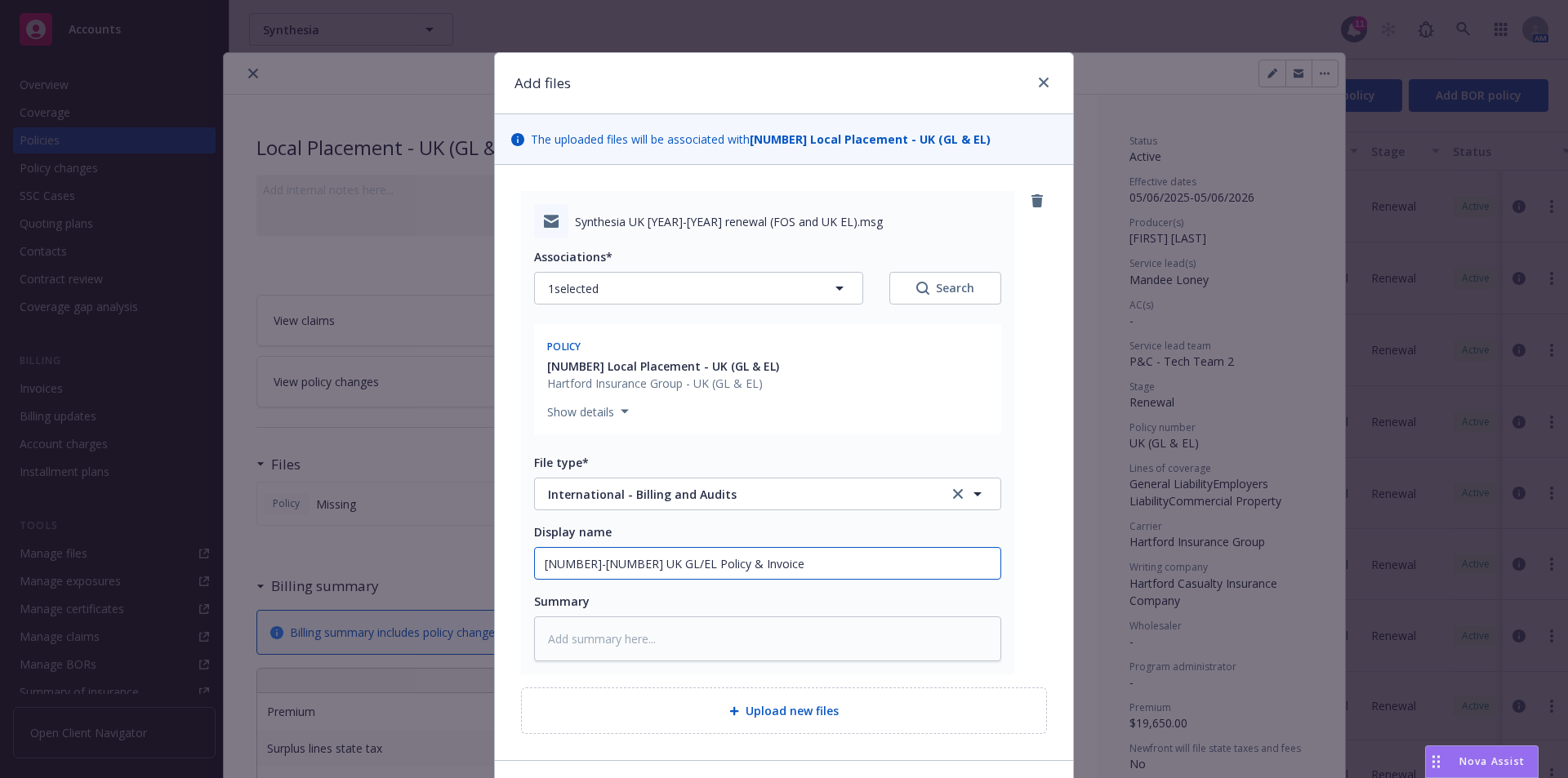 type on "x" 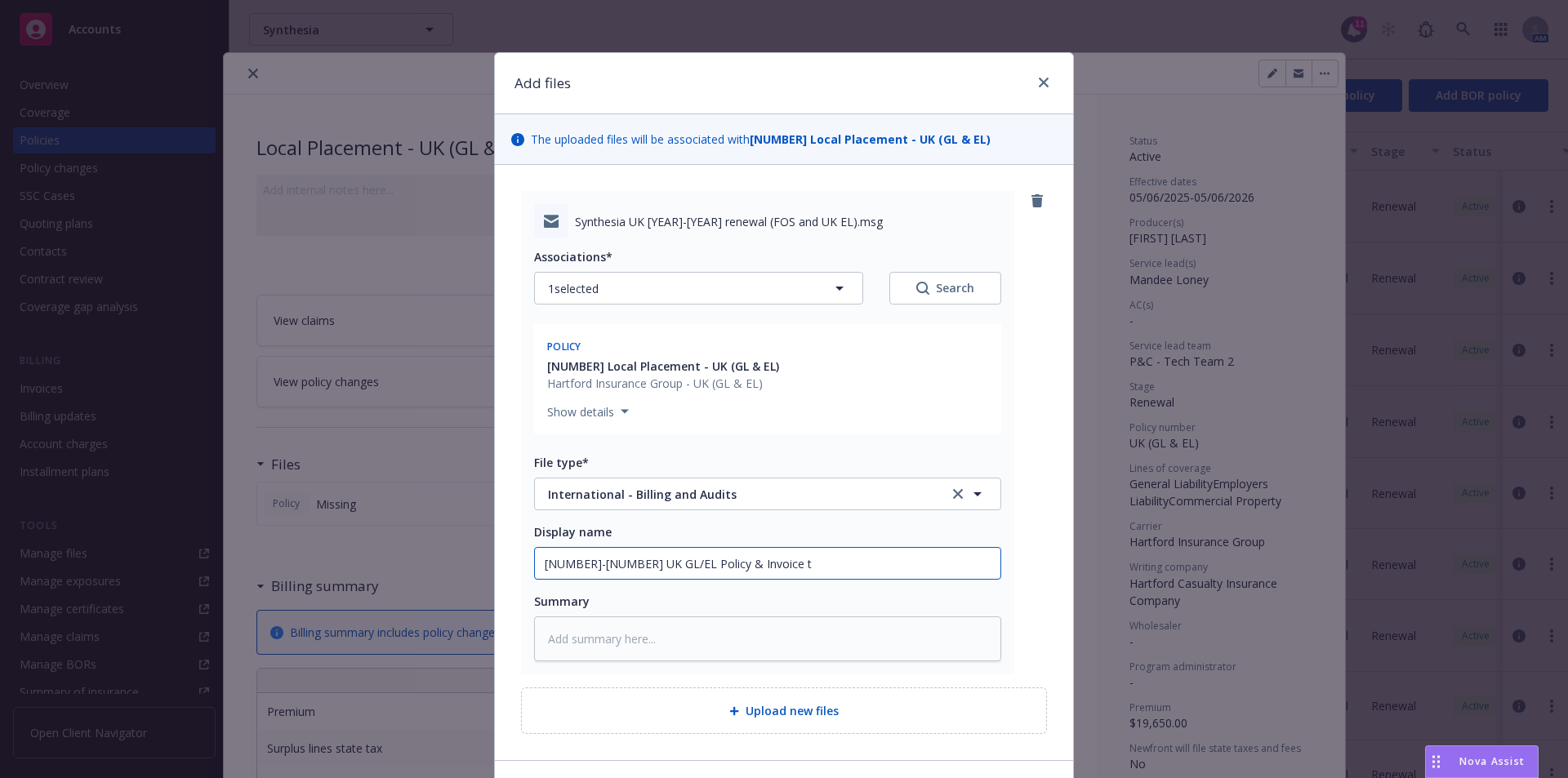 type on "x" 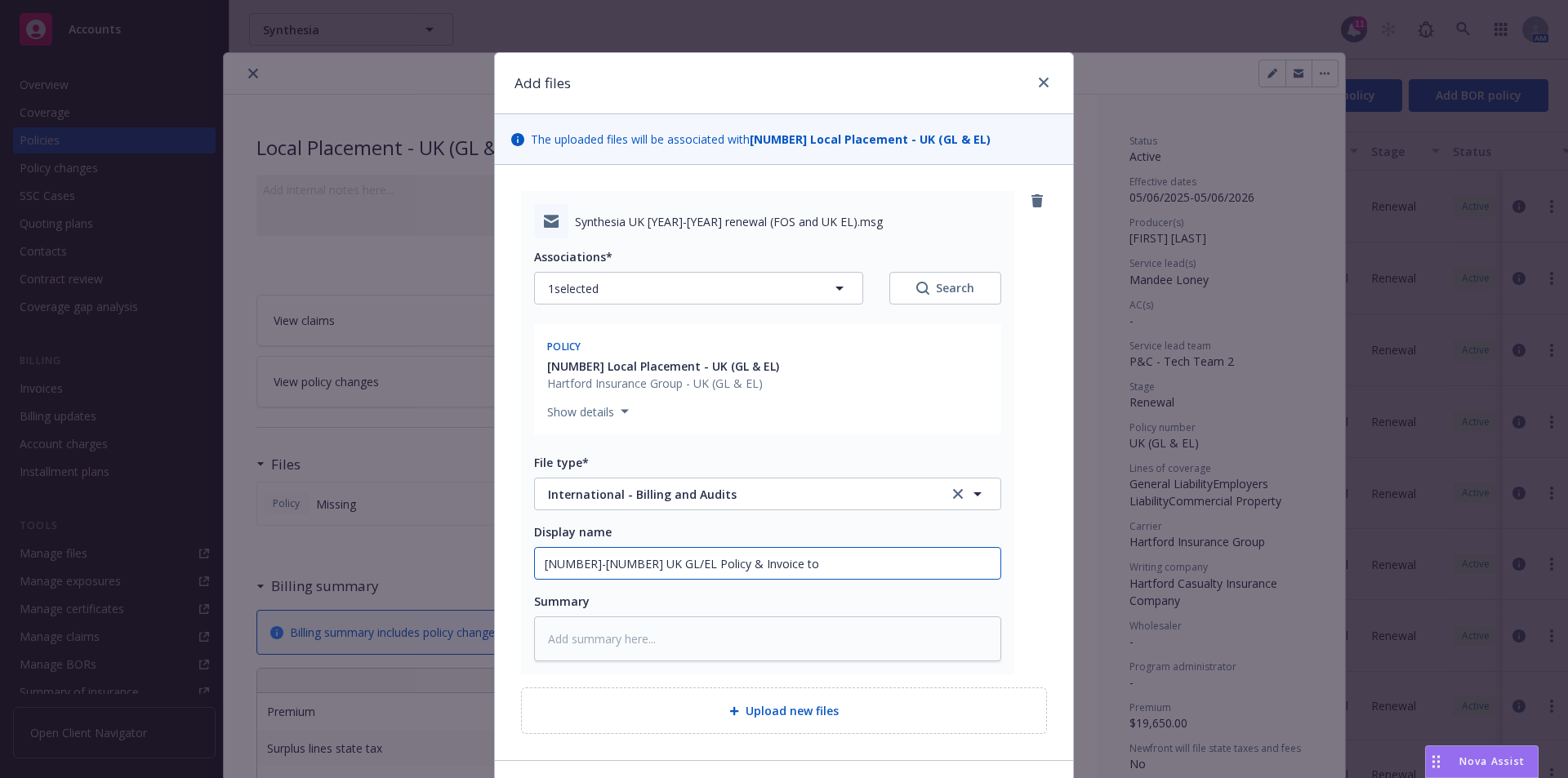 type on "x" 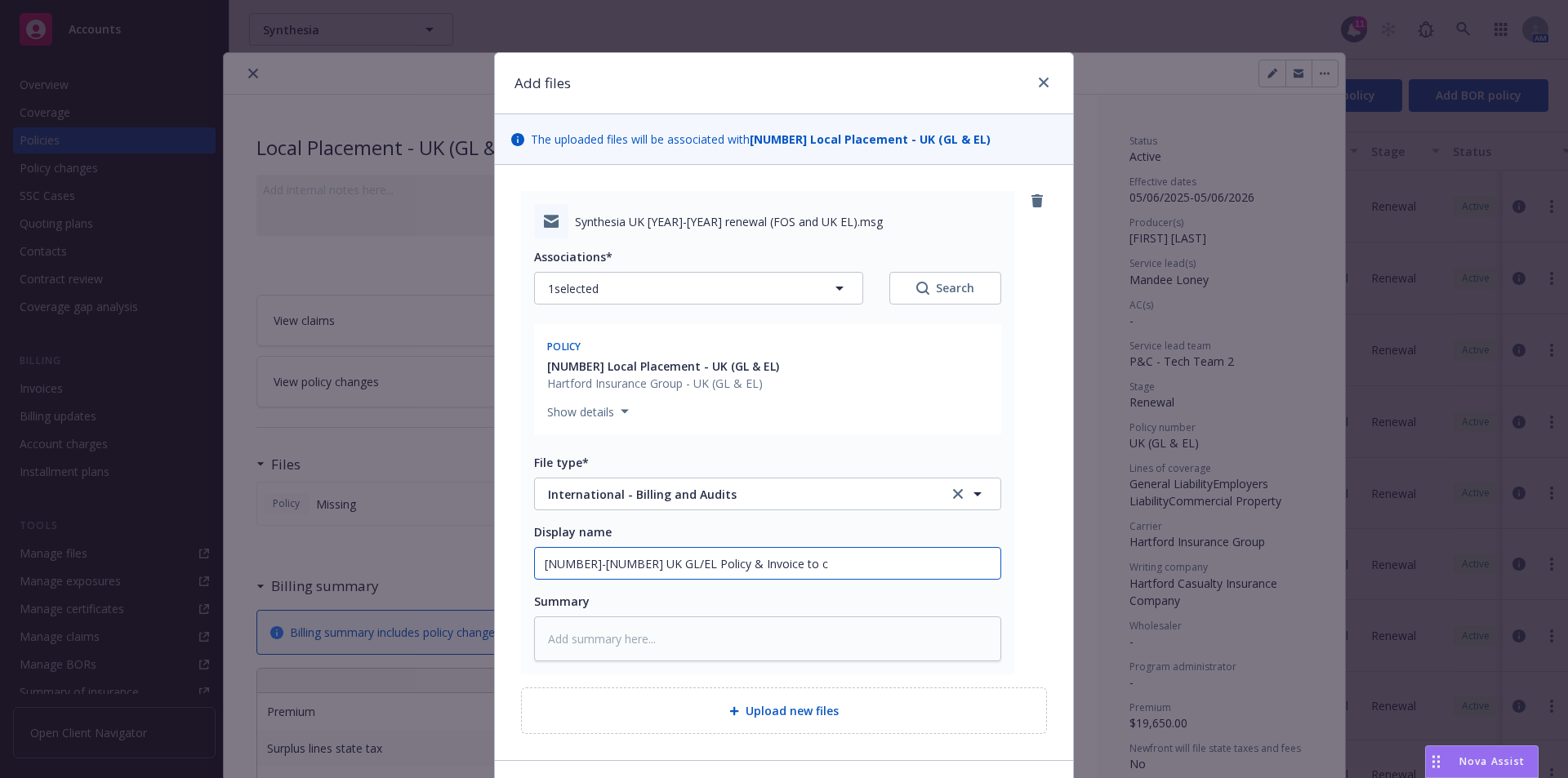 type on "x" 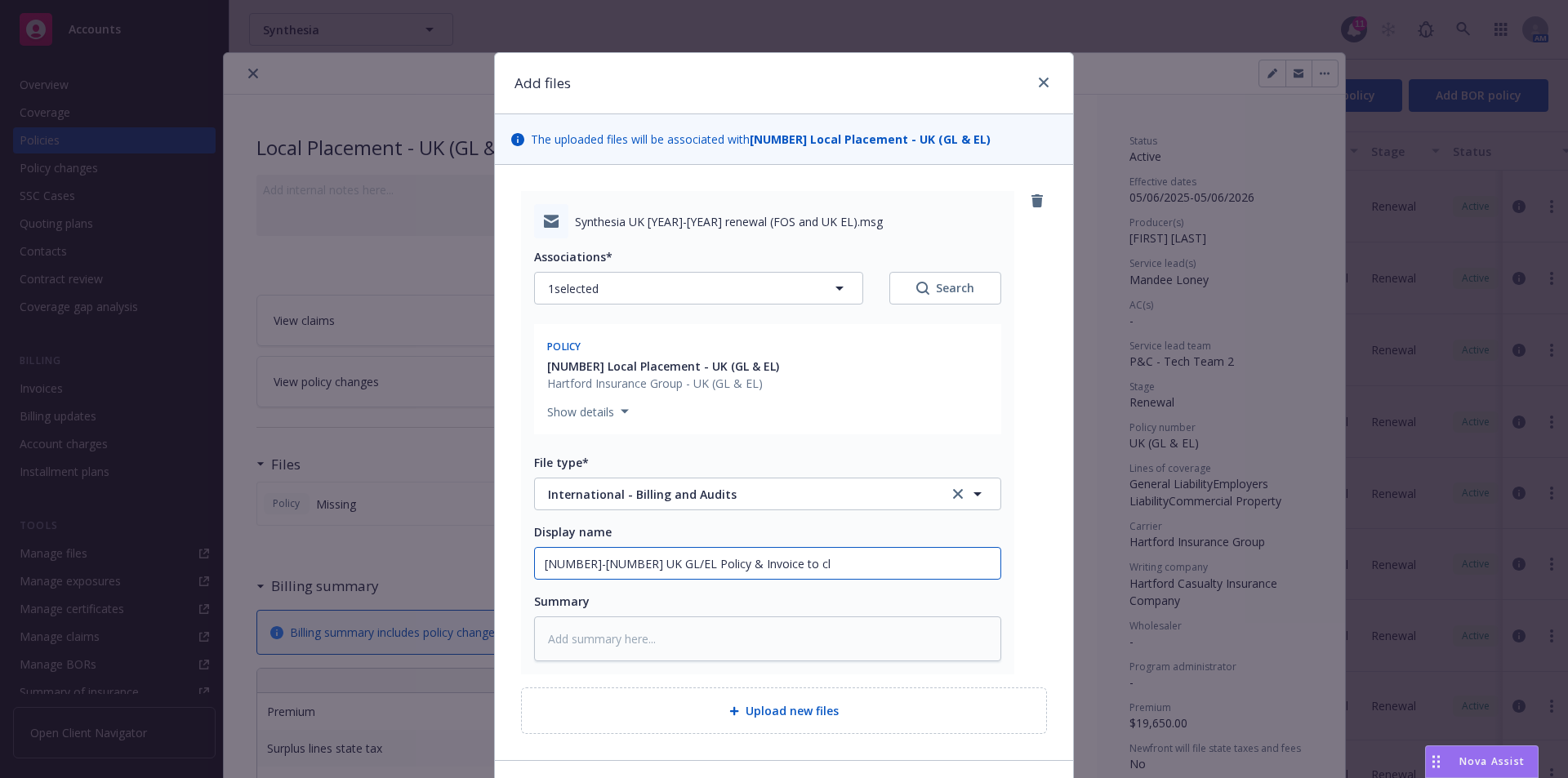 type on "x" 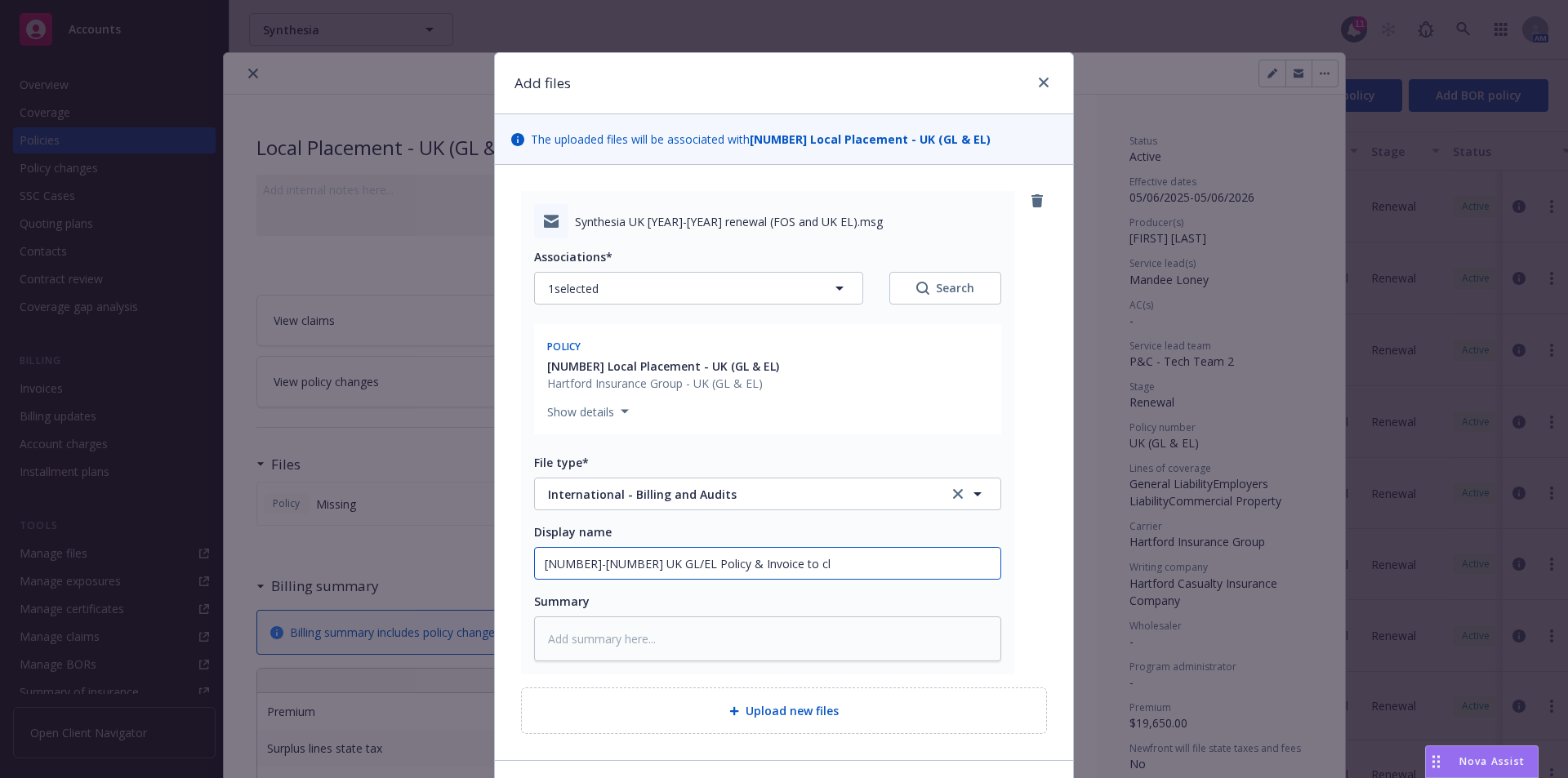 type on "25-26 UK GL/EL Policy & Invoice to cli" 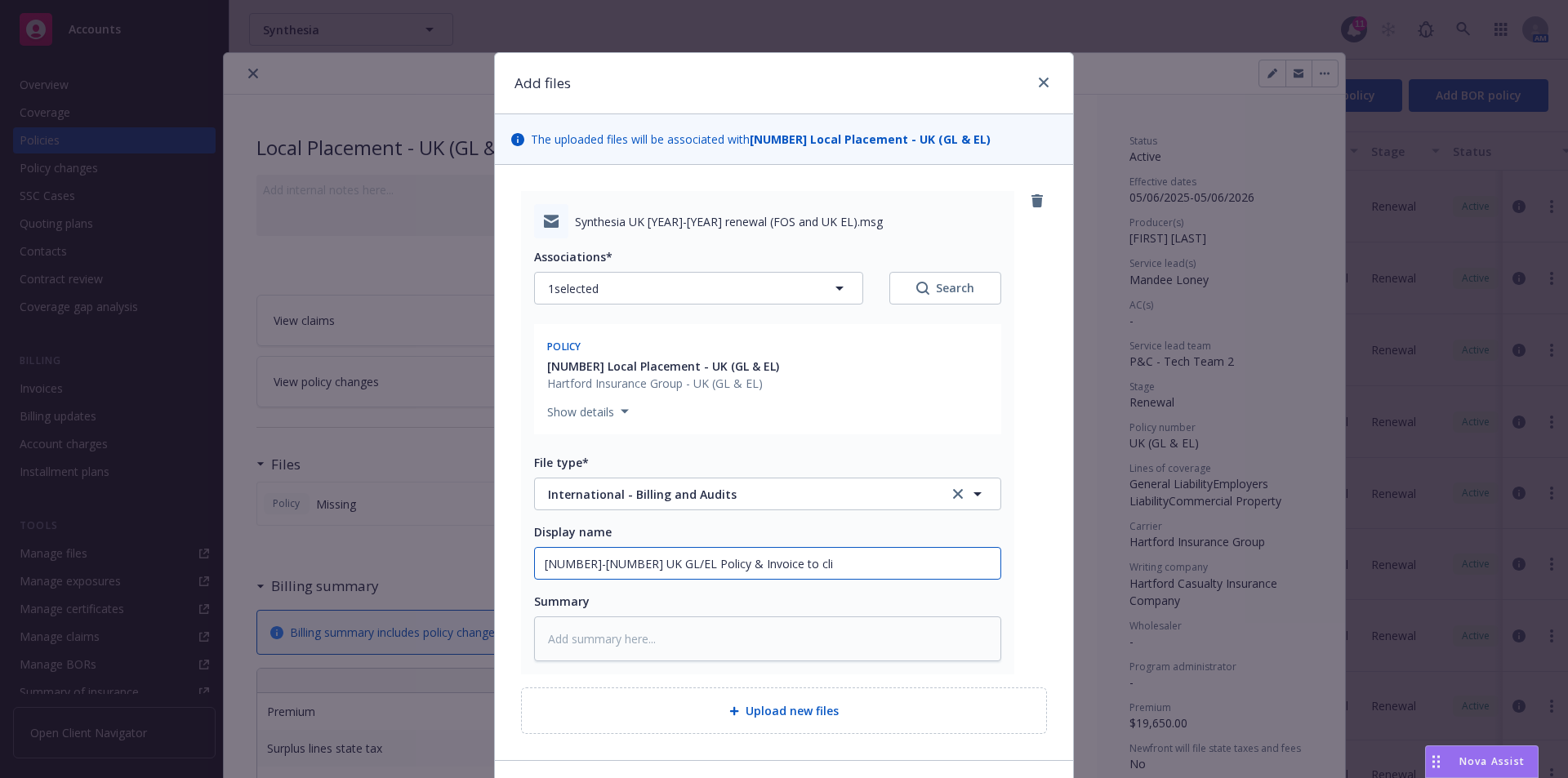 type on "x" 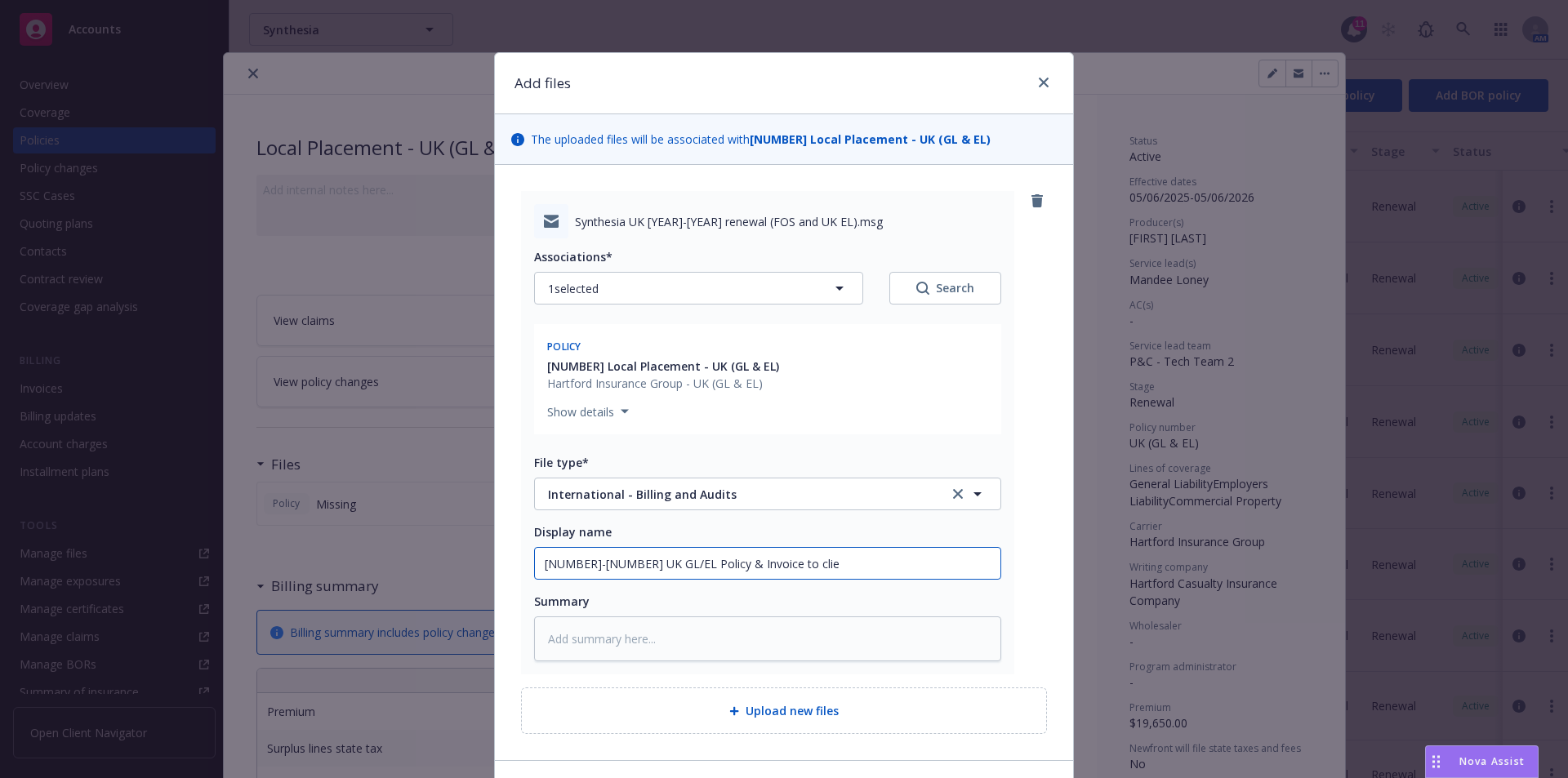 type on "x" 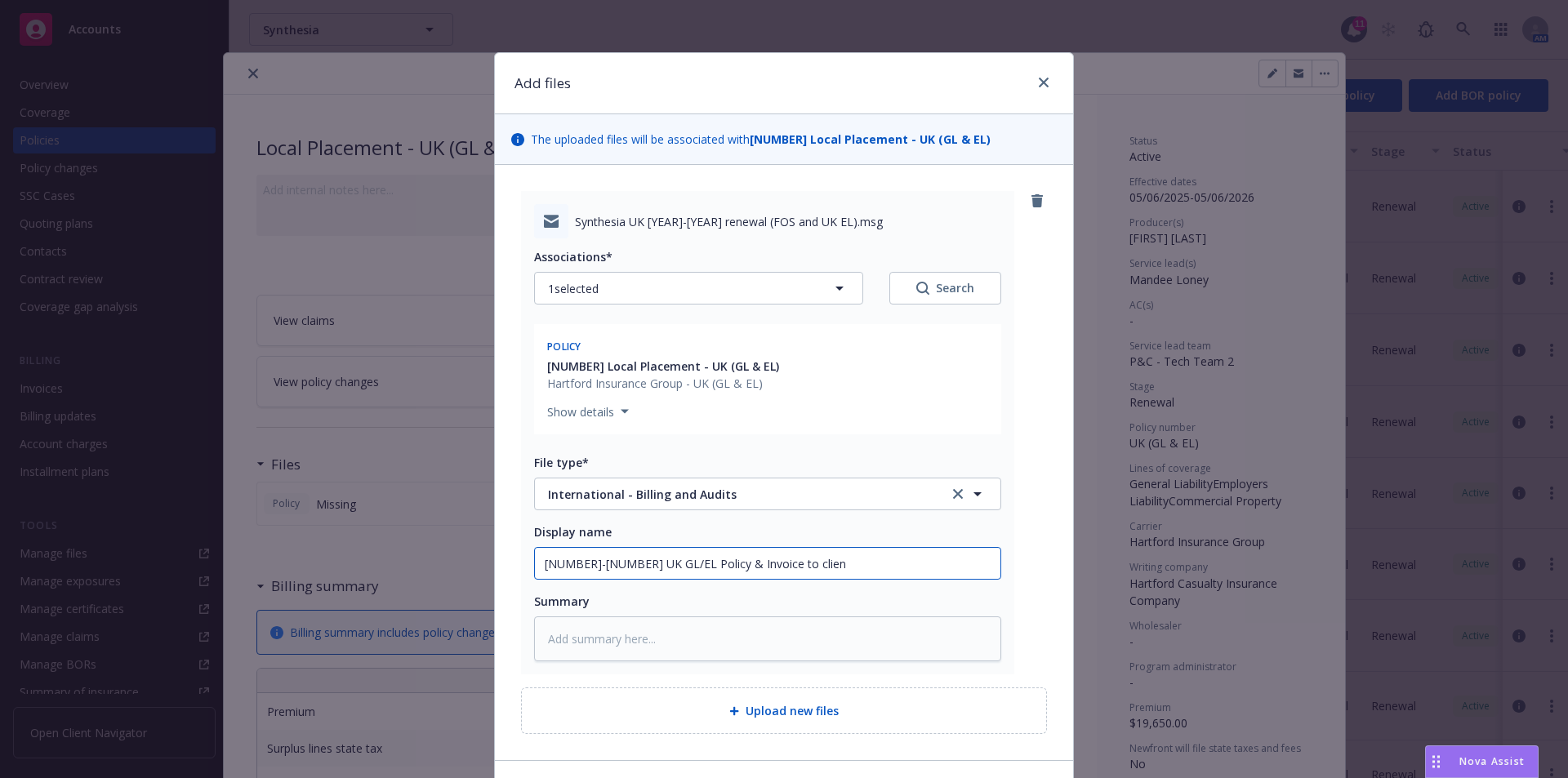type on "x" 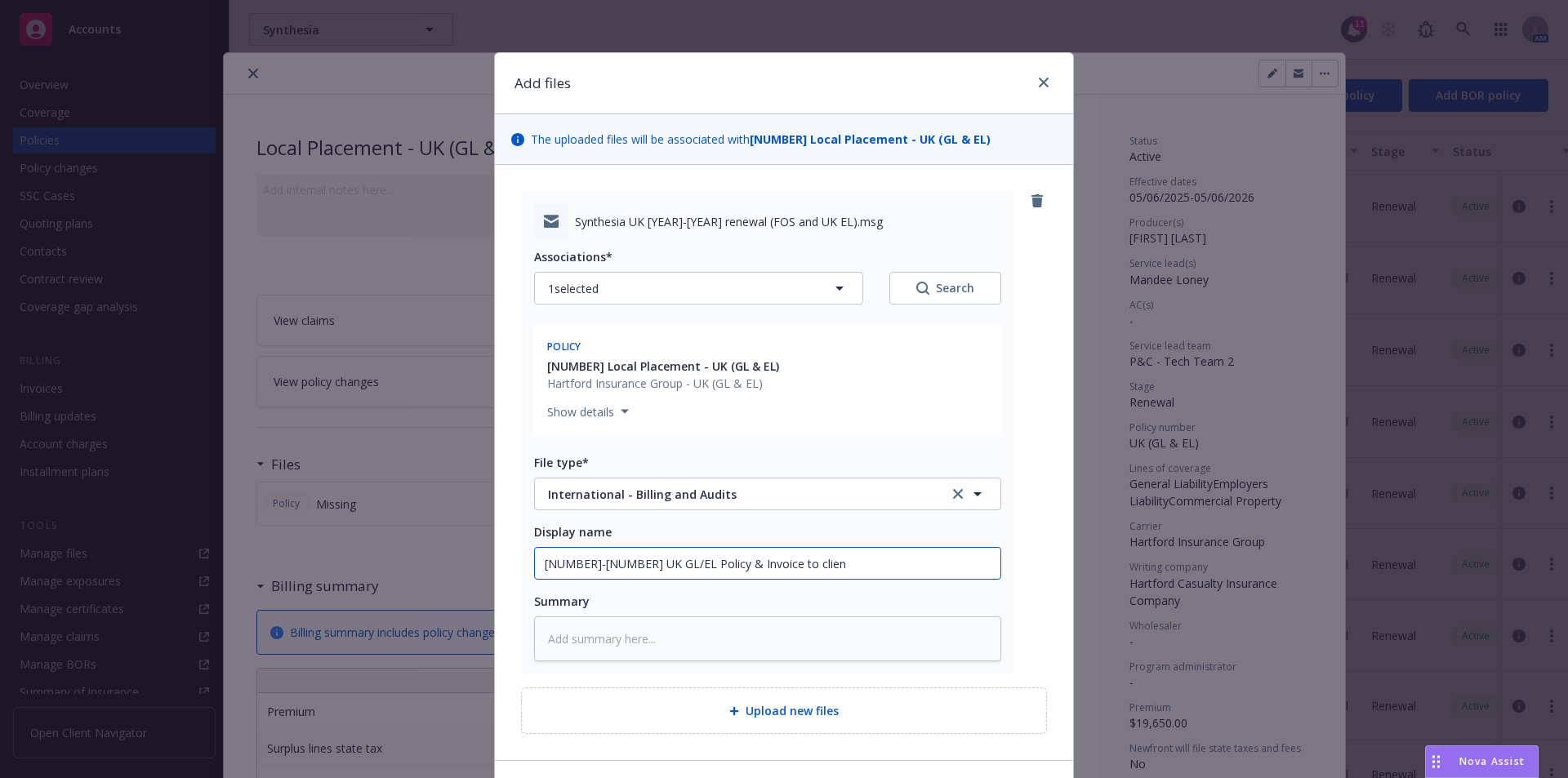 type on "x" 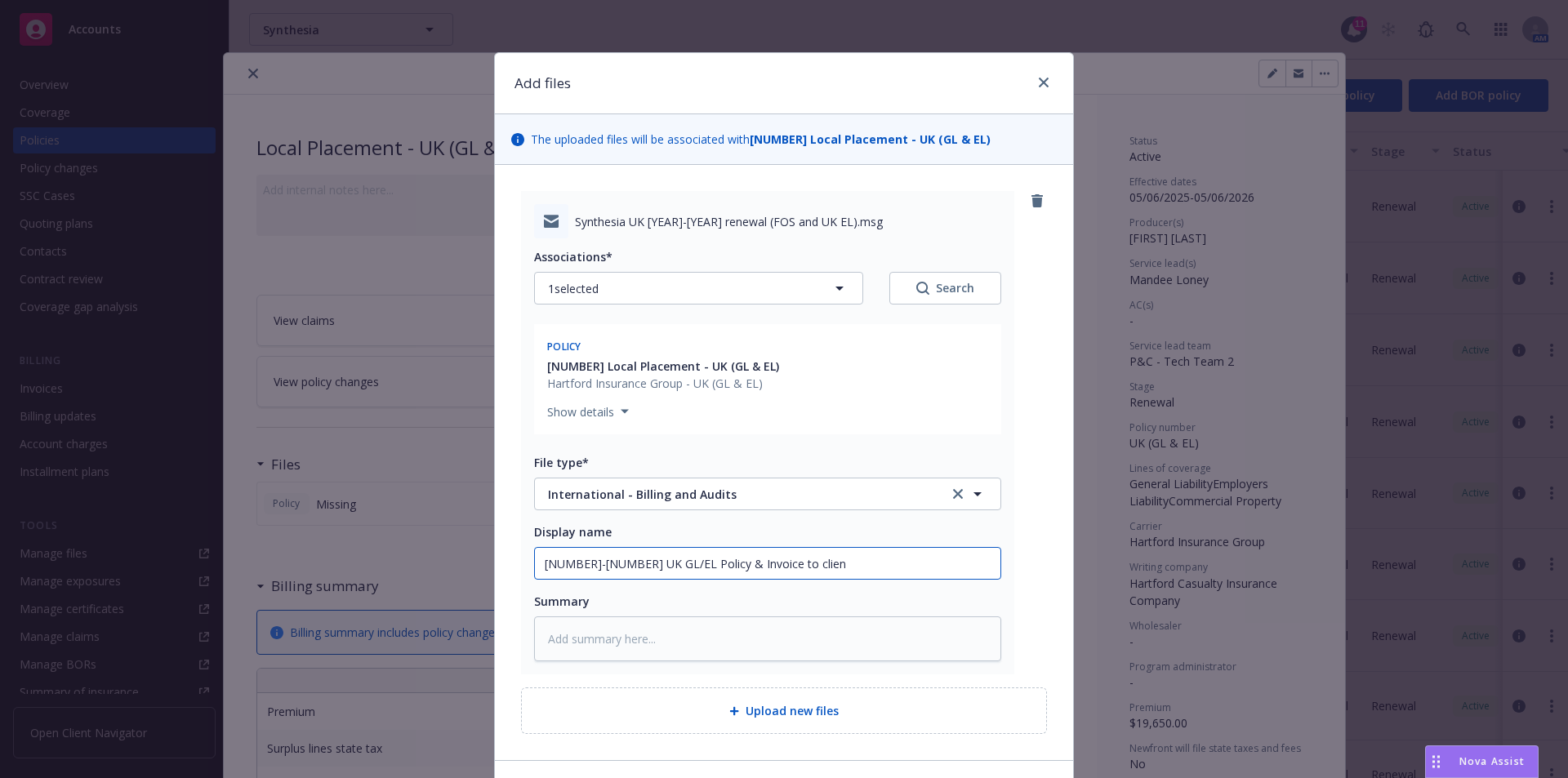 type on "25-26 UK GL/EL Policy & Invoice to clien" 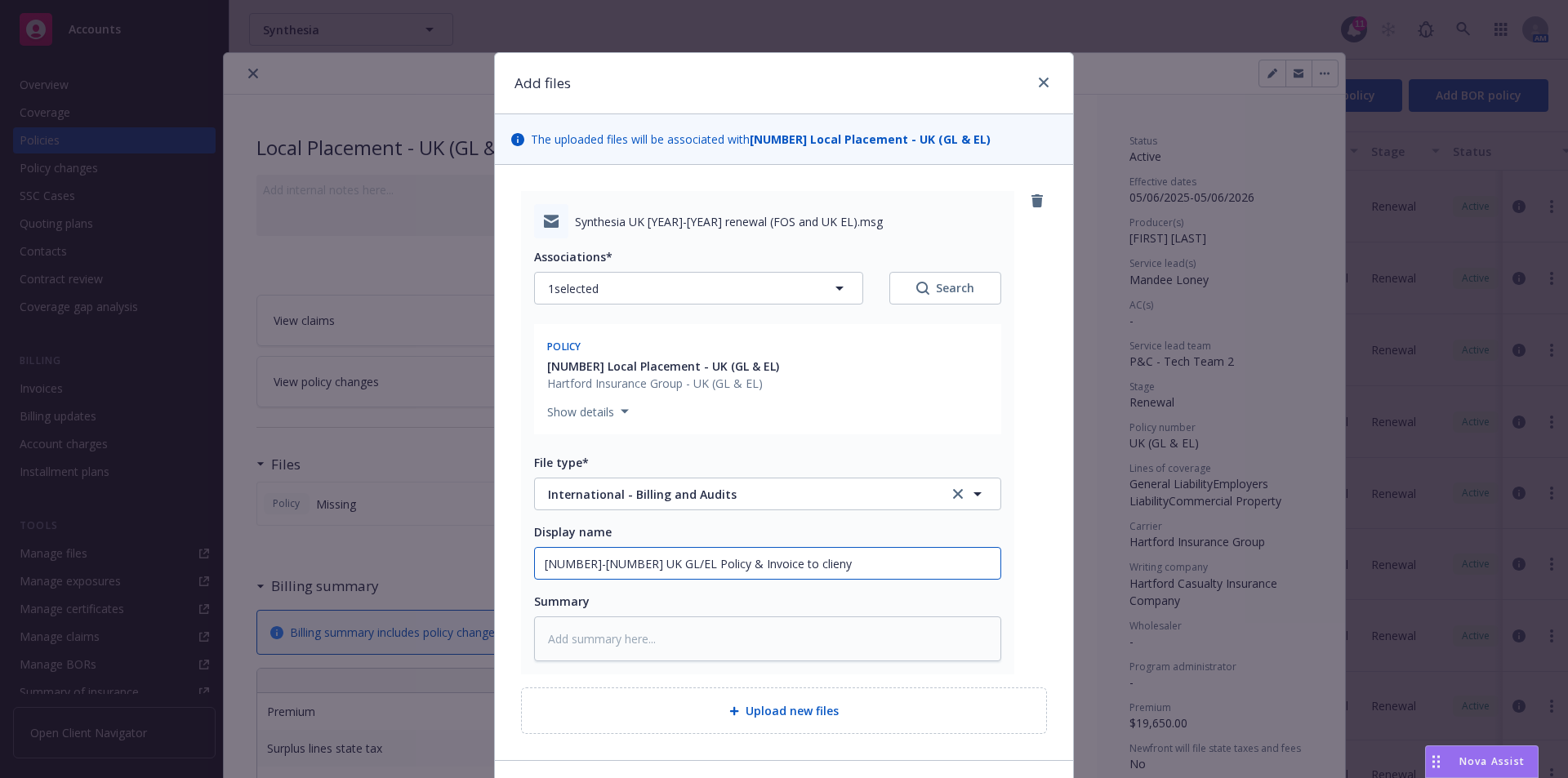 type on "x" 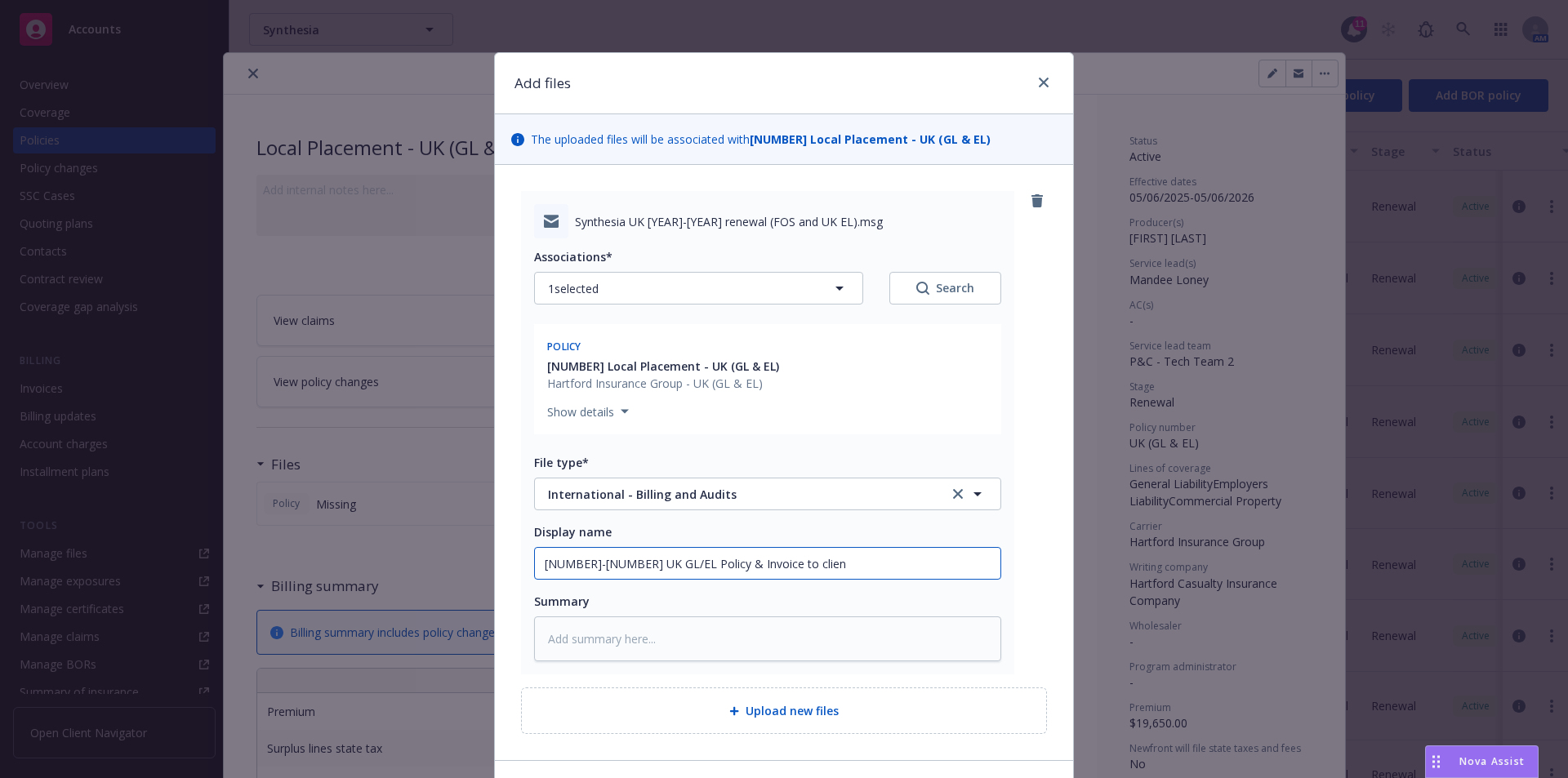 type on "x" 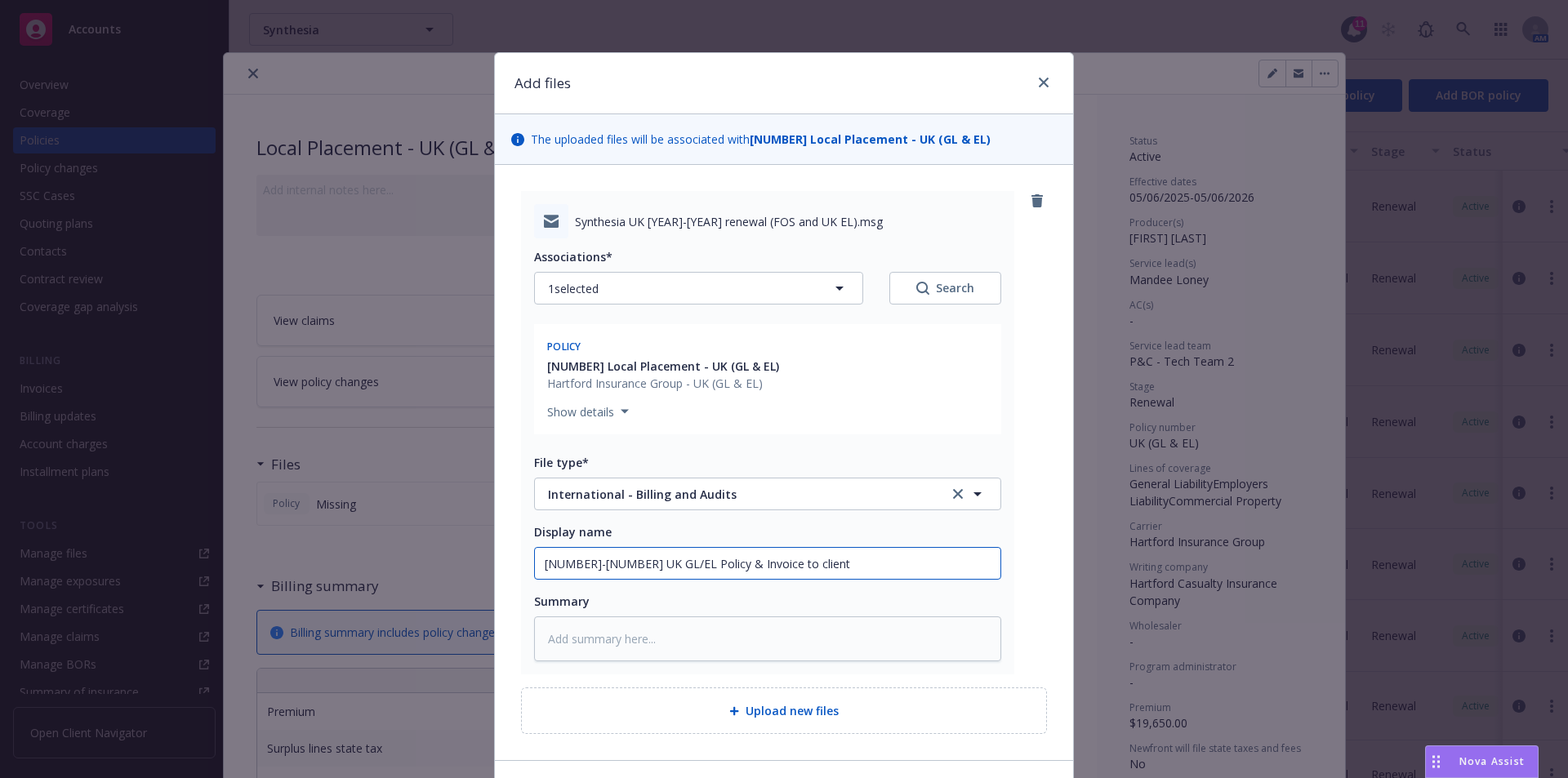 type on "x" 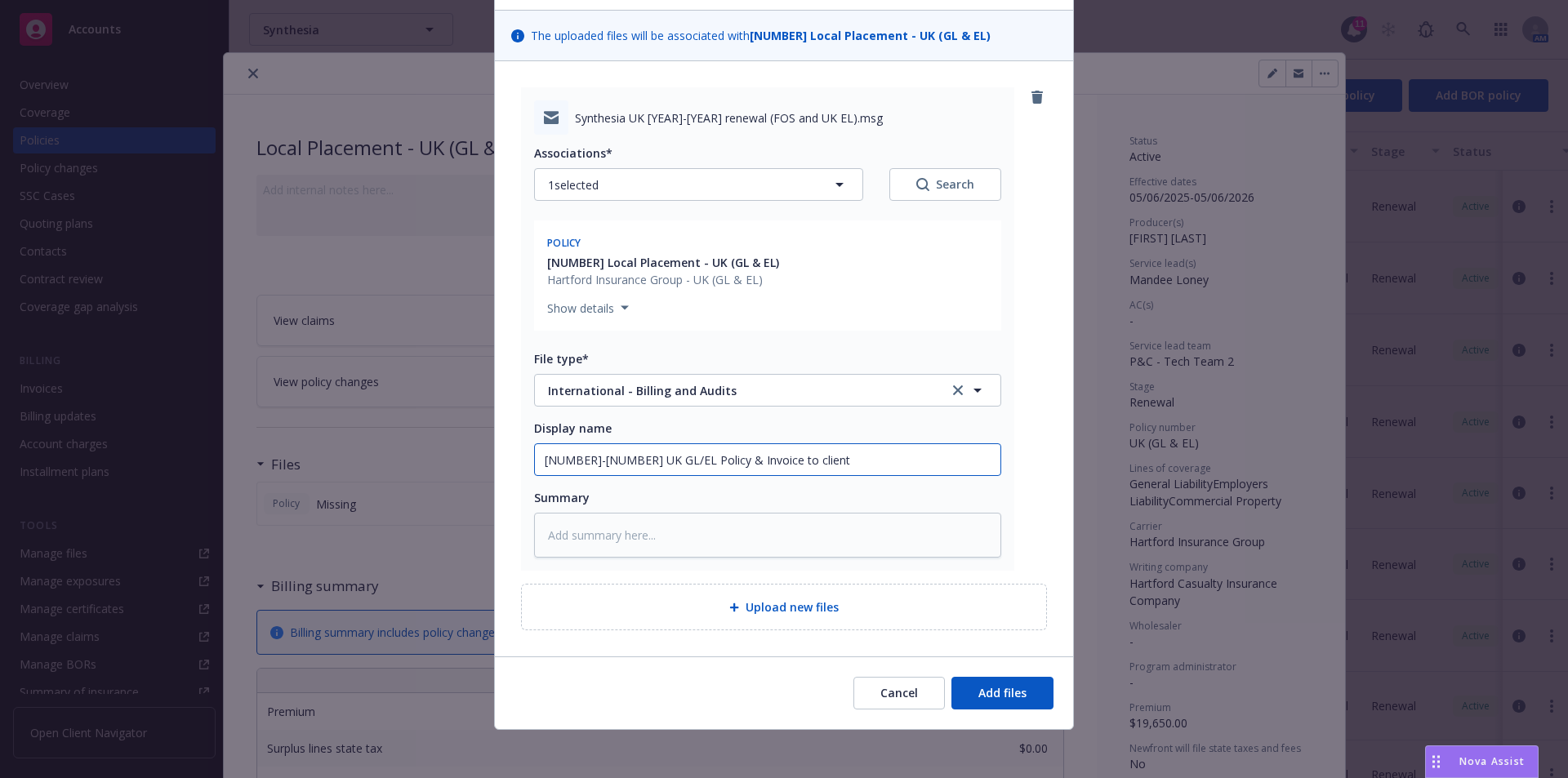 scroll, scrollTop: 108, scrollLeft: 0, axis: vertical 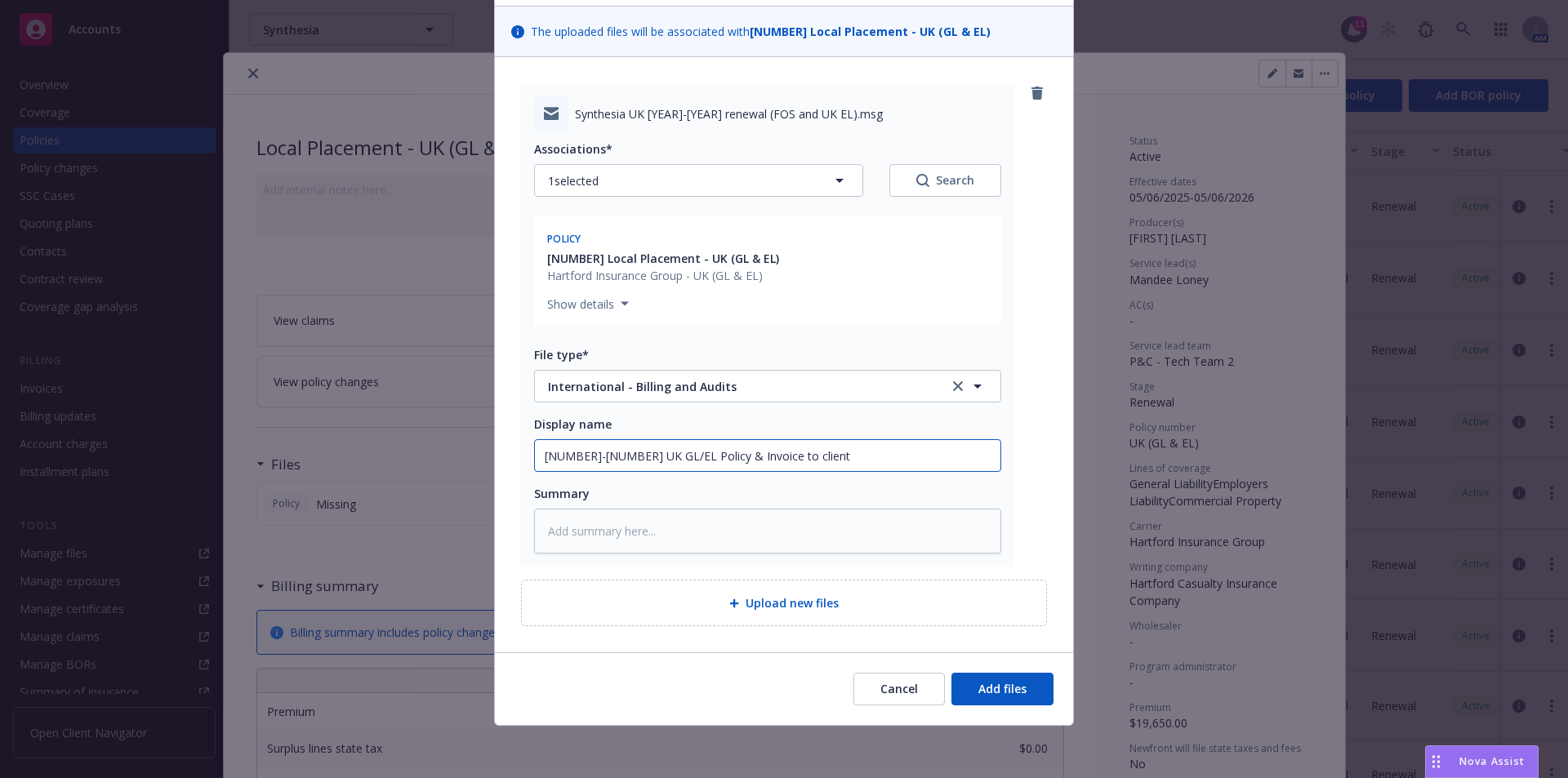 type on "25-26 UK GL/EL Policy & Invoice to client" 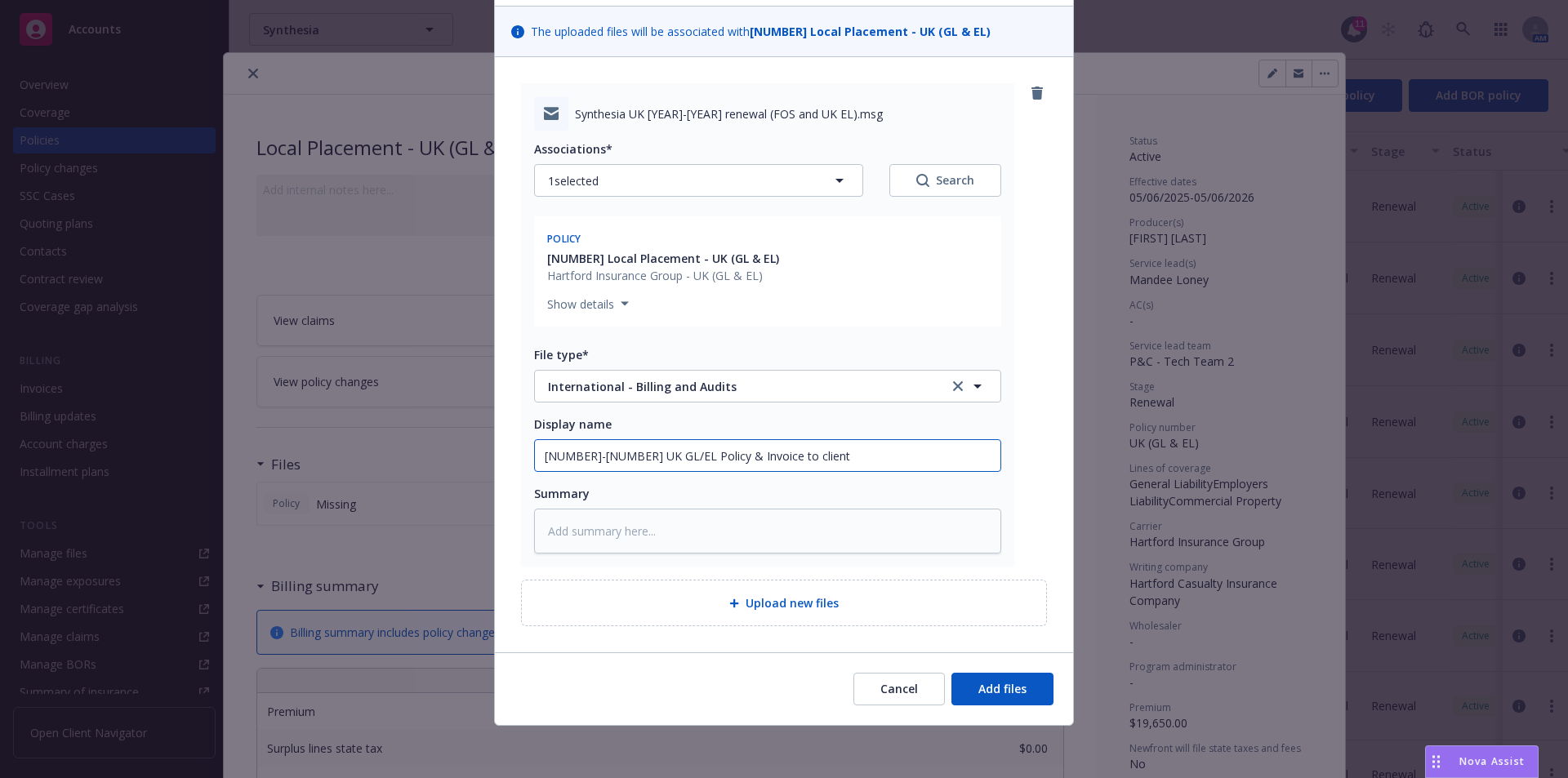 type on "x" 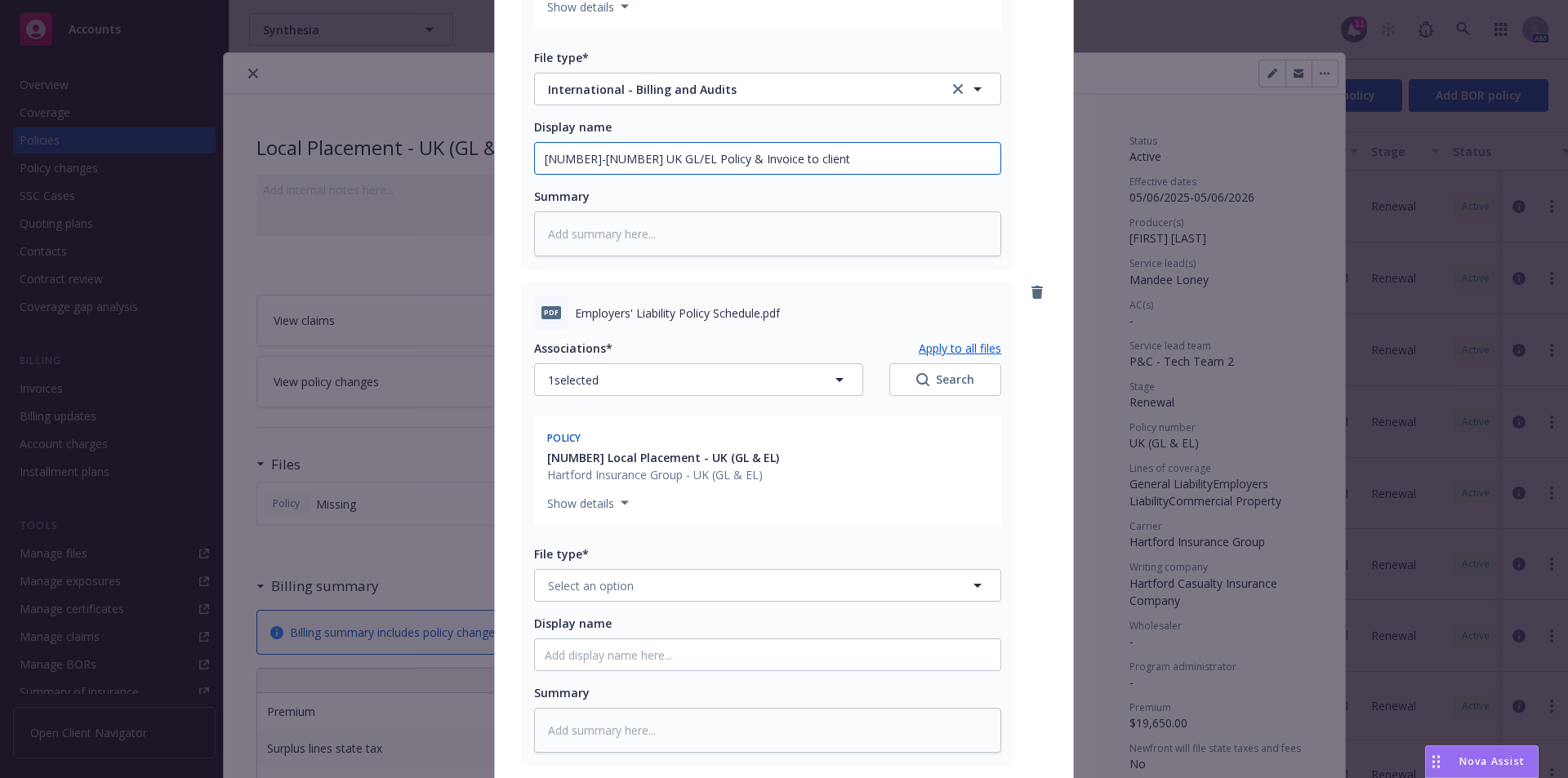 scroll, scrollTop: 598, scrollLeft: 0, axis: vertical 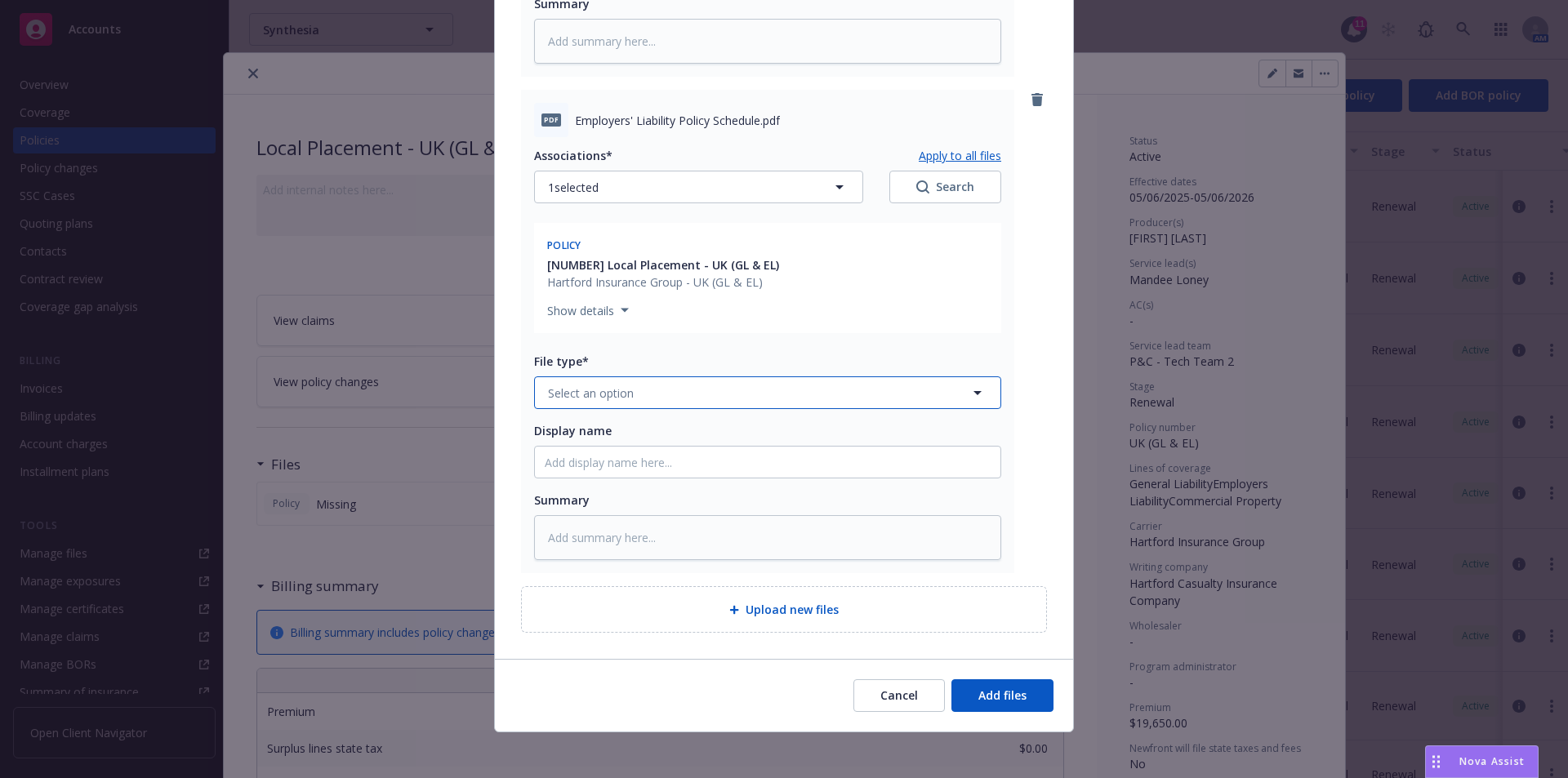click on "Select an option" at bounding box center (590, 393) 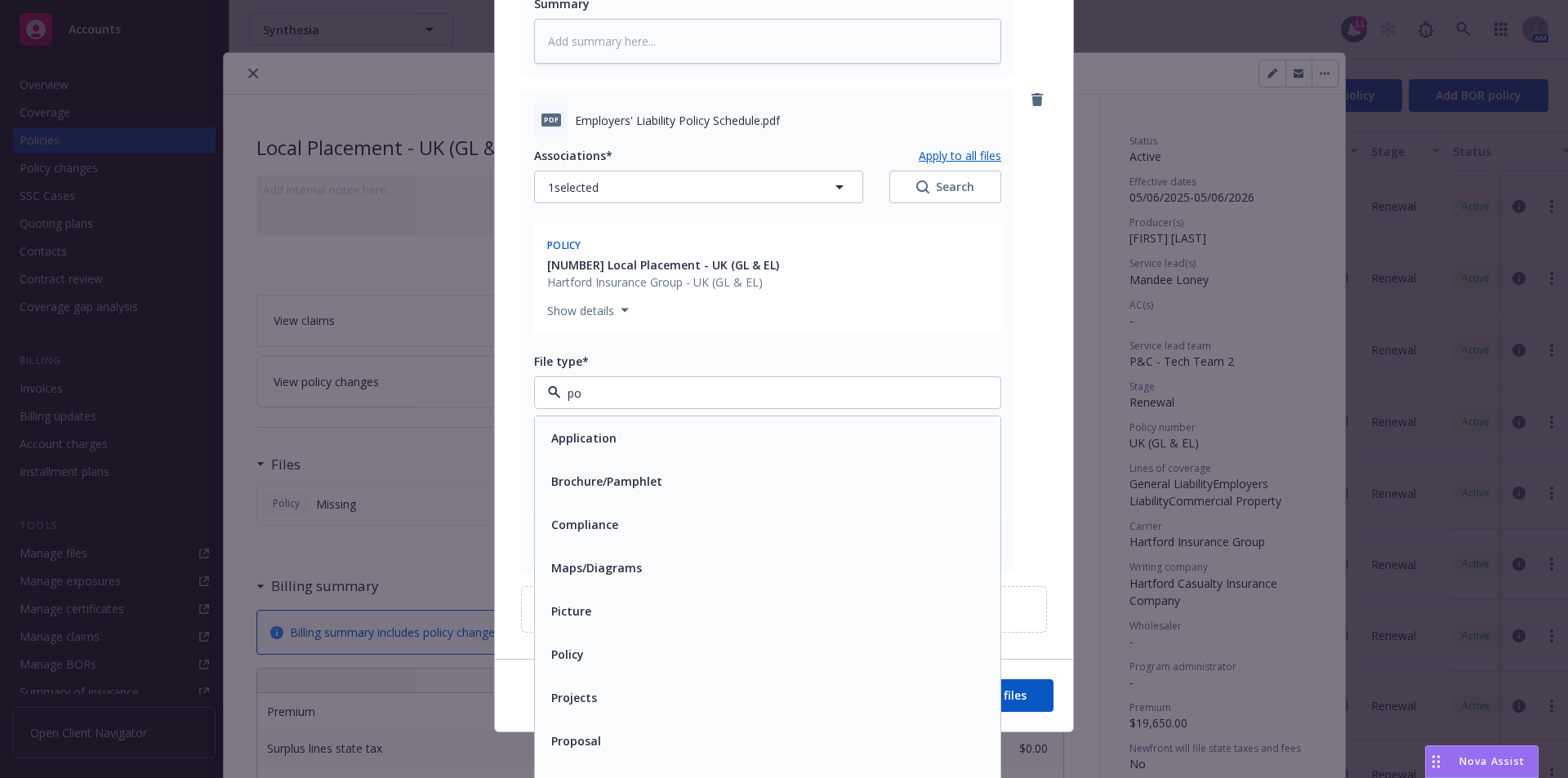 type on "pol" 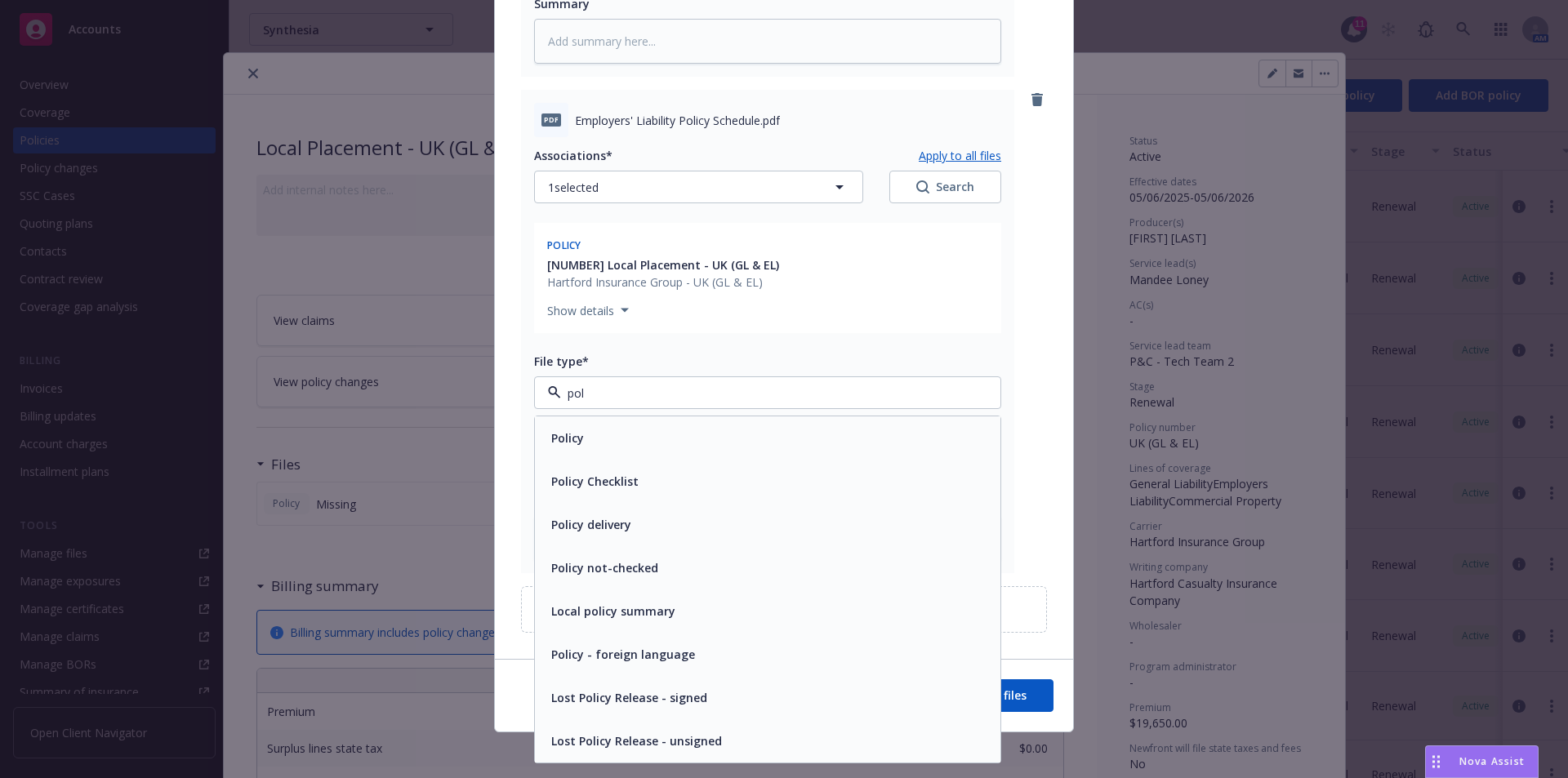 click on "Policy" at bounding box center (768, 438) 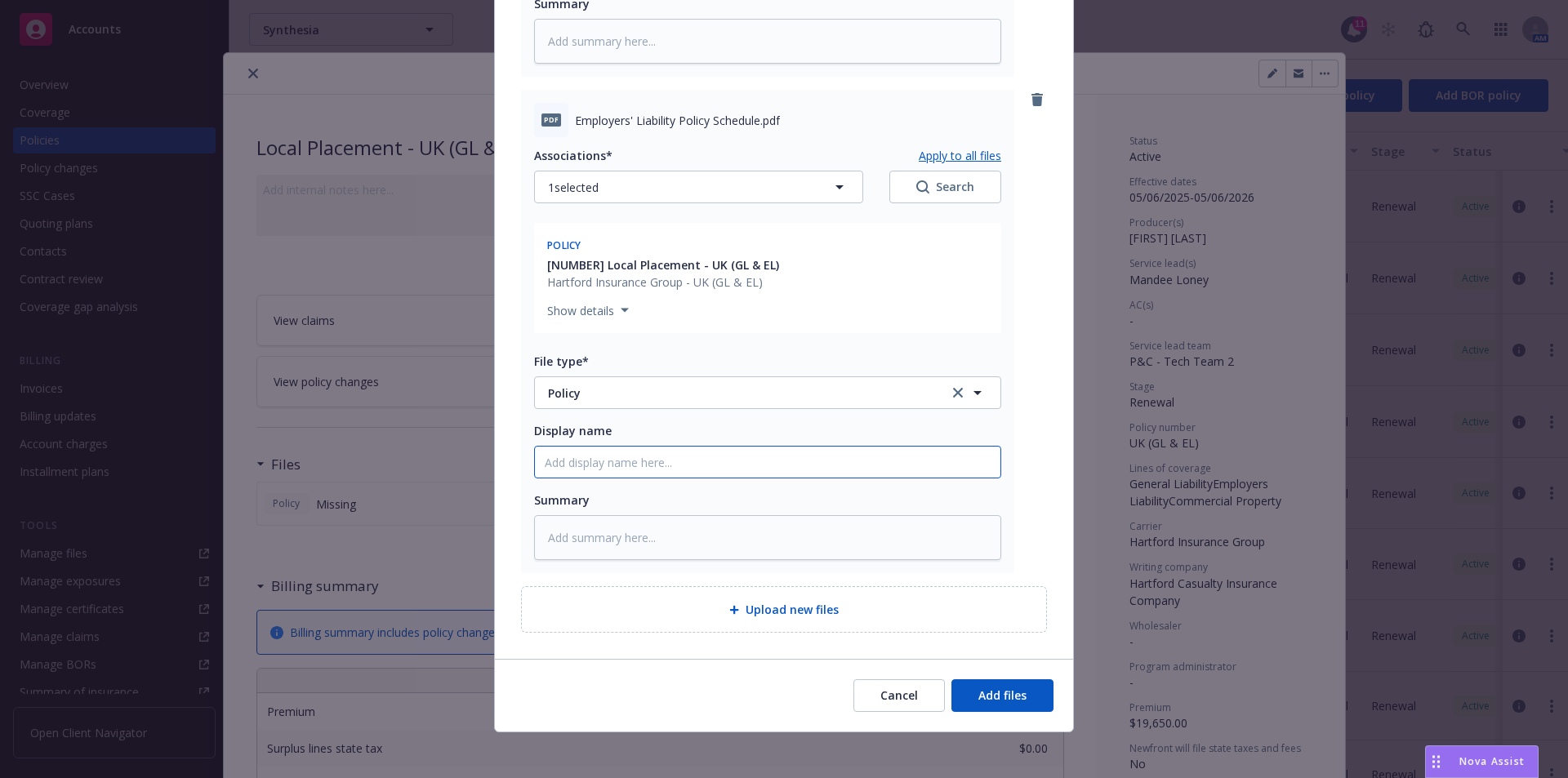 click on "Display name" at bounding box center [768, -34] 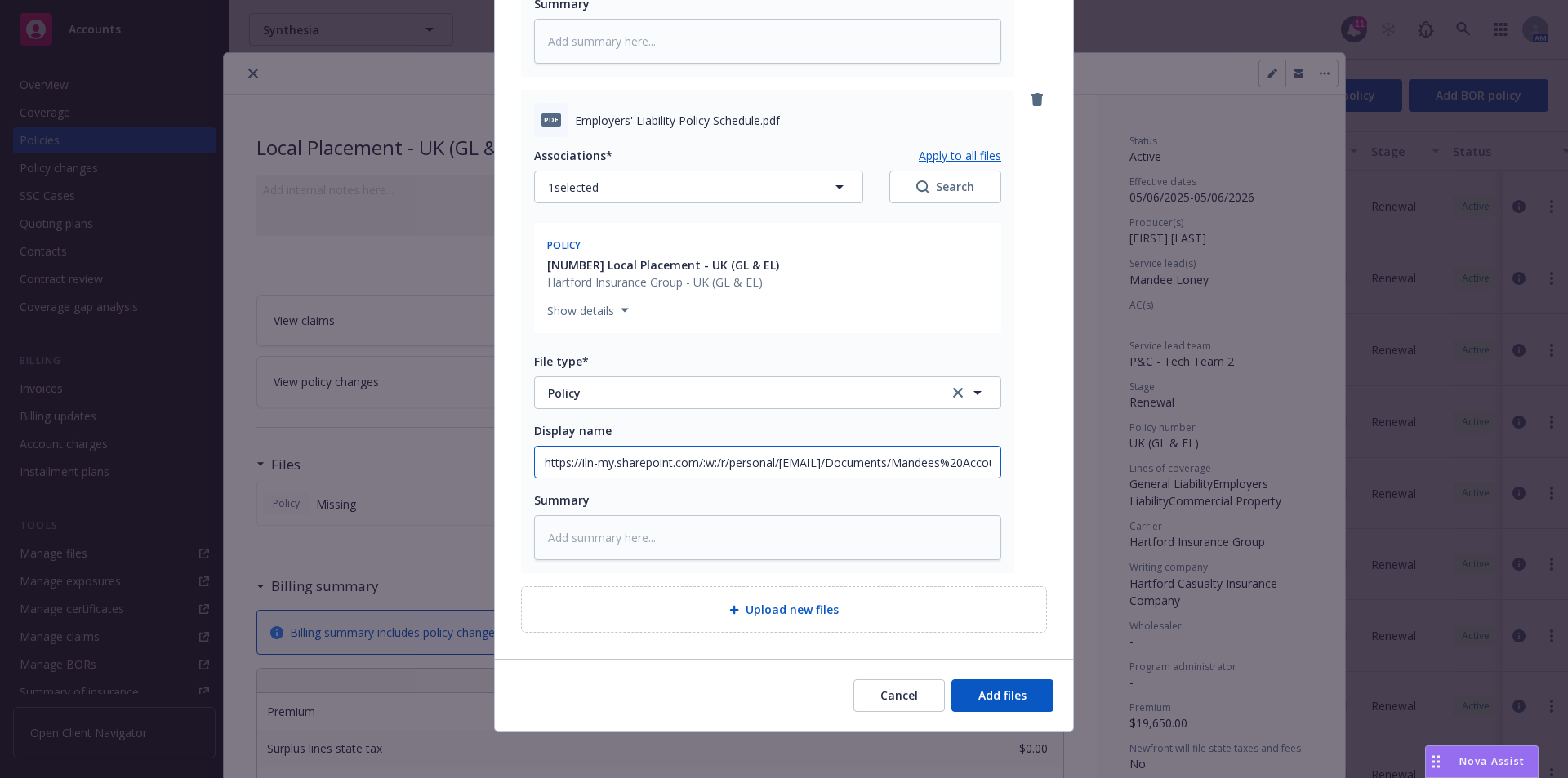 scroll, scrollTop: 0, scrollLeft: 1000, axis: horizontal 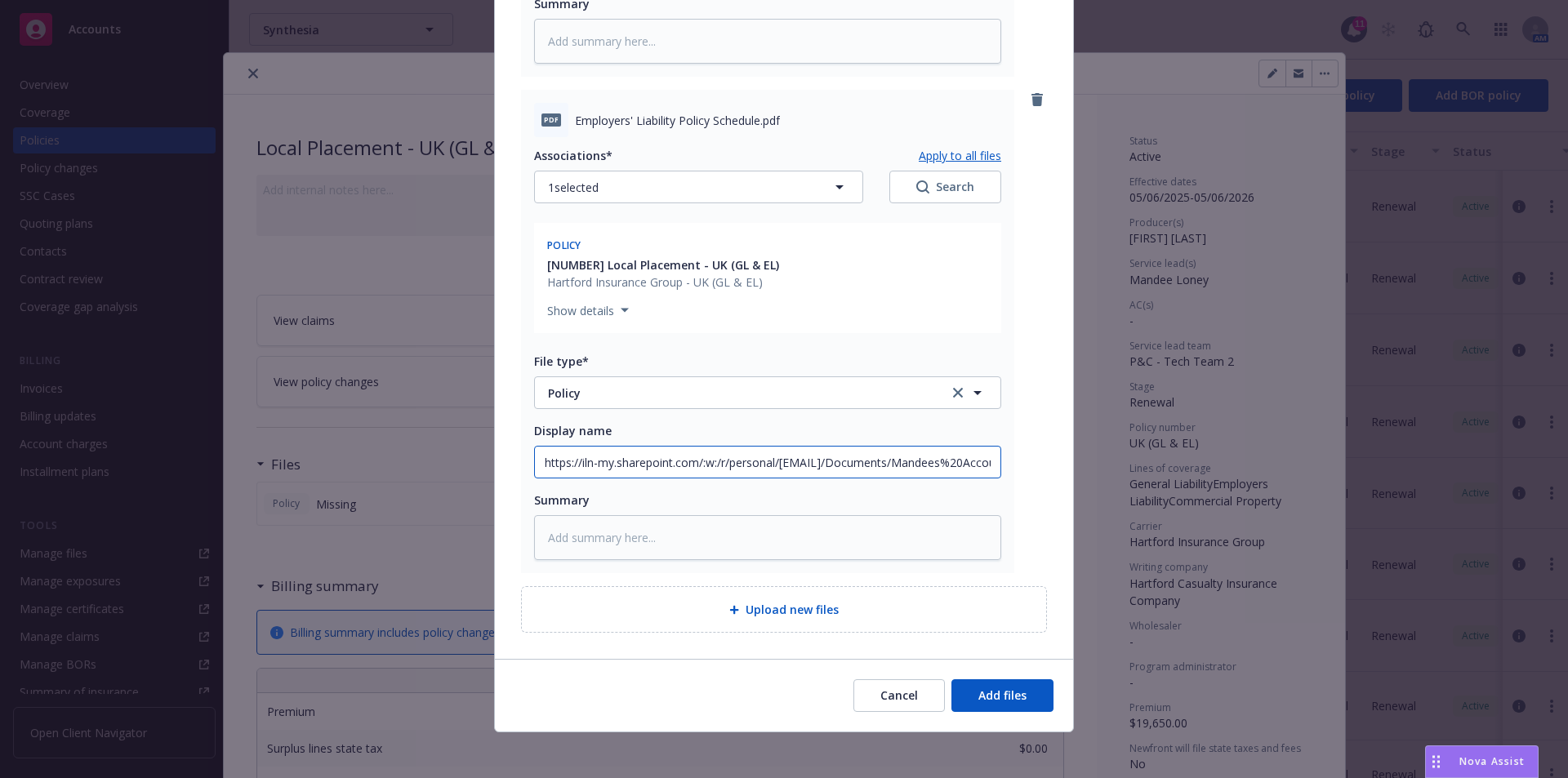 drag, startPoint x: 829, startPoint y: 471, endPoint x: 291, endPoint y: 457, distance: 538.18213 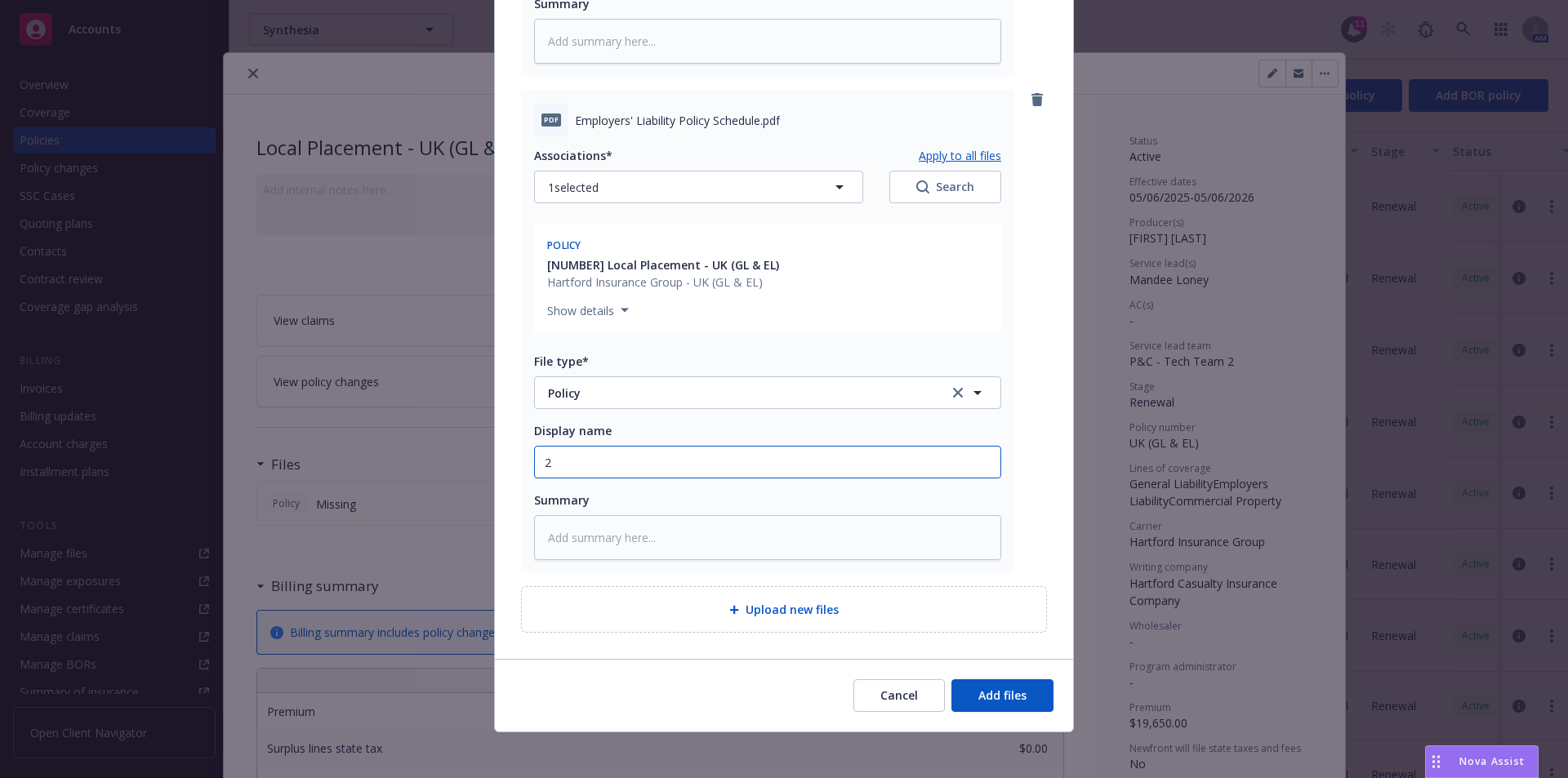 type on "x" 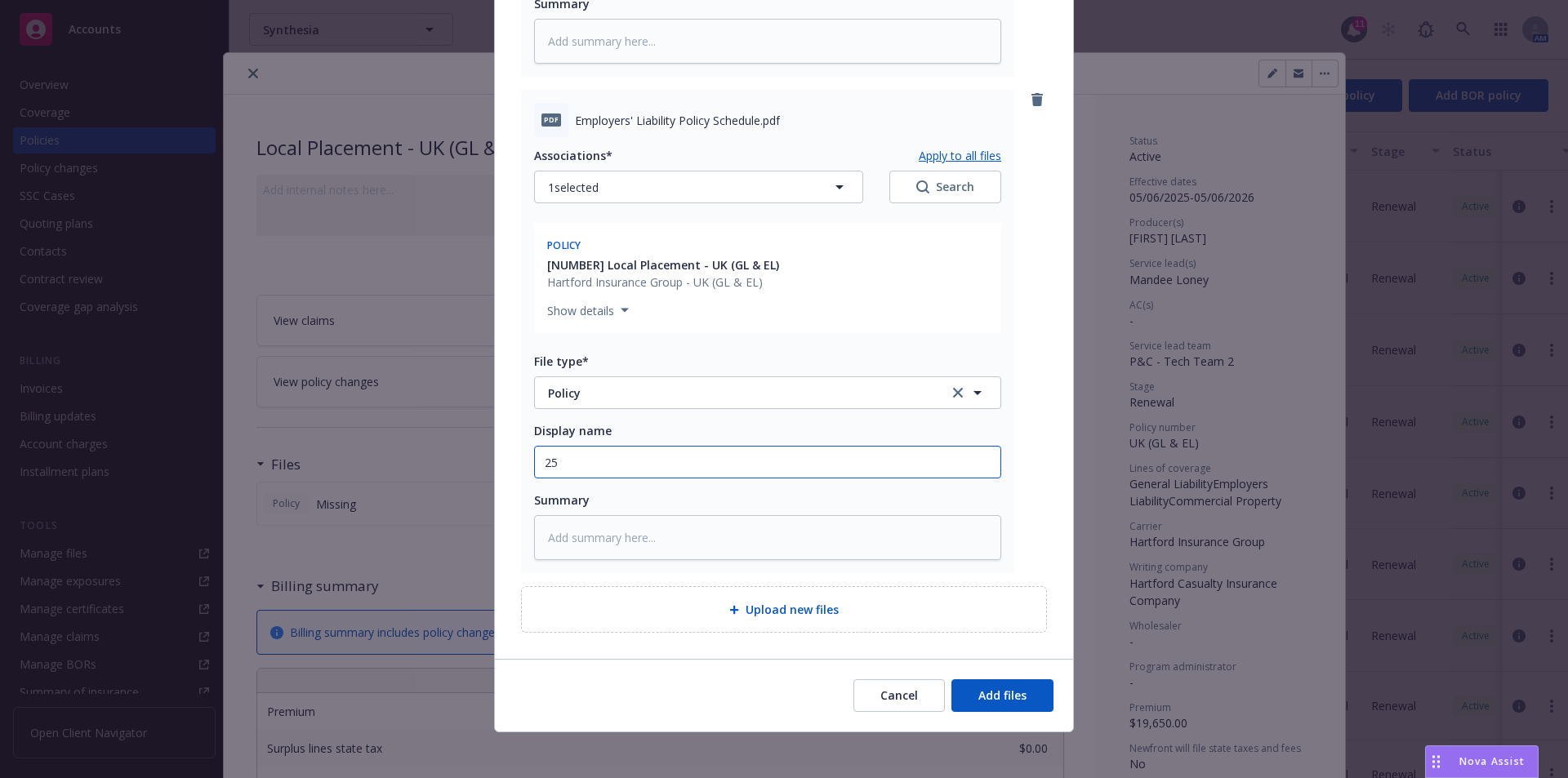 type on "x" 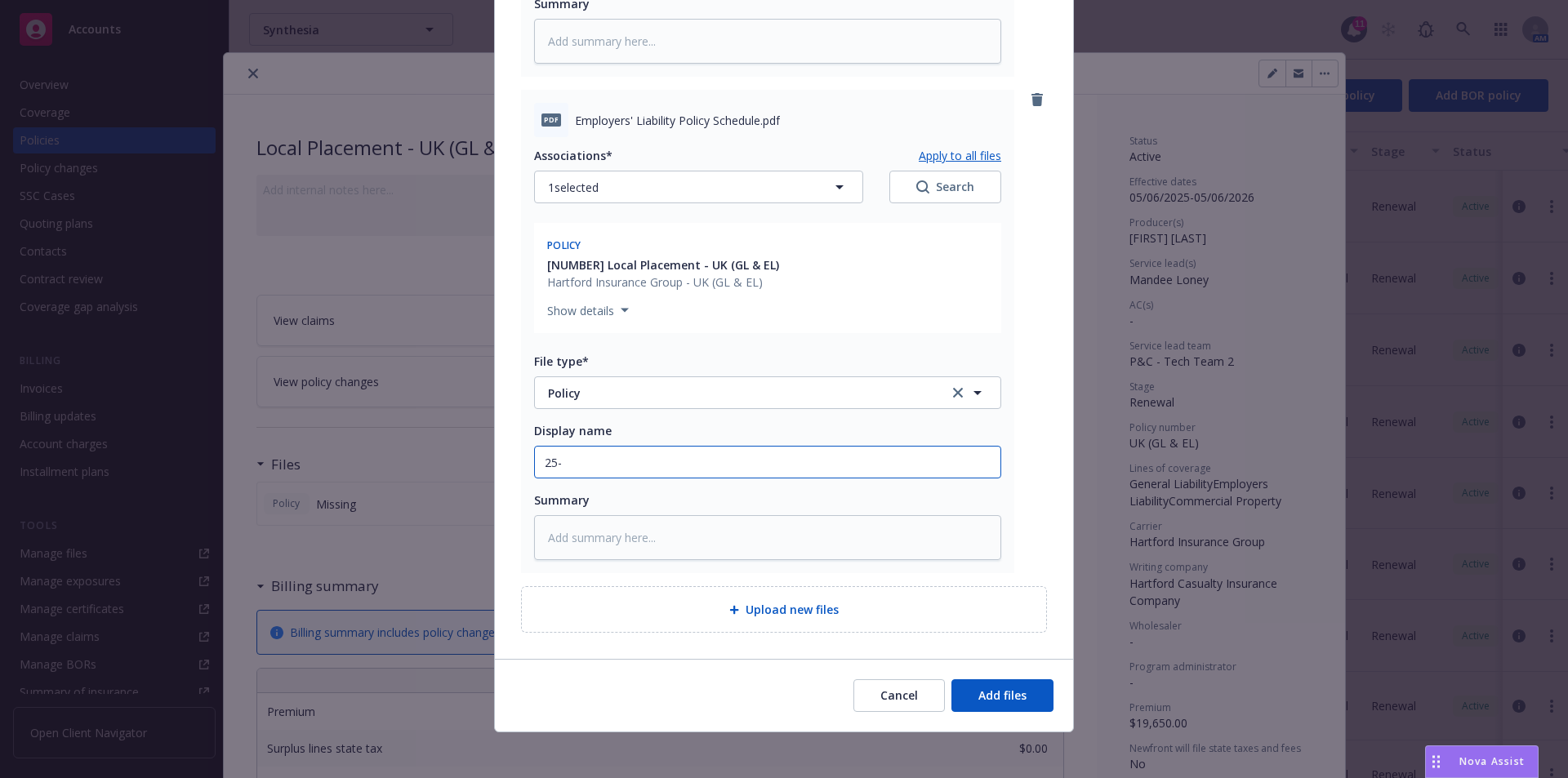 type on "x" 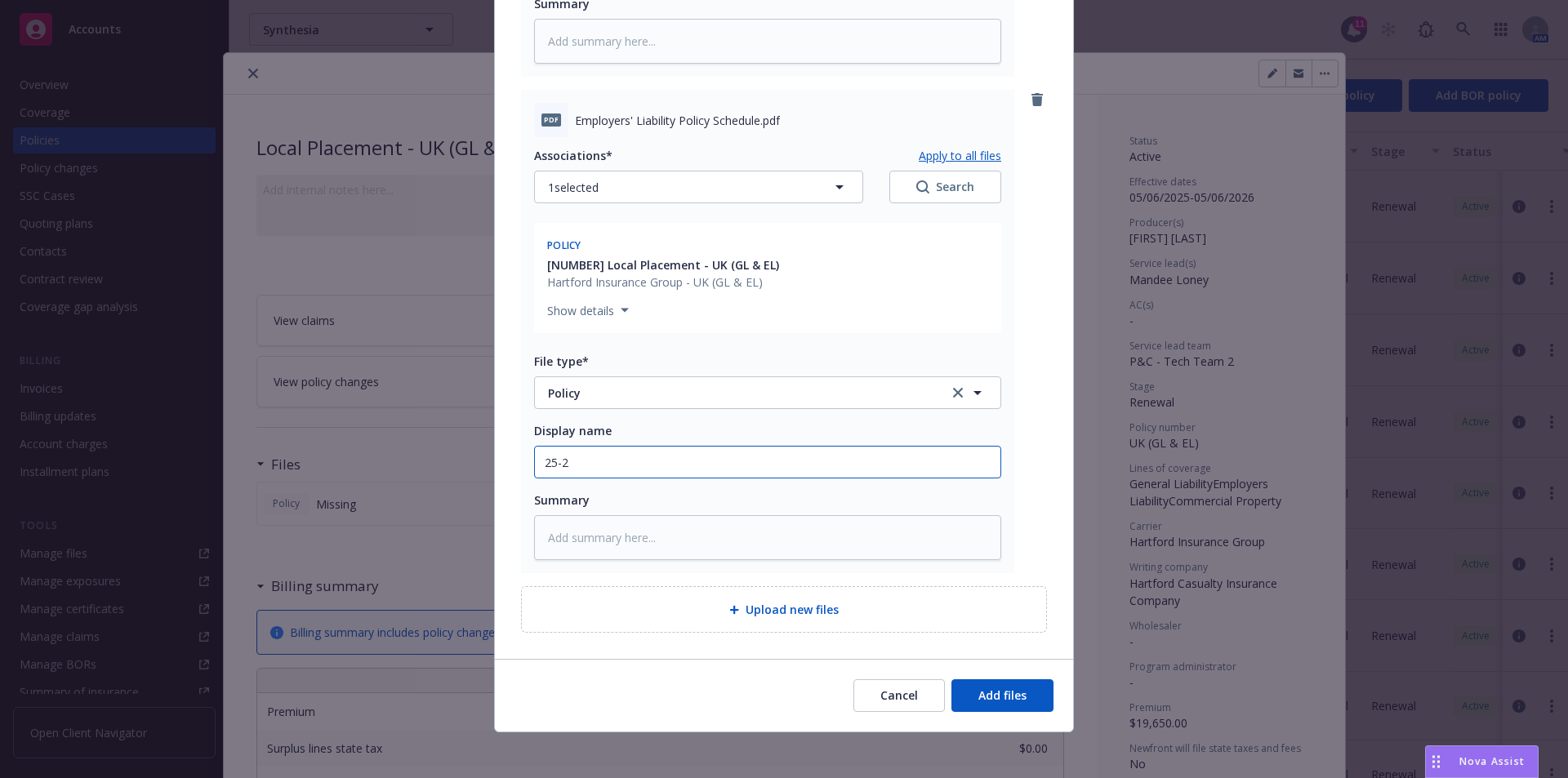 type on "x" 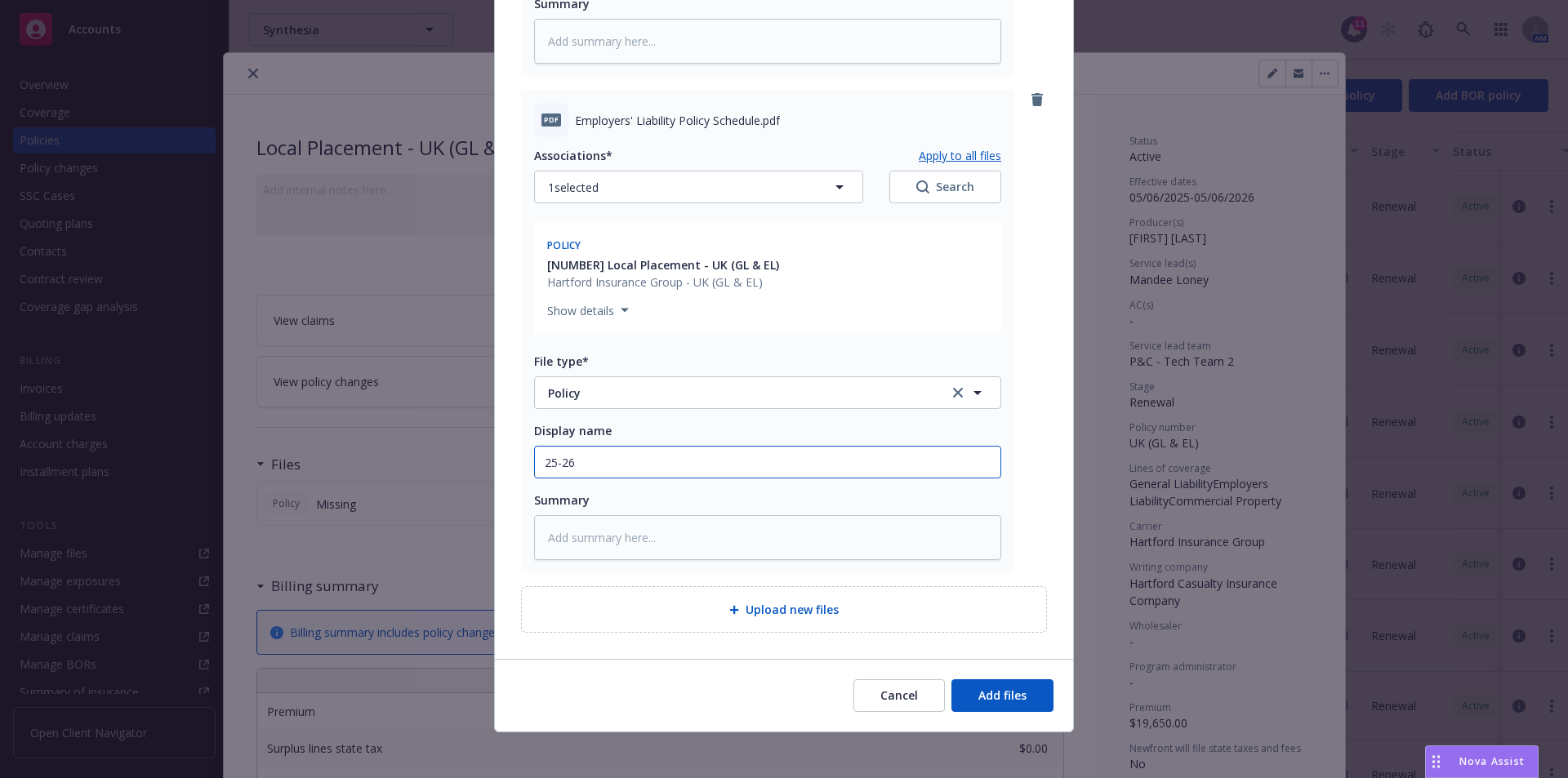 type on "x" 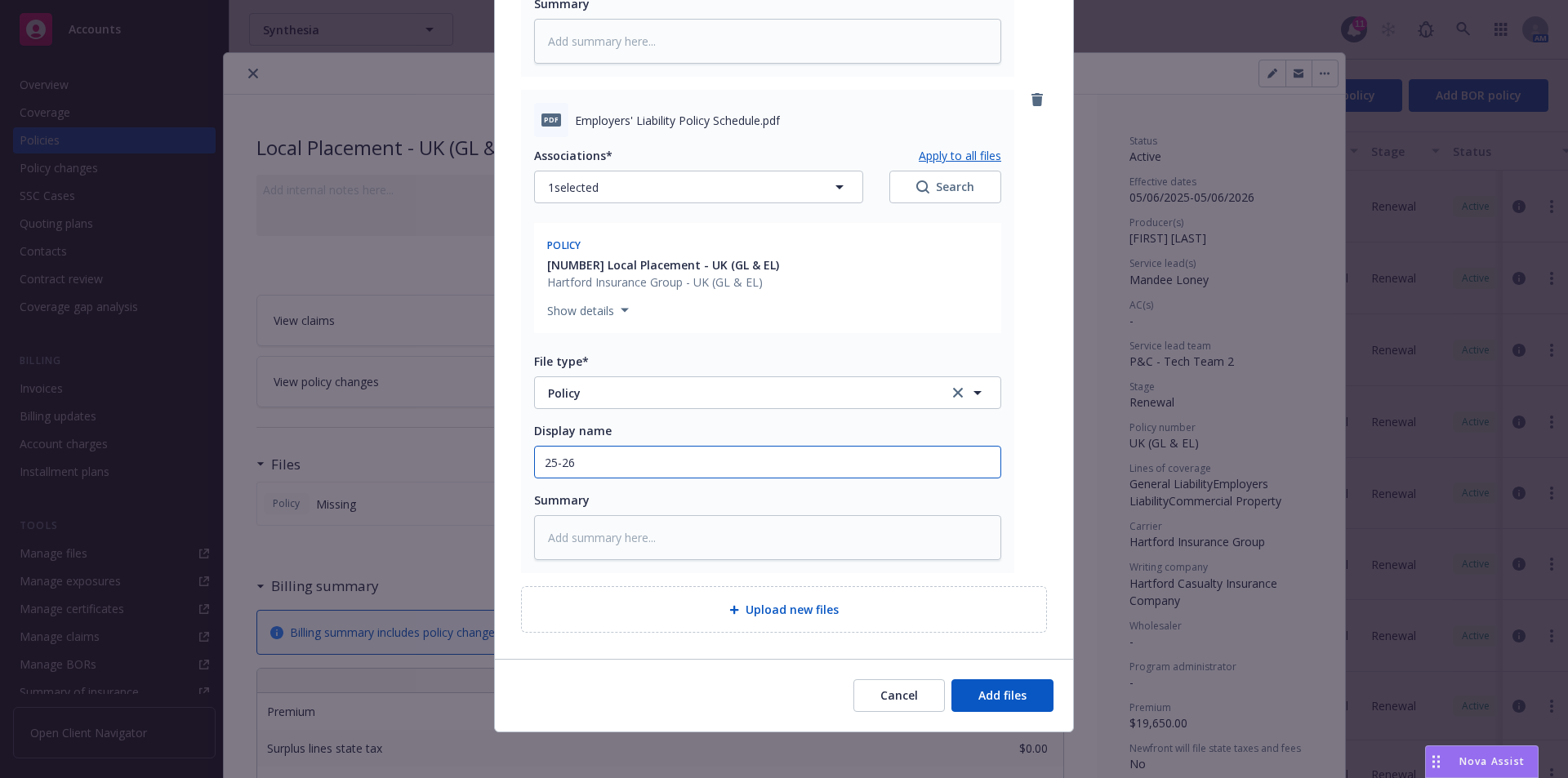 type on "x" 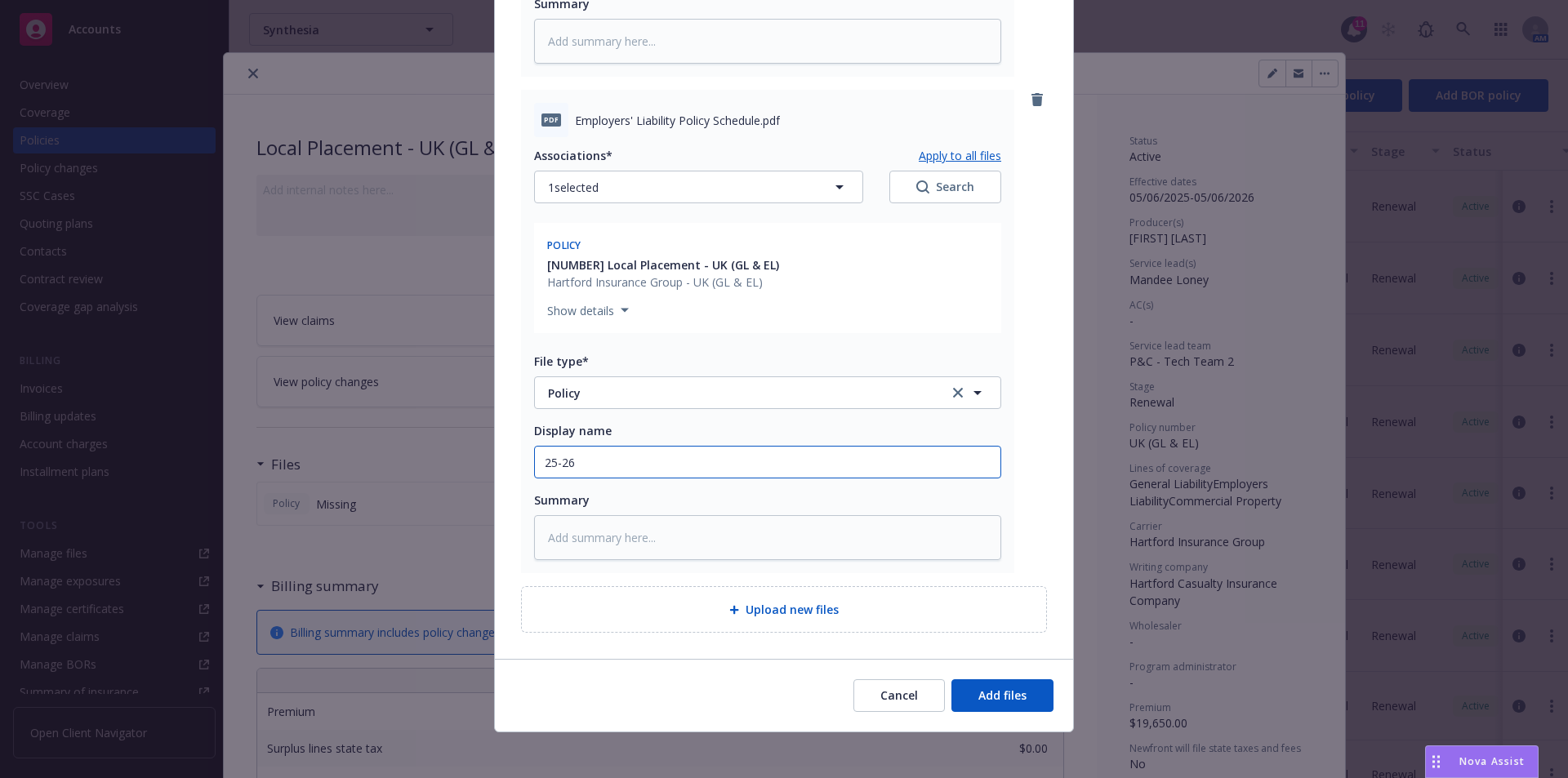 type on "25-26 U" 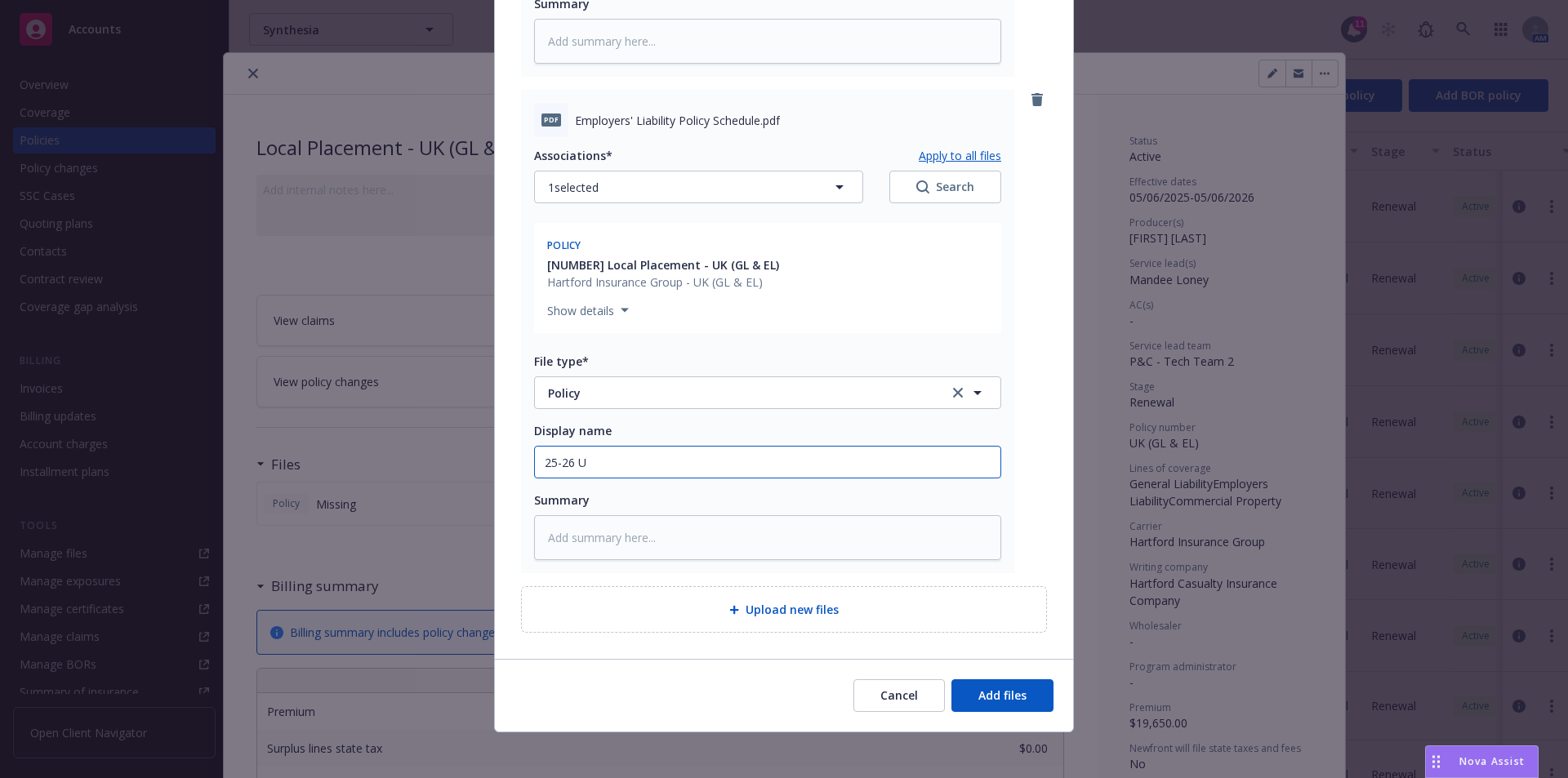 type on "x" 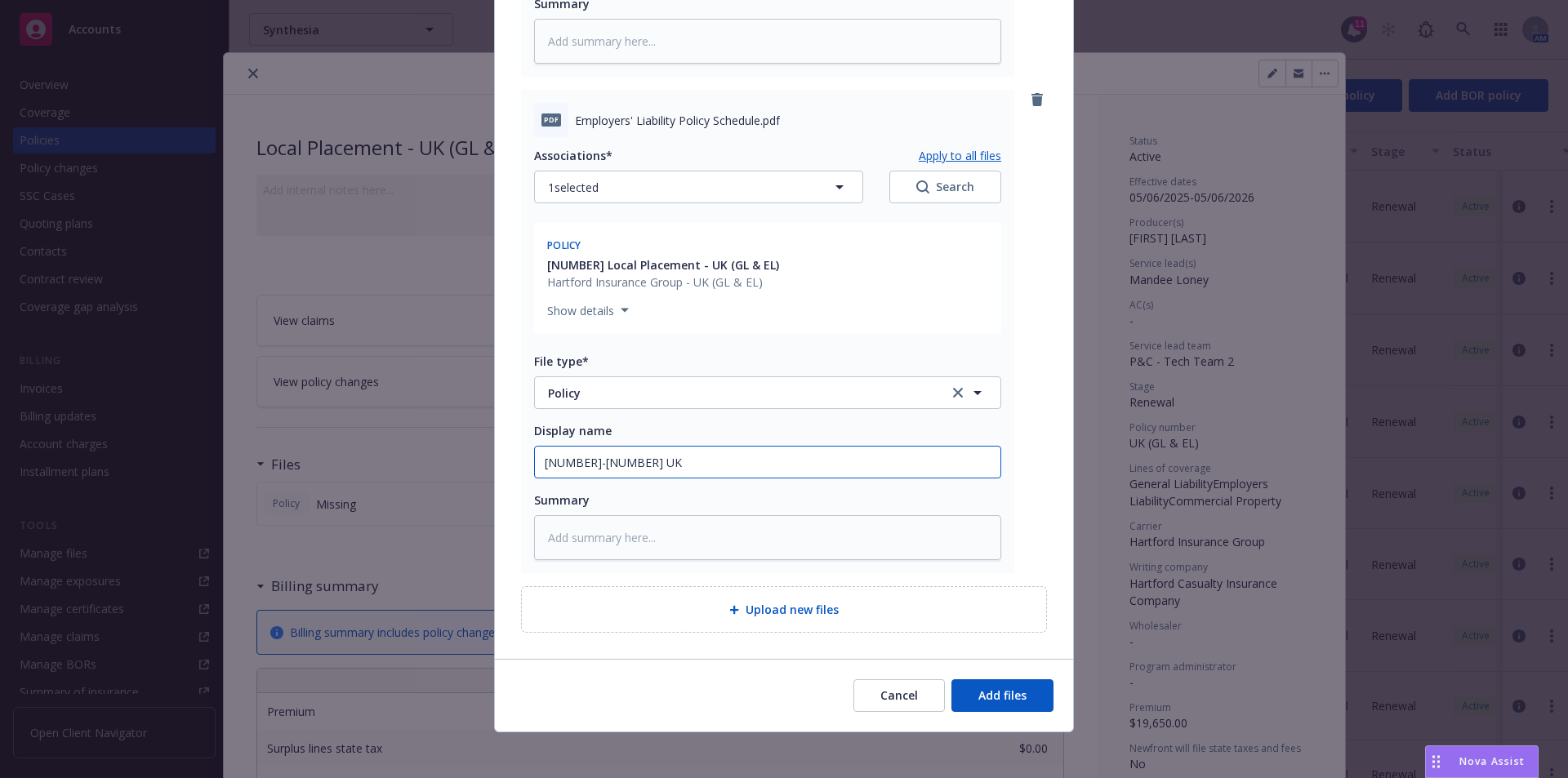 type on "x" 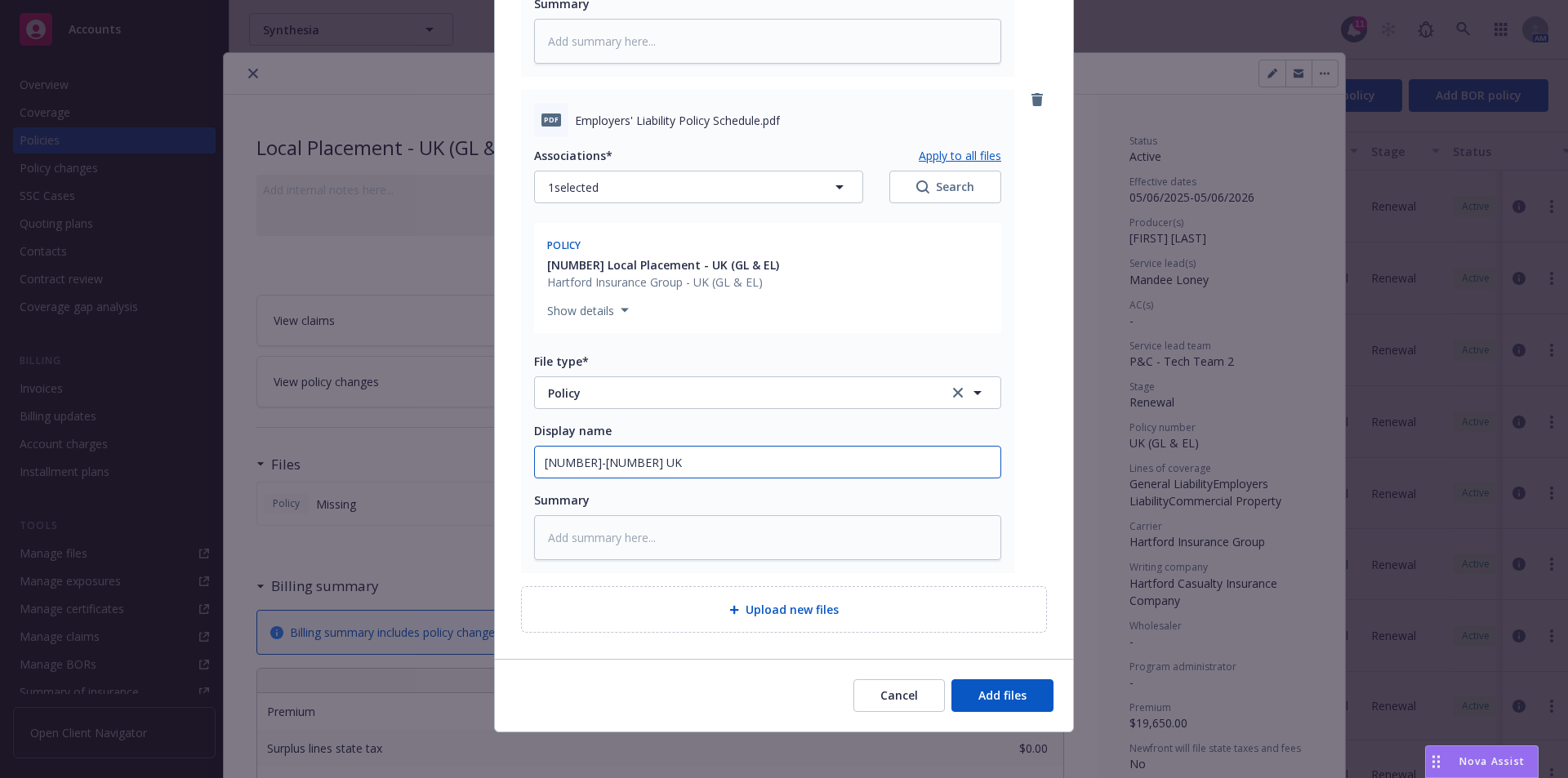 type on "x" 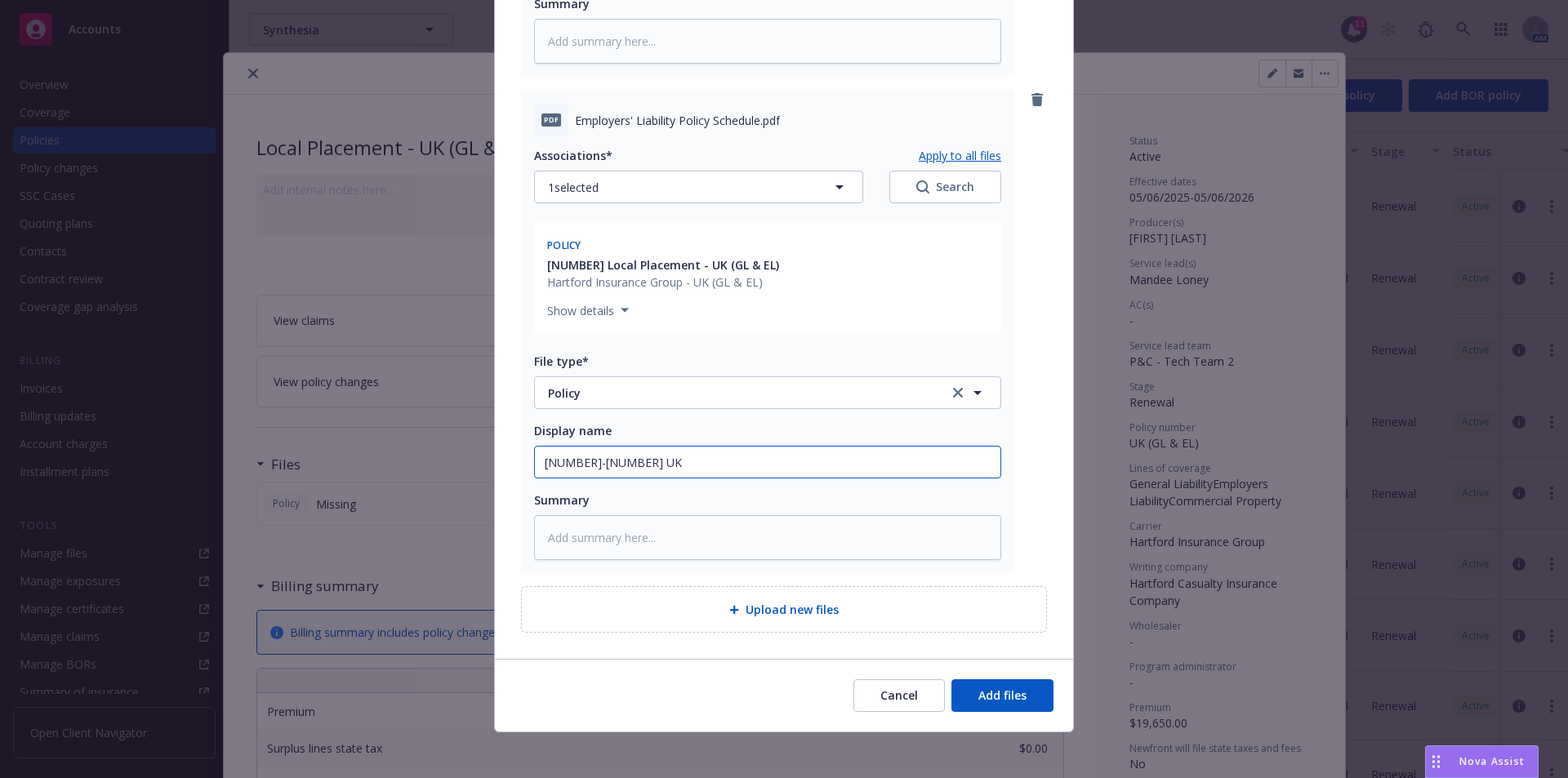 type on "25-26 UK E" 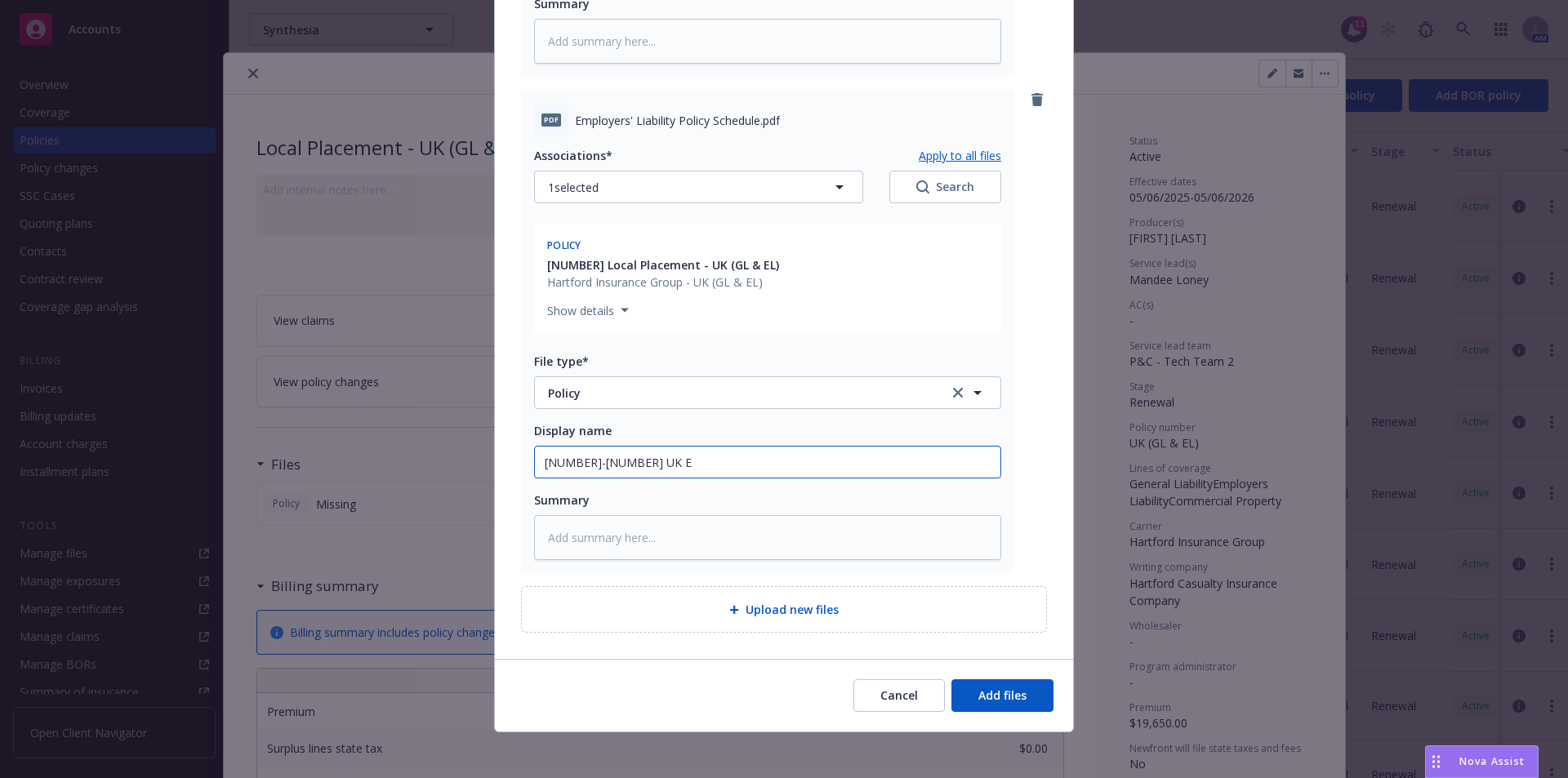 type on "x" 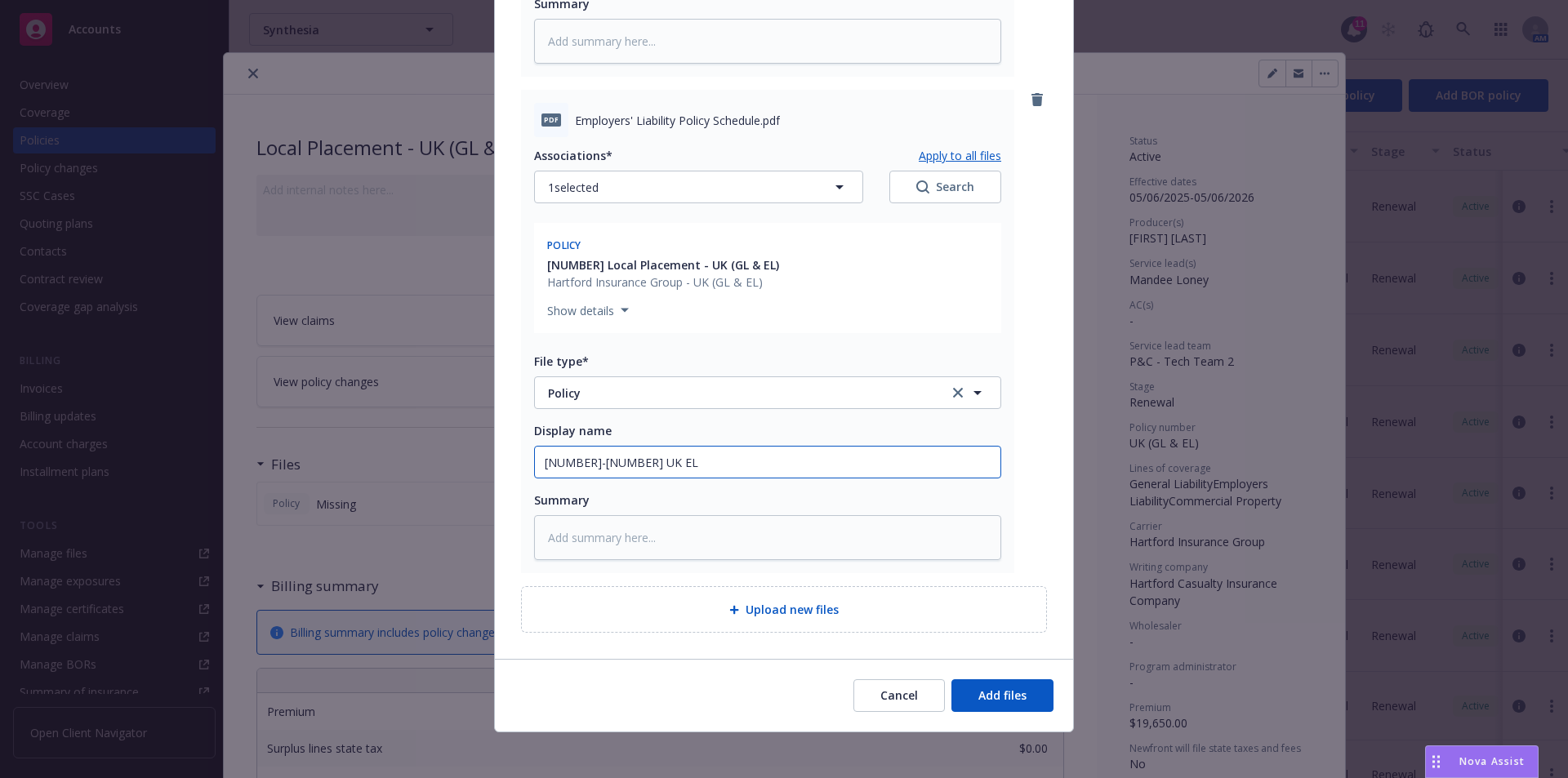 type on "x" 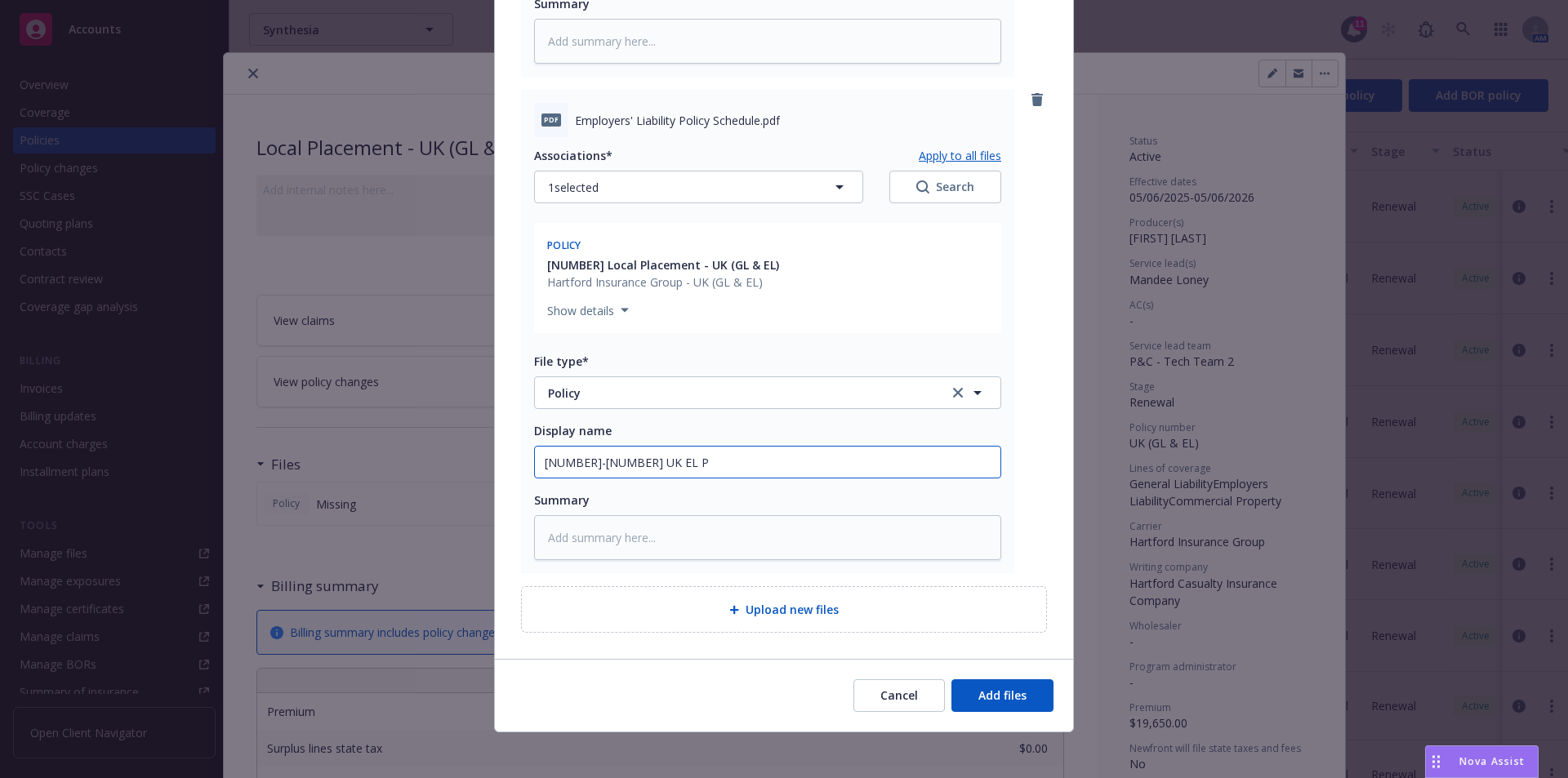 type on "25-26 UK EL PO" 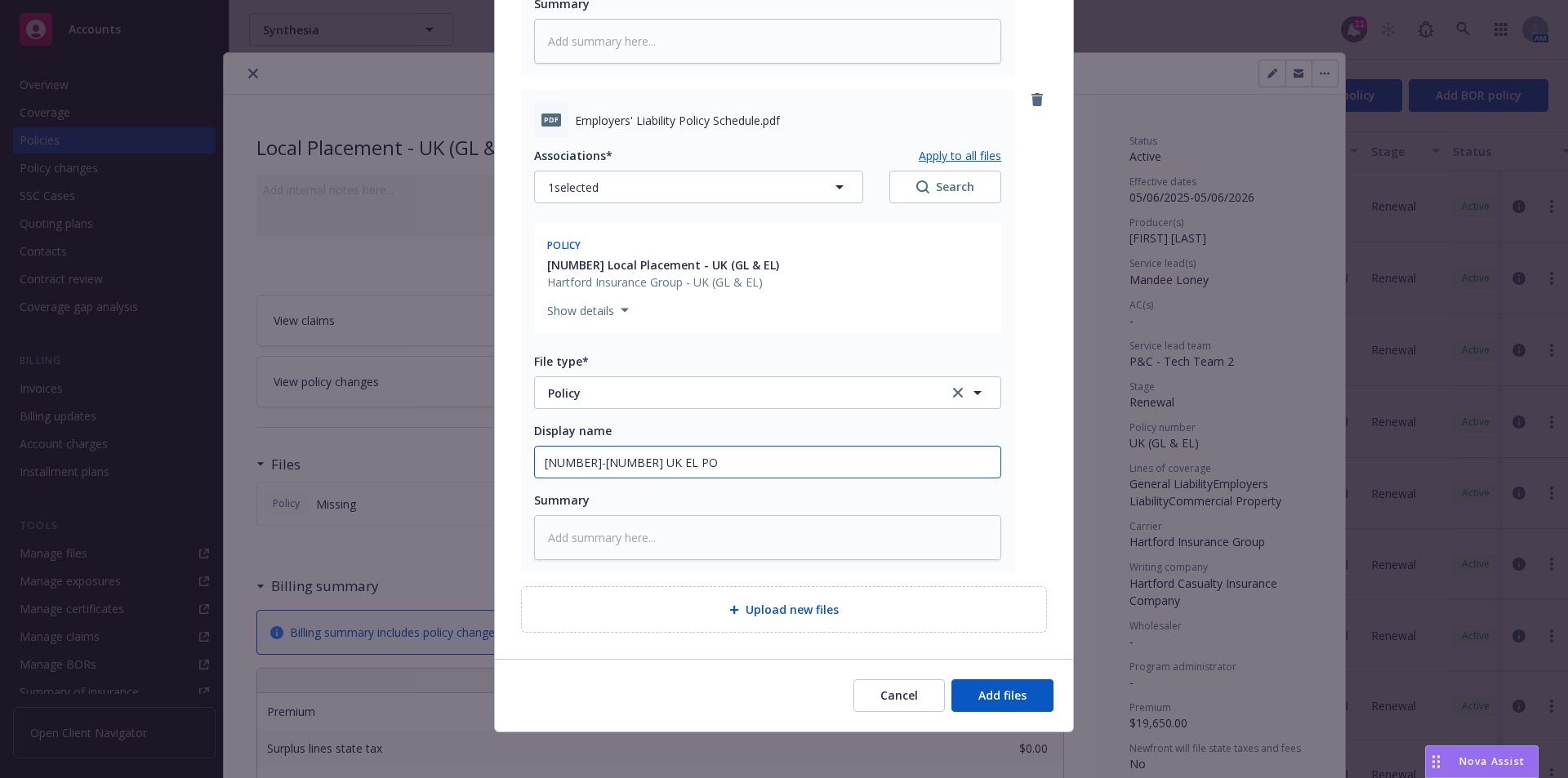 type on "x" 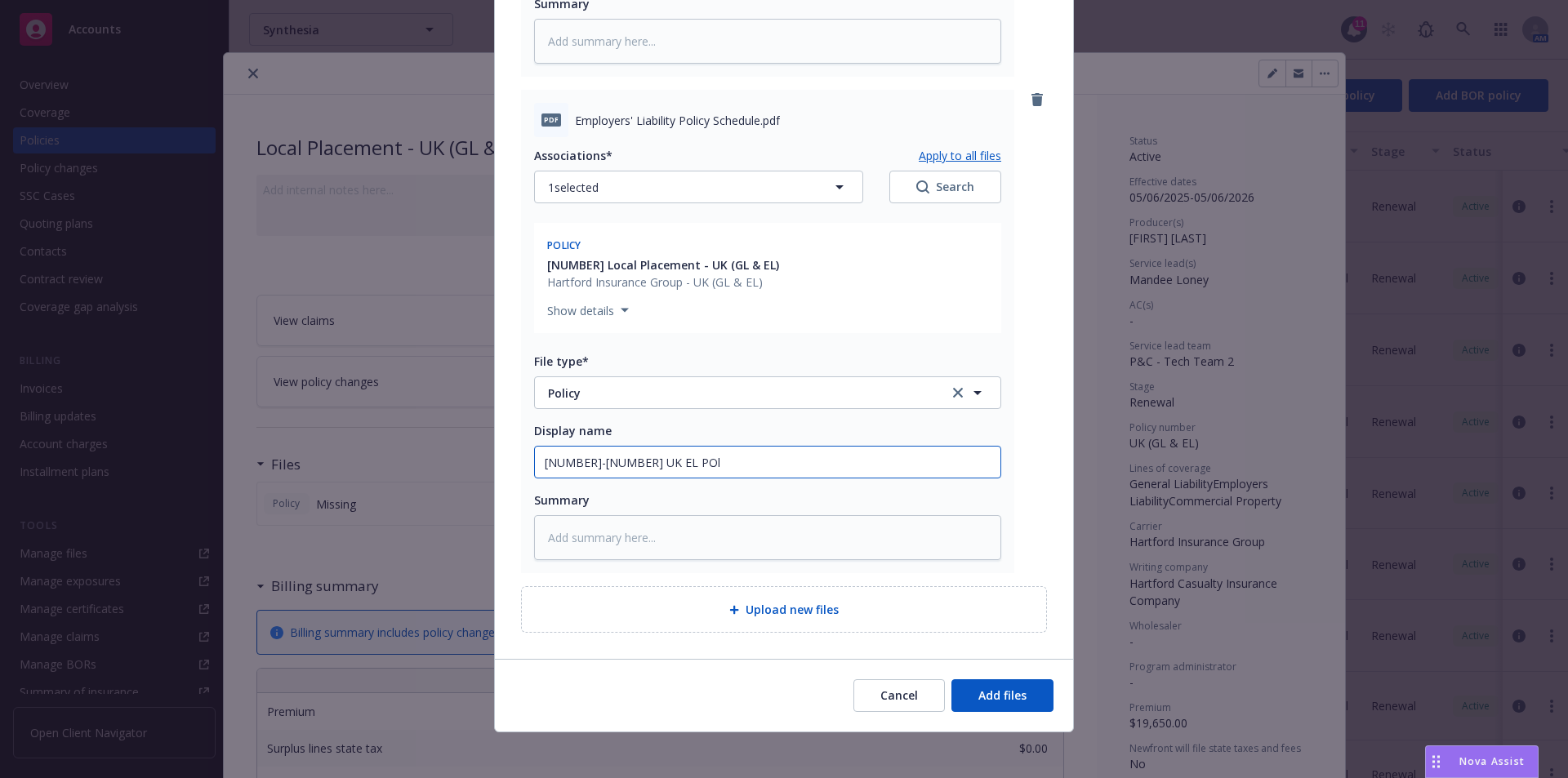 type on "x" 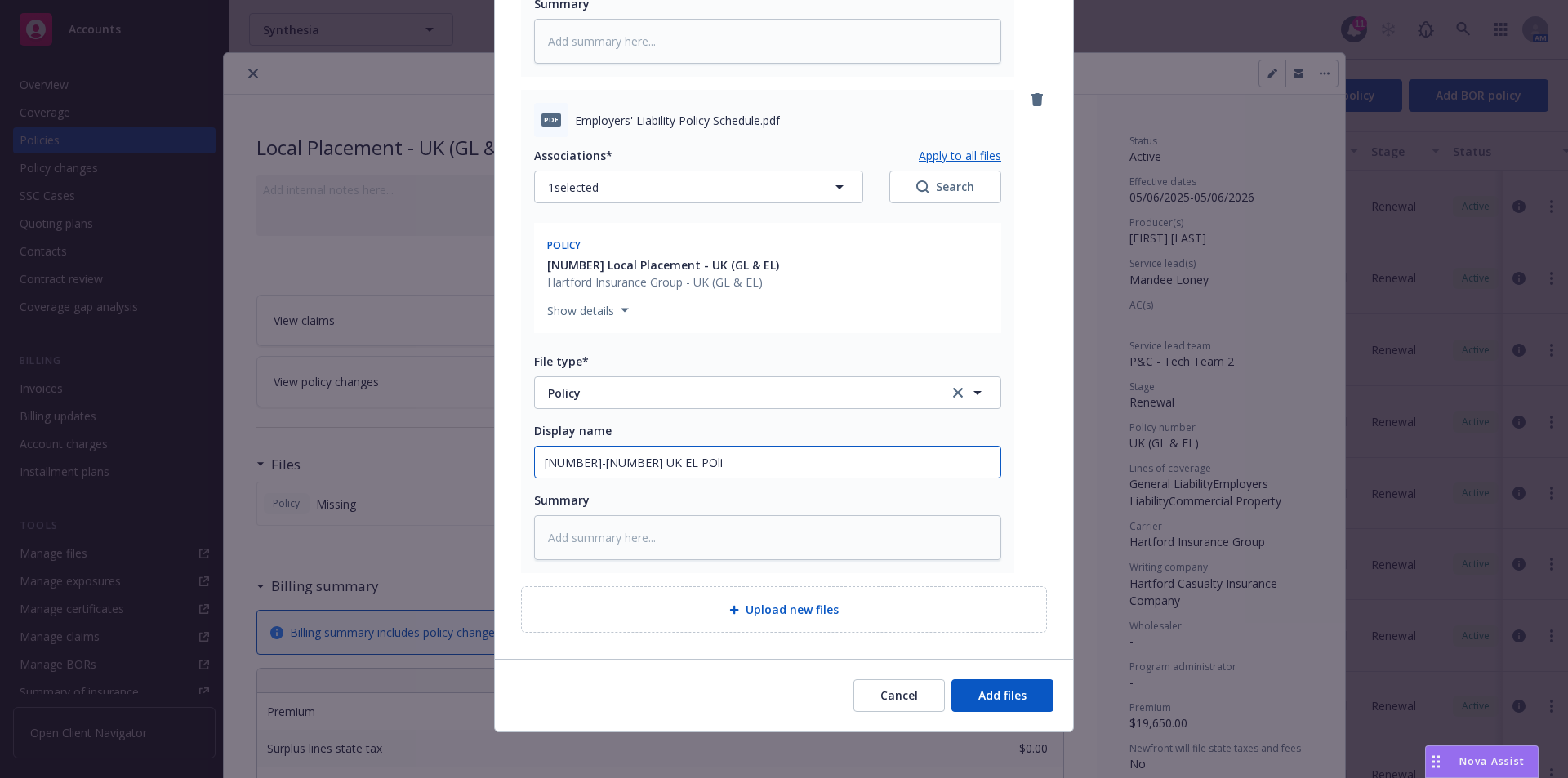 type on "x" 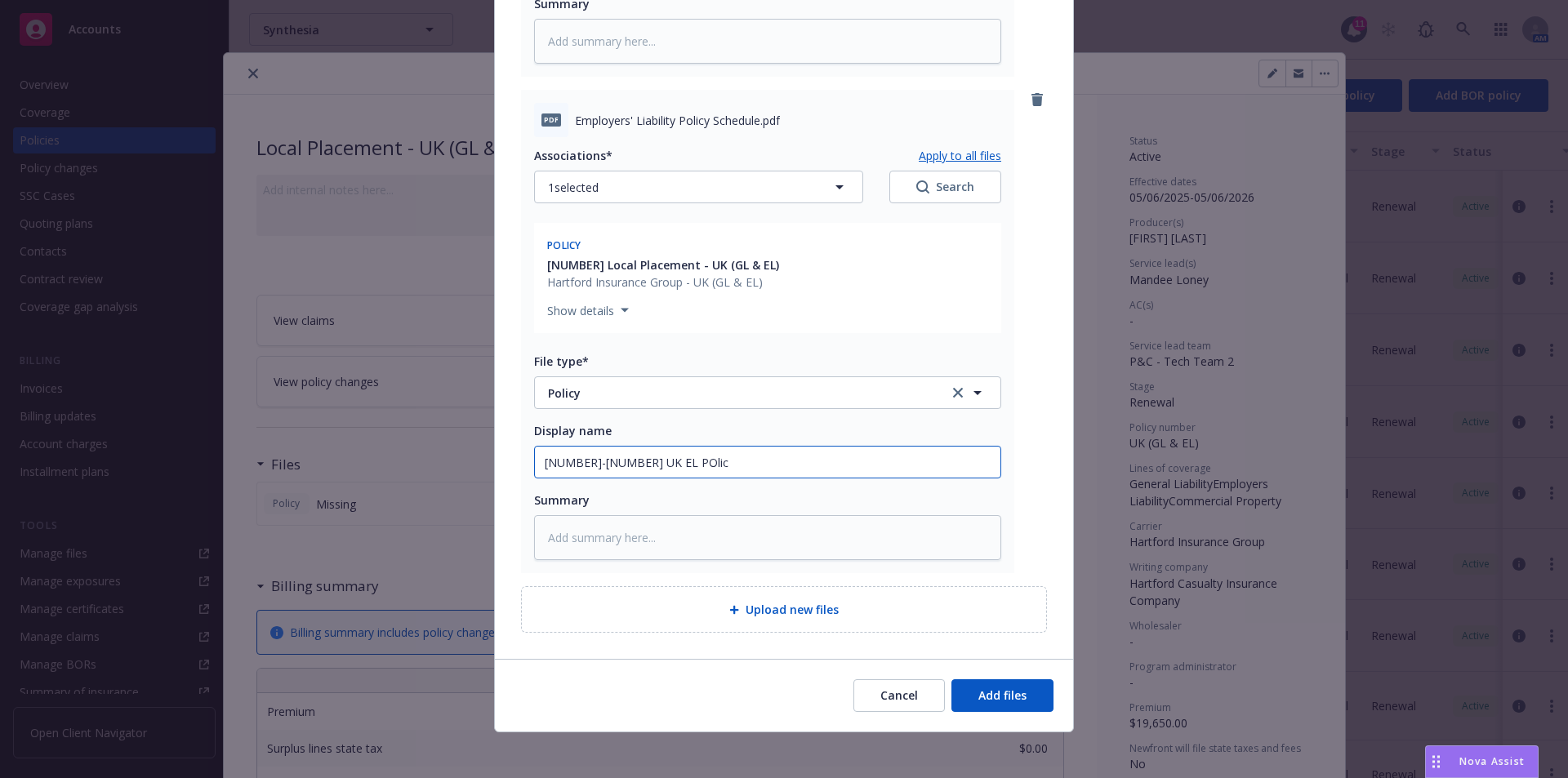 type on "x" 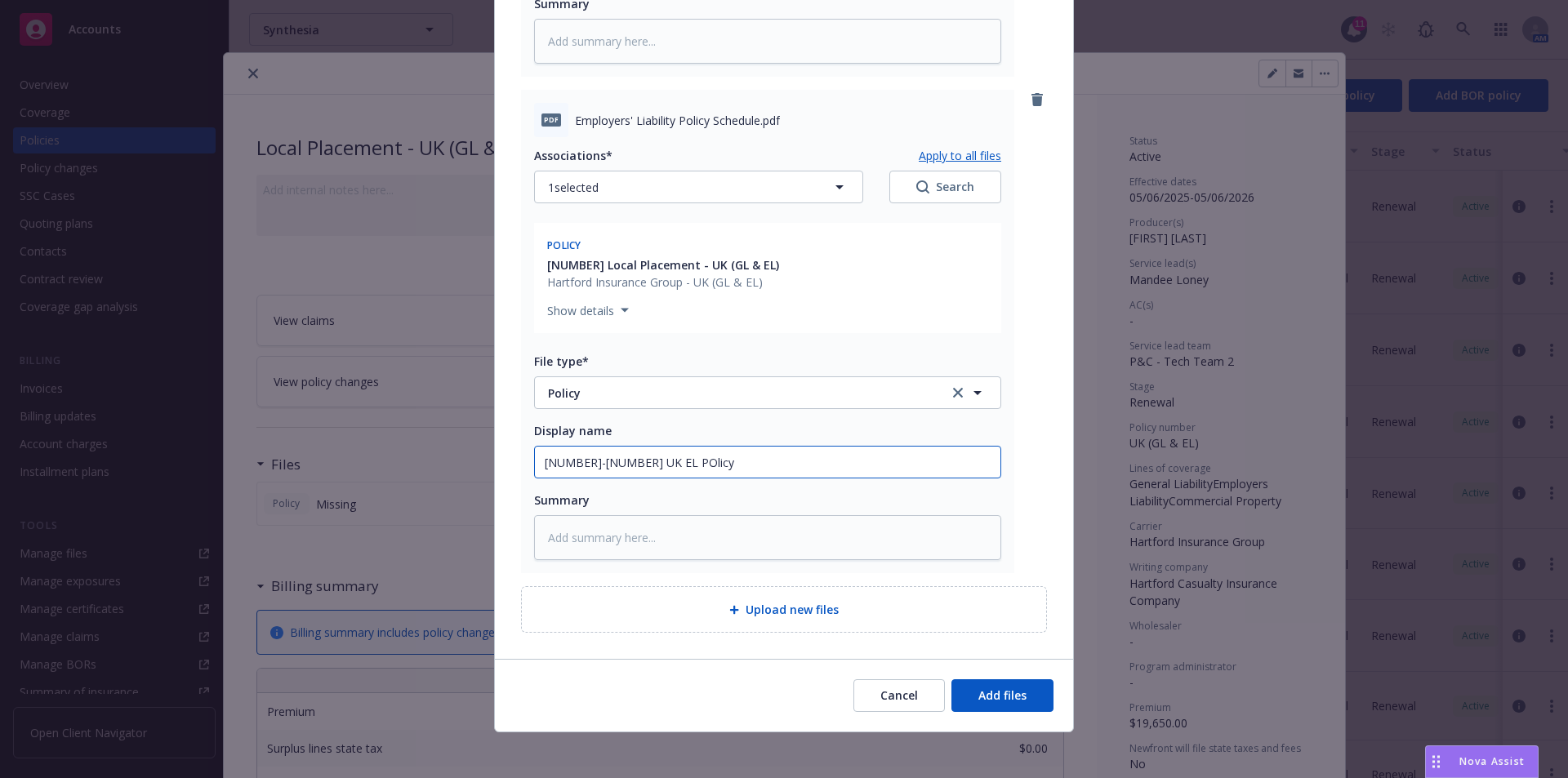 type on "x" 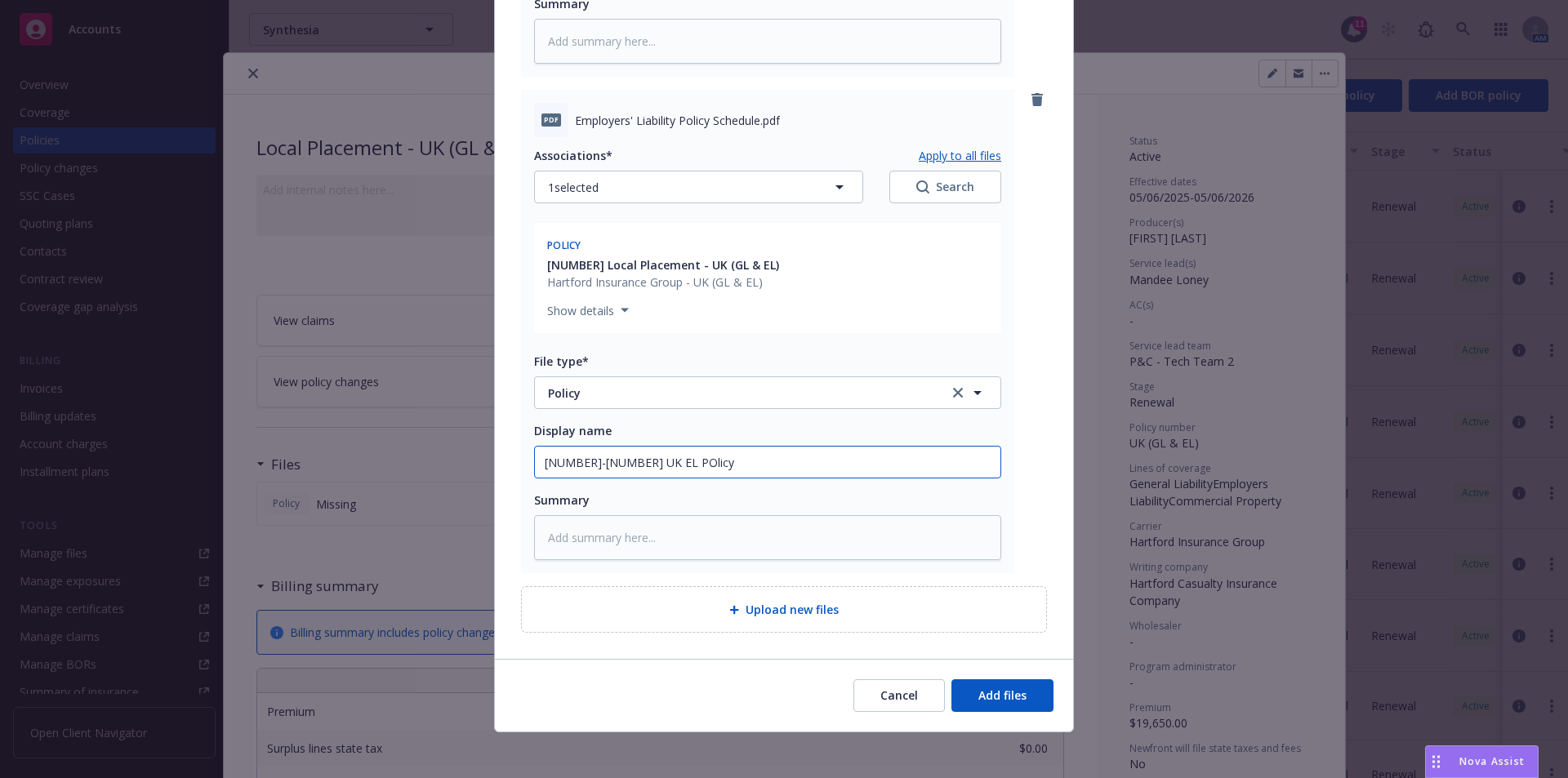 type on "x" 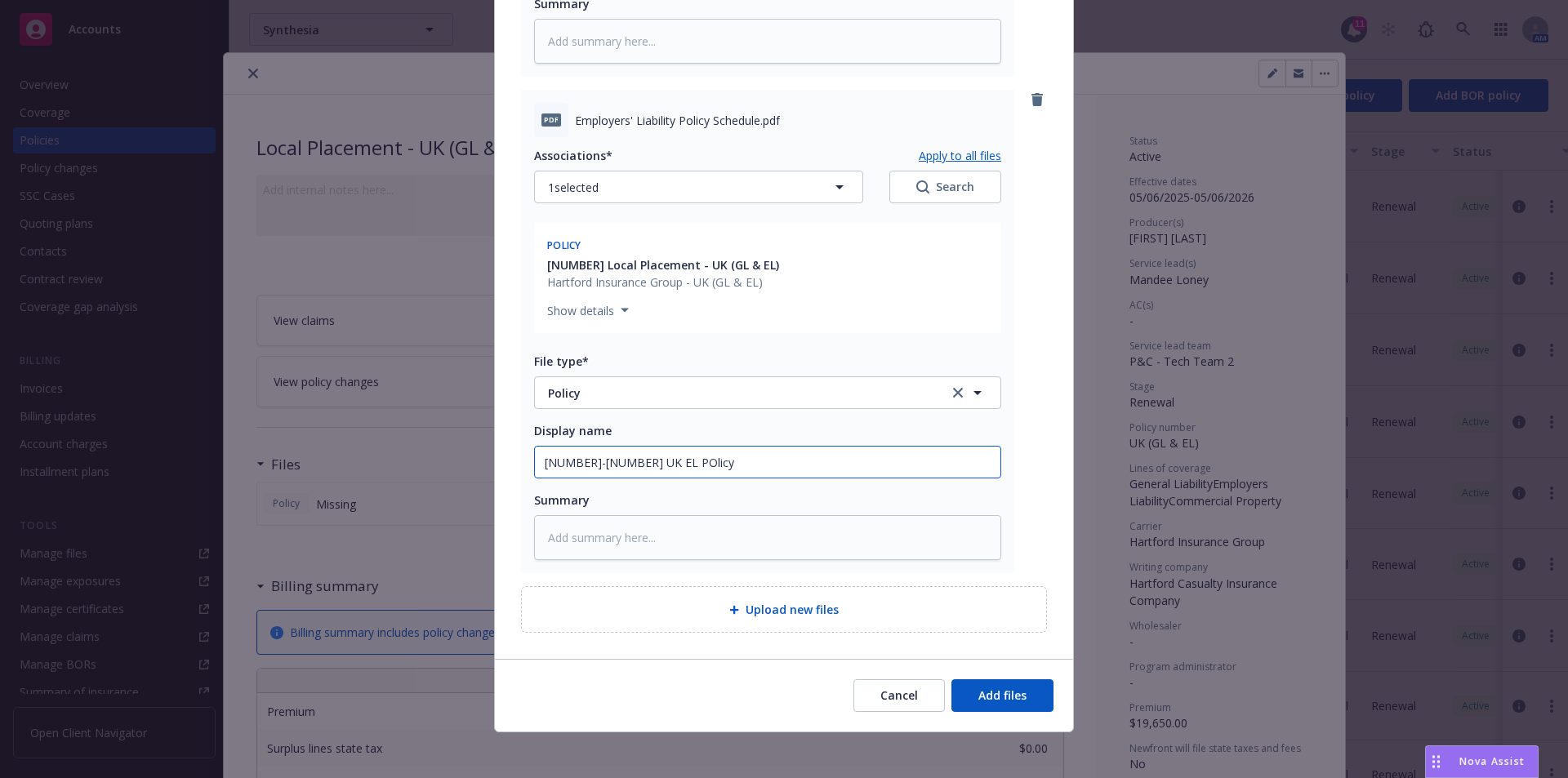 type on "25-26 UK EL Plicy" 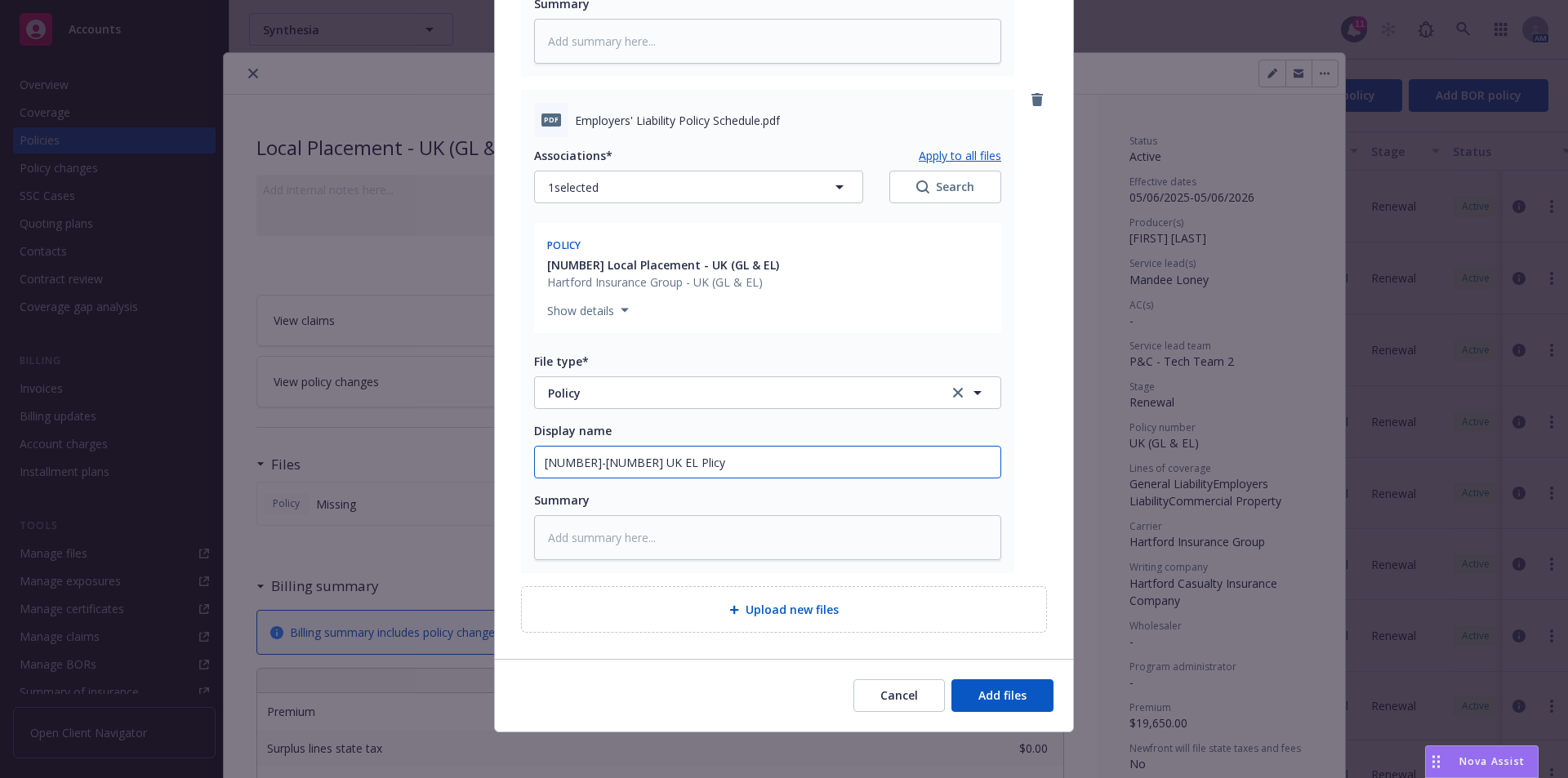 type on "x" 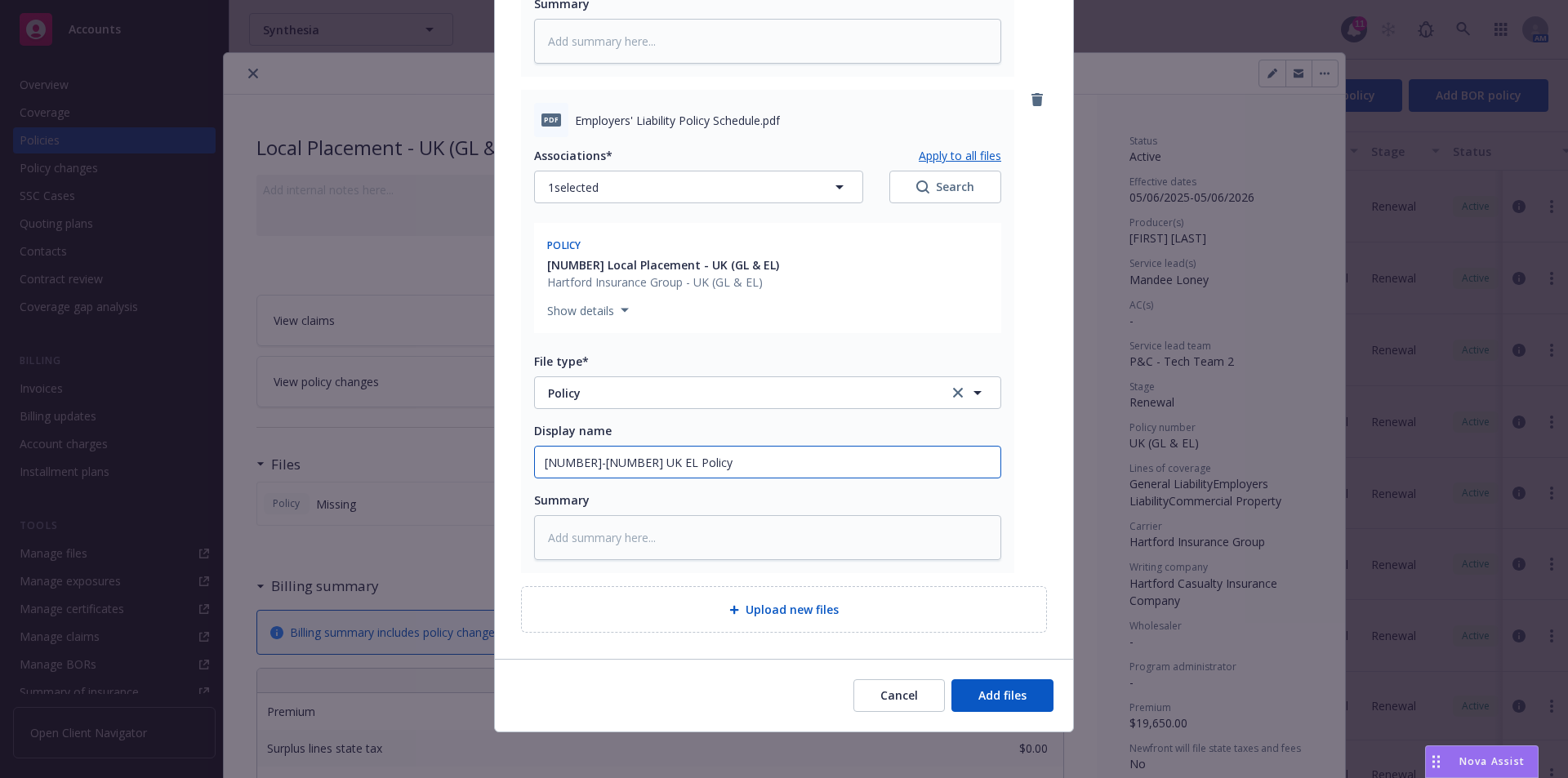 drag, startPoint x: 697, startPoint y: 473, endPoint x: 383, endPoint y: 468, distance: 314.03981 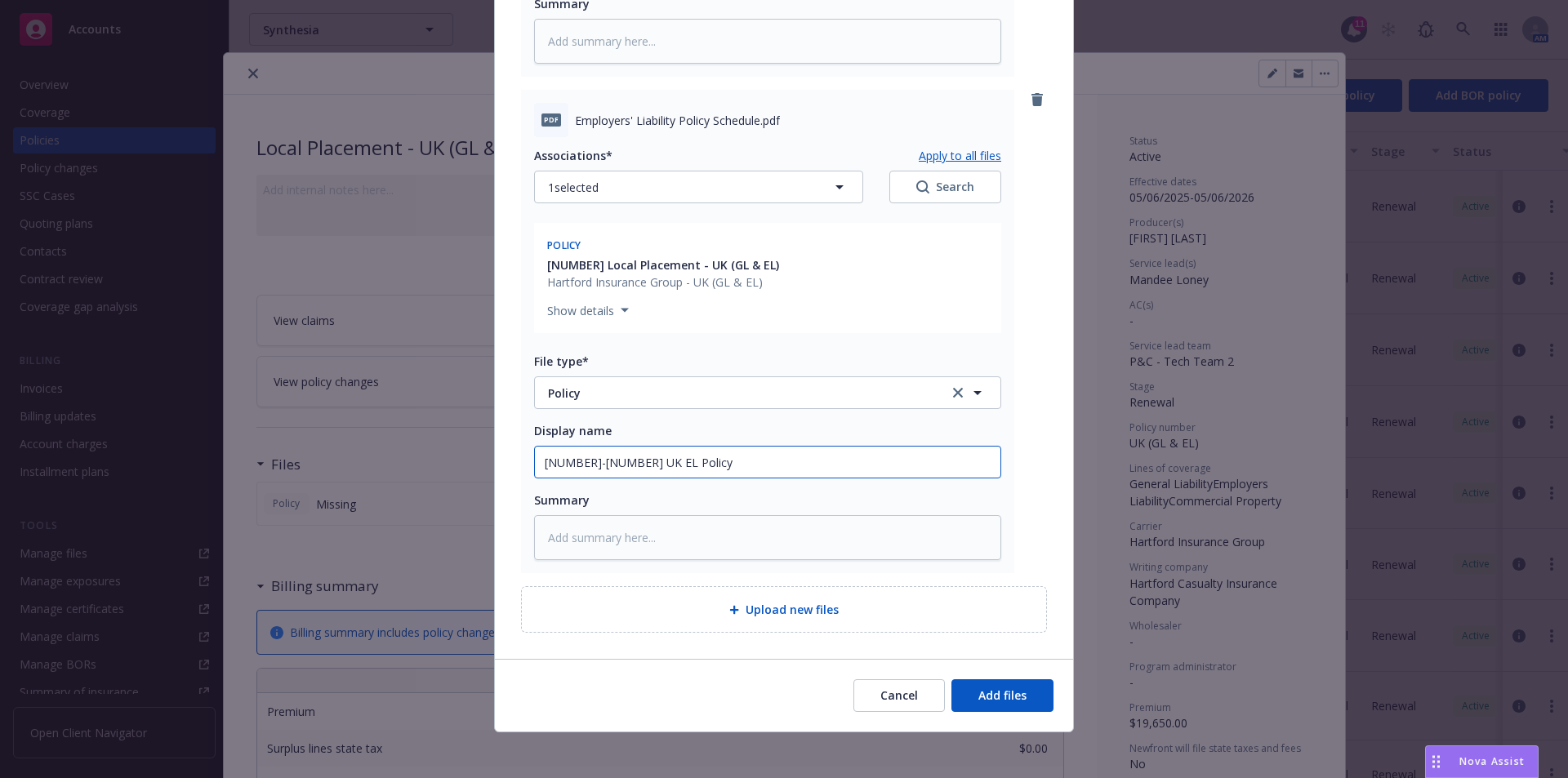 type on "25-26 UK EL Policy" 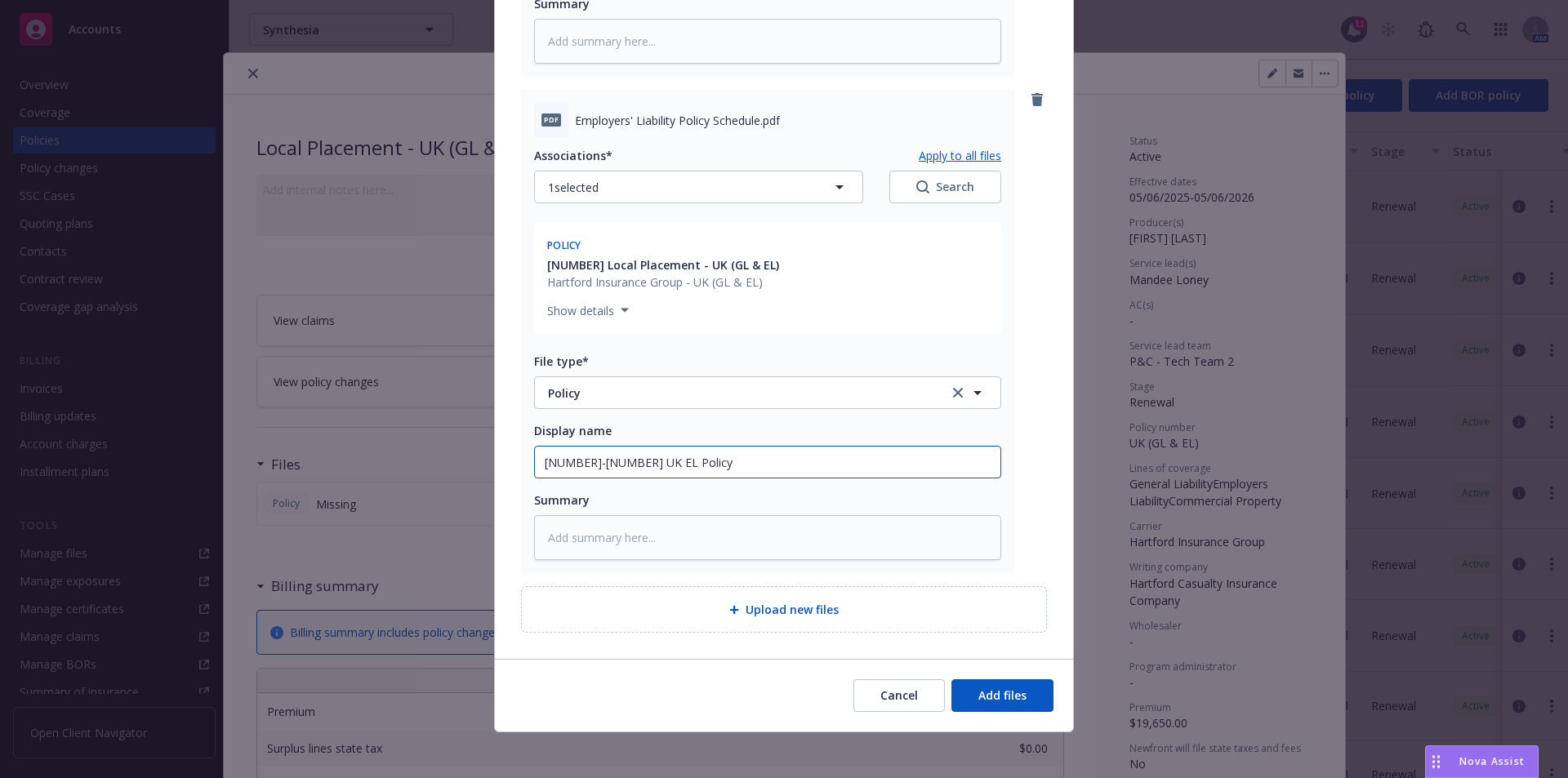 type on "x" 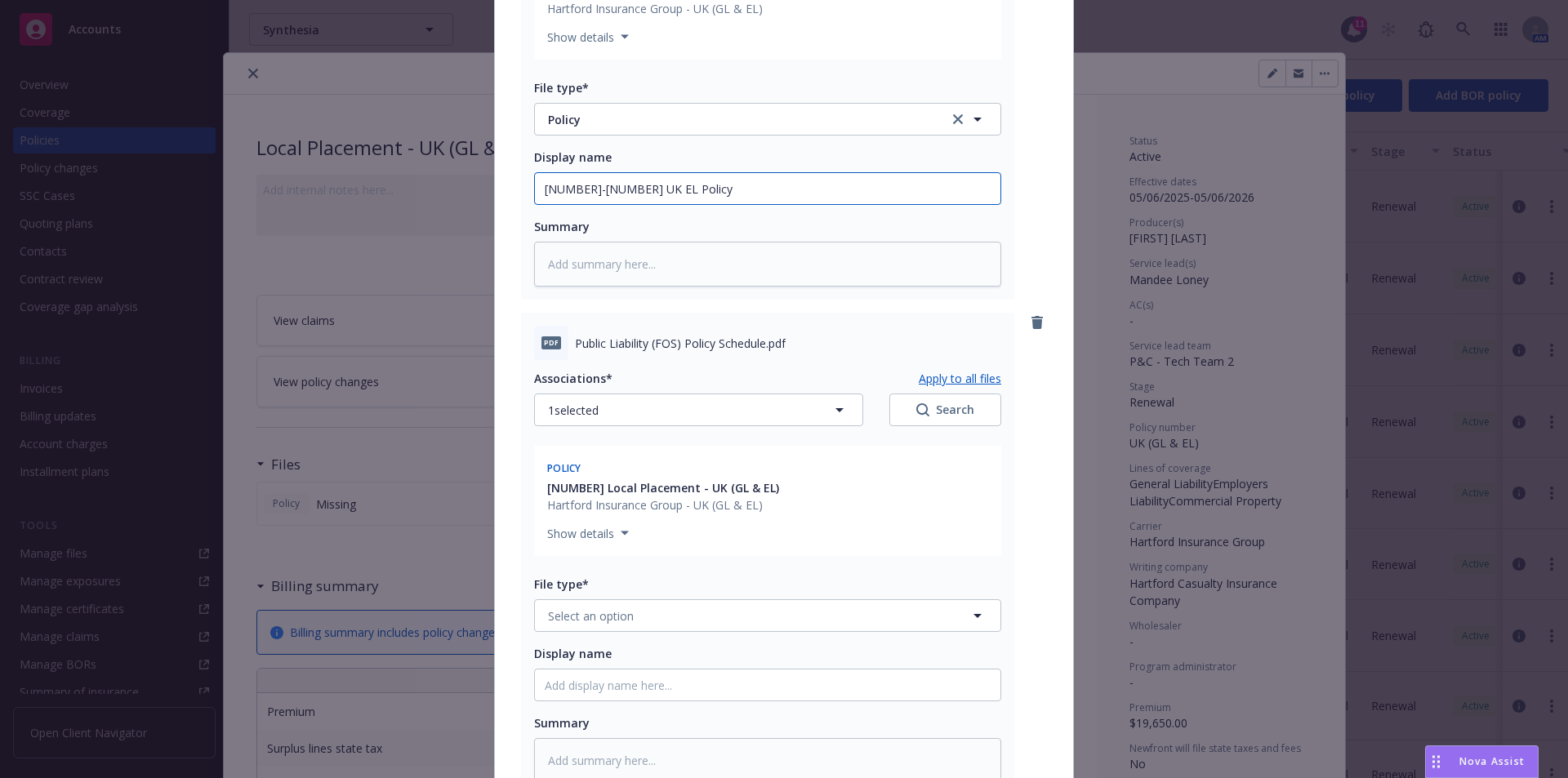 scroll, scrollTop: 924, scrollLeft: 0, axis: vertical 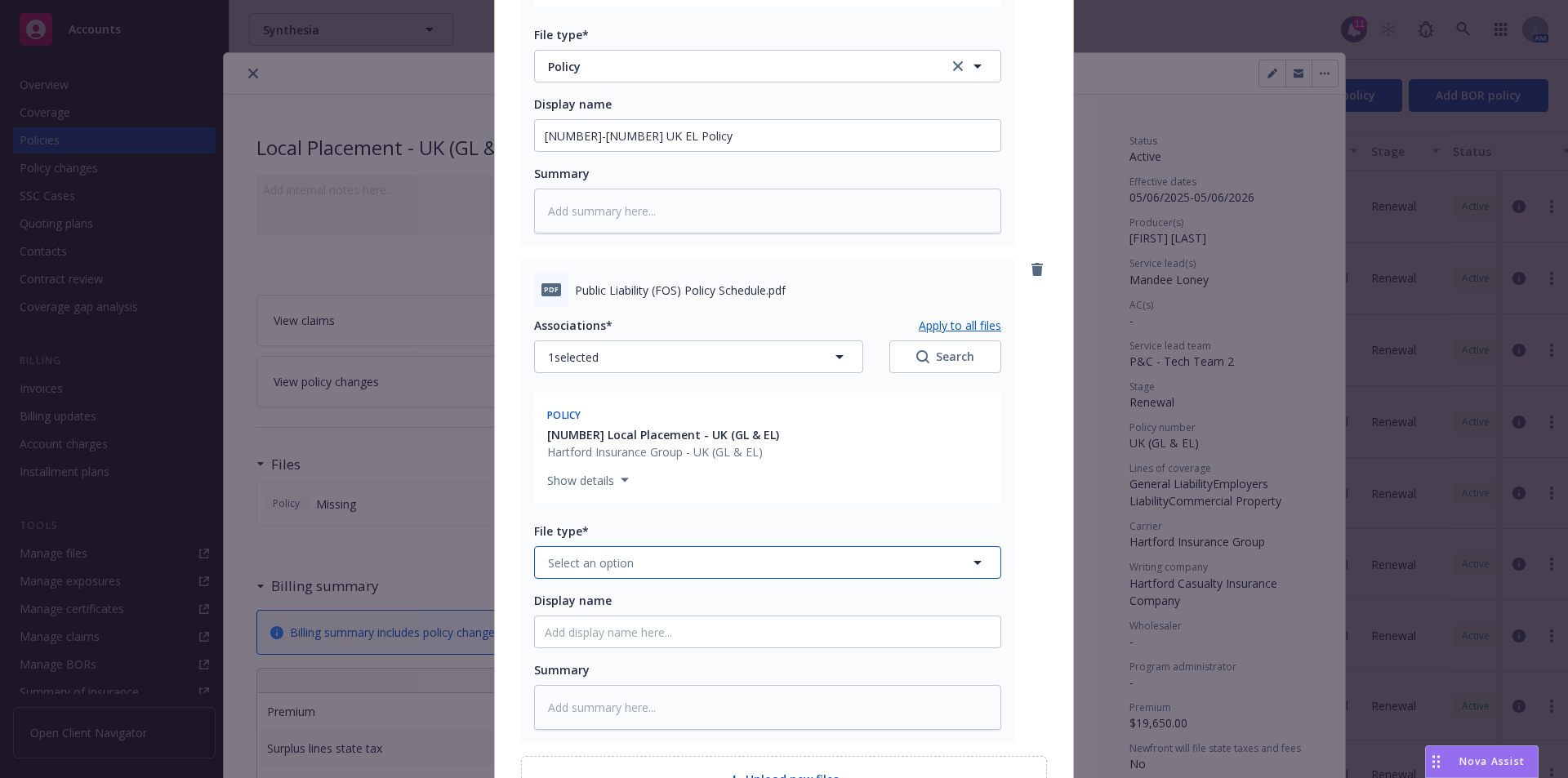 click on "Select an option" at bounding box center [590, 562] 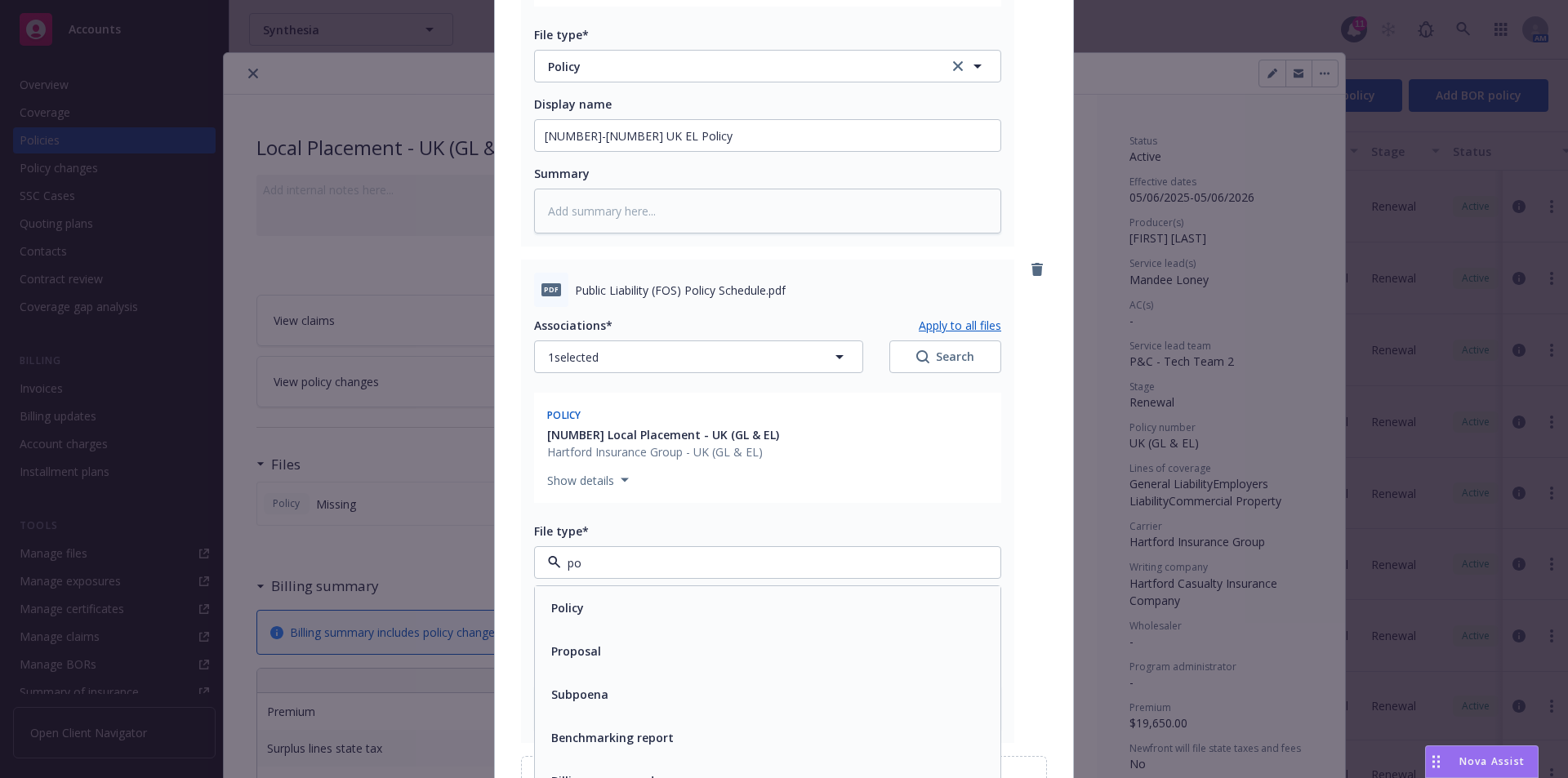 type on "pol" 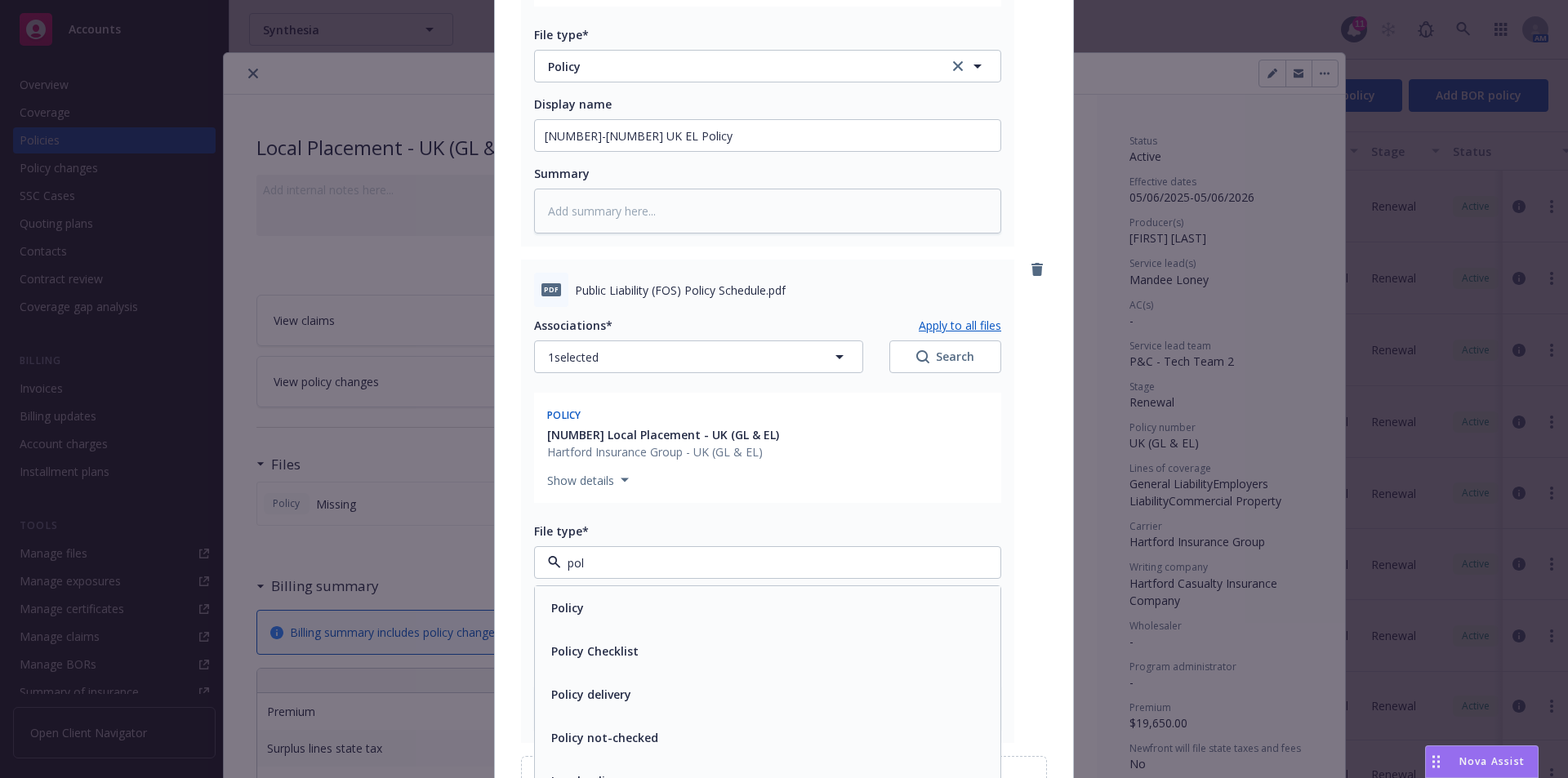 click on "Policy" at bounding box center (768, 607) 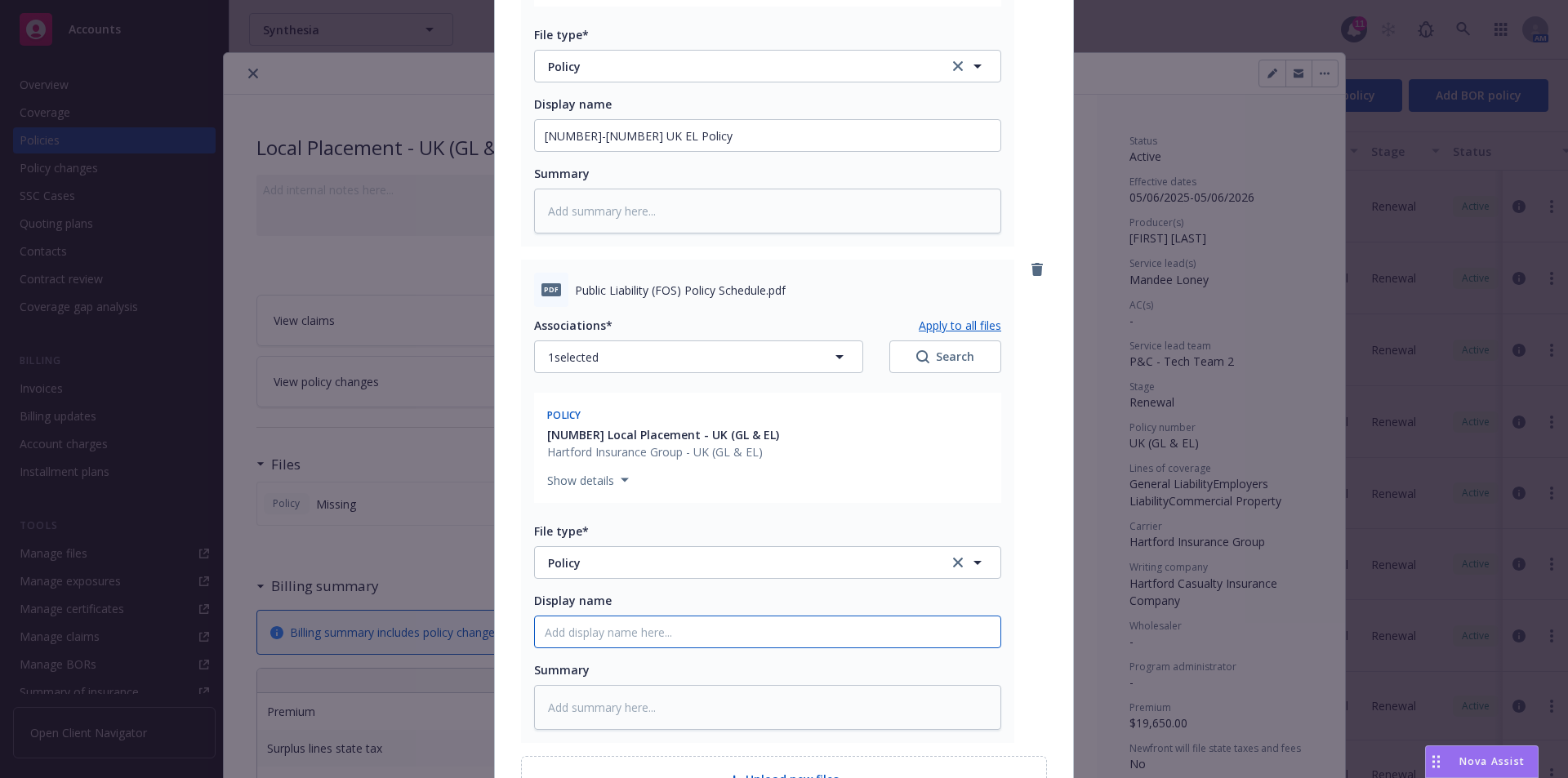 click on "Display name" at bounding box center (768, -361) 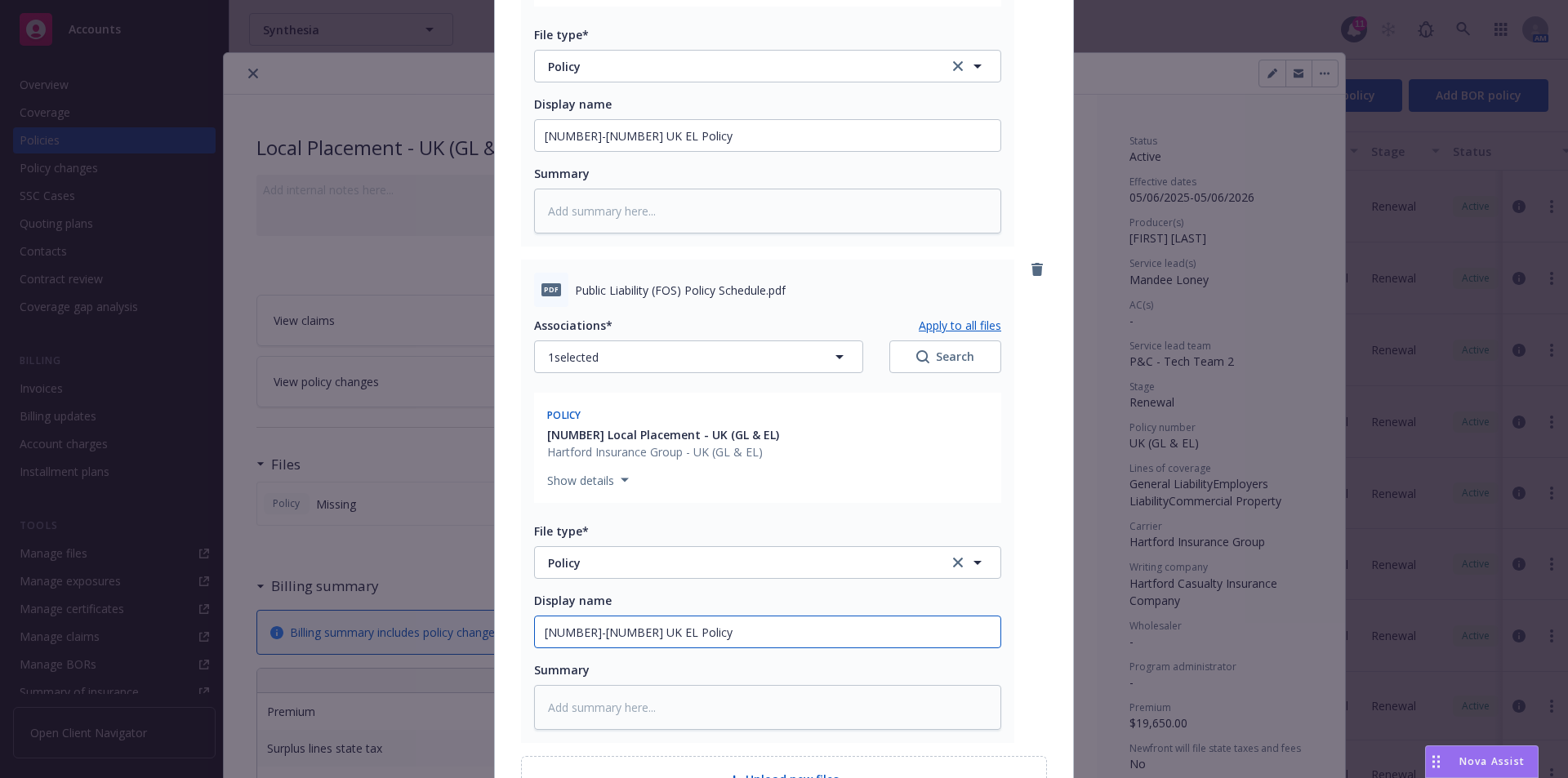 drag, startPoint x: 590, startPoint y: 630, endPoint x: 603, endPoint y: 629, distance: 13.0384 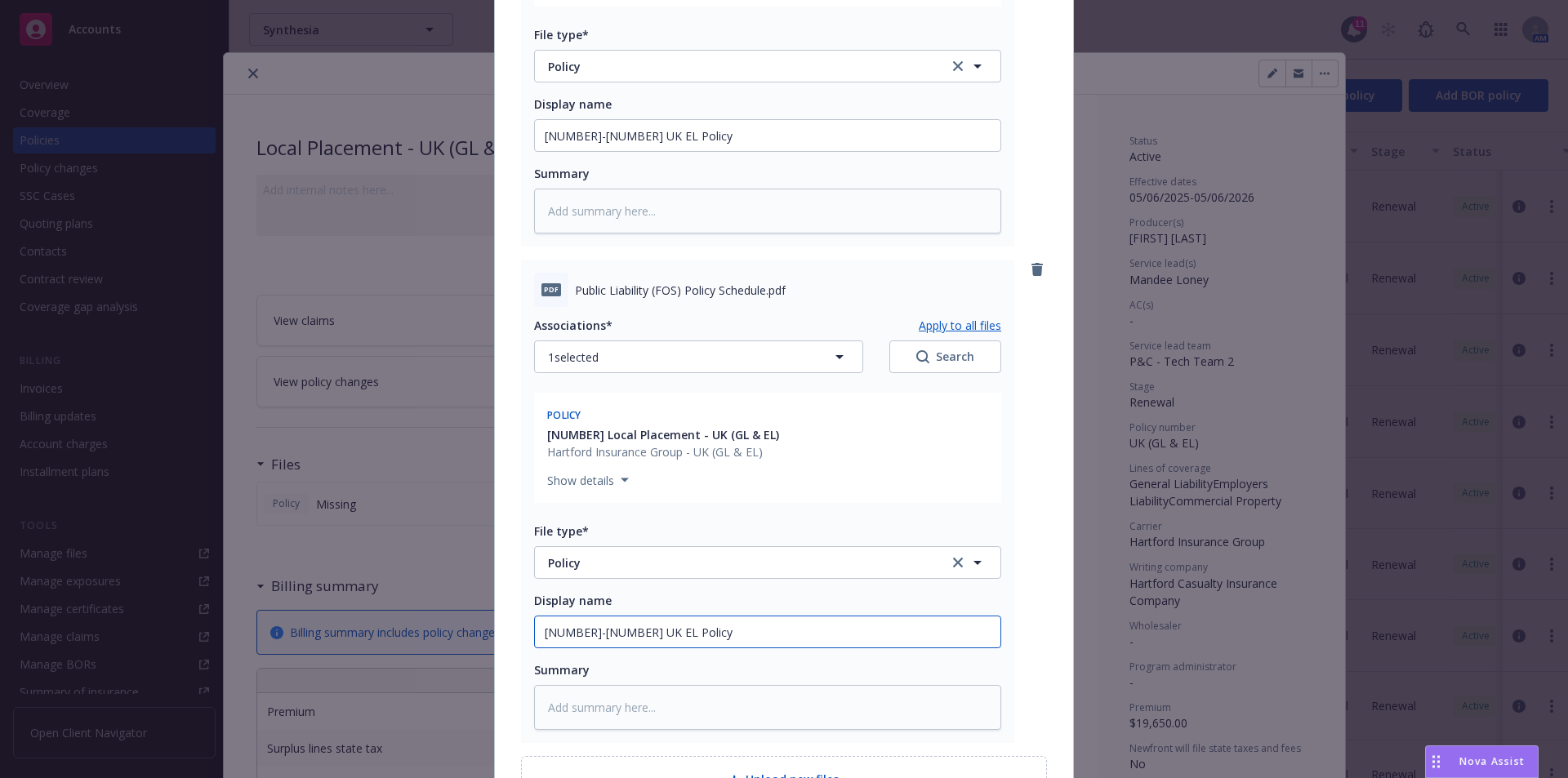 type on "x" 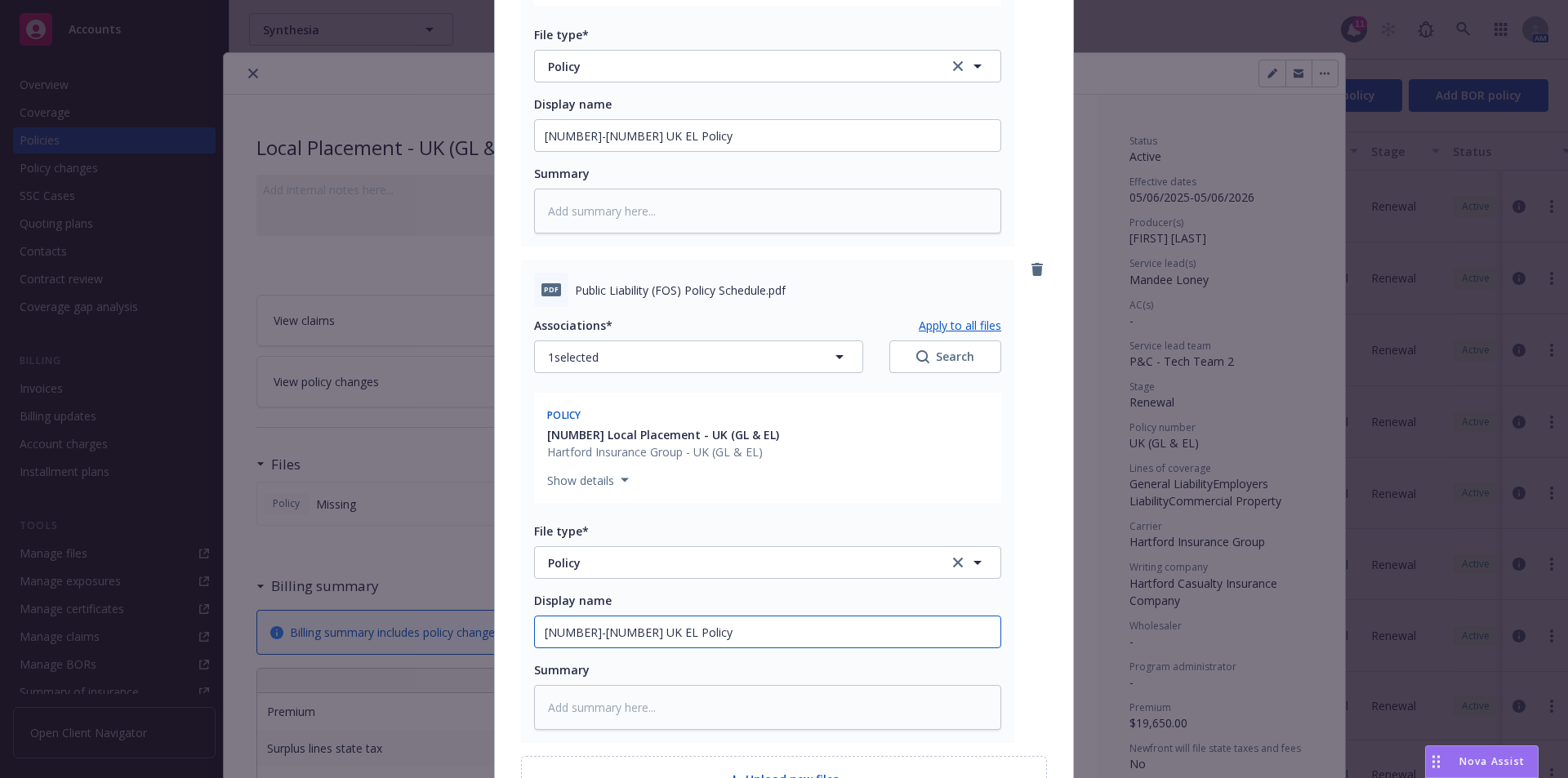 type on "25-26 UK G Policy" 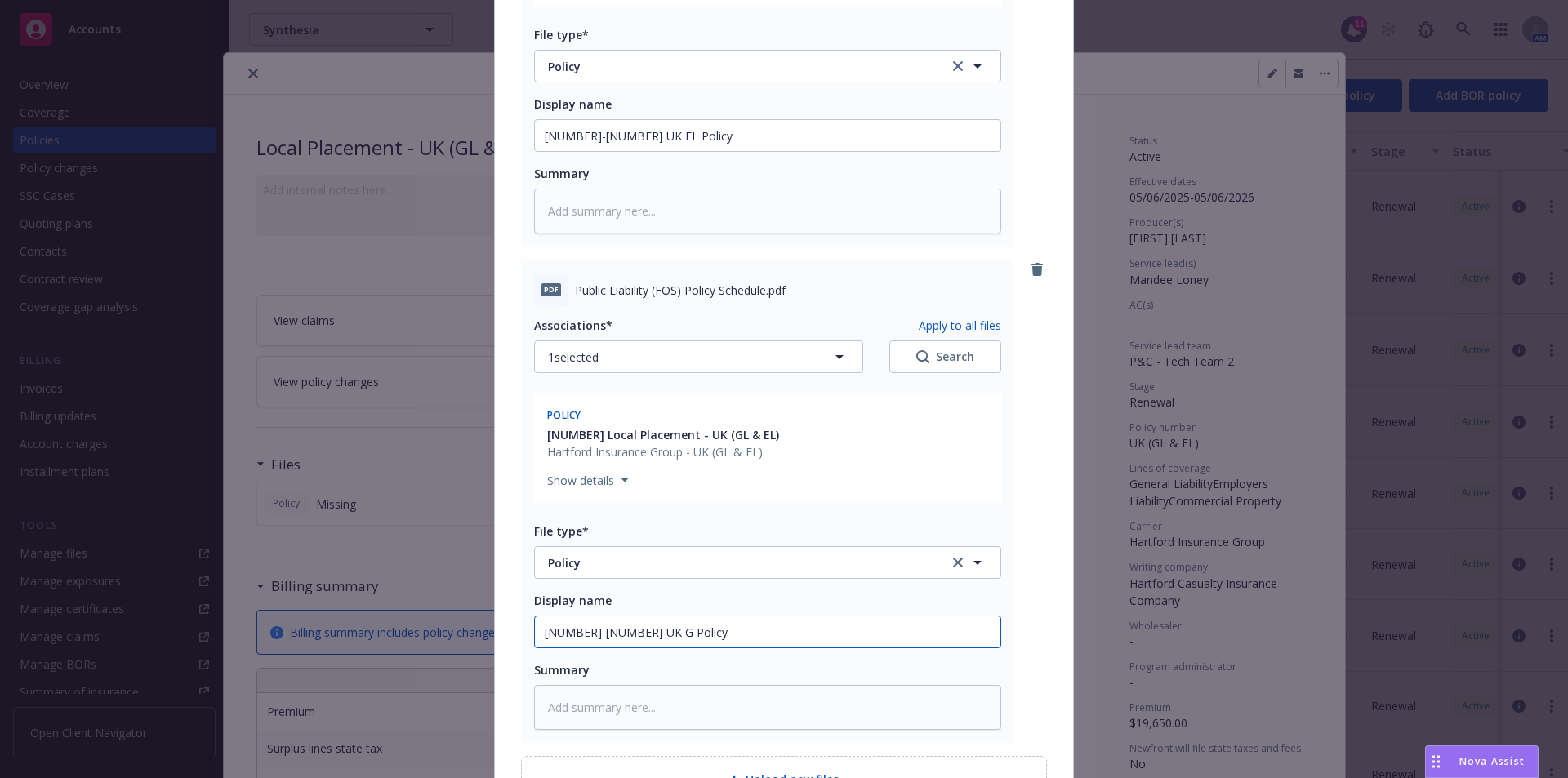 type on "x" 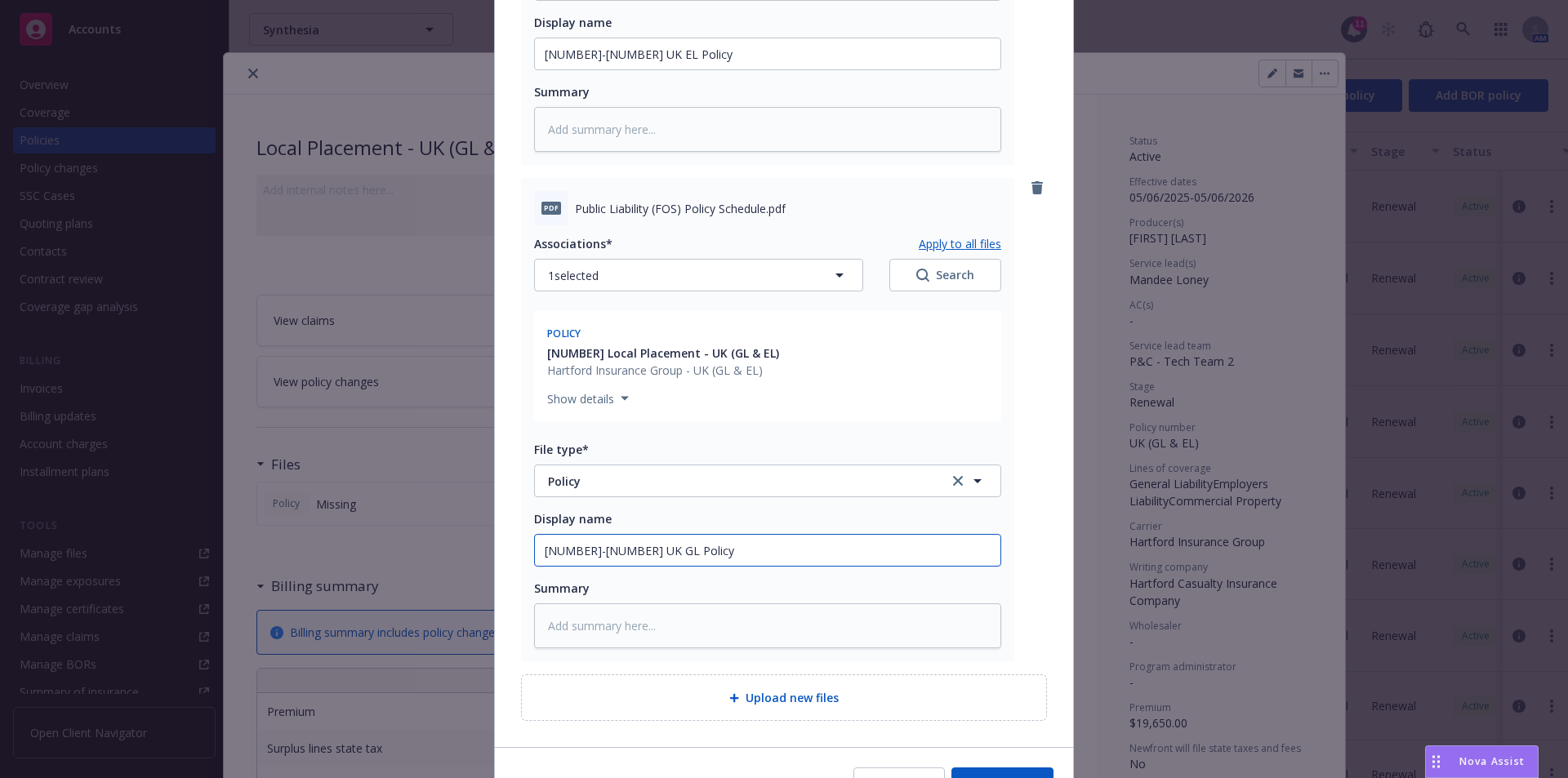 scroll, scrollTop: 1087, scrollLeft: 0, axis: vertical 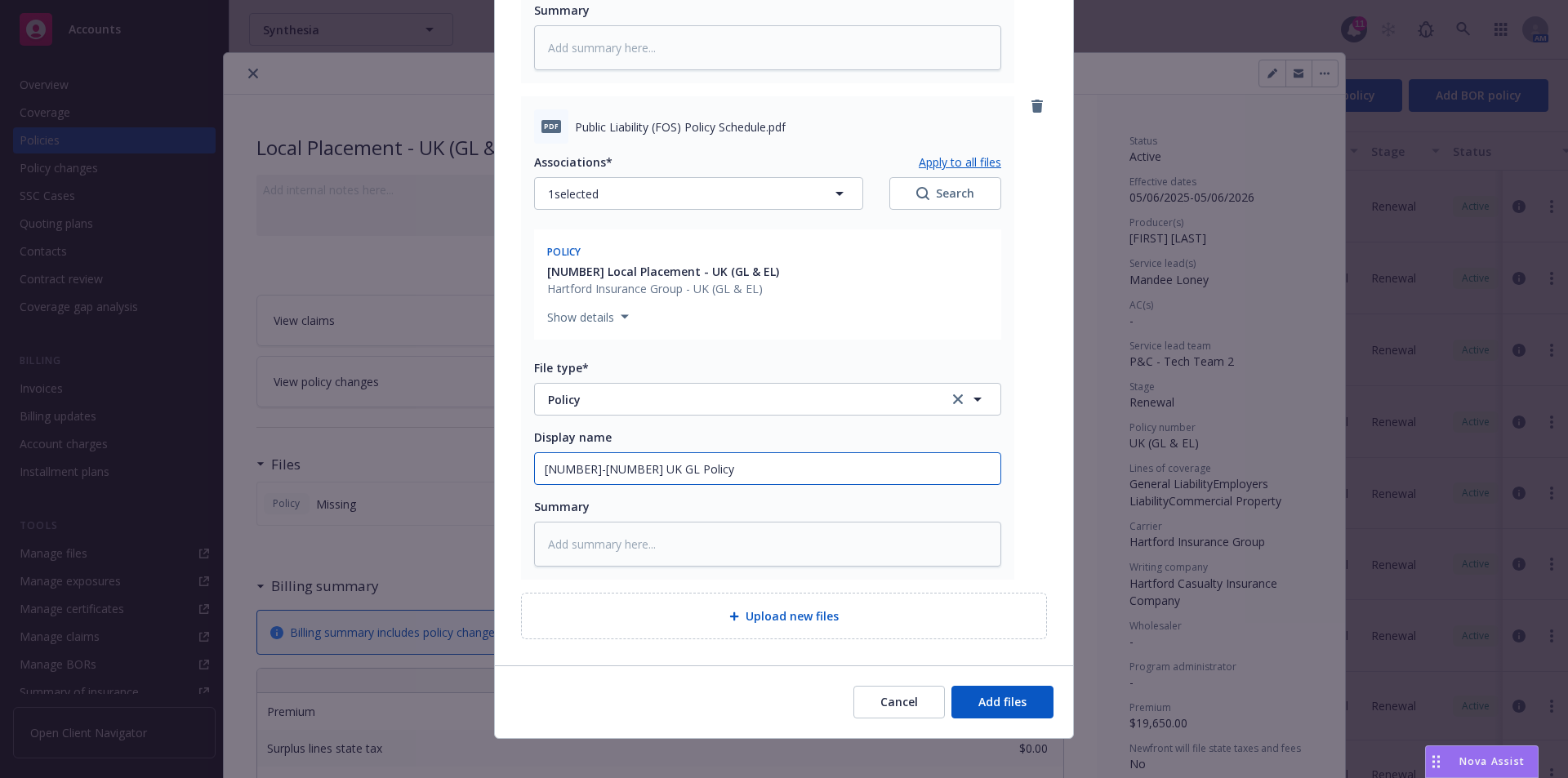 type on "25-26 UK GL Policy" 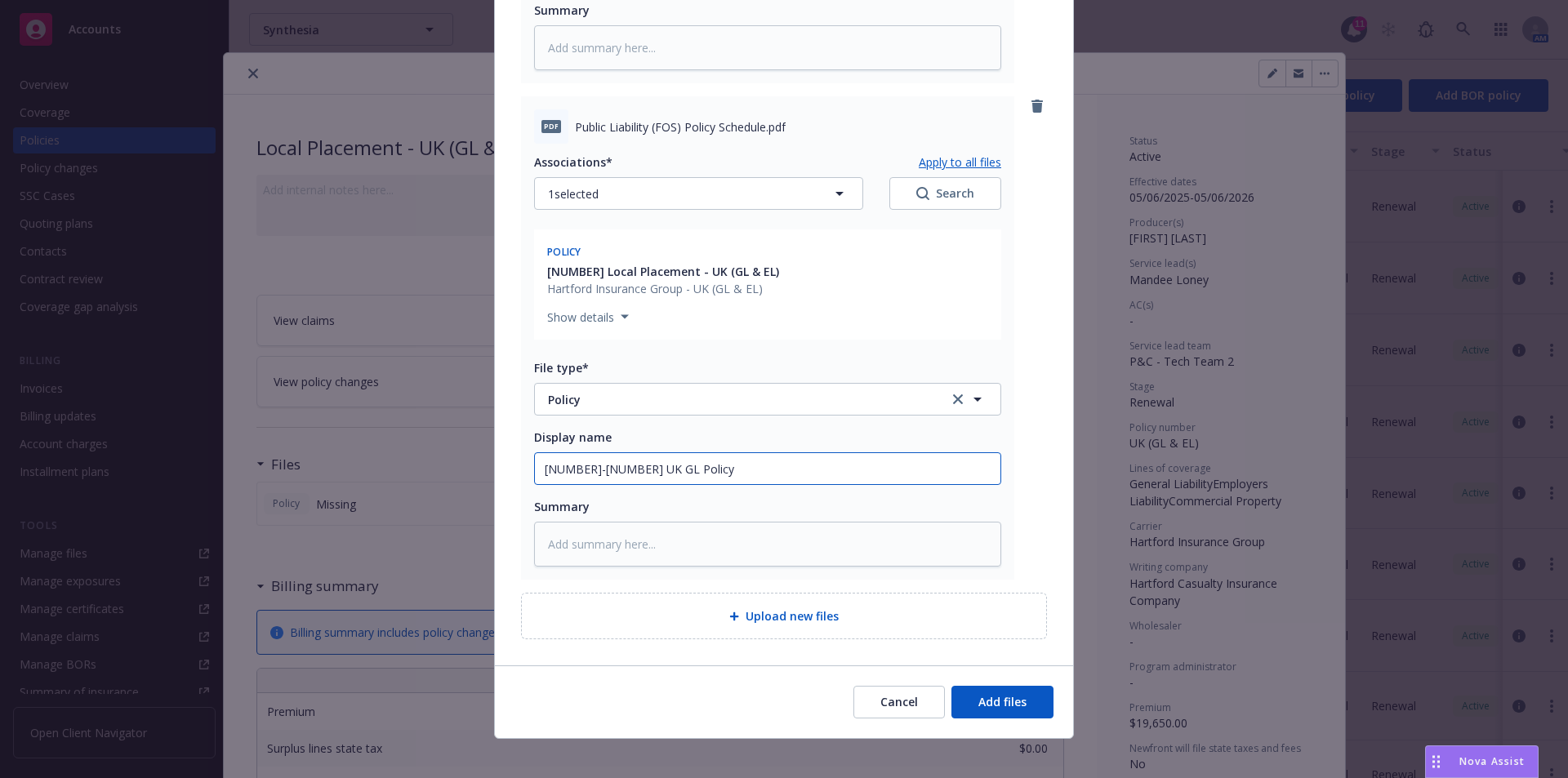 type on "x" 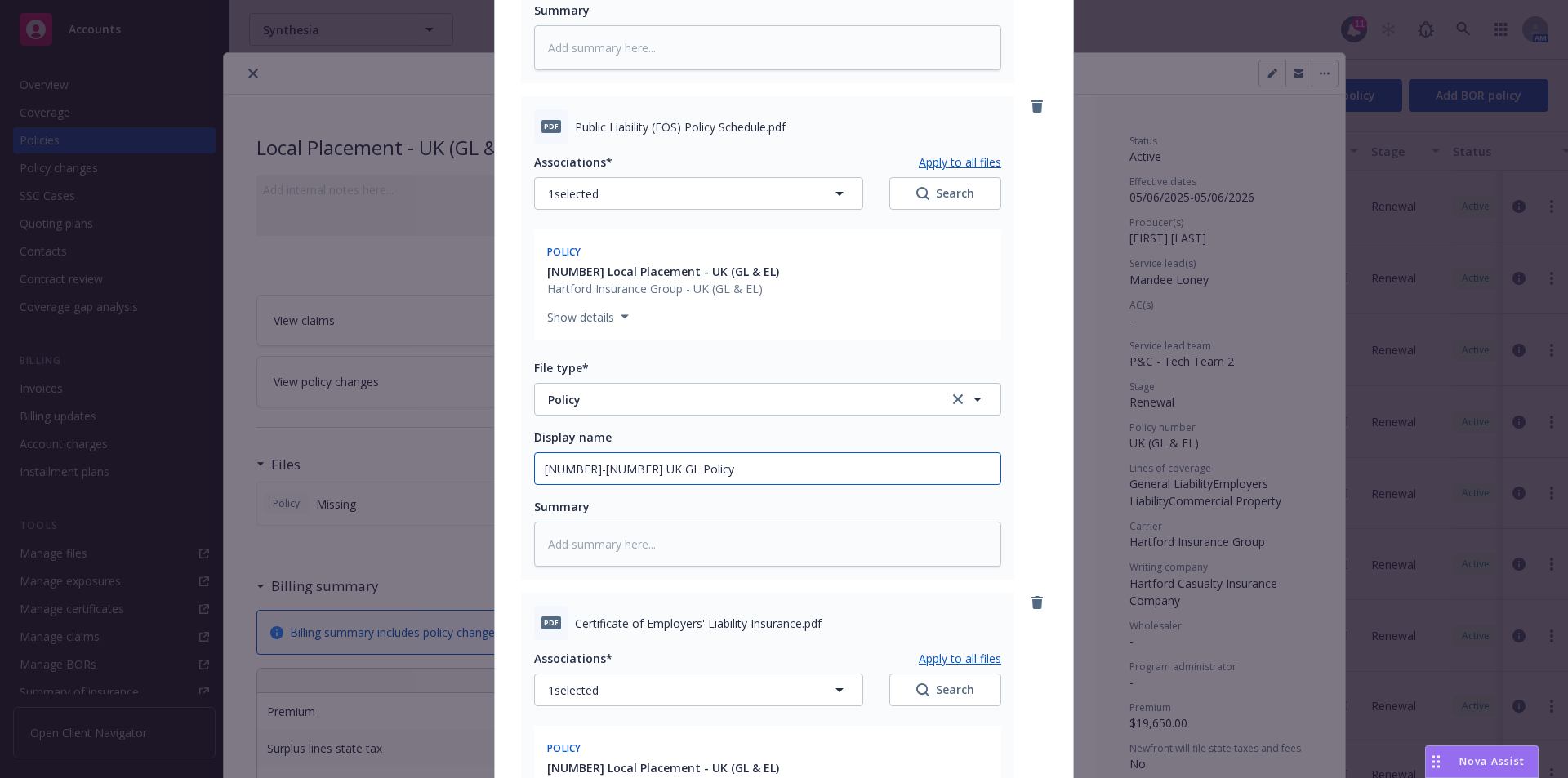 scroll, scrollTop: 1496, scrollLeft: 0, axis: vertical 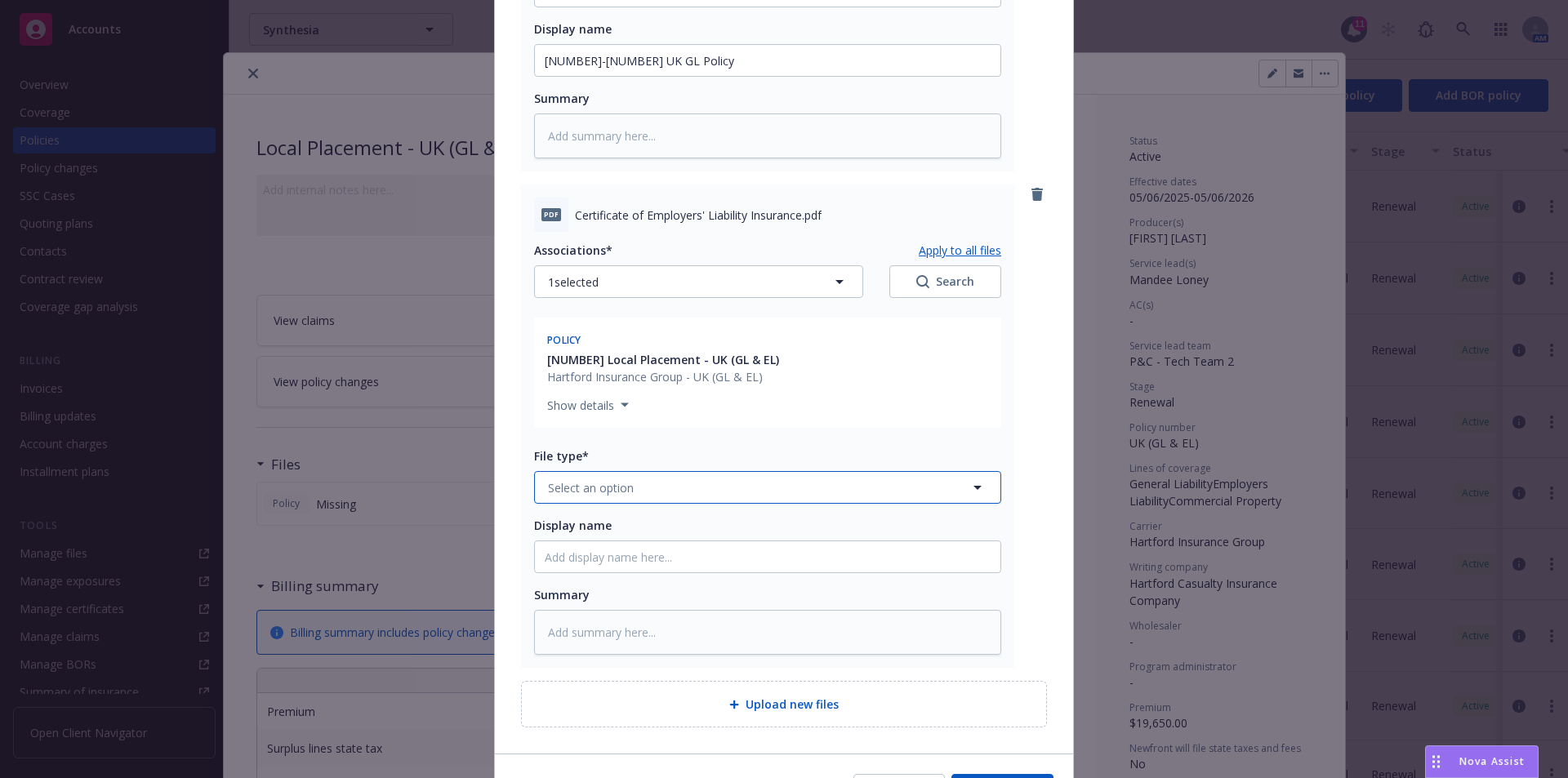 click on "Select an option" at bounding box center [768, 487] 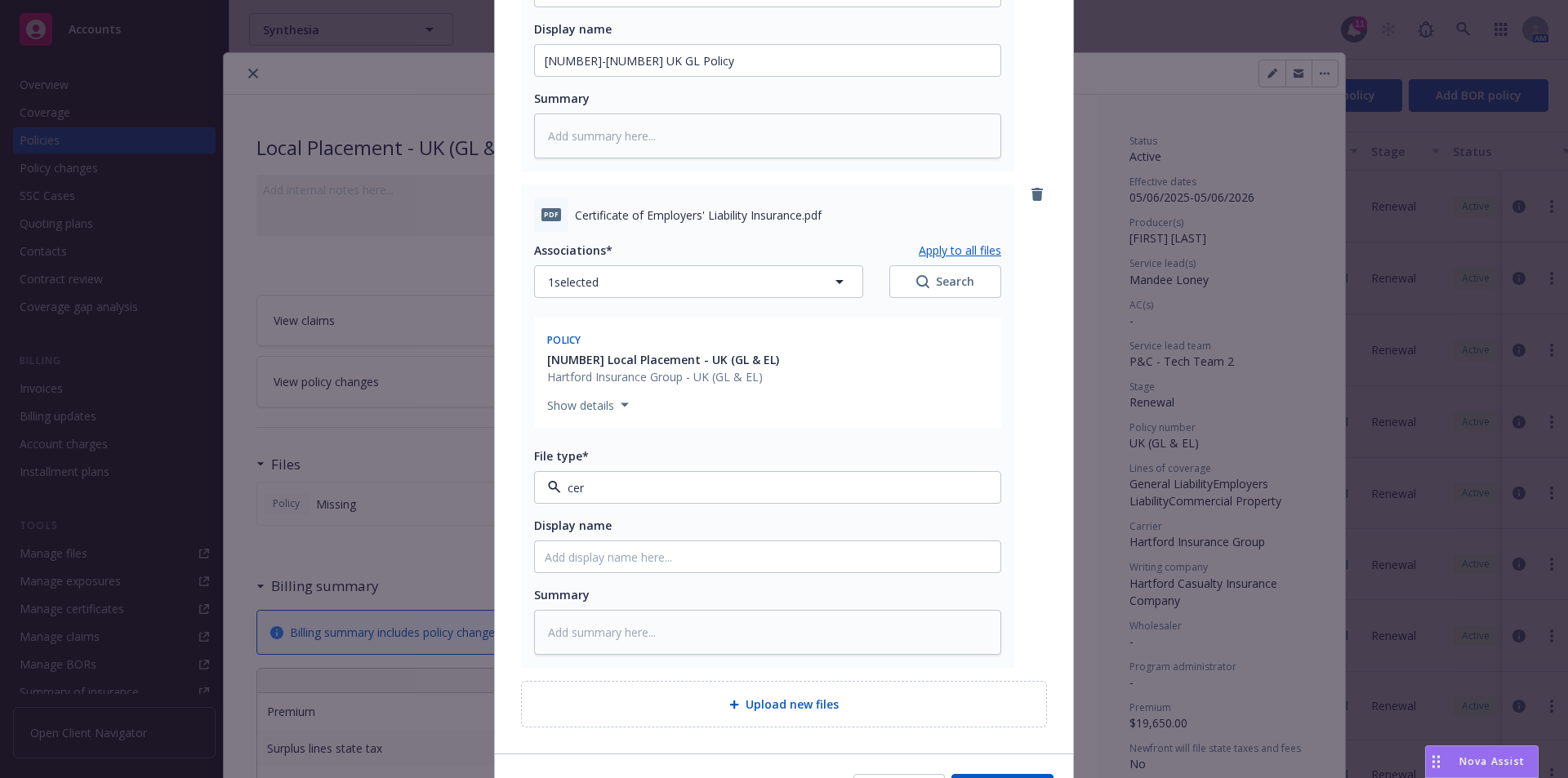 type on "cert" 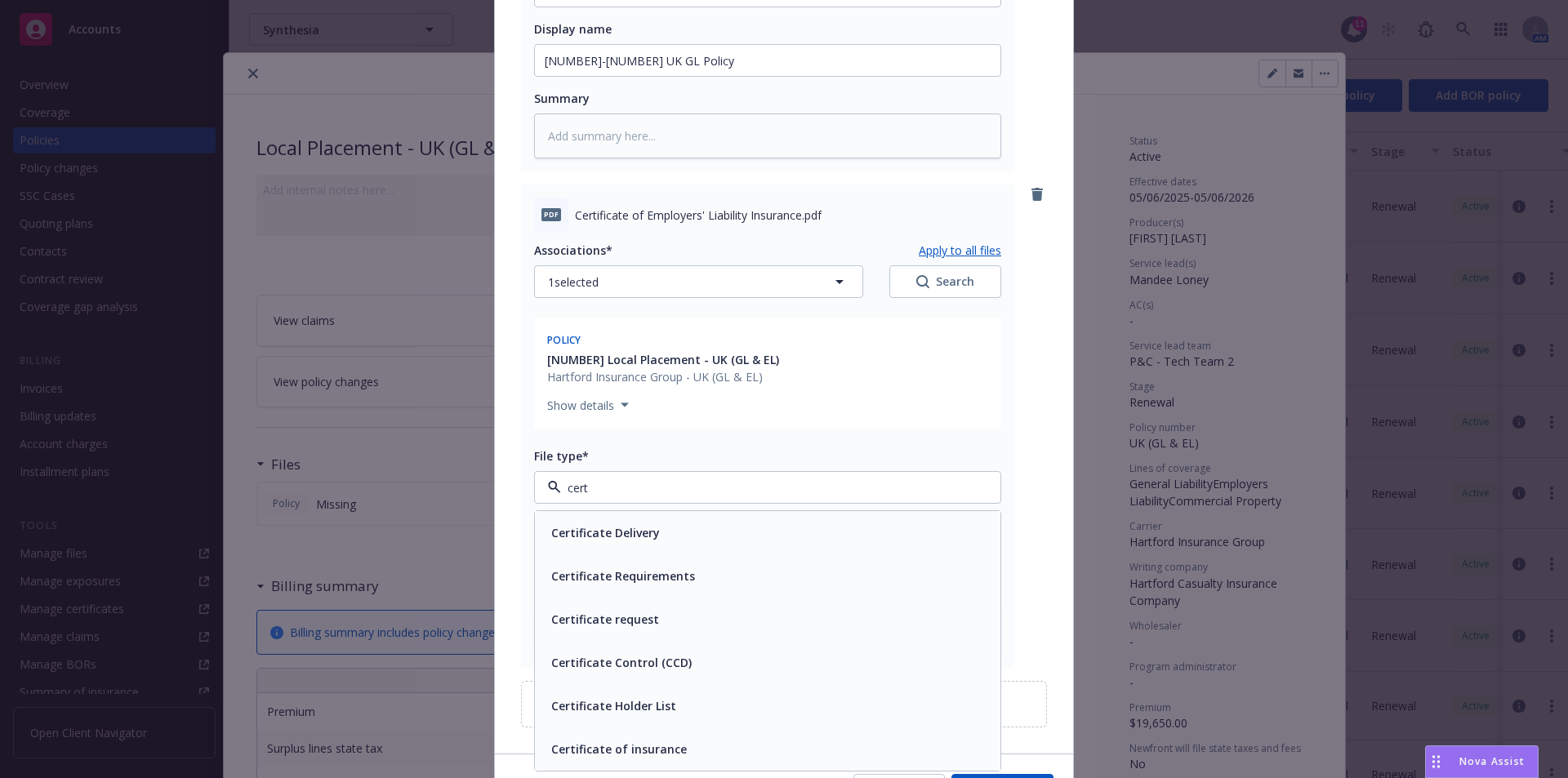 scroll, scrollTop: 1577, scrollLeft: 0, axis: vertical 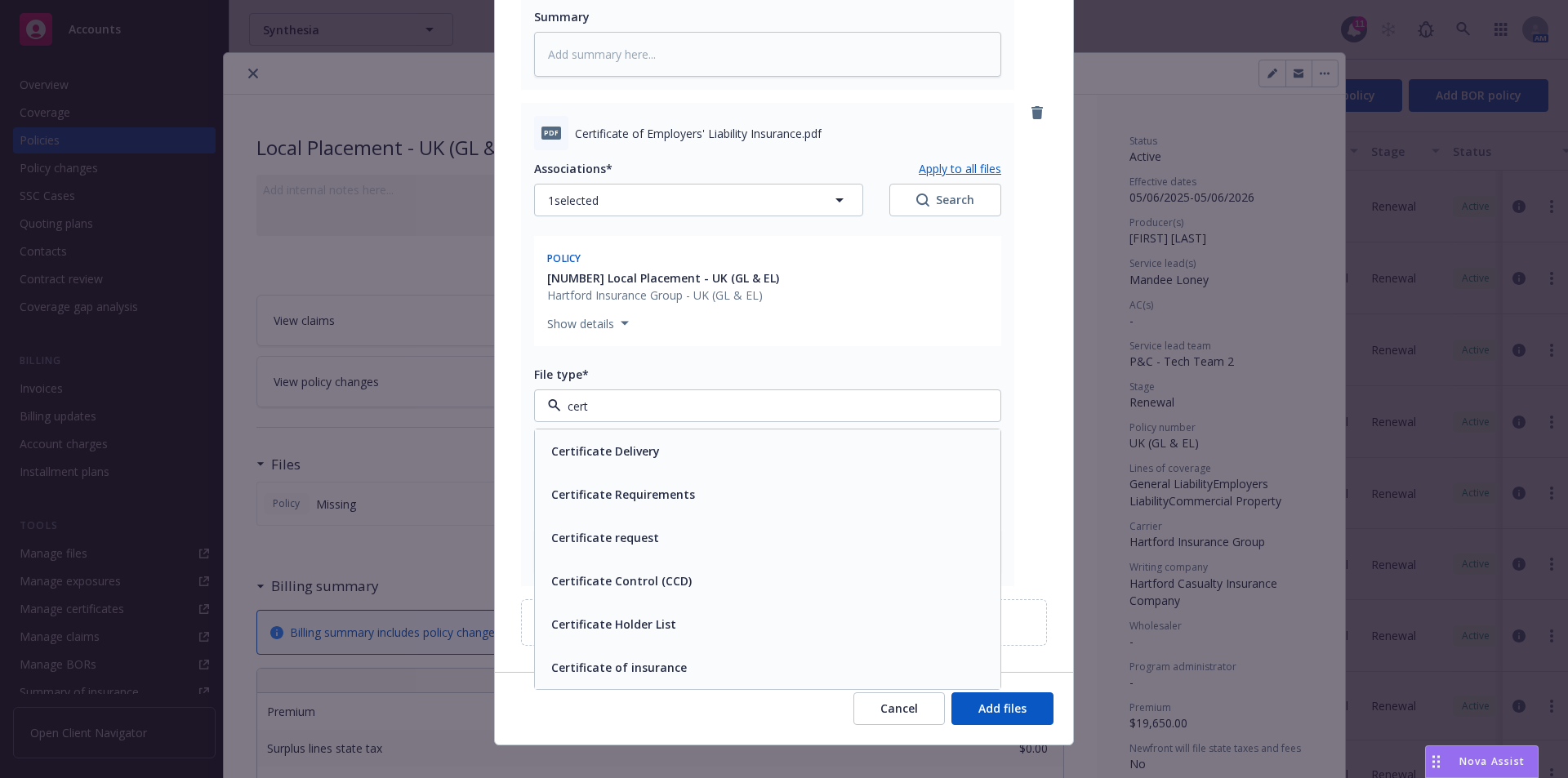click on "Certificate of insurance" at bounding box center [619, 667] 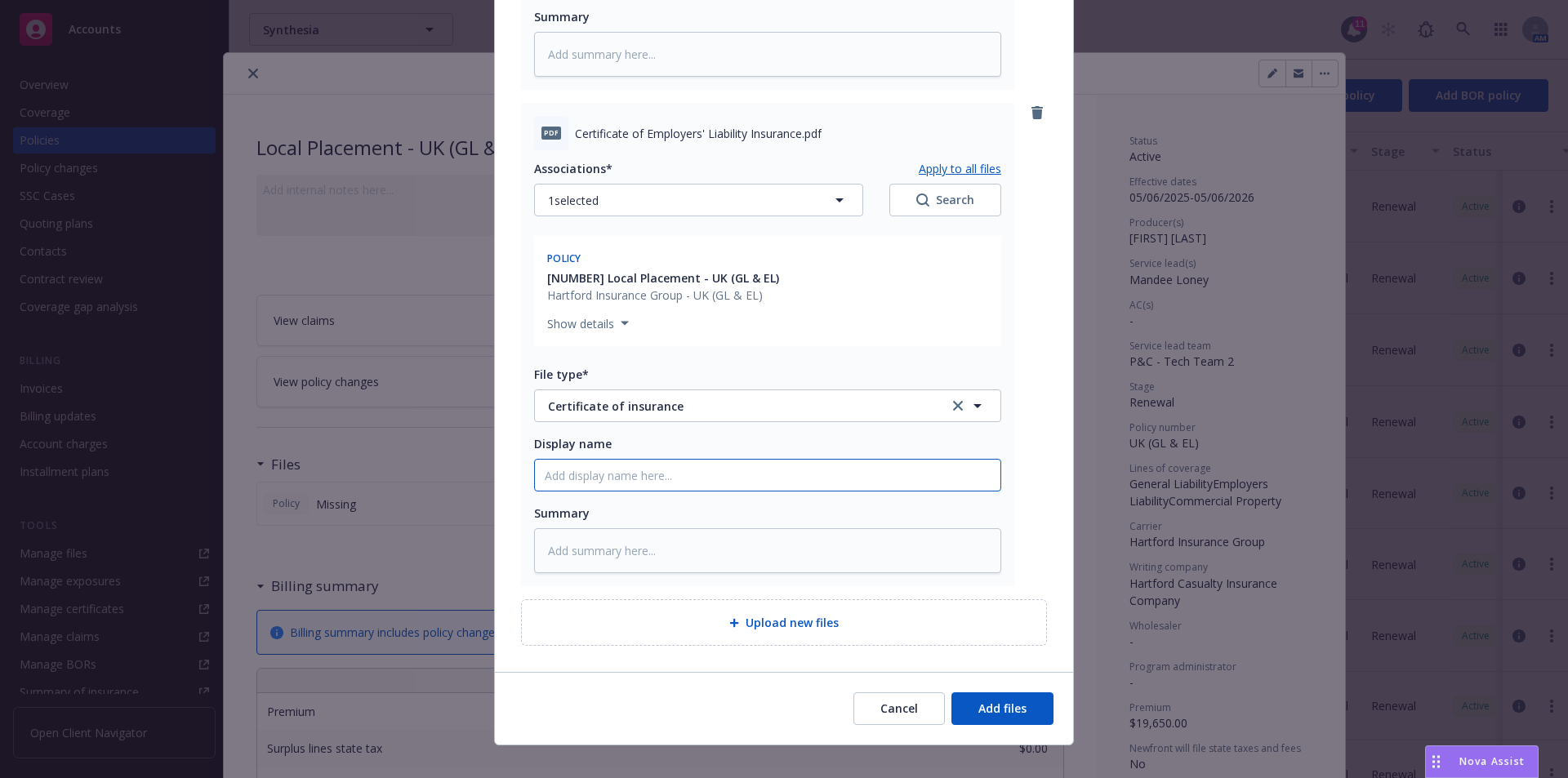 click on "Display name" at bounding box center [768, -1014] 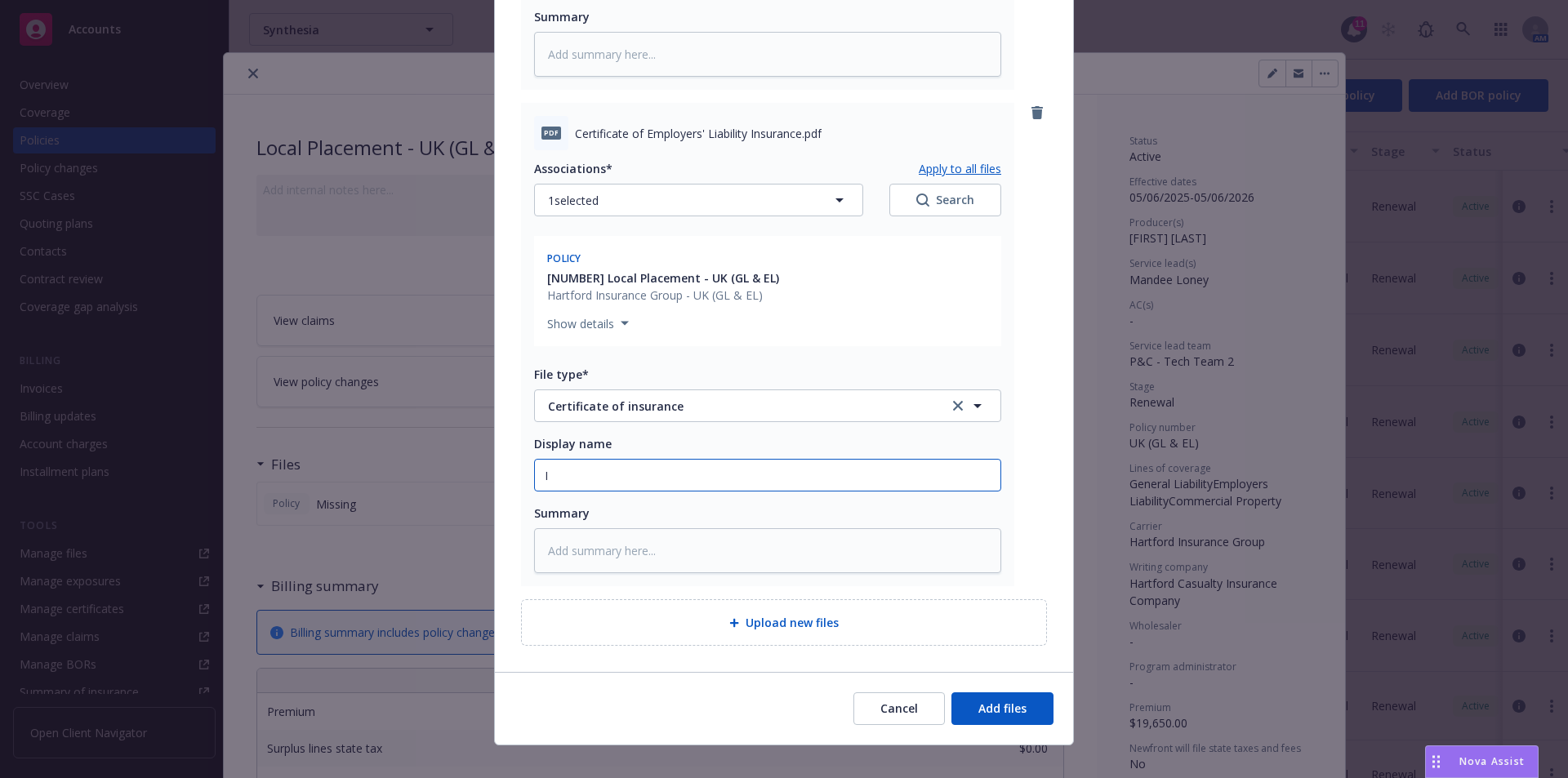 type on "IN" 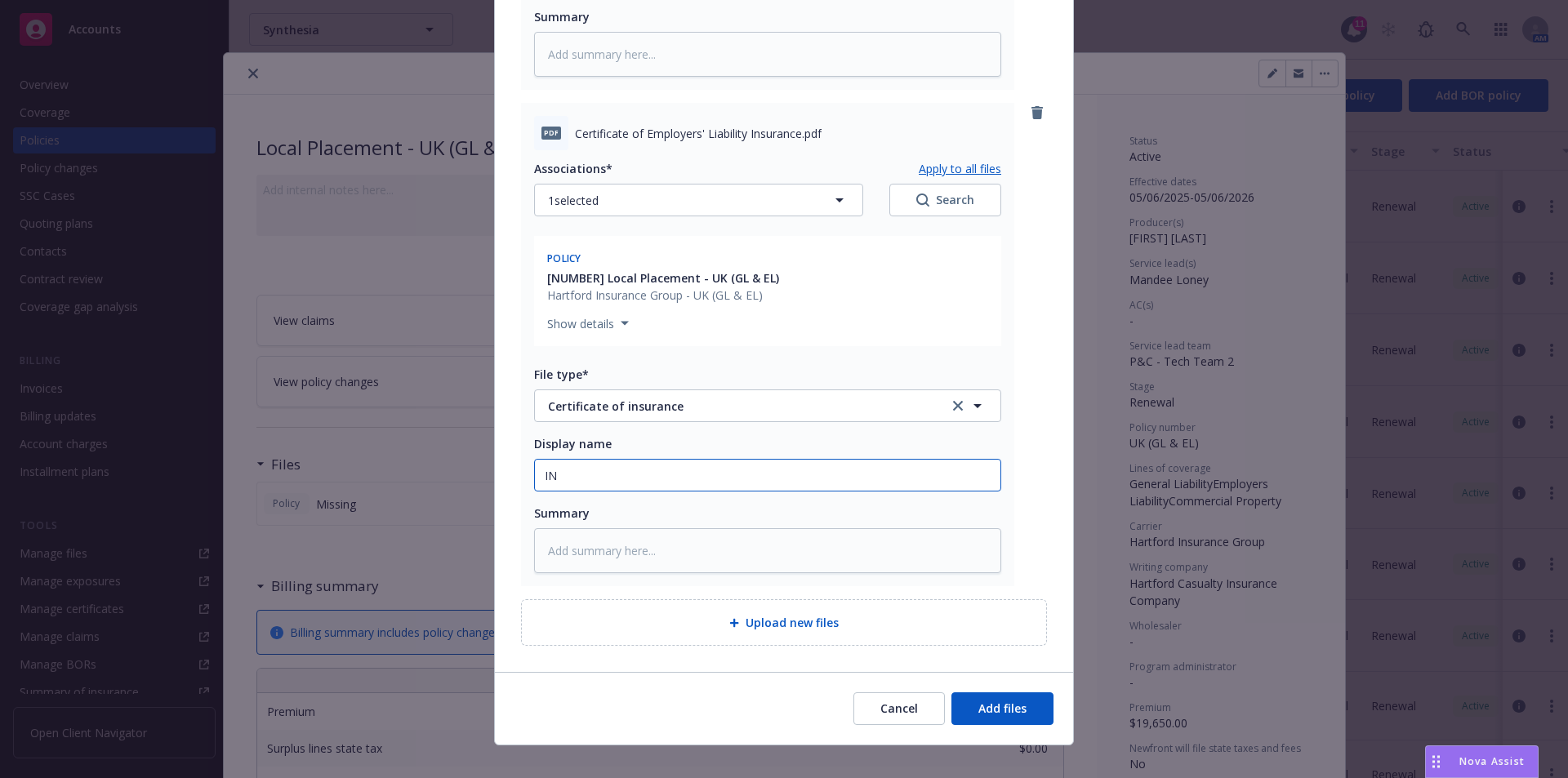 type on "x" 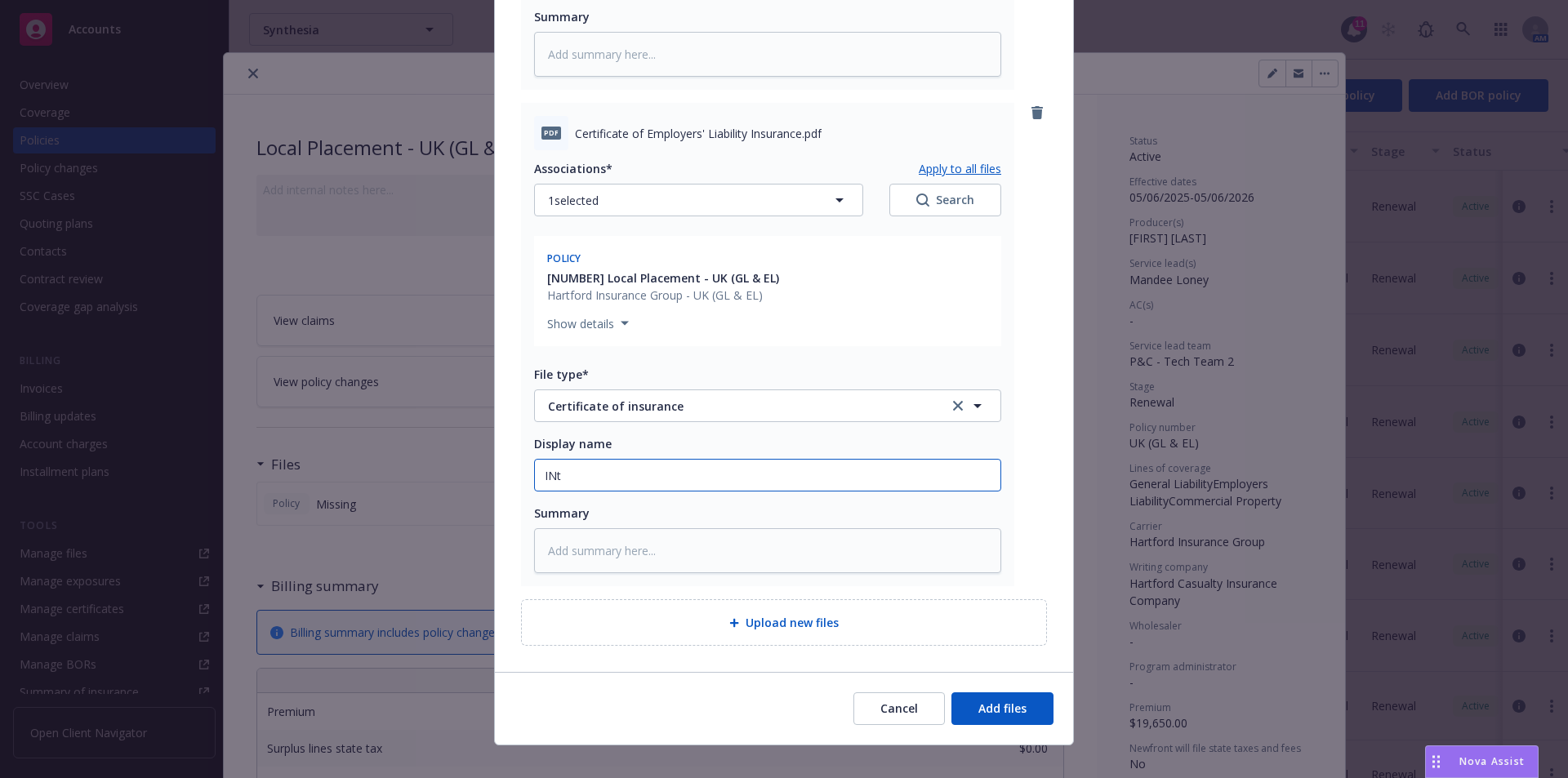 type on "x" 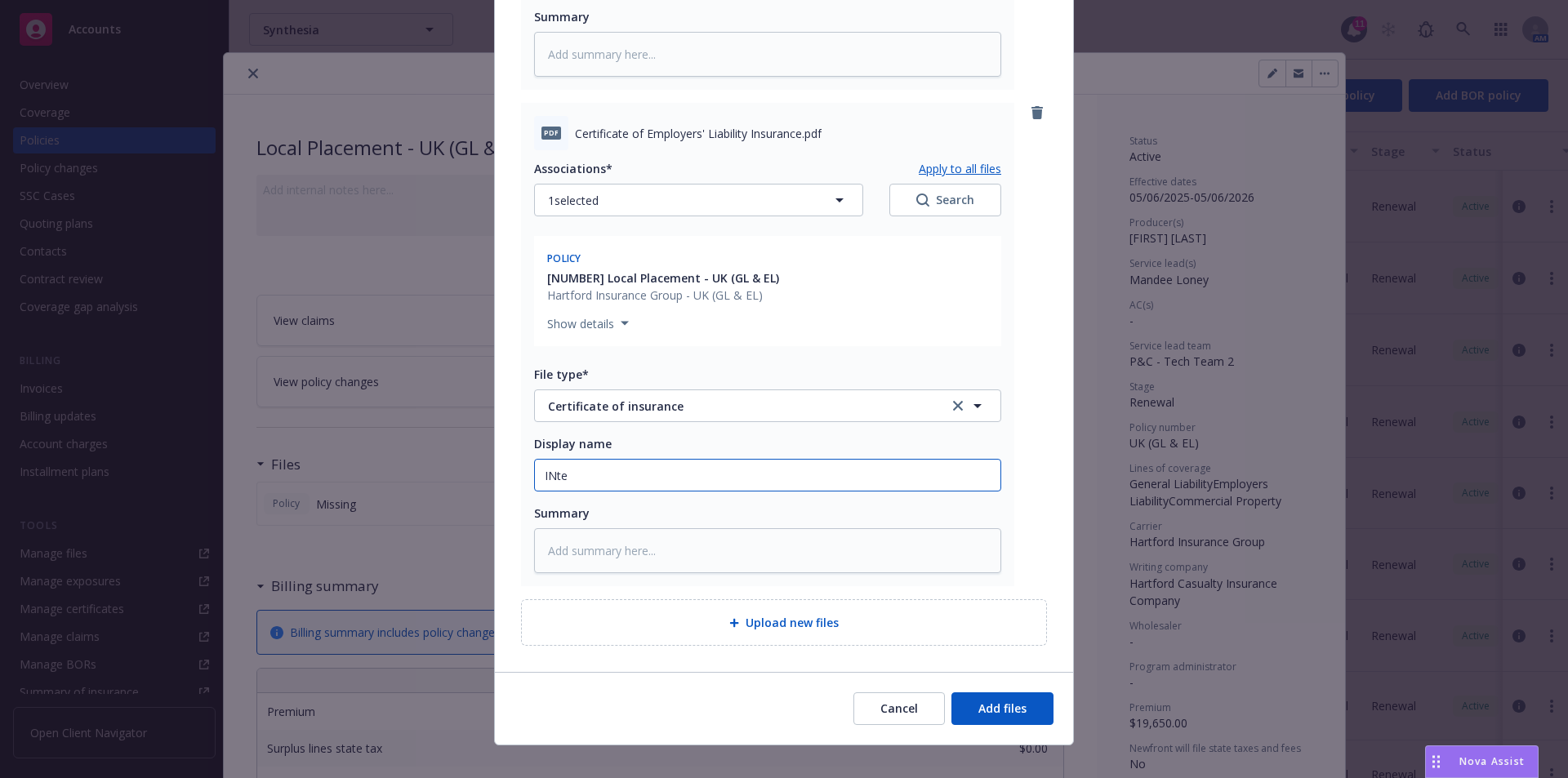 type on "x" 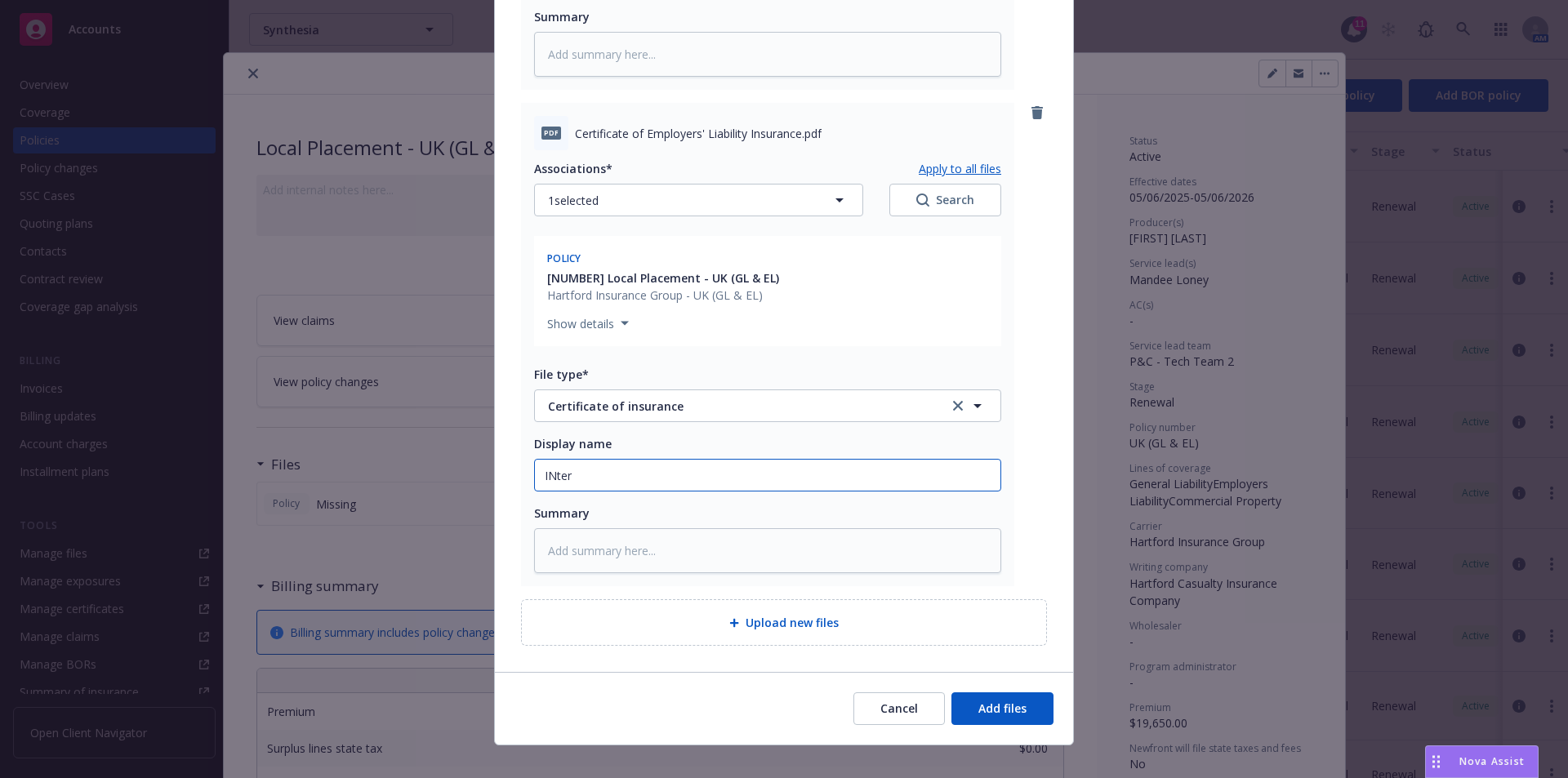 type on "x" 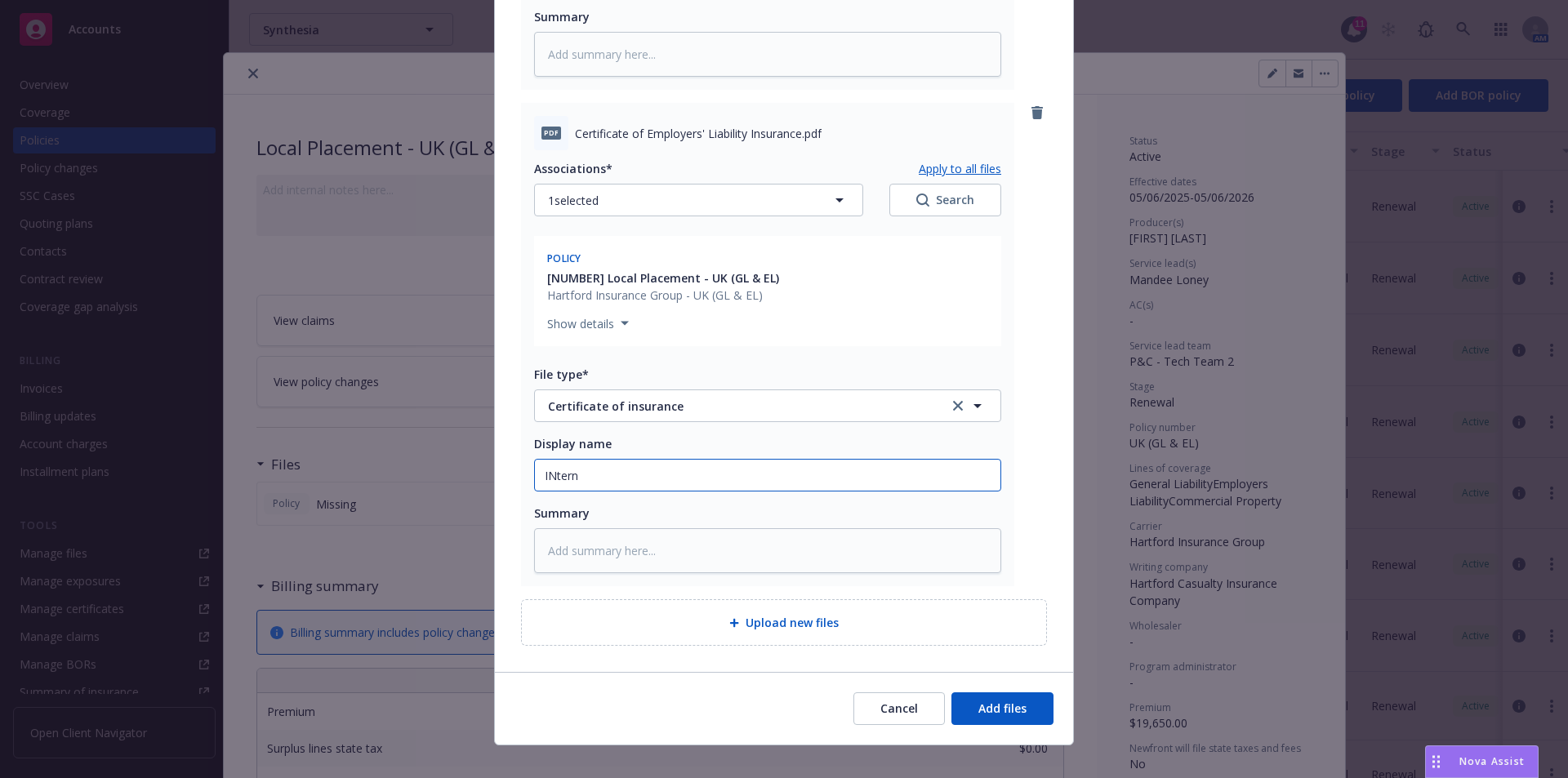 type on "x" 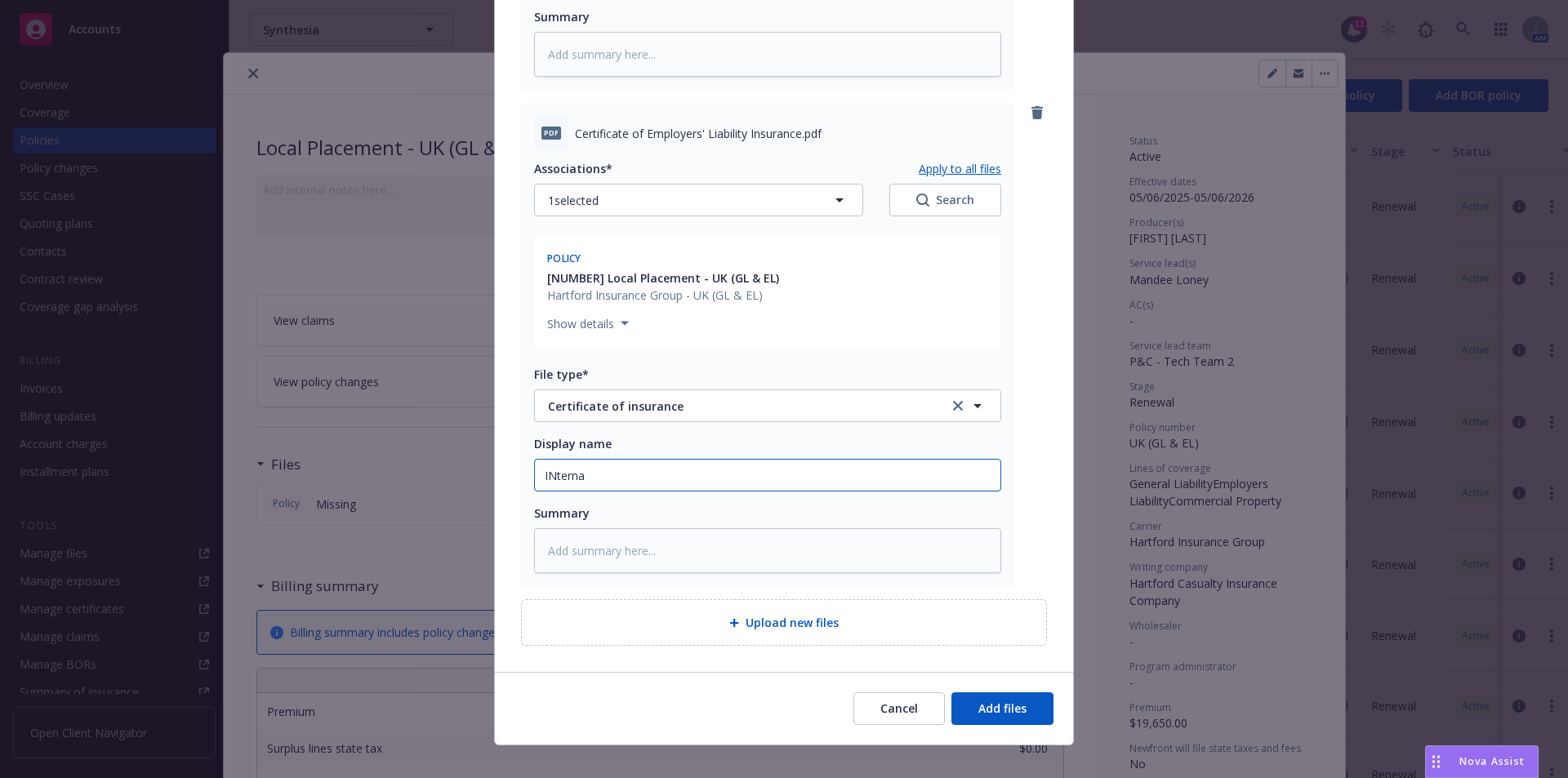 type on "x" 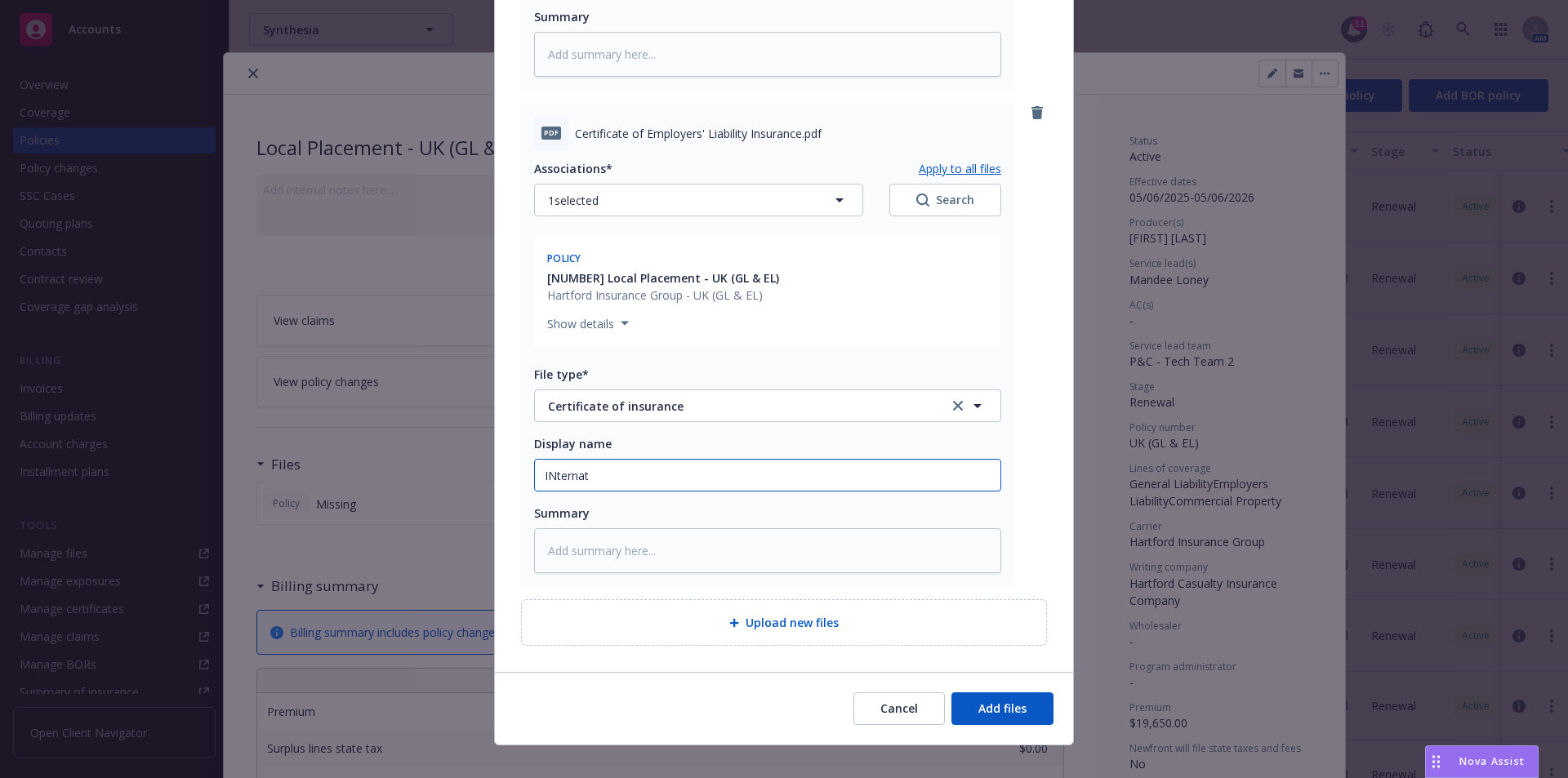 type on "x" 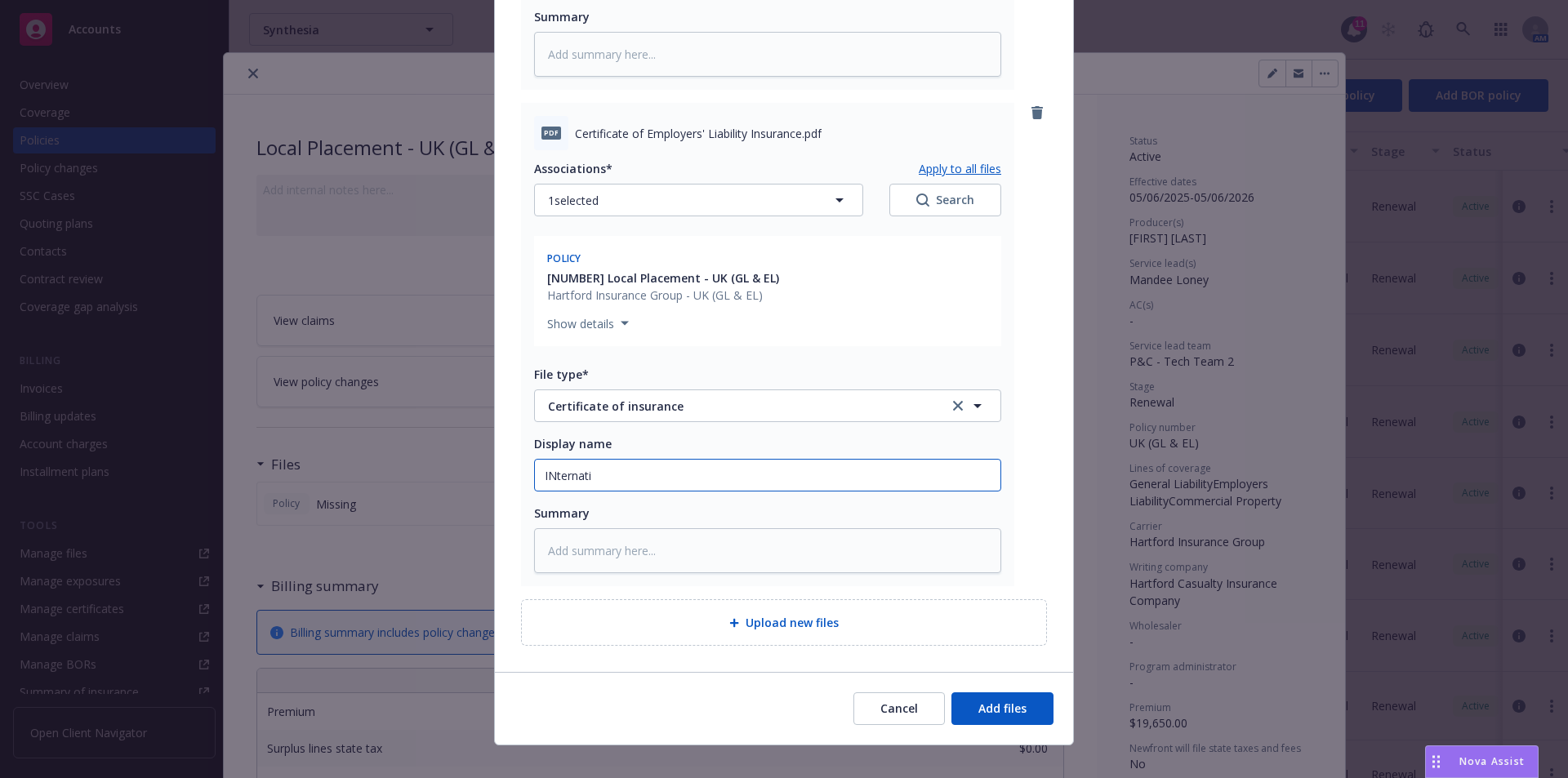 type on "x" 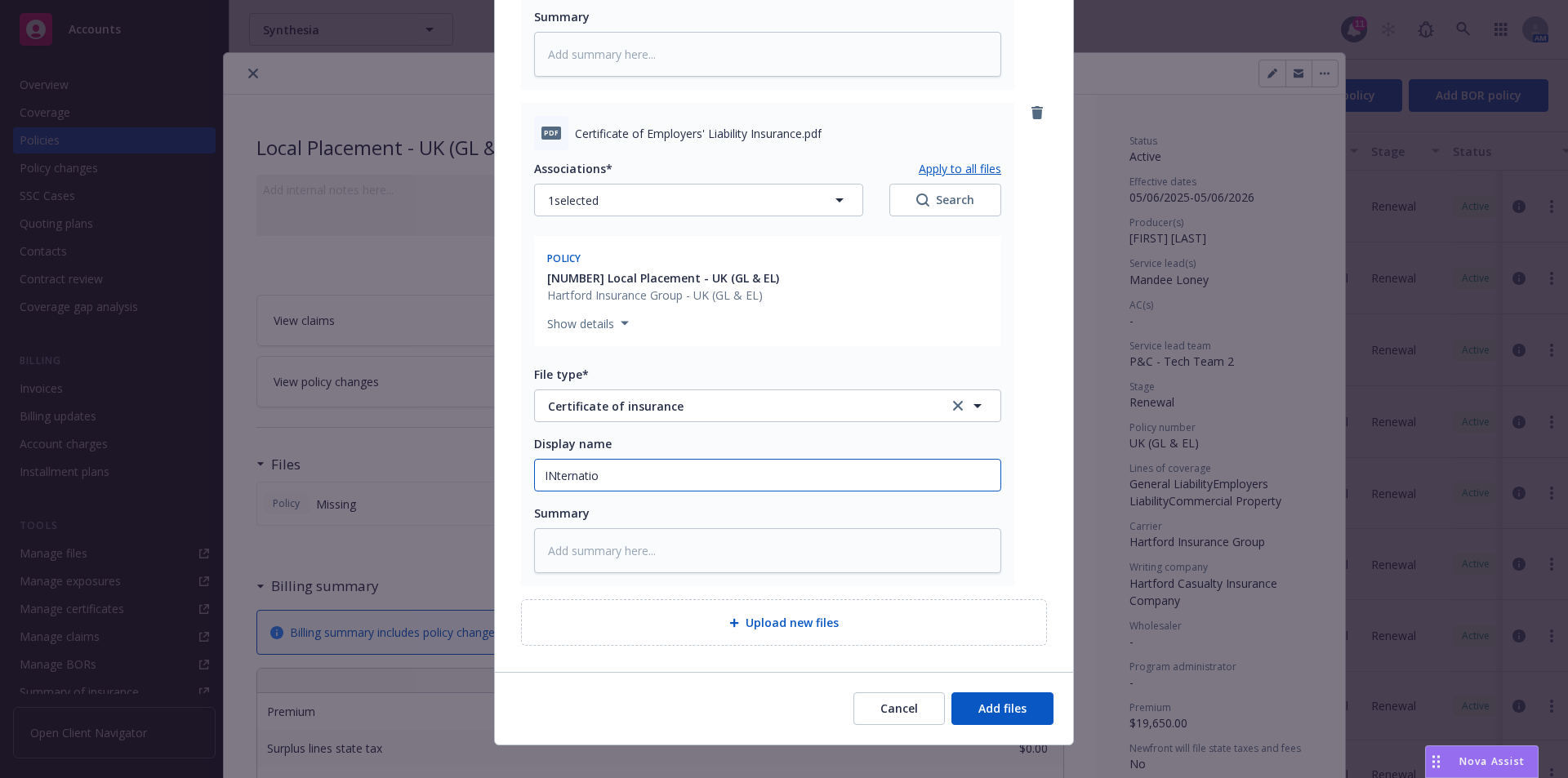 type on "INternation" 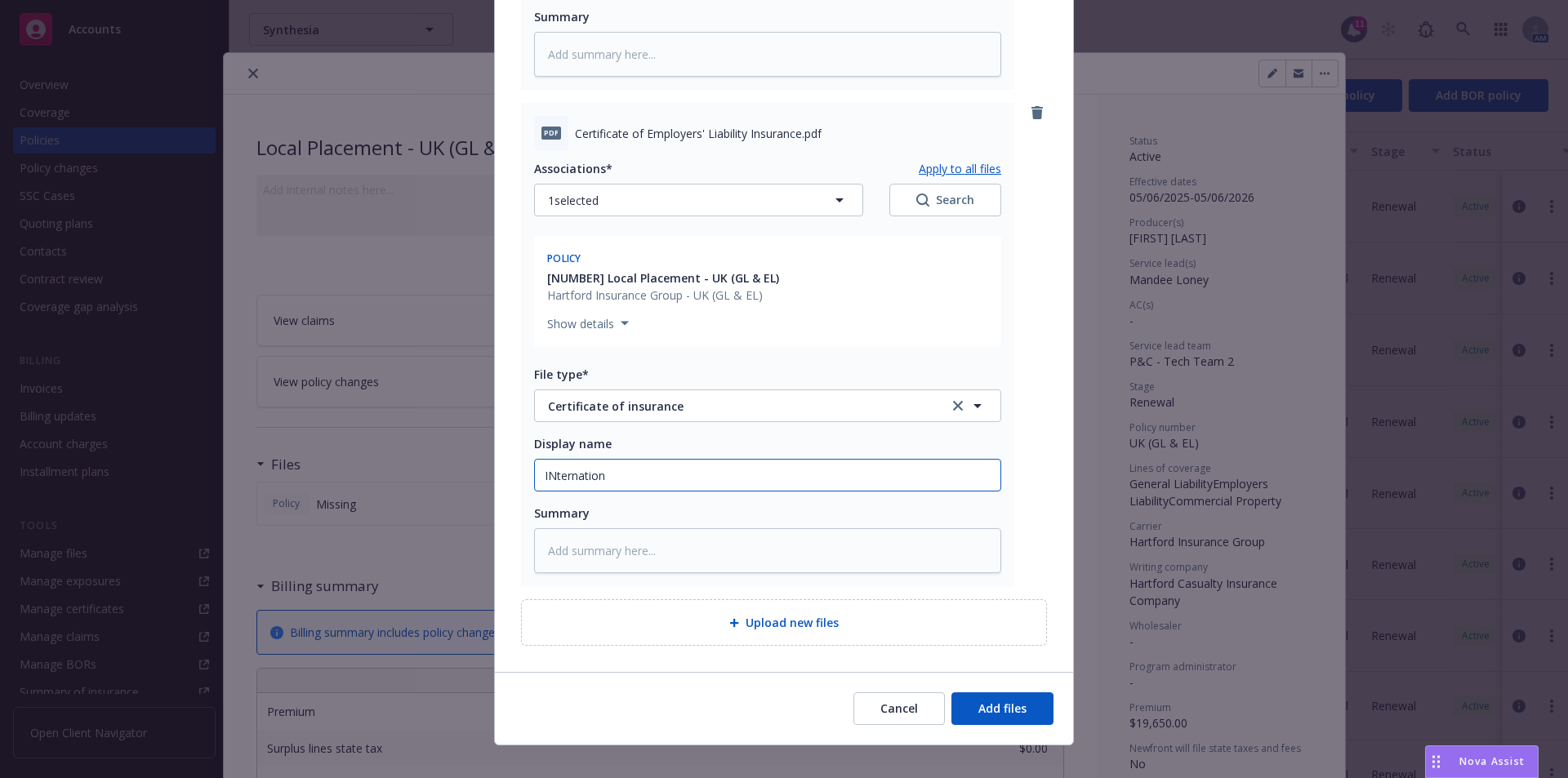 type on "x" 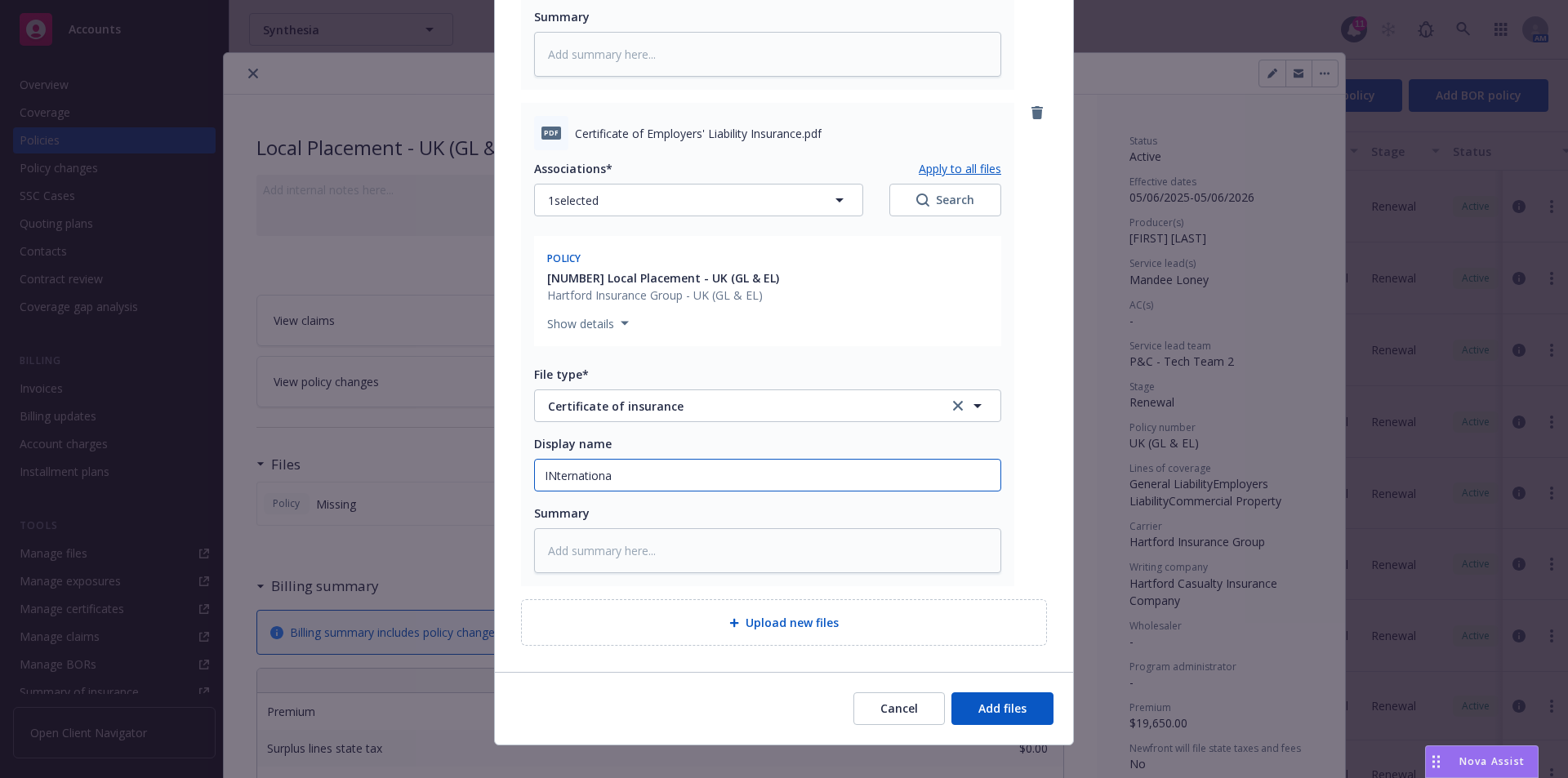 type on "x" 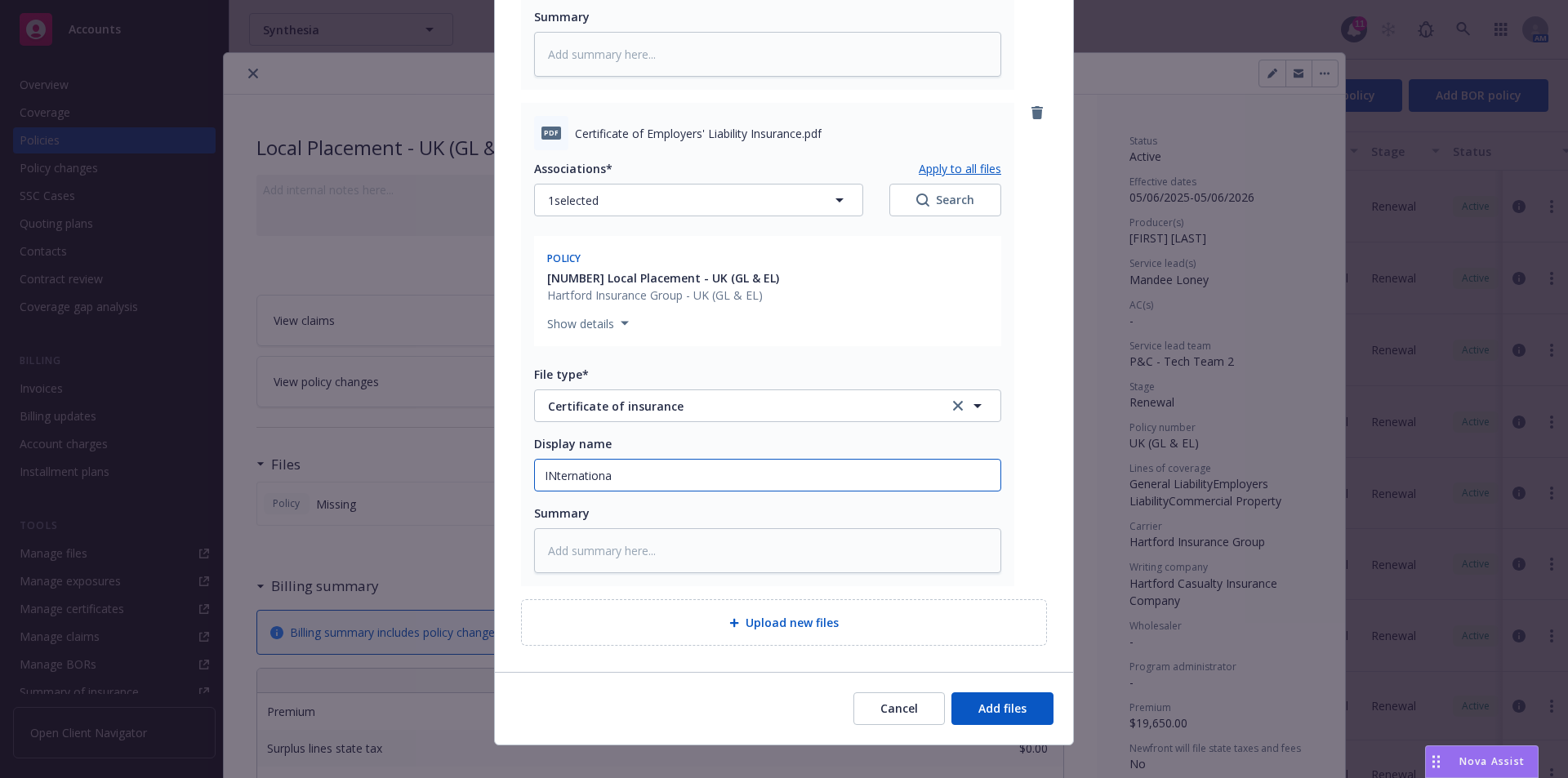 type on "INternational" 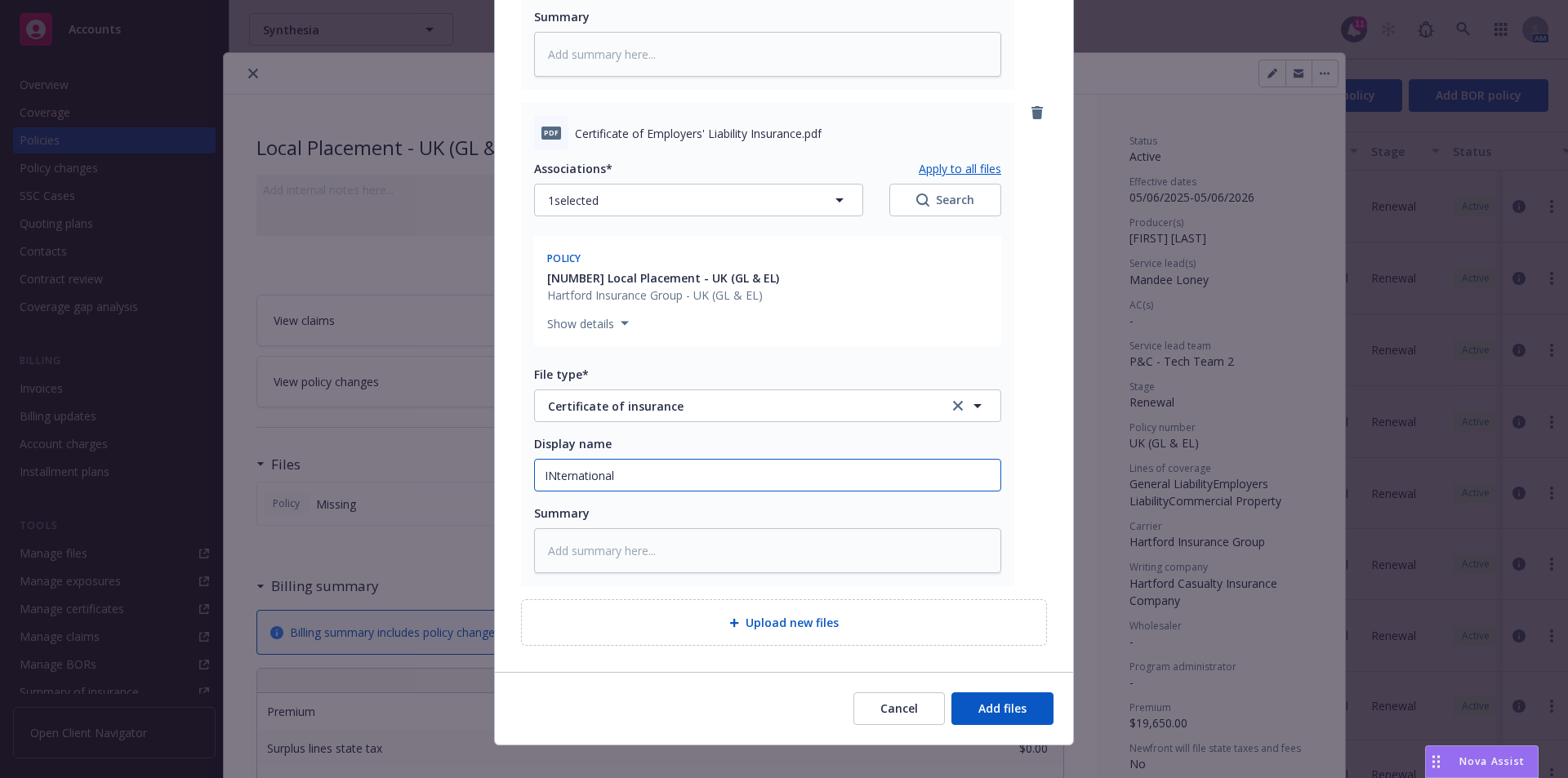 type on "x" 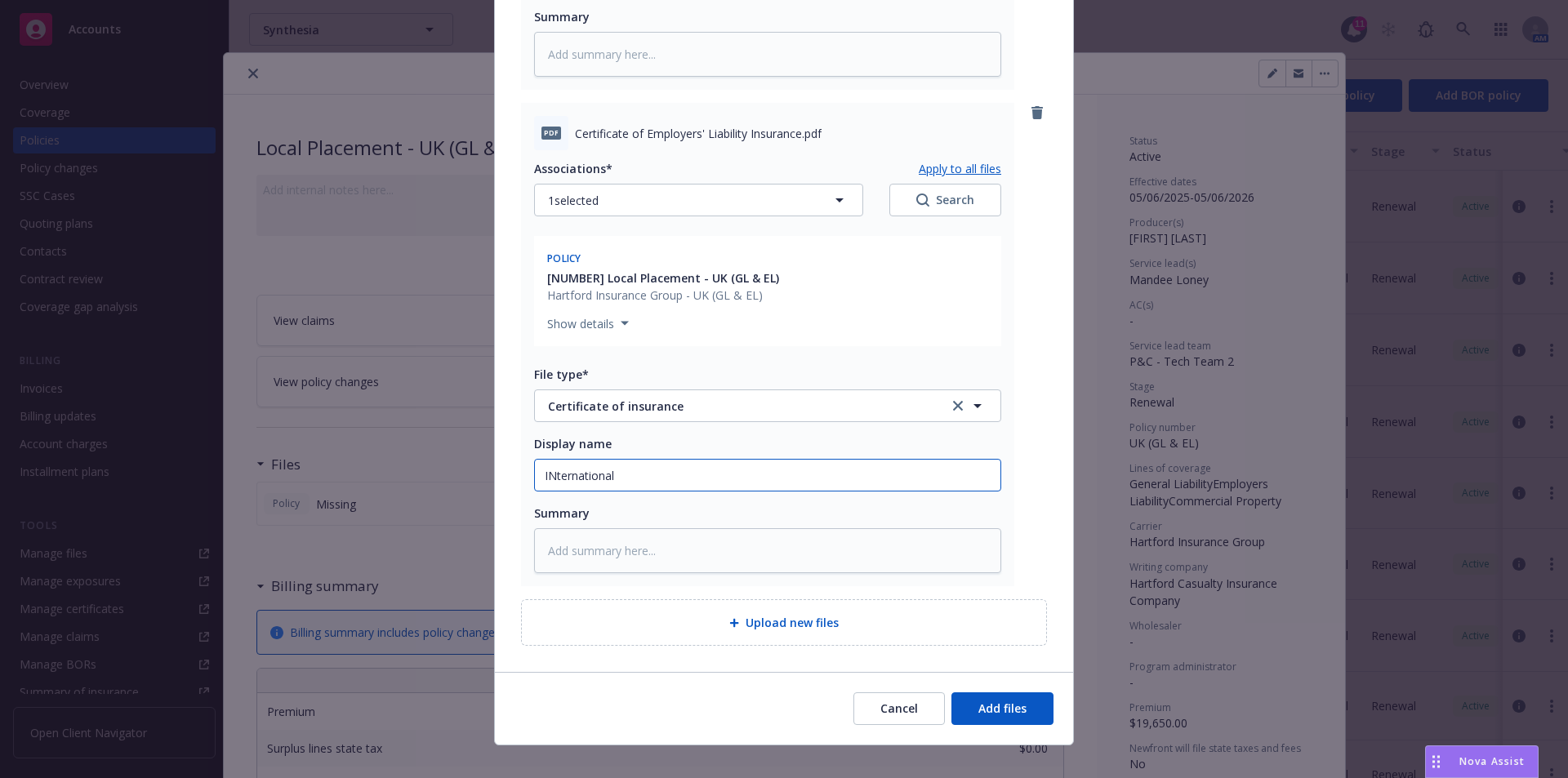 click on "INternational" at bounding box center [768, -1014] 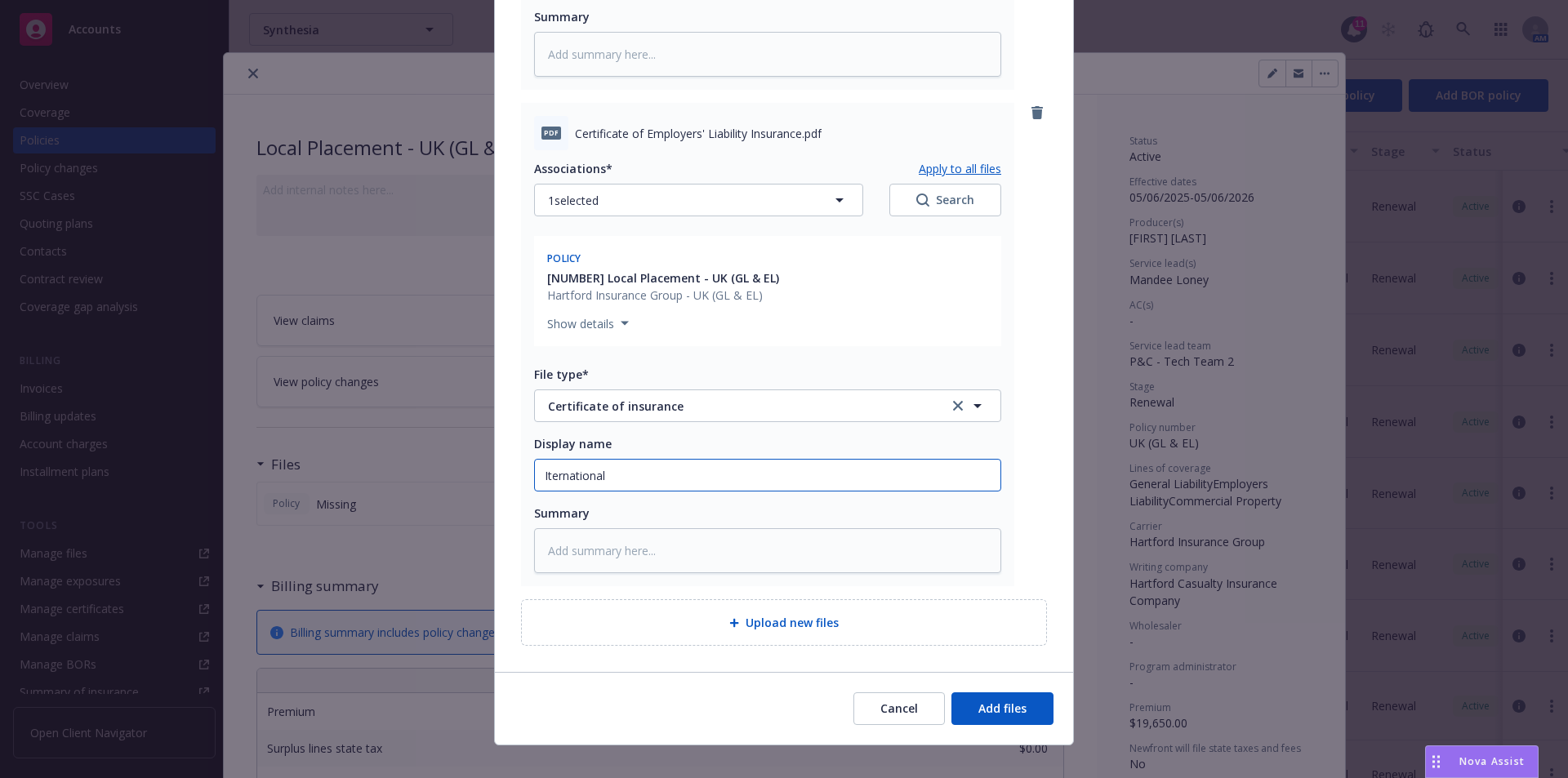 type on "x" 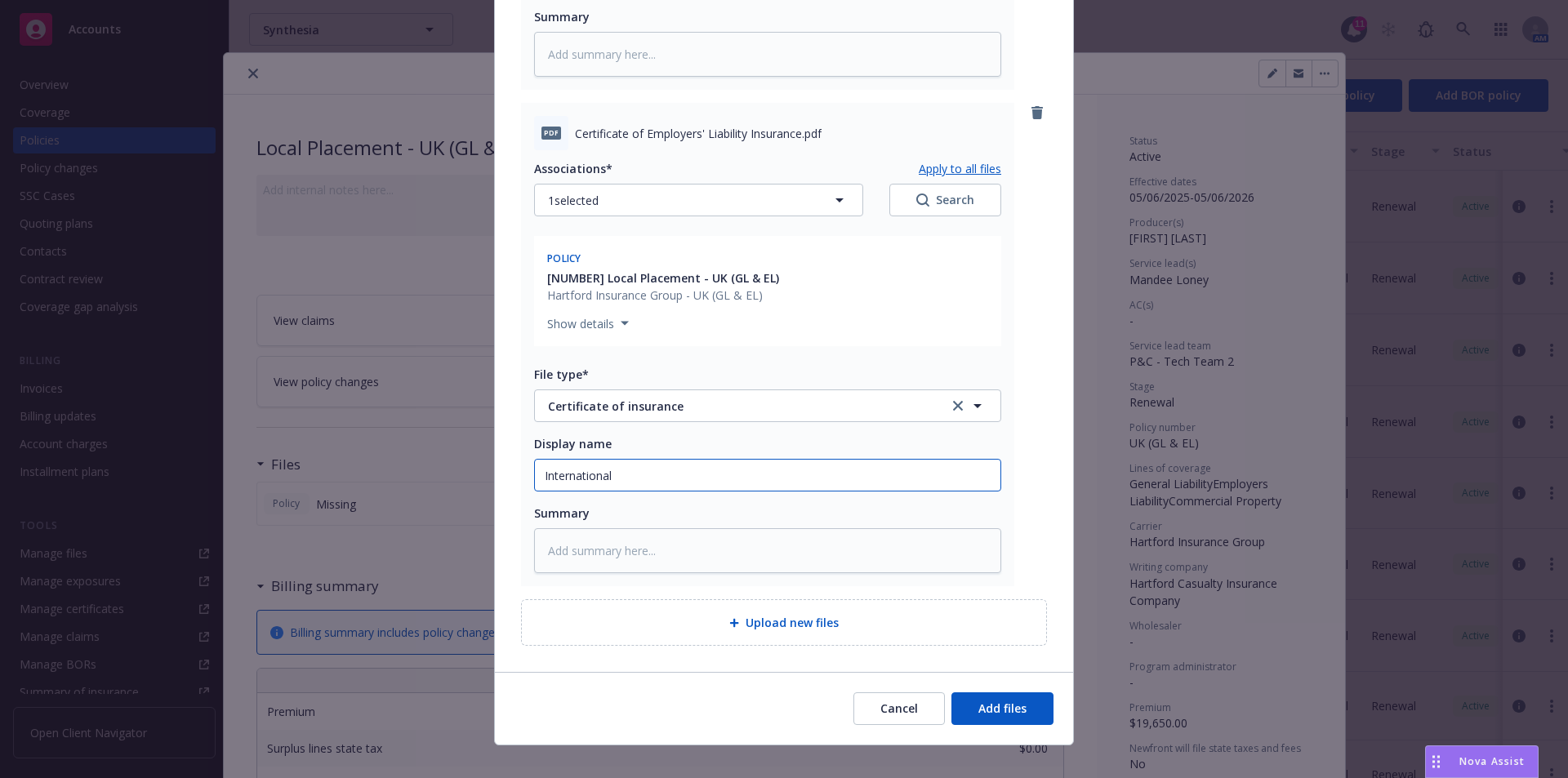 click on "International" at bounding box center (768, -1014) 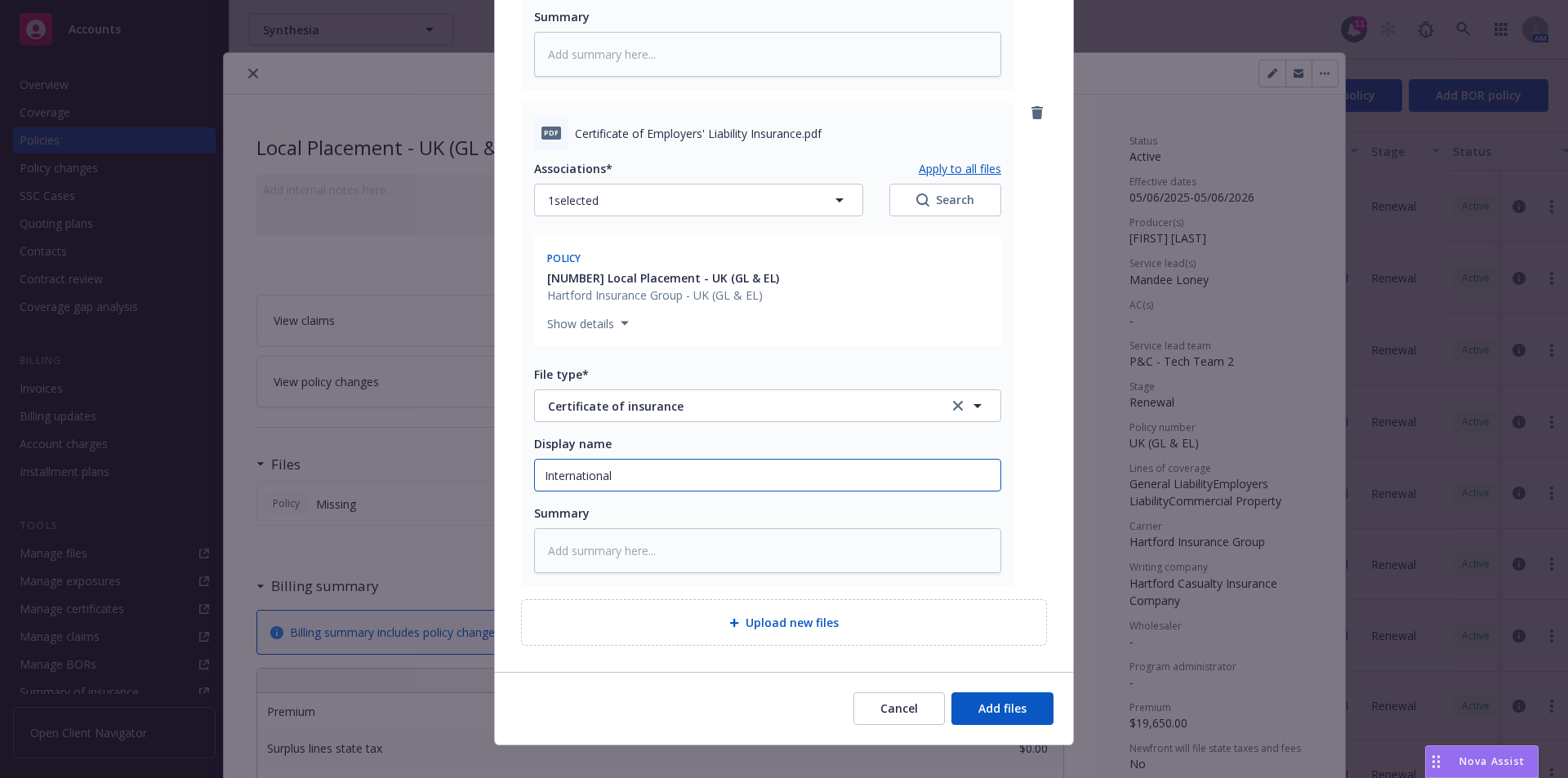 click on "International" at bounding box center [768, -1014] 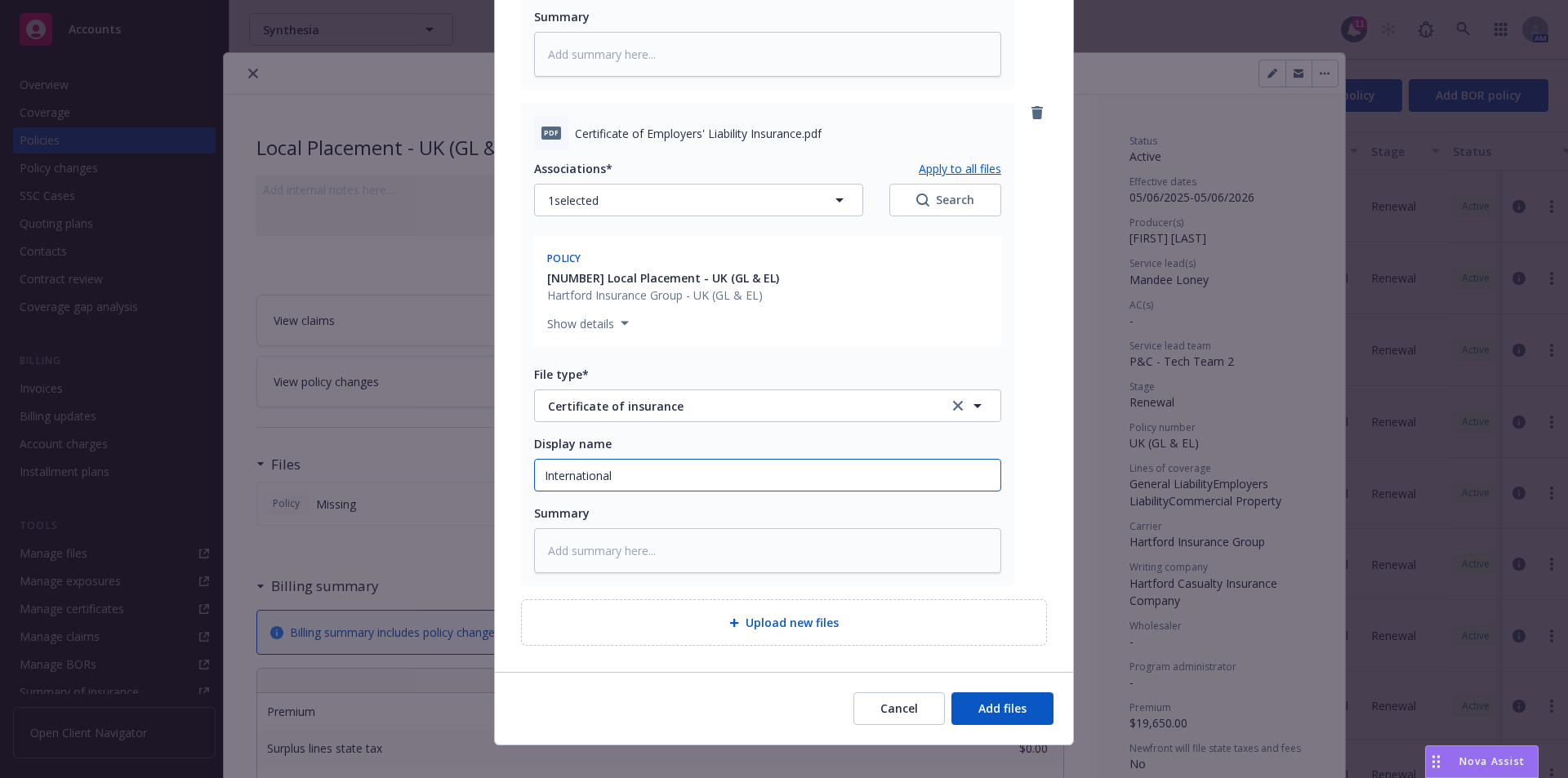 type on "x" 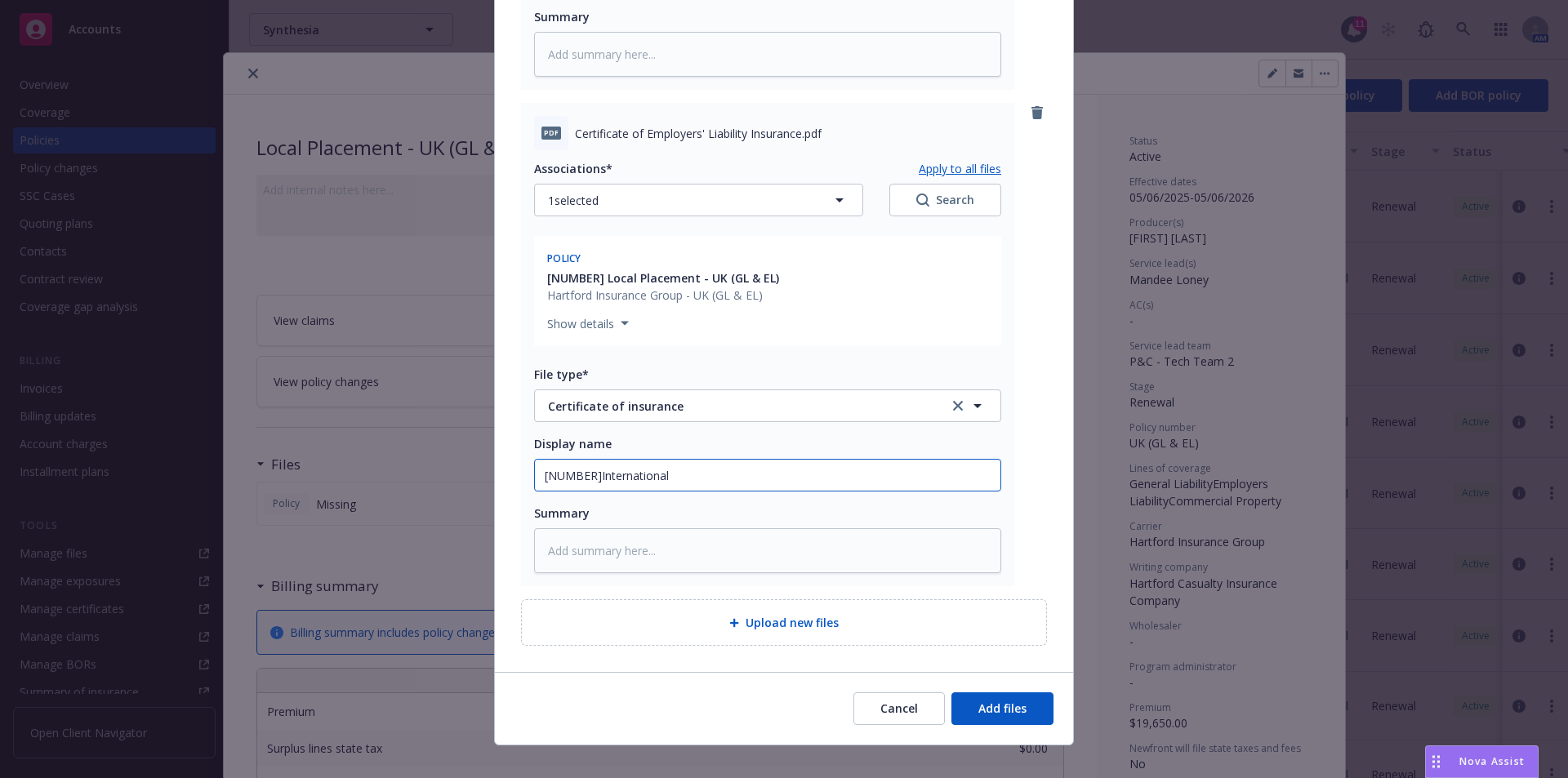 type on "x" 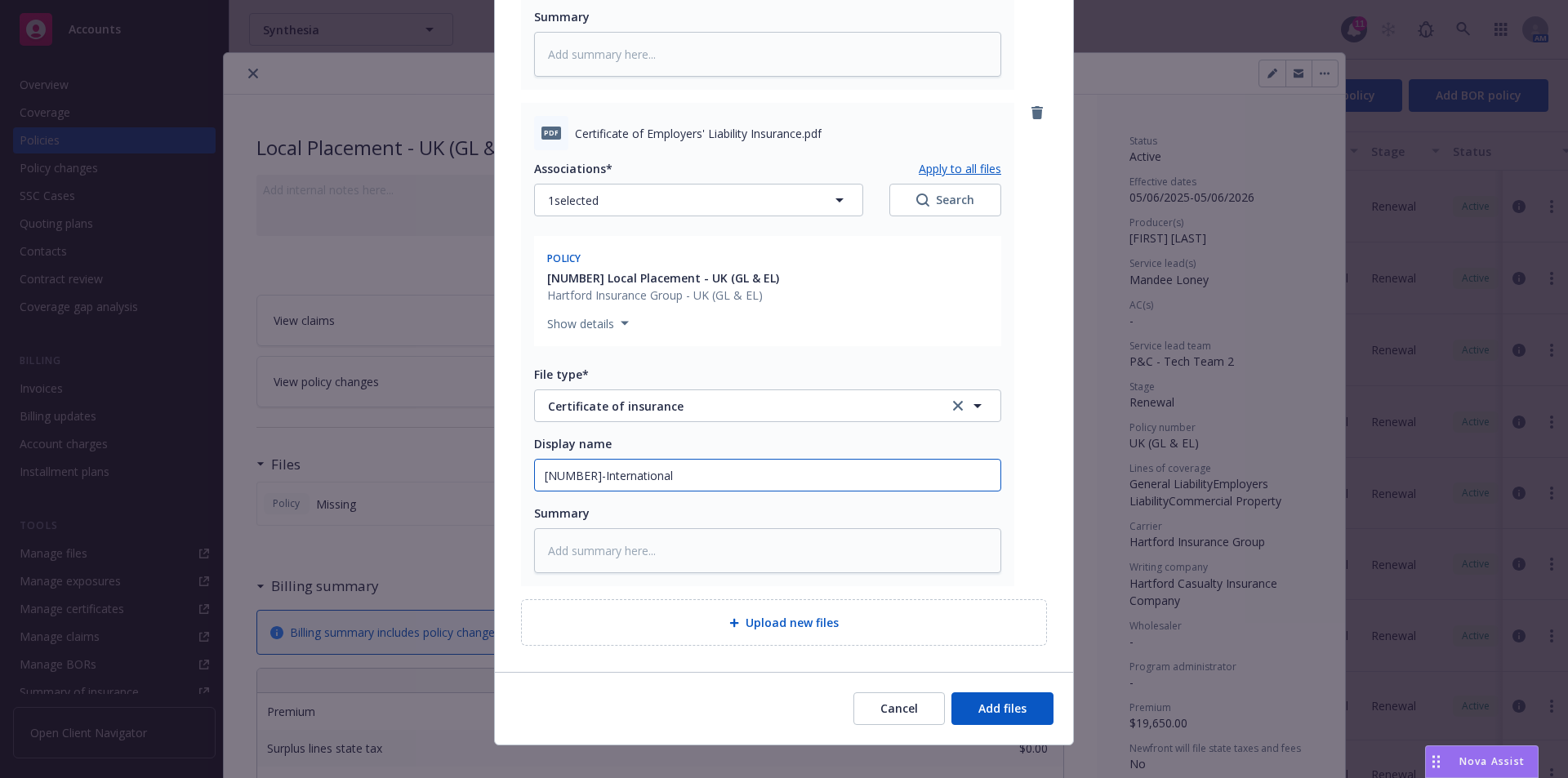 type on "x" 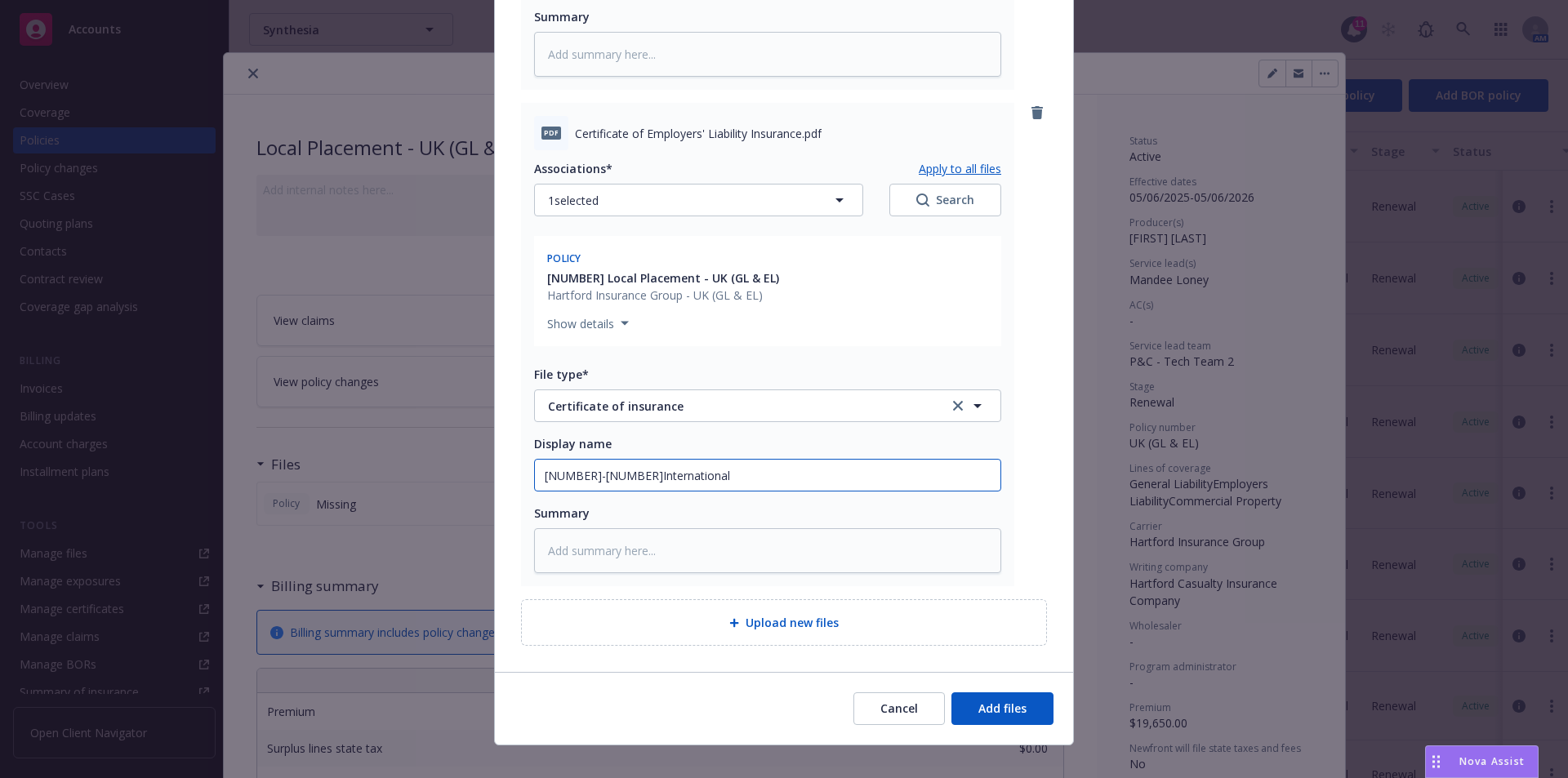 type on "x" 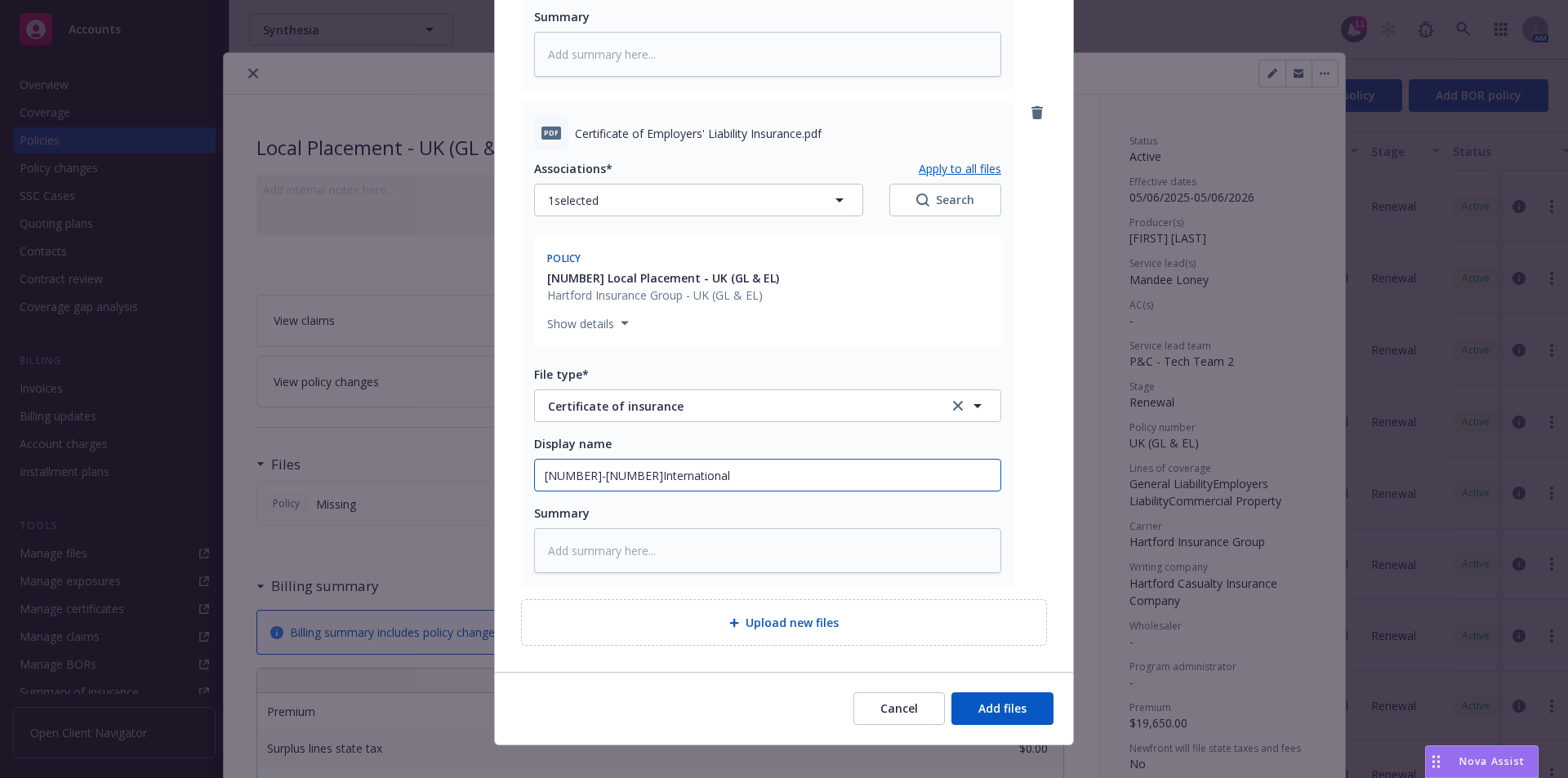 click on "25-26 International" at bounding box center [768, -1014] 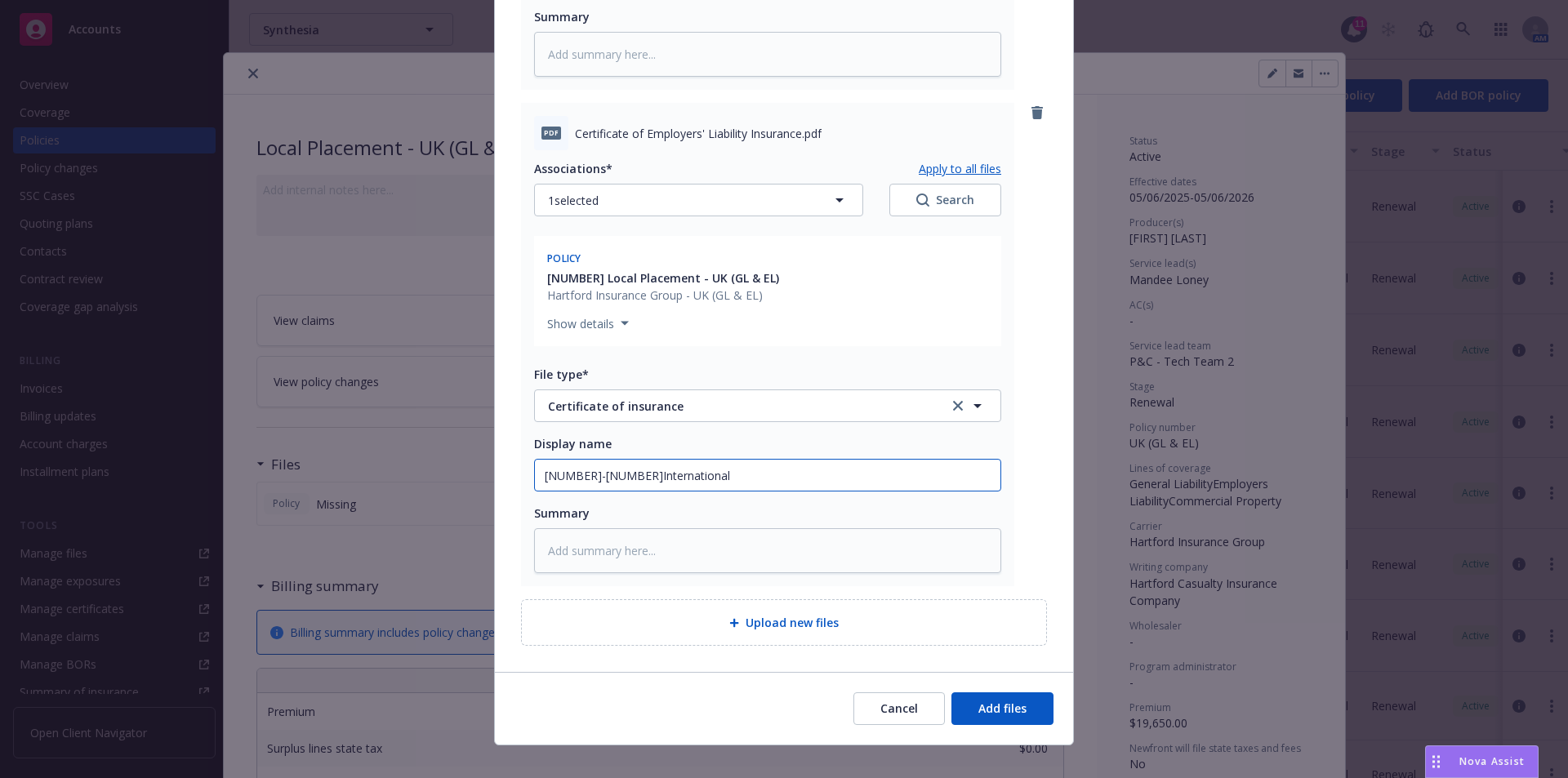 type on "x" 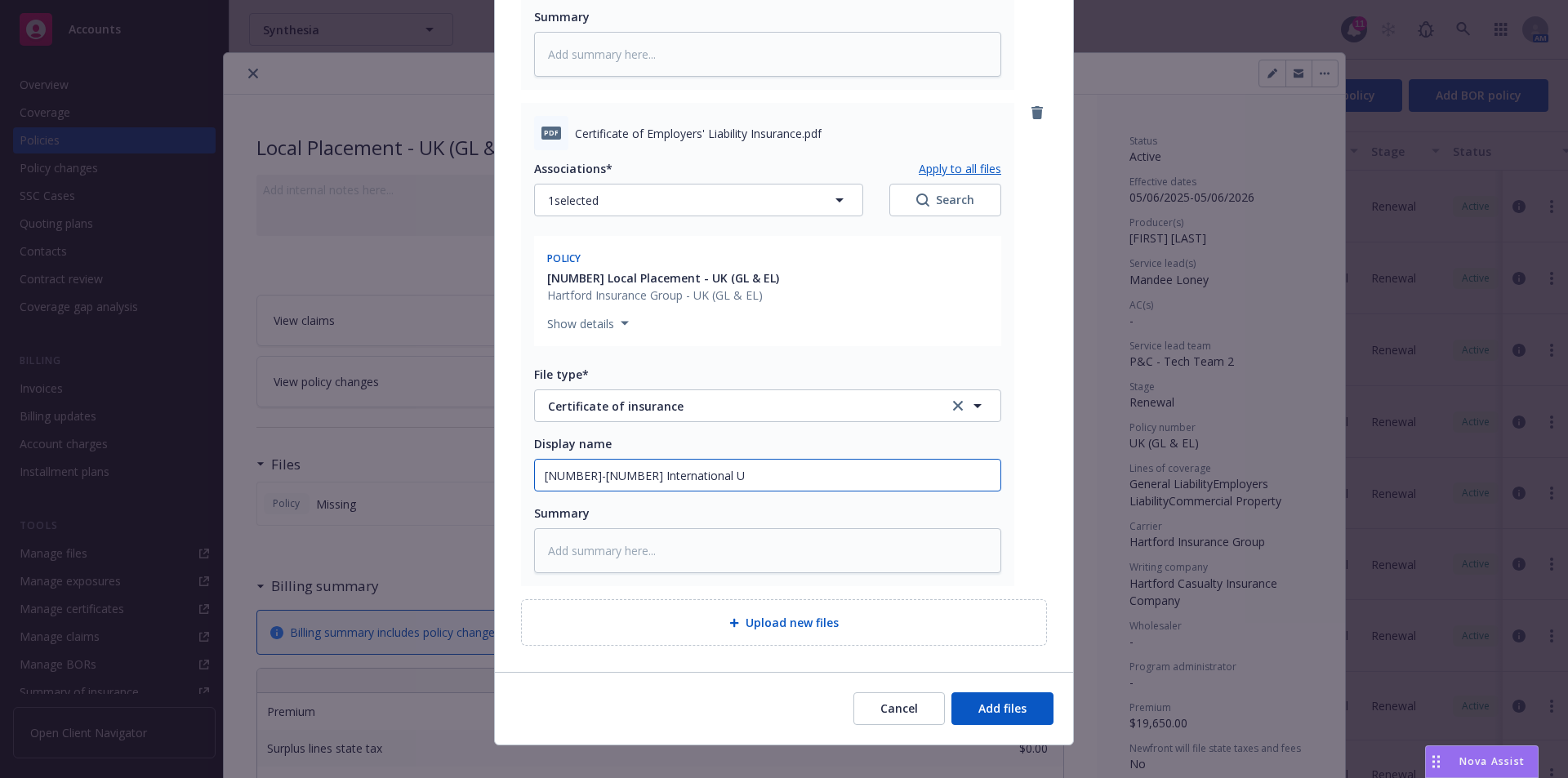type on "x" 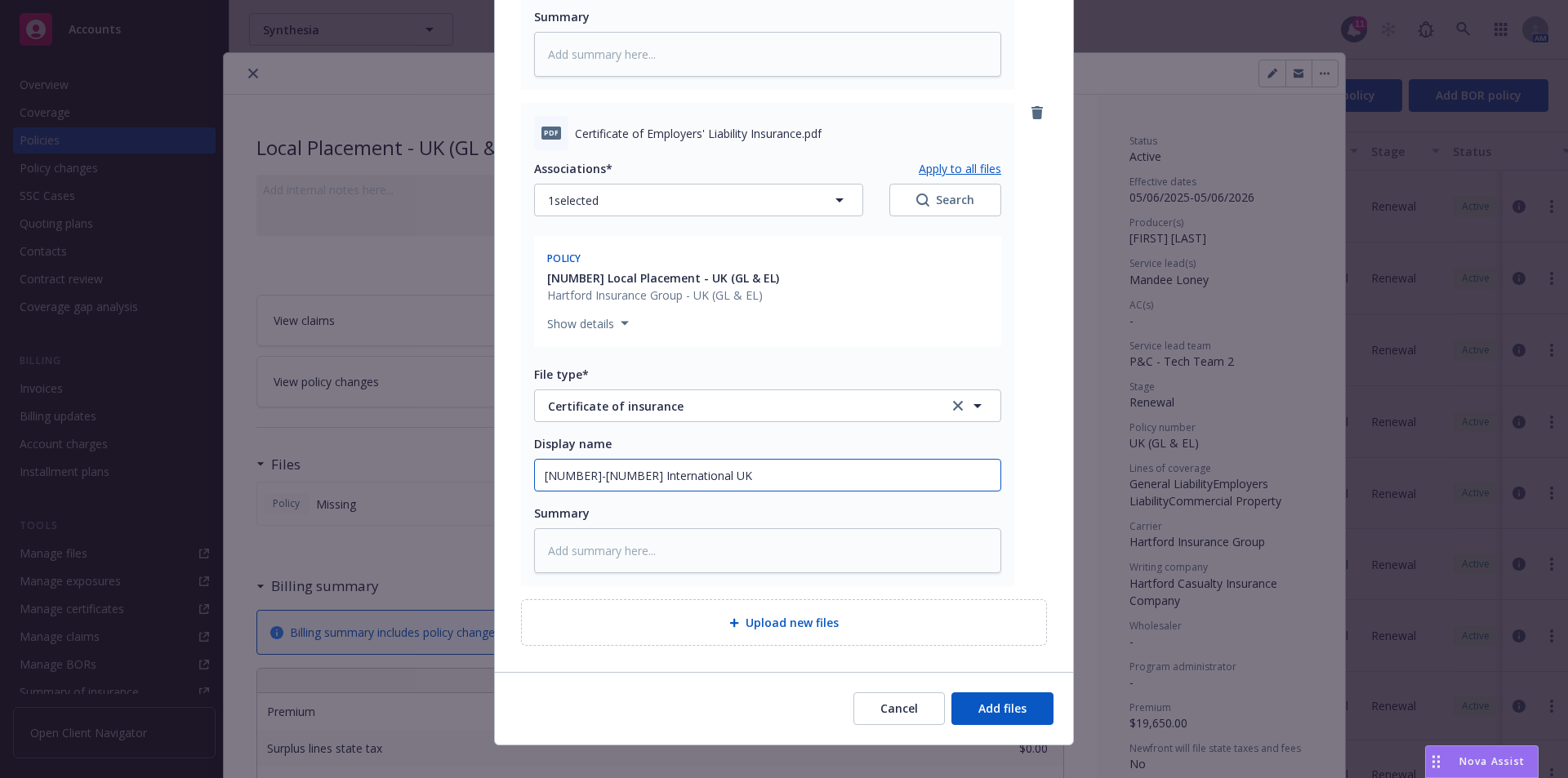type on "x" 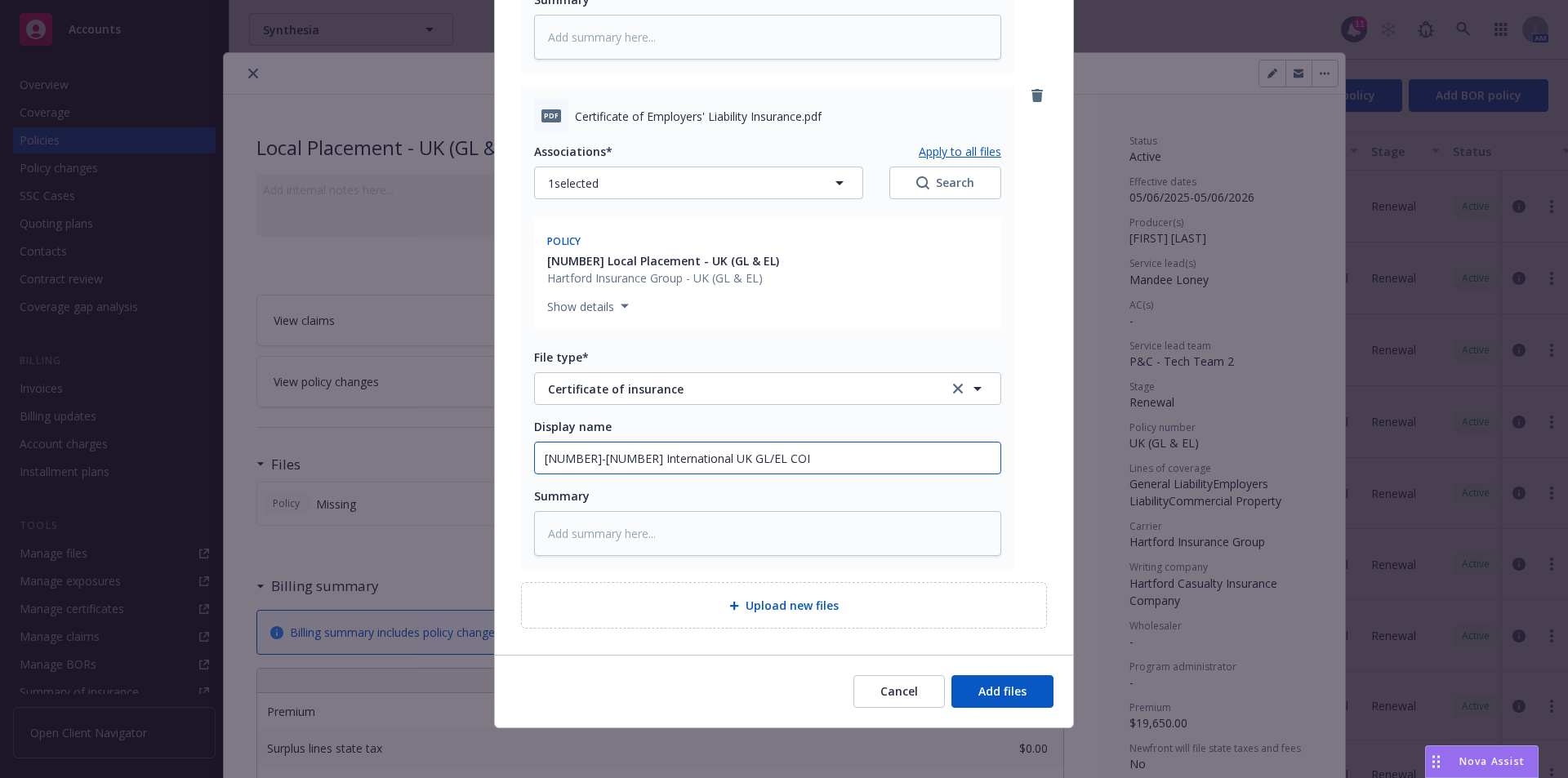 scroll, scrollTop: 1597, scrollLeft: 0, axis: vertical 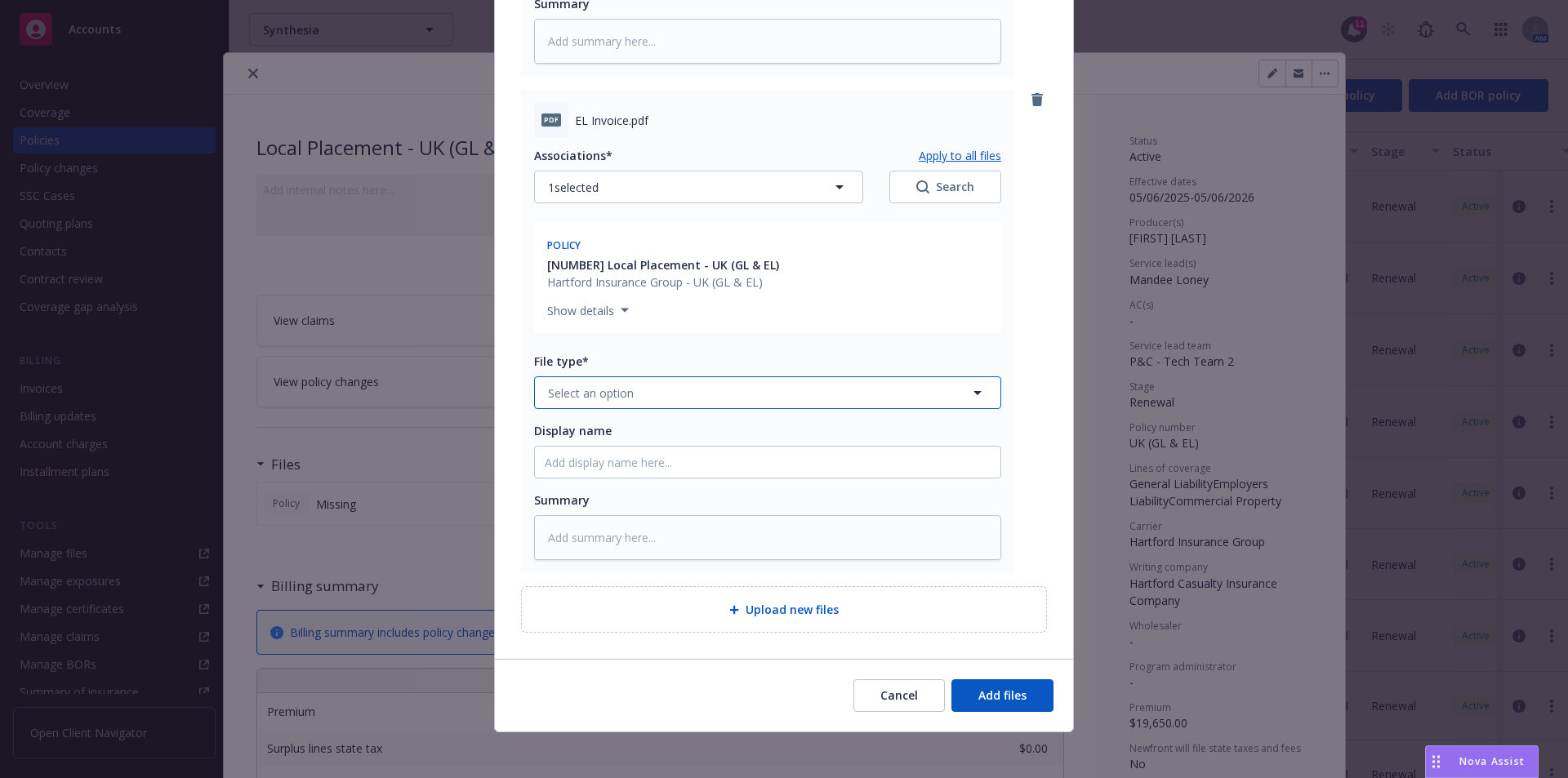 click on "Select an option" at bounding box center (590, 393) 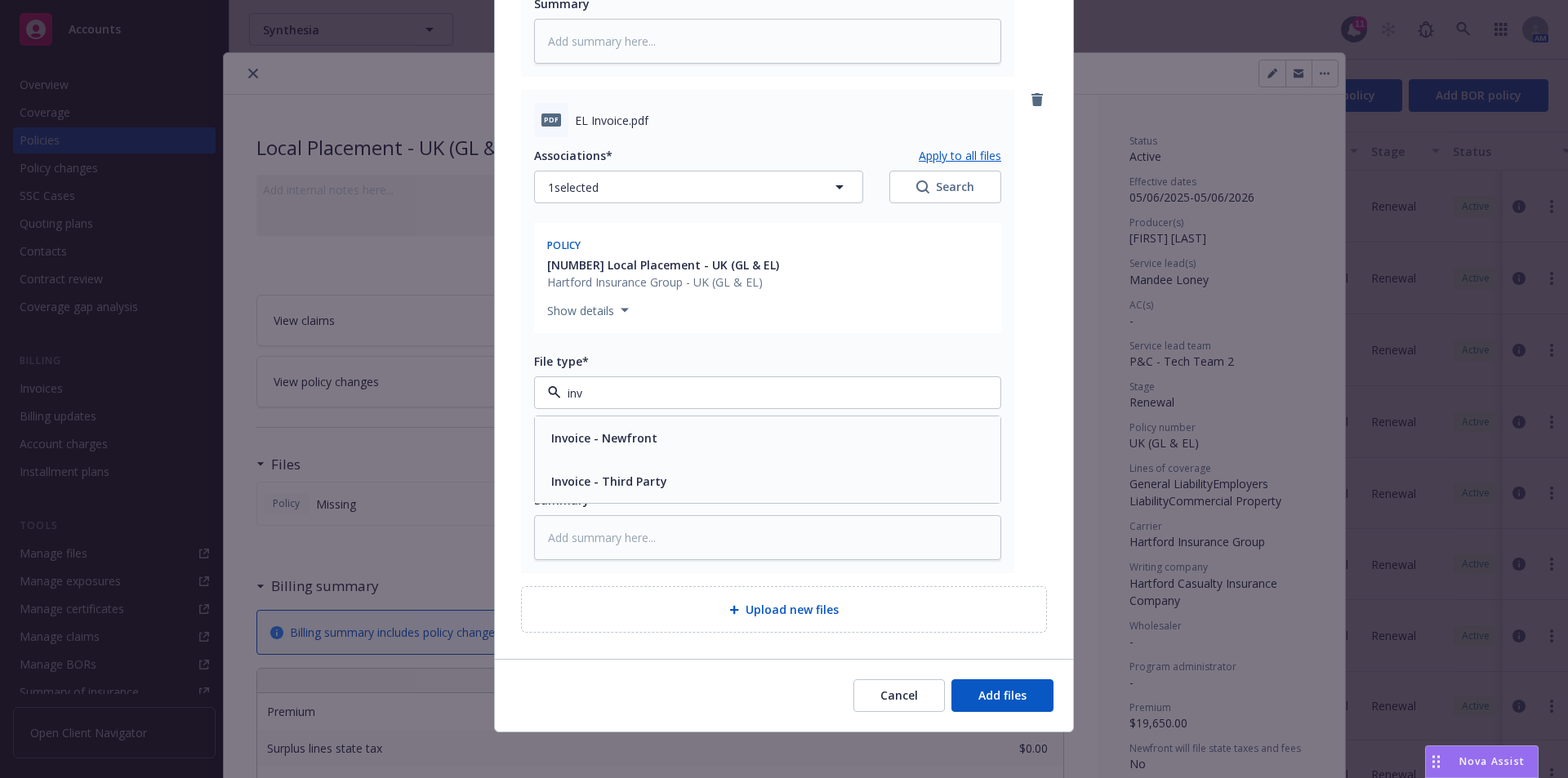 click on "Invoice - Third Party" at bounding box center [609, 481] 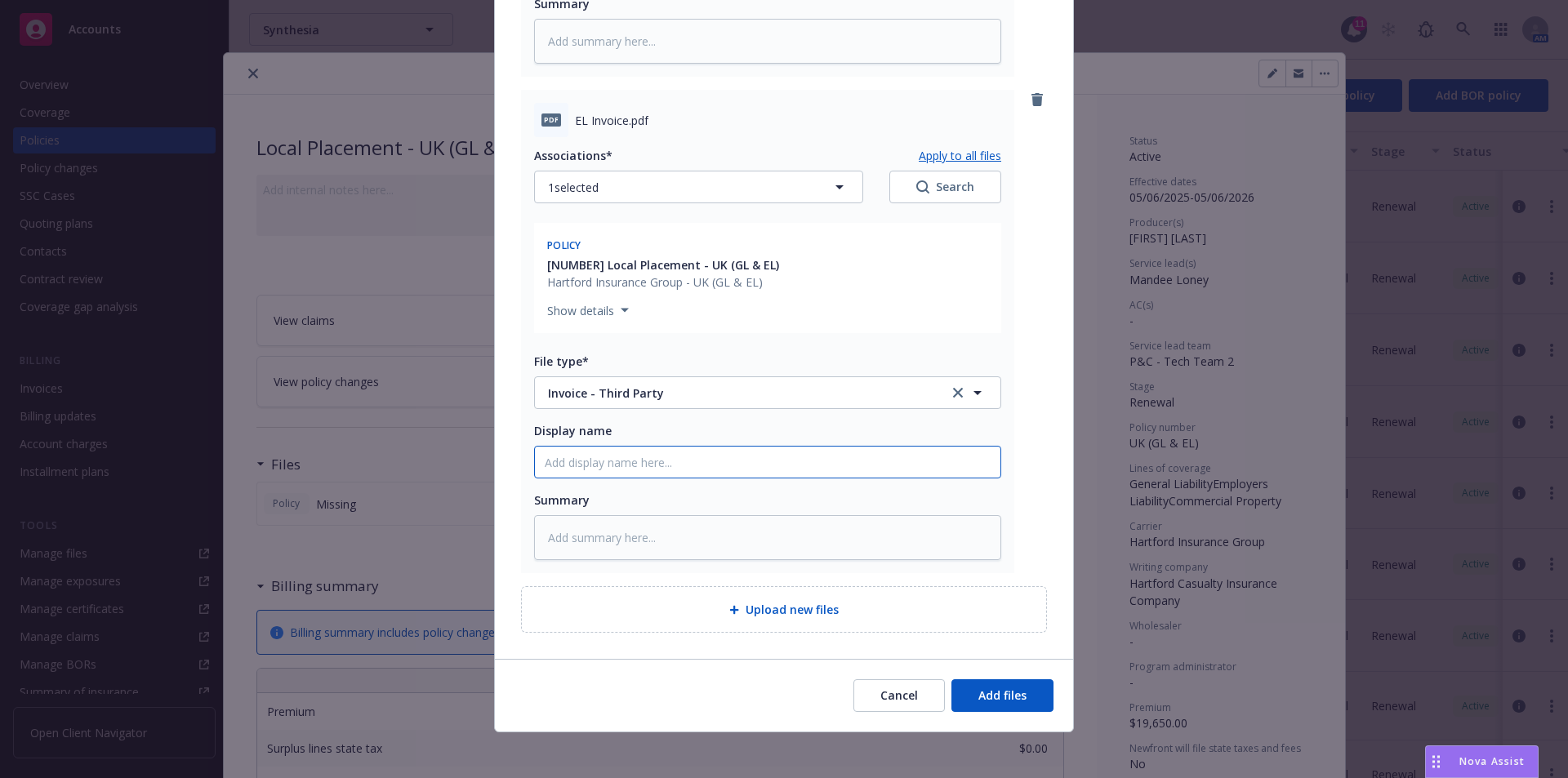 click on "Display name" at bounding box center [768, -1523] 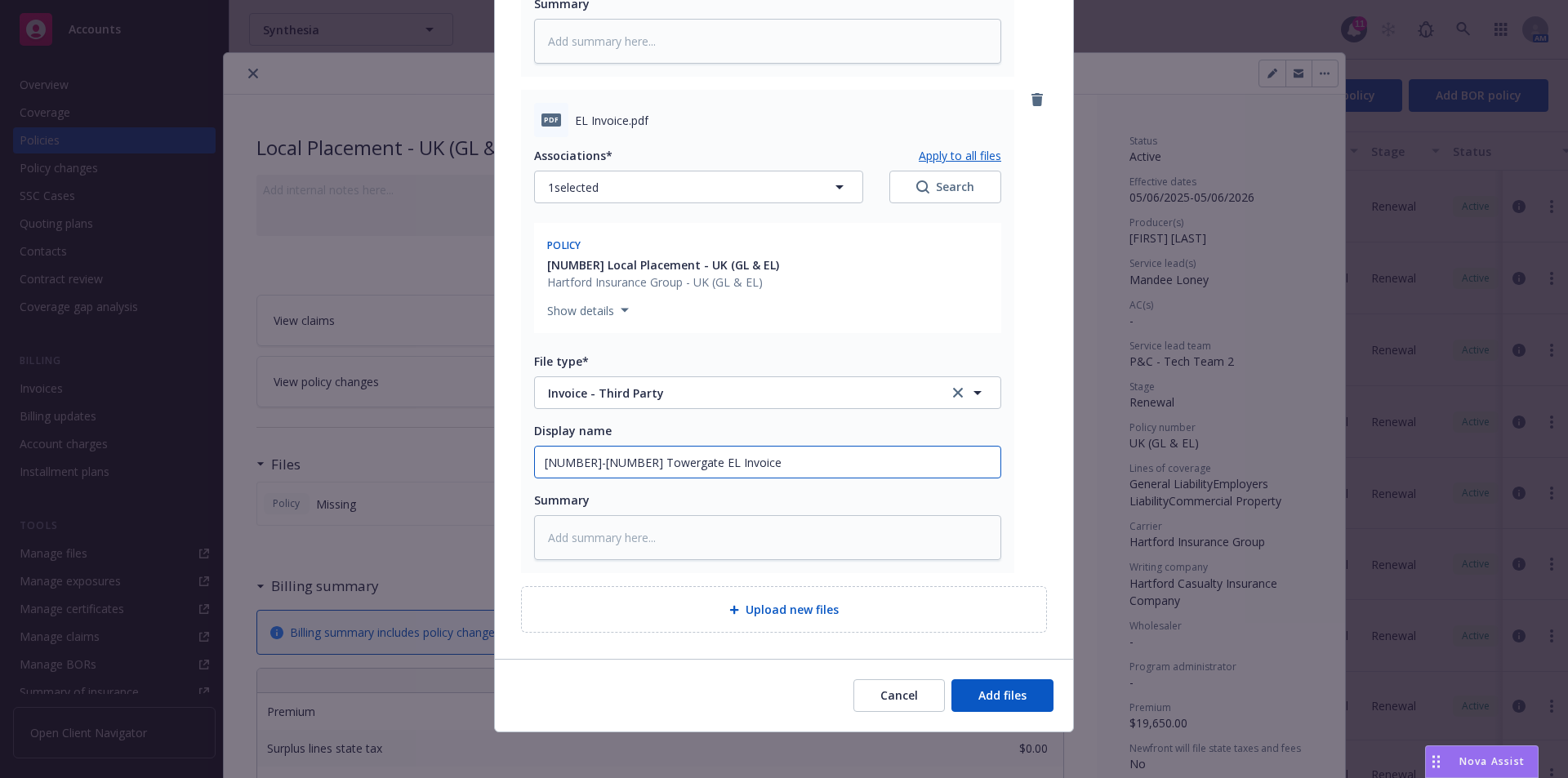 drag, startPoint x: 706, startPoint y: 456, endPoint x: 407, endPoint y: 464, distance: 299.107 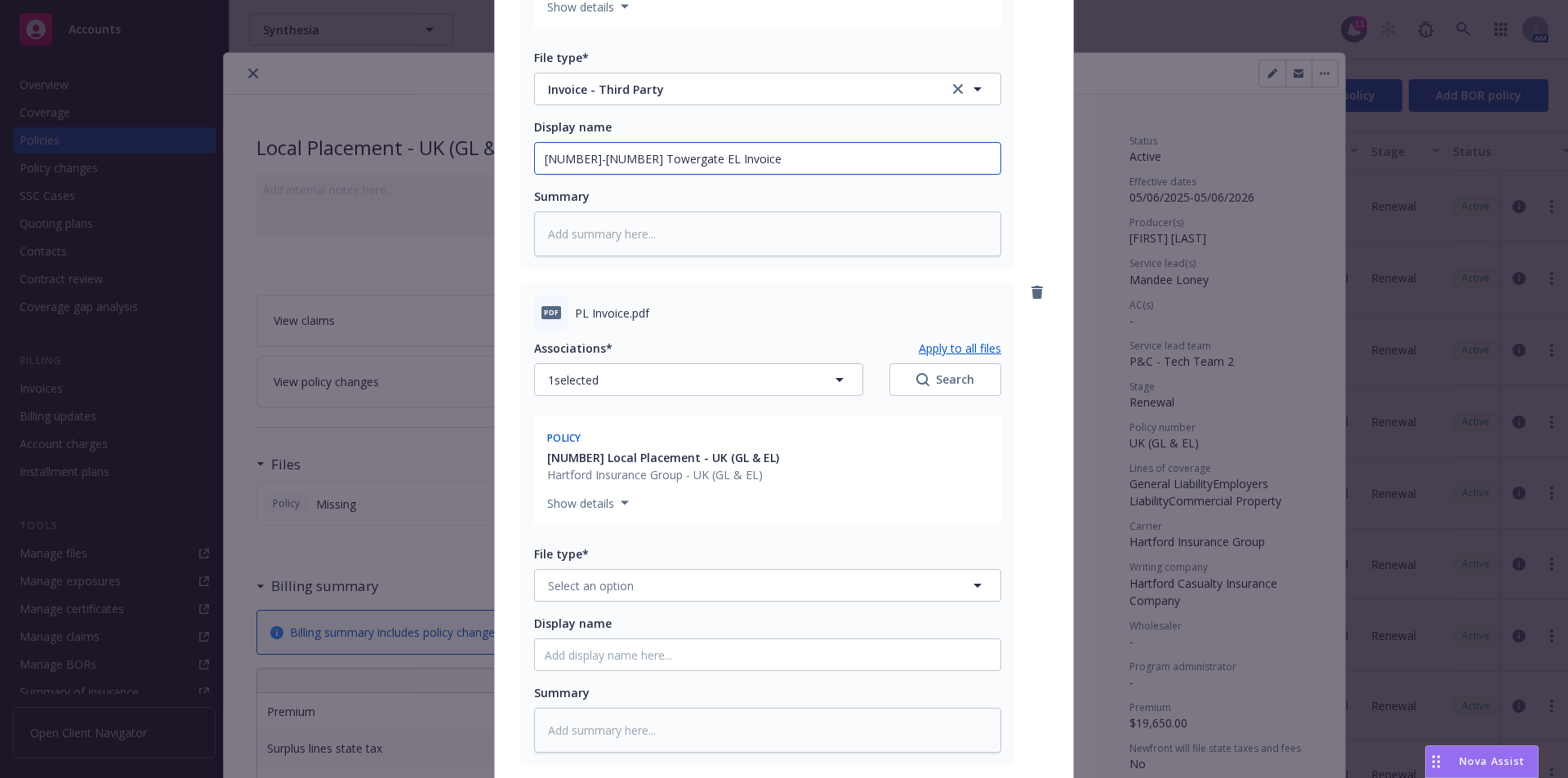scroll, scrollTop: 2495, scrollLeft: 0, axis: vertical 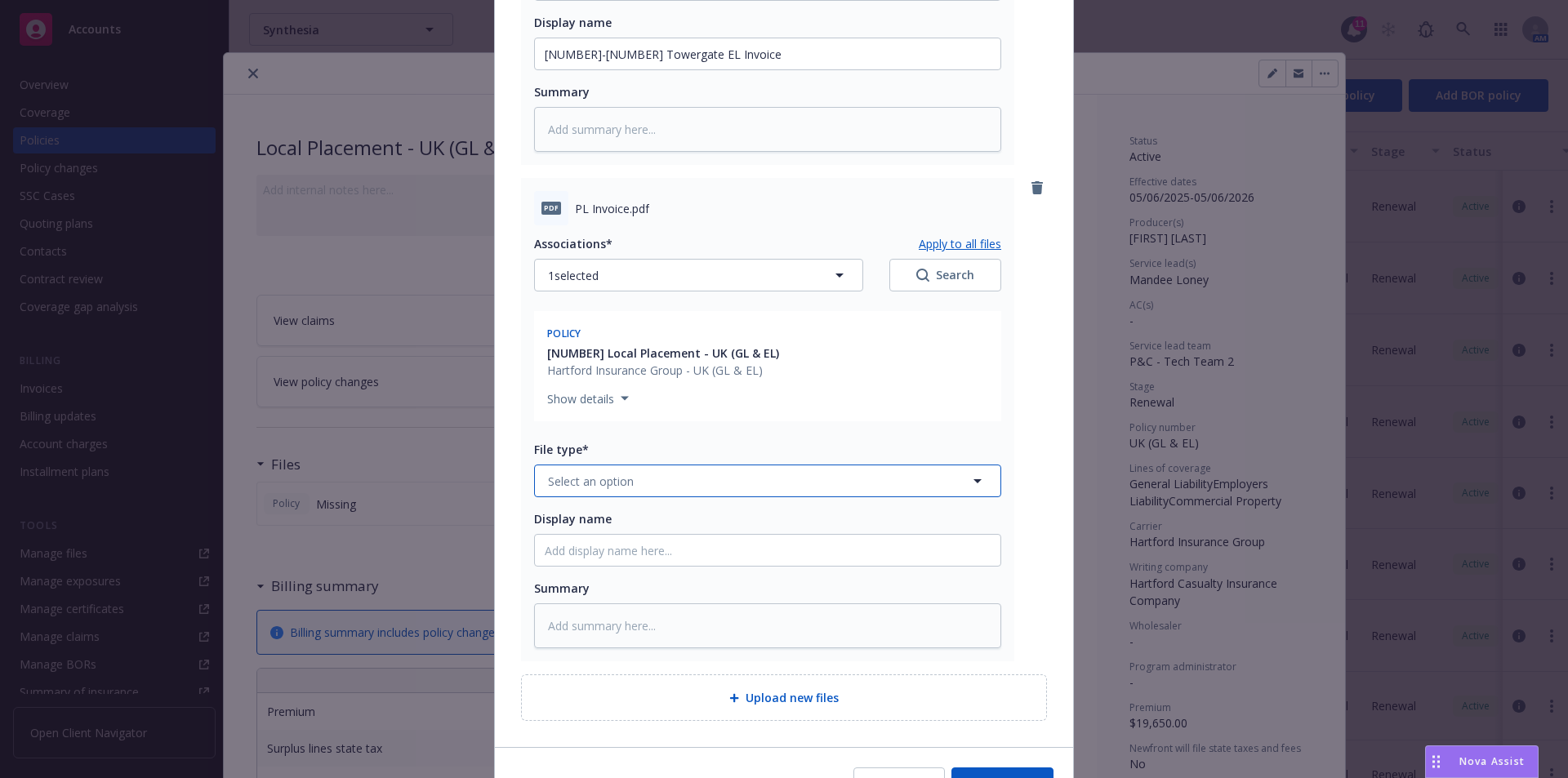 click on "Select an option" at bounding box center (768, 481) 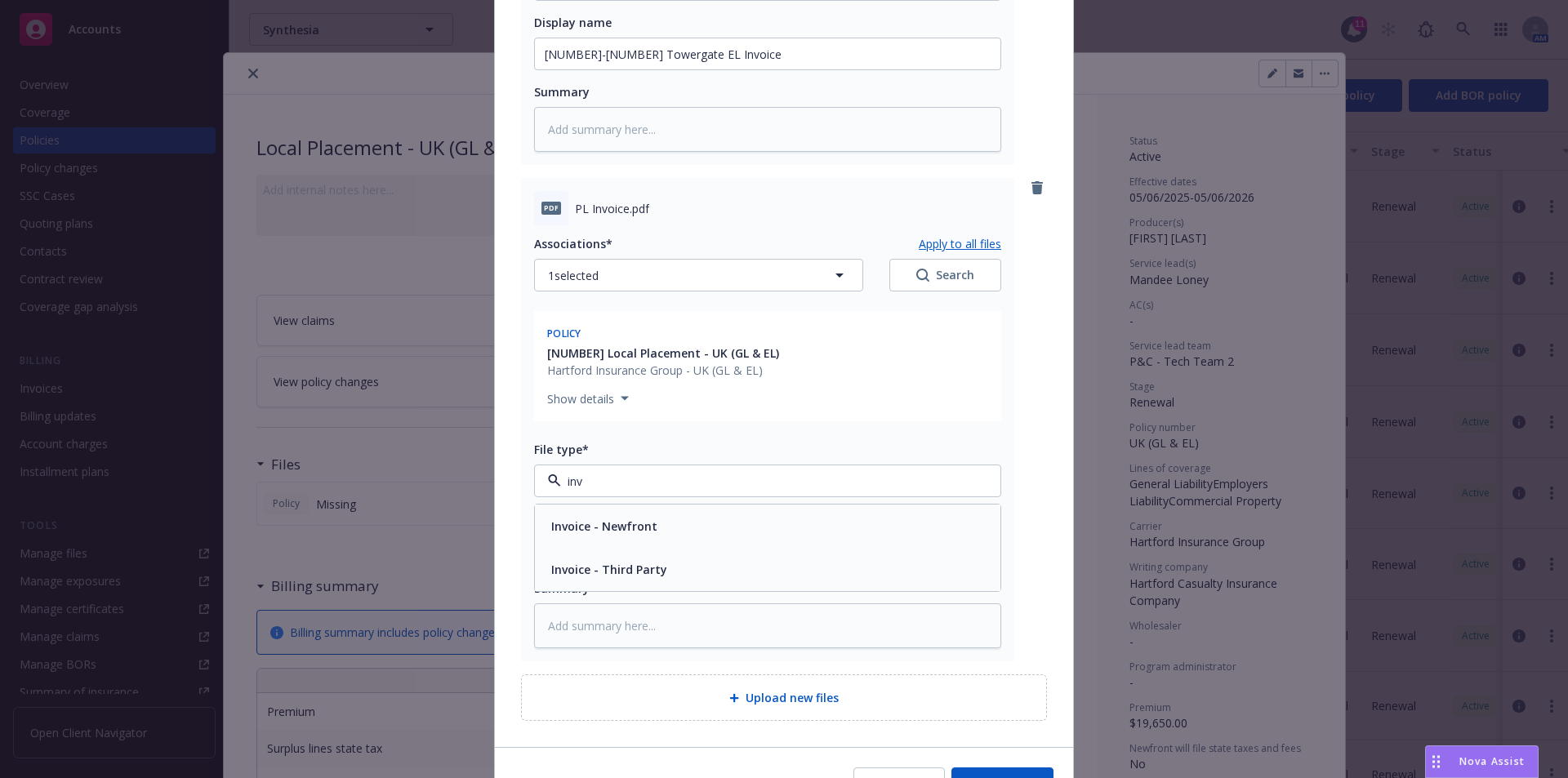 click on "Invoice - Third Party" at bounding box center (608, 569) 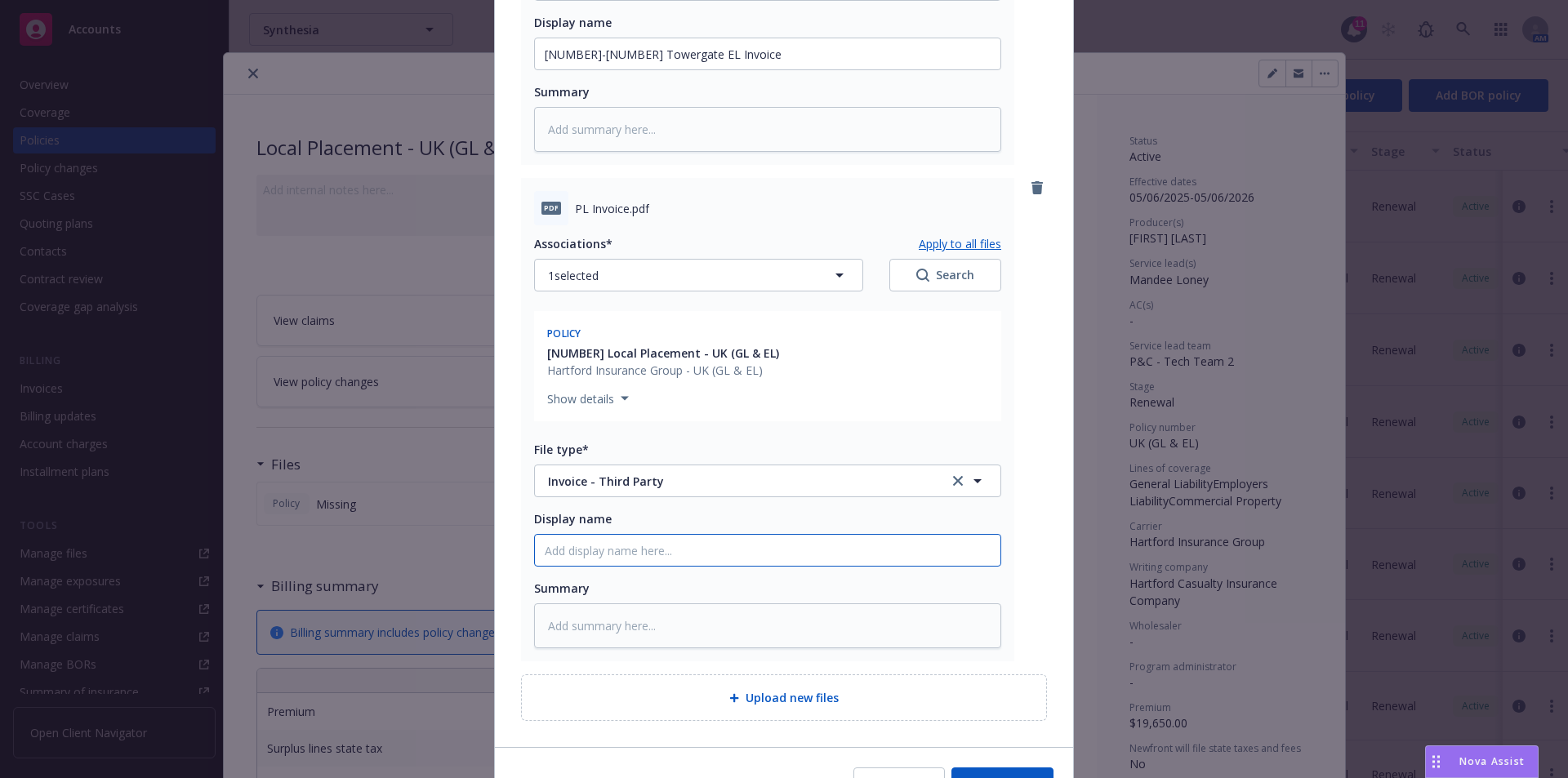 click on "Display name" at bounding box center (768, -1932) 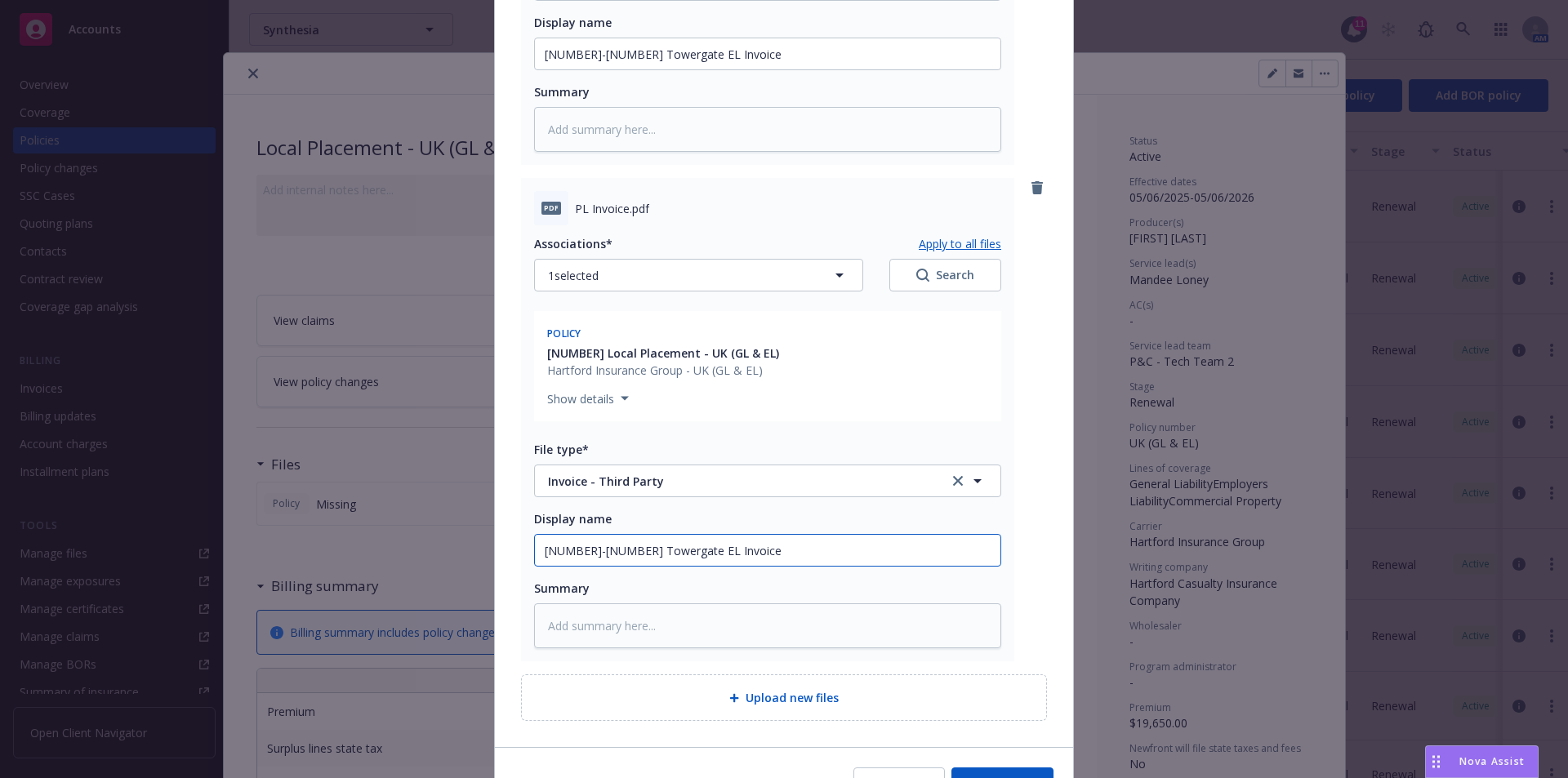 drag, startPoint x: 635, startPoint y: 550, endPoint x: 729, endPoint y: 552, distance: 94.02127 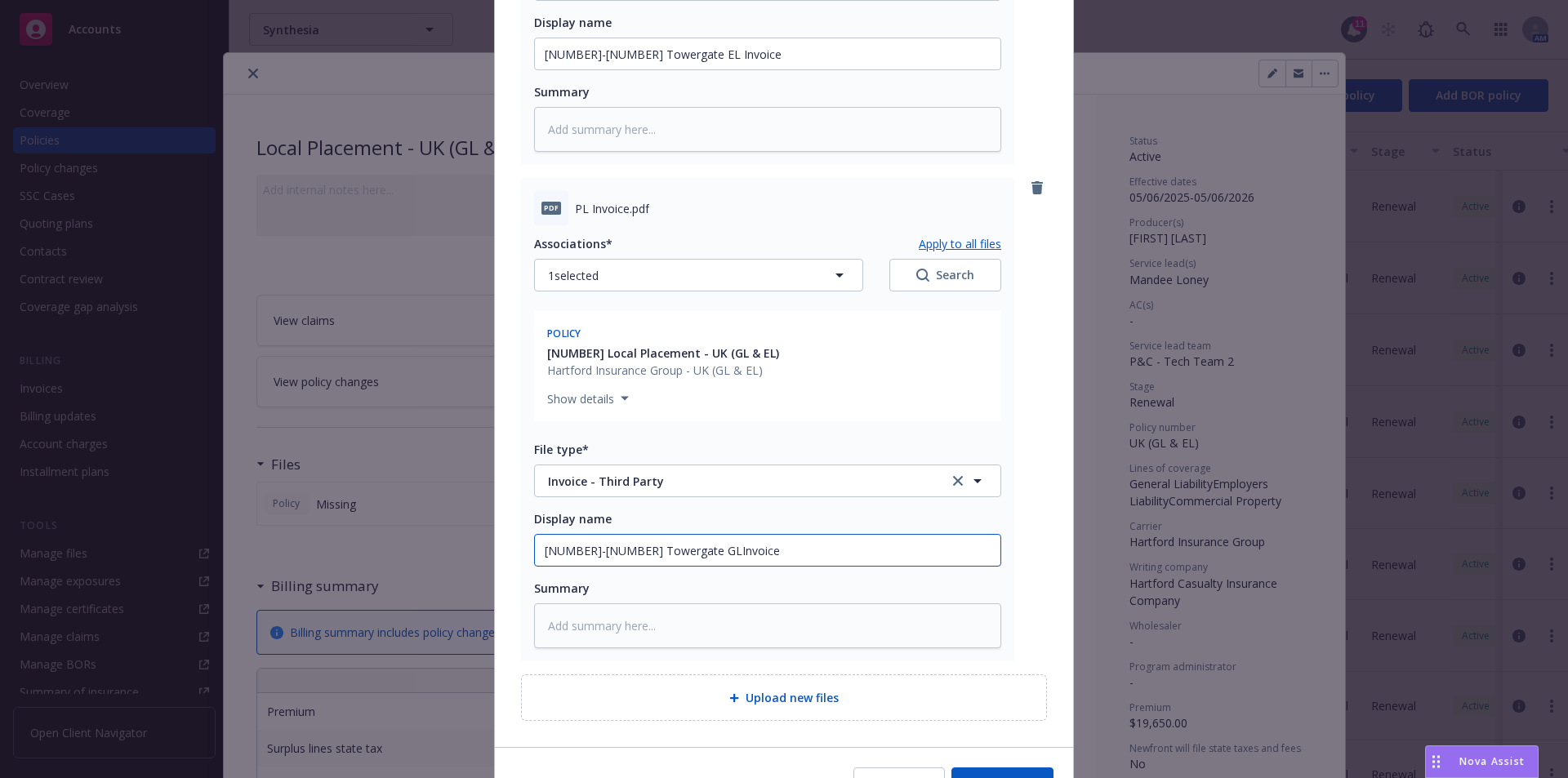 scroll, scrollTop: 2590, scrollLeft: 0, axis: vertical 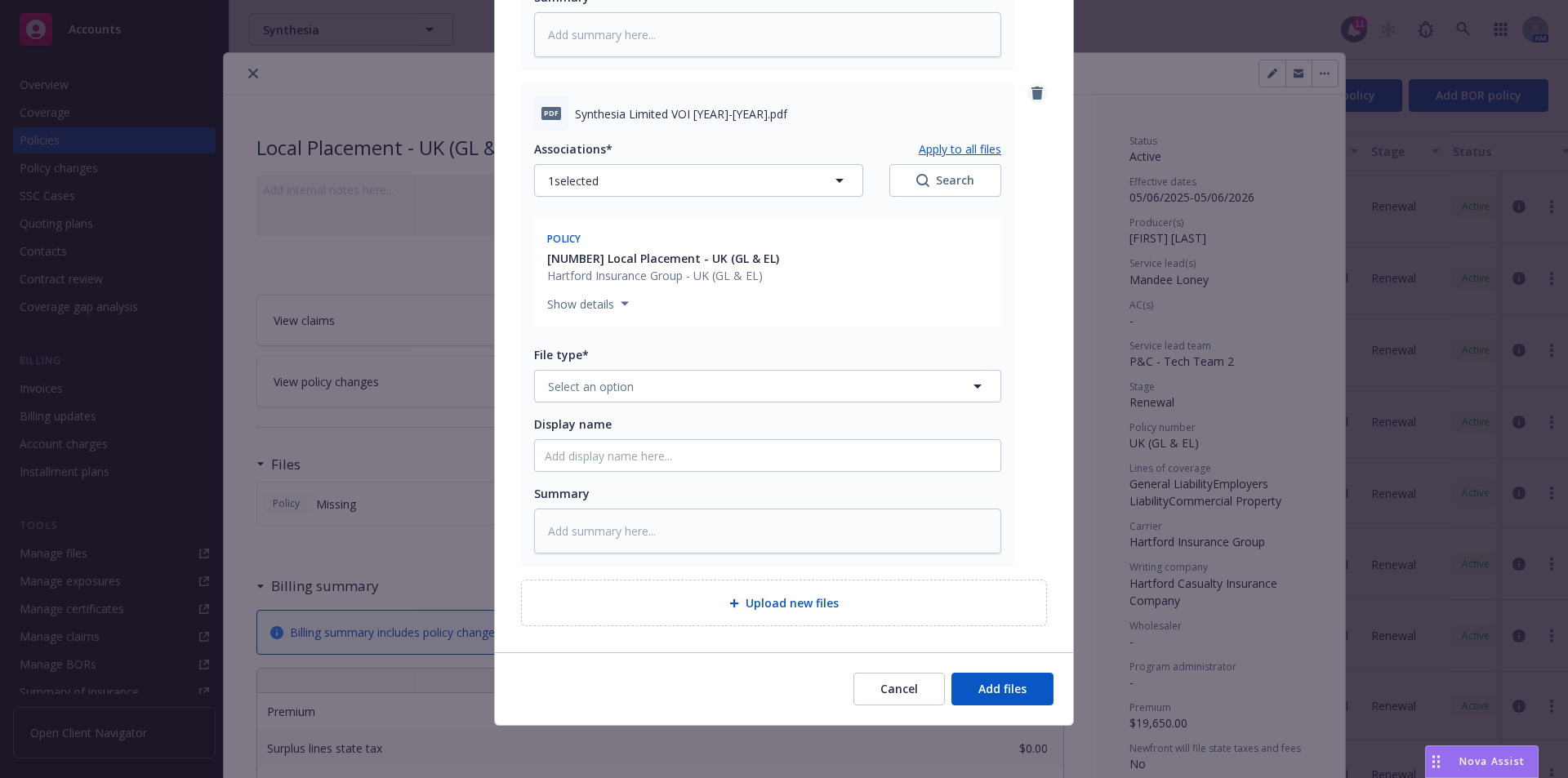 click 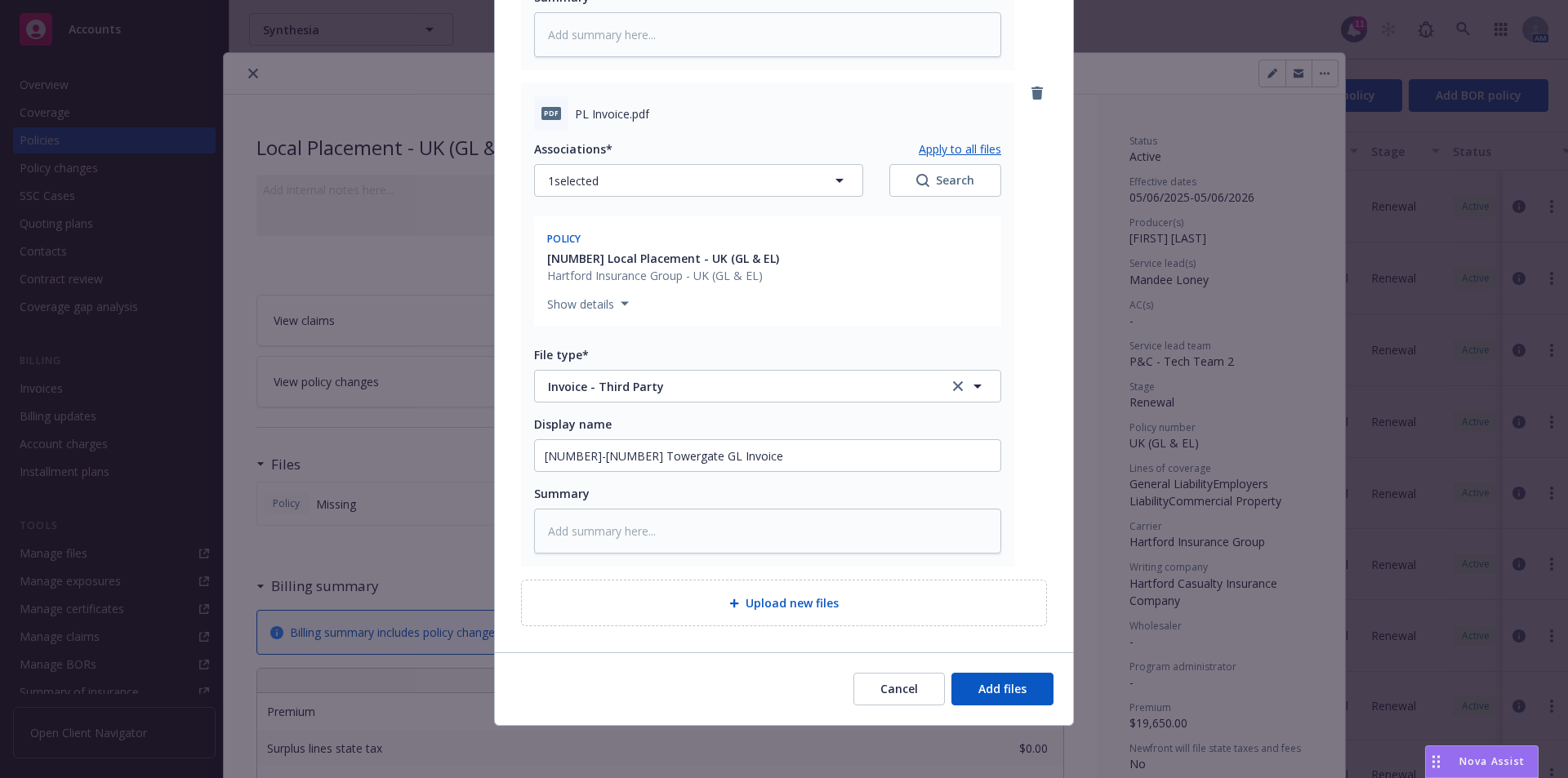 scroll, scrollTop: 2590, scrollLeft: 0, axis: vertical 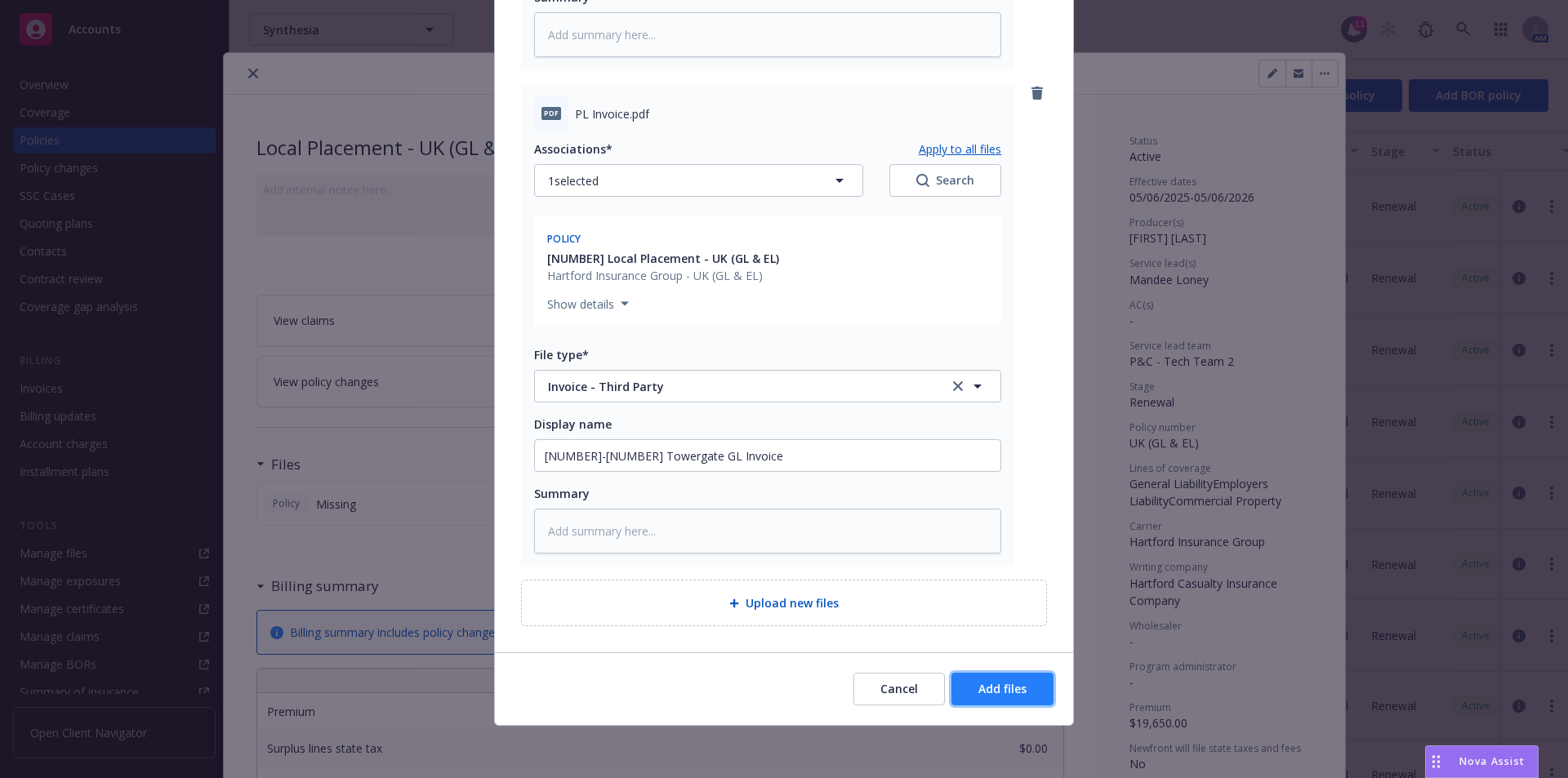 click on "Add files" at bounding box center [1002, 688] 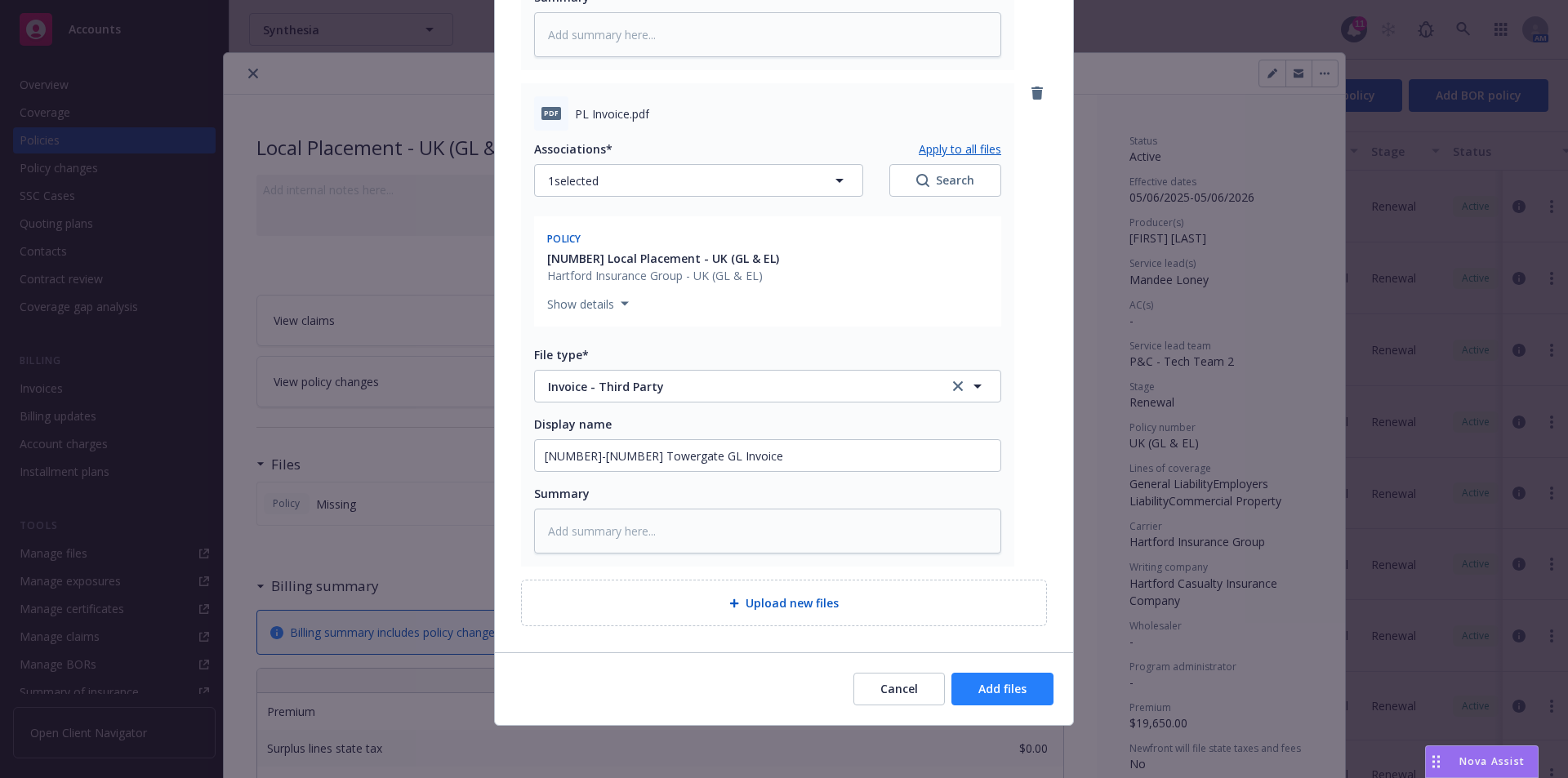 scroll, scrollTop: 2530, scrollLeft: 0, axis: vertical 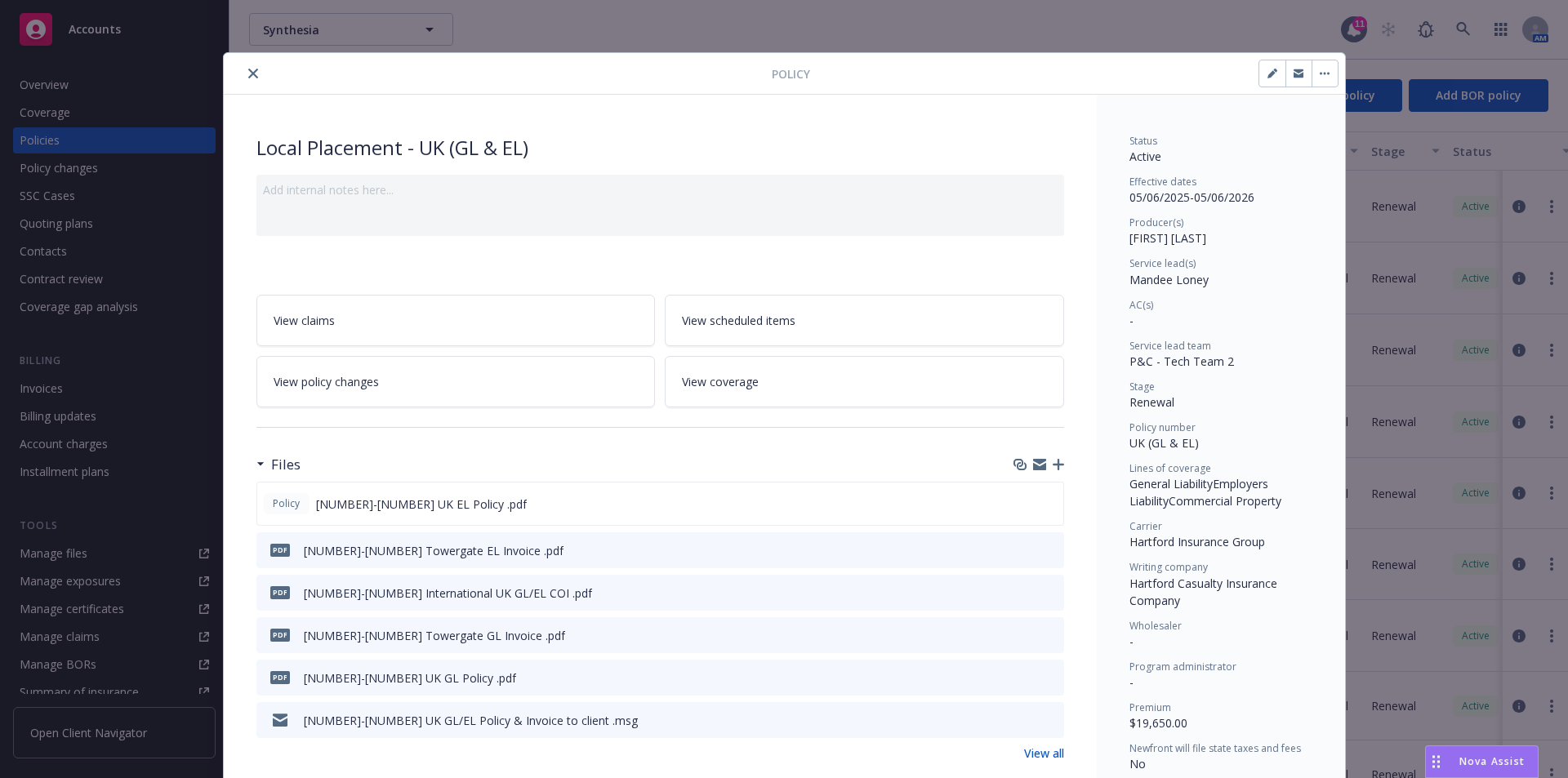 click 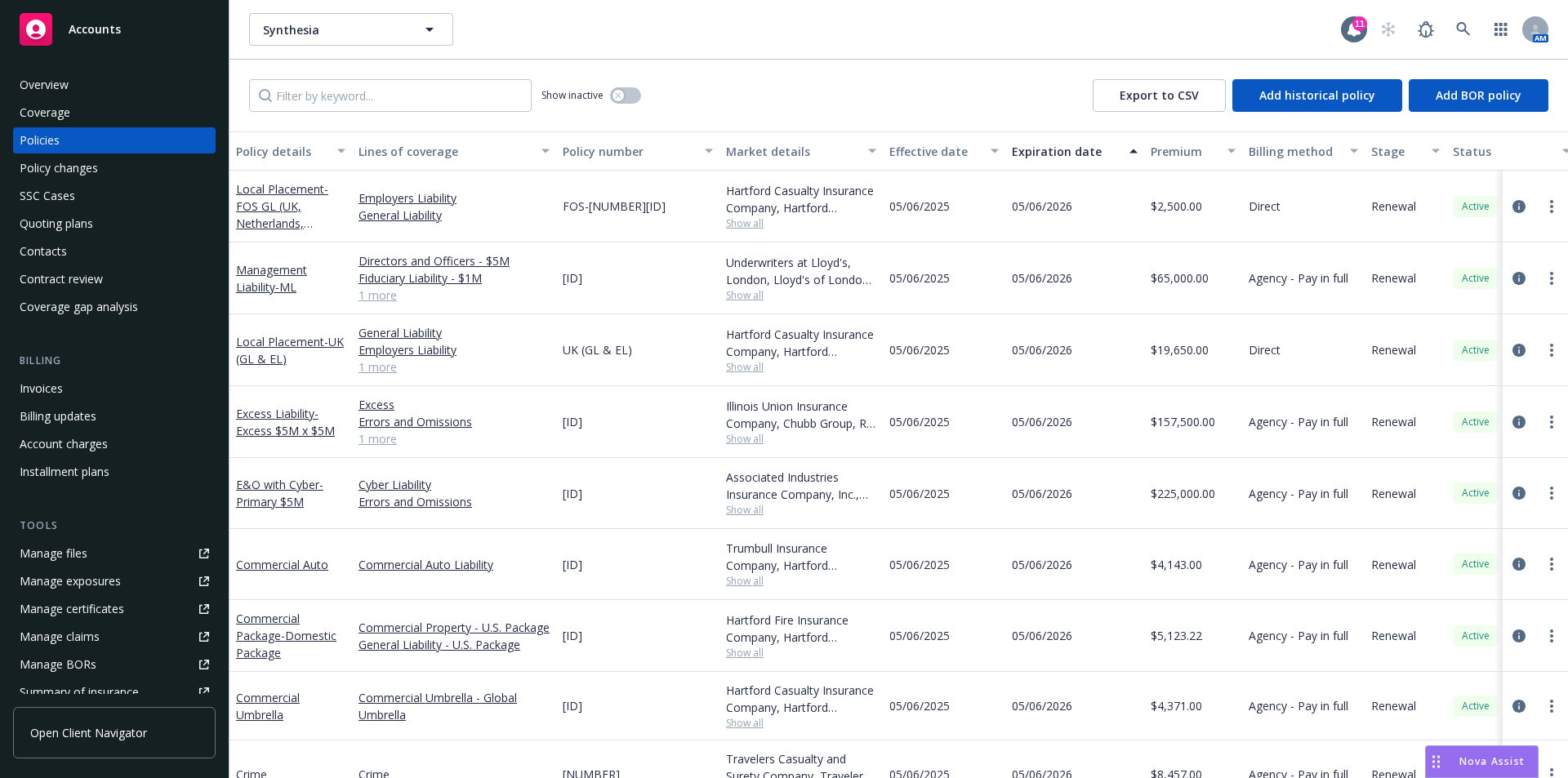 click on "Open Client Navigator" at bounding box center [114, 732] 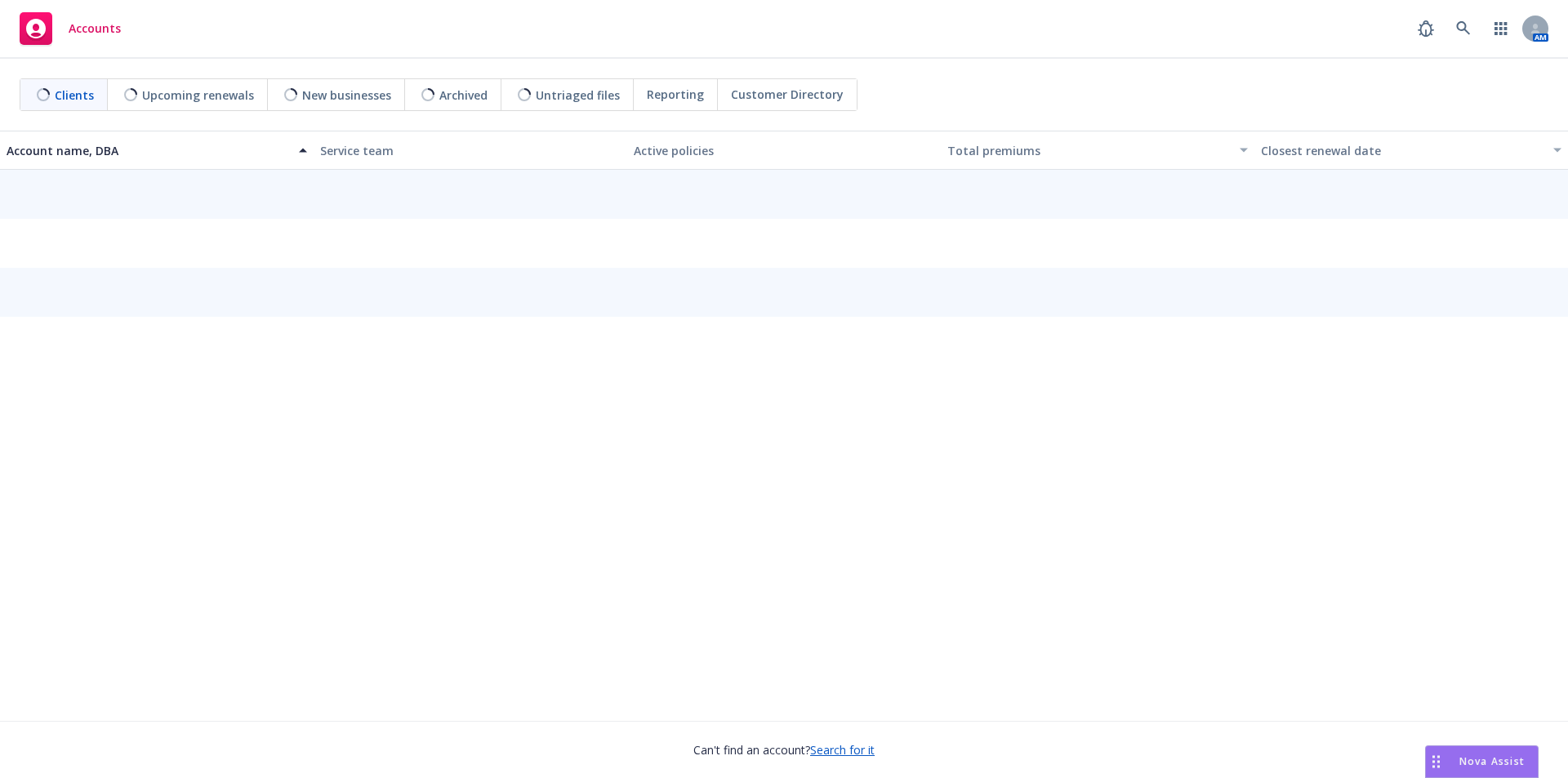 scroll, scrollTop: 0, scrollLeft: 0, axis: both 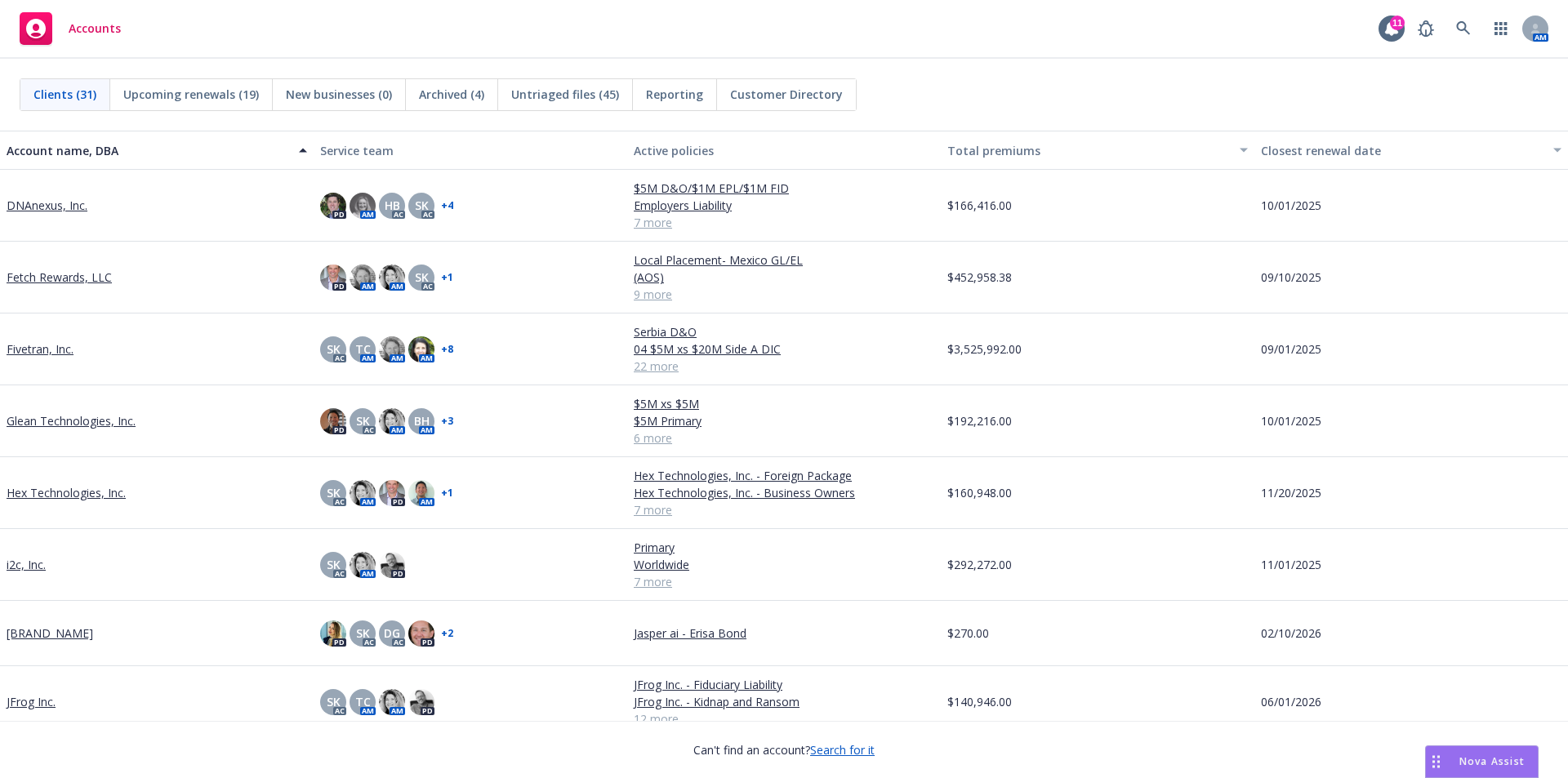 click on "Fivetran, Inc." at bounding box center (40, 349) 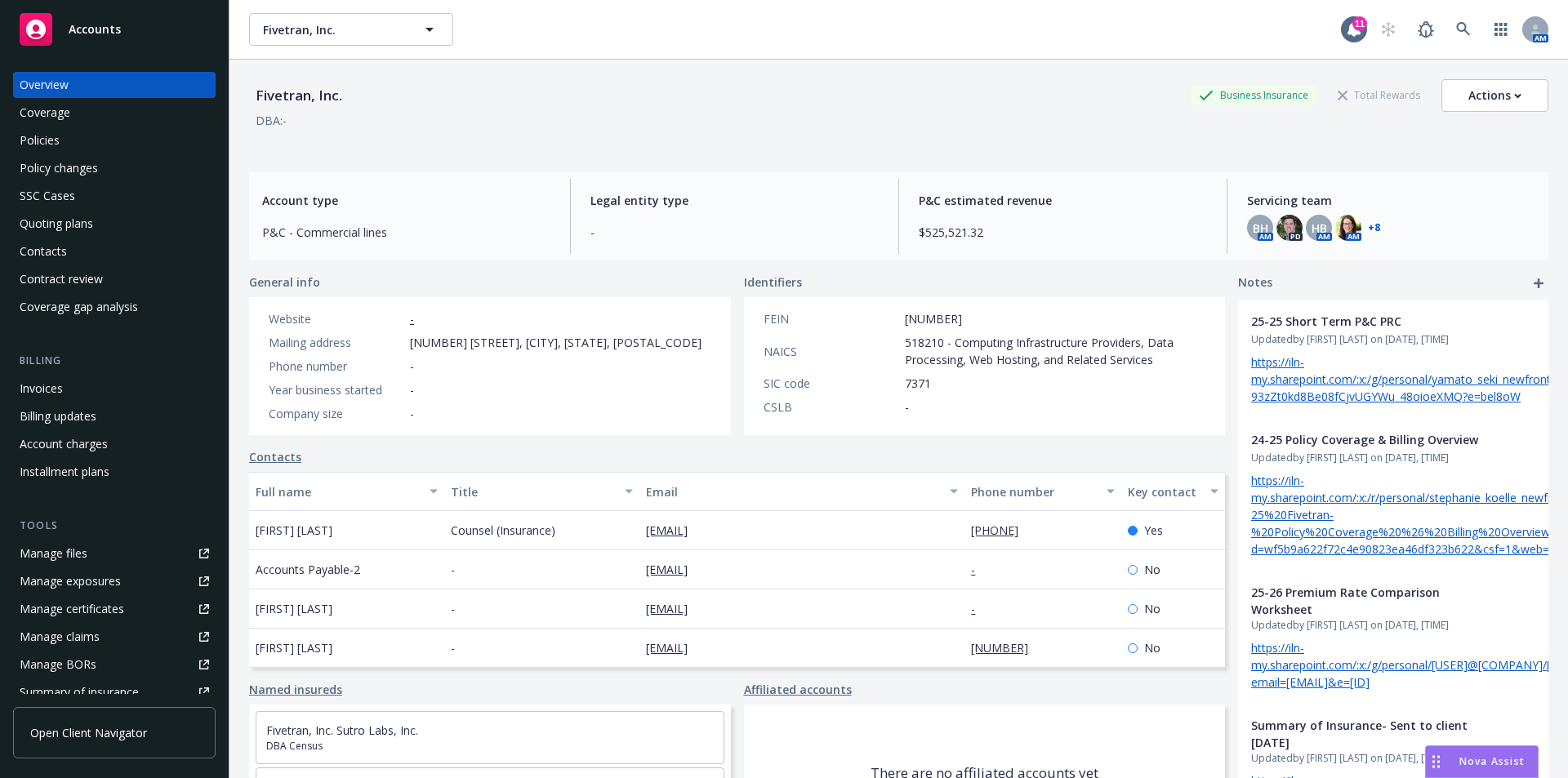 click on "Policies" at bounding box center (39, 140) 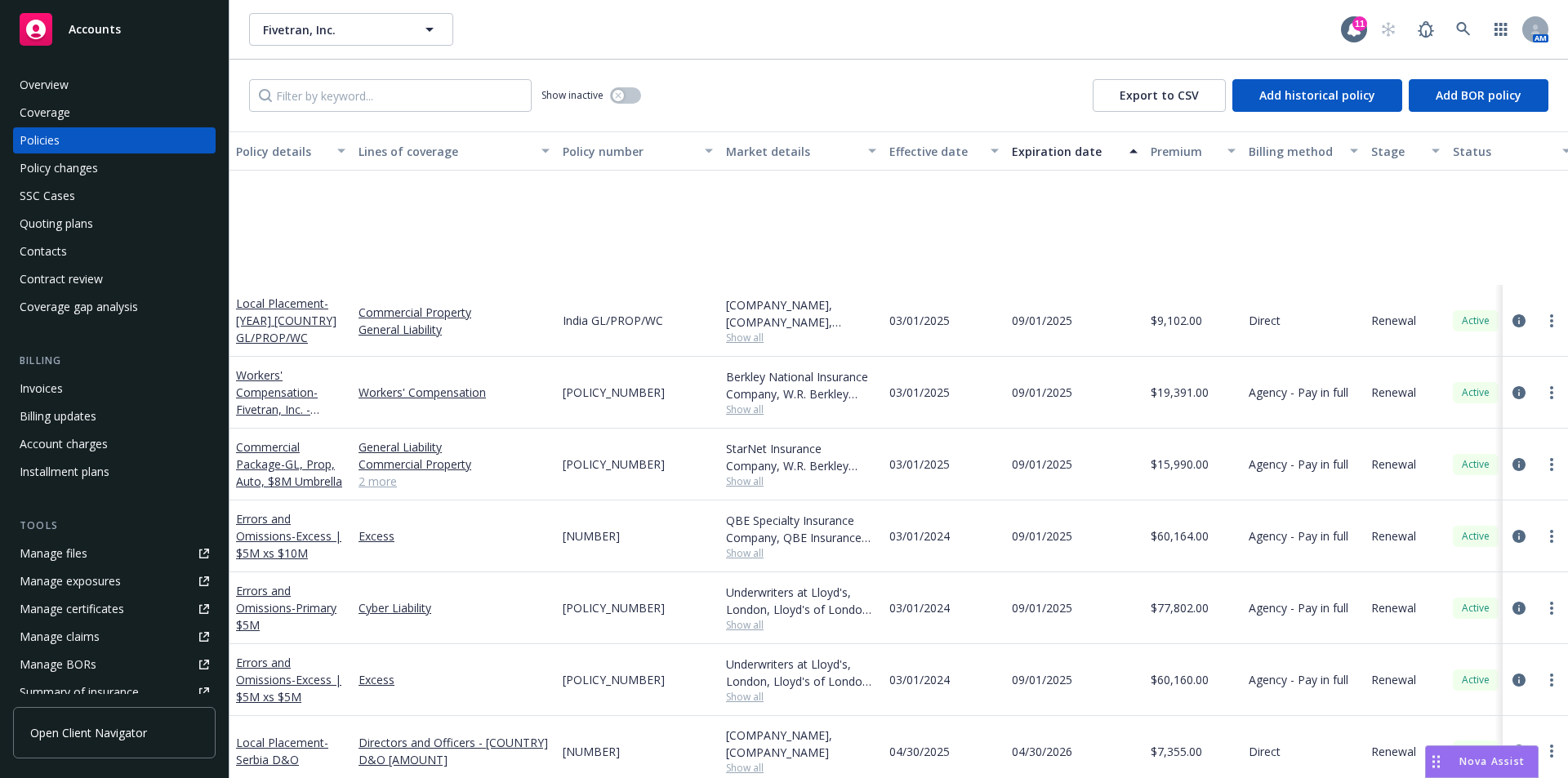 scroll, scrollTop: 972, scrollLeft: 0, axis: vertical 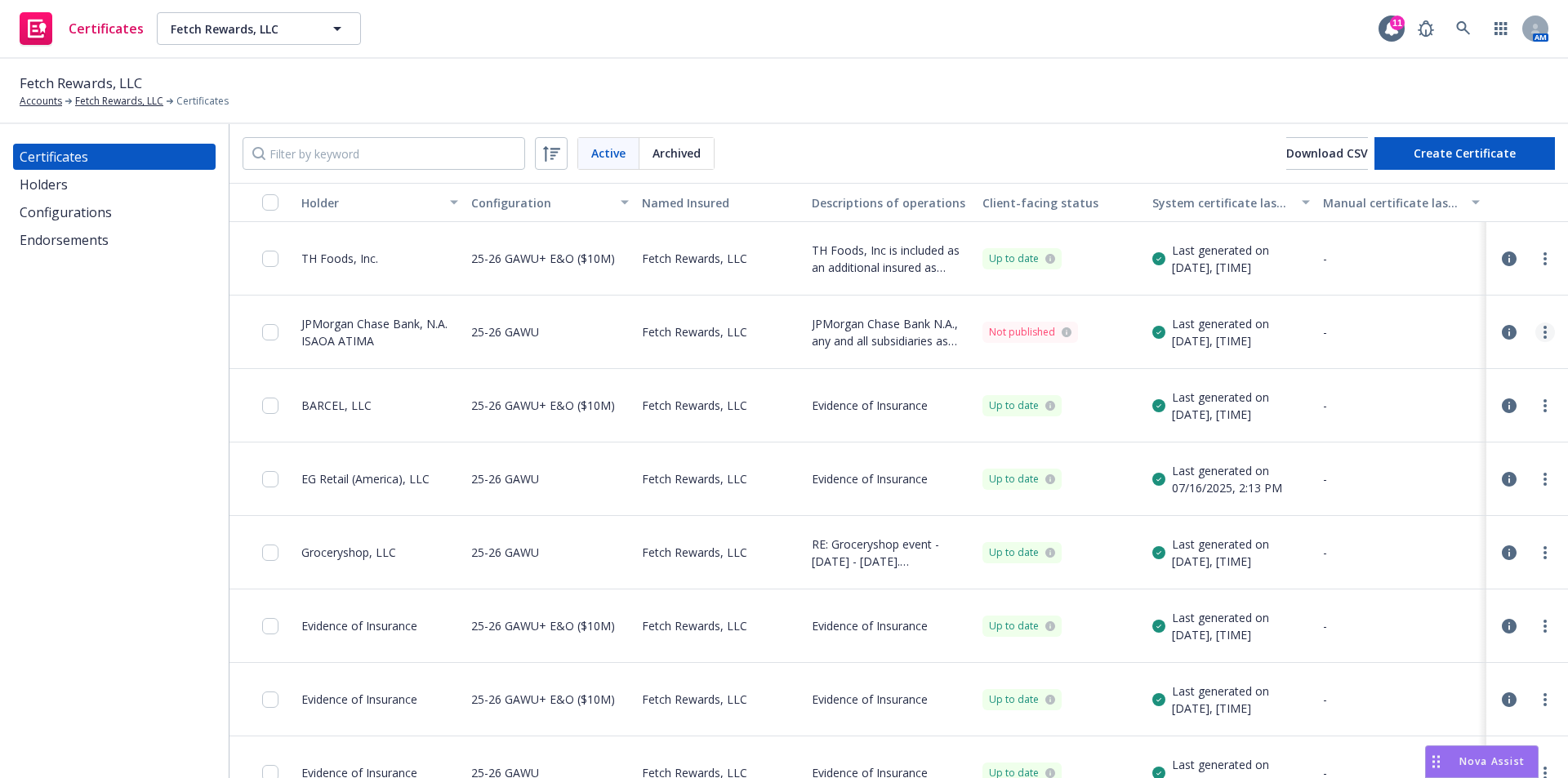 click at bounding box center [1545, 332] 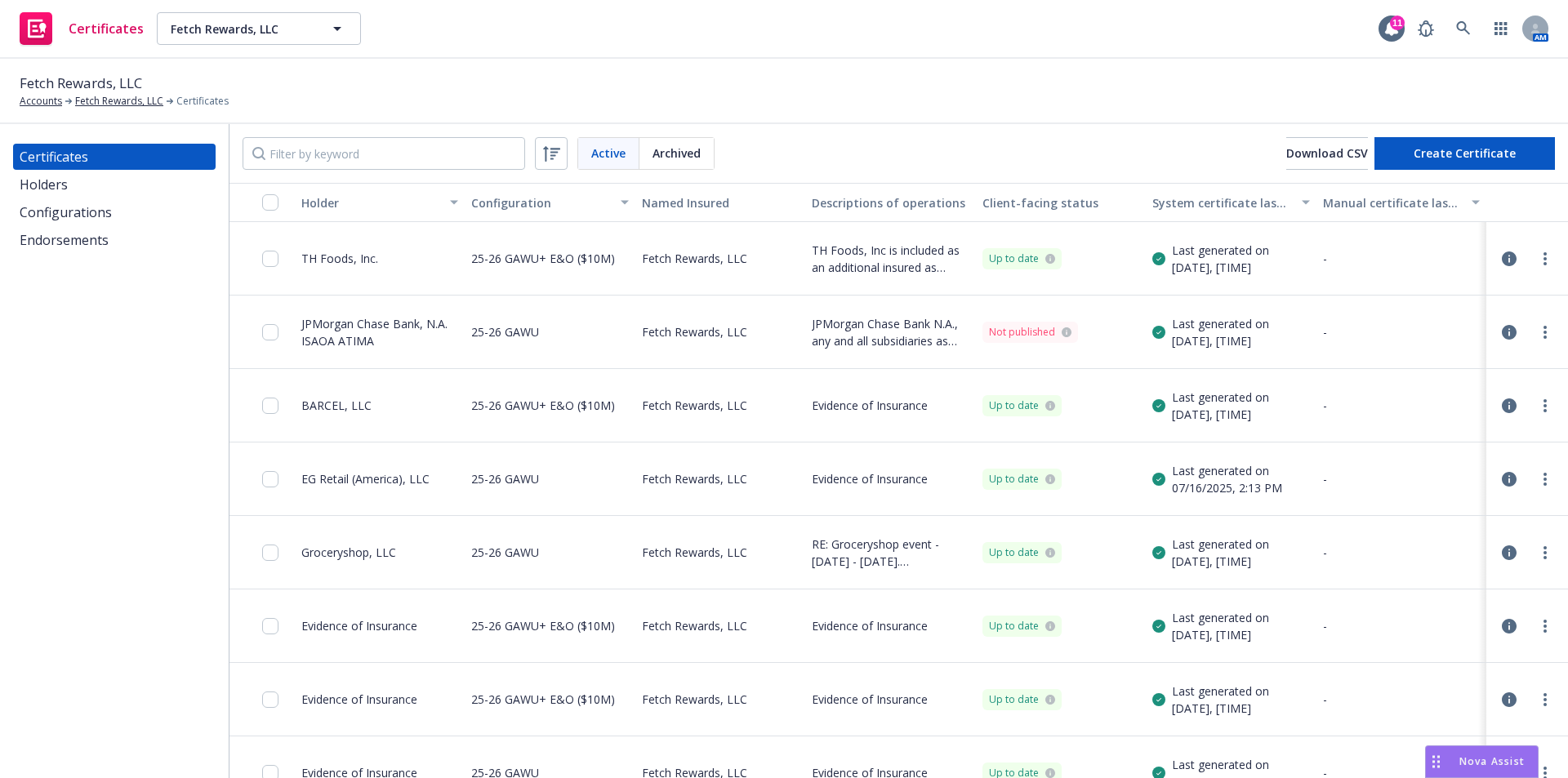 click on "Edit" at bounding box center (1399, 398) 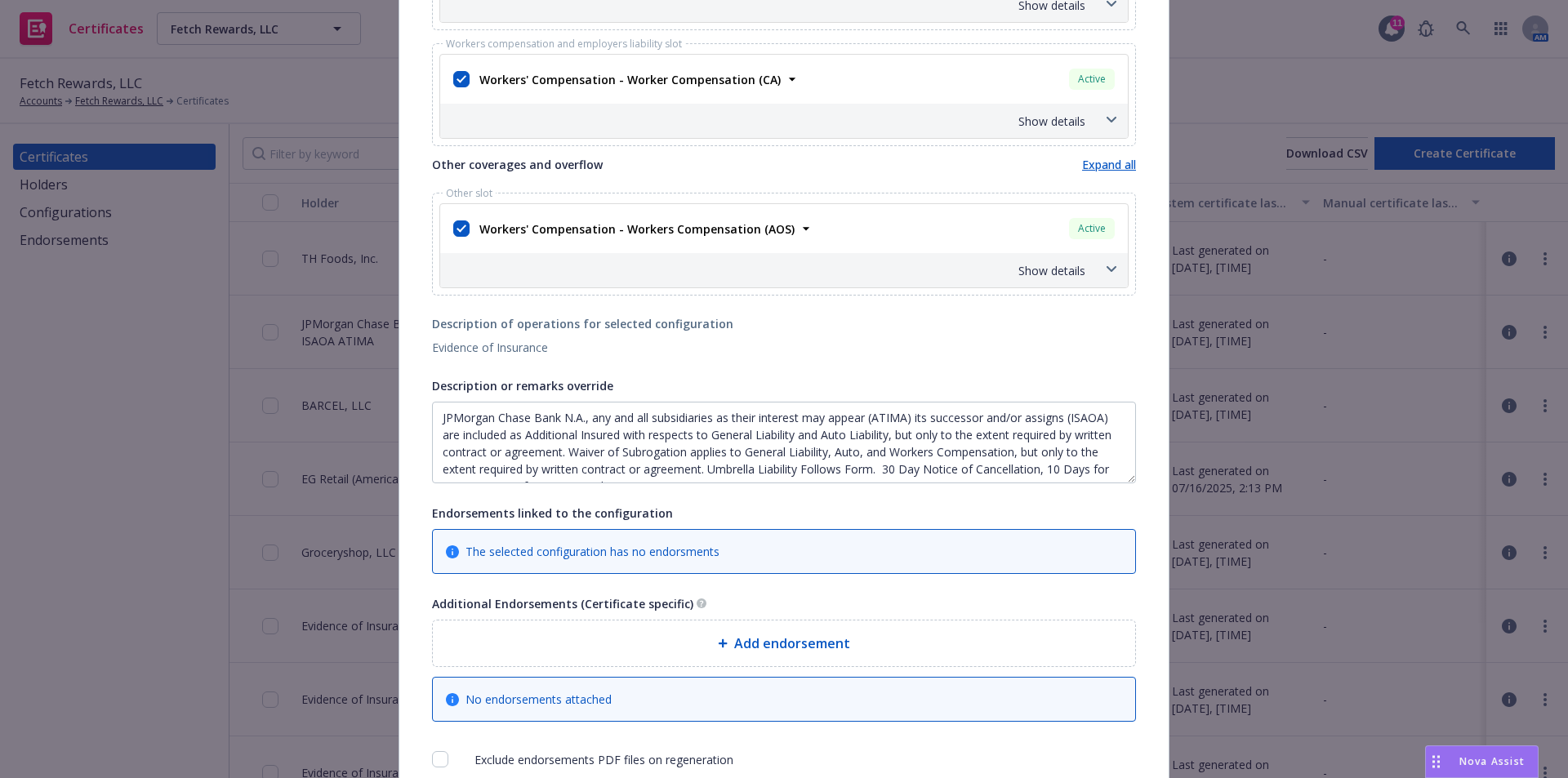 scroll, scrollTop: 709, scrollLeft: 0, axis: vertical 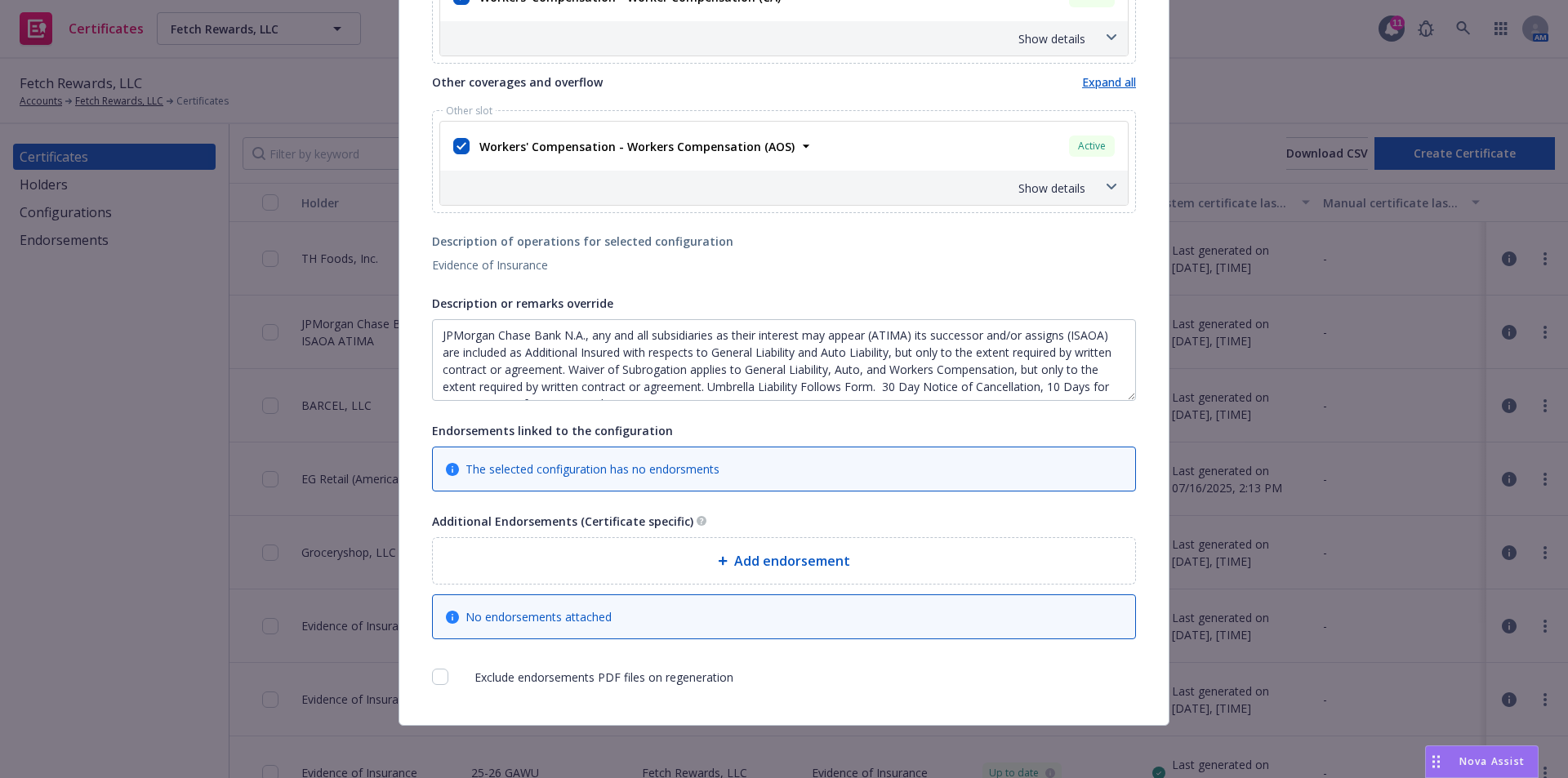 click on "Add endorsement" at bounding box center [784, 561] 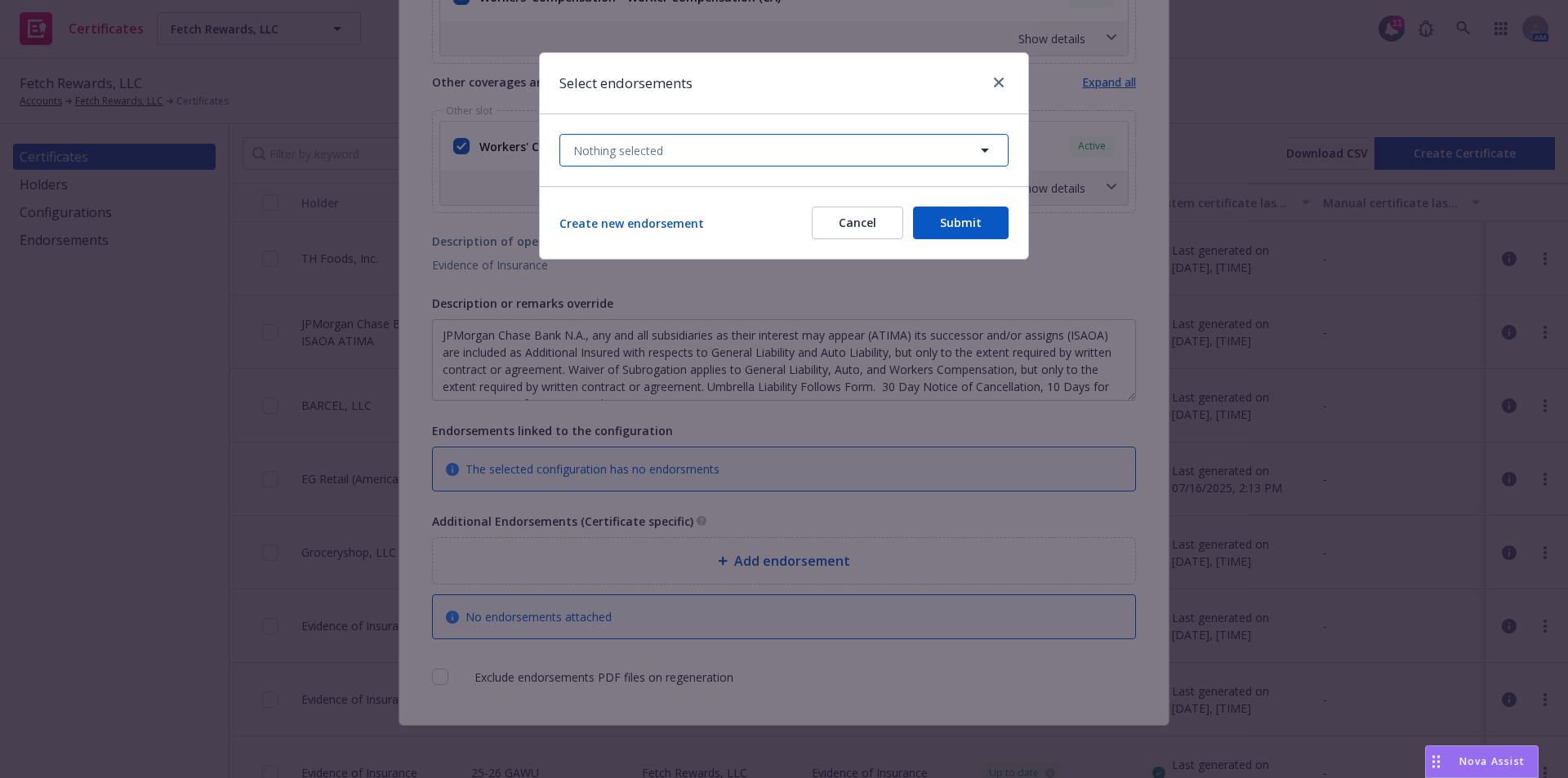 click on "Nothing selected" at bounding box center (784, 150) 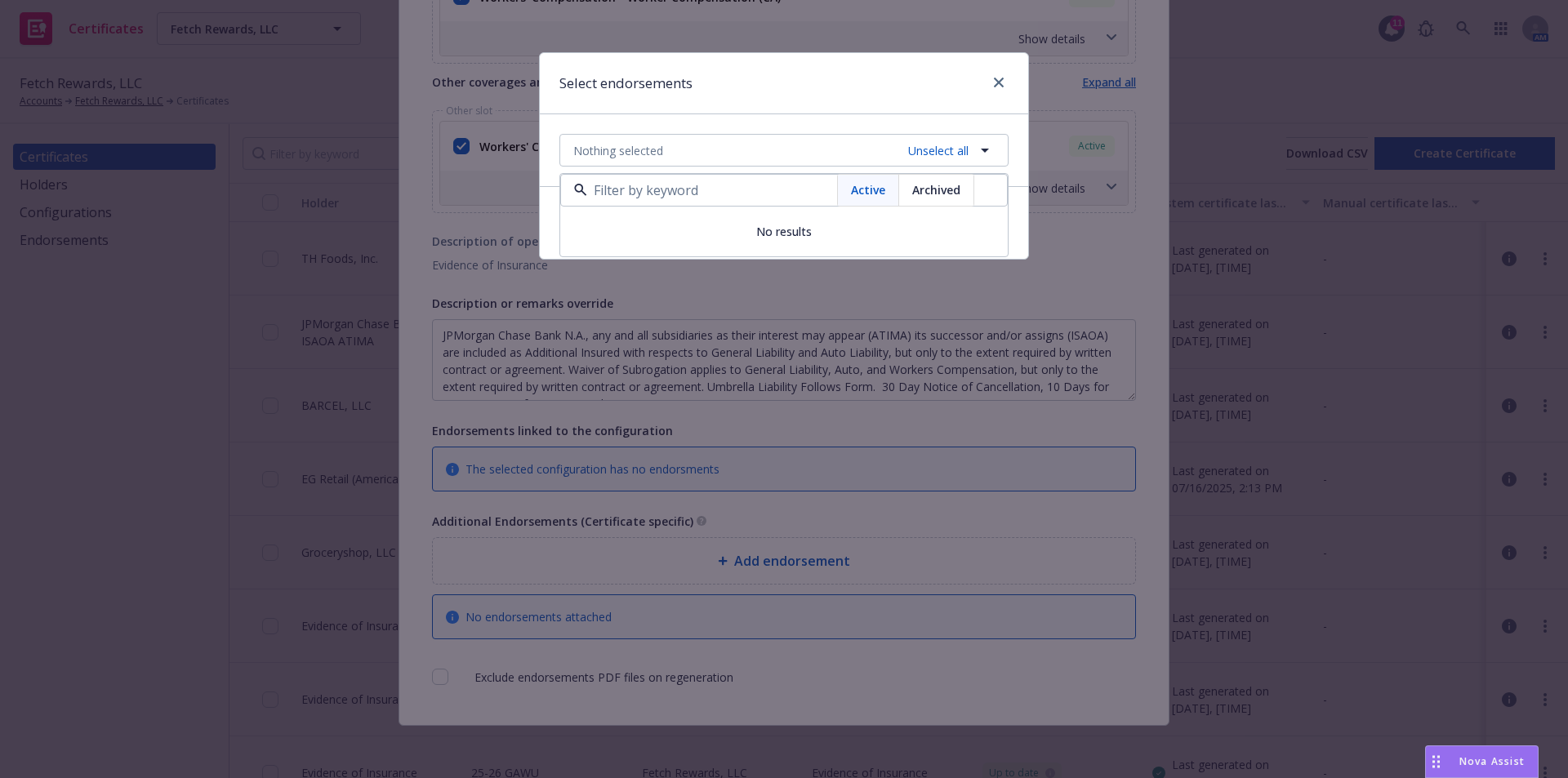 click on "Active" at bounding box center [868, 189] 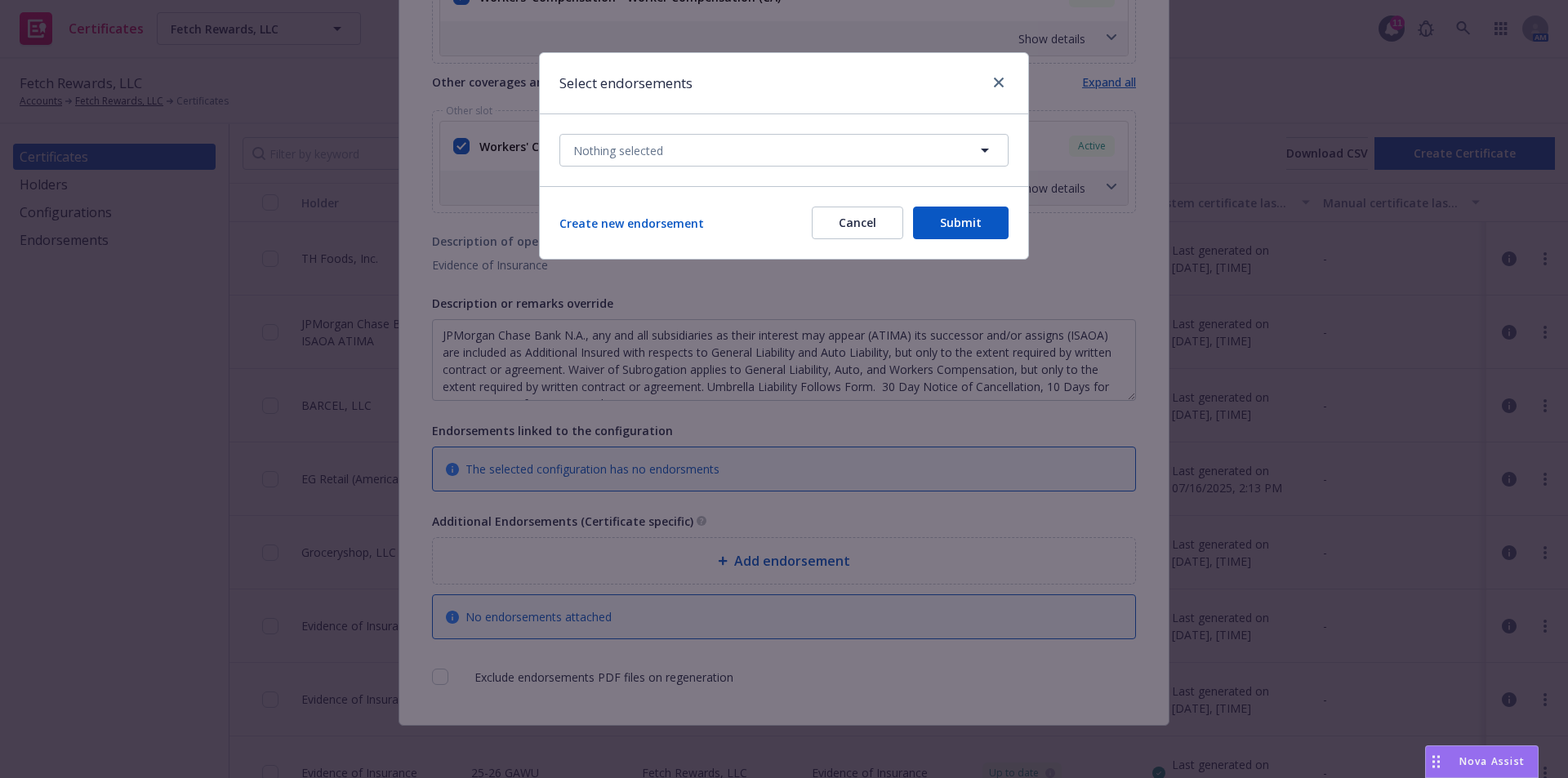 click on "Cancel" at bounding box center [858, 223] 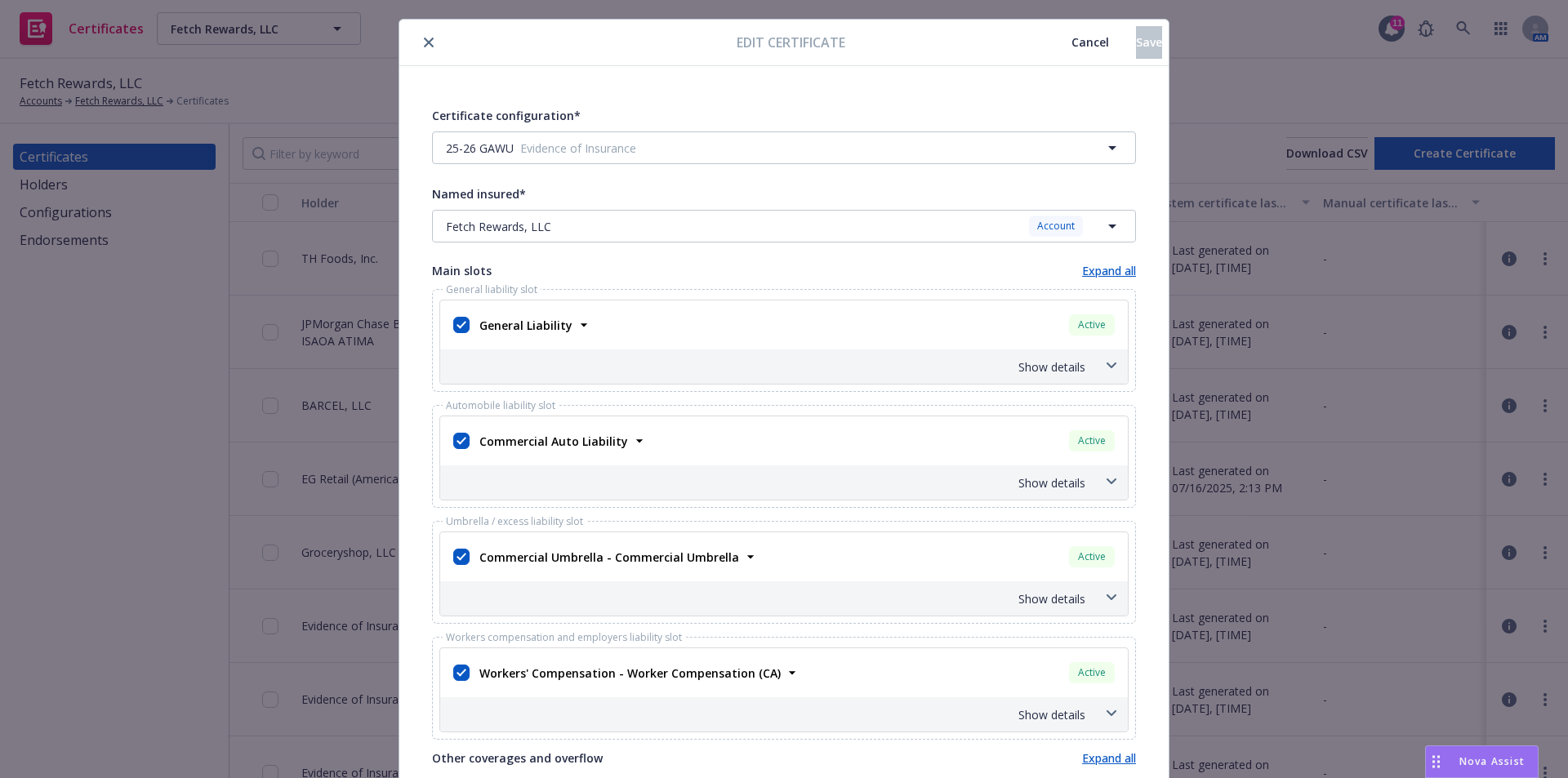 scroll, scrollTop: 0, scrollLeft: 0, axis: both 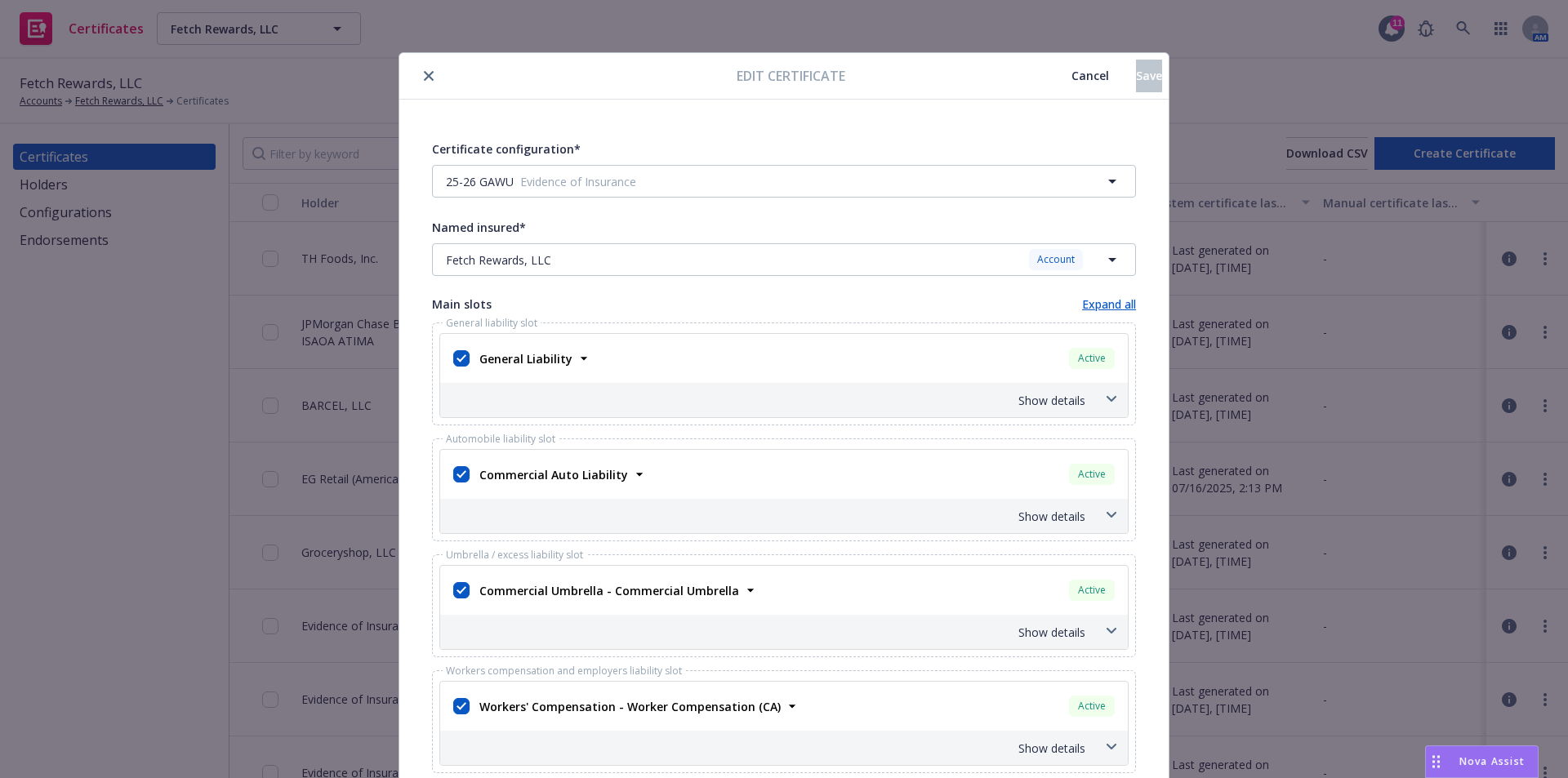 click 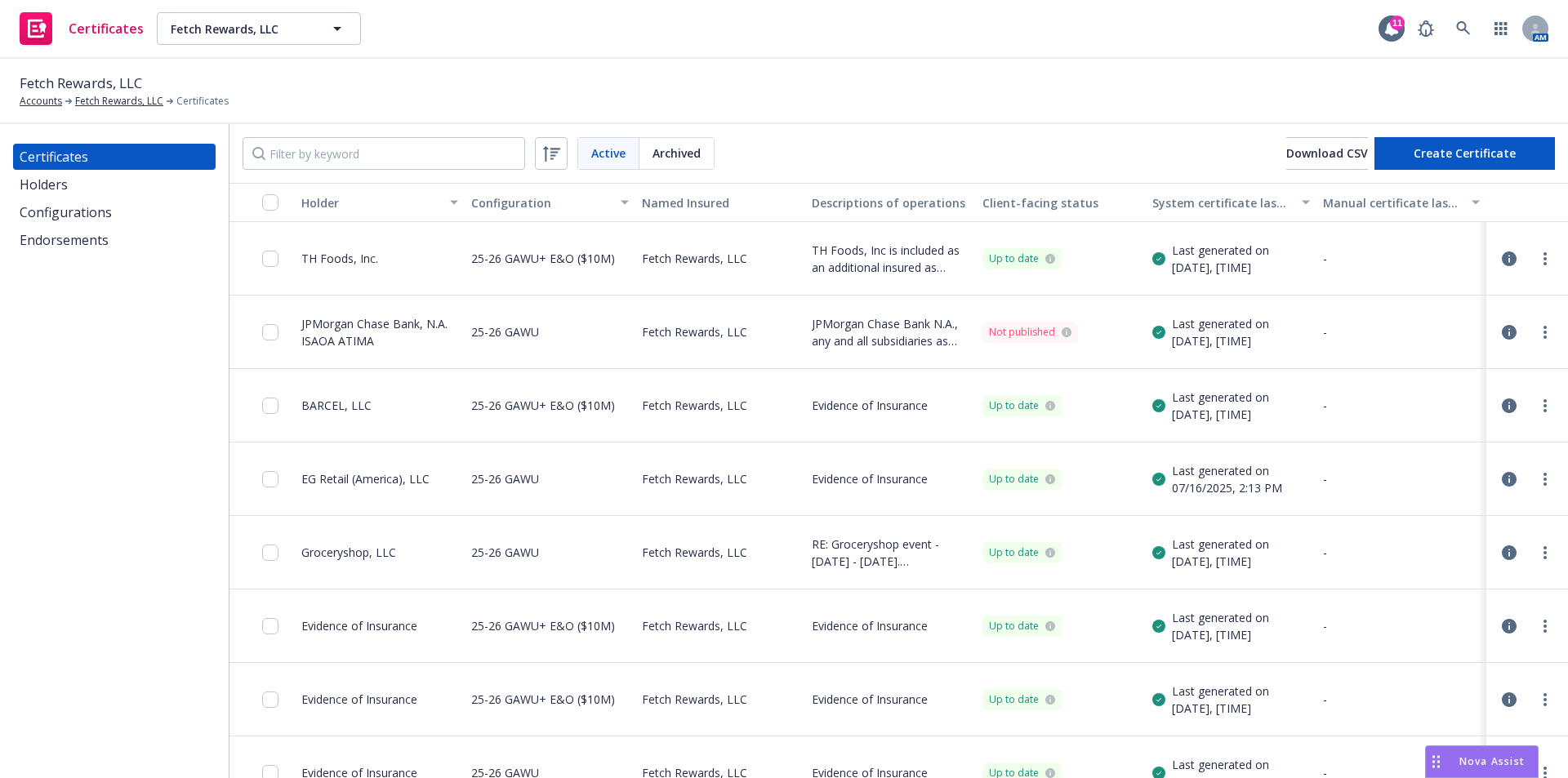 click on "Endorsements" at bounding box center (64, 240) 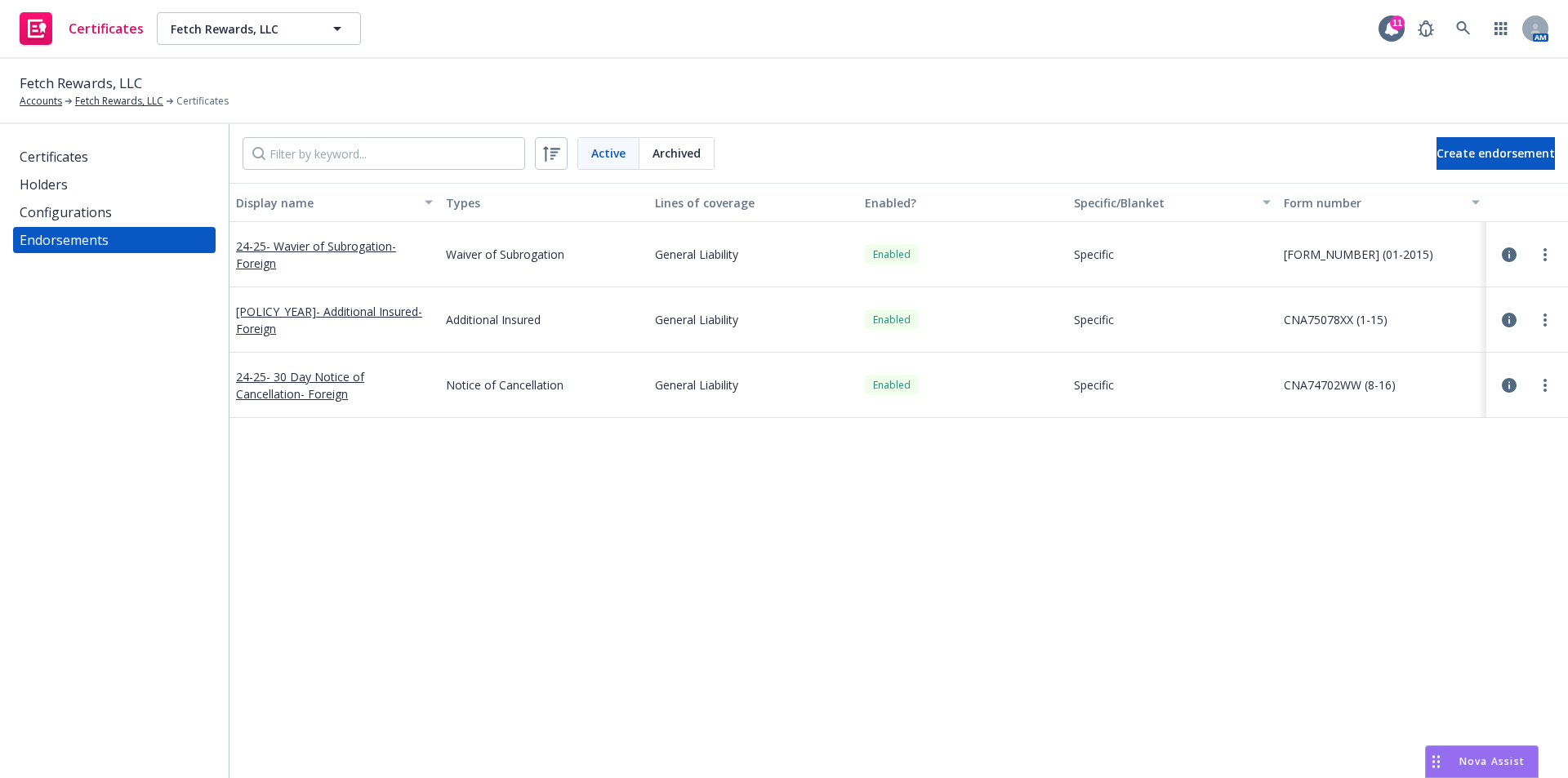 click on "Certificates" at bounding box center (54, 157) 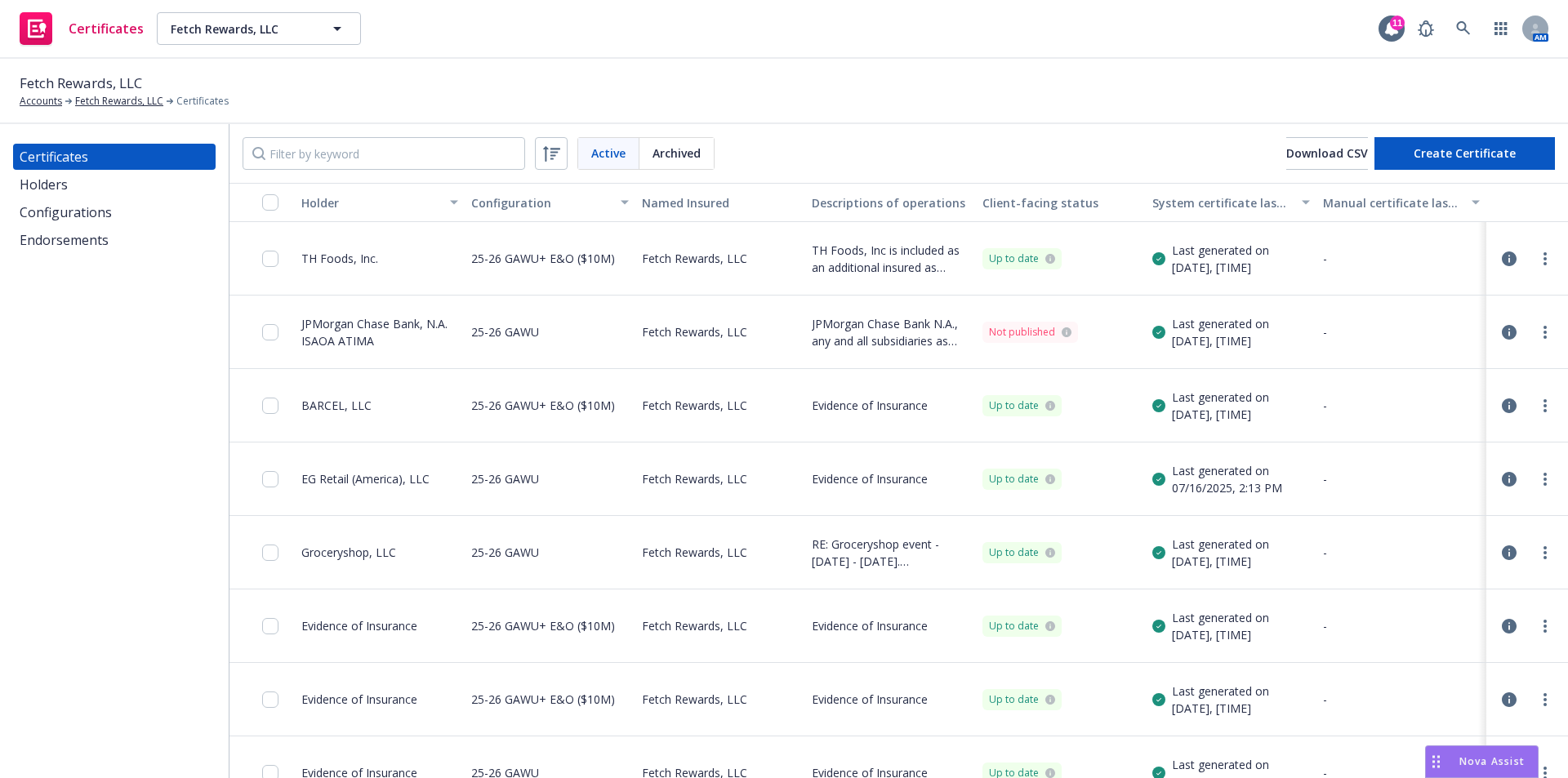 click 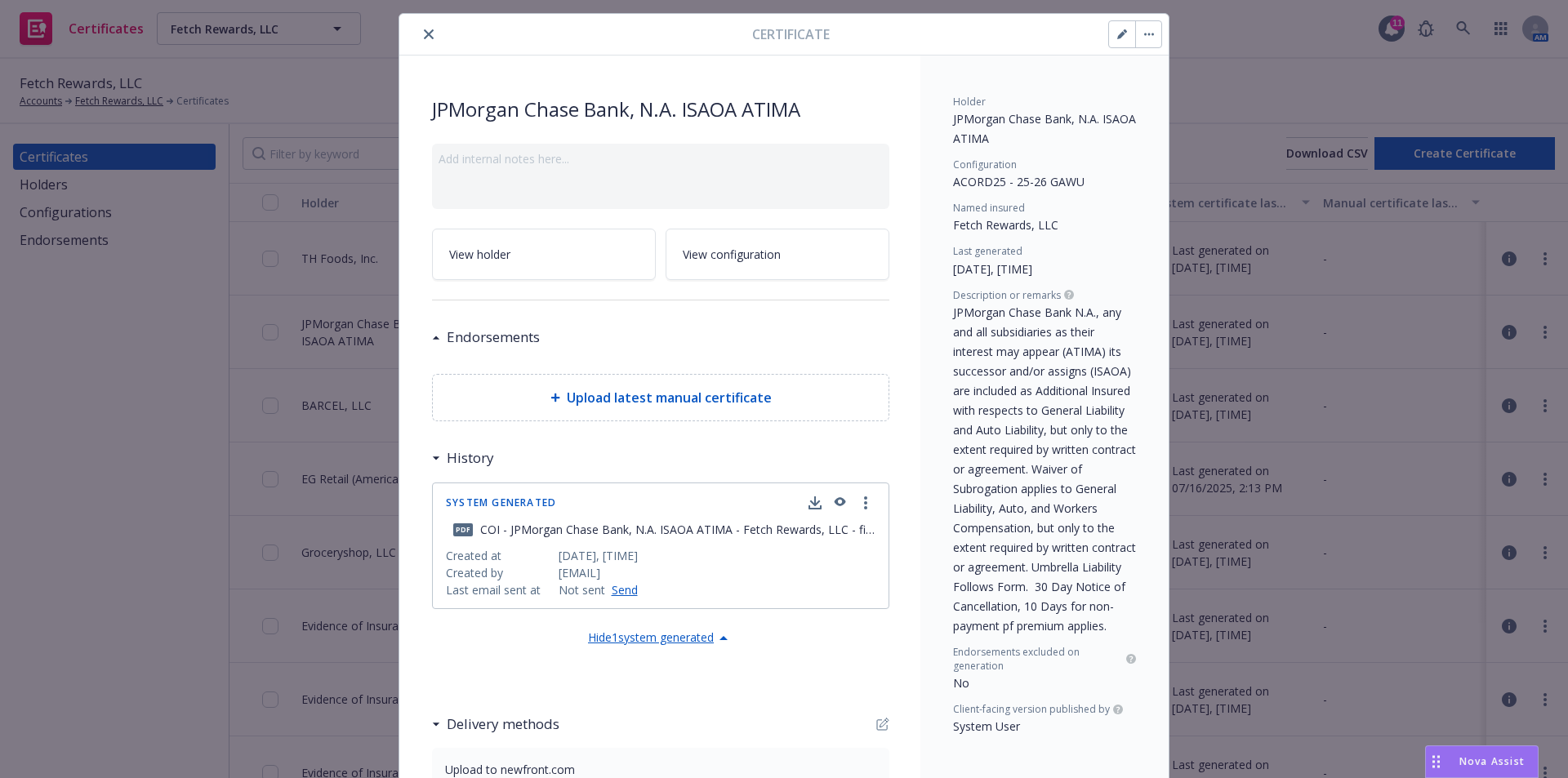 scroll, scrollTop: 0, scrollLeft: 0, axis: both 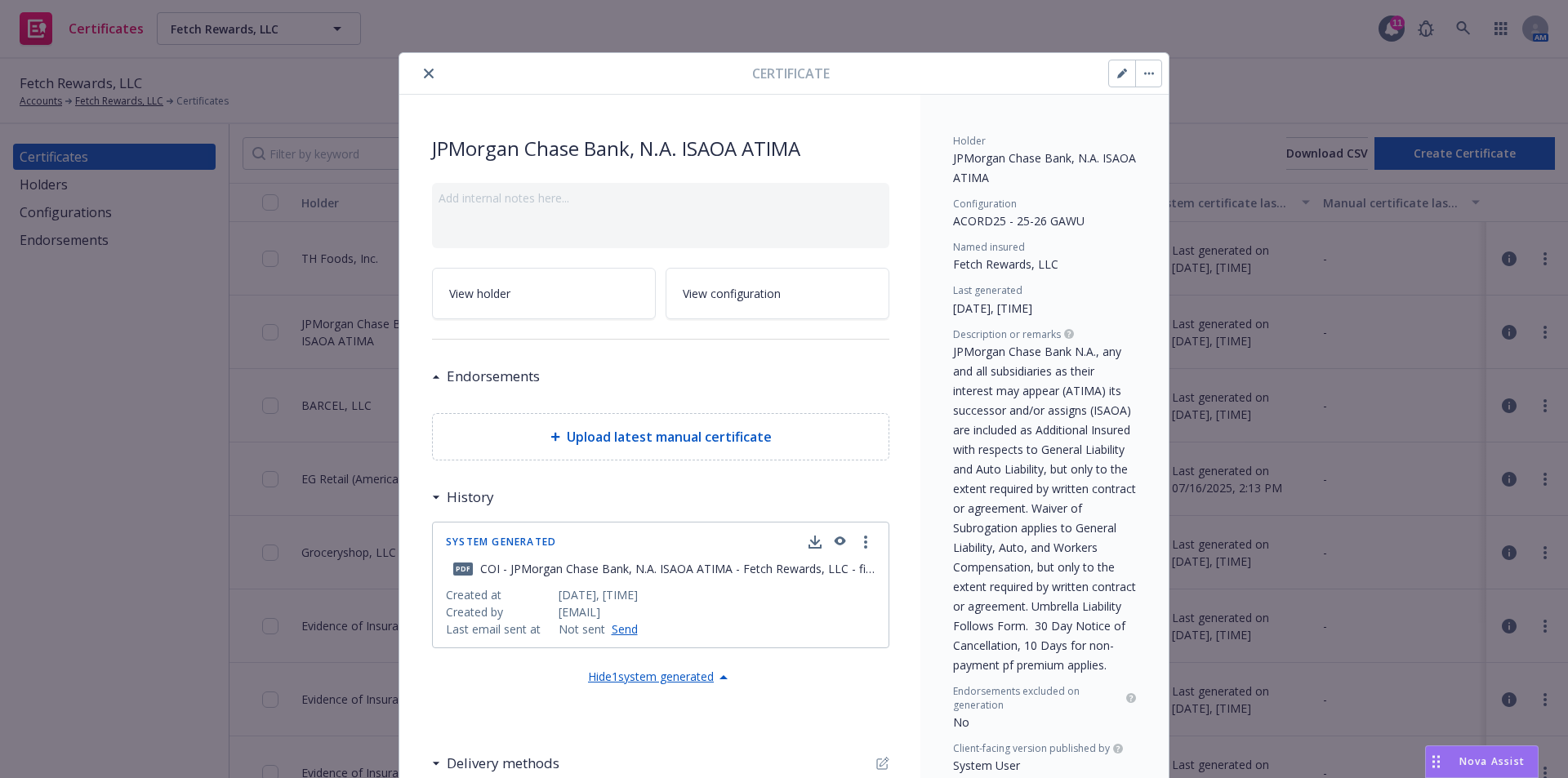click at bounding box center [1148, 73] 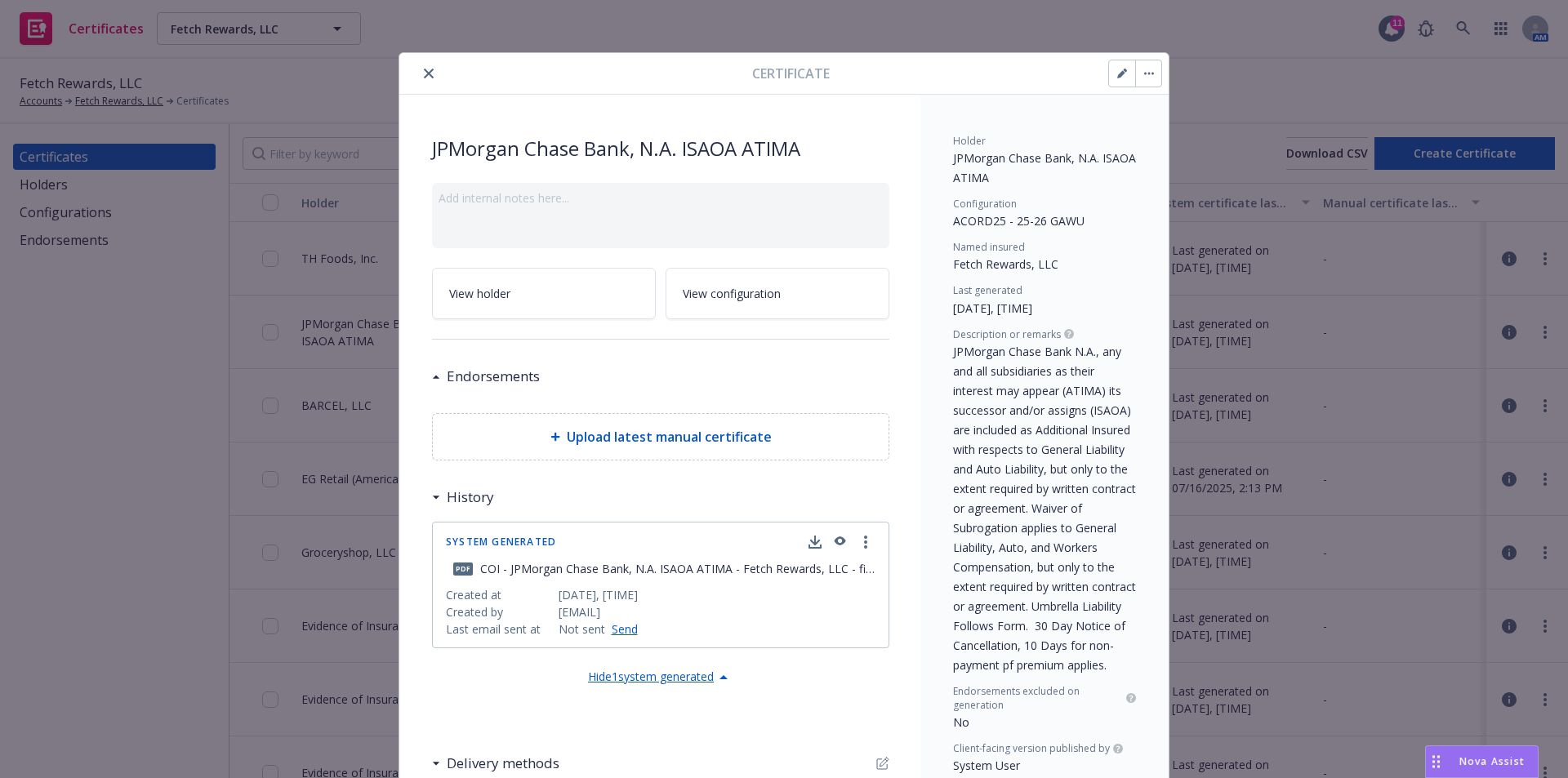 click on "Archive Regenerate Download editable generated certificate Download uneditable generated certificate Download manual certificate Preview a new version" at bounding box center [996, 73] 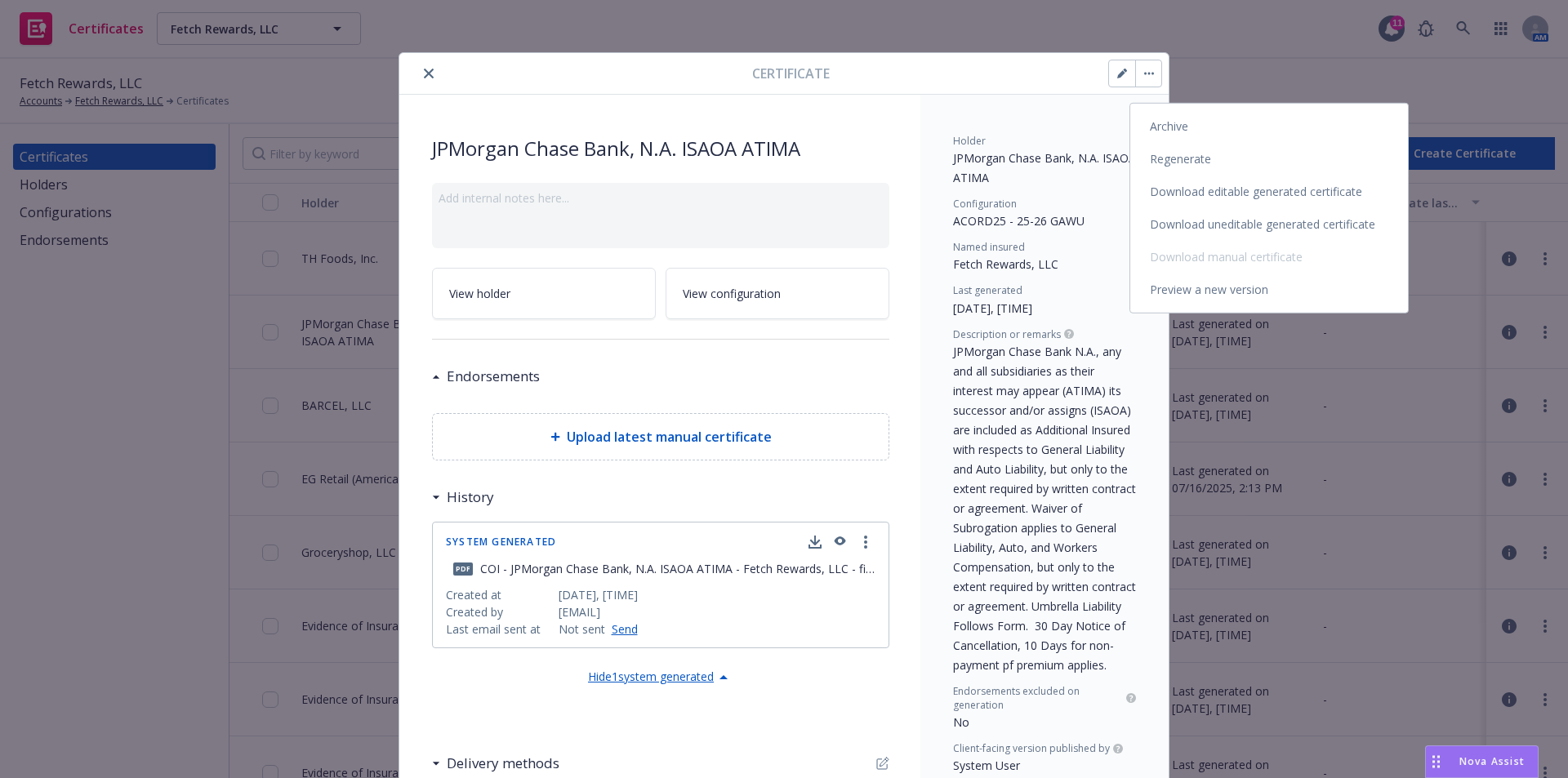 click at bounding box center [1122, 73] 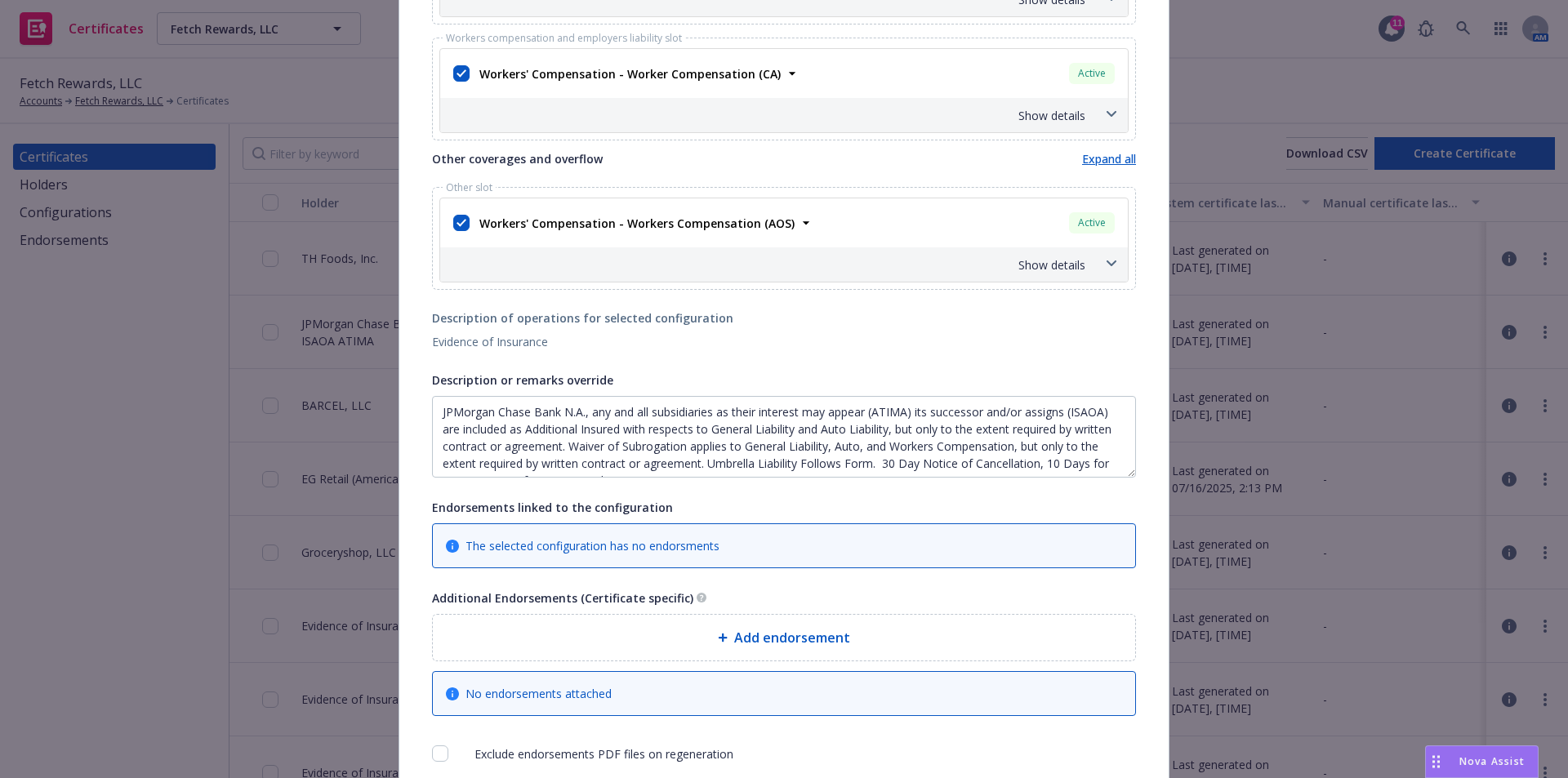 scroll, scrollTop: 709, scrollLeft: 0, axis: vertical 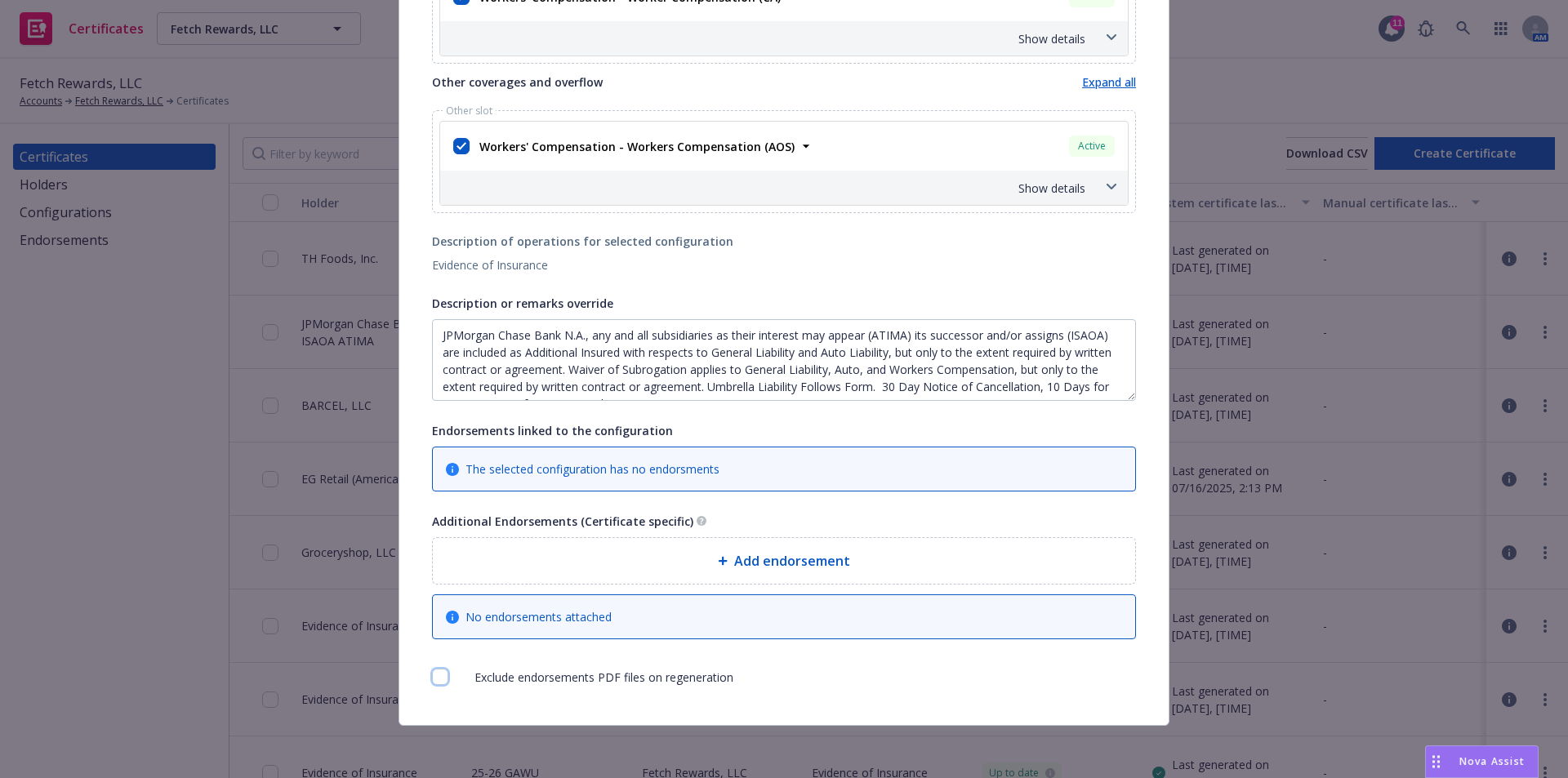 click at bounding box center (440, 677) 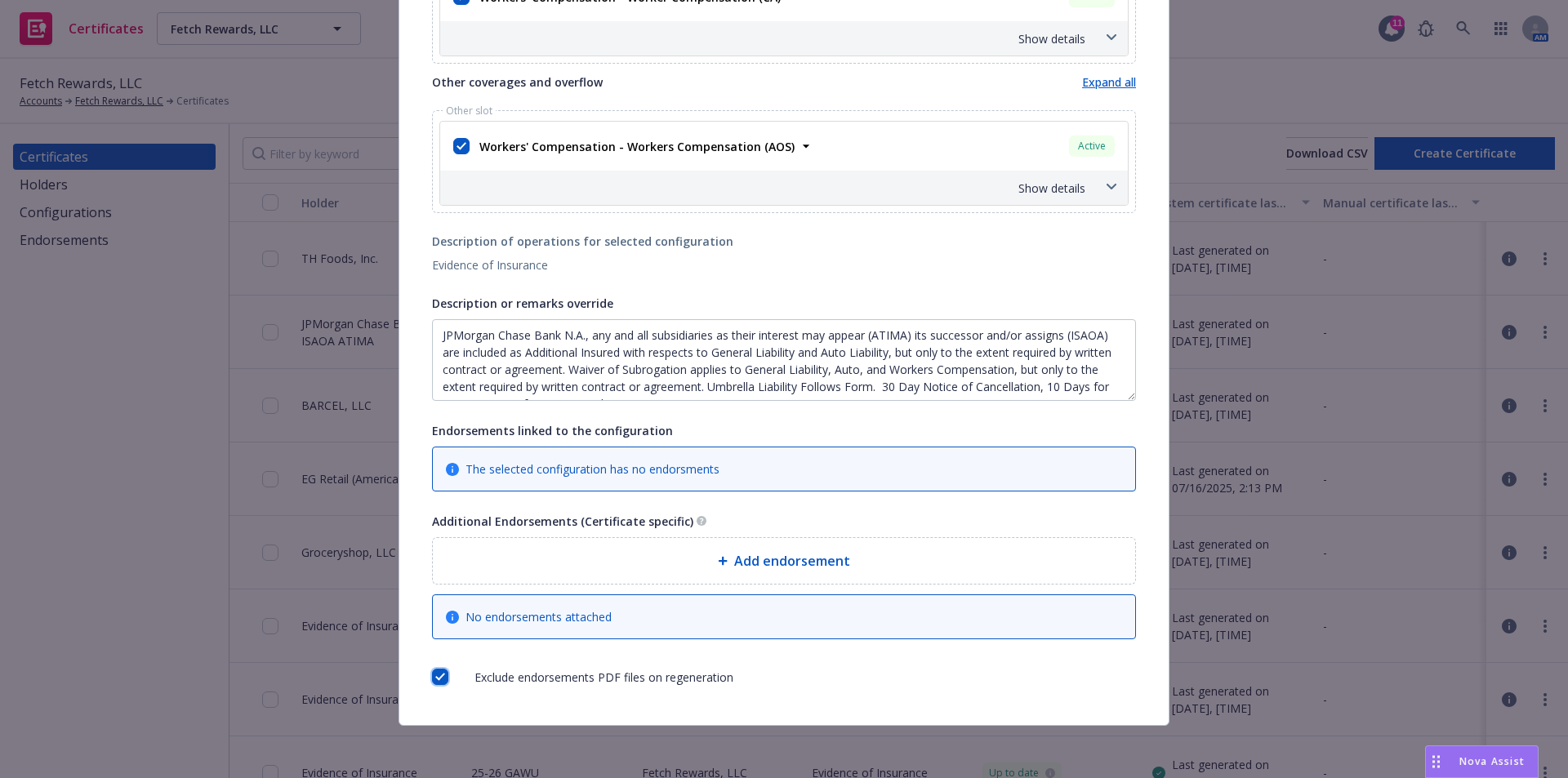 click at bounding box center (440, 677) 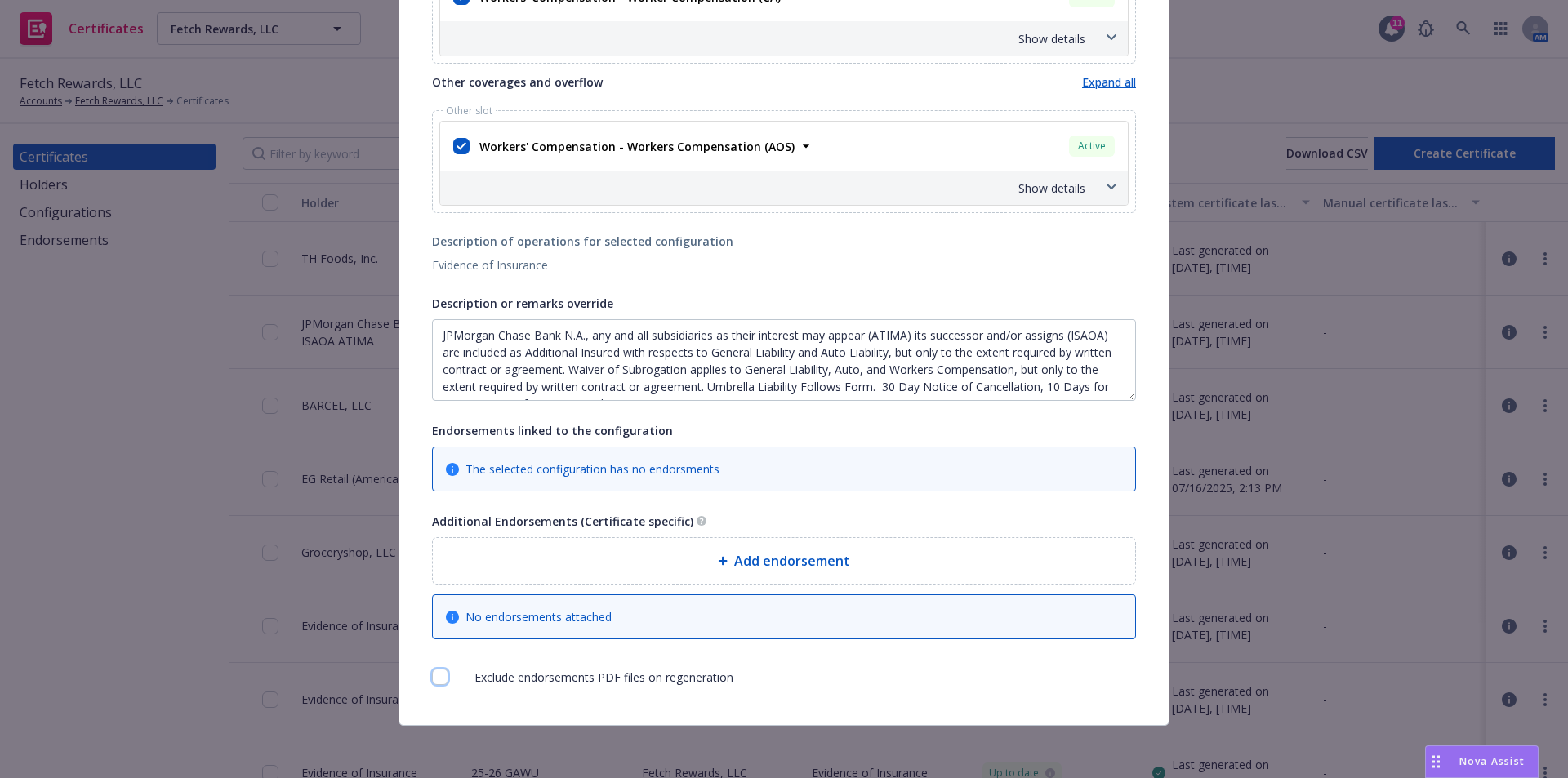 checkbox on "false" 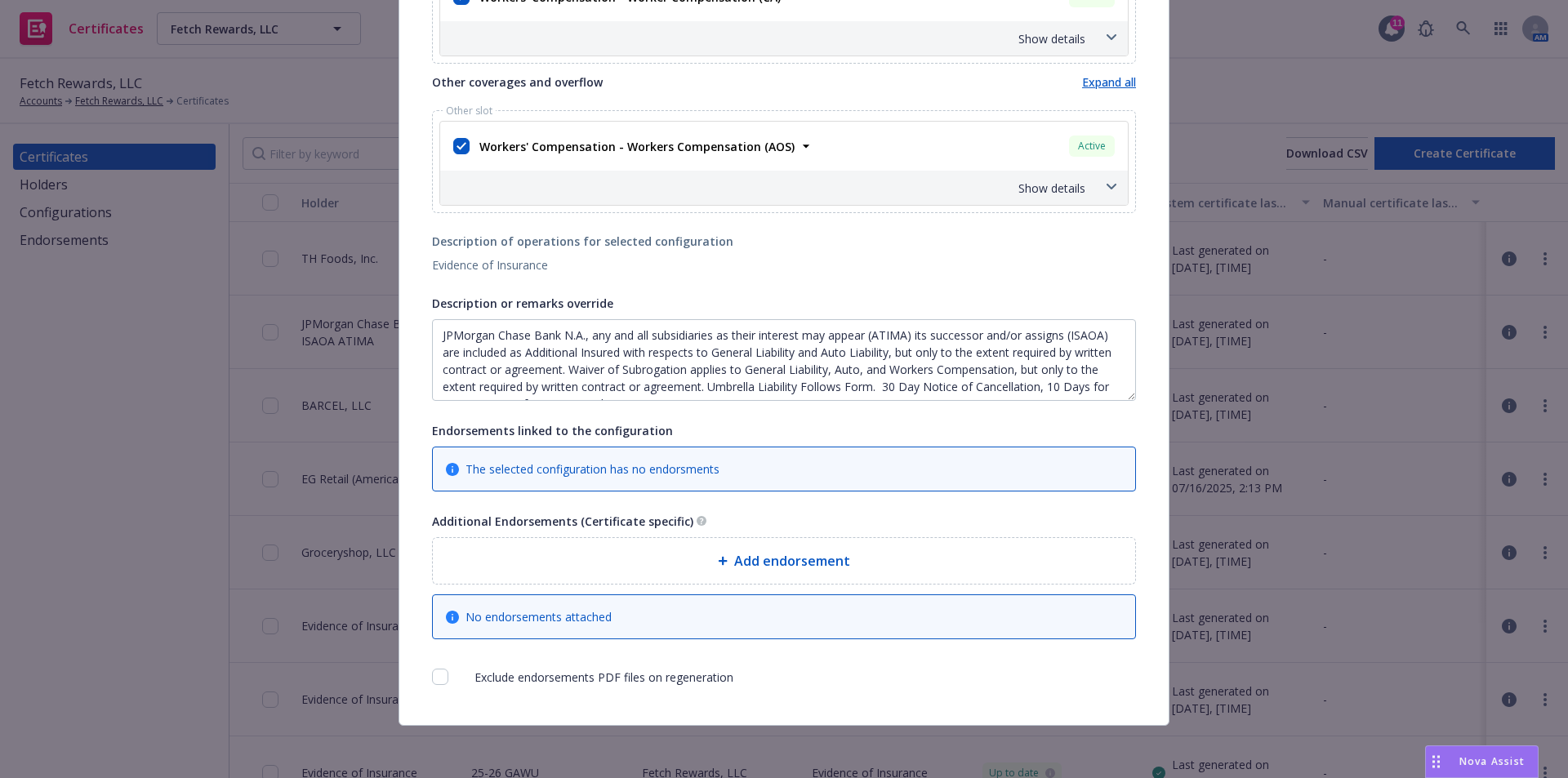 click on "Add endorsement" at bounding box center (792, 561) 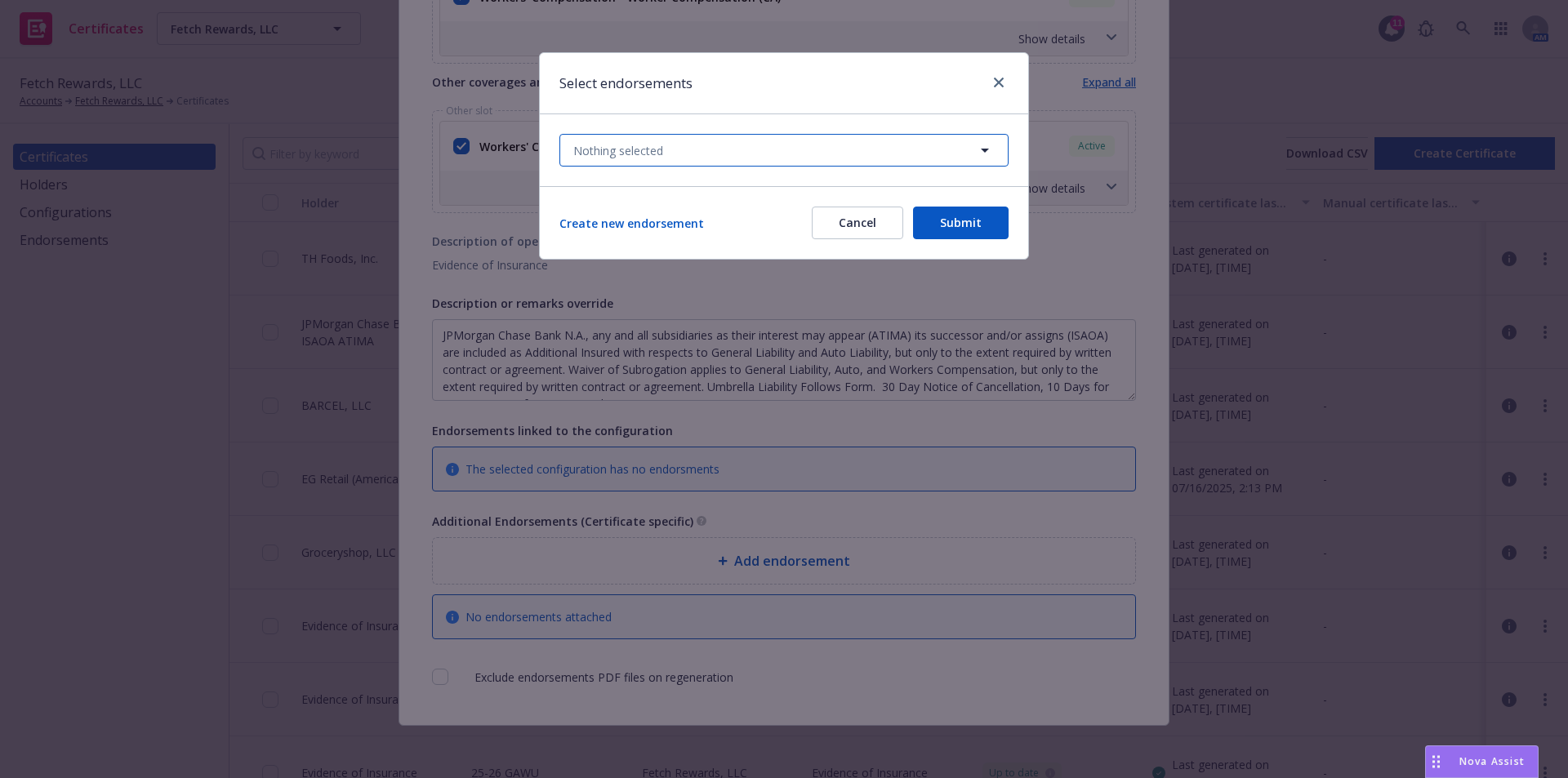 click on "Nothing selected" at bounding box center (784, 150) 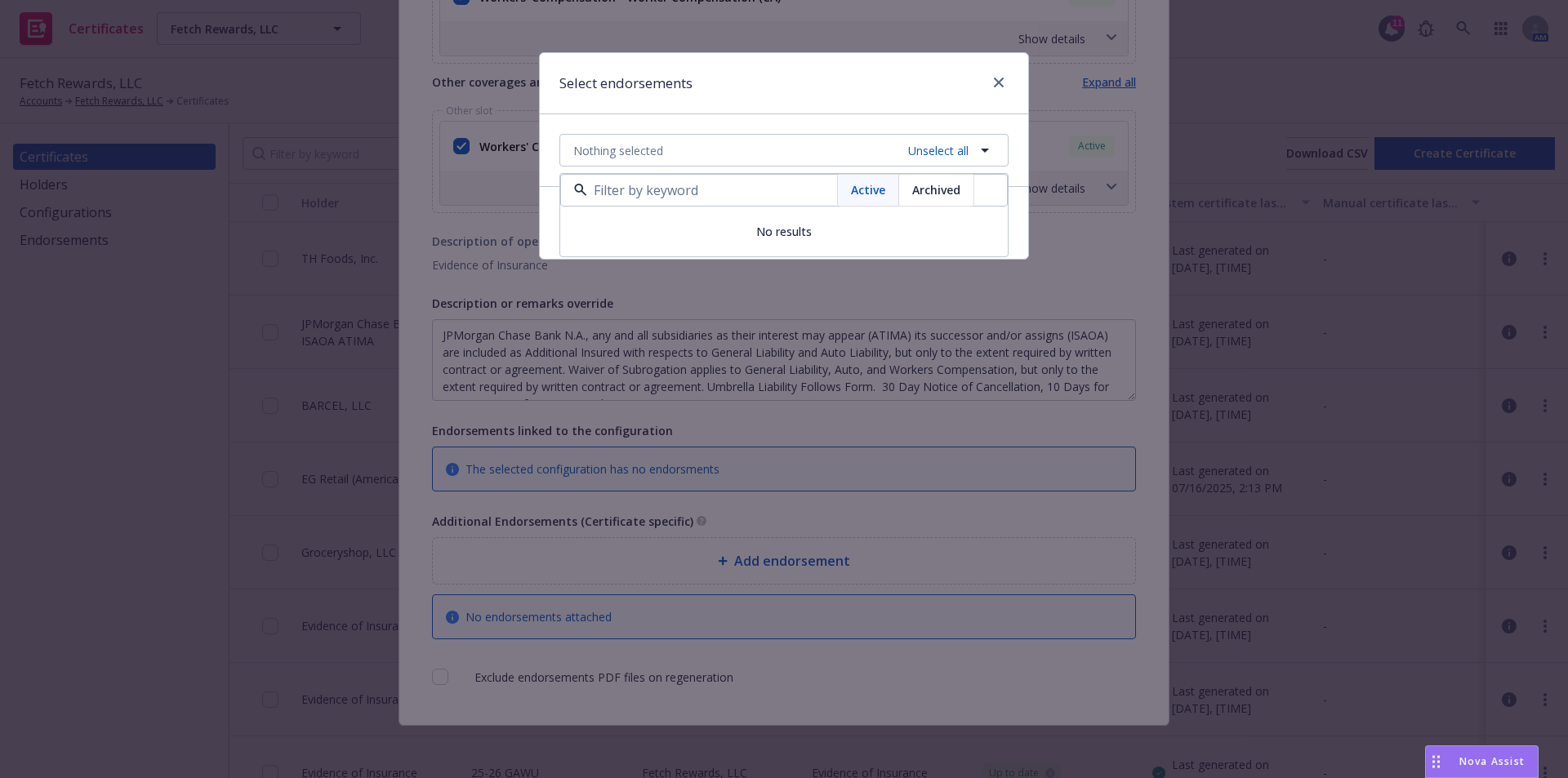 click on "Archived" at bounding box center (936, 189) 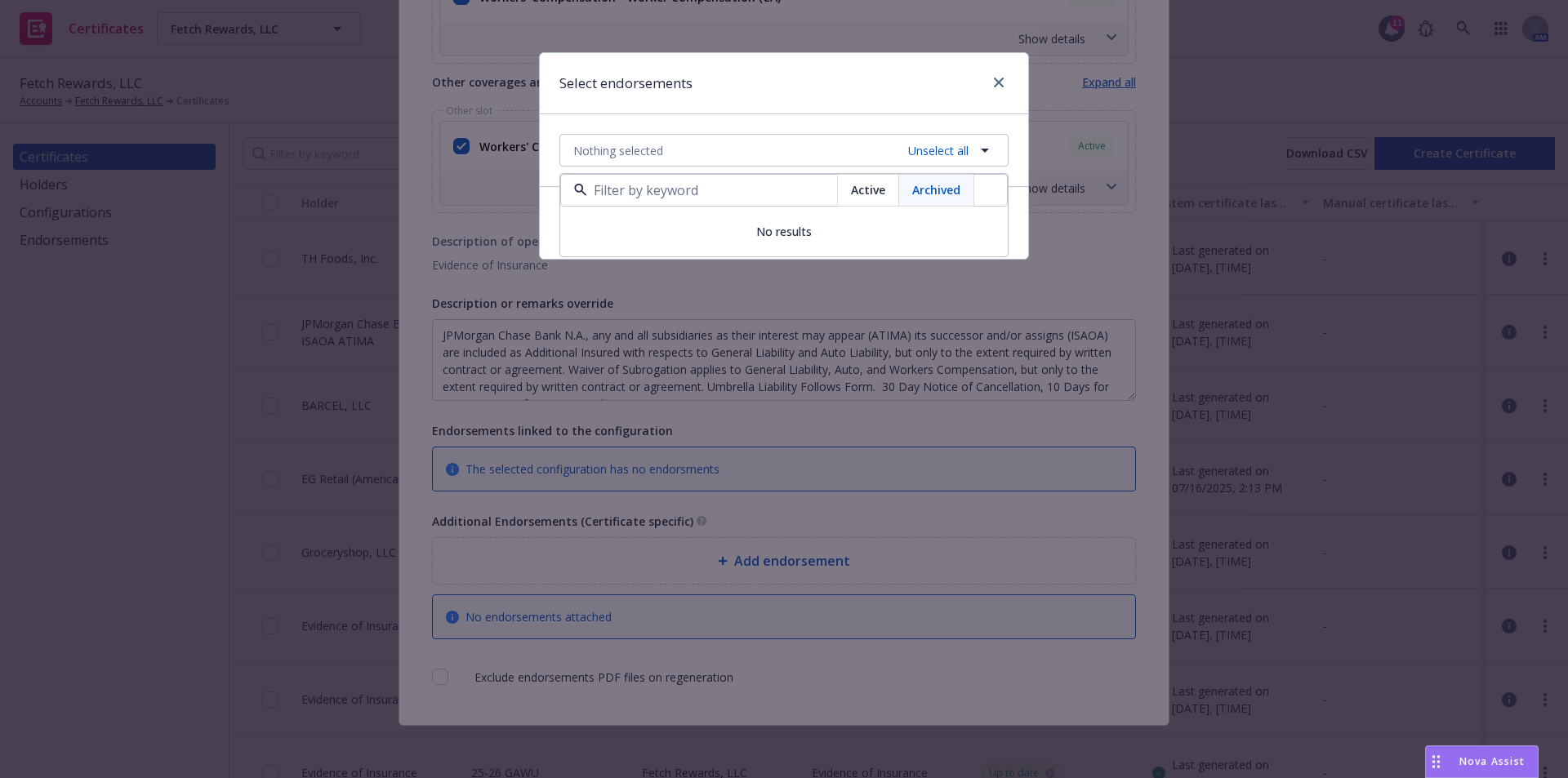 click on "Active" at bounding box center (868, 189) 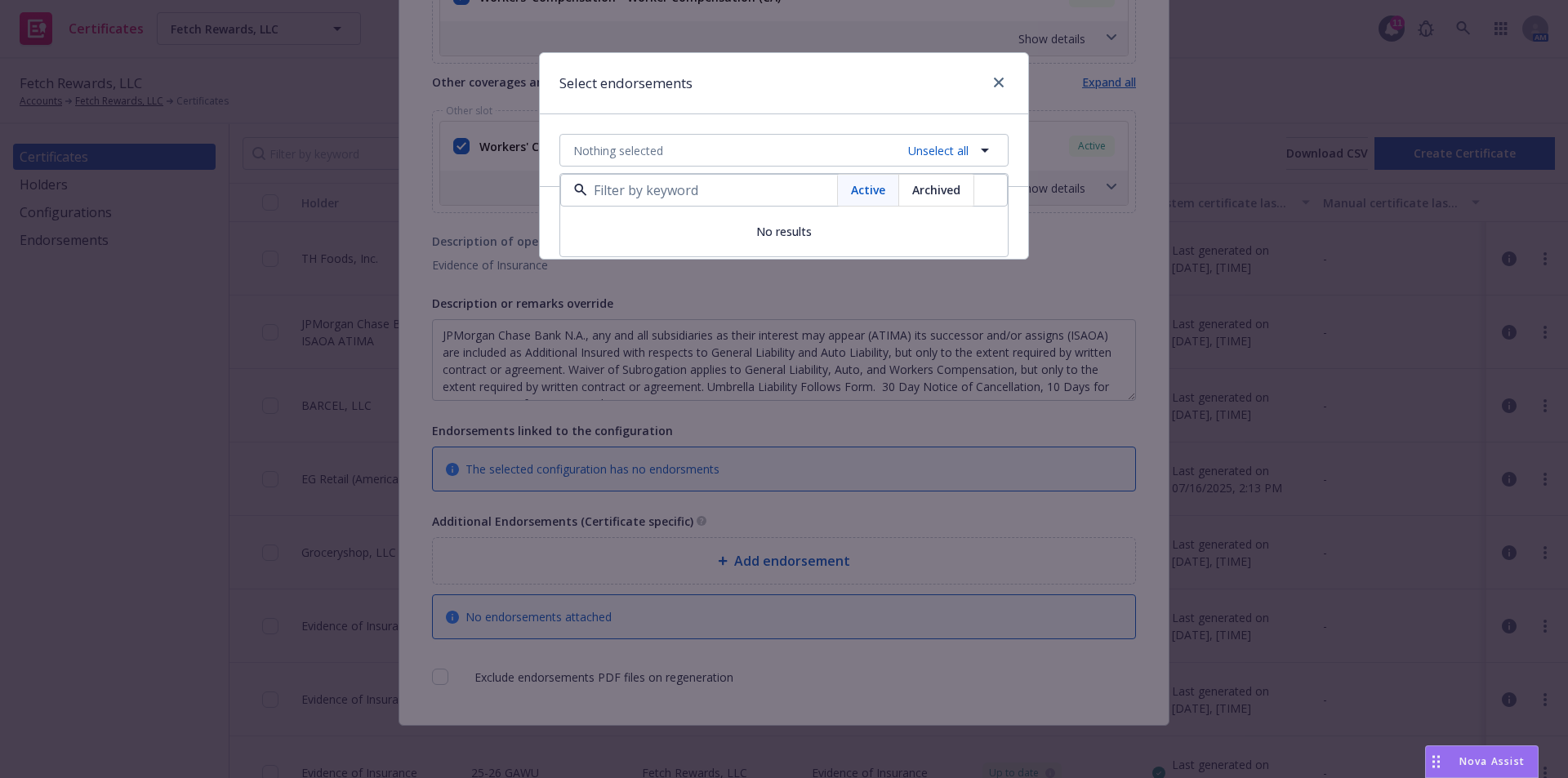 click on "Active Archived" at bounding box center (784, 190) 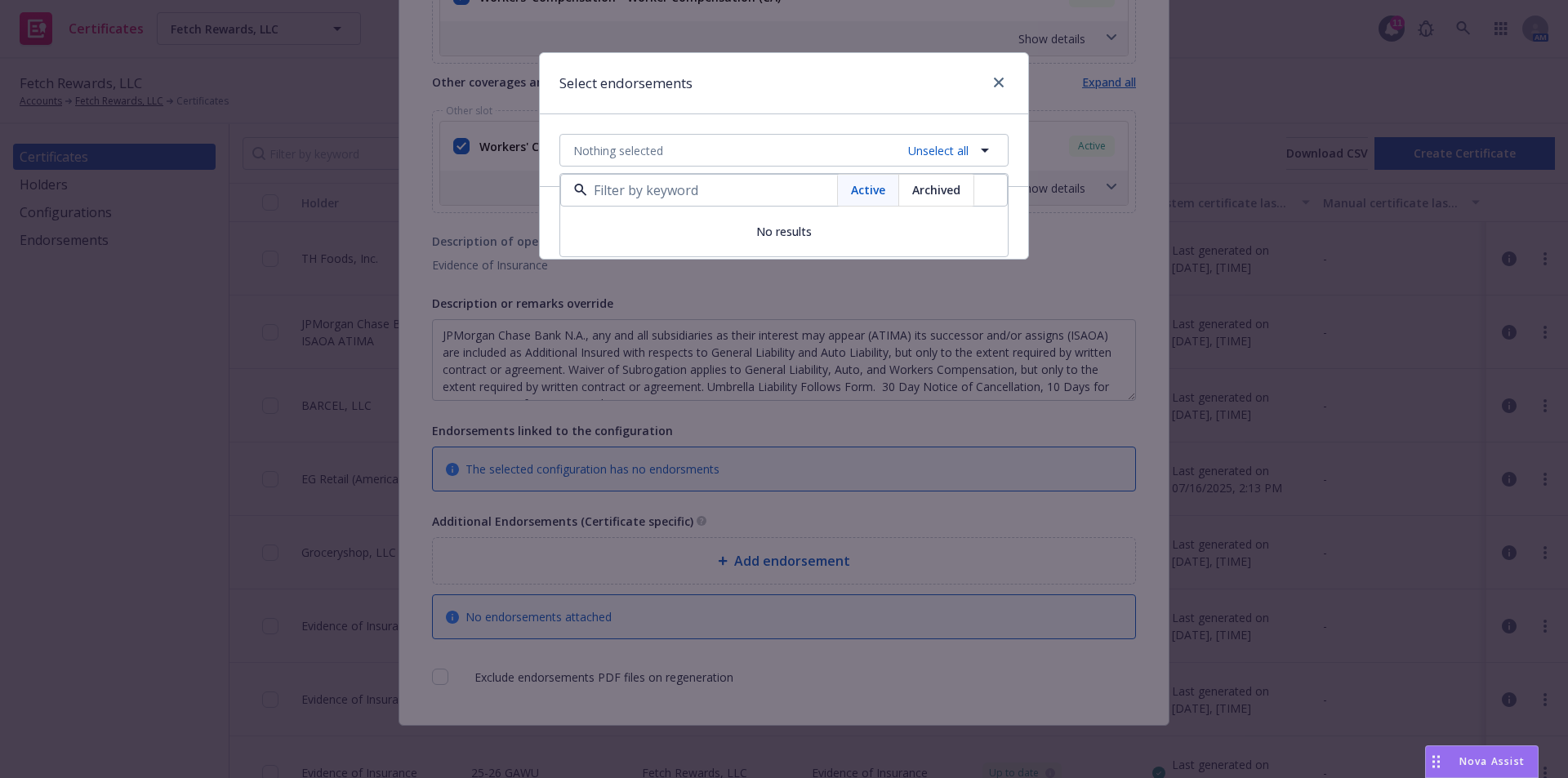 click at bounding box center (712, 190) 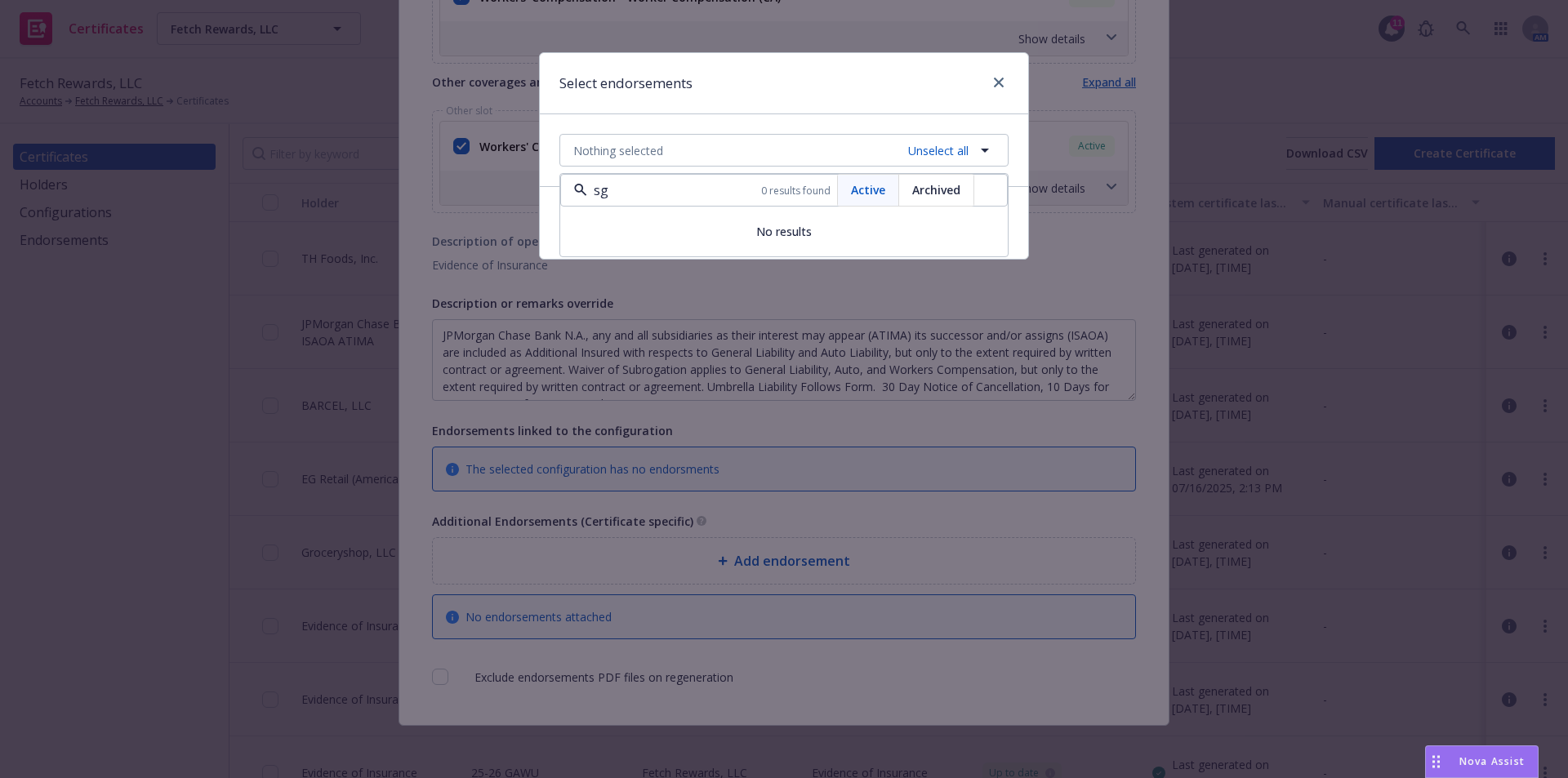 type on "s" 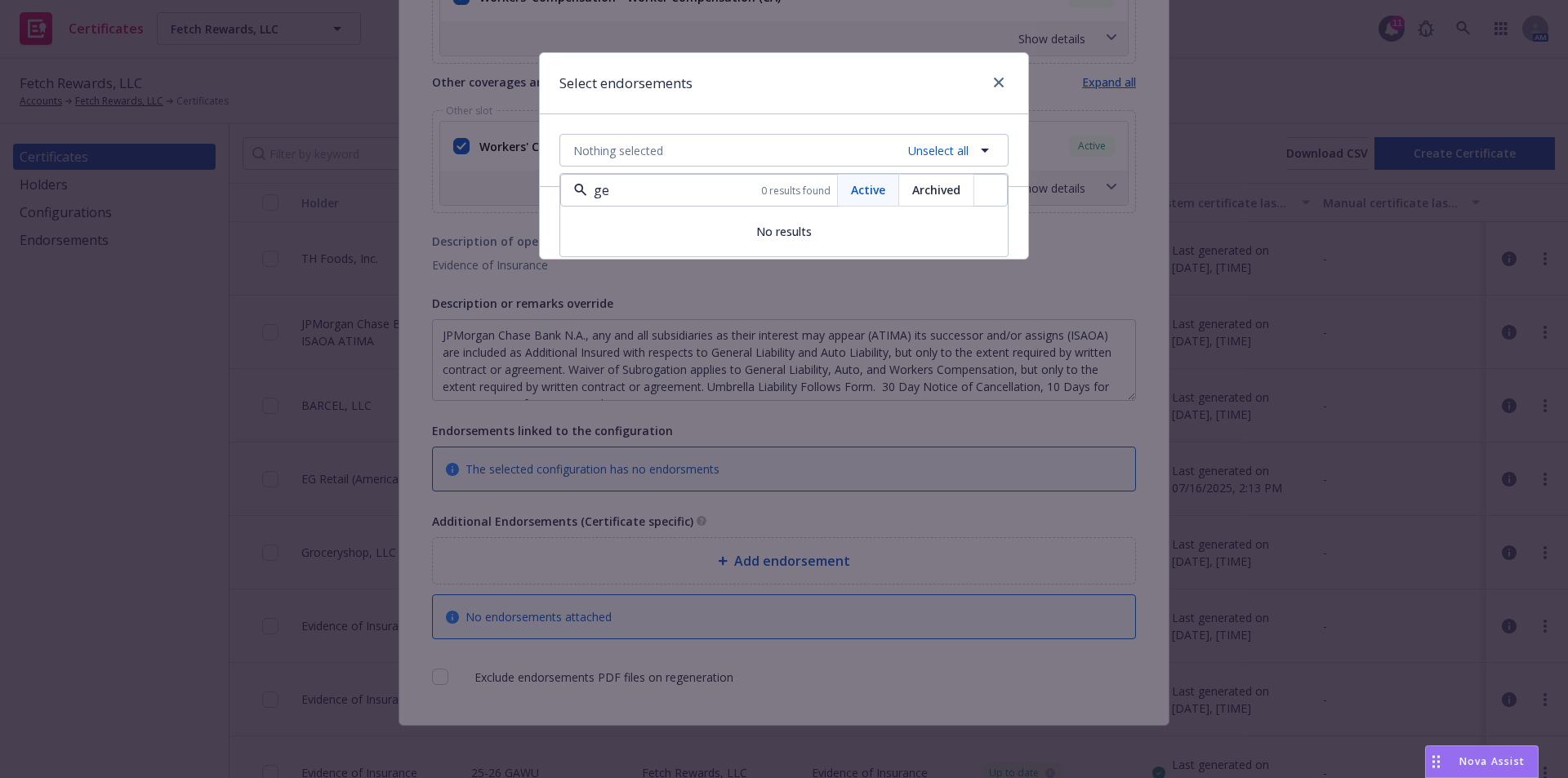 type on "ge" 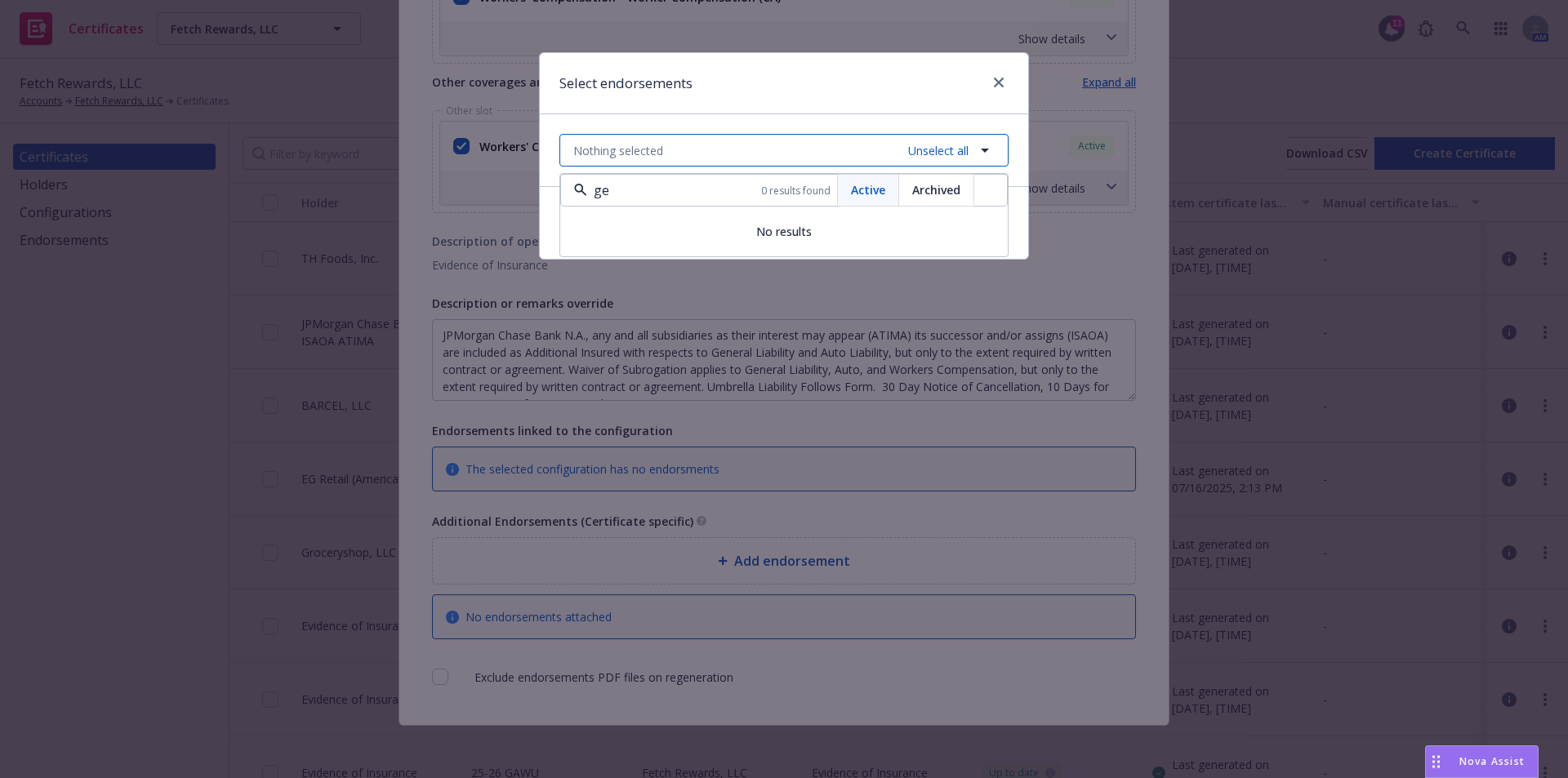 click 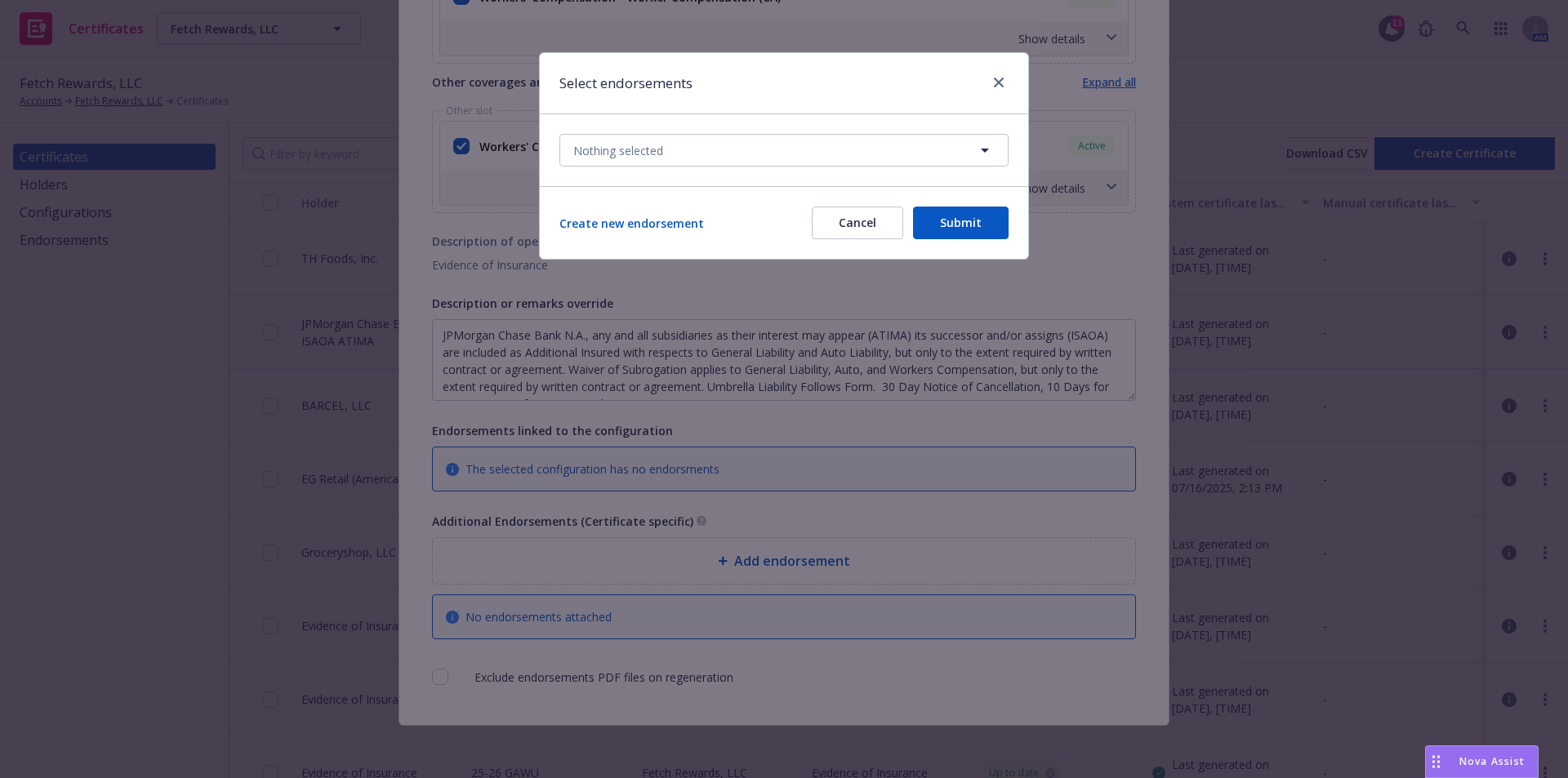 click on "Cancel" at bounding box center [858, 223] 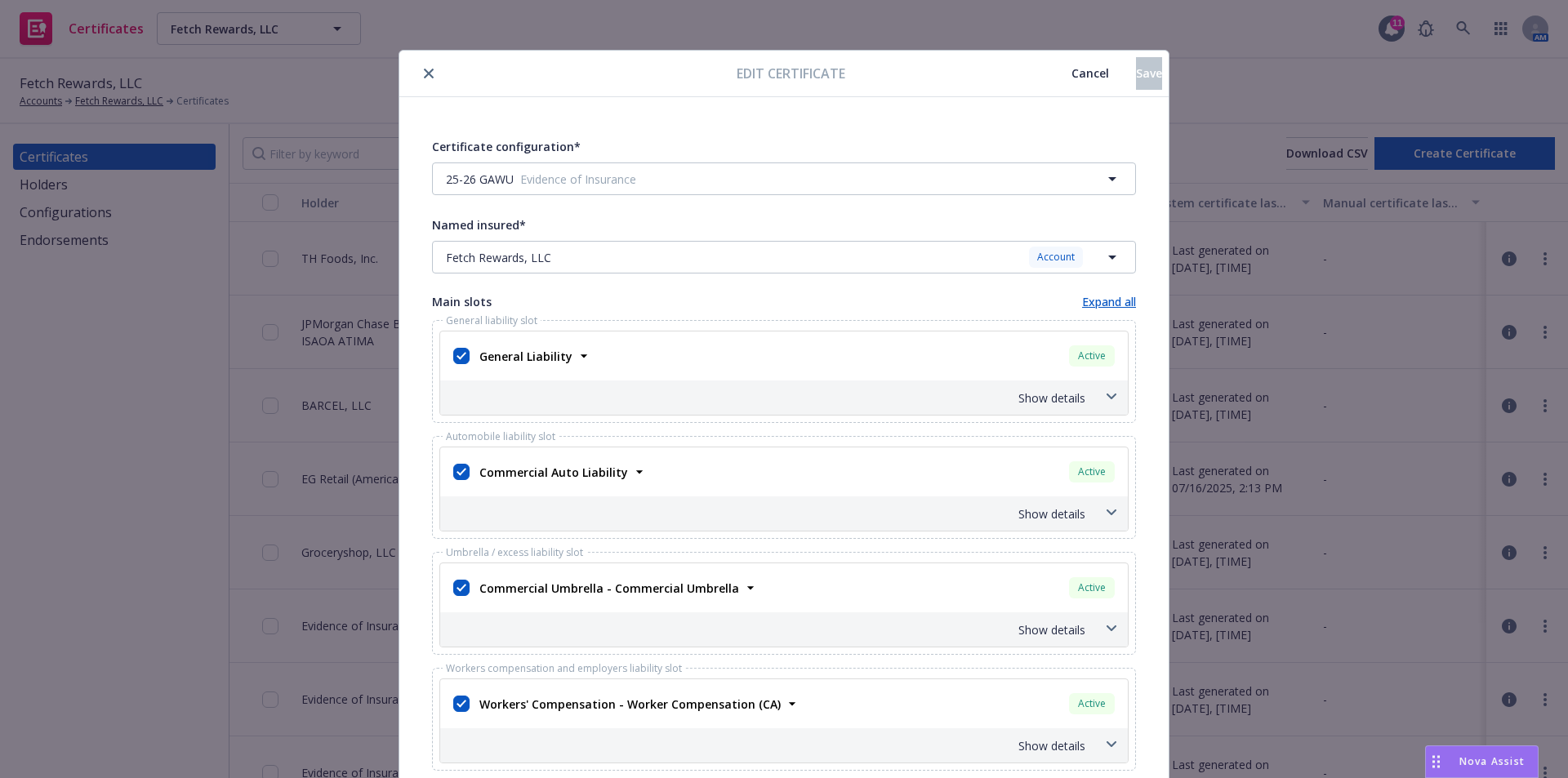scroll, scrollTop: 0, scrollLeft: 0, axis: both 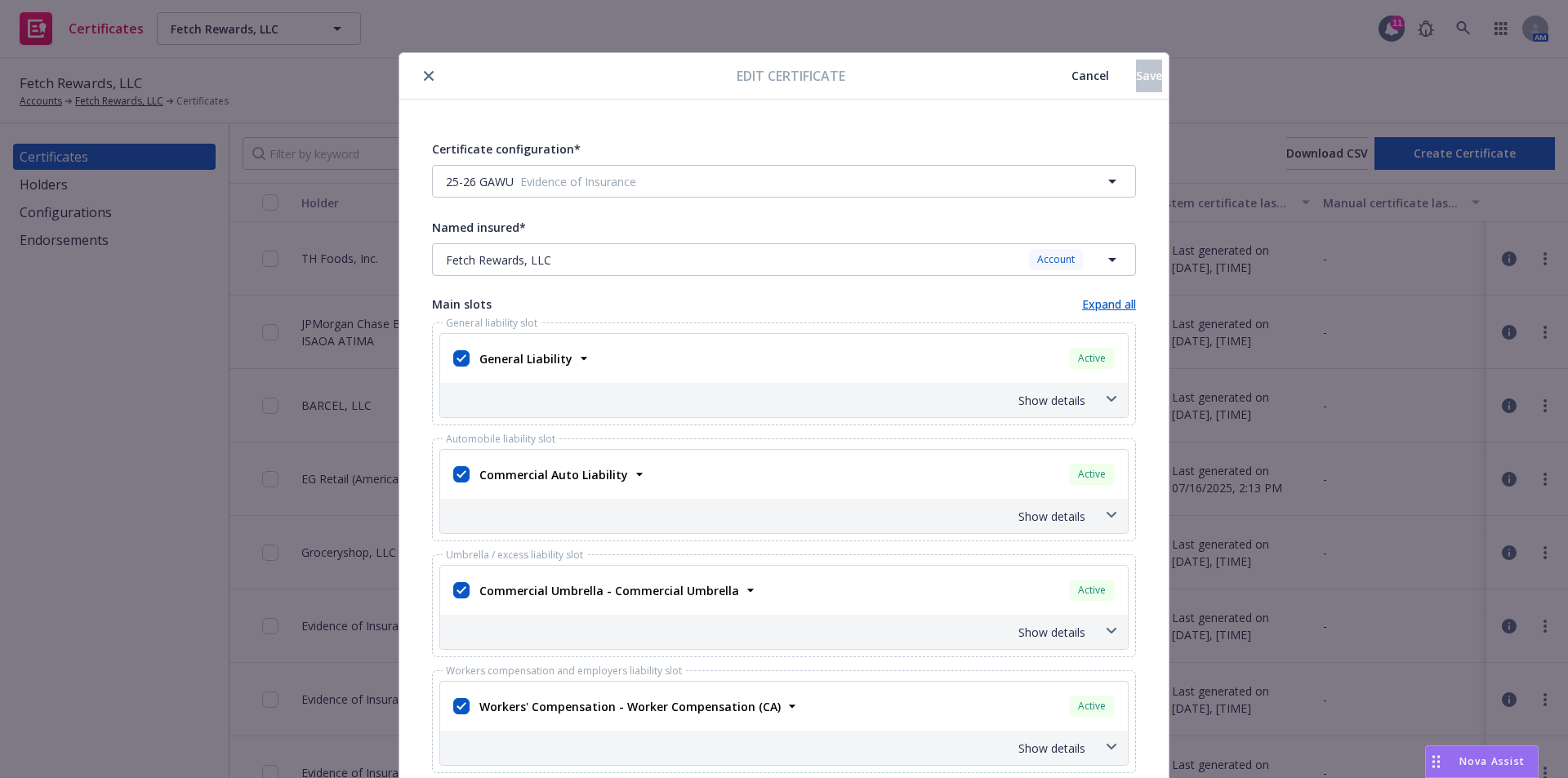 click 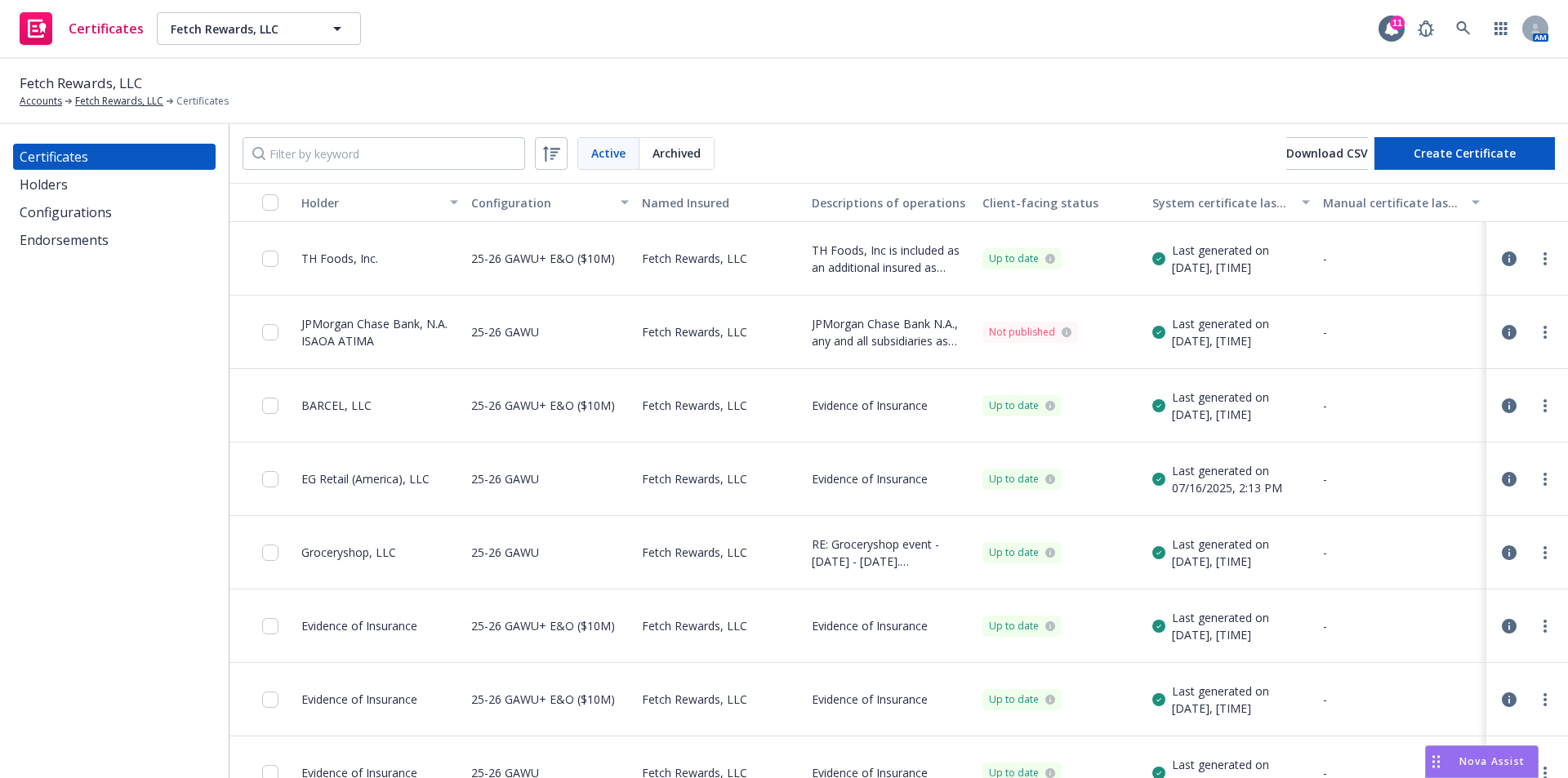 click on "Configurations" at bounding box center (114, 212) 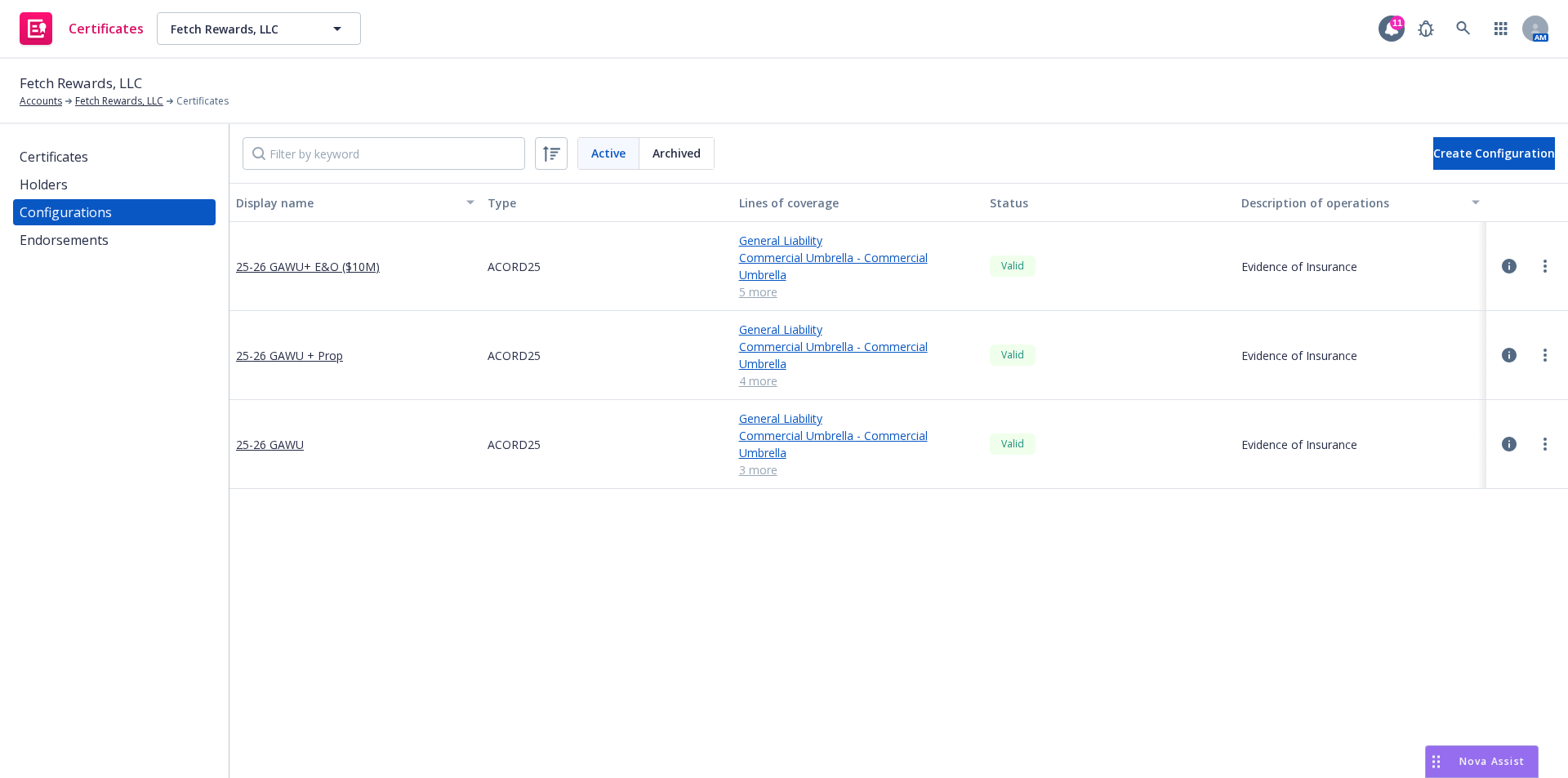 click on "Certificates" at bounding box center [114, 157] 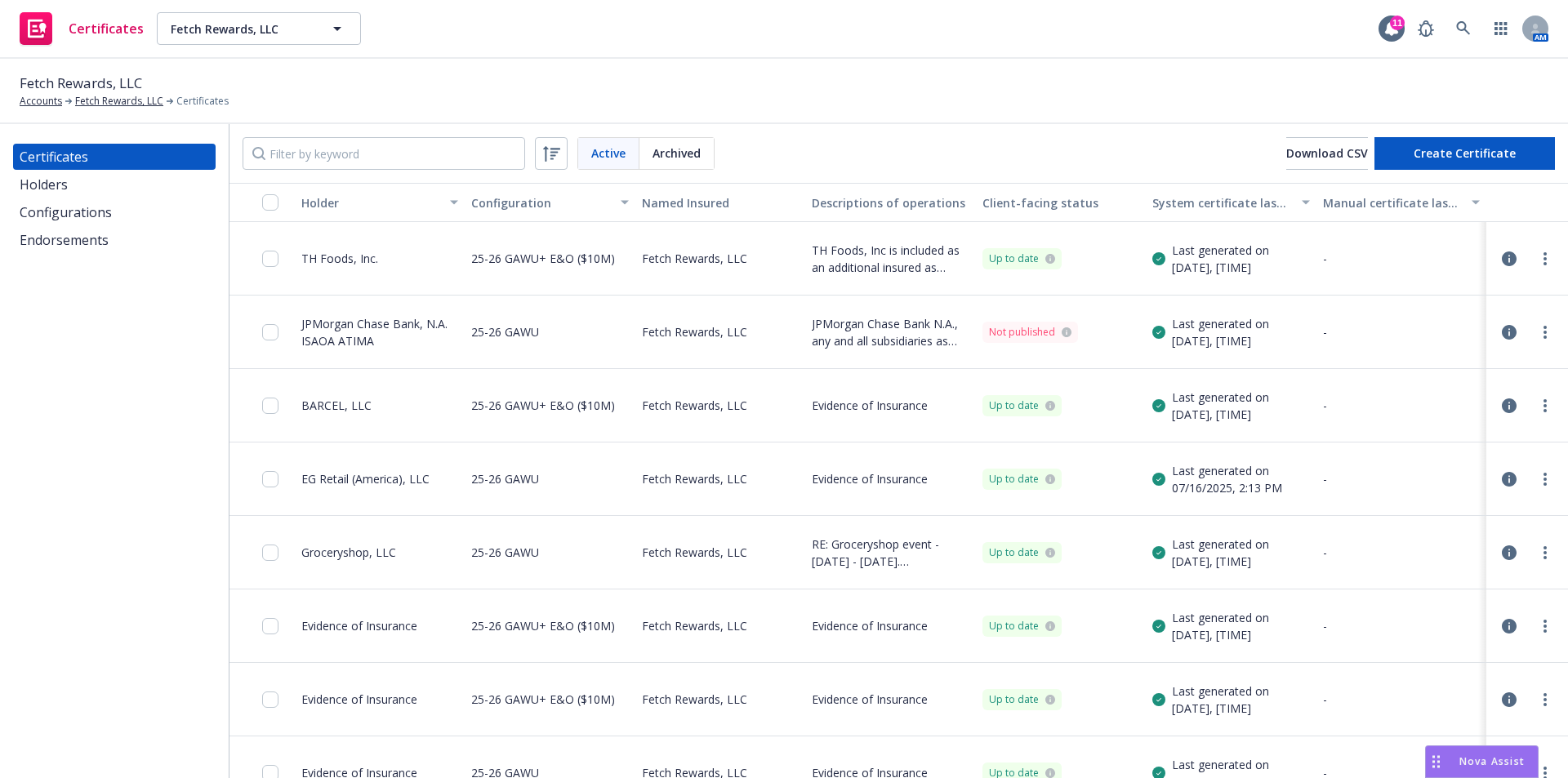 click on "Configurations" at bounding box center (65, 212) 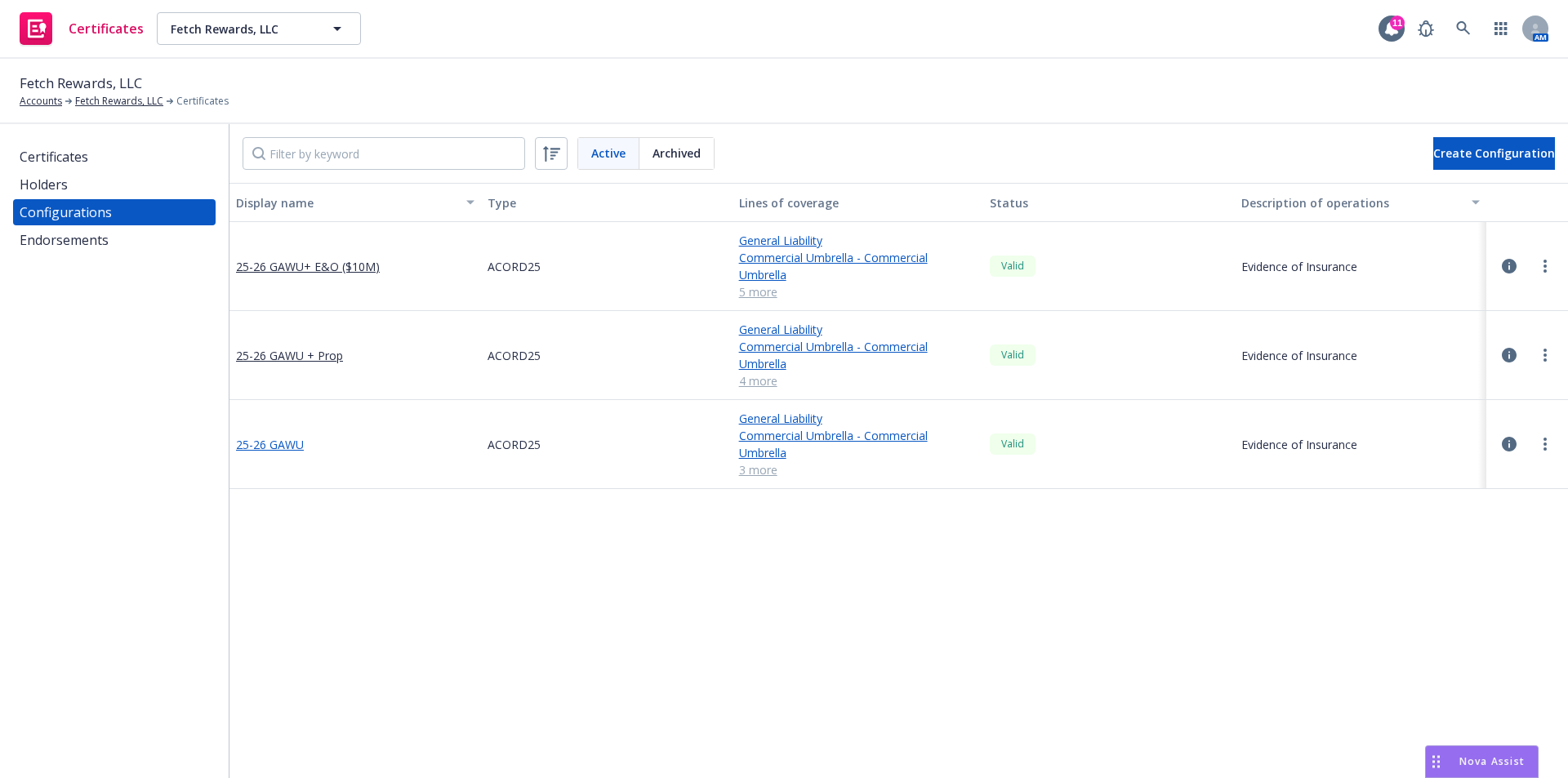 click on "25-26 GAWU" at bounding box center [270, 444] 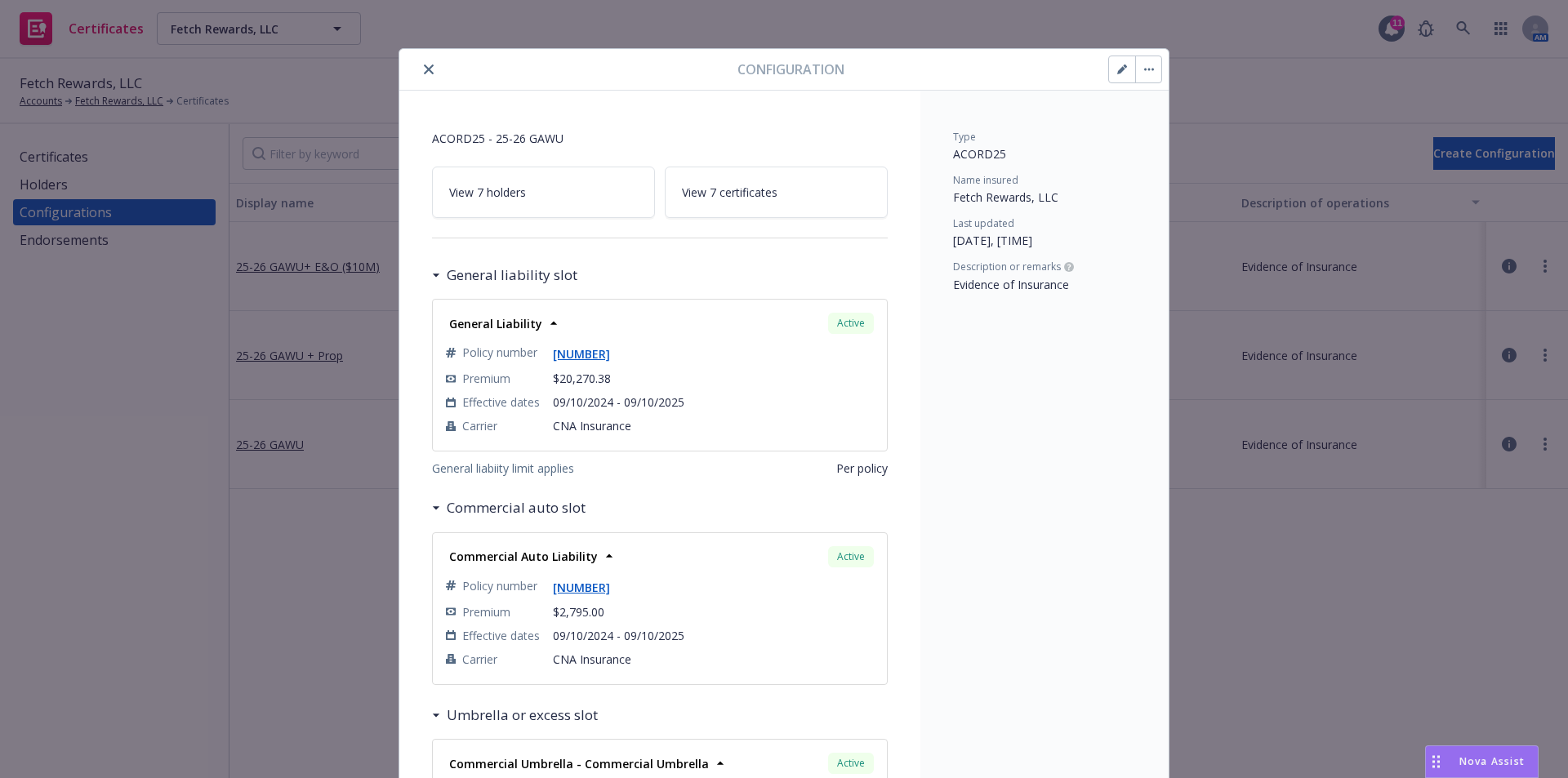 scroll, scrollTop: 0, scrollLeft: 0, axis: both 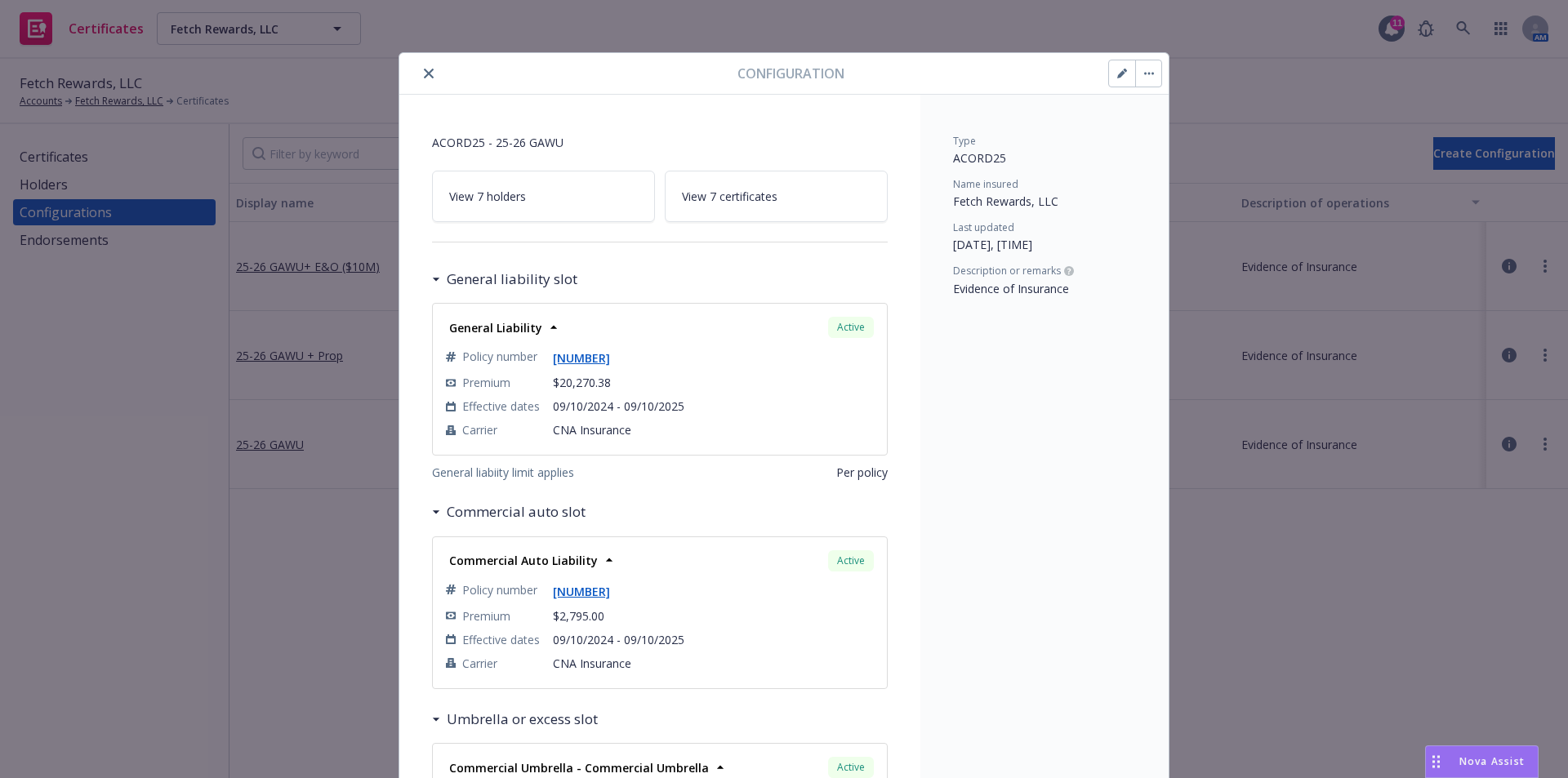 click at bounding box center (1122, 73) 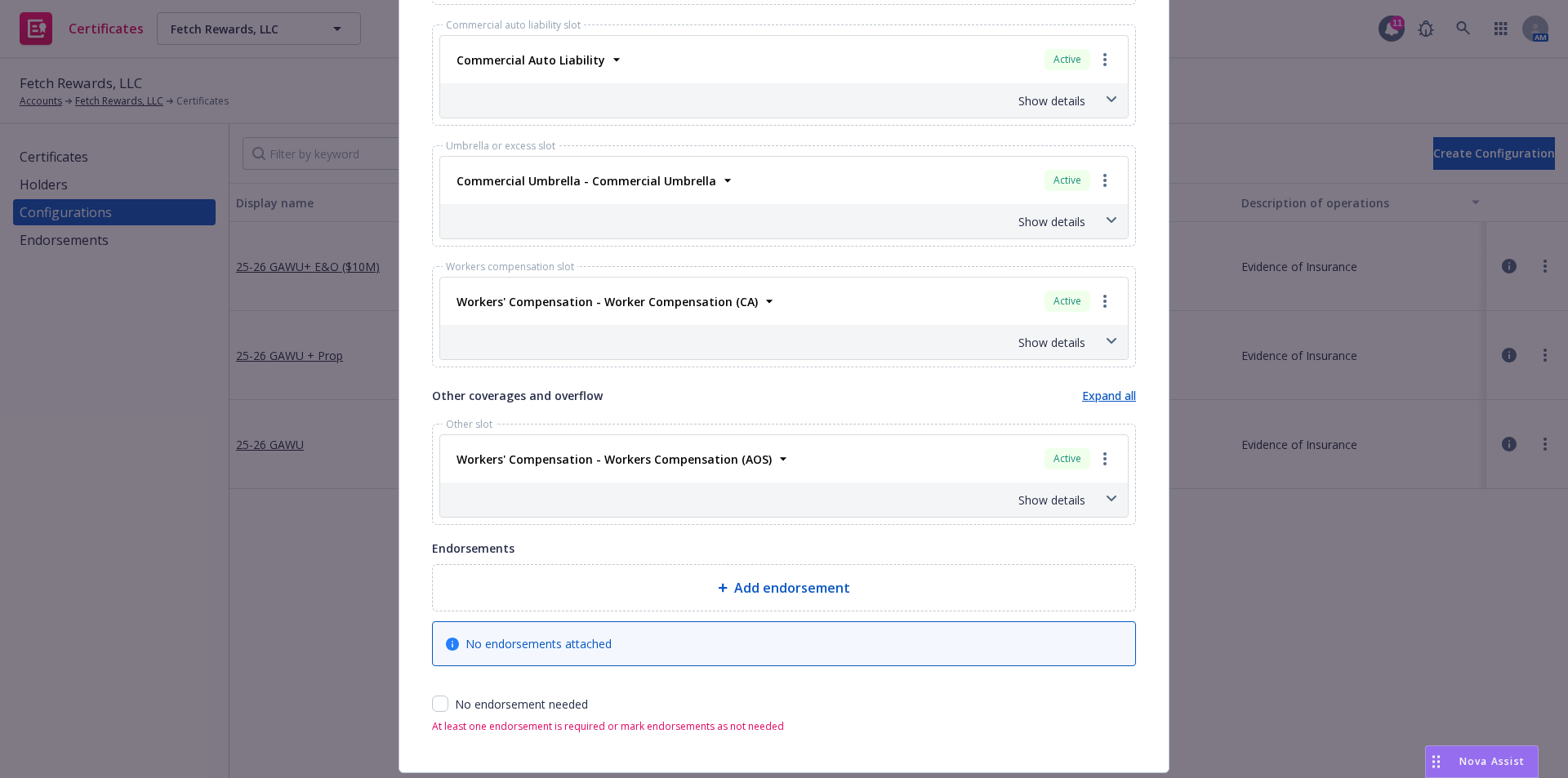 scroll, scrollTop: 825, scrollLeft: 0, axis: vertical 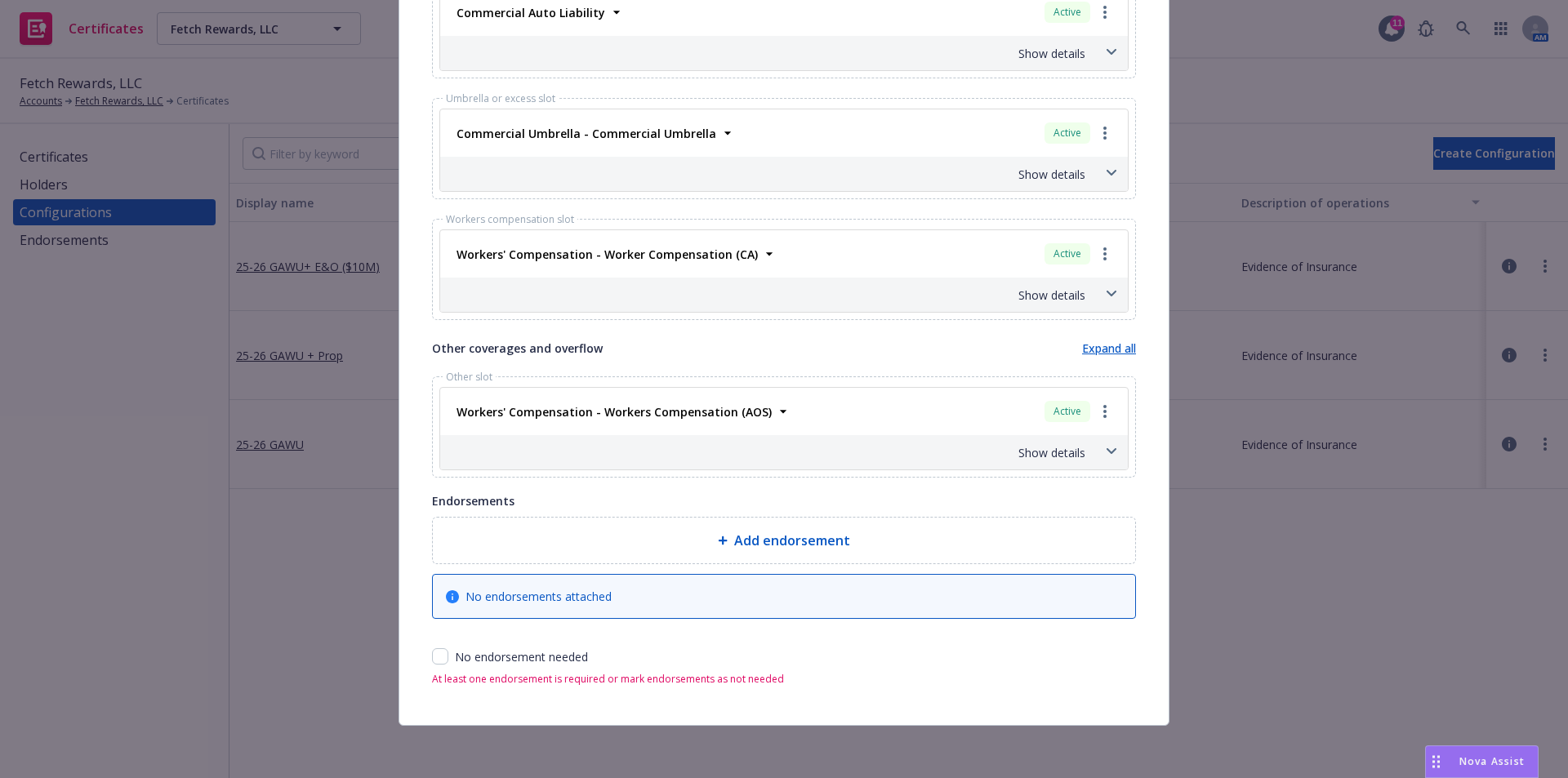 click on "Add endorsement" at bounding box center (784, 540) 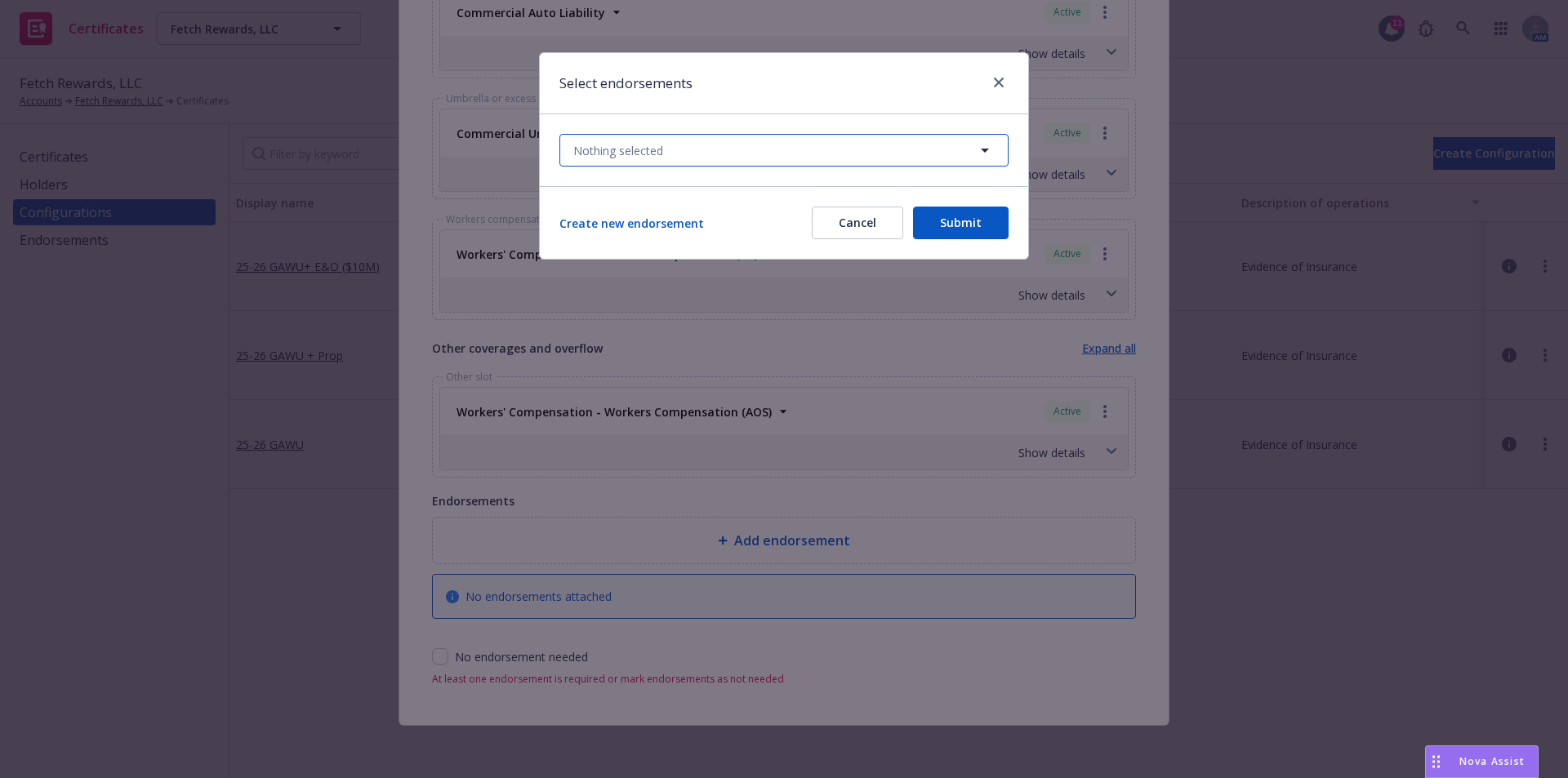 click on "Nothing selected" at bounding box center (784, 150) 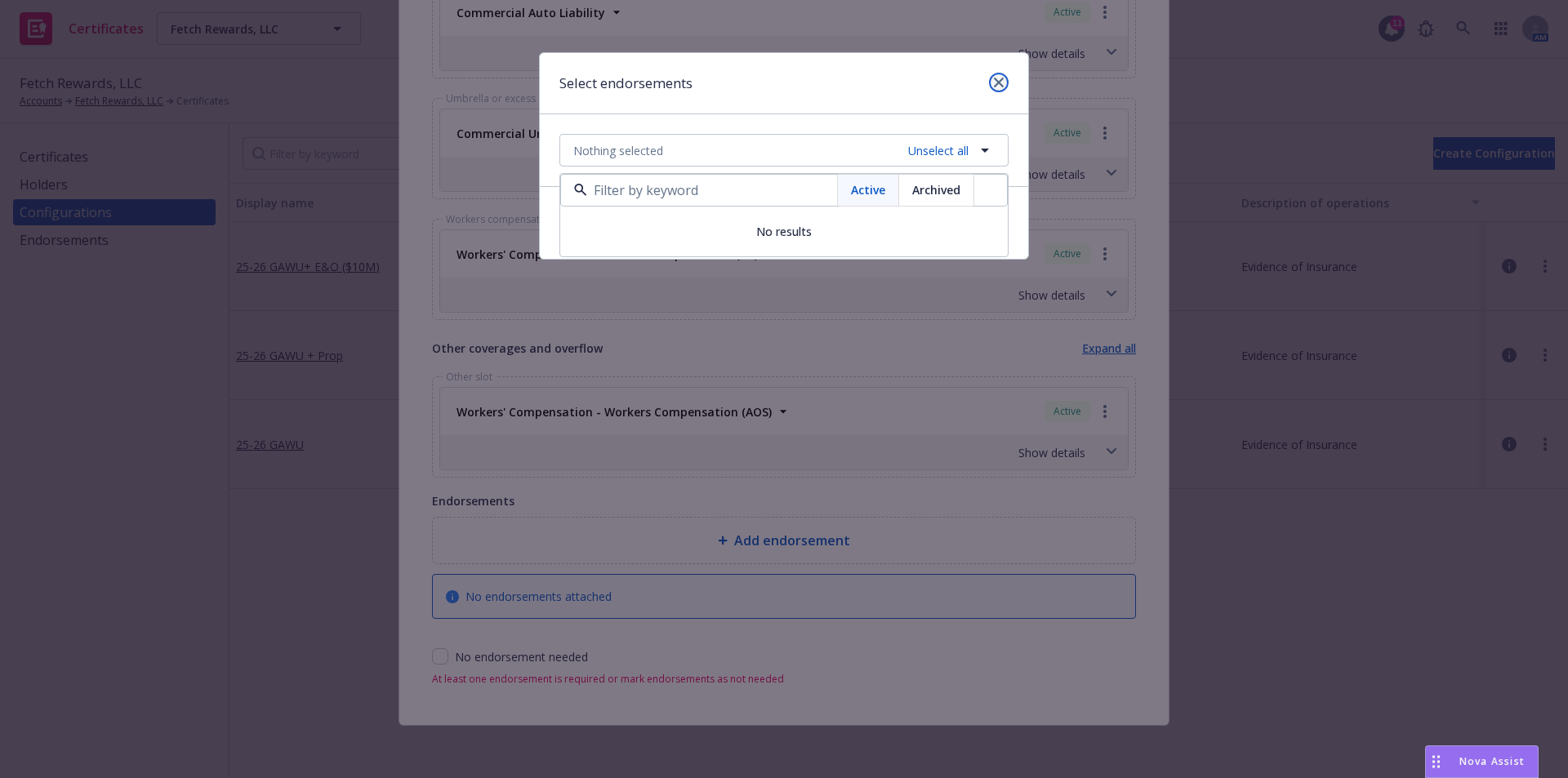 click 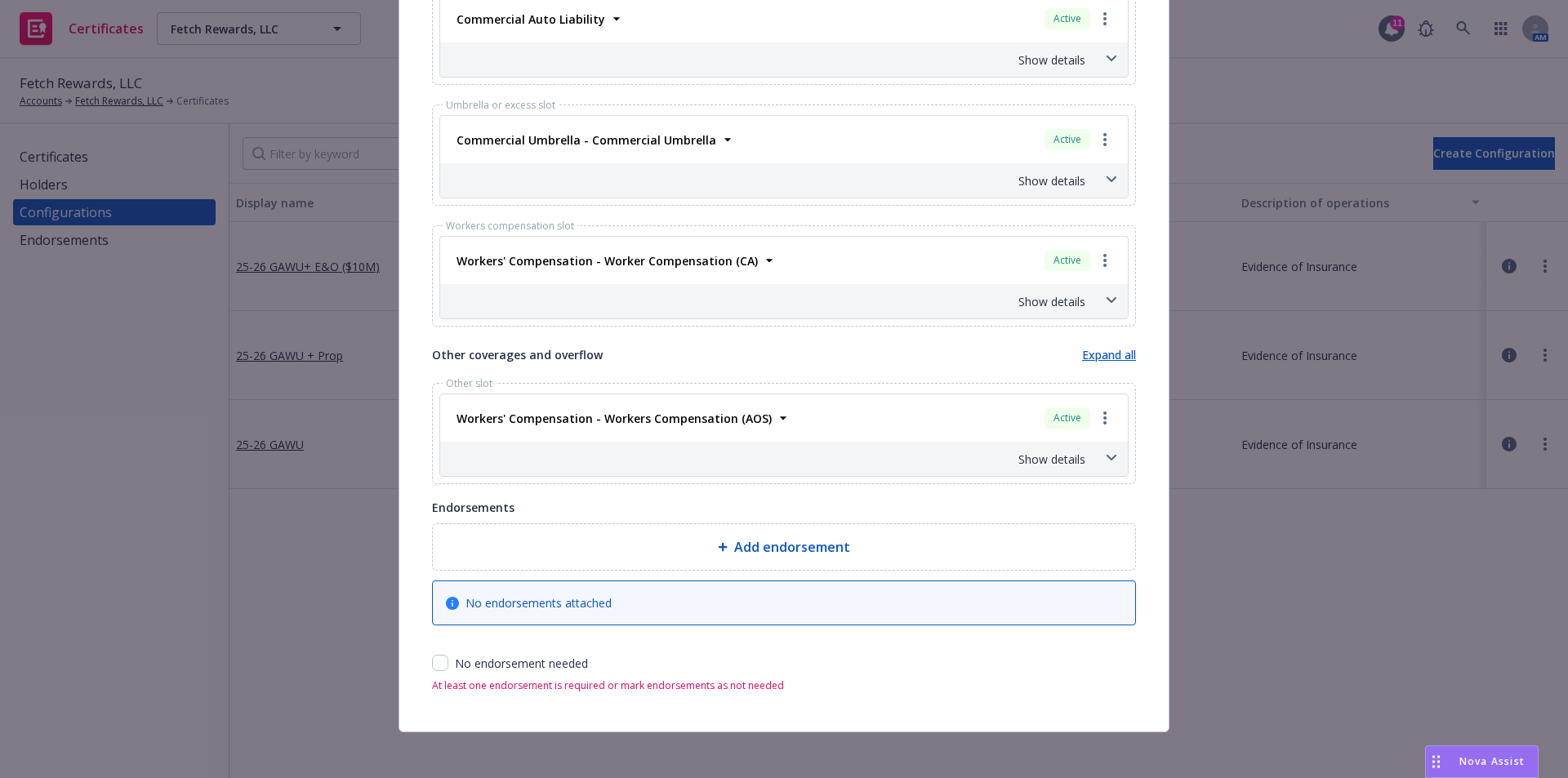 scroll, scrollTop: 825, scrollLeft: 0, axis: vertical 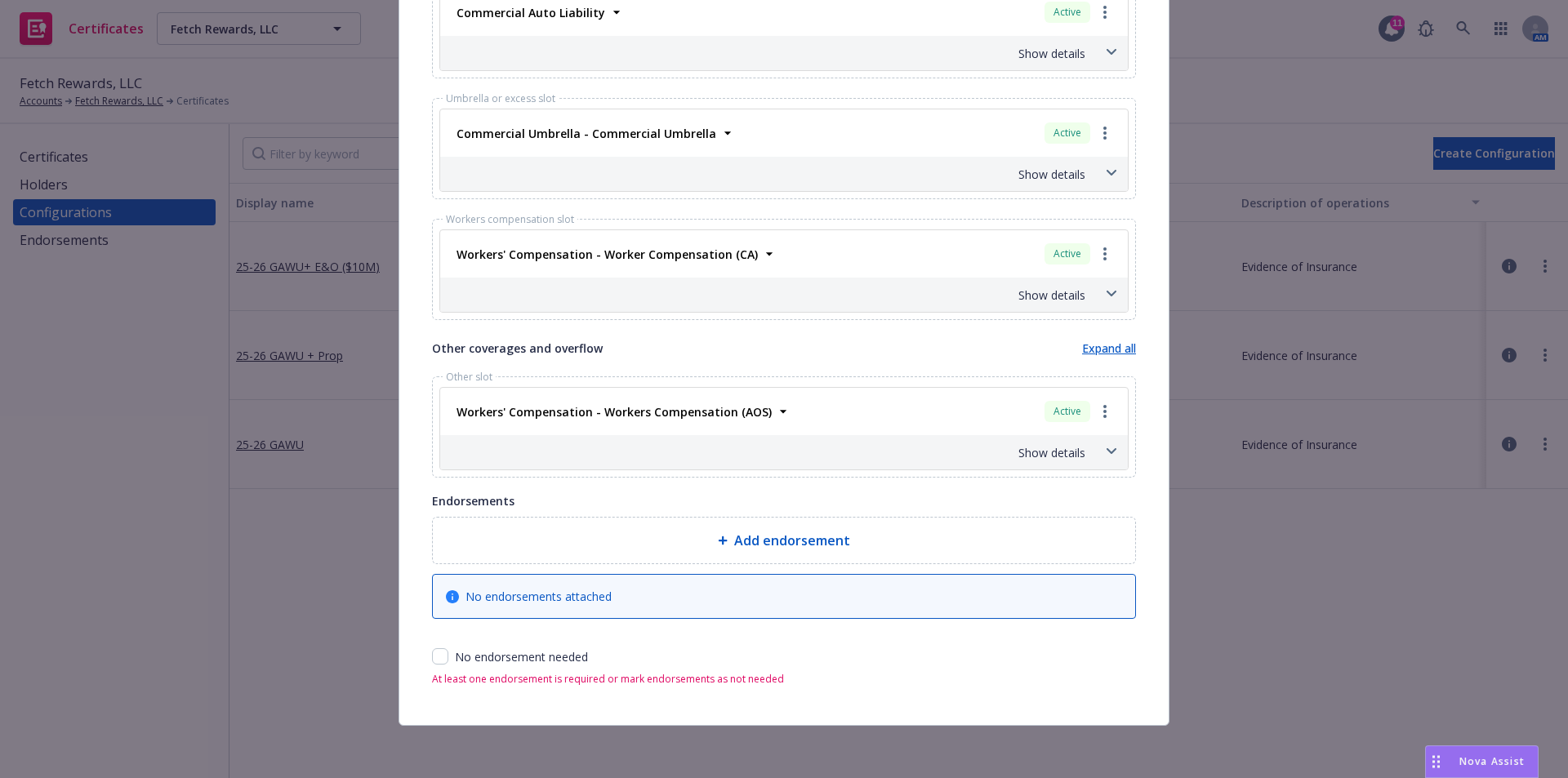click on "Add endorsement" at bounding box center (792, 540) 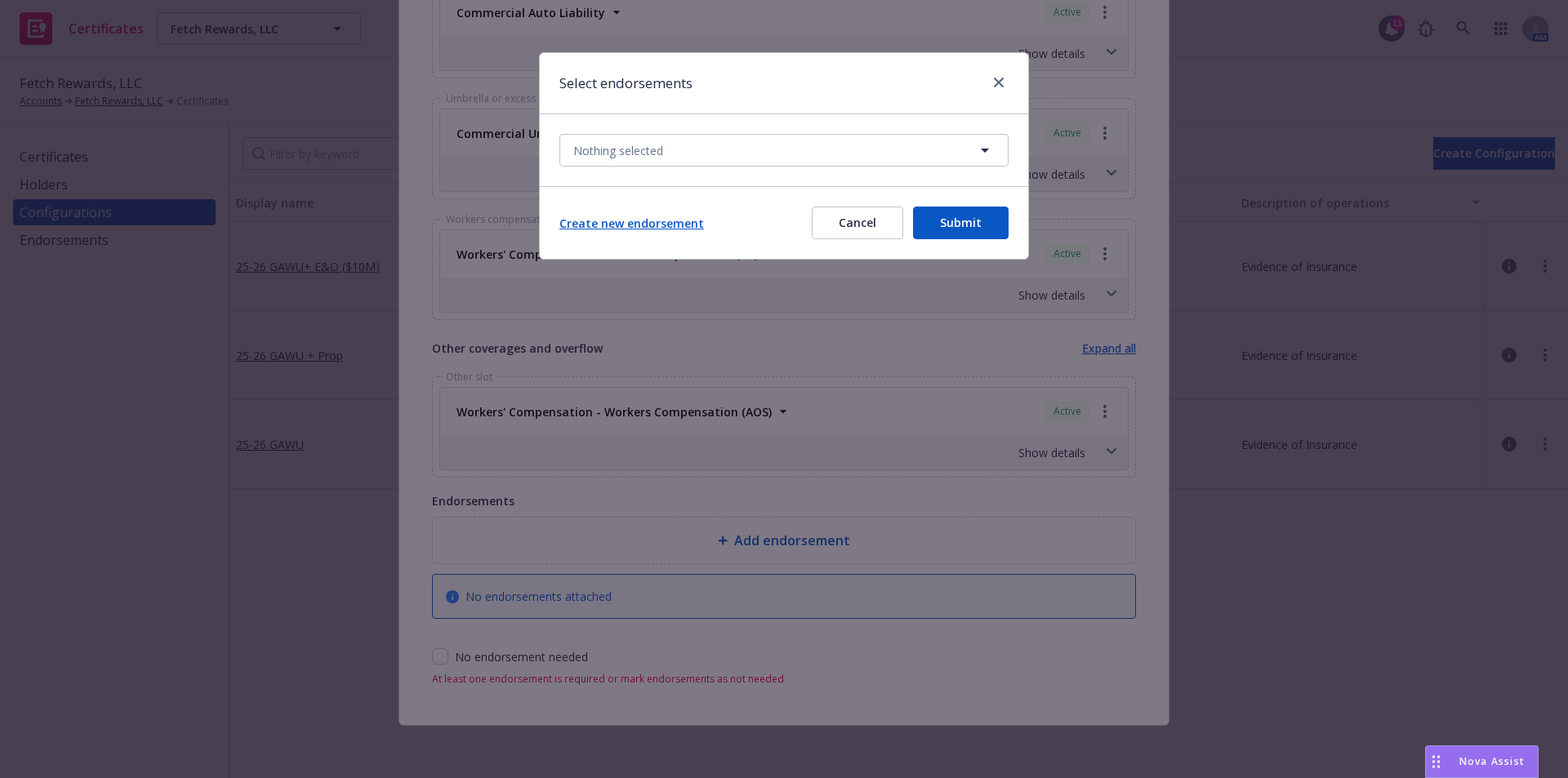 click on "Create new endorsement" at bounding box center (631, 223) 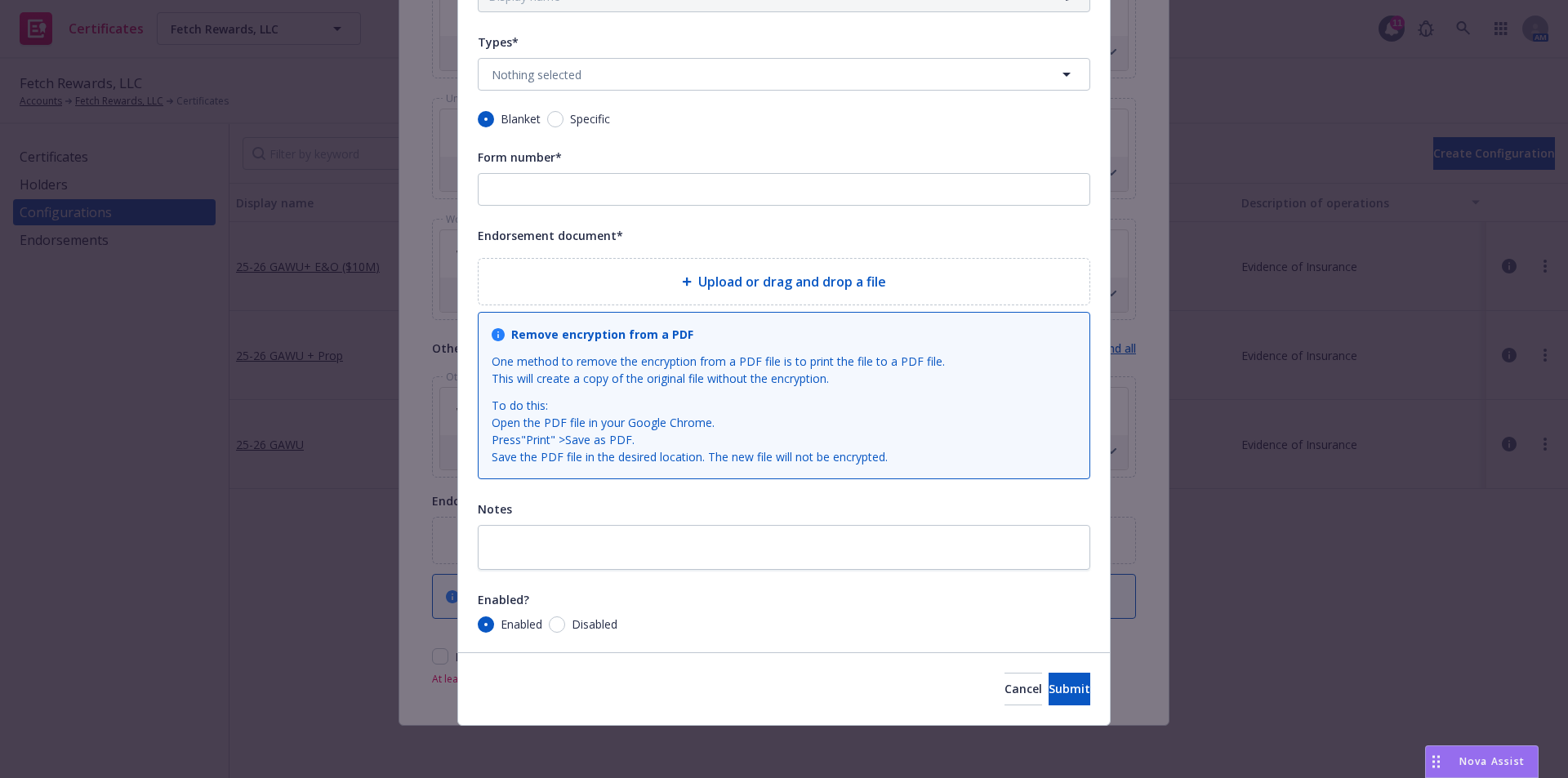 scroll, scrollTop: 0, scrollLeft: 0, axis: both 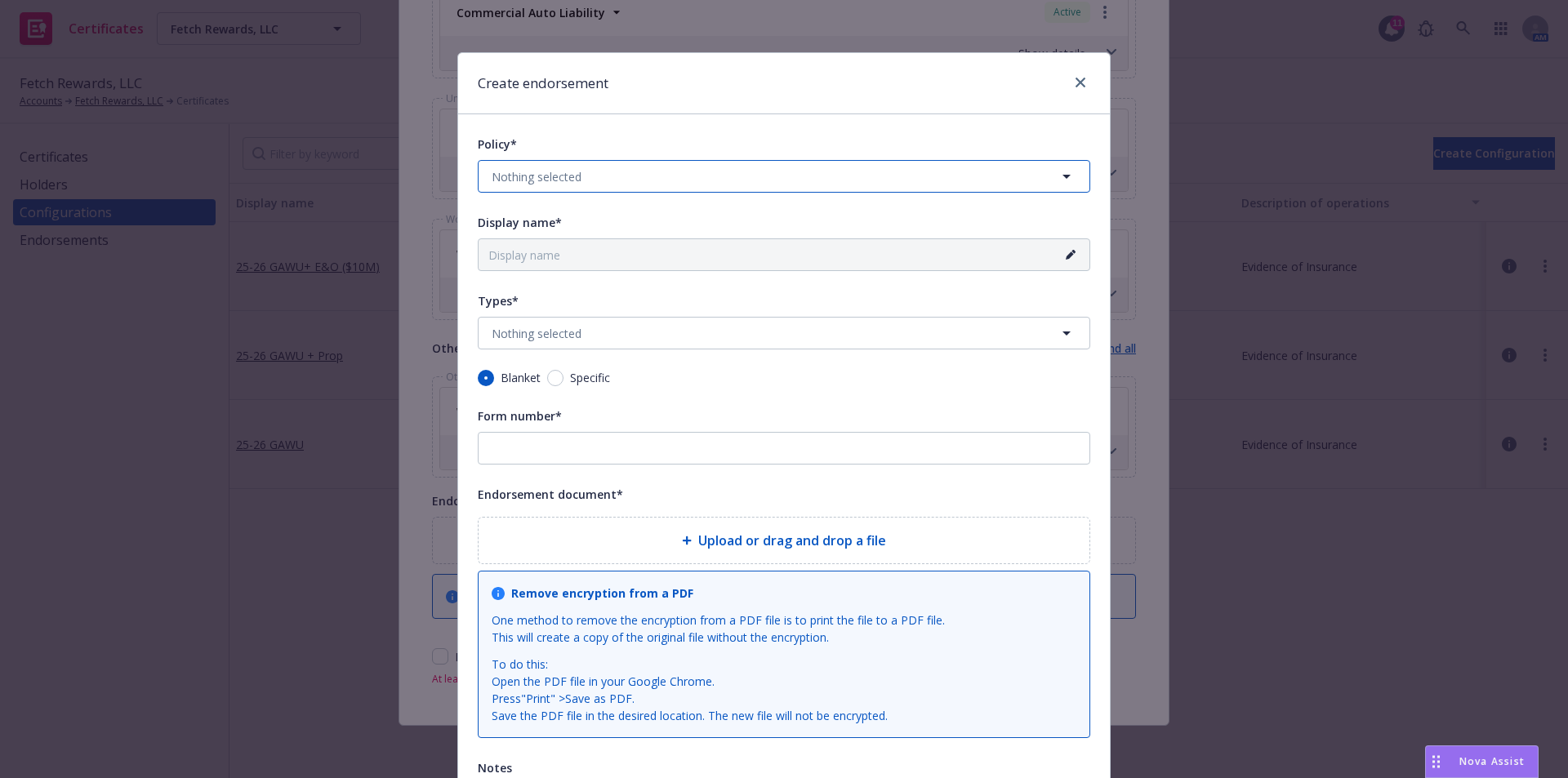 click on "Nothing selected" at bounding box center [784, 176] 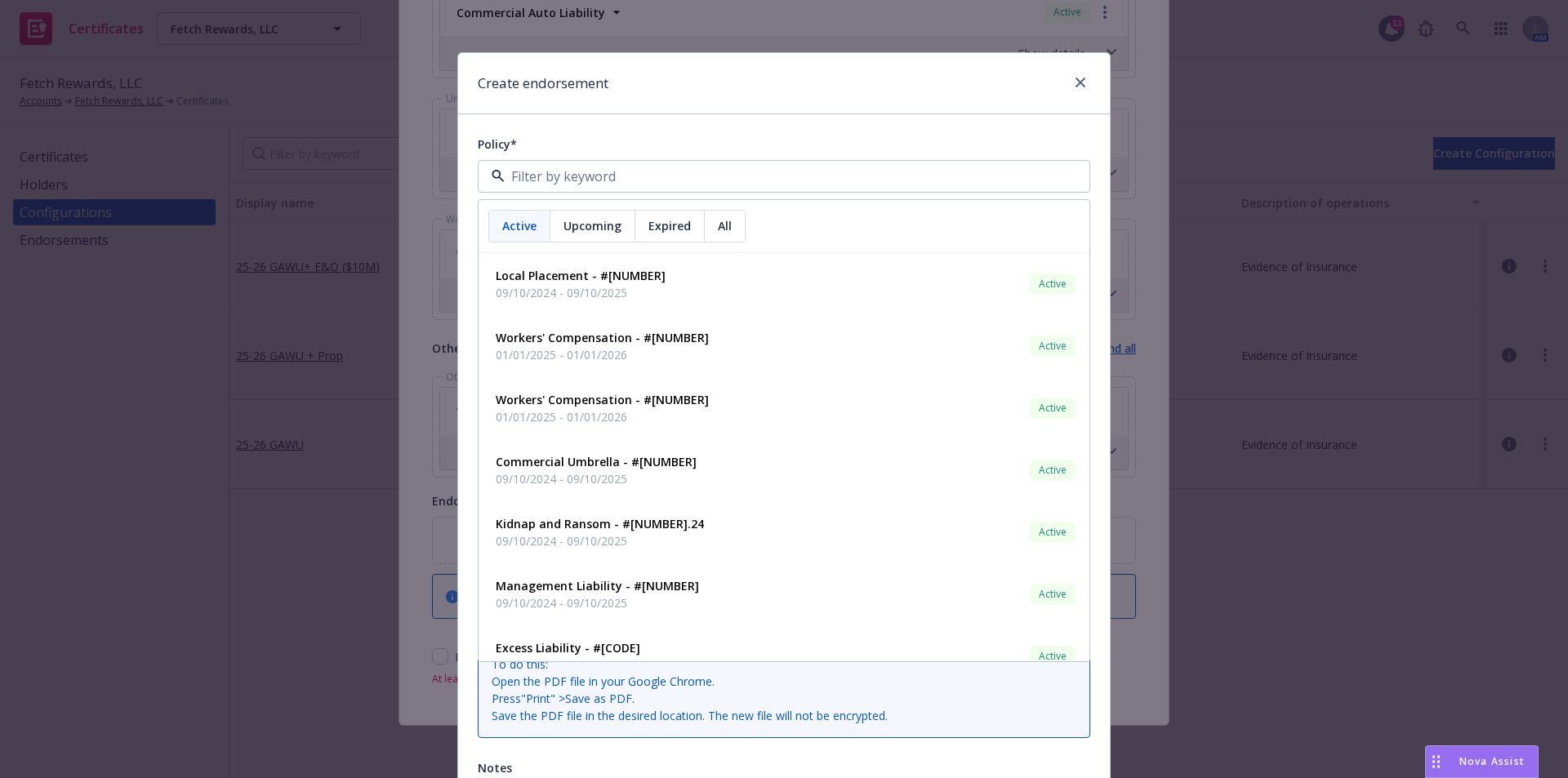 click on "Policy* Active Upcoming Expired All Local Placement - #[NUMBER] [DATE] - [DATE] Active Policy display name Local Placement- Mexico GL/EL Lines of coverage General Liability Carrier GMX Seguros Workers' Compensation - #[NUMBER] [DATE] - [DATE] Active Policy display name (AOS)  Lines of coverage Workers' Compensation - Workers Compensation (AOS)  Carrier CNA Insurance Workers' Compensation - #[NUMBER] [DATE] - [DATE] Active Policy display name (CA)  Lines of coverage Workers' Compensation - Worker Compensation (CA)  Carrier CNA Insurance Commercial Umbrella - #[NUMBER] [DATE] - [DATE] Active Policy display name - Lines of coverage Commercial Umbrella - Commercial Umbrella Carrier CNA Insurance Kidnap and Ransom - #[NUMBER].24 [DATE] - [DATE] Active Policy display name $3M Lines of coverage Kidnap and Ransom Carrier Great American Insurance Group Management Liability - #[NUMBER] [DATE] - [DATE] Active Policy display name 2024 Fetch Rewards ML Policy  -" at bounding box center [784, 513] 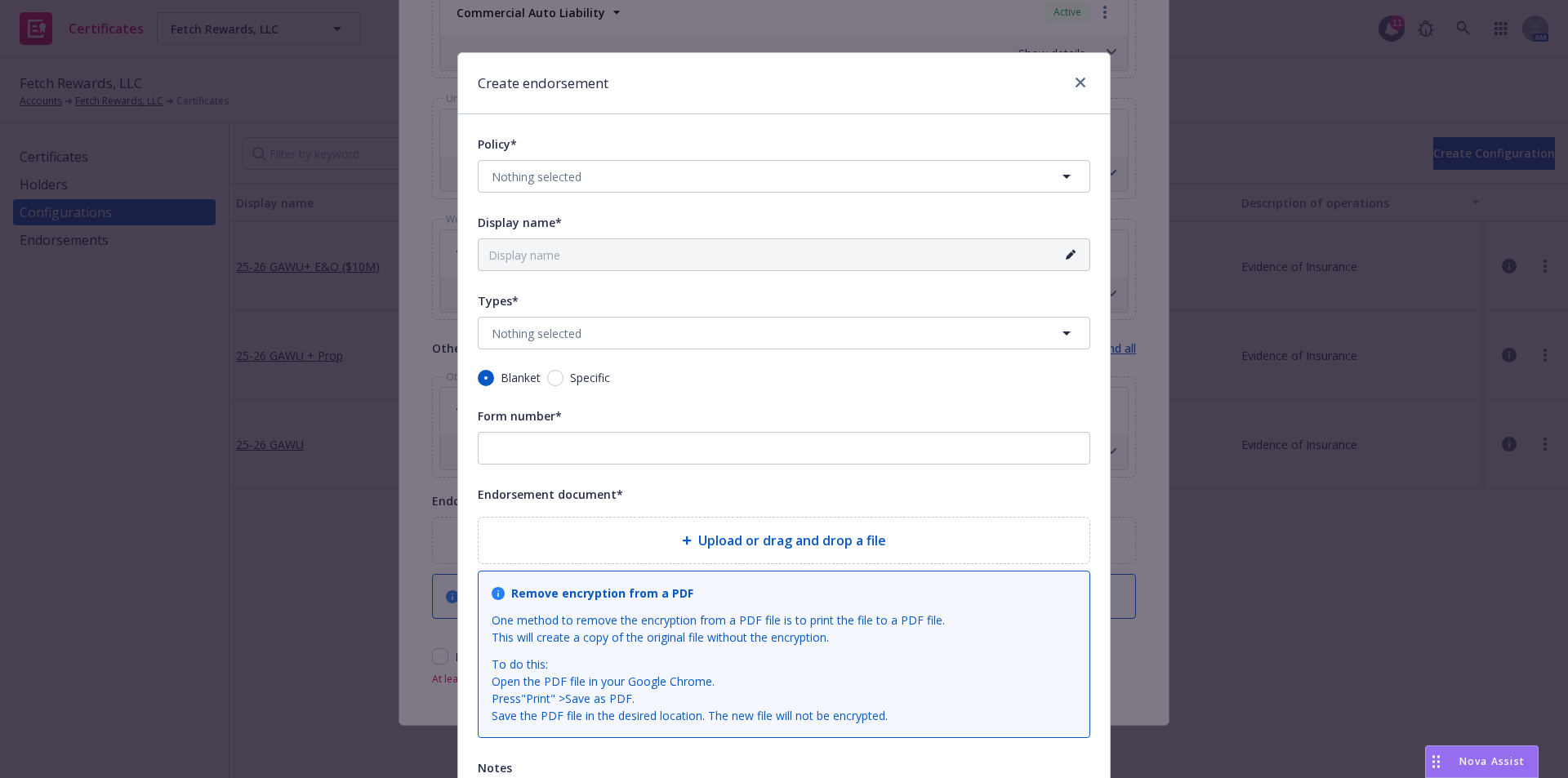 click on "Policy* Nothing selected Display name* Types* Nothing selected Blanket Specific Form number* Endorsement document* Upload or drag and drop a file Remove encryption from a PDF One method to remove the encryption from a PDF file is to print the file to a PDF file. This will create a copy of the original file without the encryption. To do this: Open the PDF file in your Google Chrome. Press  " Print "   >  Save as PDF. Save the PDF file in the desired location. The new file will not be encrypted. Notes Enabled? Enabled Disabled" at bounding box center [784, 513] 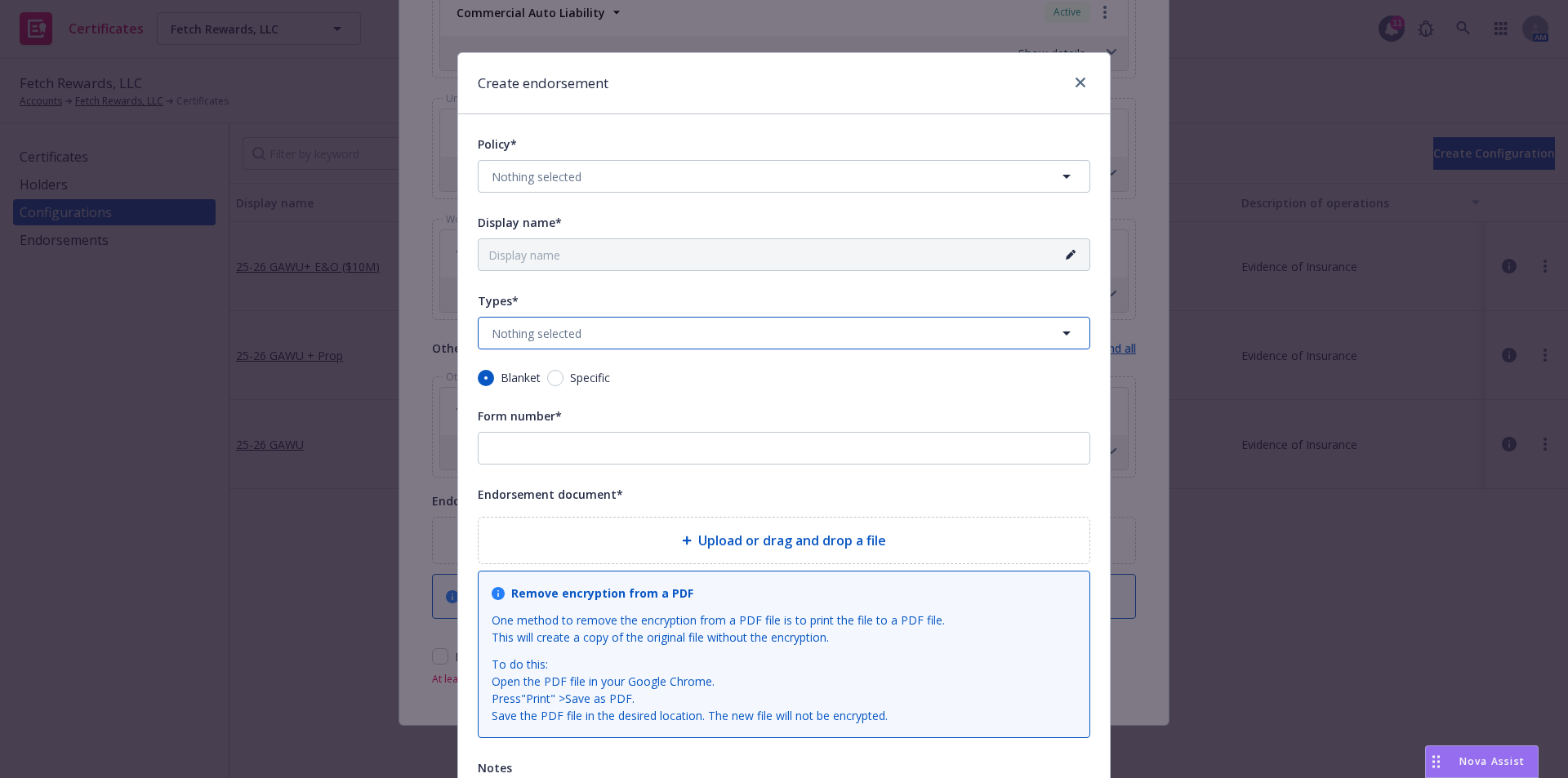 click on "Nothing selected" at bounding box center (784, 333) 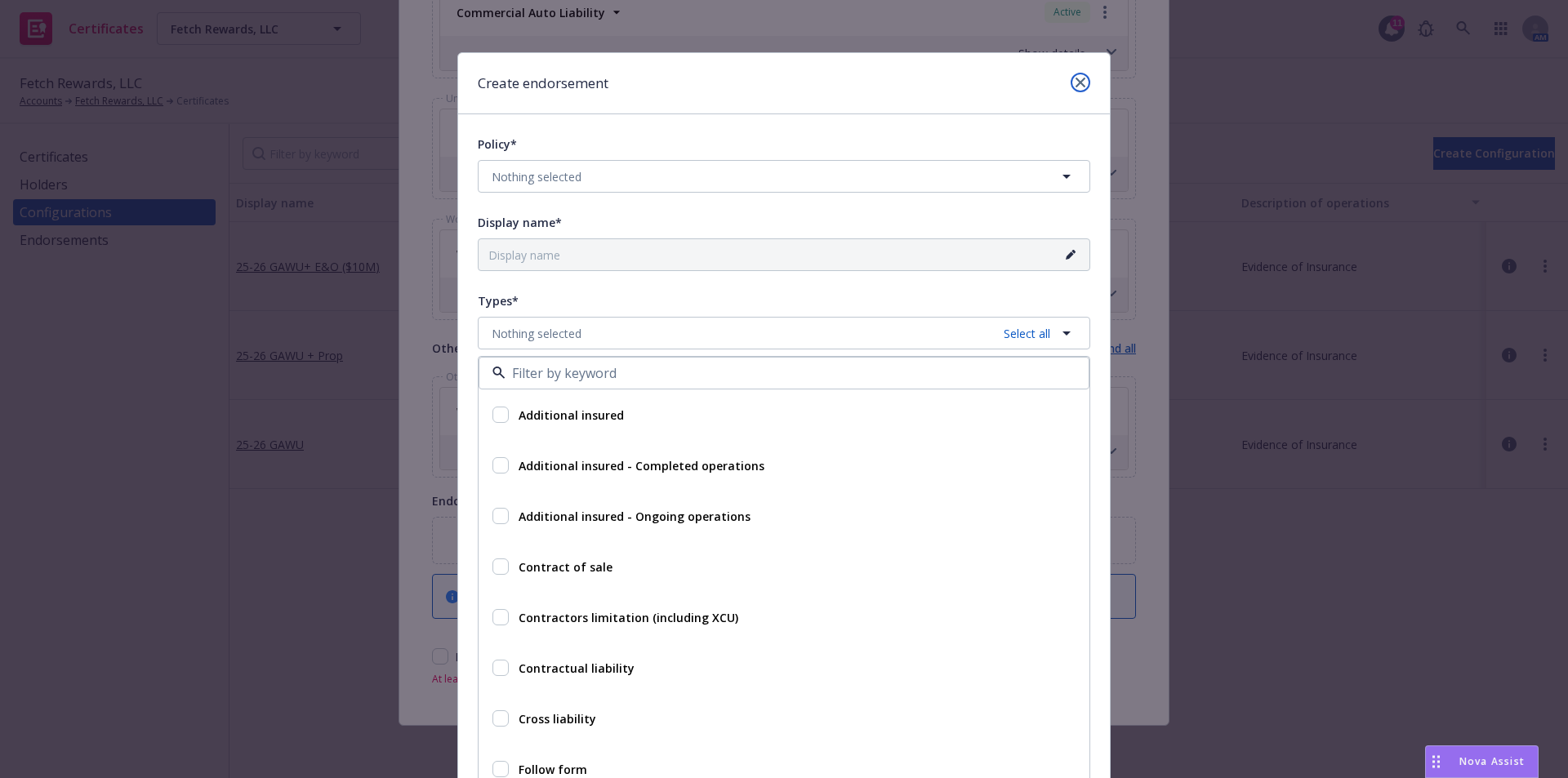 click 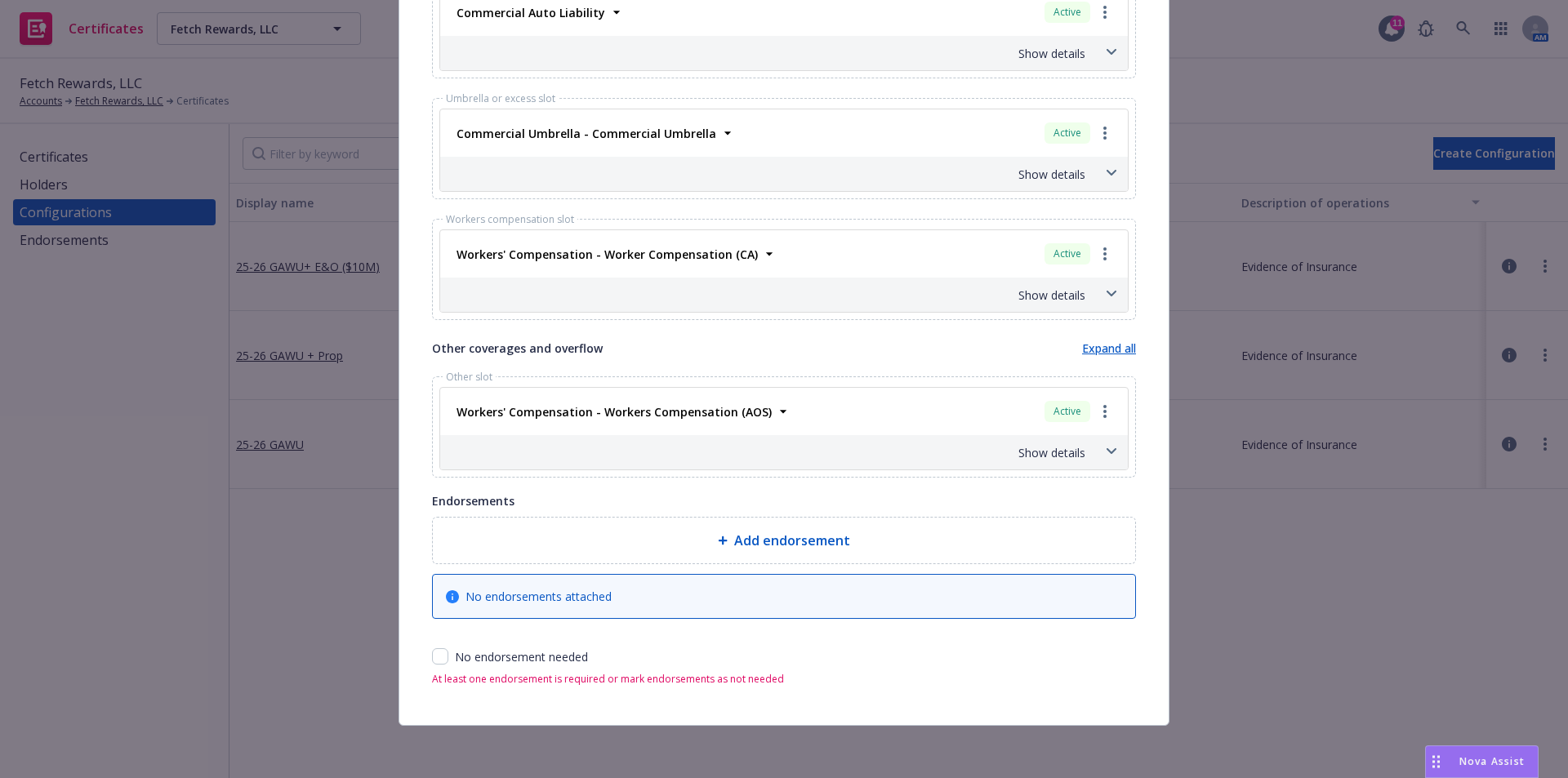 click on "Add endorsement" at bounding box center (792, 540) 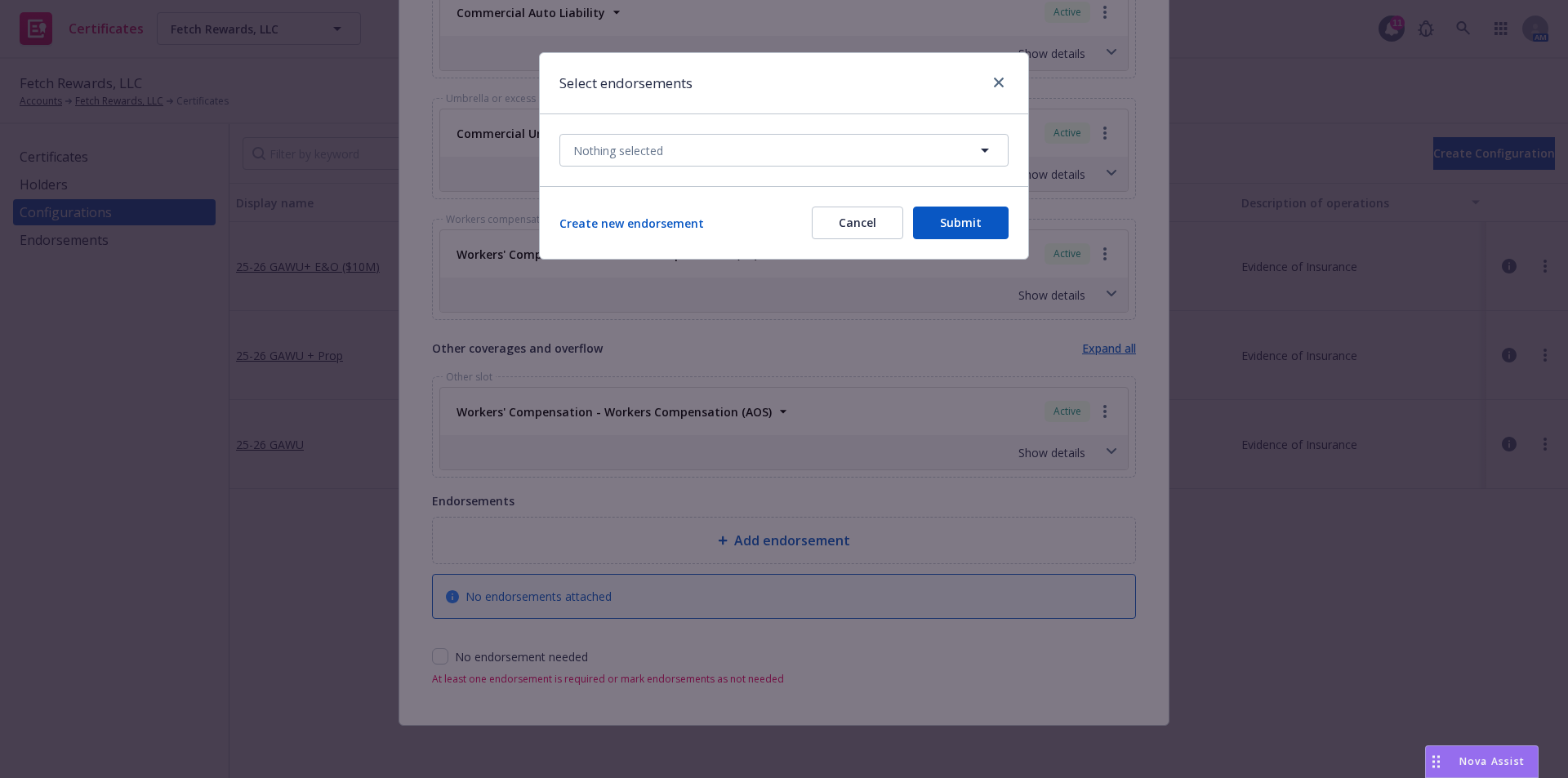 click on "Cancel" at bounding box center [858, 223] 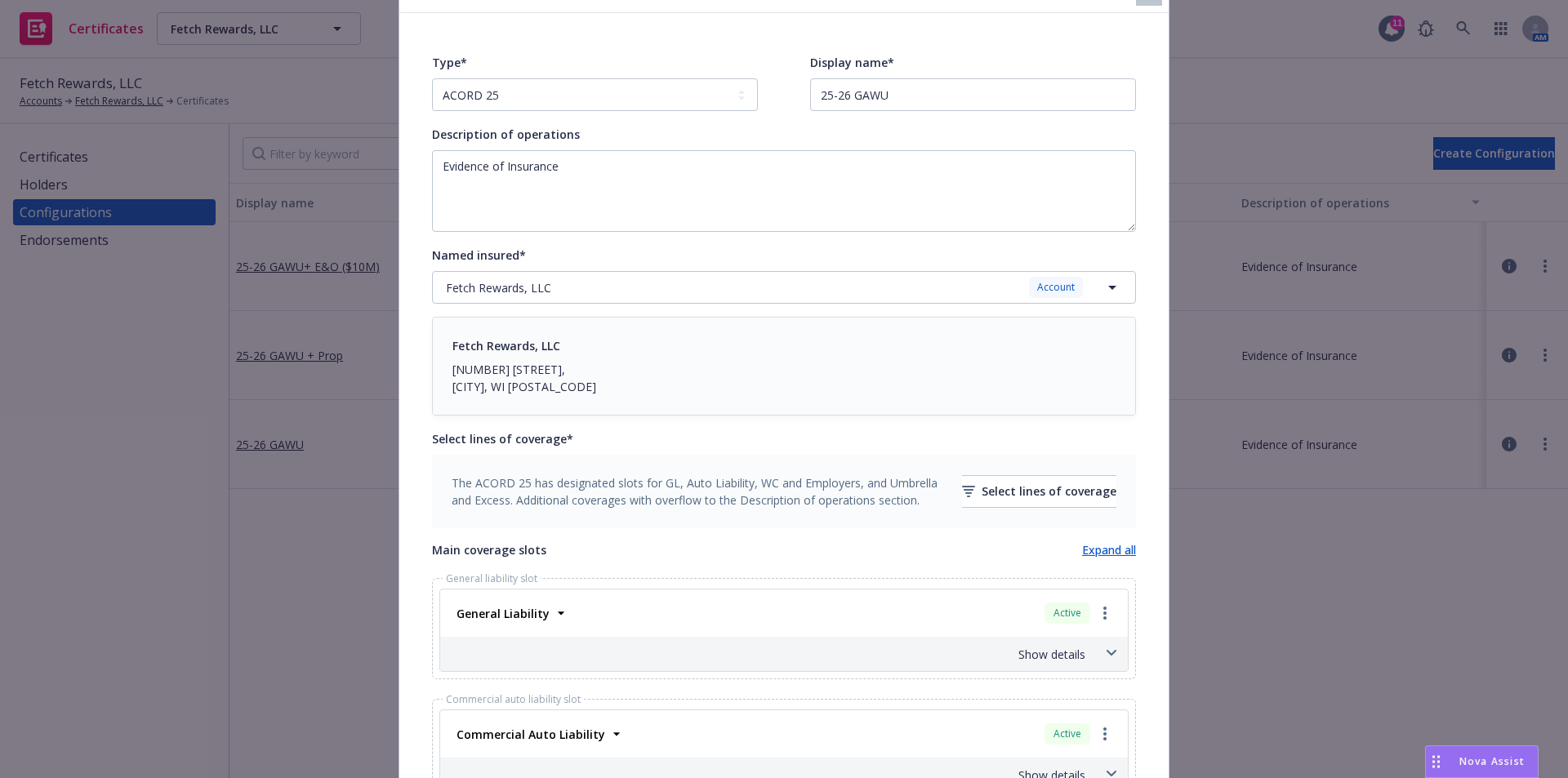 scroll, scrollTop: 0, scrollLeft: 0, axis: both 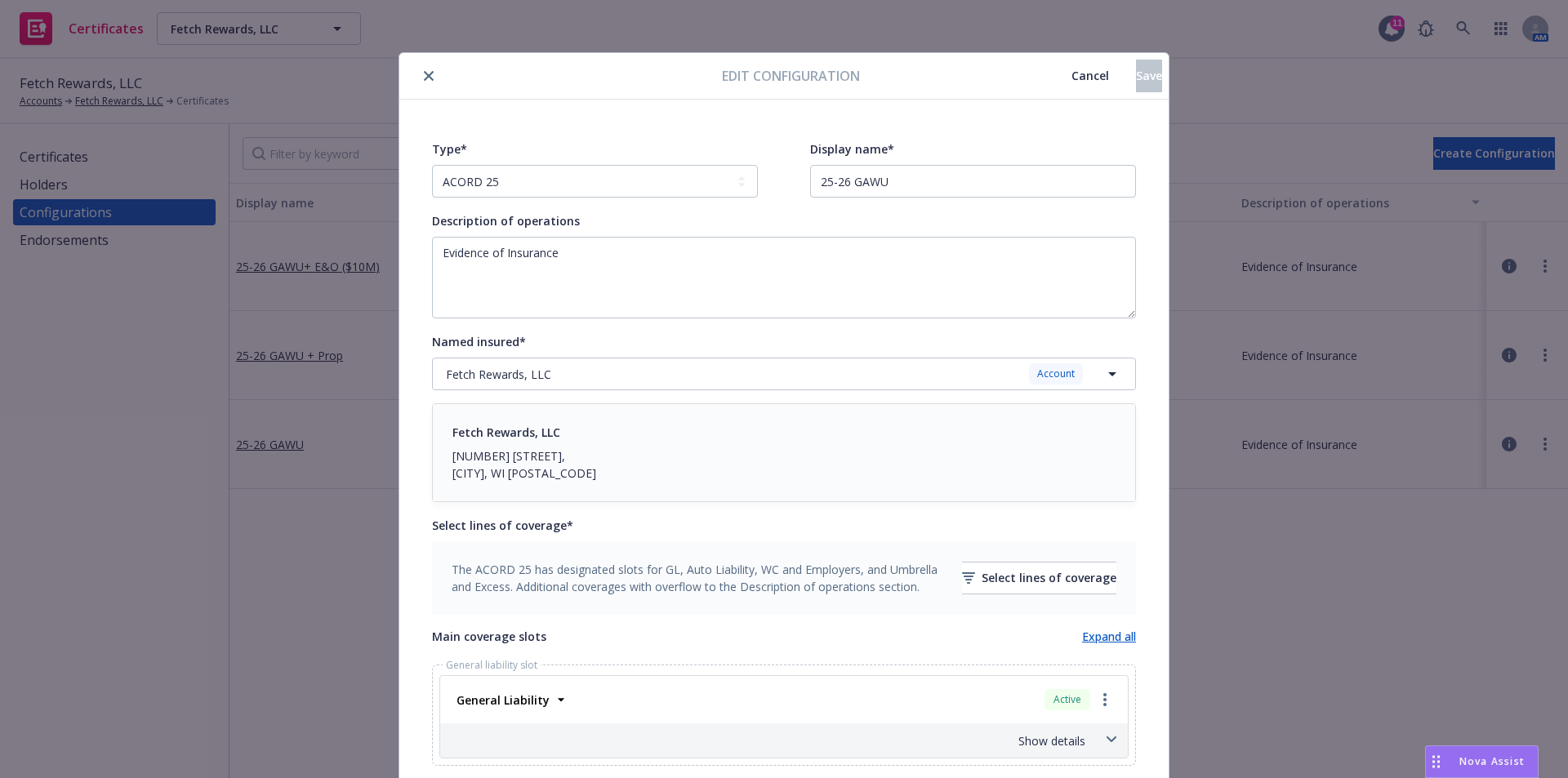 click at bounding box center [429, 76] 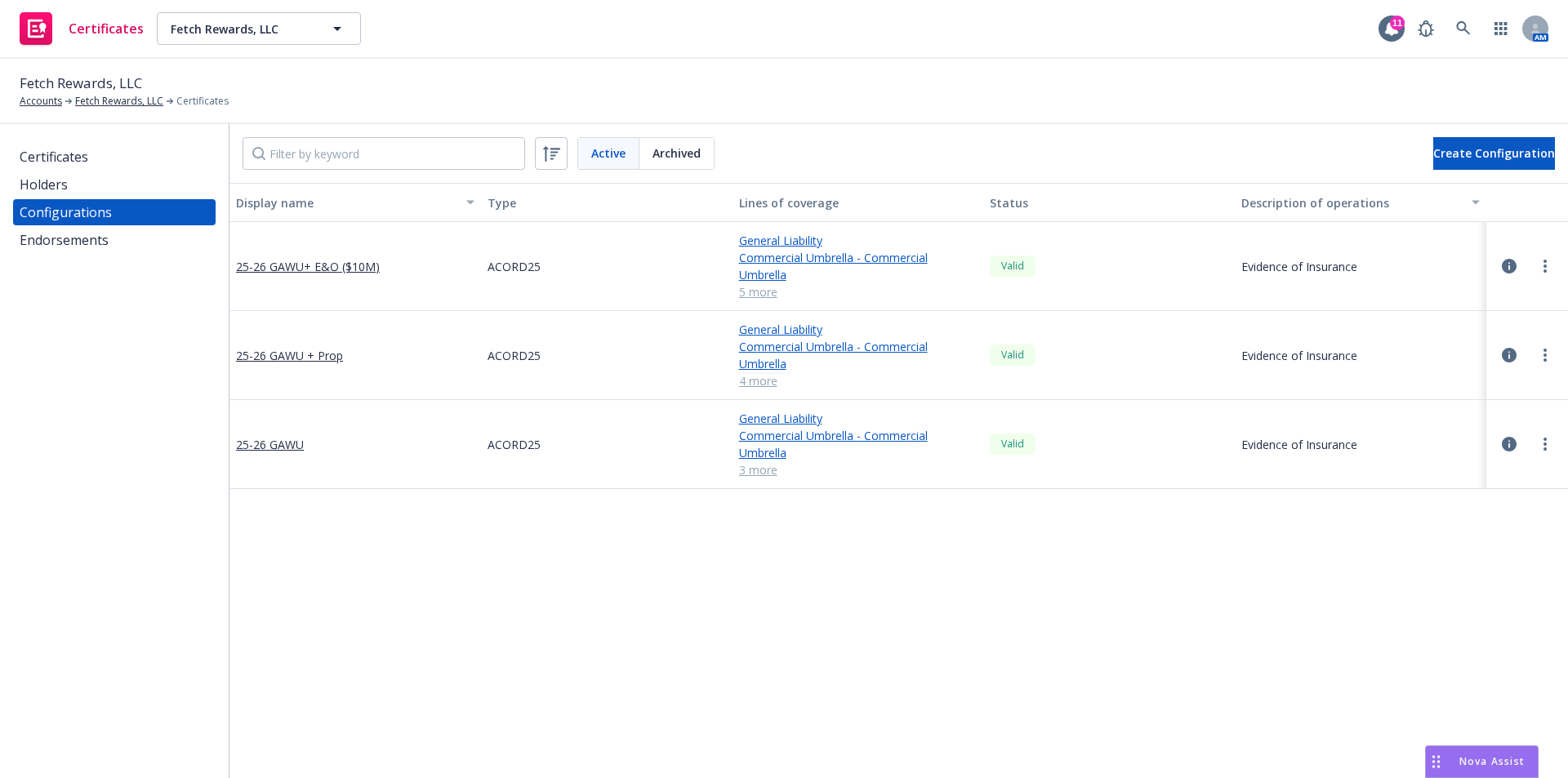 click on "Endorsements" at bounding box center (64, 240) 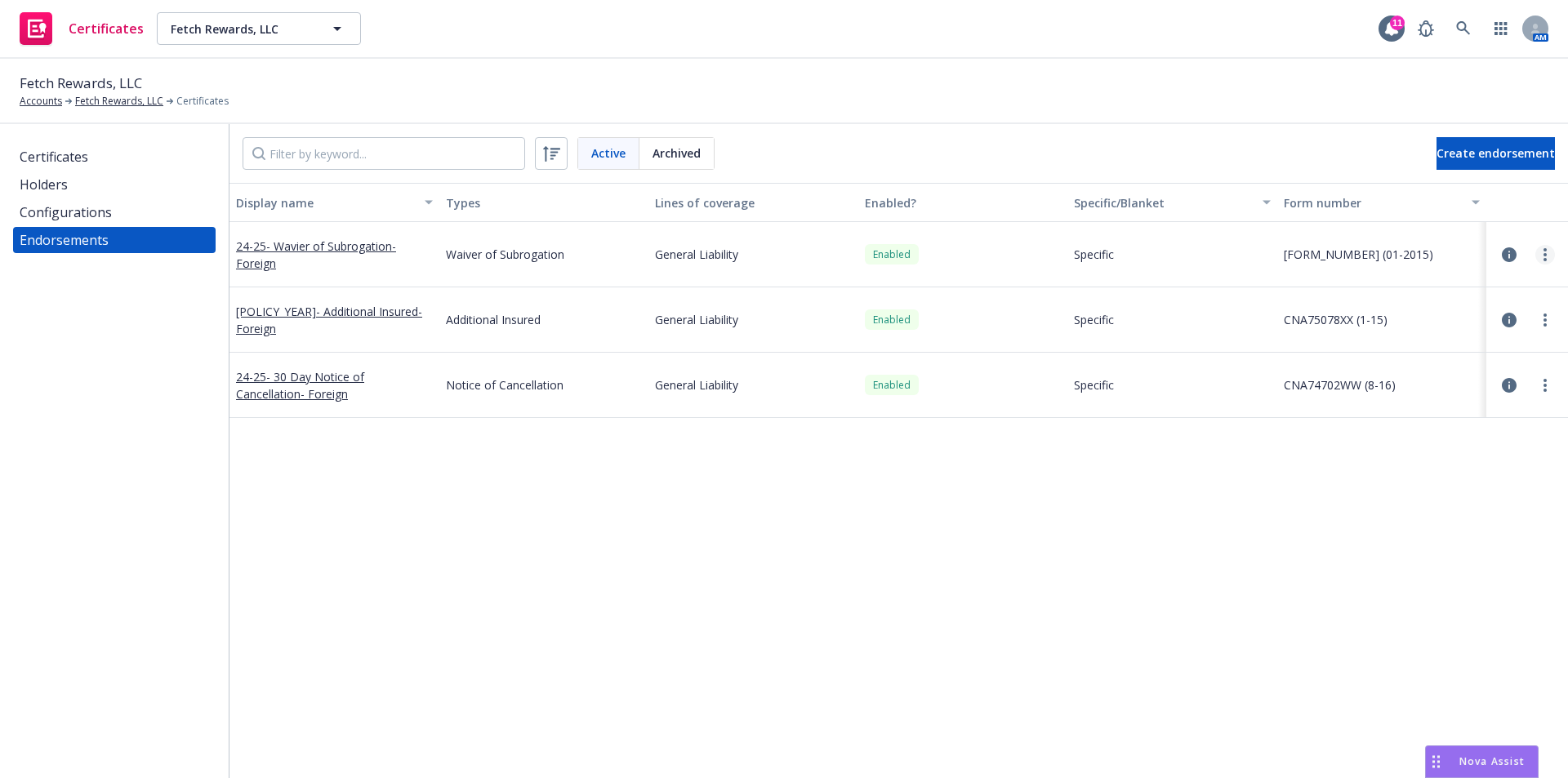 click at bounding box center (1545, 255) 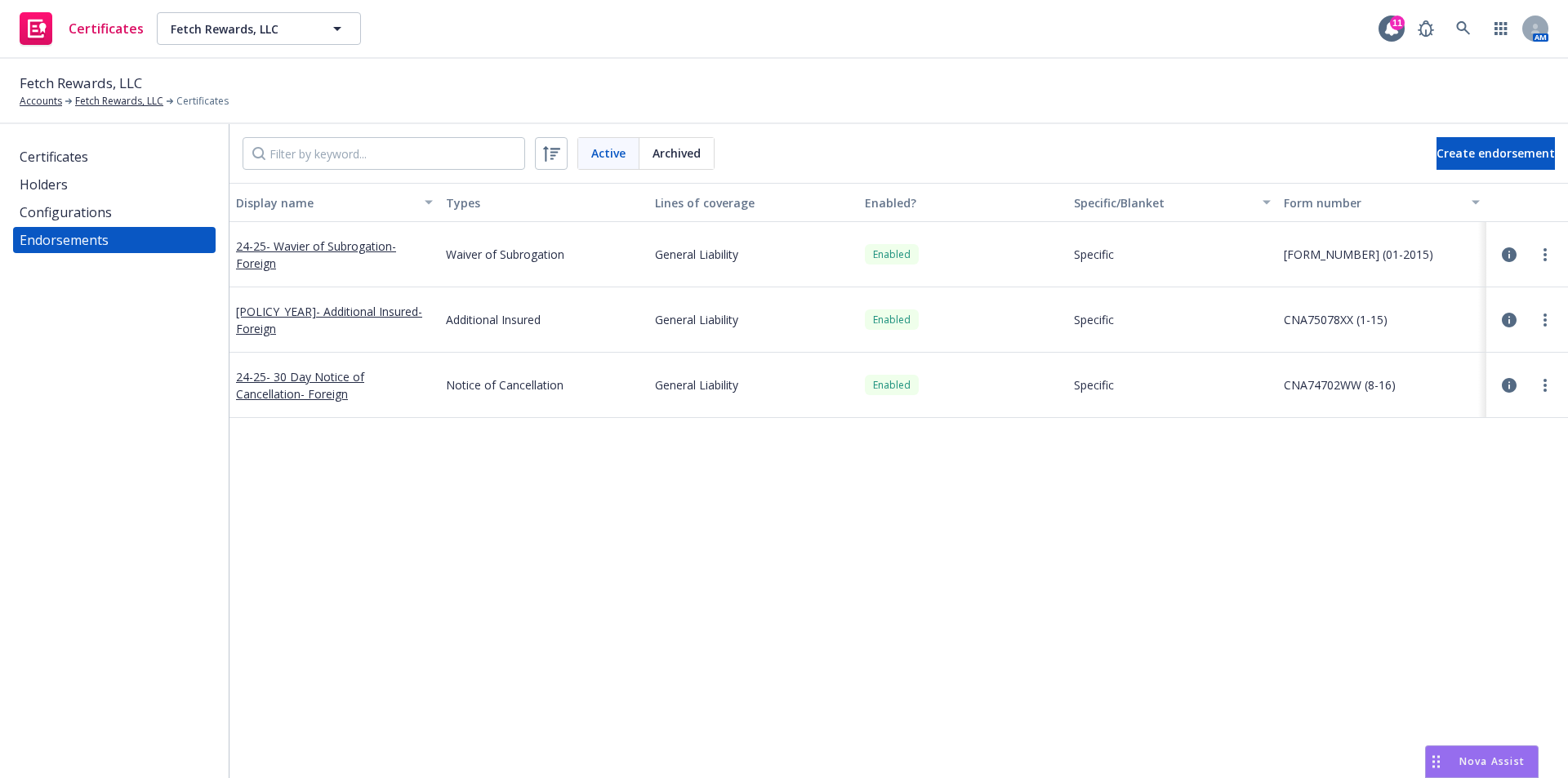 click at bounding box center (1509, 255) 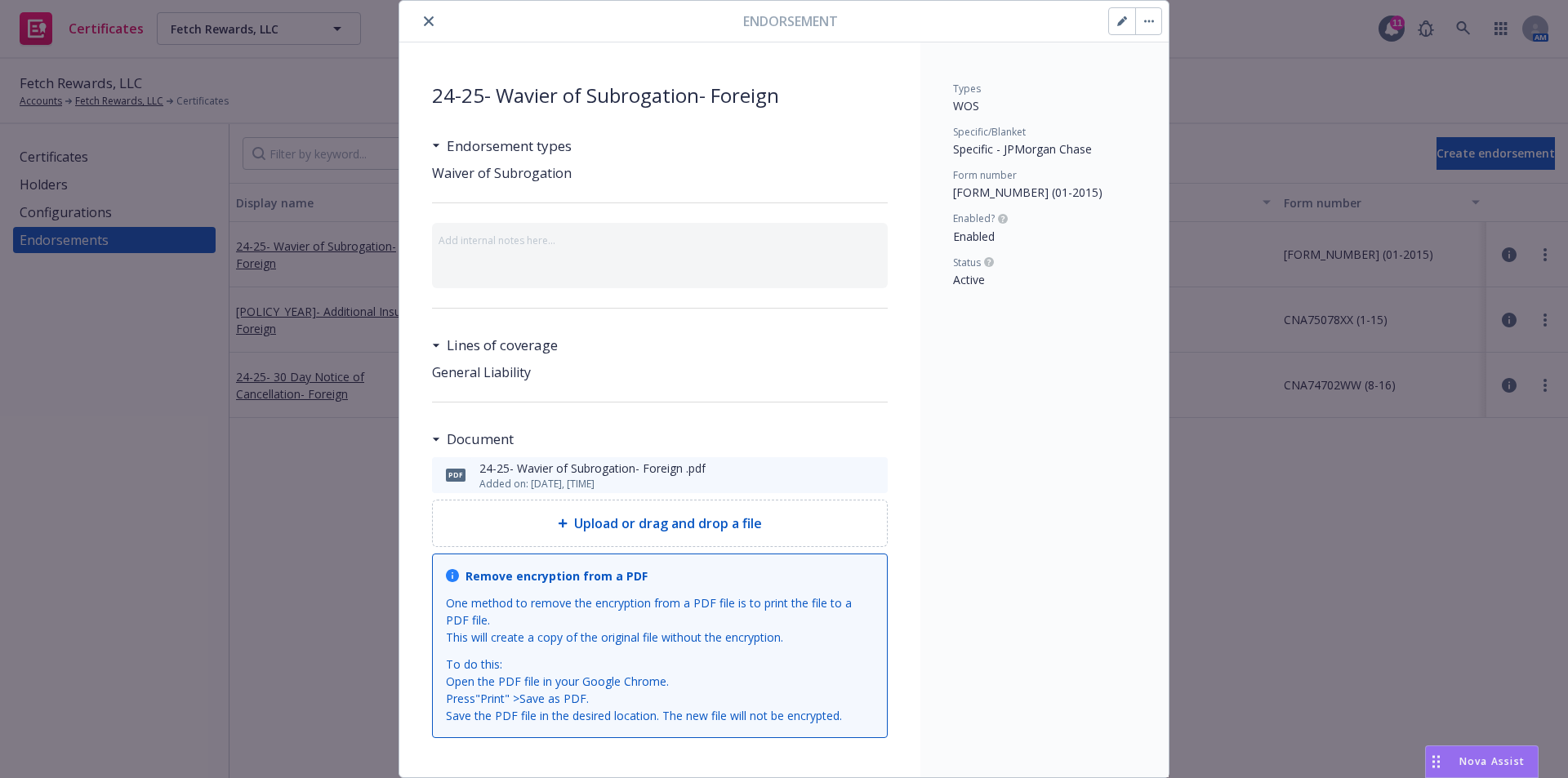 scroll, scrollTop: 0, scrollLeft: 0, axis: both 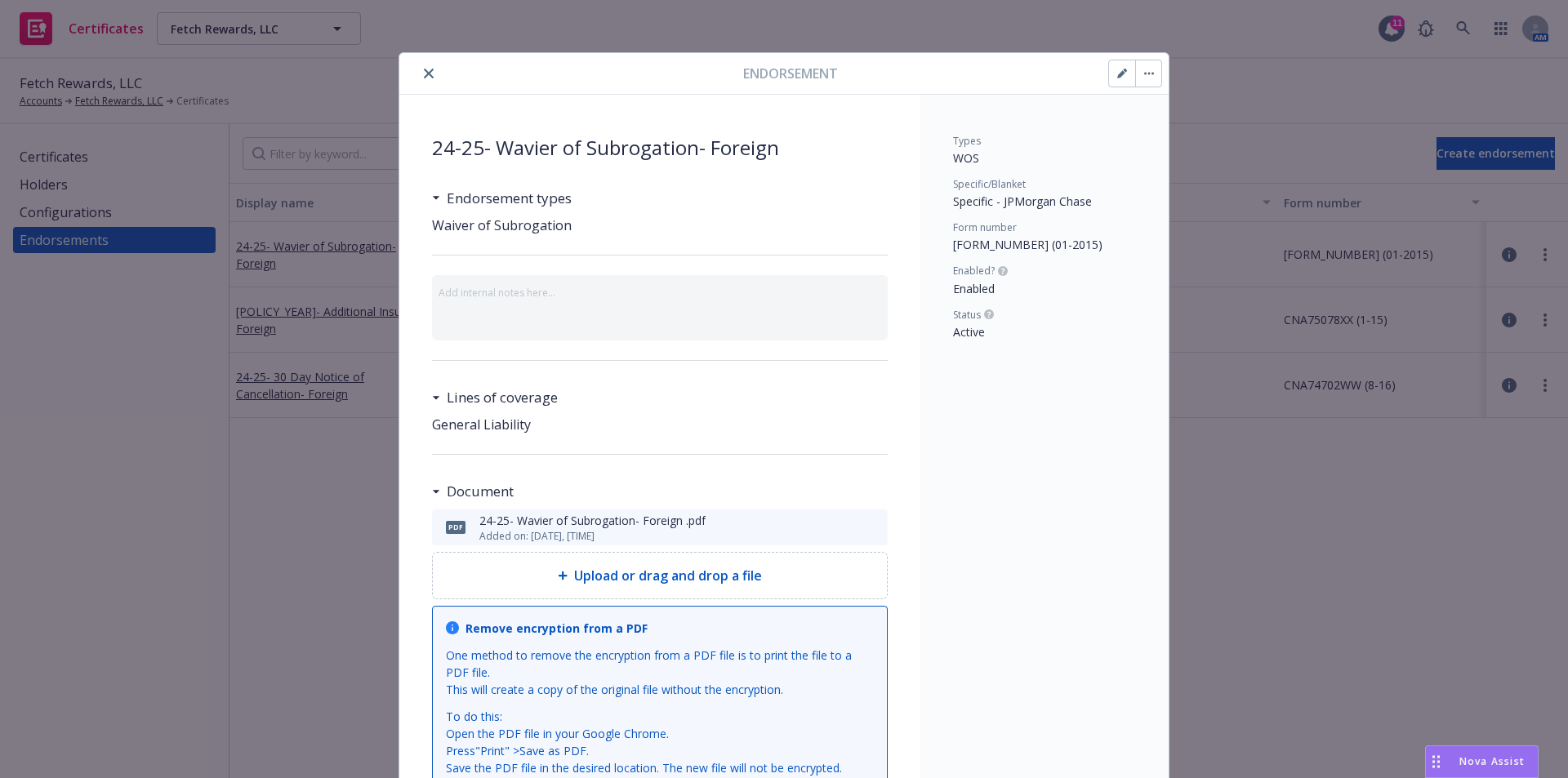 click 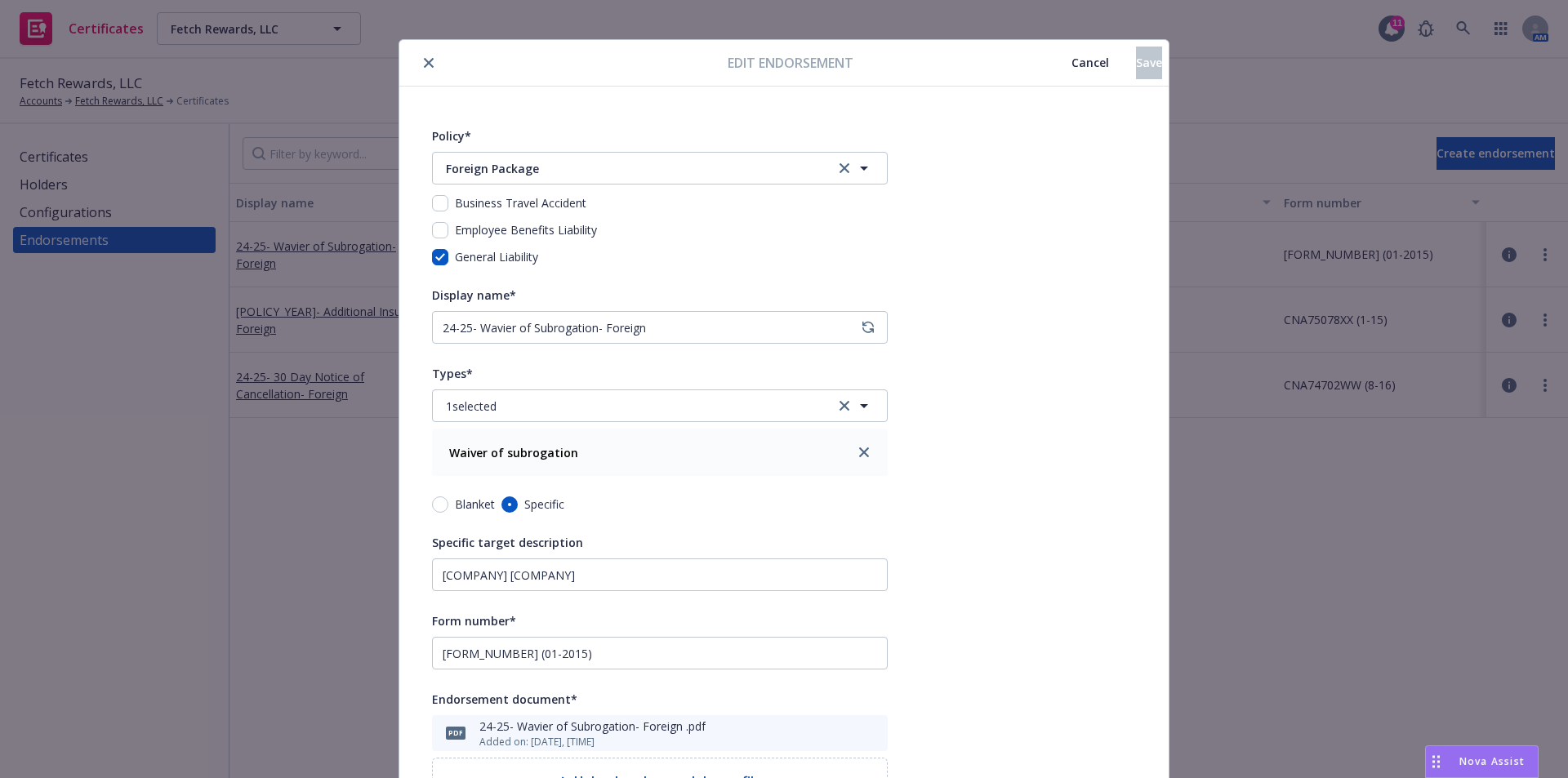 scroll, scrollTop: 0, scrollLeft: 0, axis: both 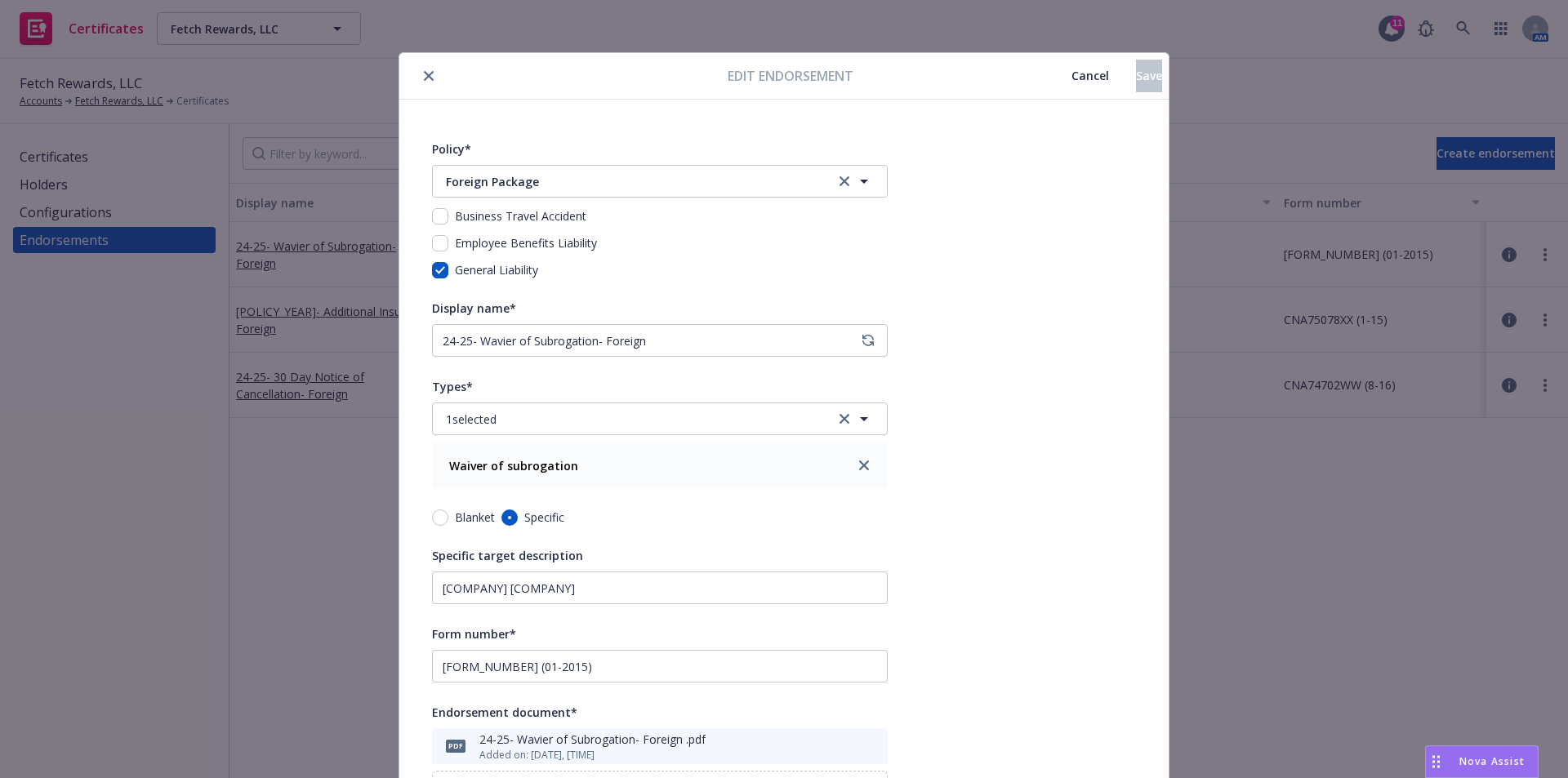 click 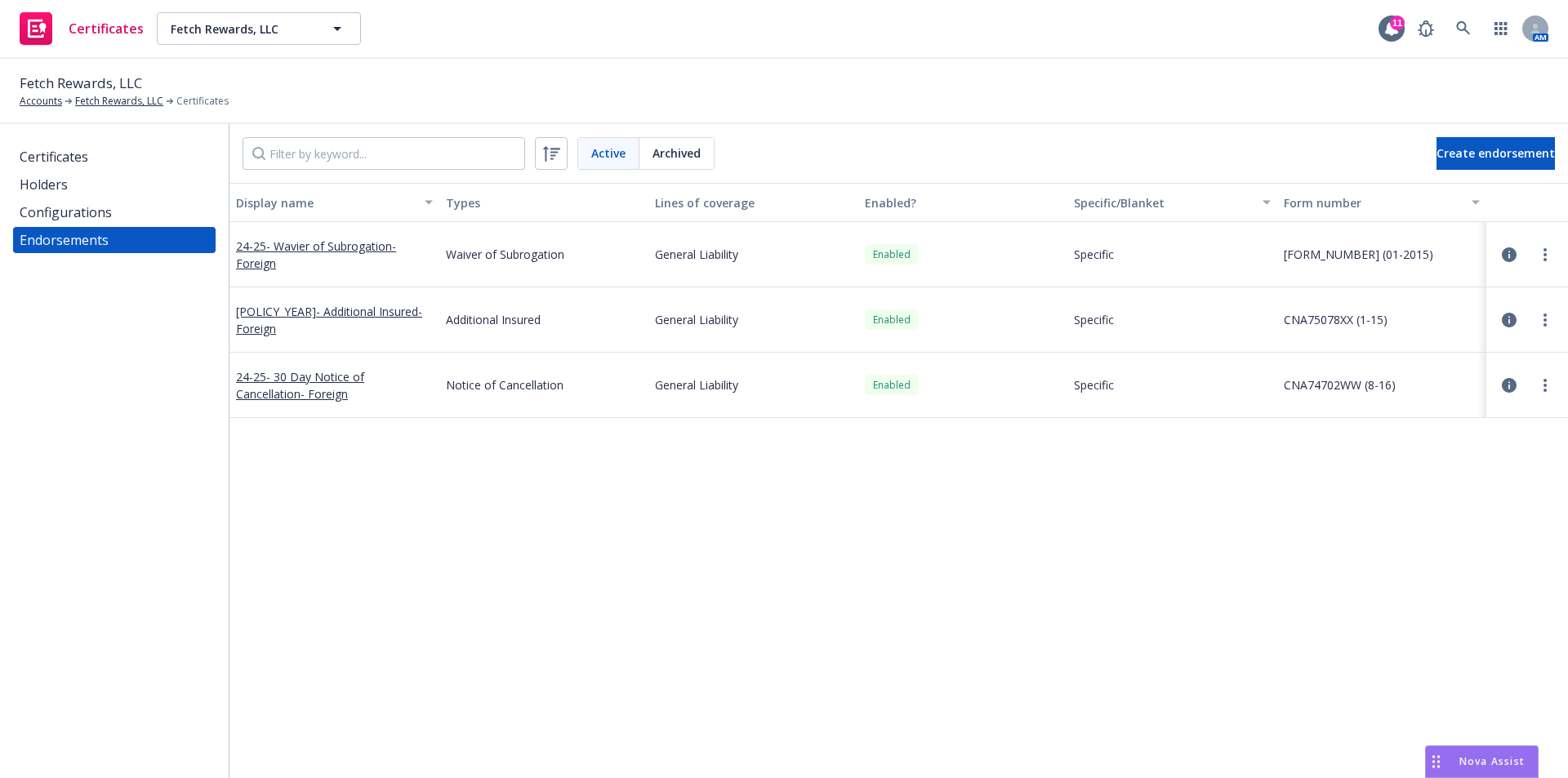 click on "Configurations" at bounding box center (65, 212) 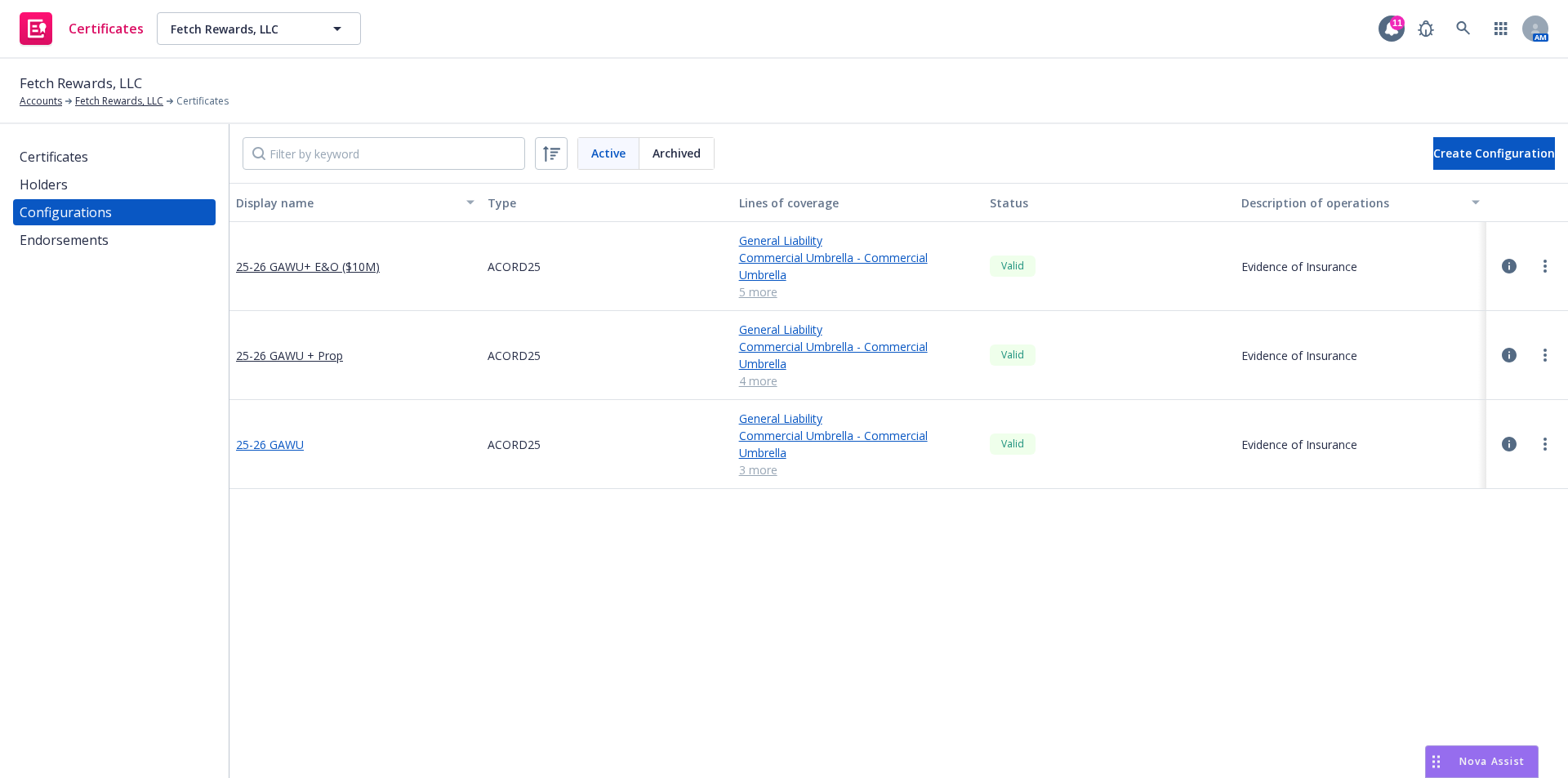 click on "25-26 GAWU" at bounding box center (270, 444) 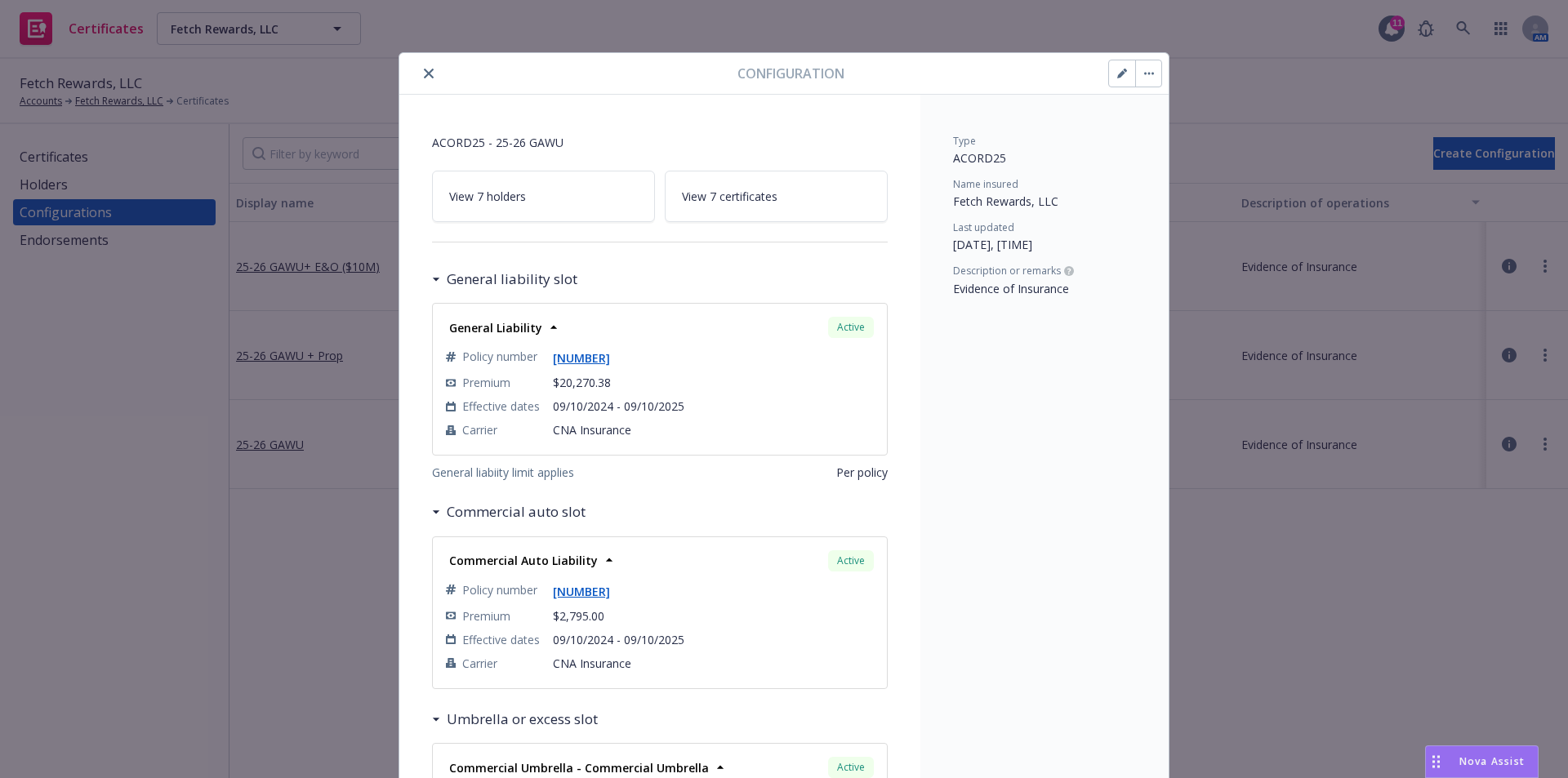 click at bounding box center [1148, 73] 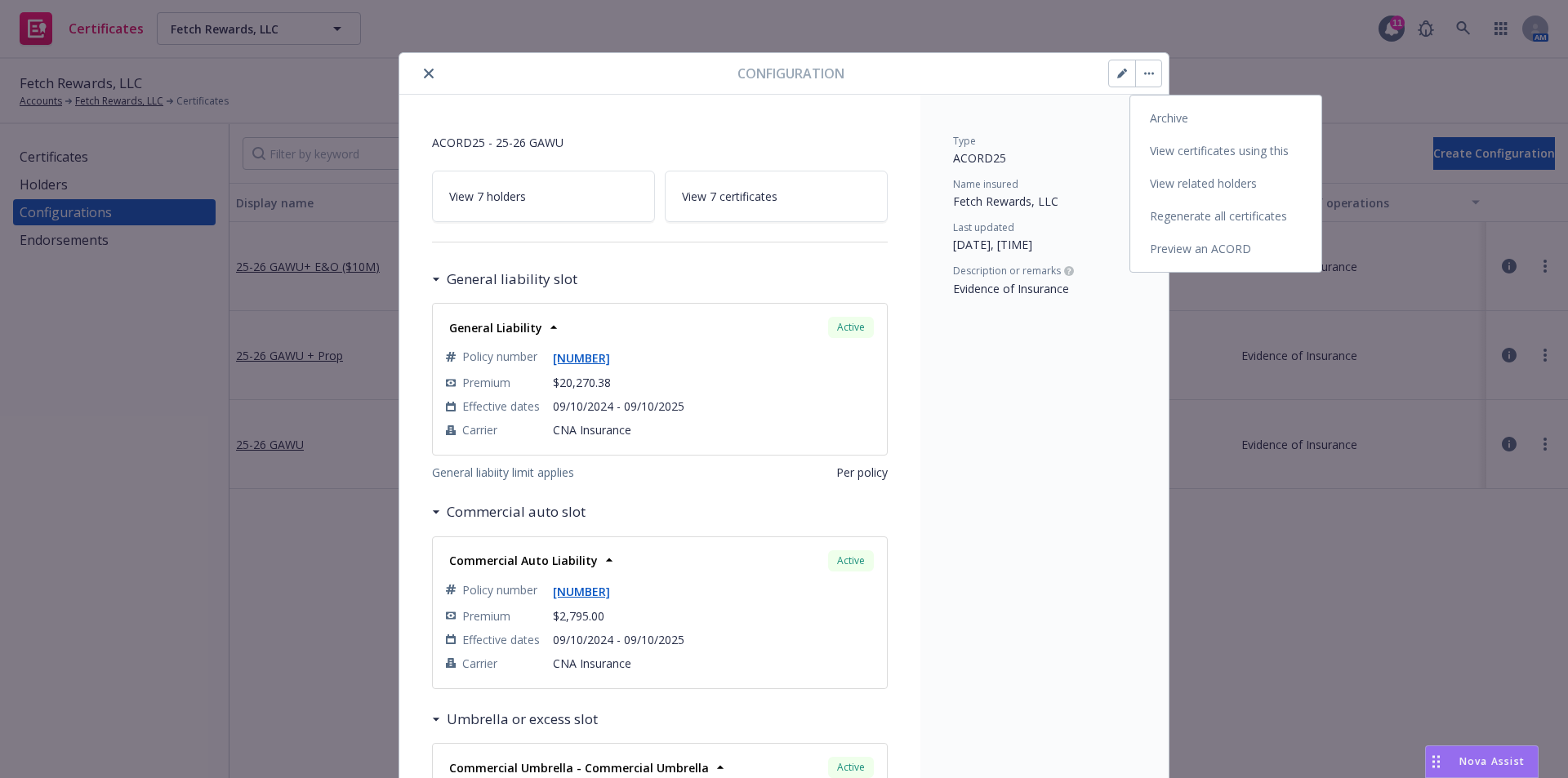 select on "Acord_25" 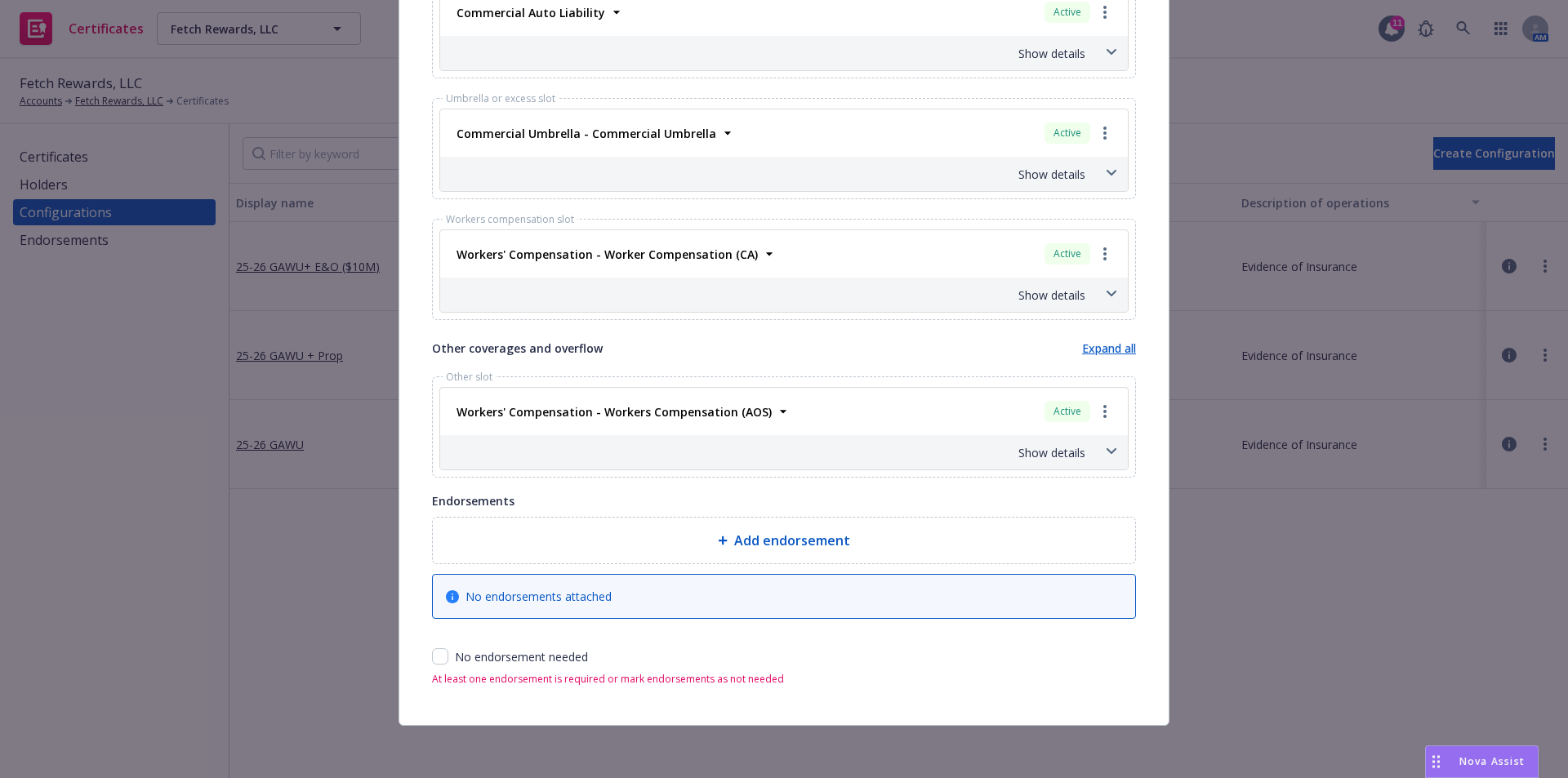 scroll, scrollTop: 825, scrollLeft: 0, axis: vertical 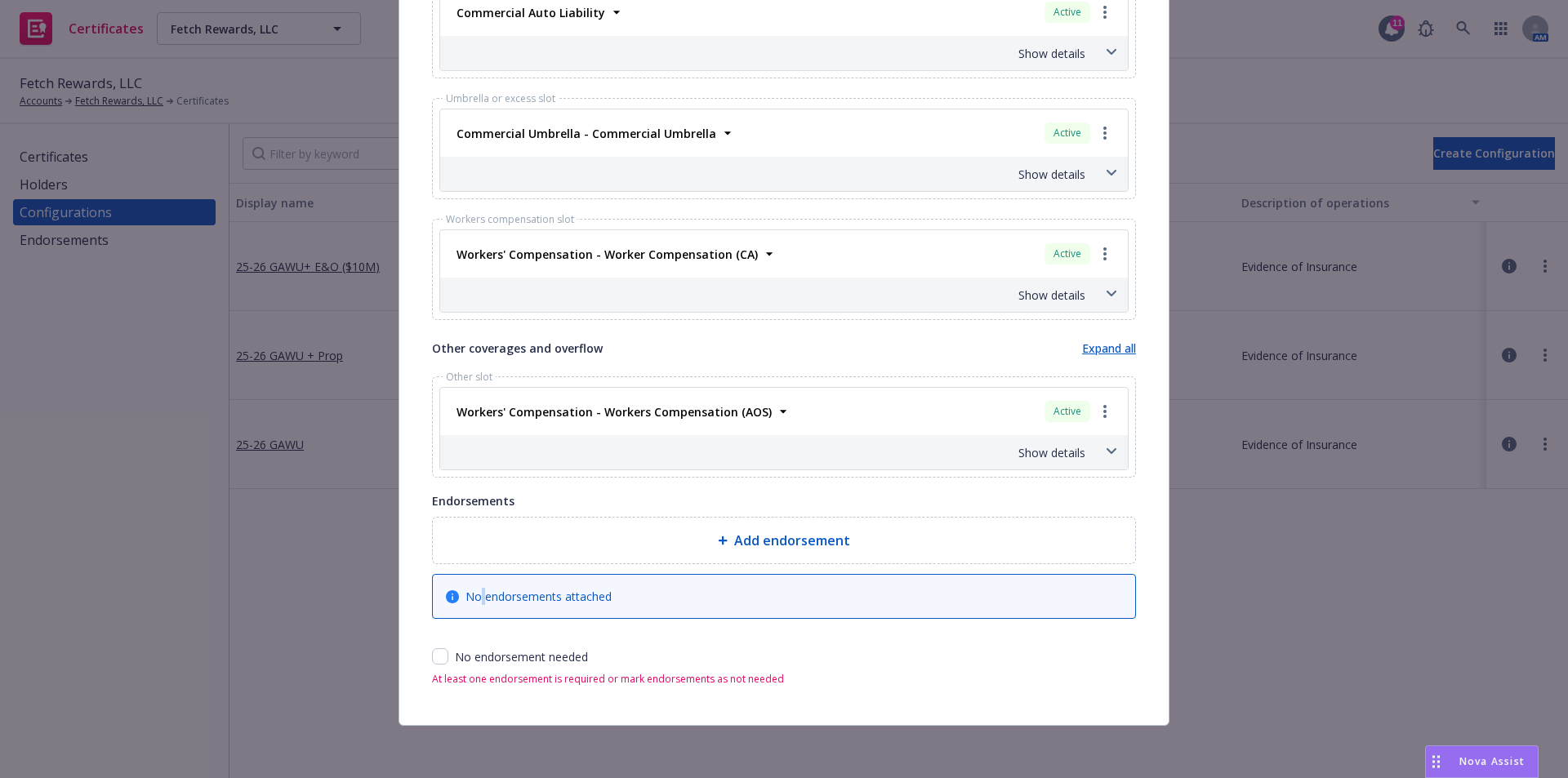 click on "No endorsements attached" at bounding box center (784, 596) 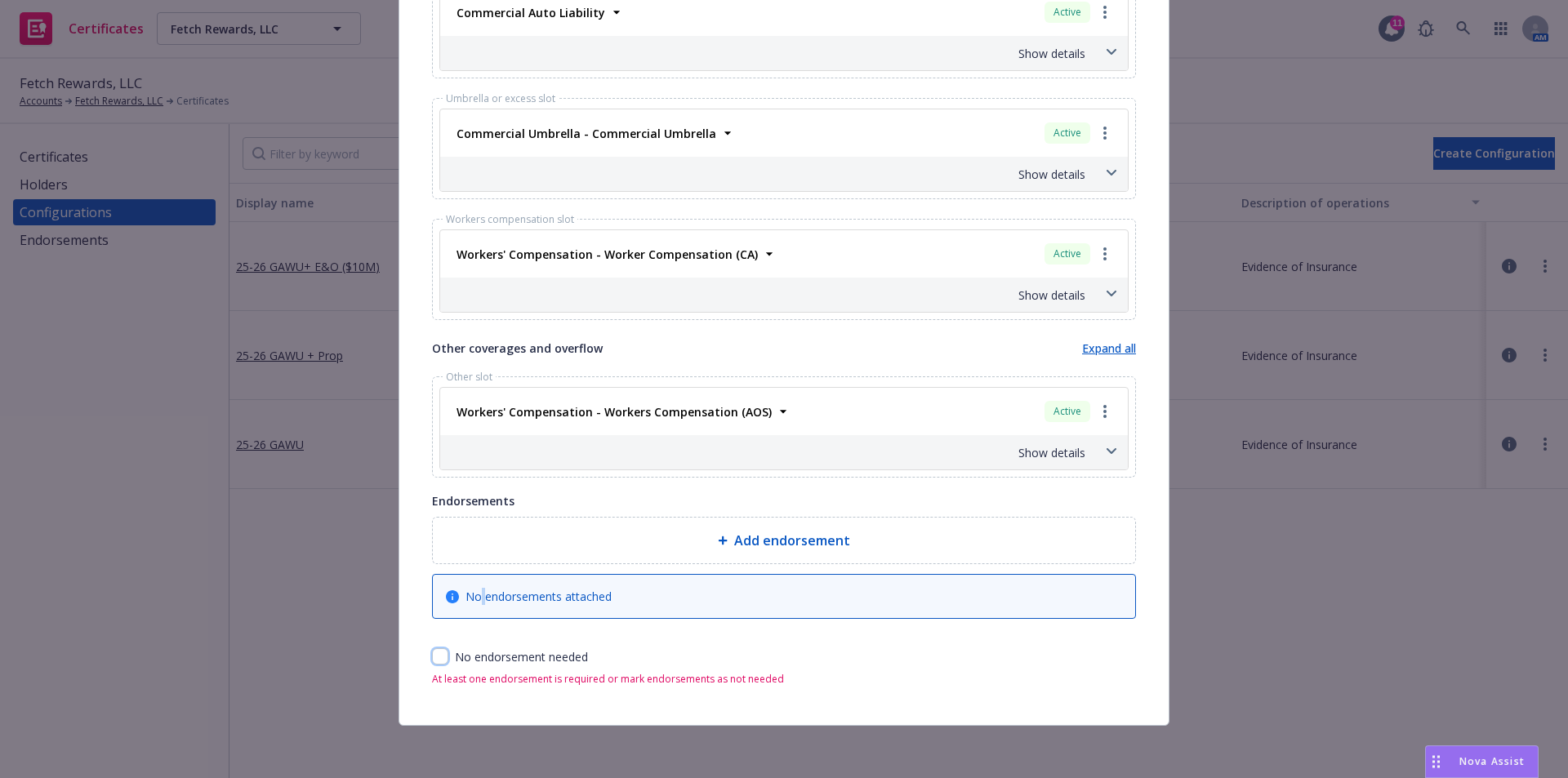 click at bounding box center (440, 656) 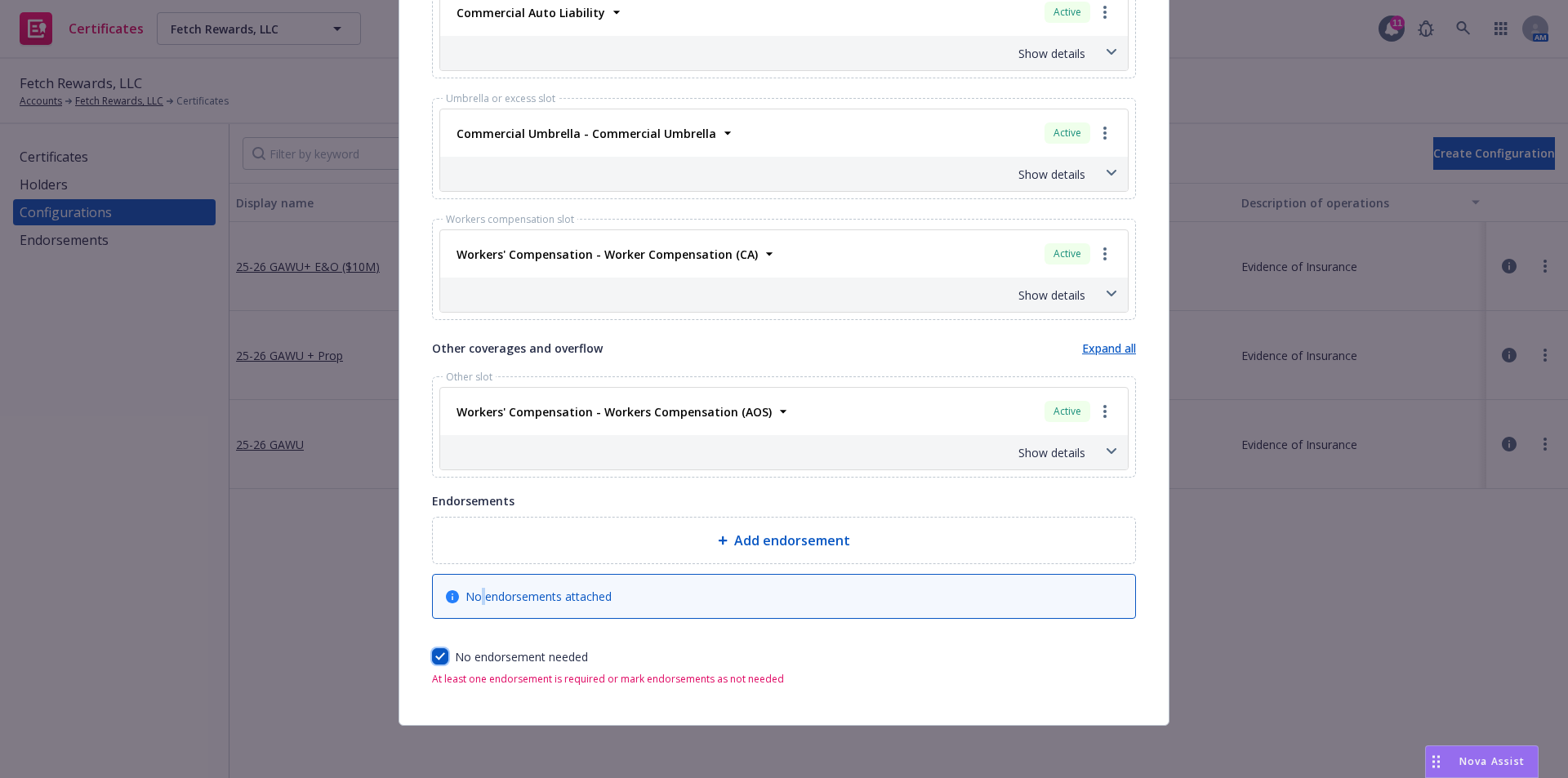 scroll, scrollTop: 805, scrollLeft: 0, axis: vertical 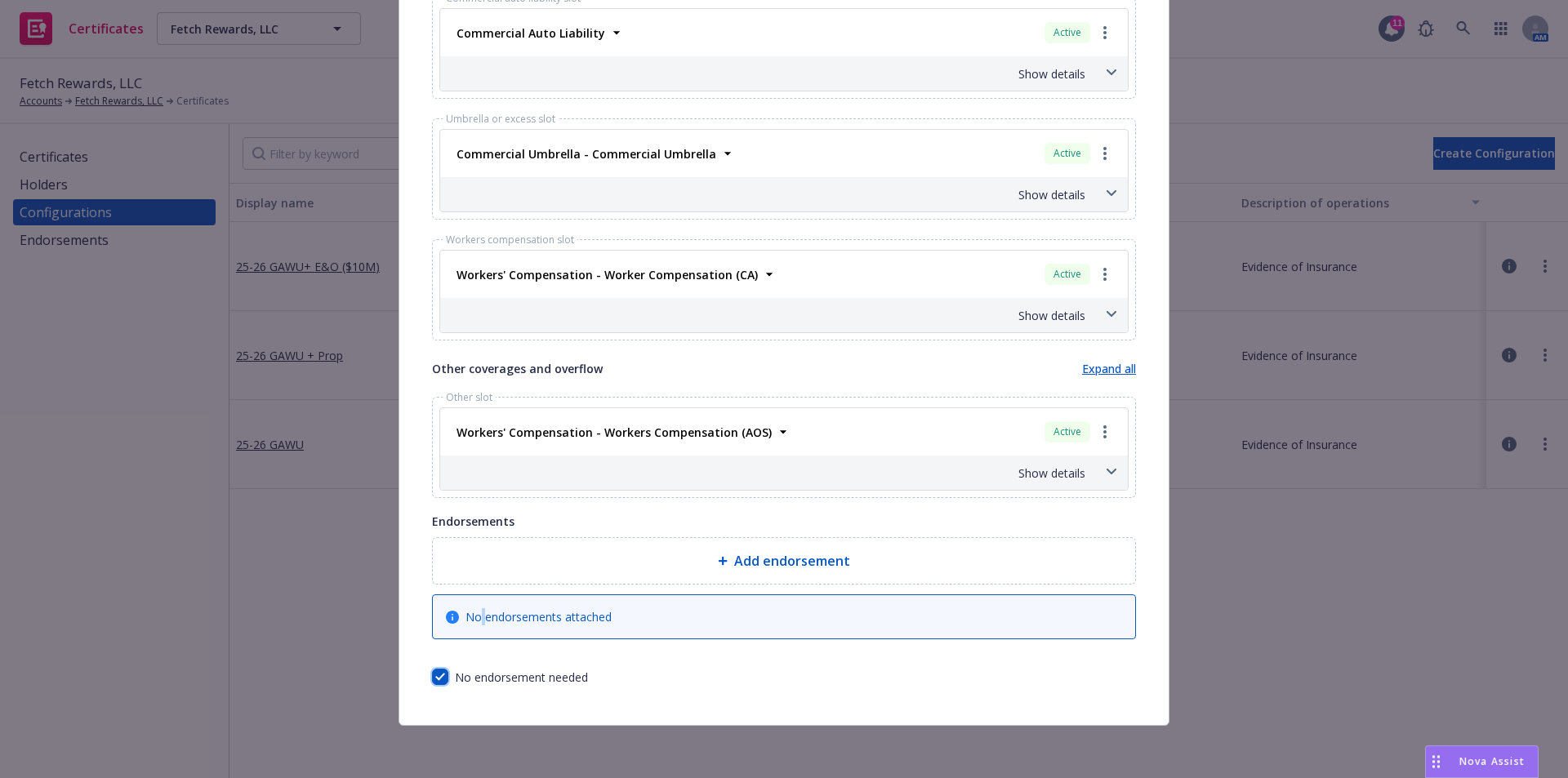 click at bounding box center [440, 677] 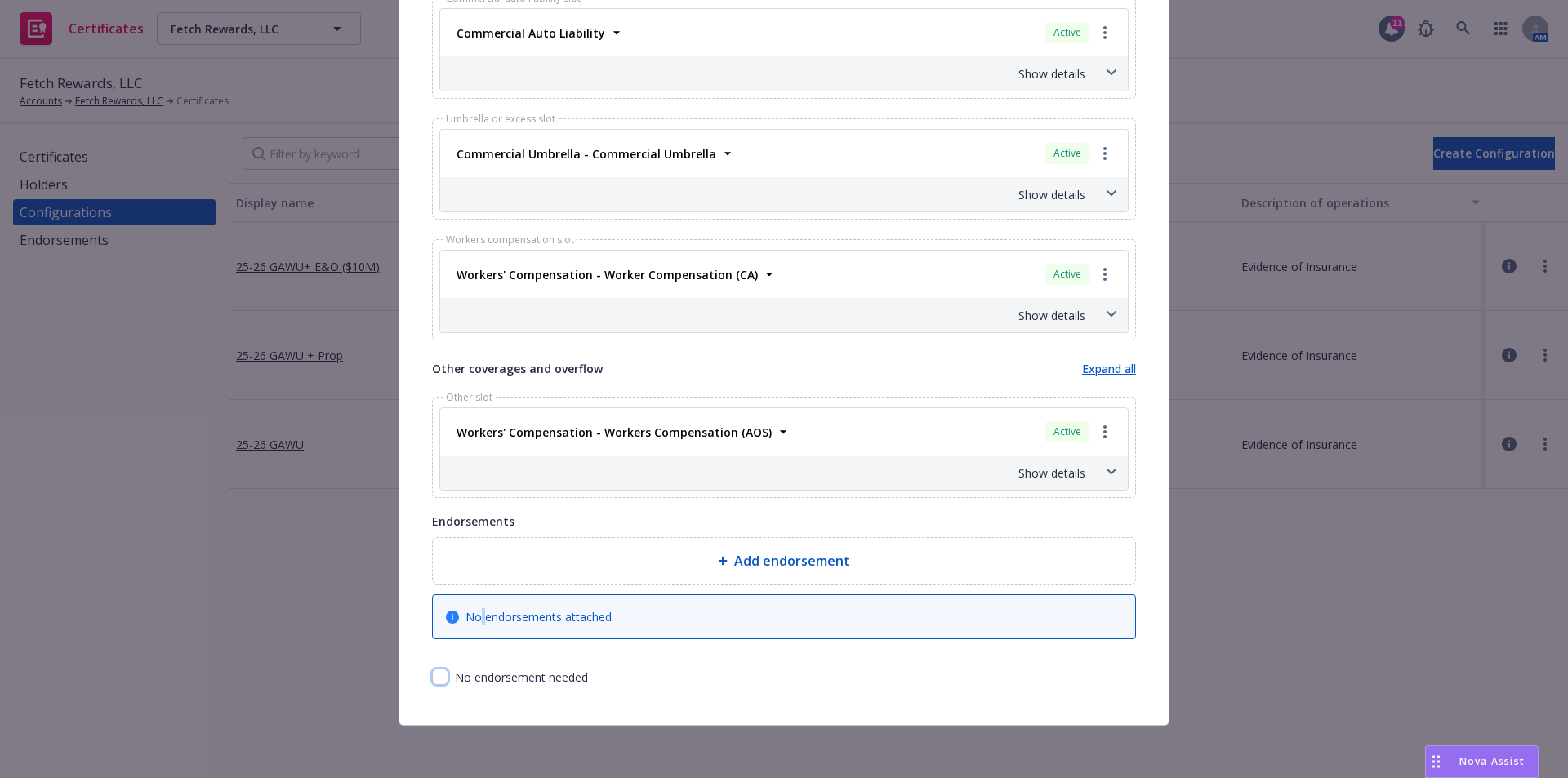 checkbox on "false" 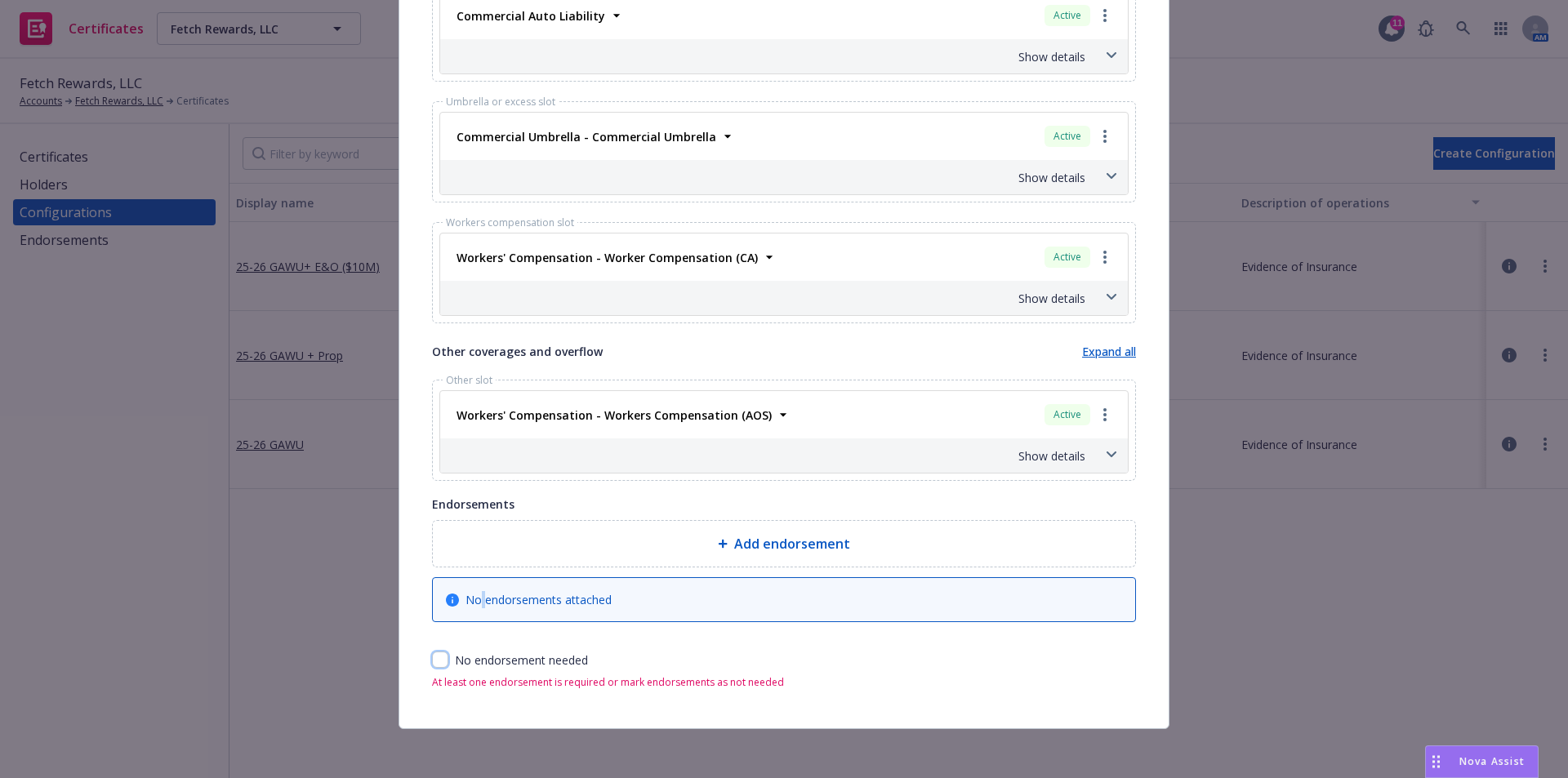 scroll, scrollTop: 825, scrollLeft: 0, axis: vertical 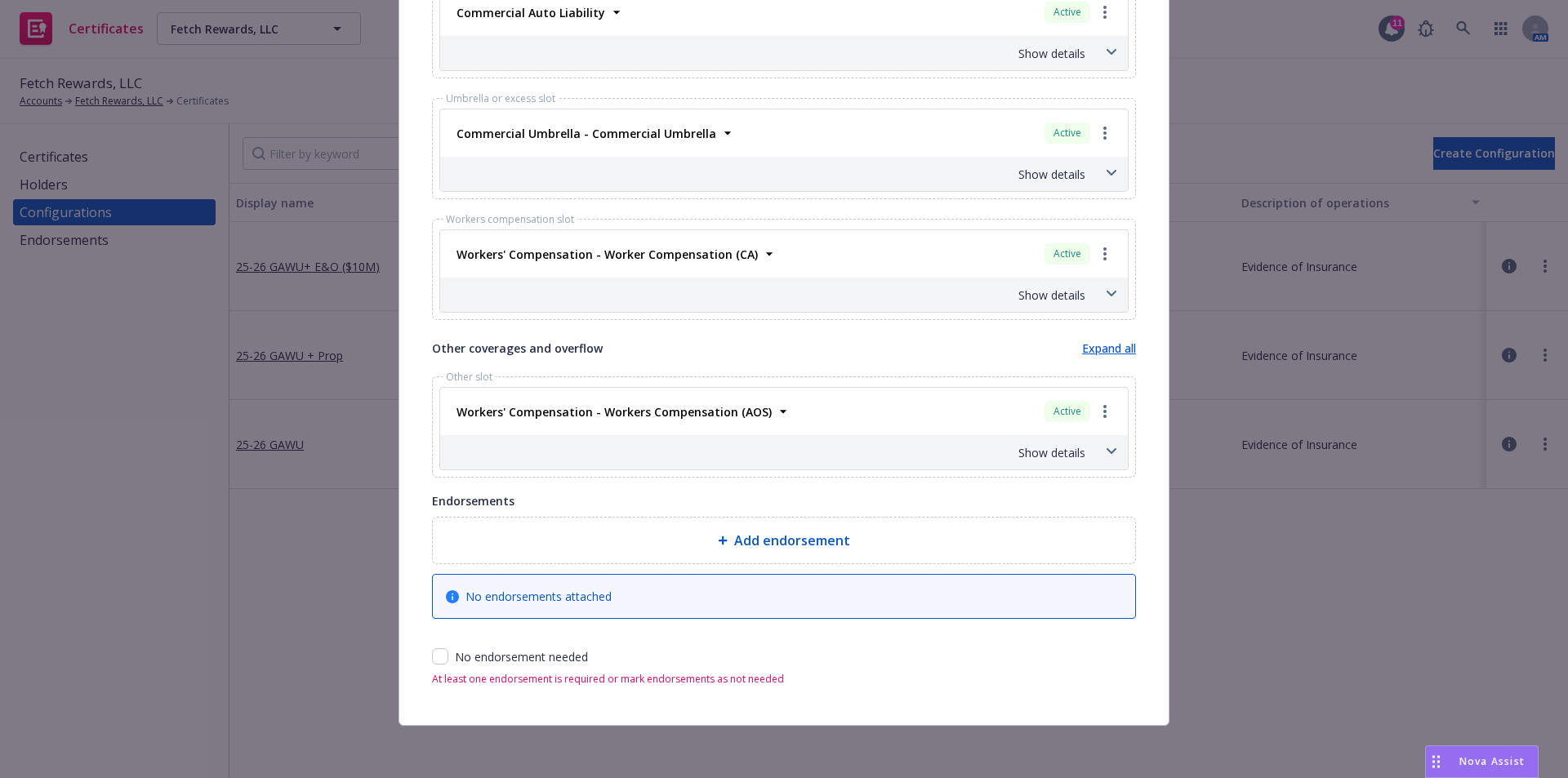 click on "Add endorsement" at bounding box center (784, 540) 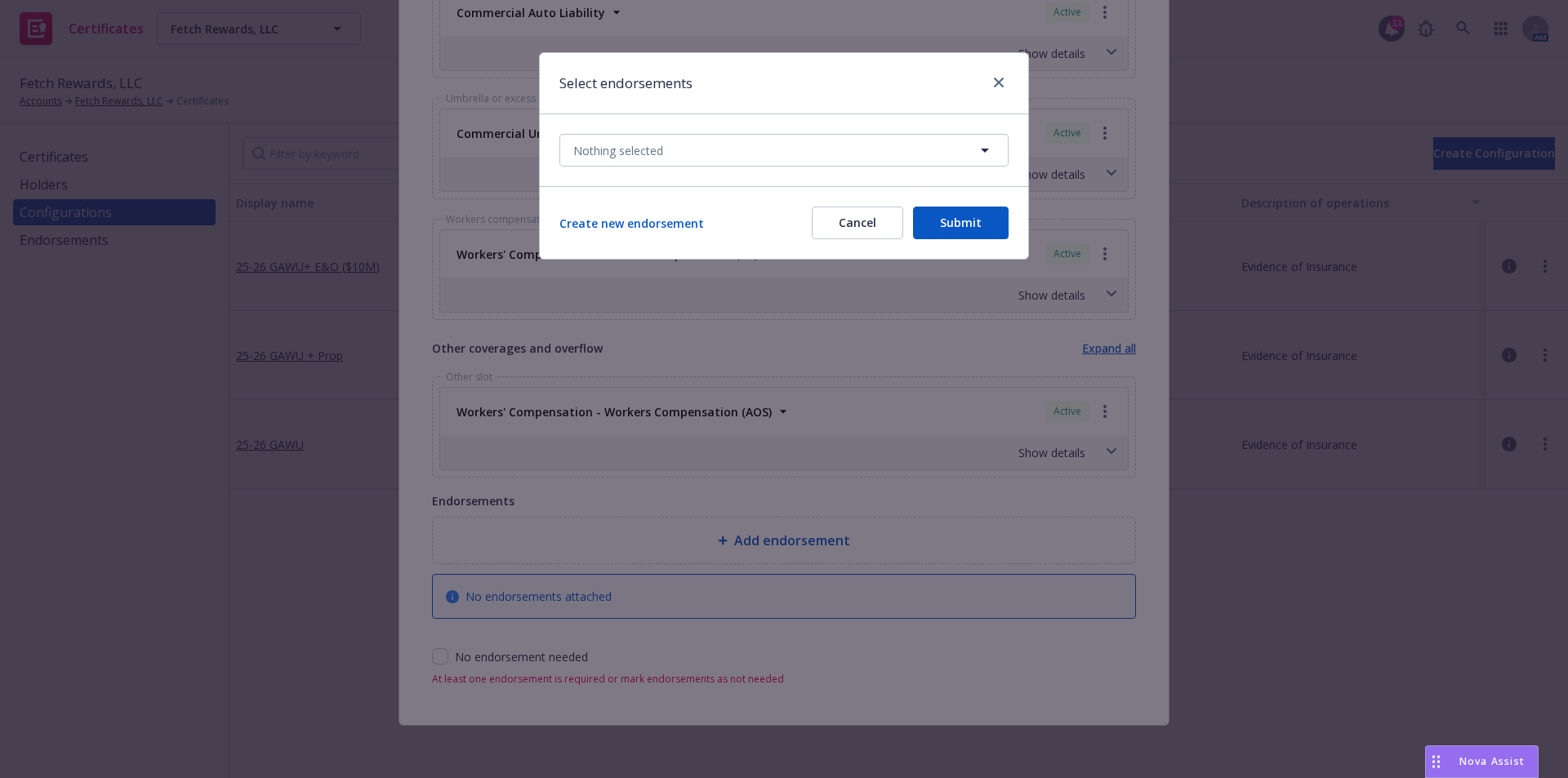 click on "Cancel" at bounding box center [858, 223] 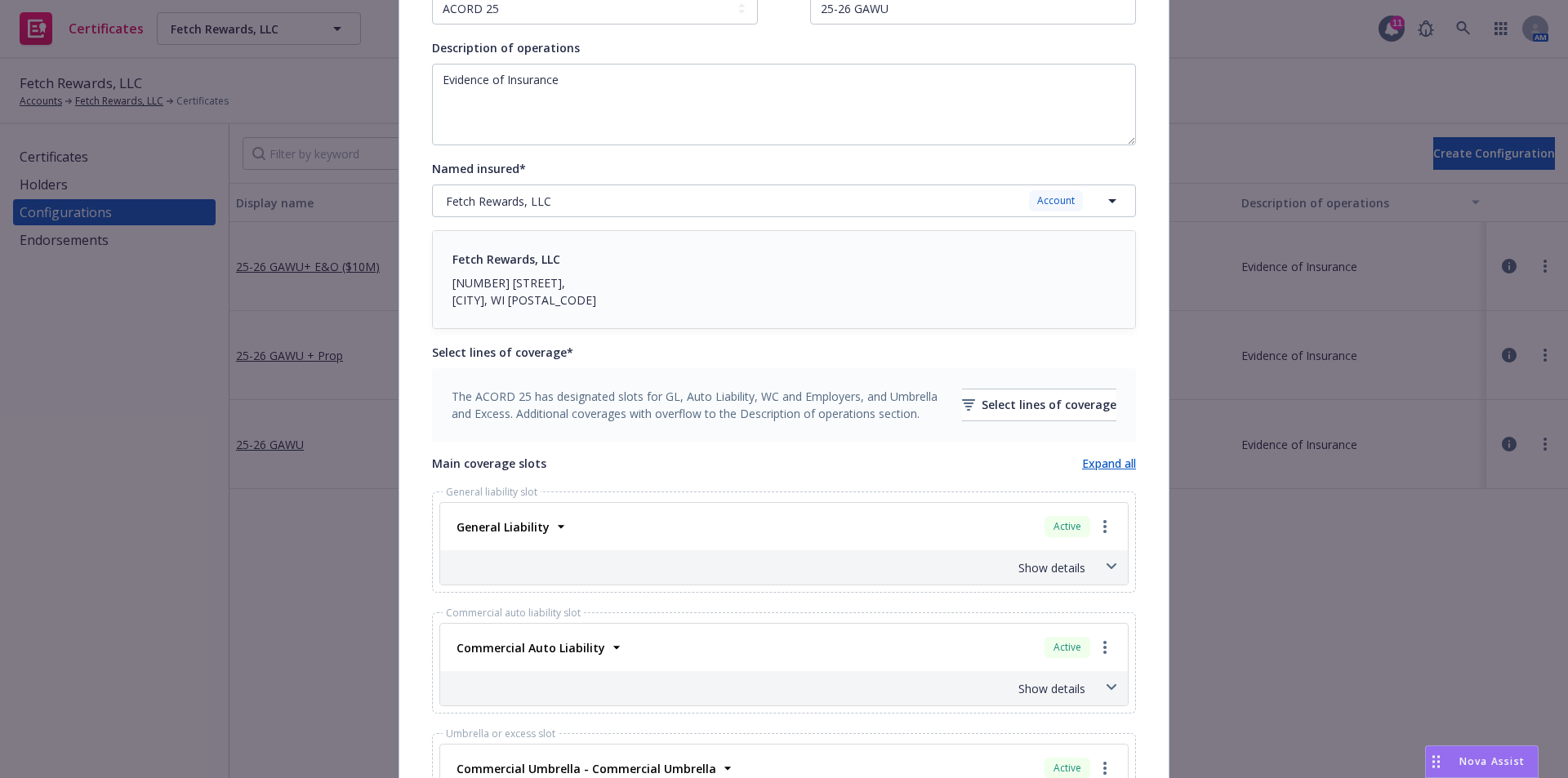 scroll, scrollTop: 0, scrollLeft: 0, axis: both 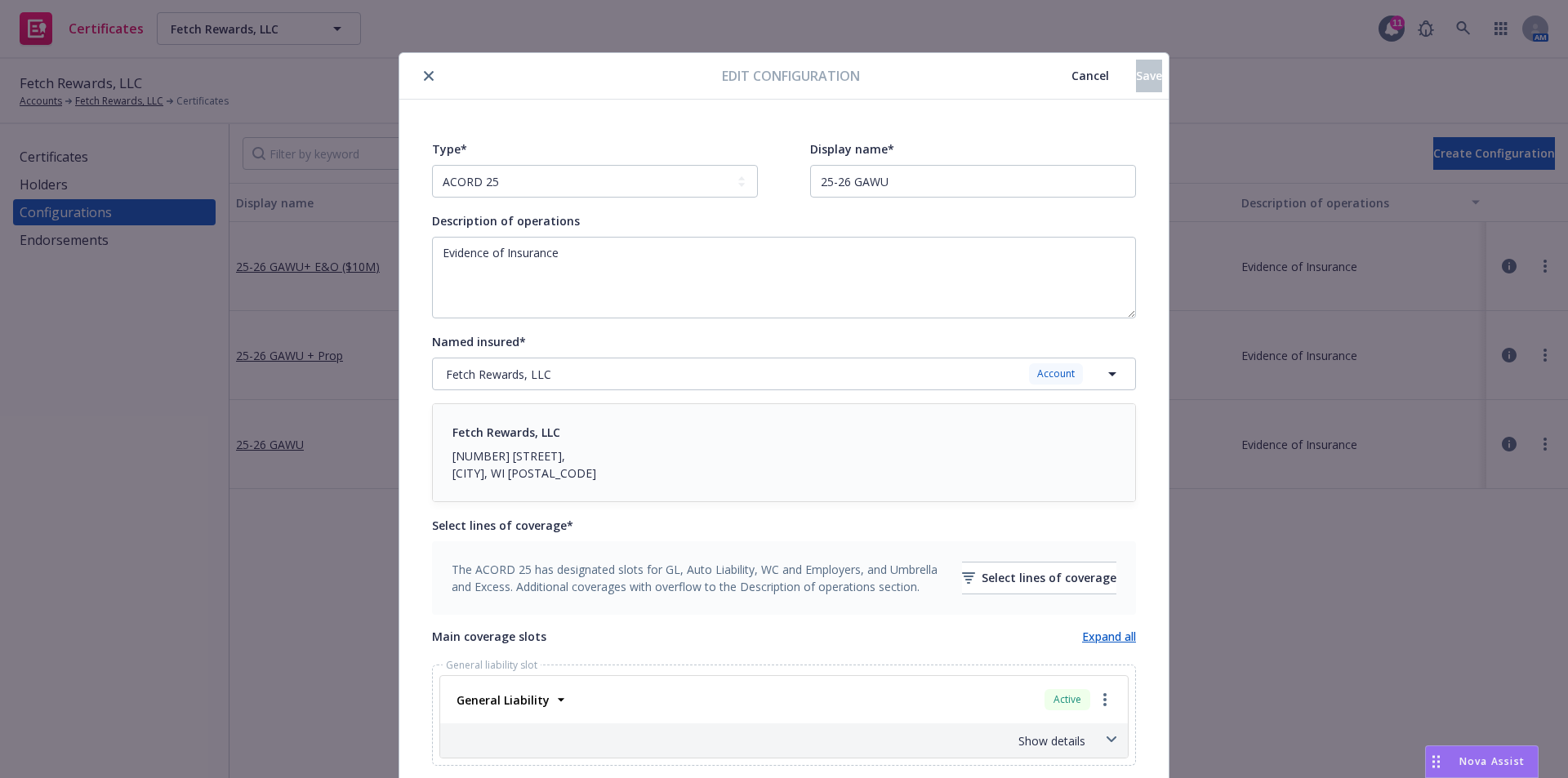 click at bounding box center (429, 76) 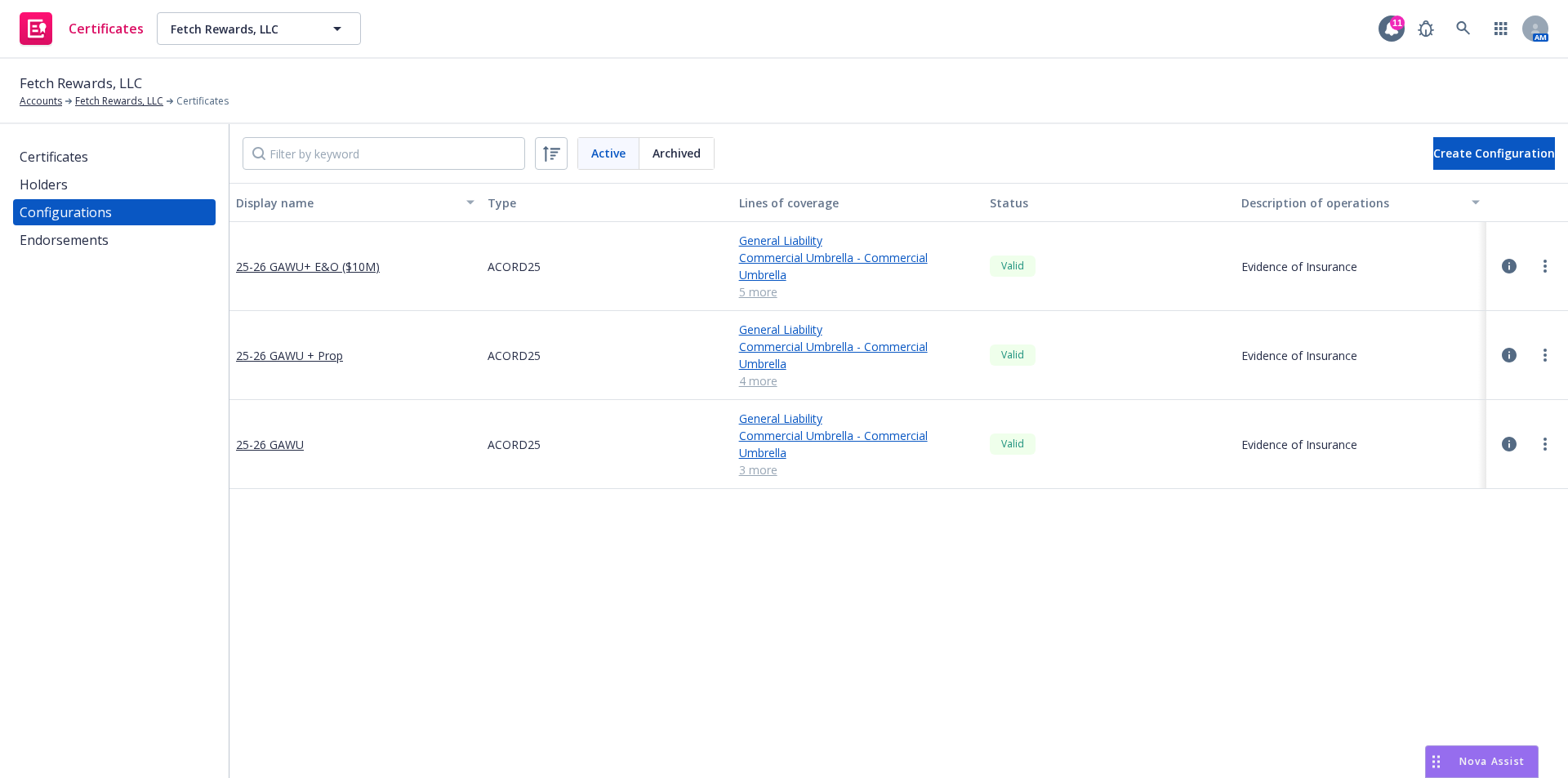 click on "Endorsements" at bounding box center (64, 240) 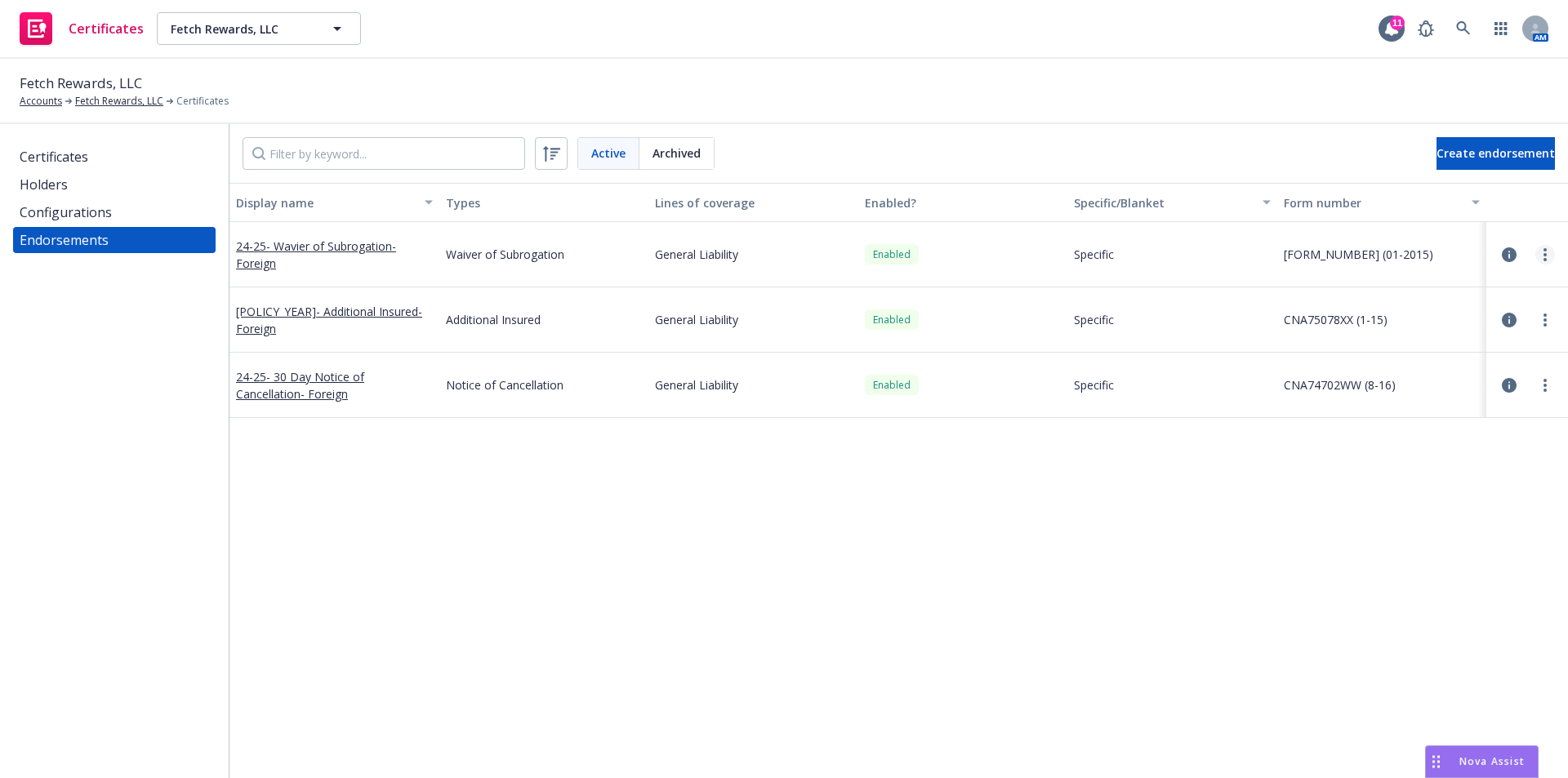 click at bounding box center (1545, 255) 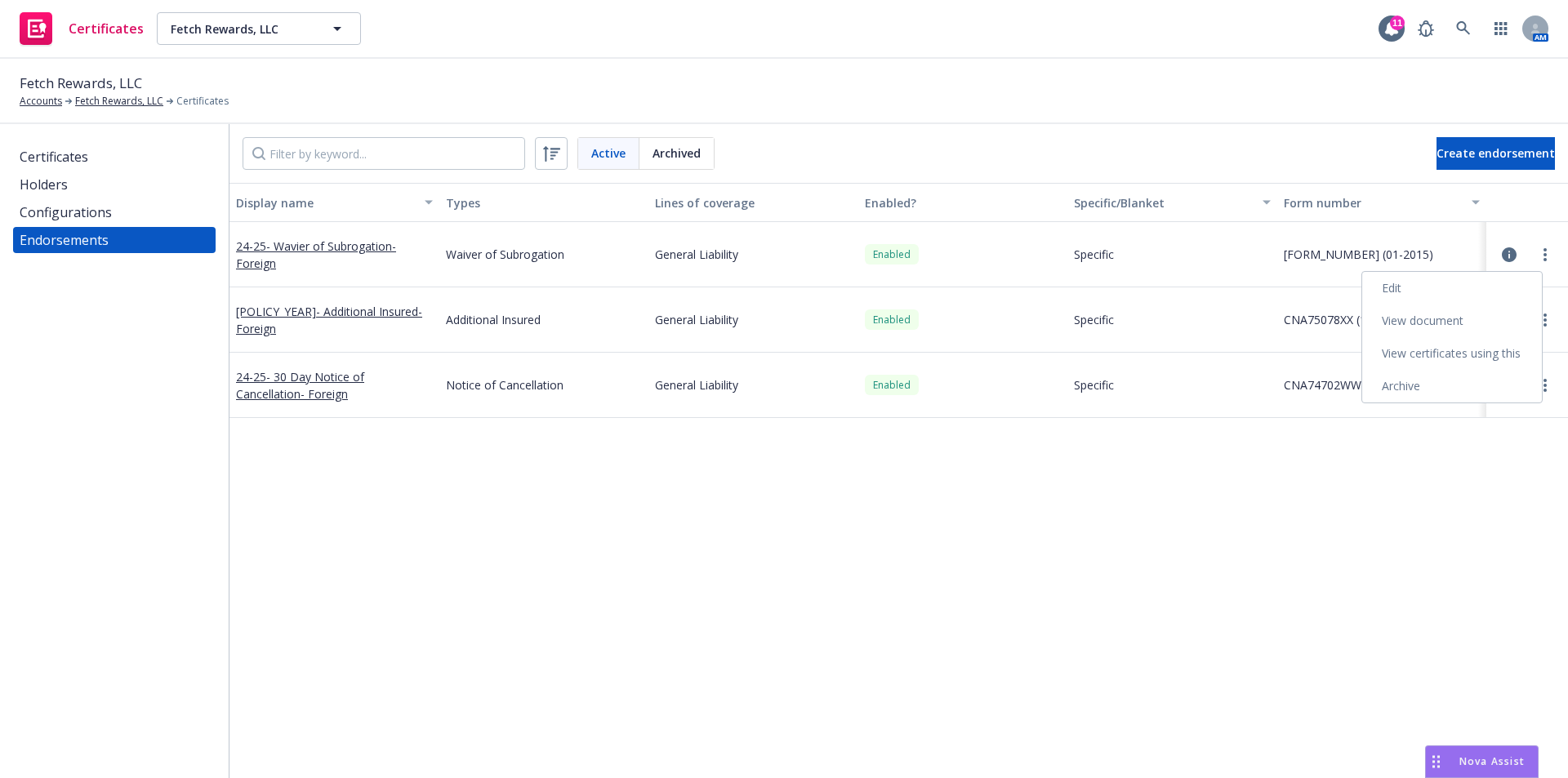 click on "Archive" at bounding box center (1452, 386) 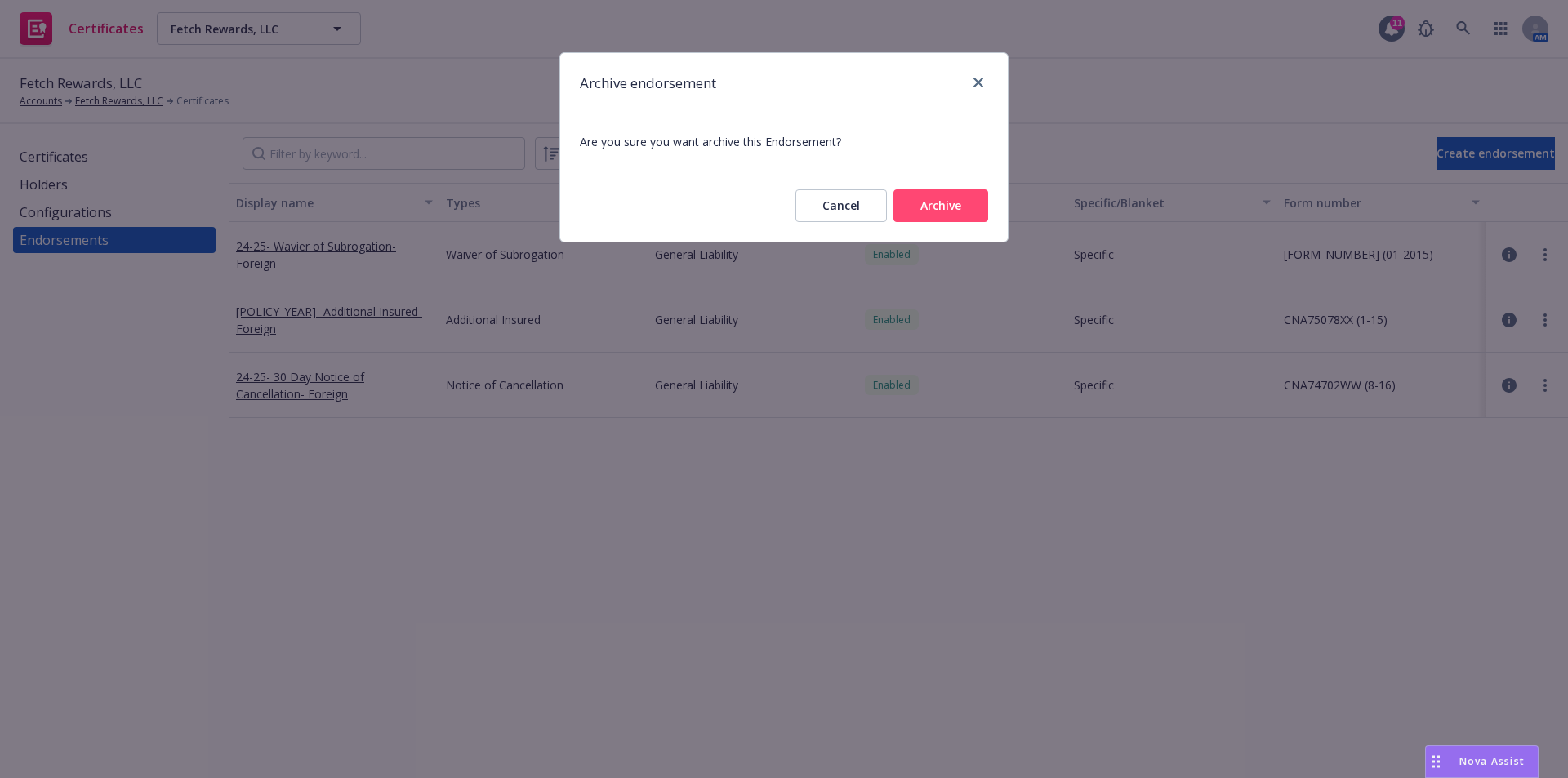 click on "Archive" at bounding box center [941, 206] 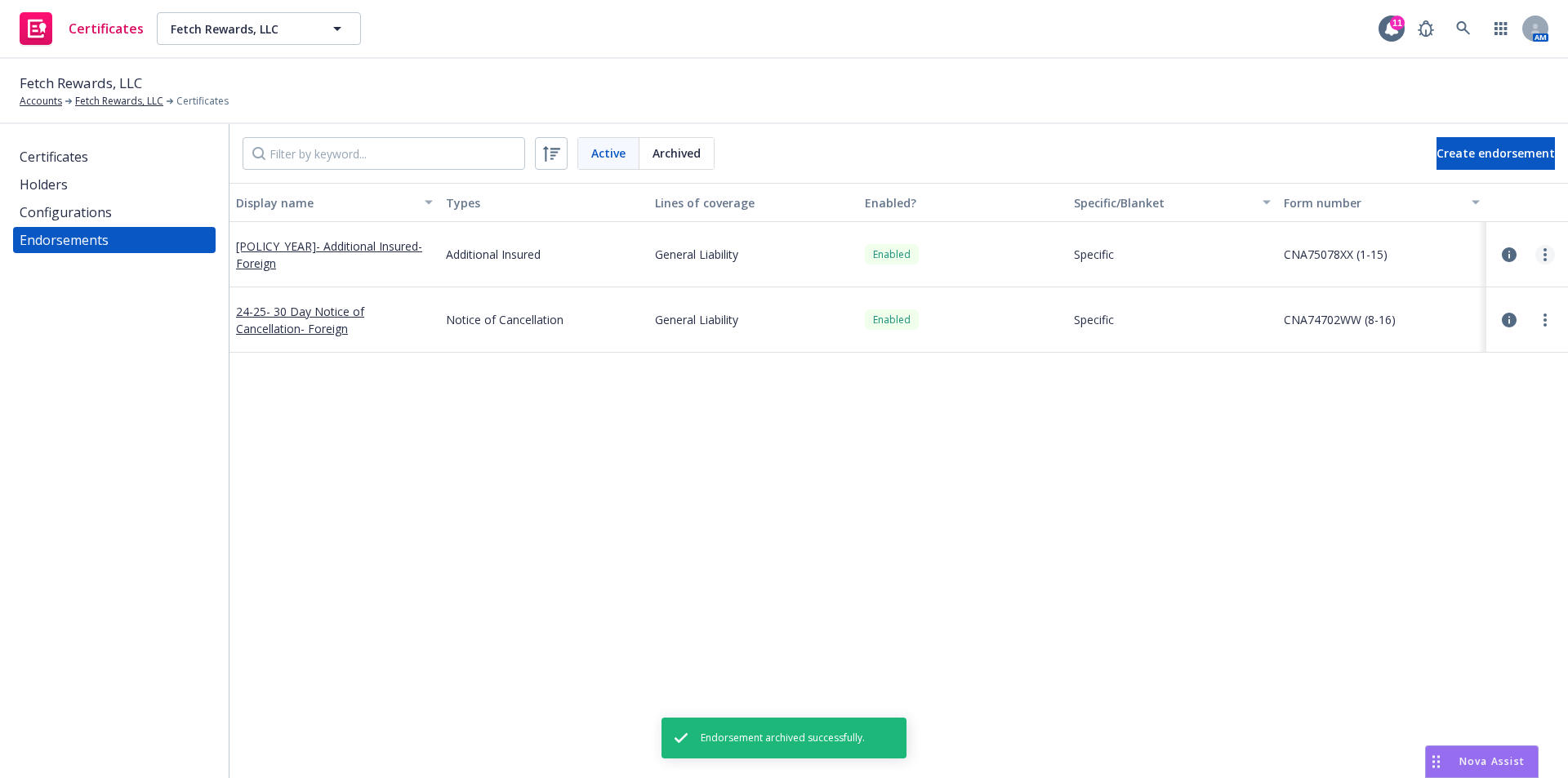 click at bounding box center (1545, 255) 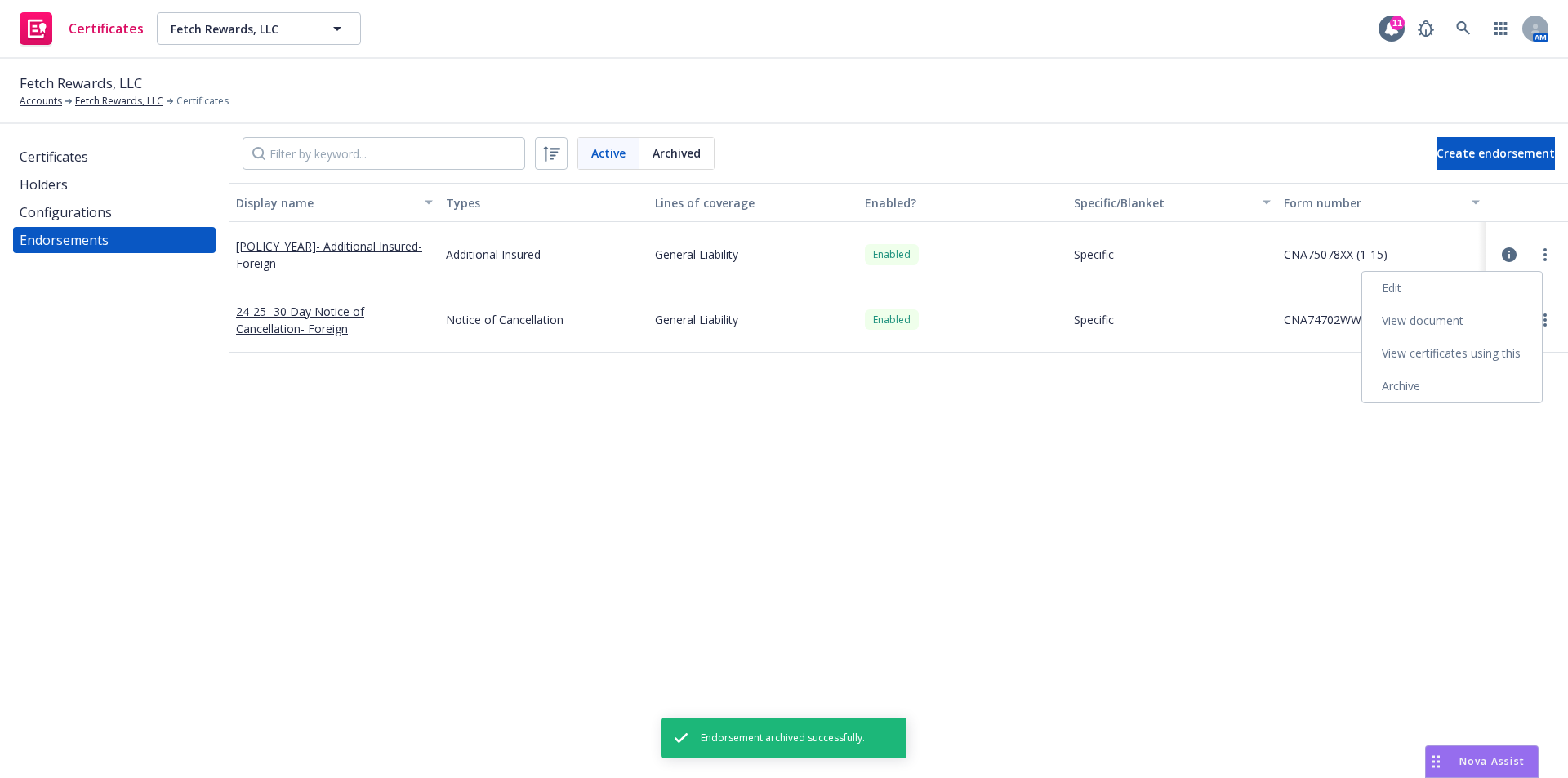 click on "Archive" at bounding box center (1452, 386) 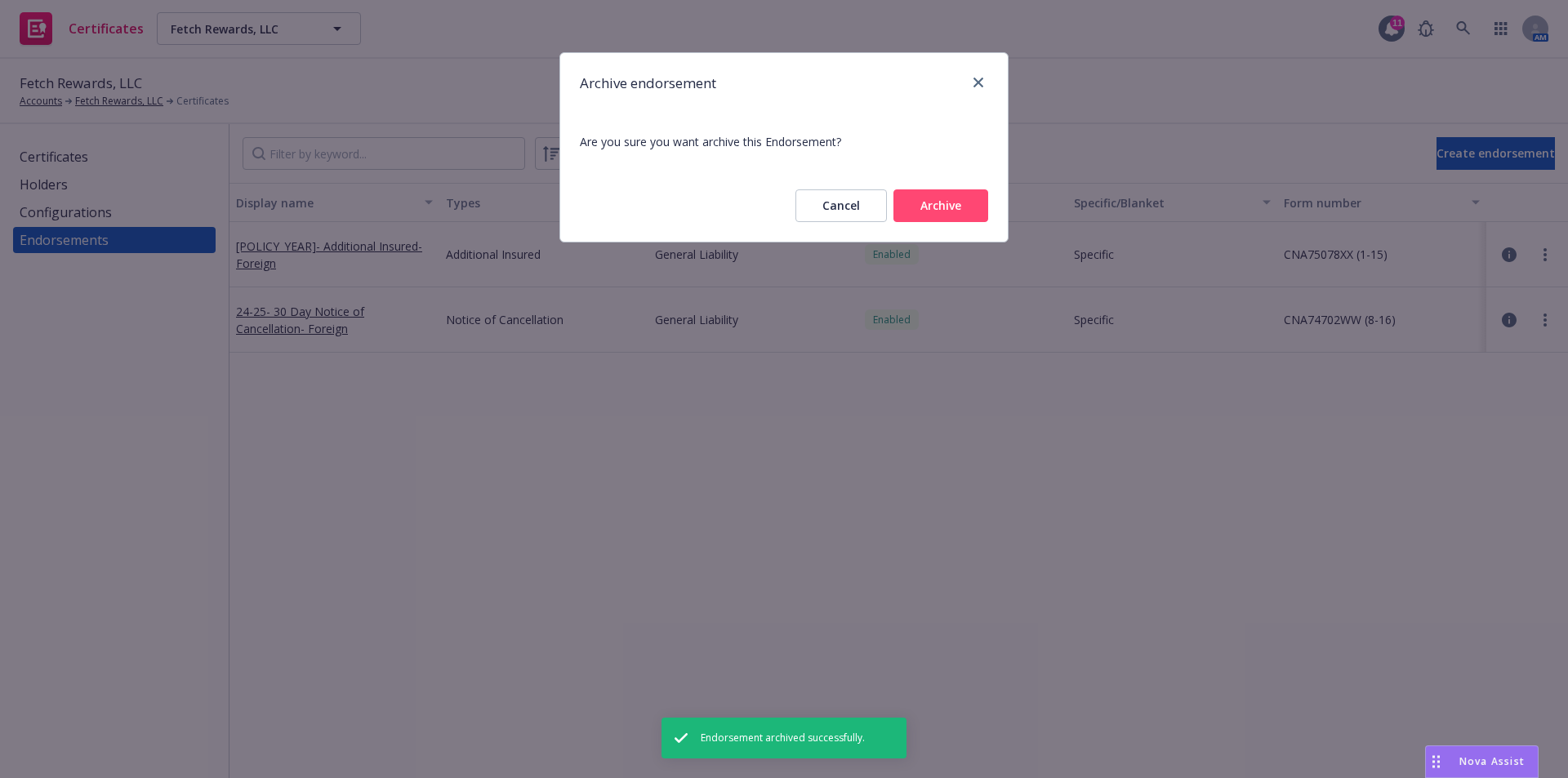 click on "Archive" at bounding box center (941, 206) 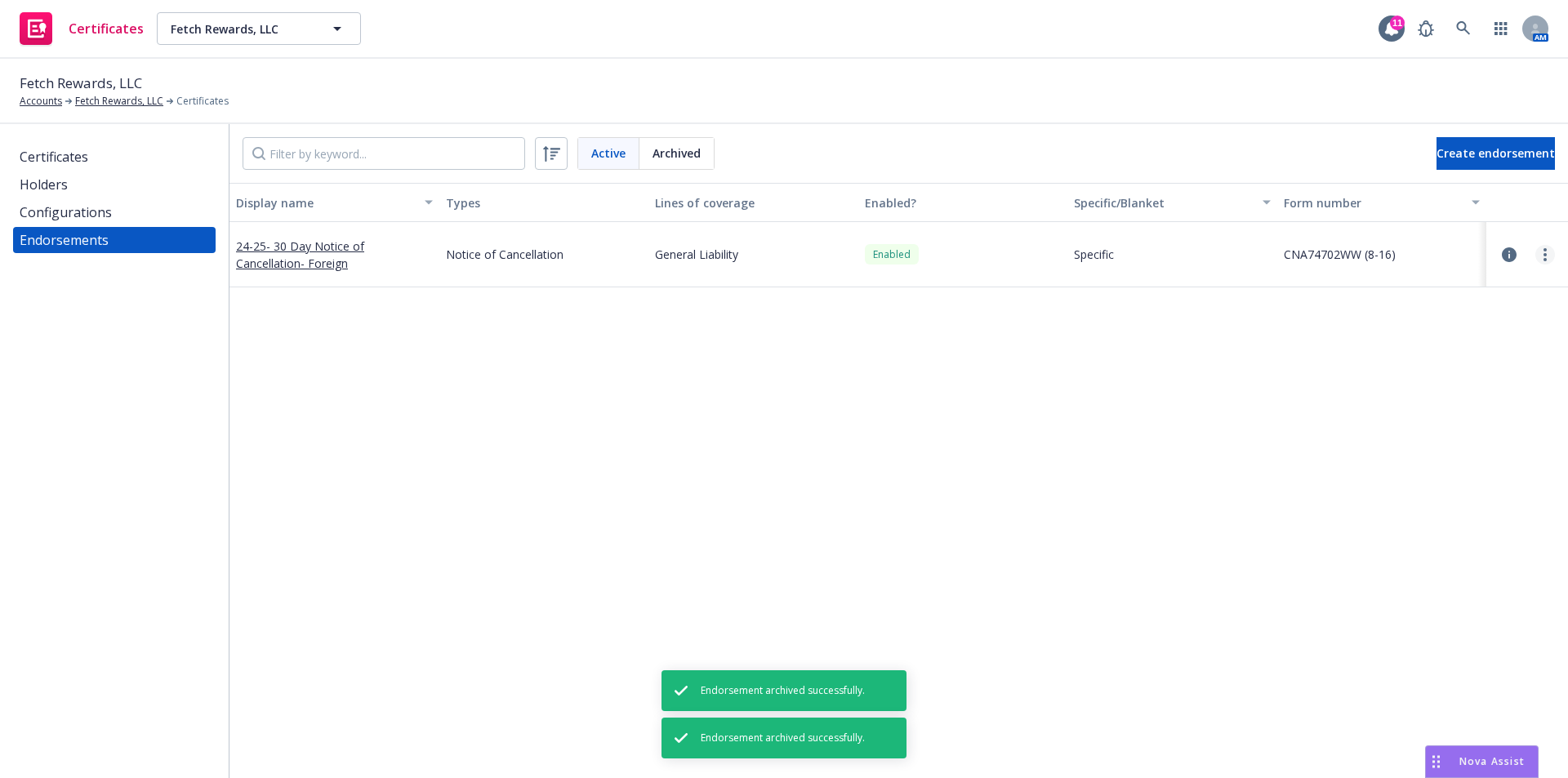 click 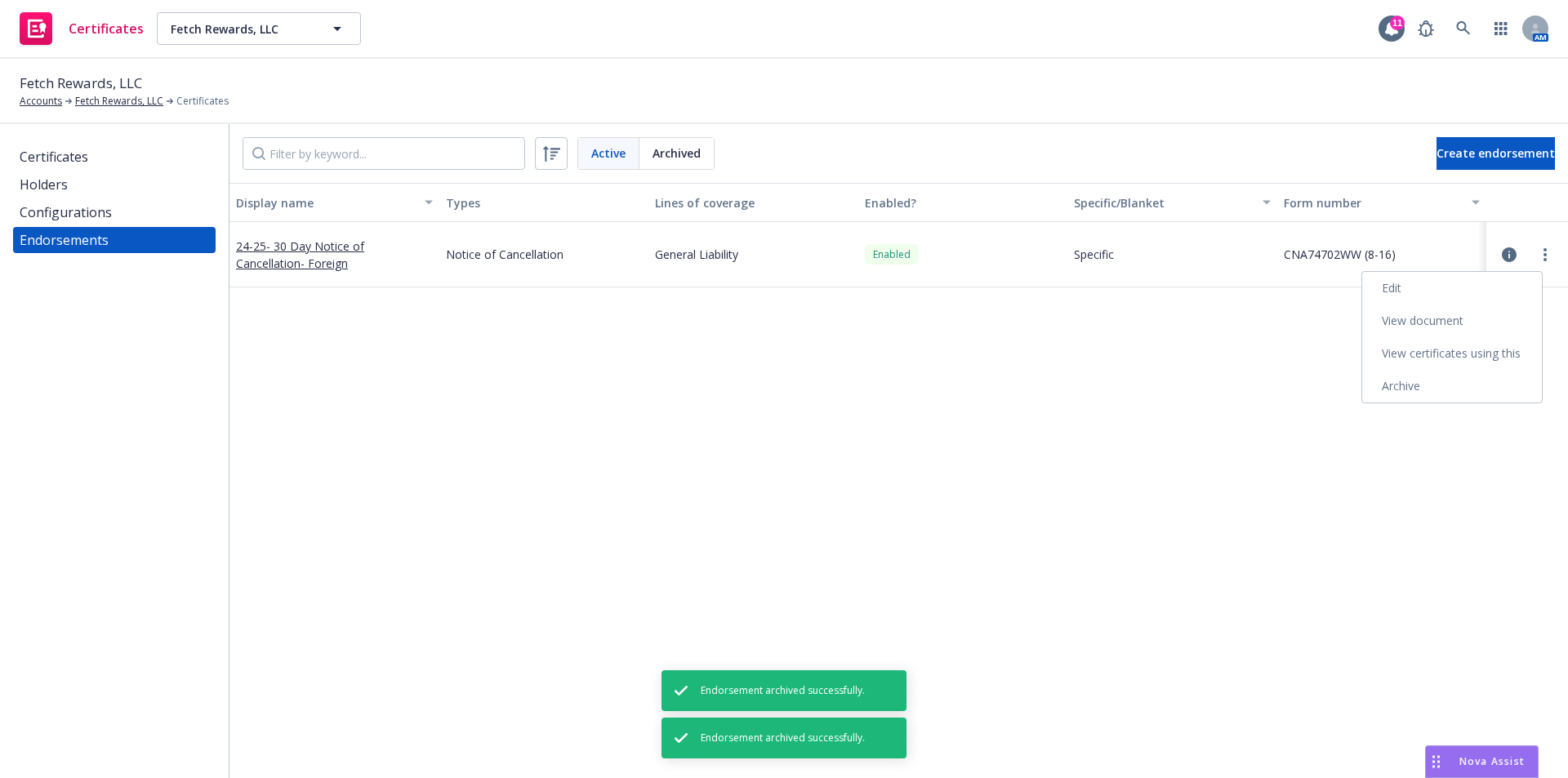 click on "Archive" at bounding box center [1452, 386] 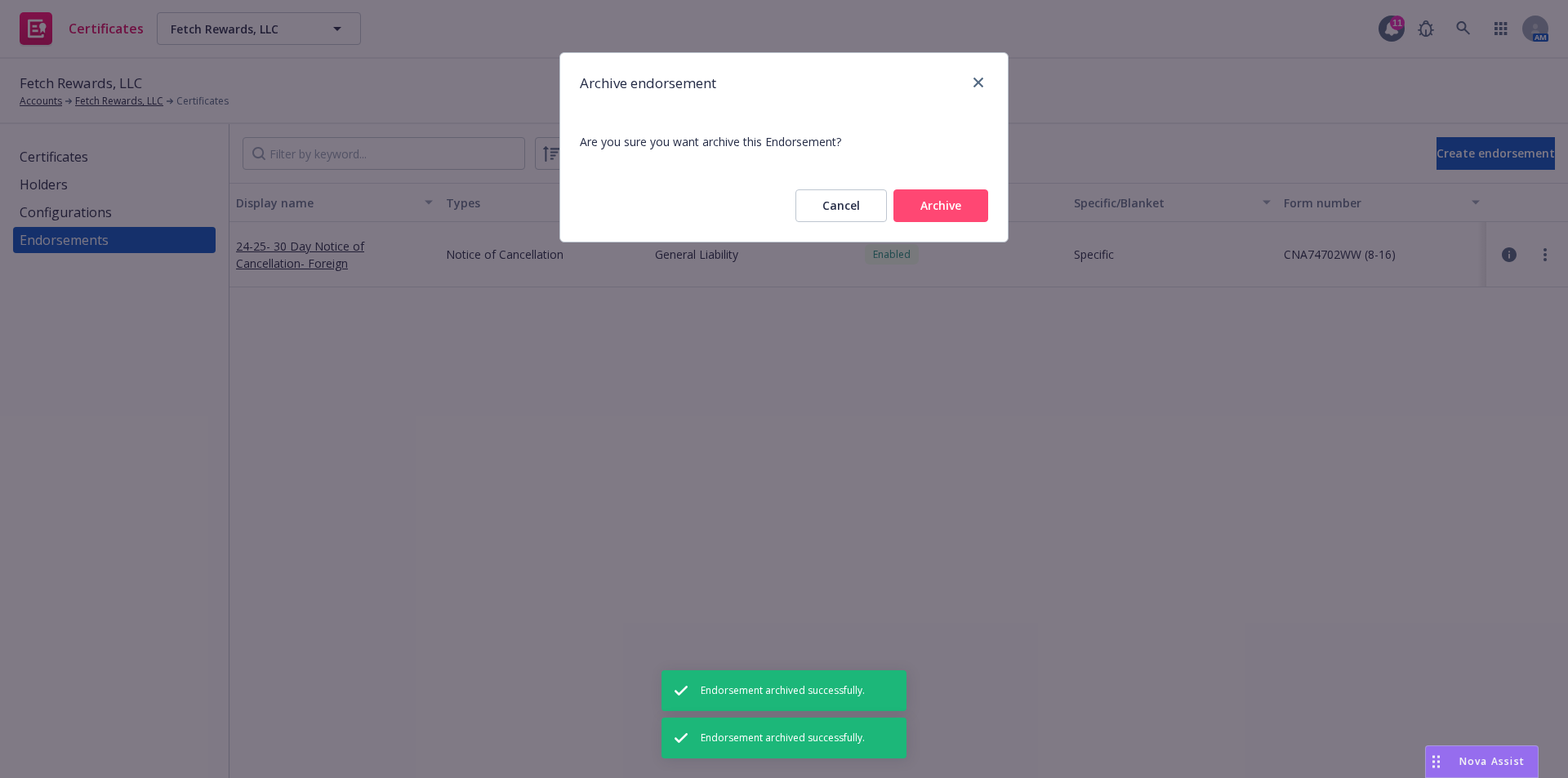 click on "Archive" at bounding box center [941, 206] 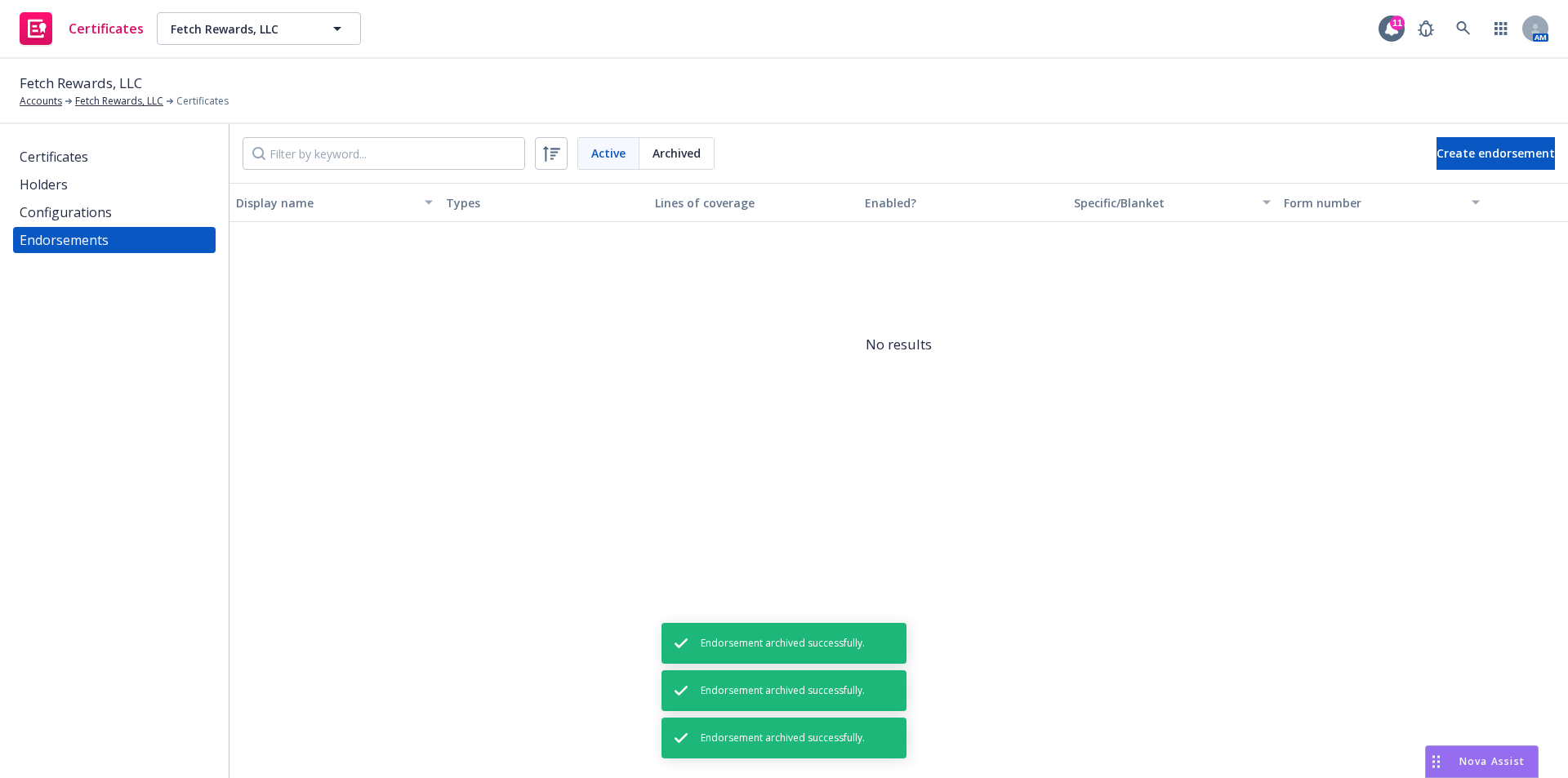 click on "Configurations" at bounding box center (65, 212) 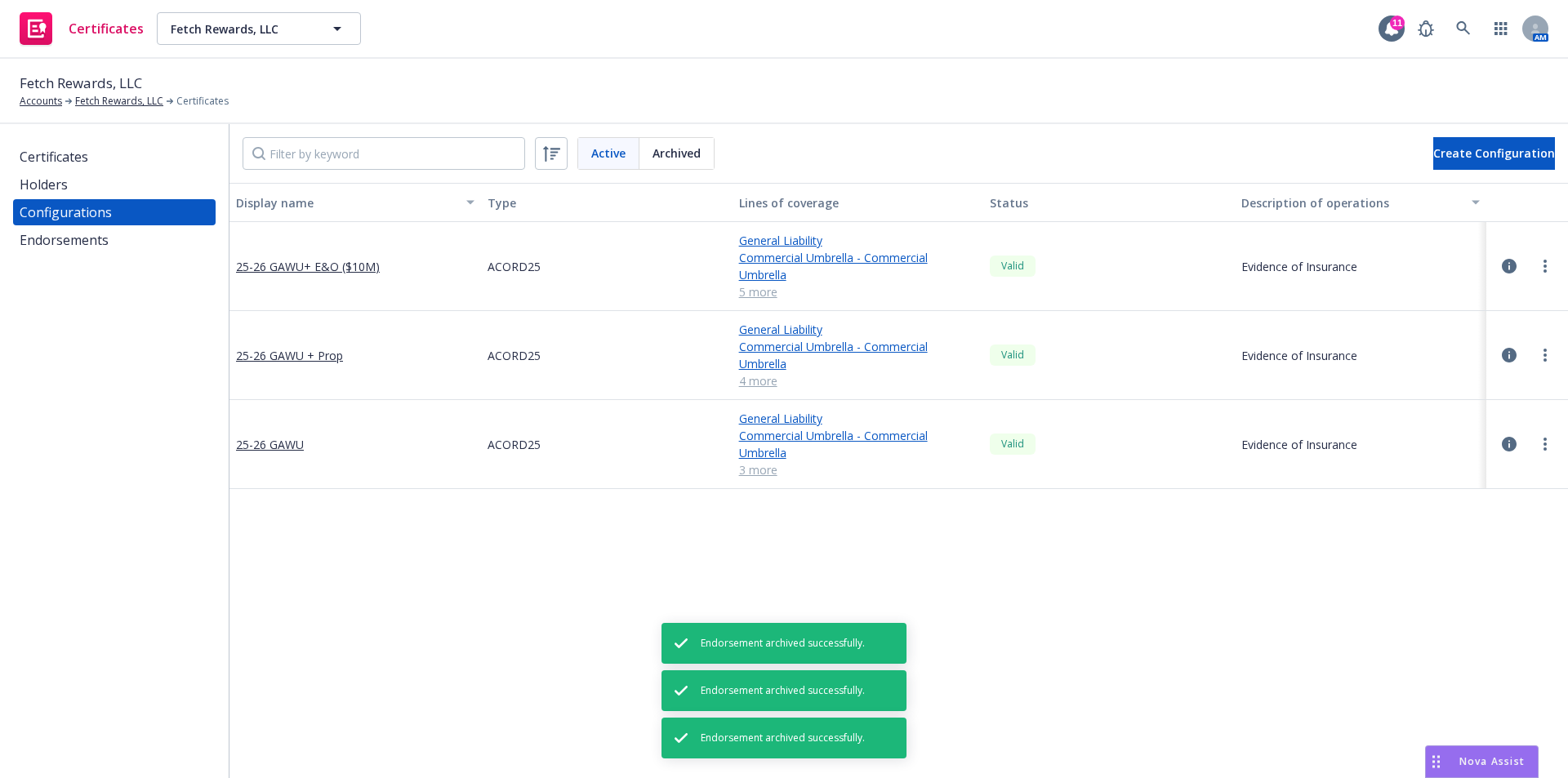 click on "Holders" at bounding box center [114, 184] 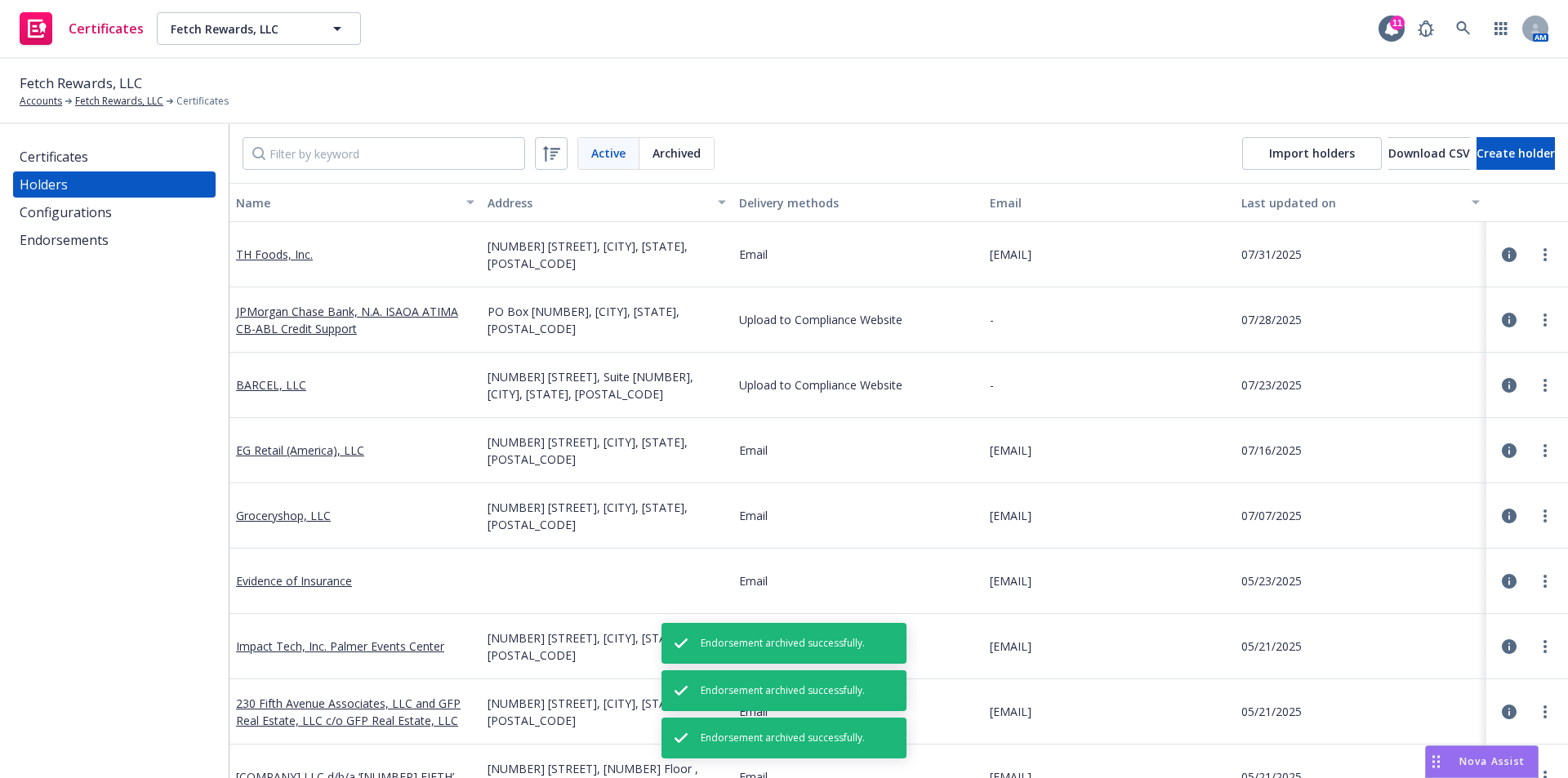click on "Certificates" at bounding box center (114, 157) 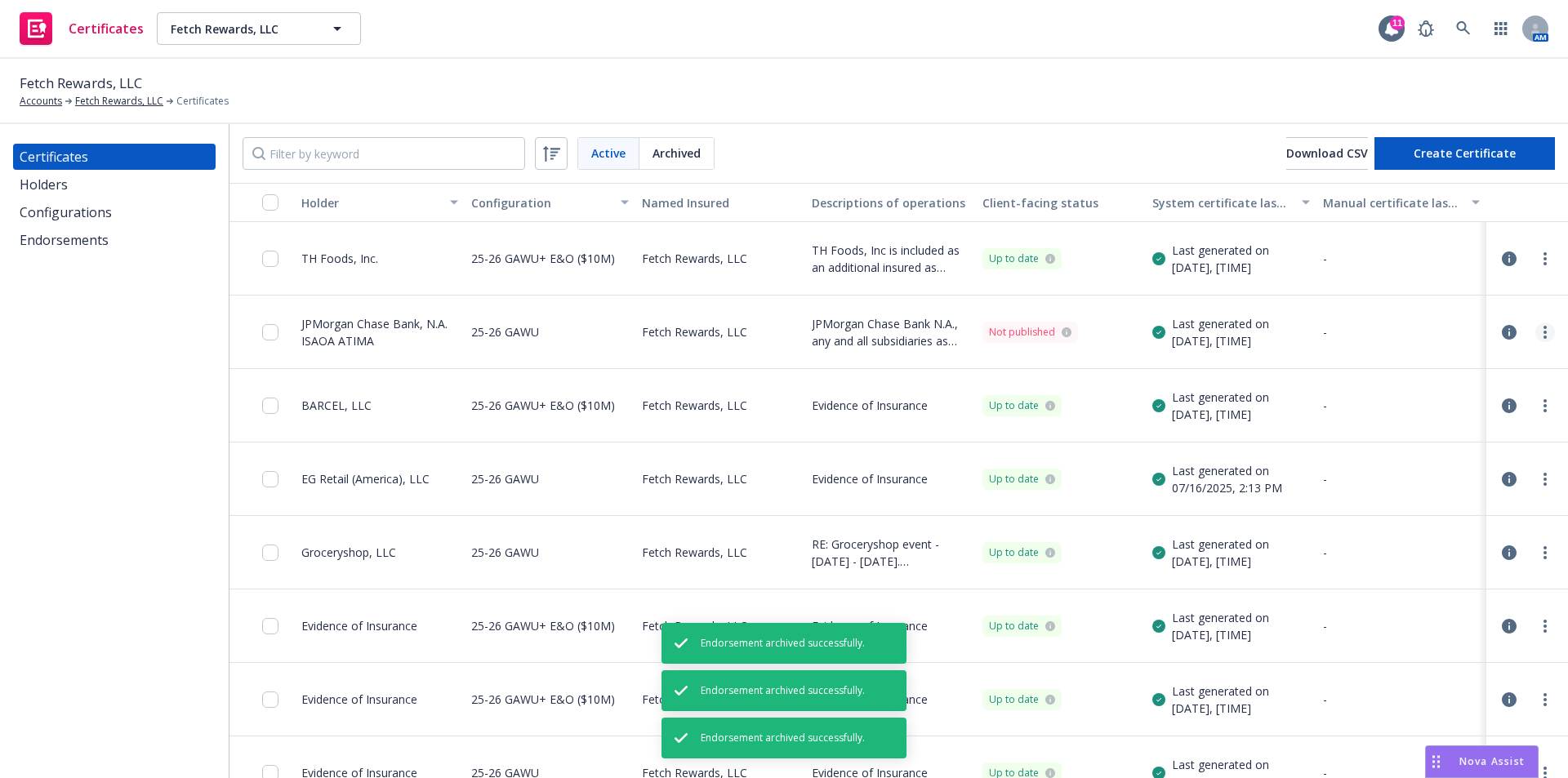 click 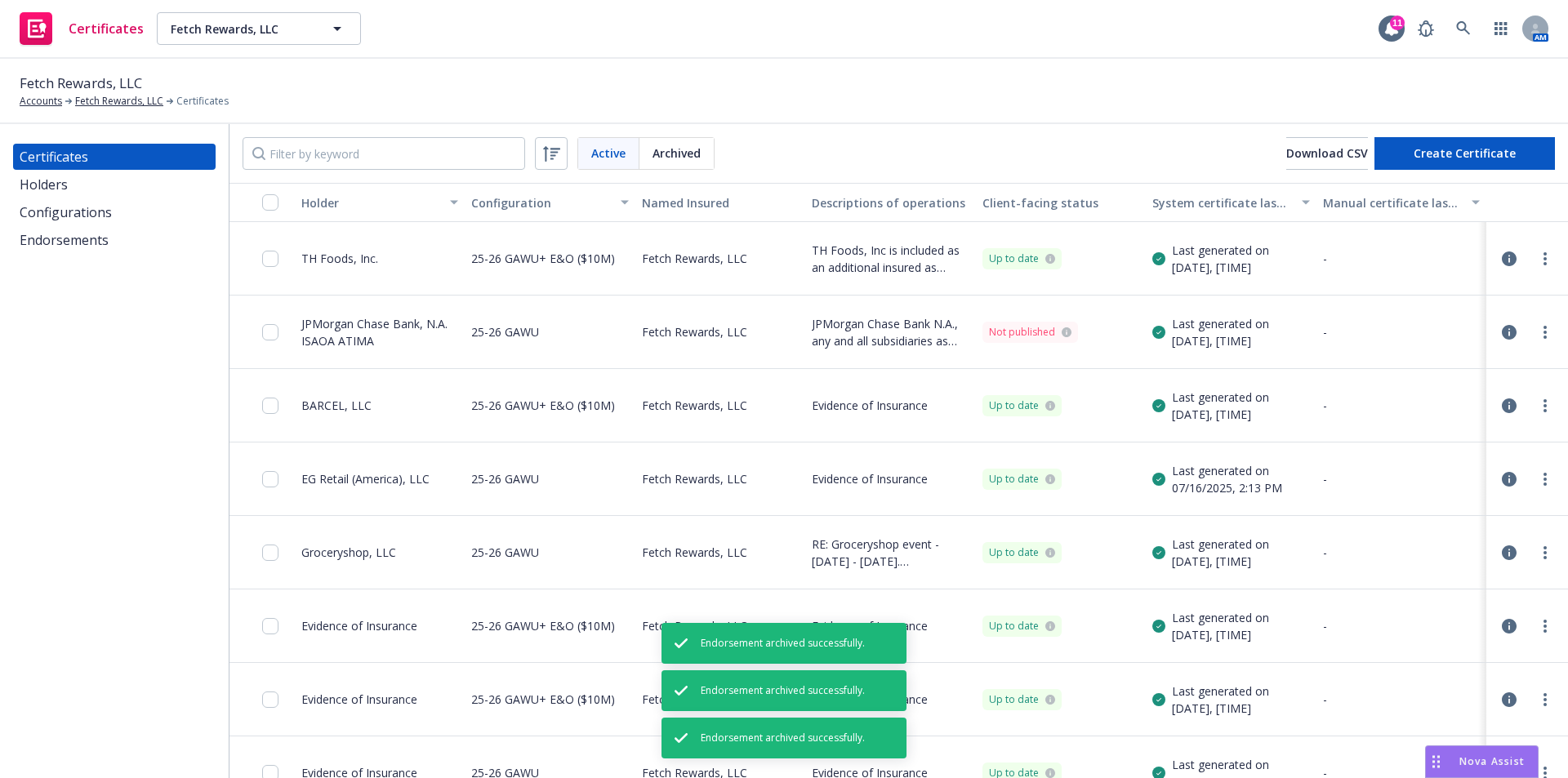 click 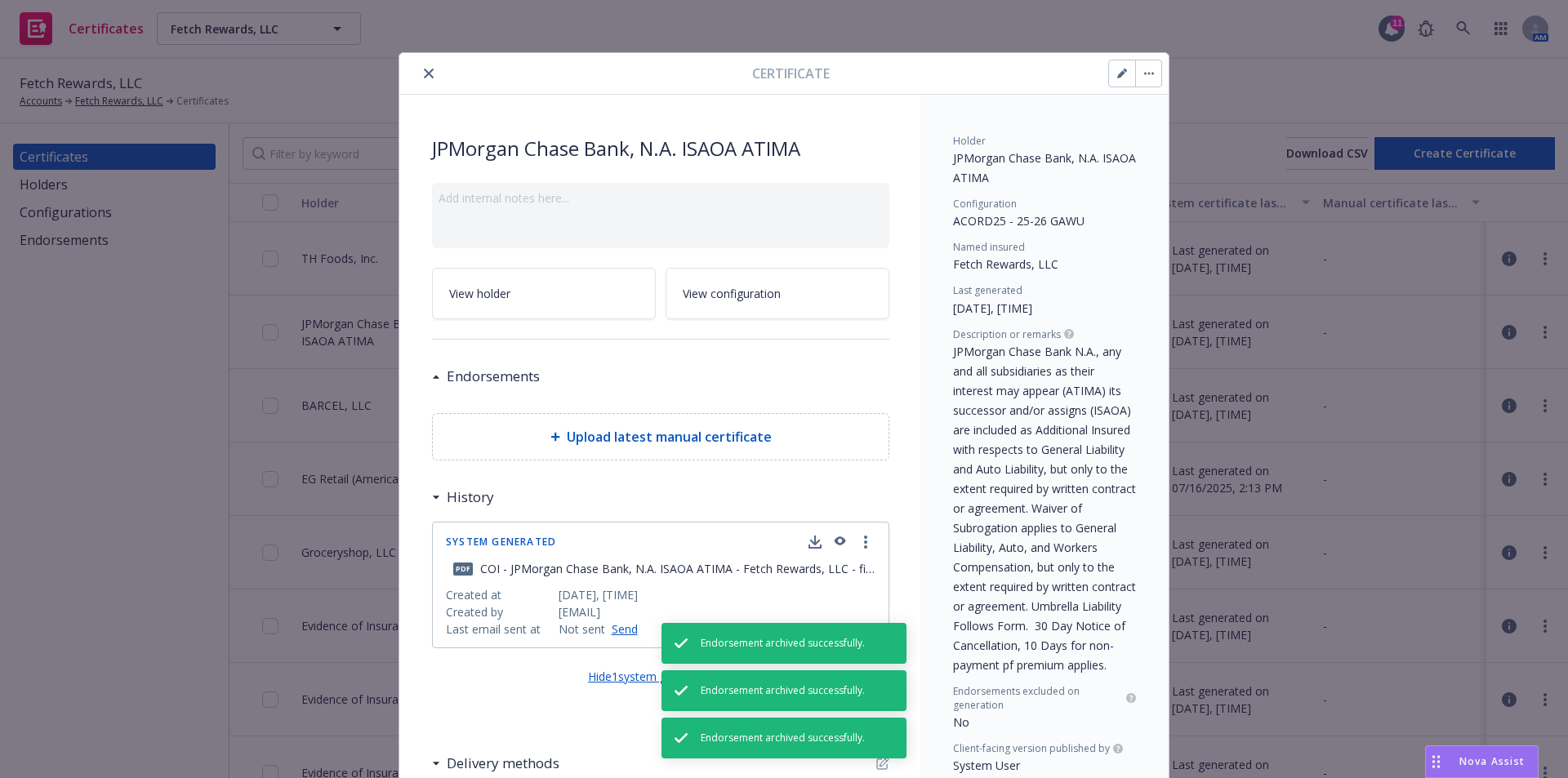 scroll, scrollTop: 49, scrollLeft: 0, axis: vertical 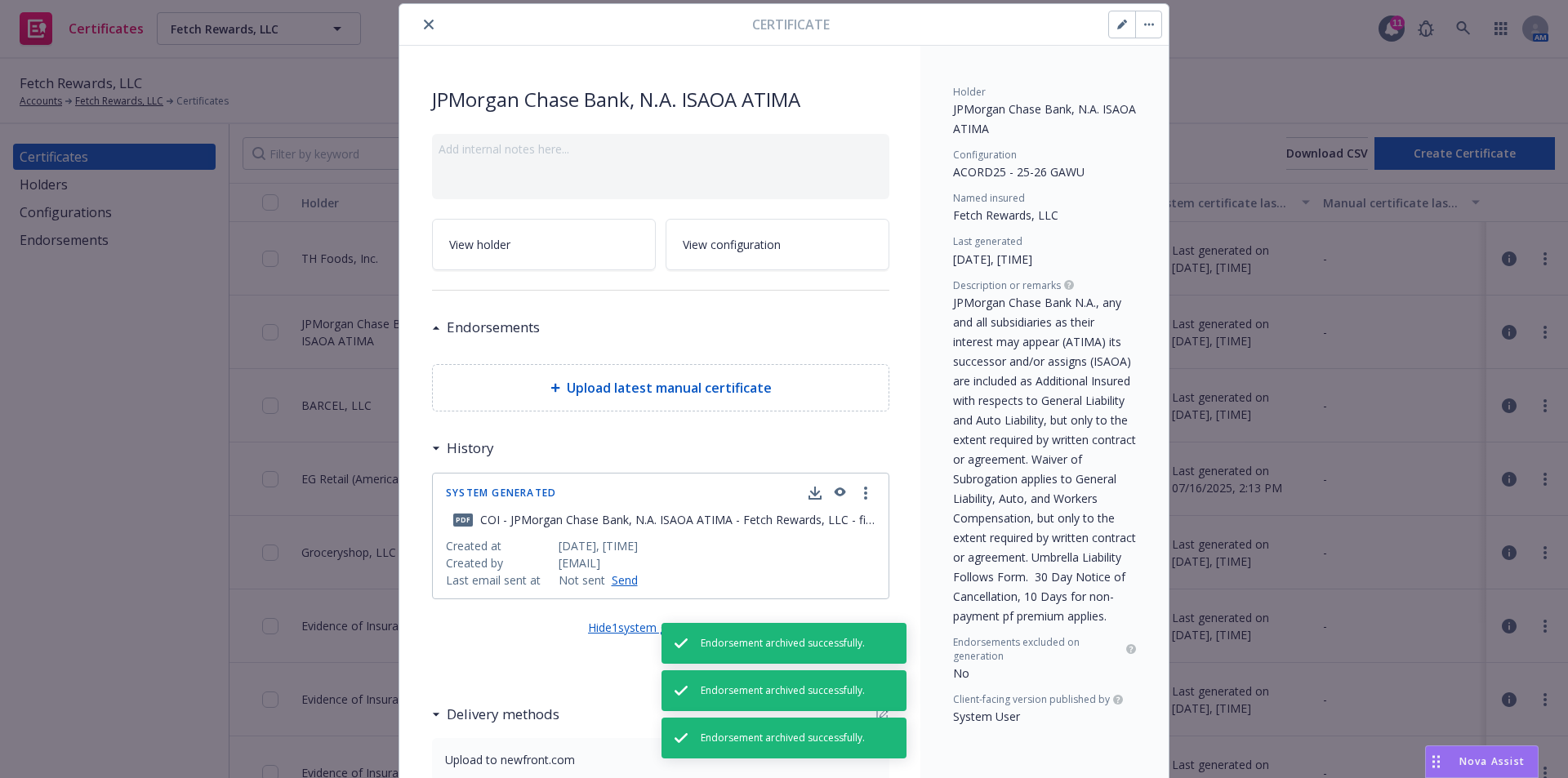 click at bounding box center (1122, 24) 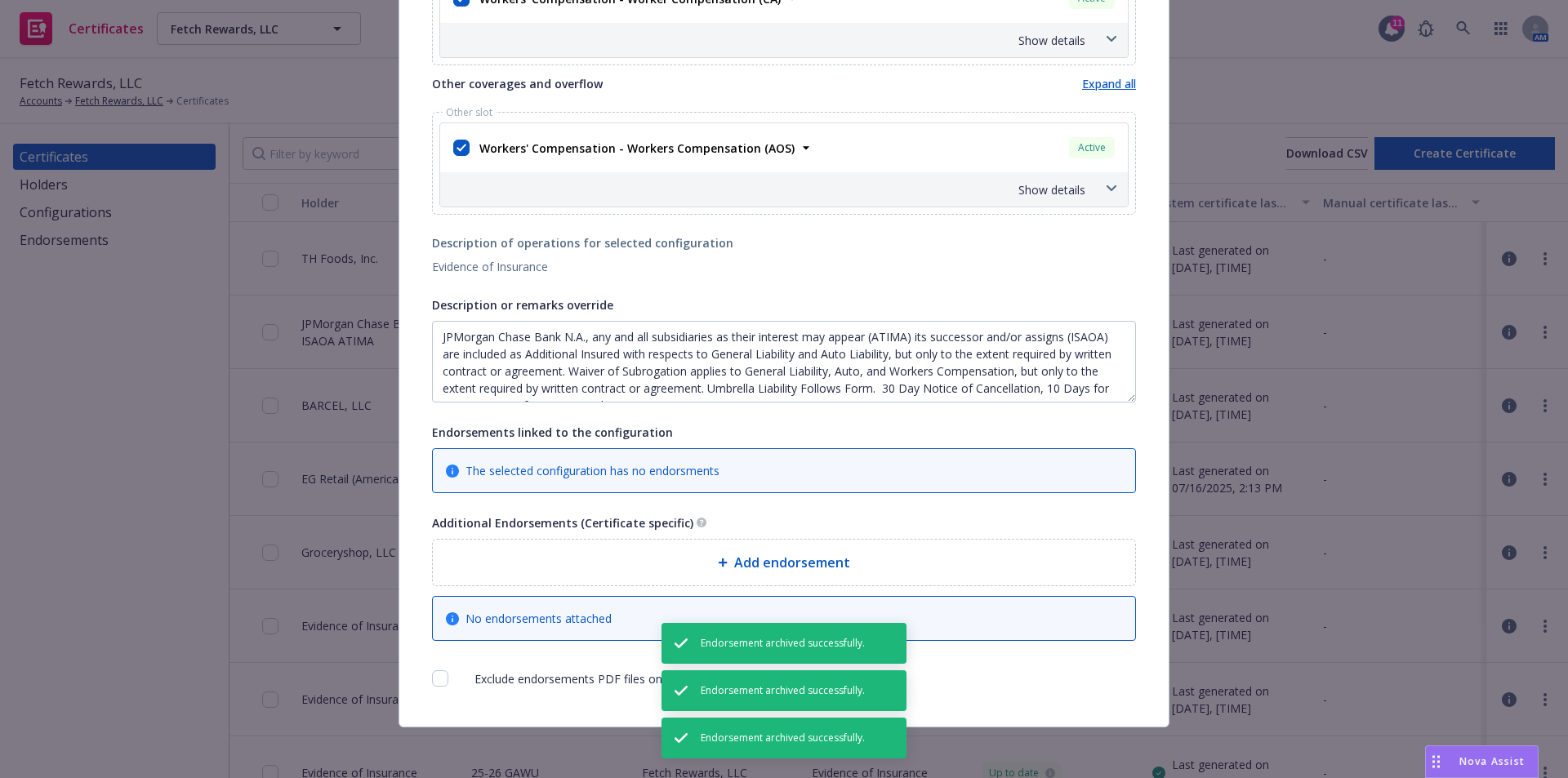 scroll, scrollTop: 709, scrollLeft: 0, axis: vertical 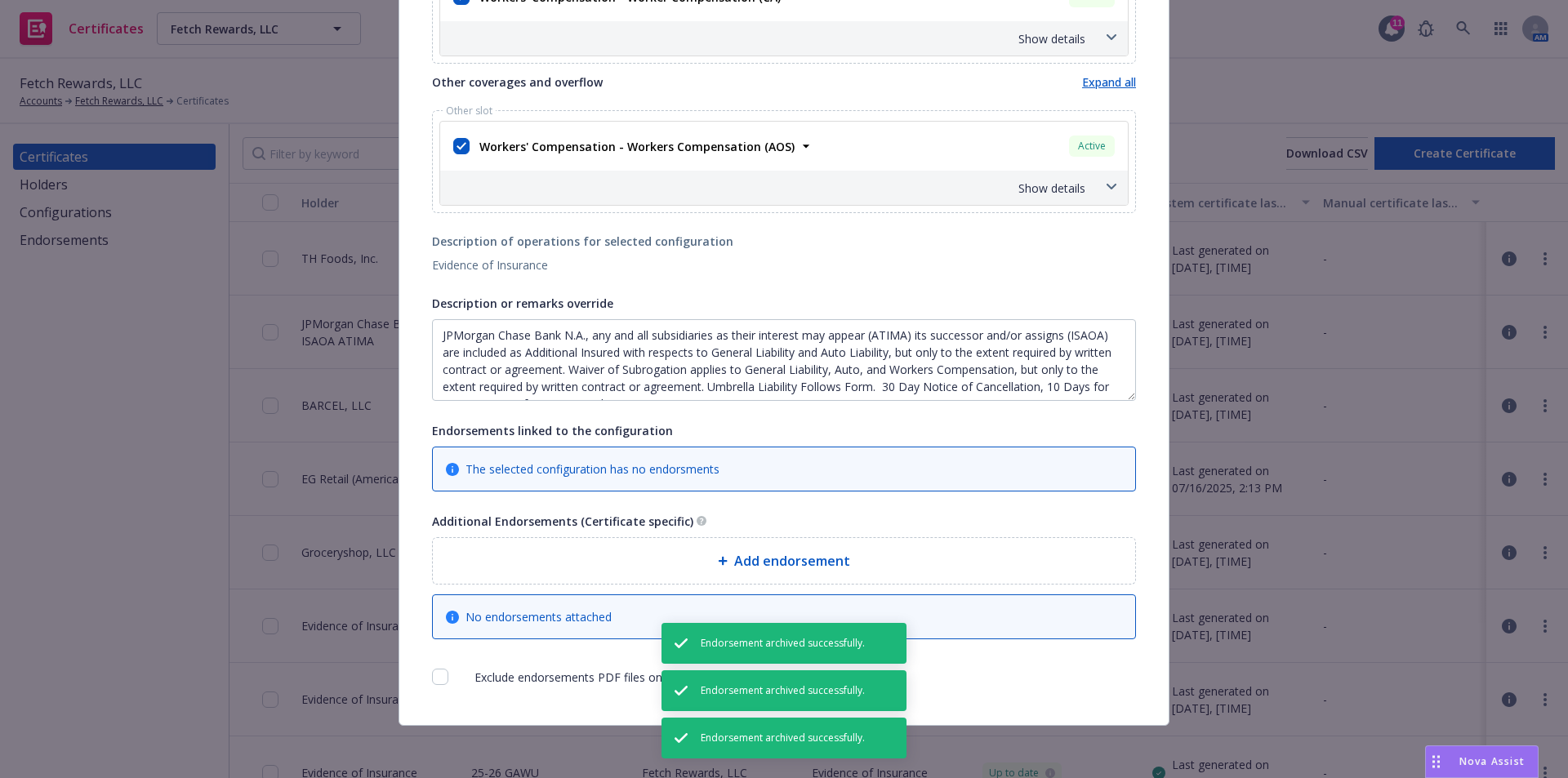 click on "Add endorsement" at bounding box center [784, 561] 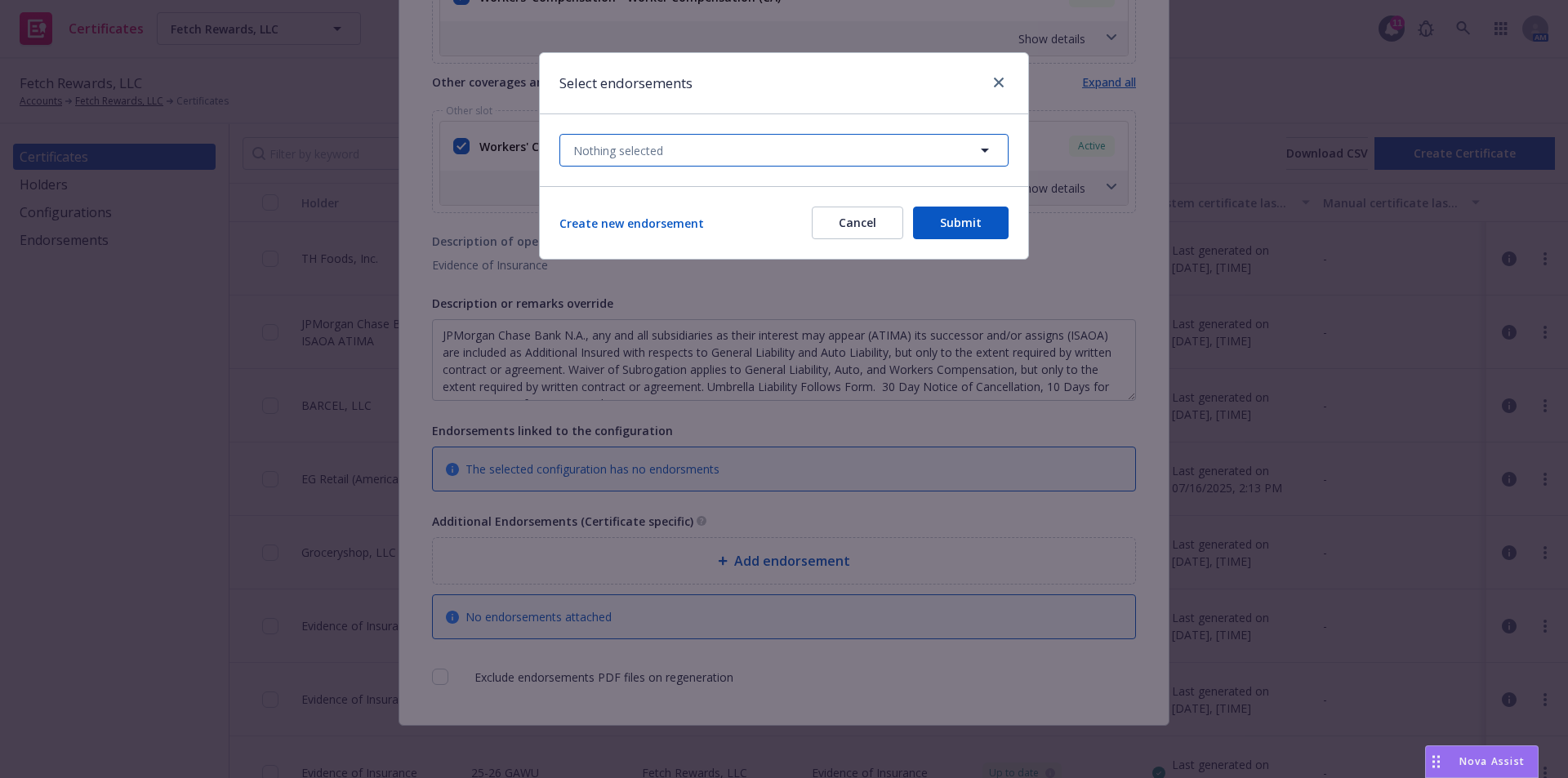click on "Nothing selected" at bounding box center [618, 150] 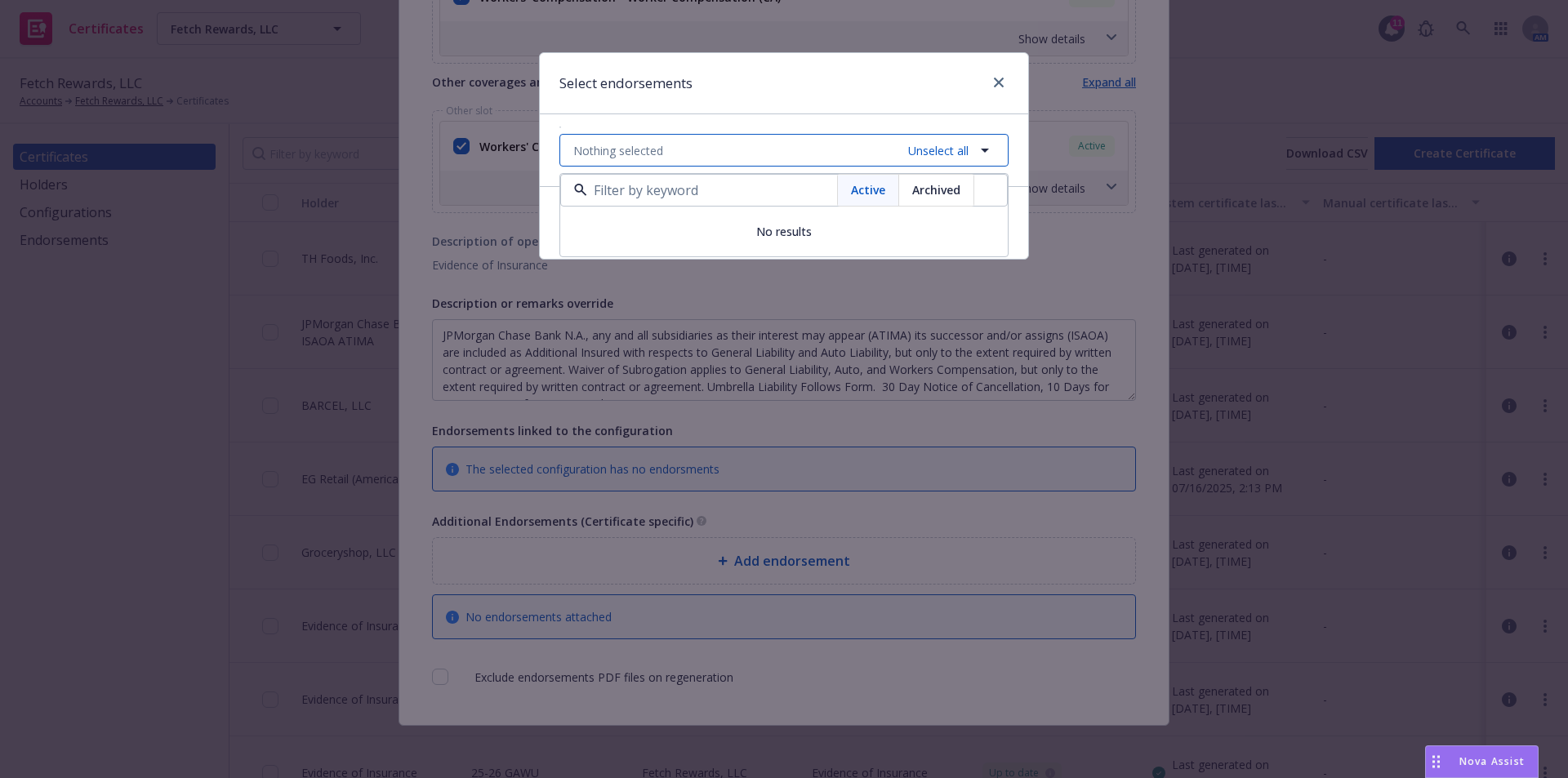 click on "Nothing selected Unselect all" at bounding box center (784, 150) 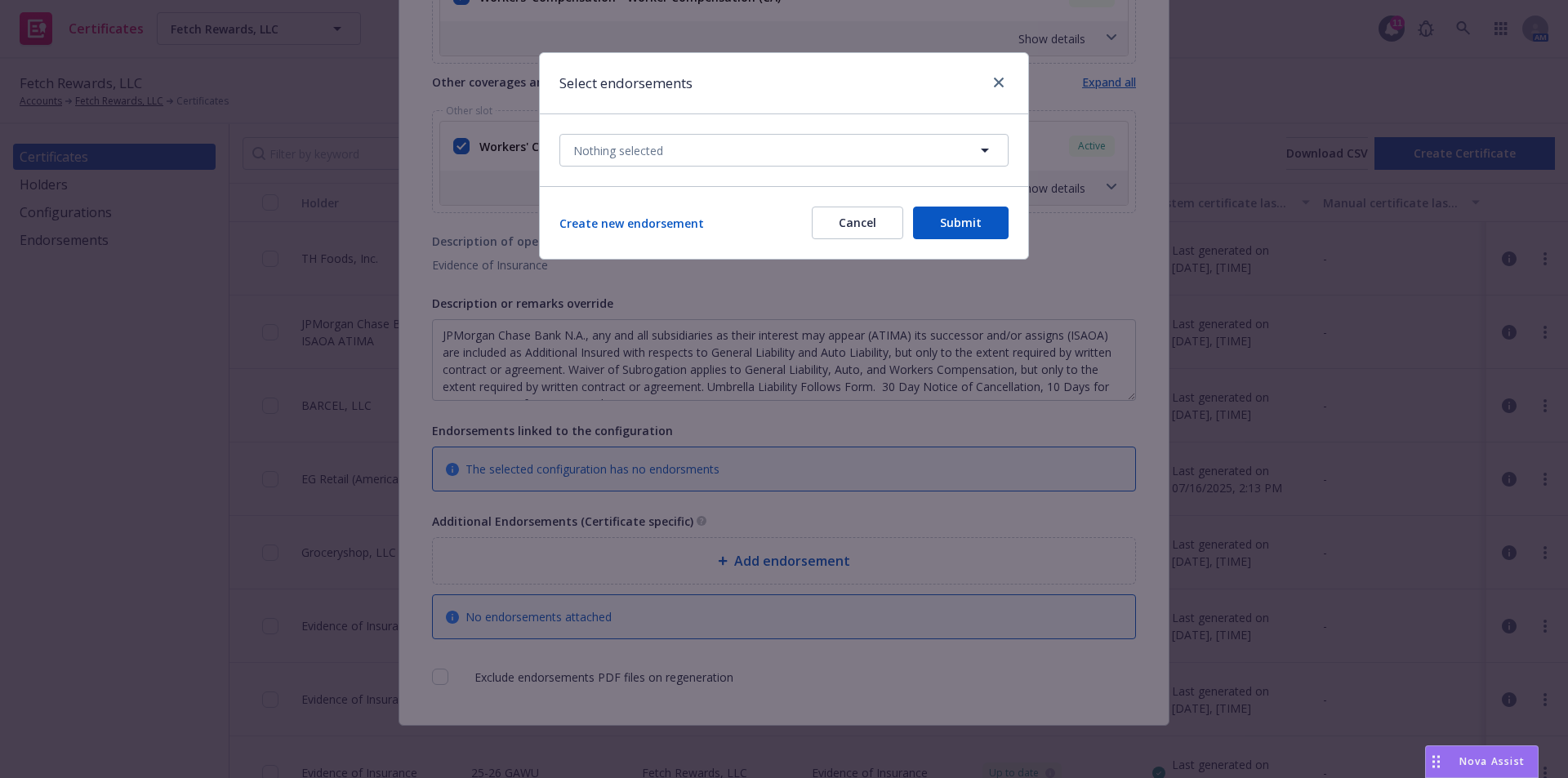 click on "Cancel" at bounding box center [858, 223] 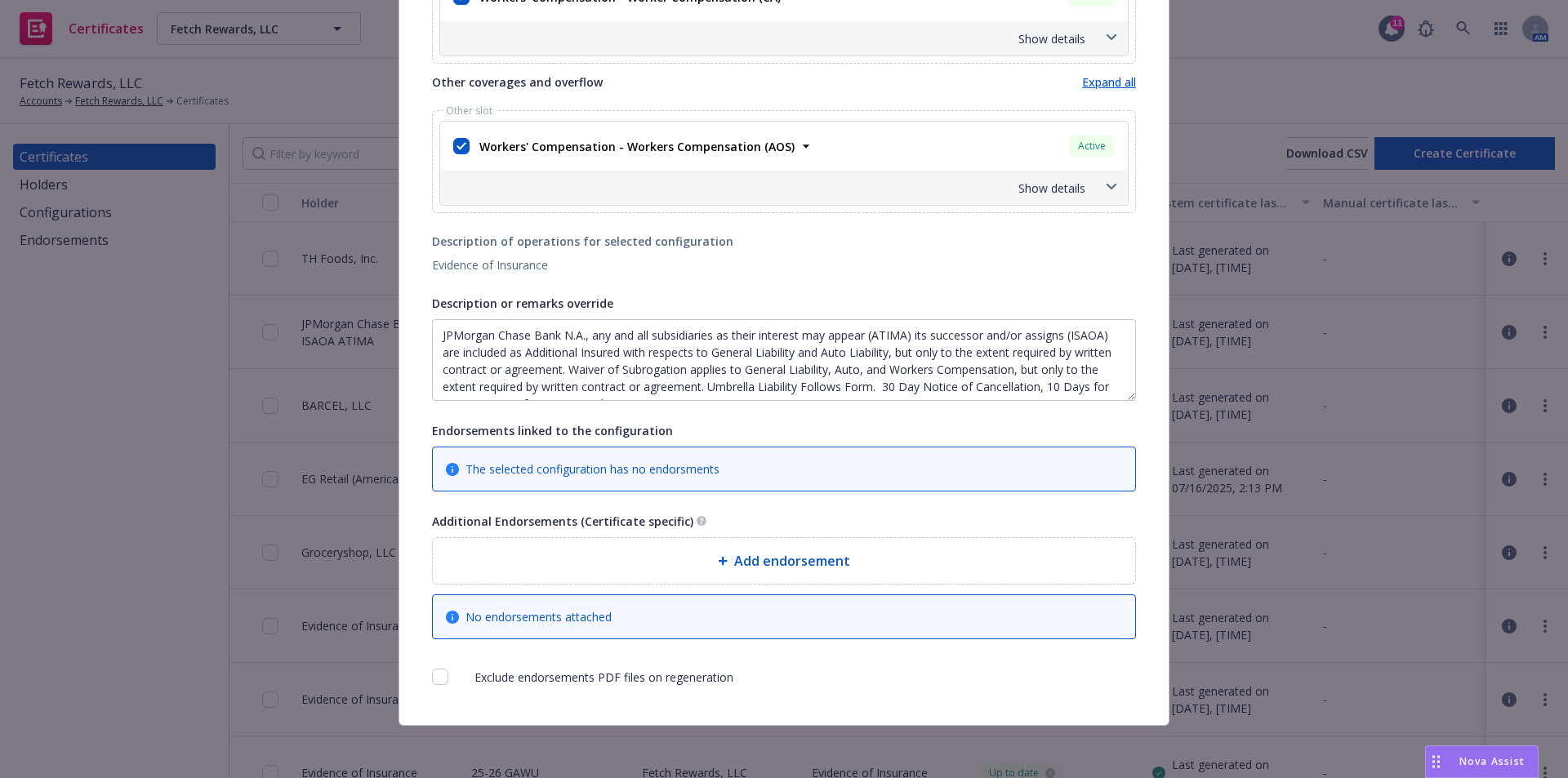 click on "Add endorsement" at bounding box center (784, 561) 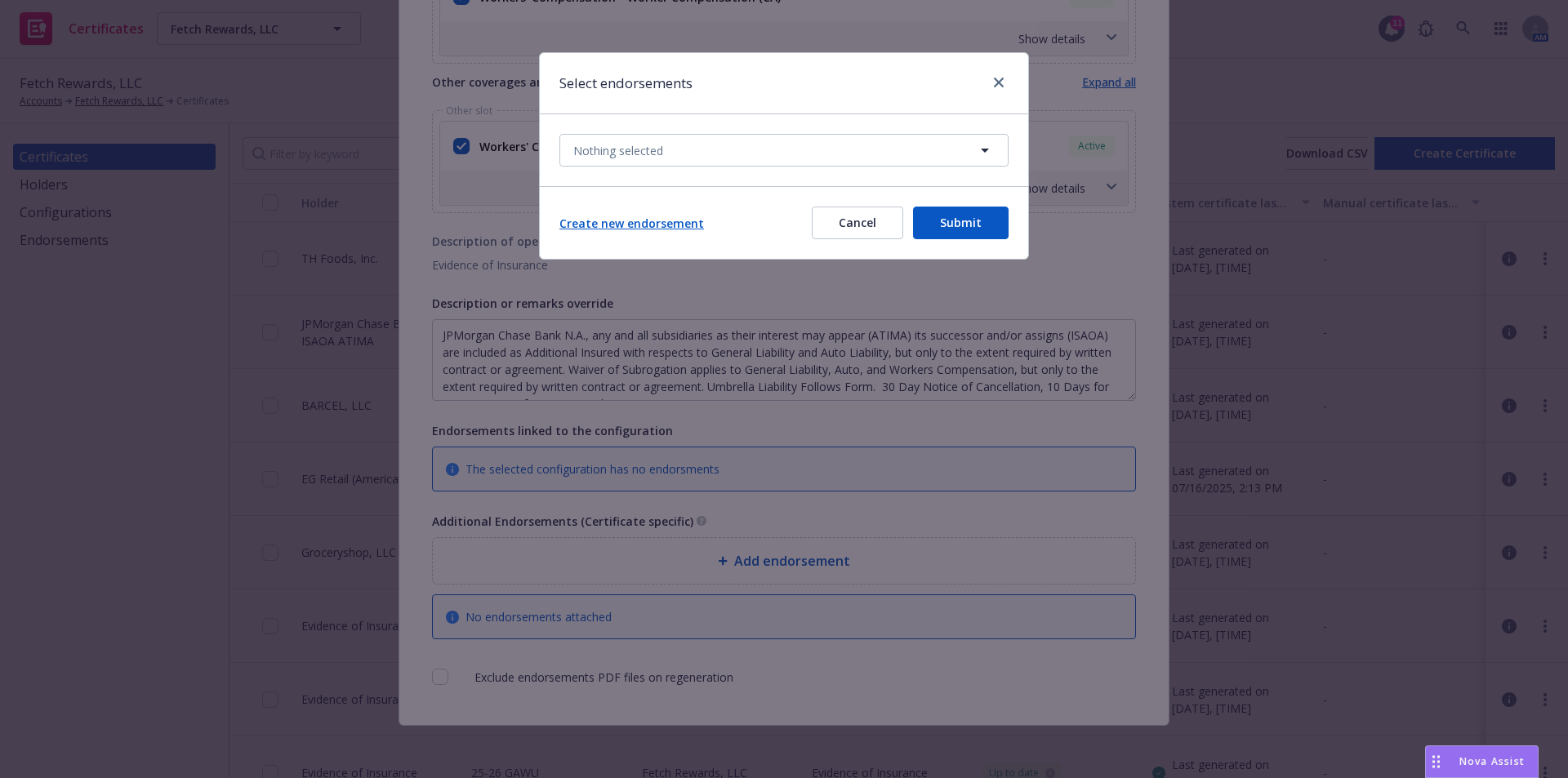 click on "Create new endorsement" at bounding box center [631, 223] 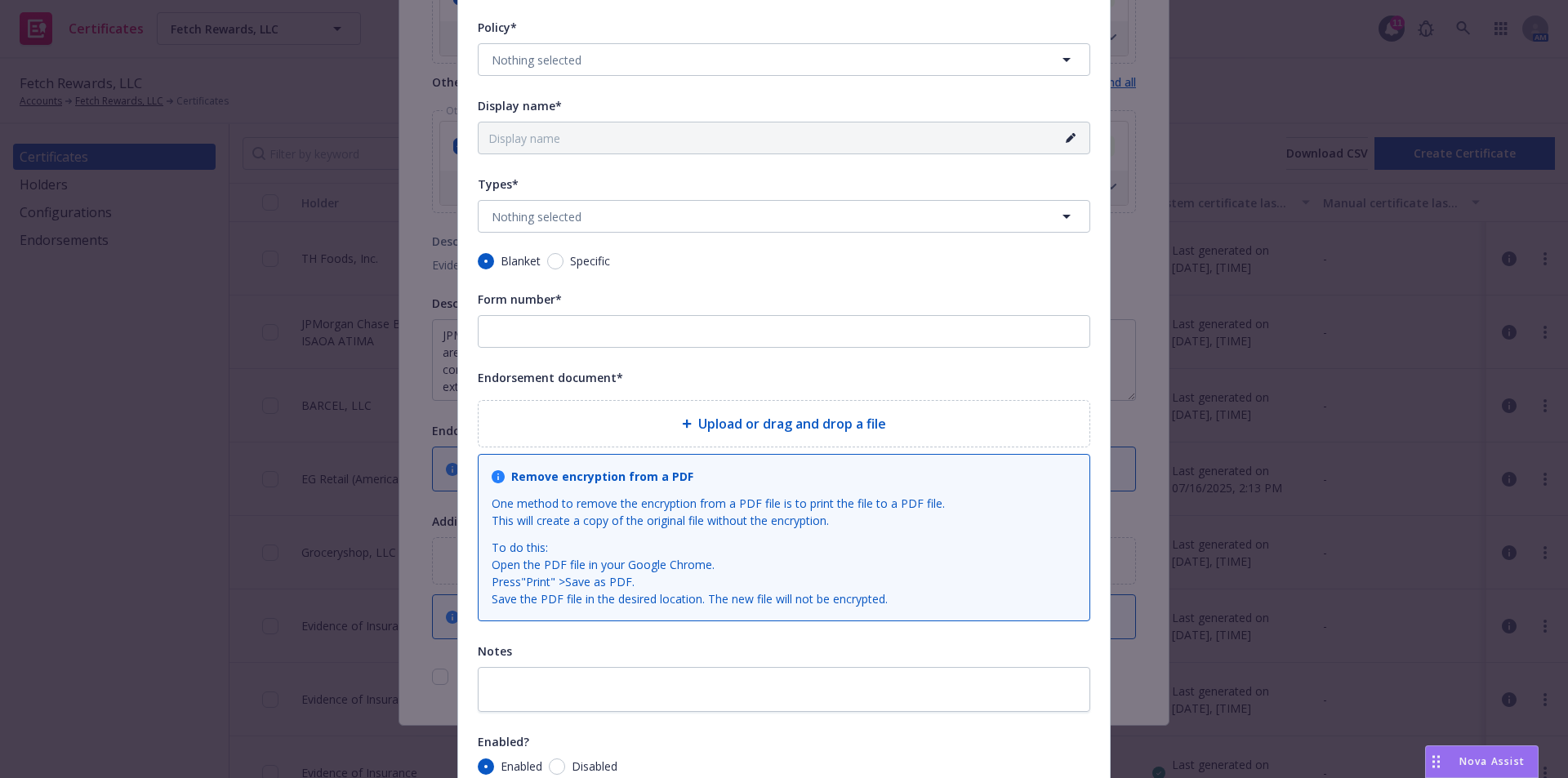 scroll, scrollTop: 259, scrollLeft: 0, axis: vertical 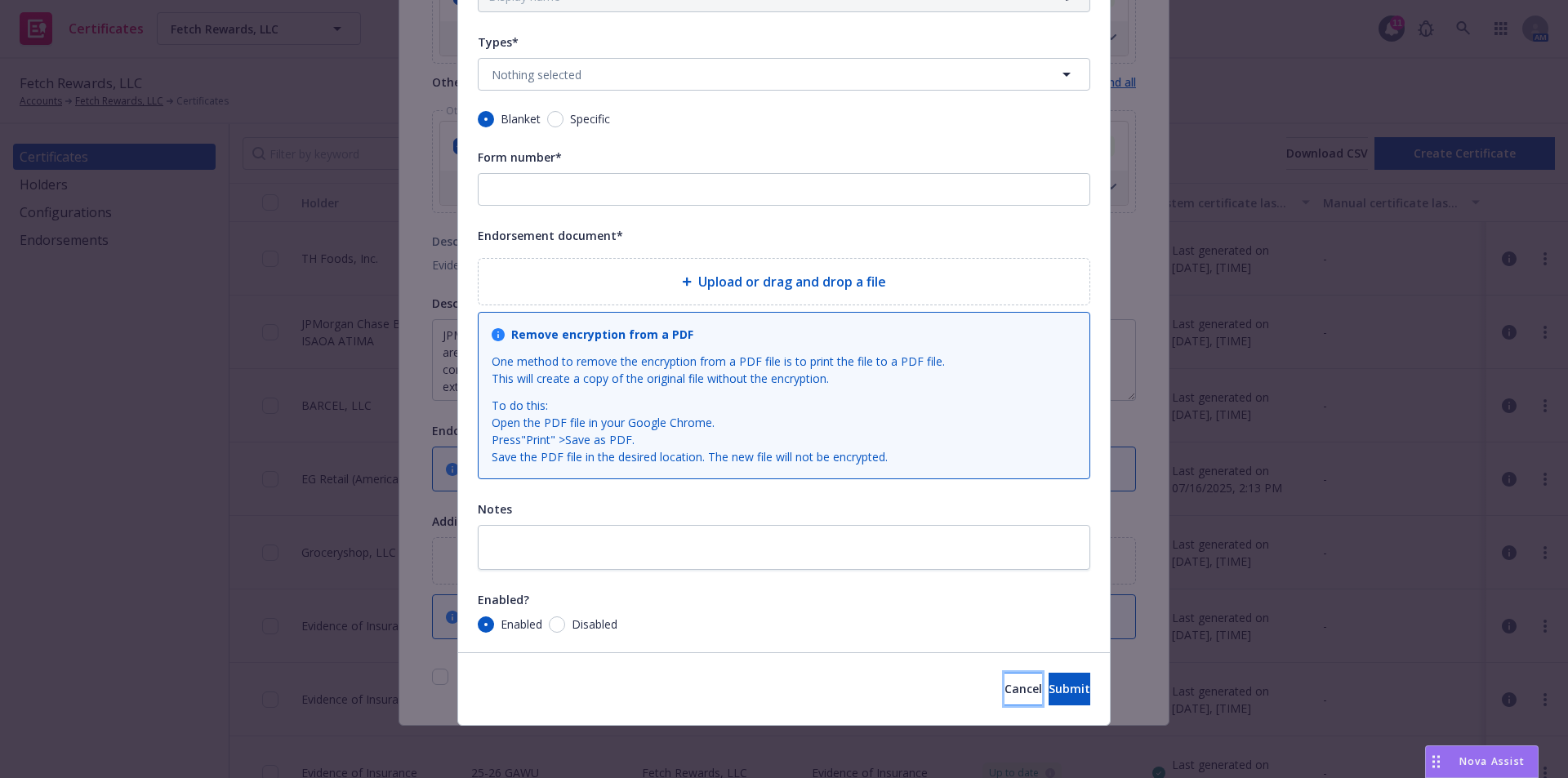 click on "Cancel" at bounding box center [1023, 688] 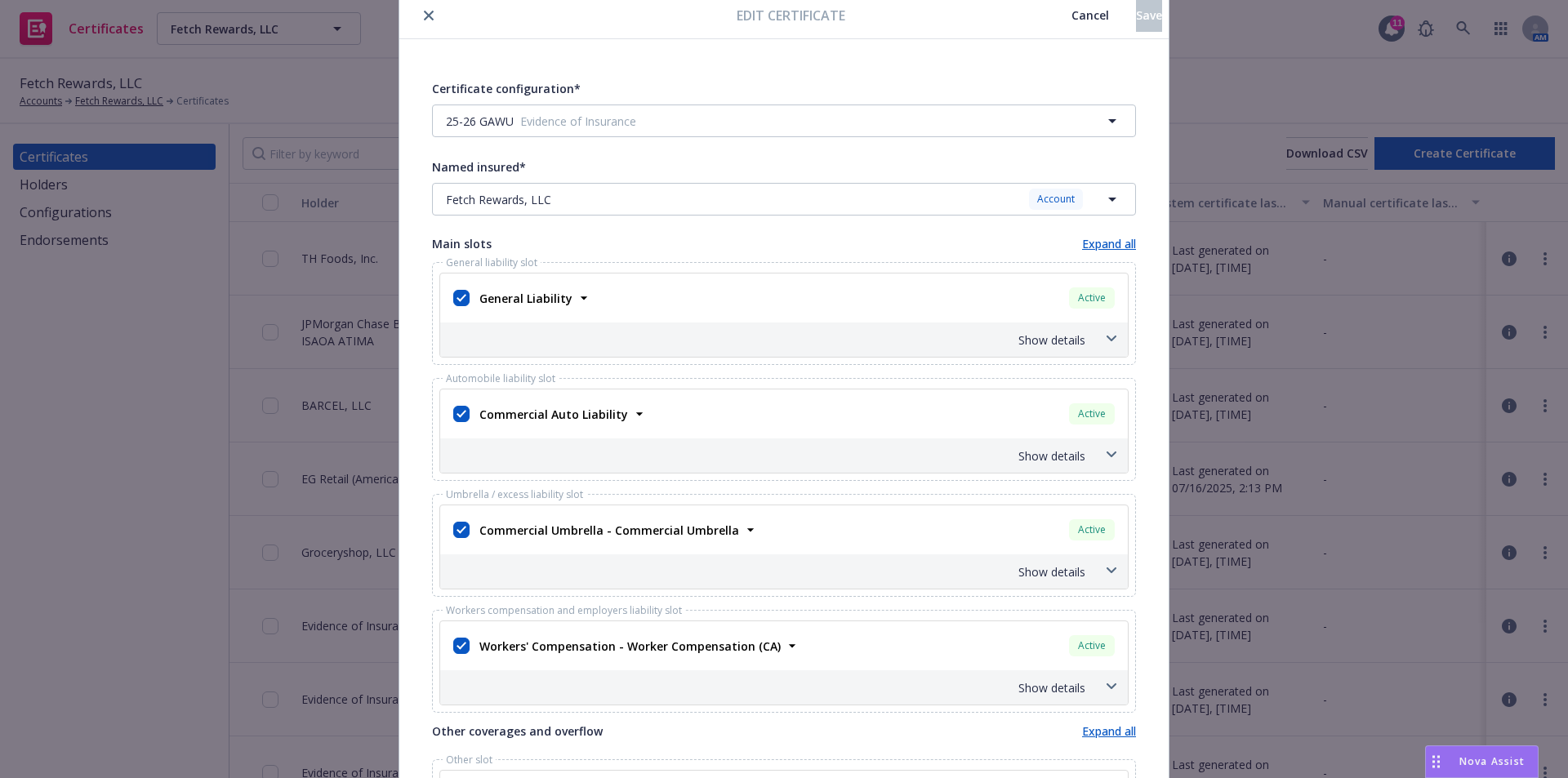 scroll, scrollTop: 0, scrollLeft: 0, axis: both 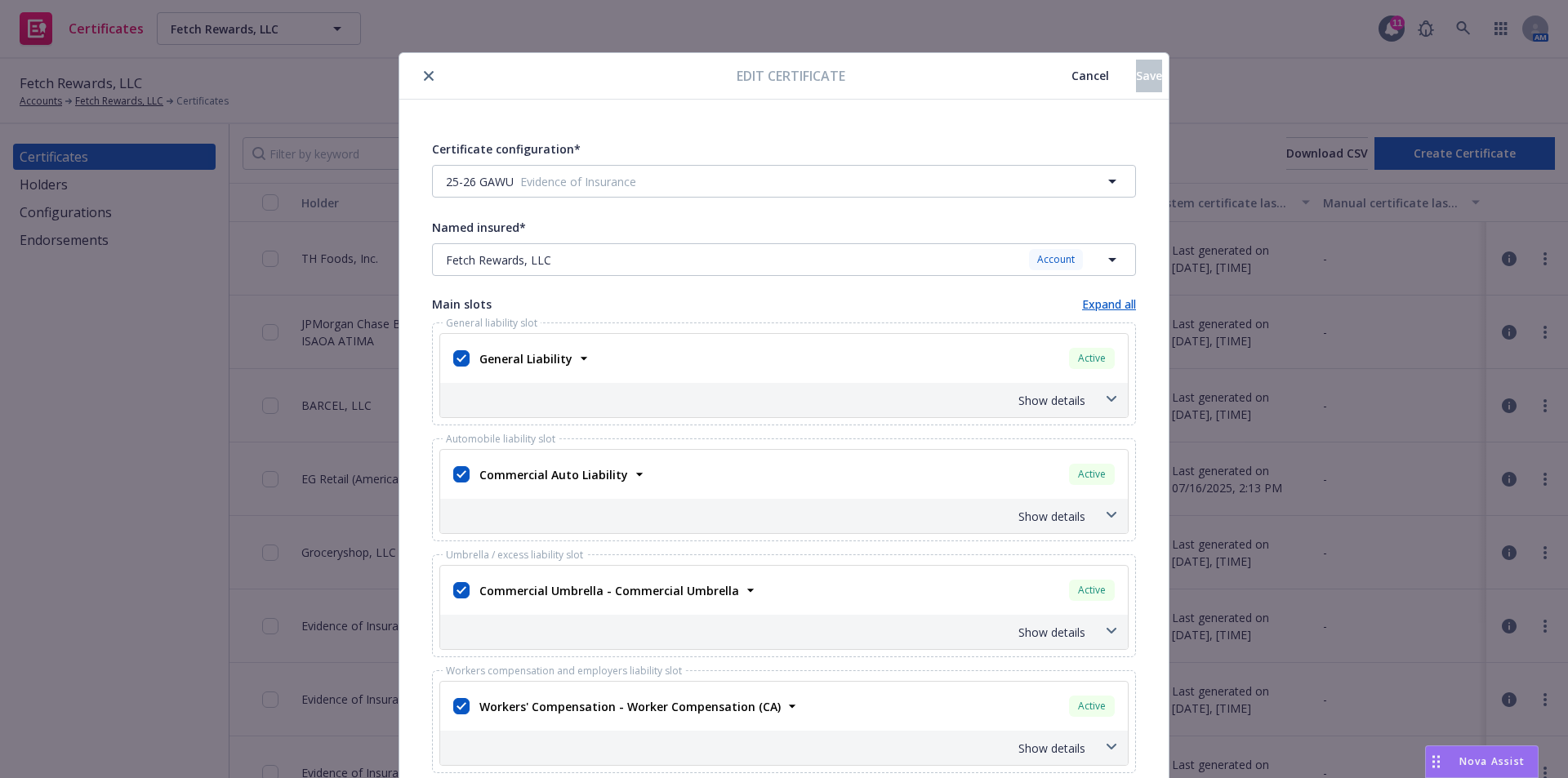 click 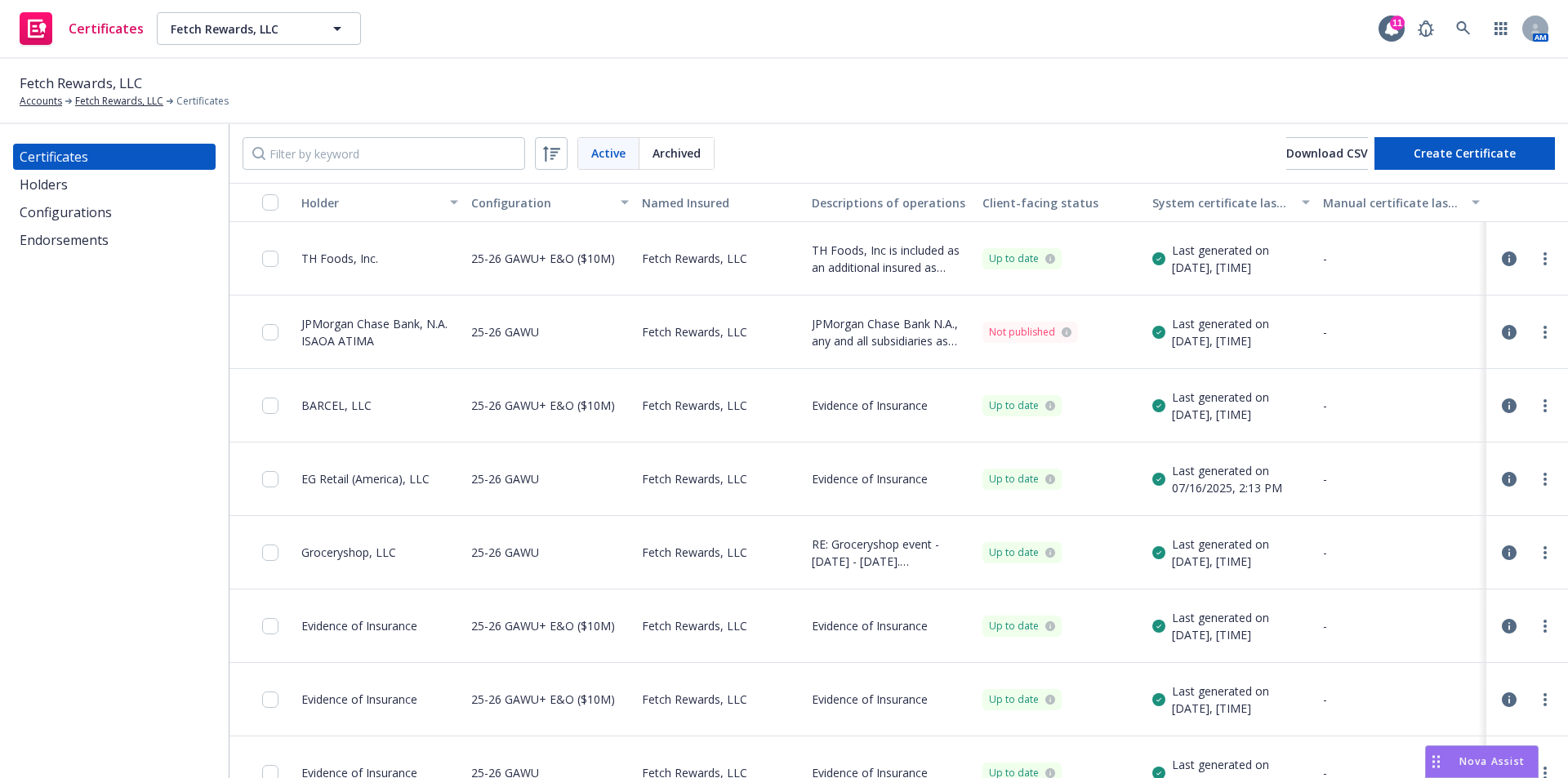 click on "Endorsements" at bounding box center [64, 240] 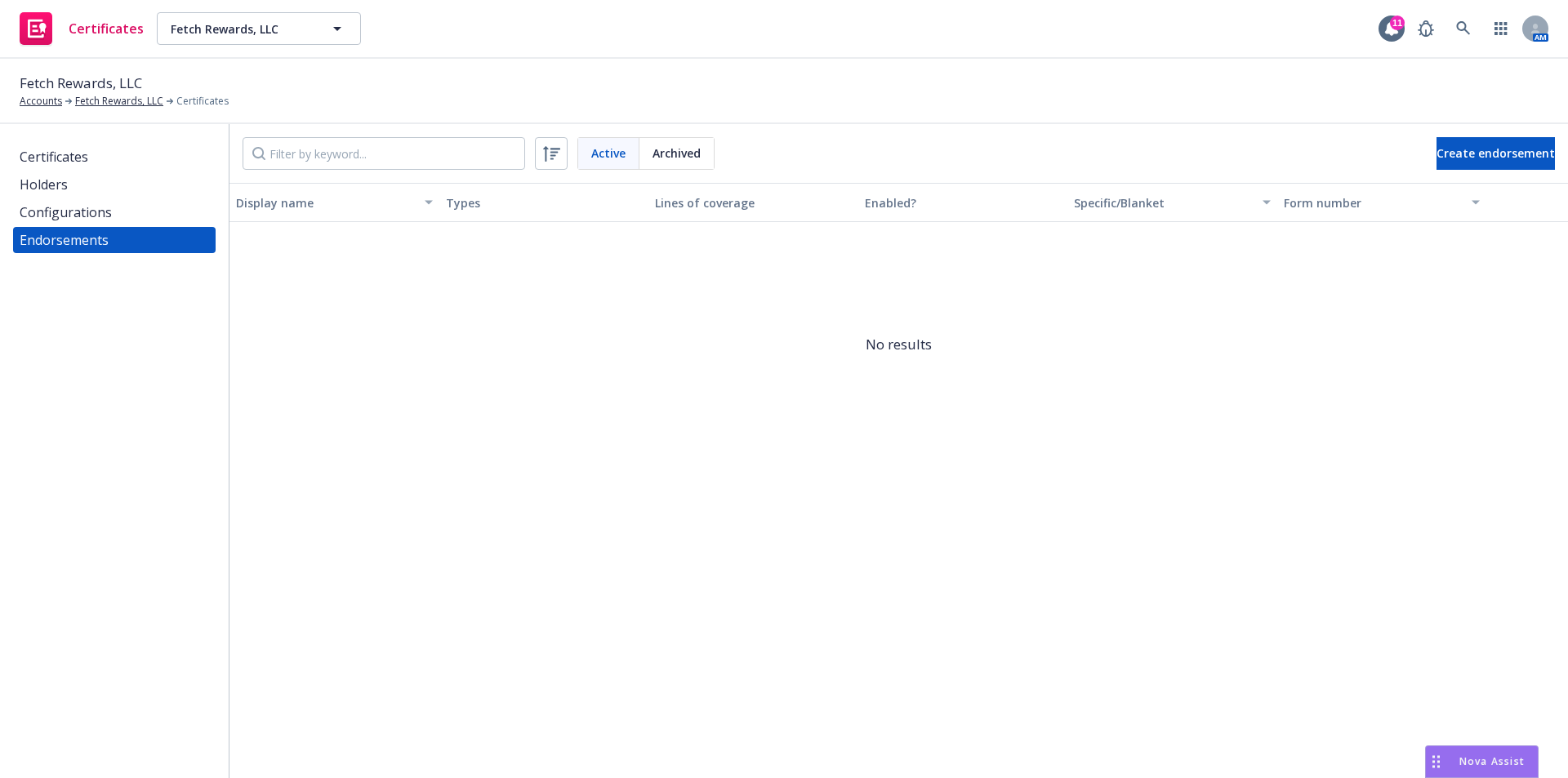 click on "Archived" at bounding box center (676, 153) 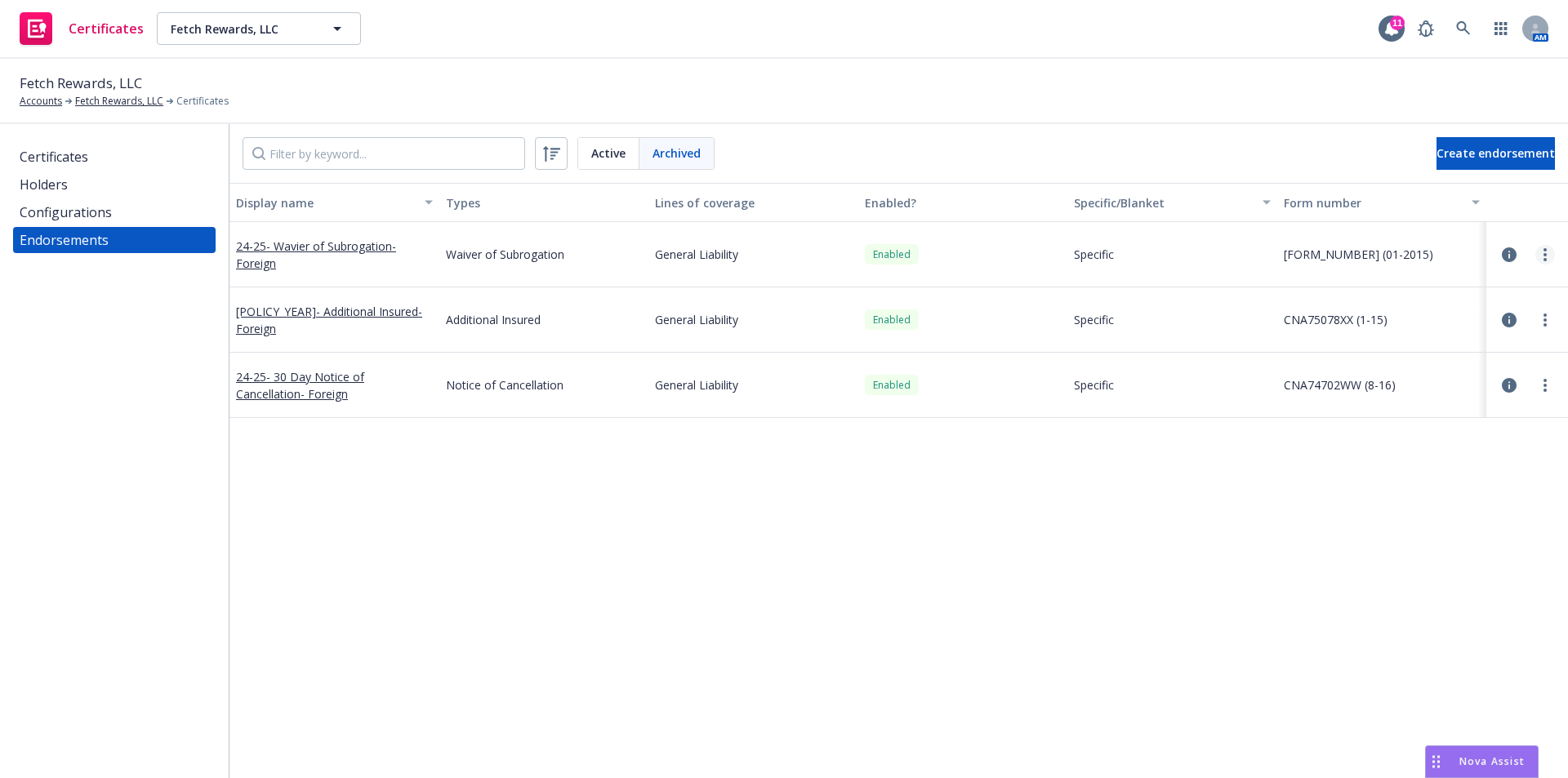 click at bounding box center [1545, 255] 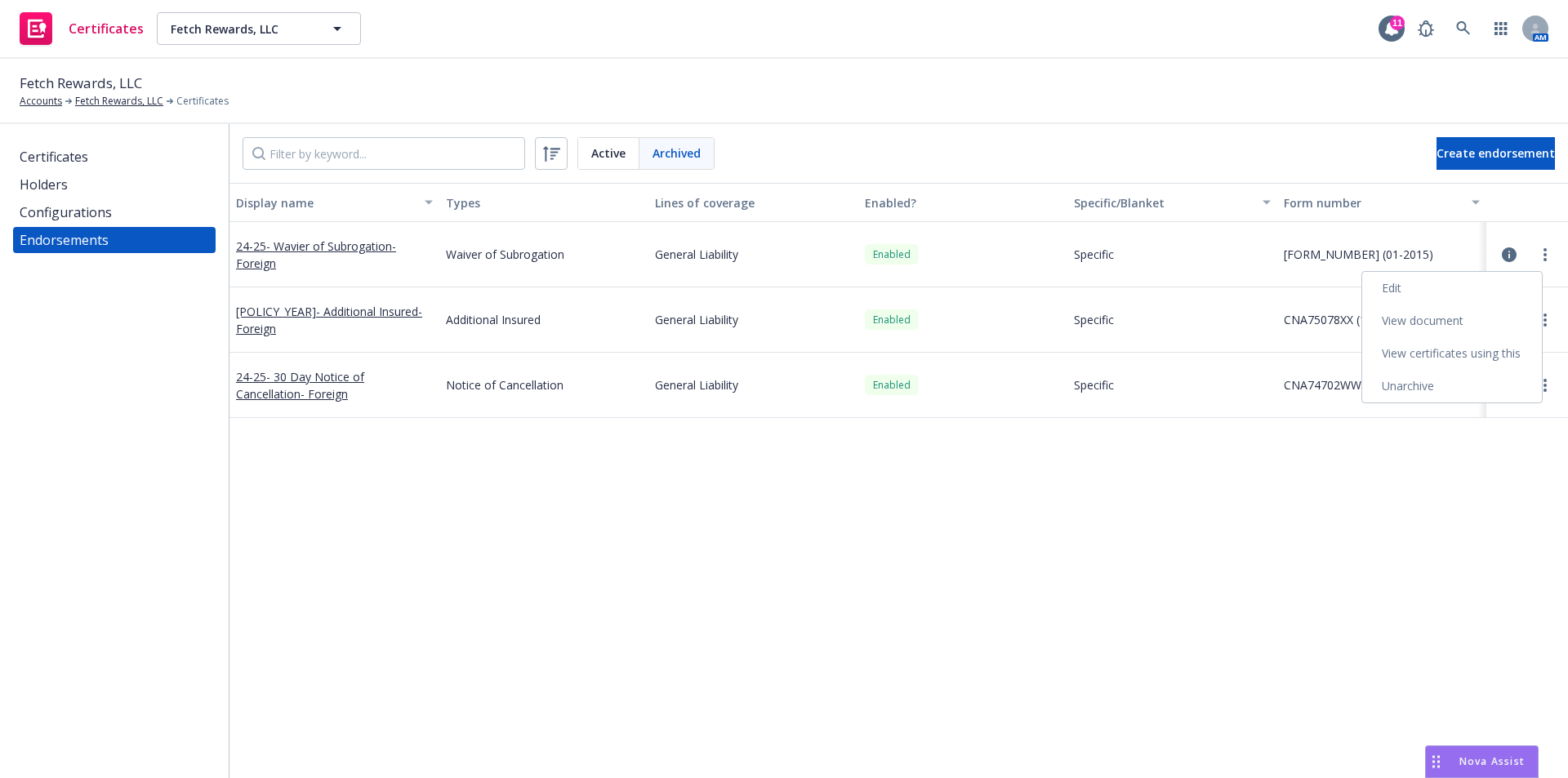 click on "Unarchive" at bounding box center (1452, 386) 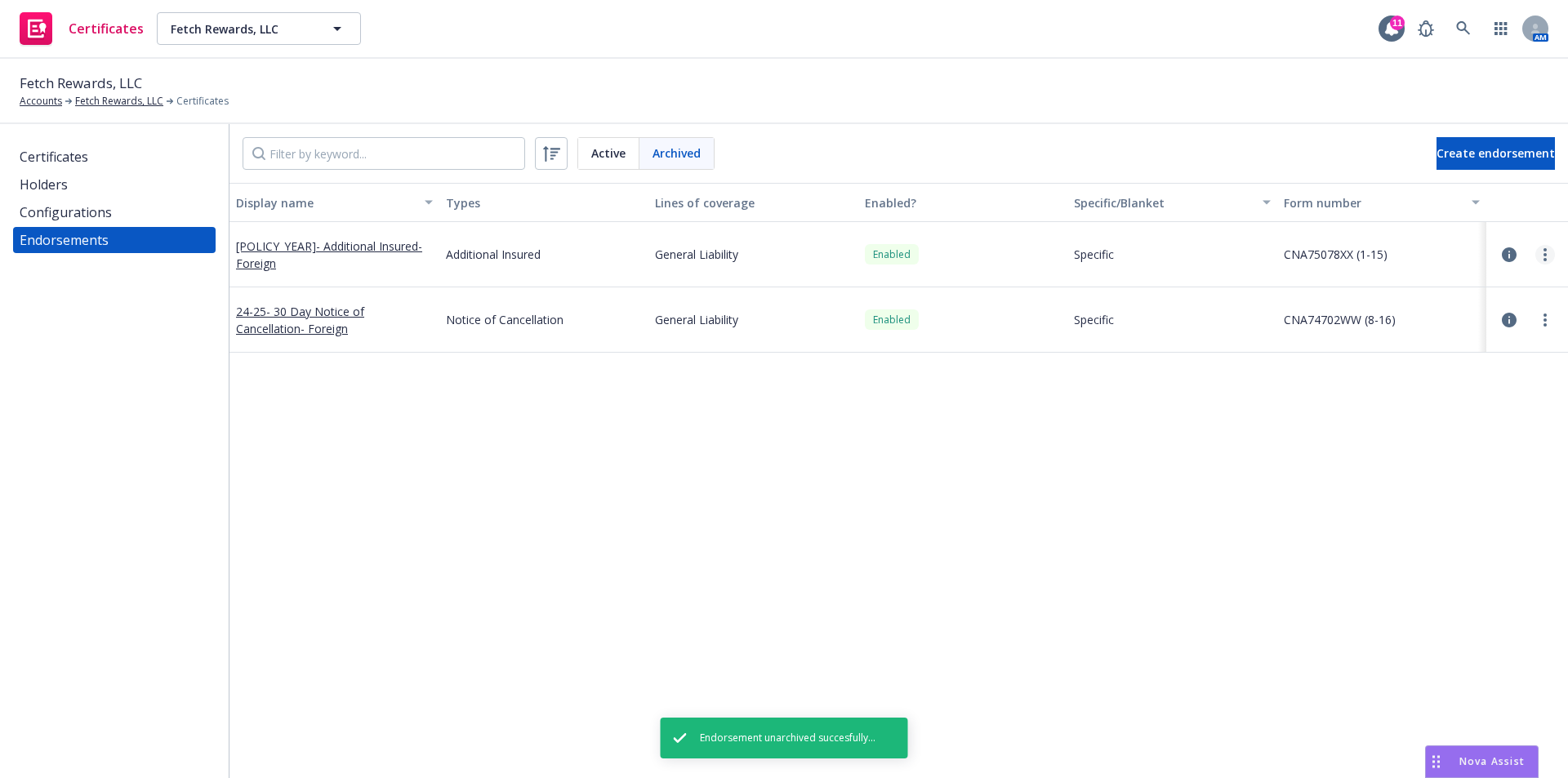 click 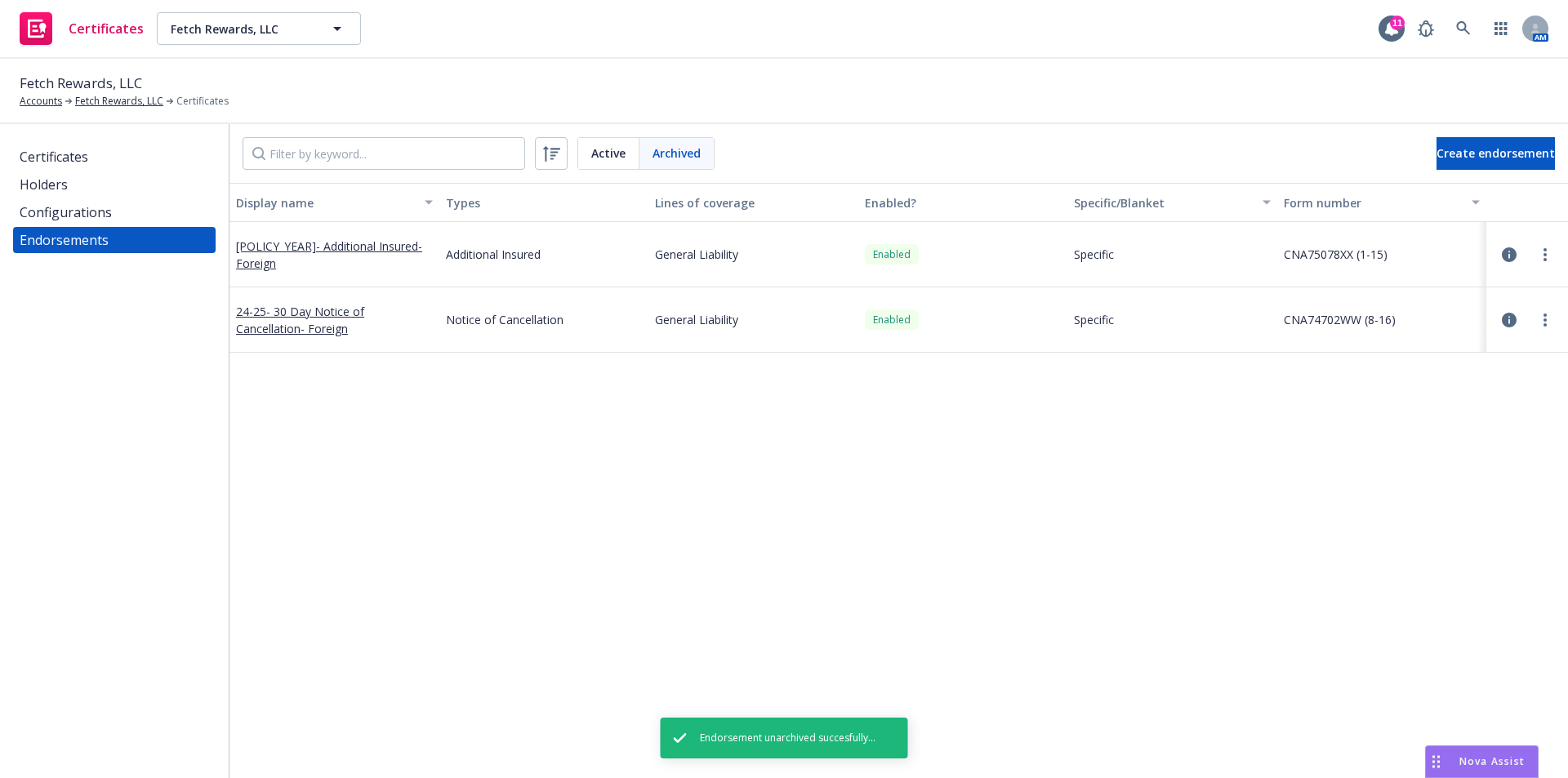 click on "Unarchive" at bounding box center (1452, 386) 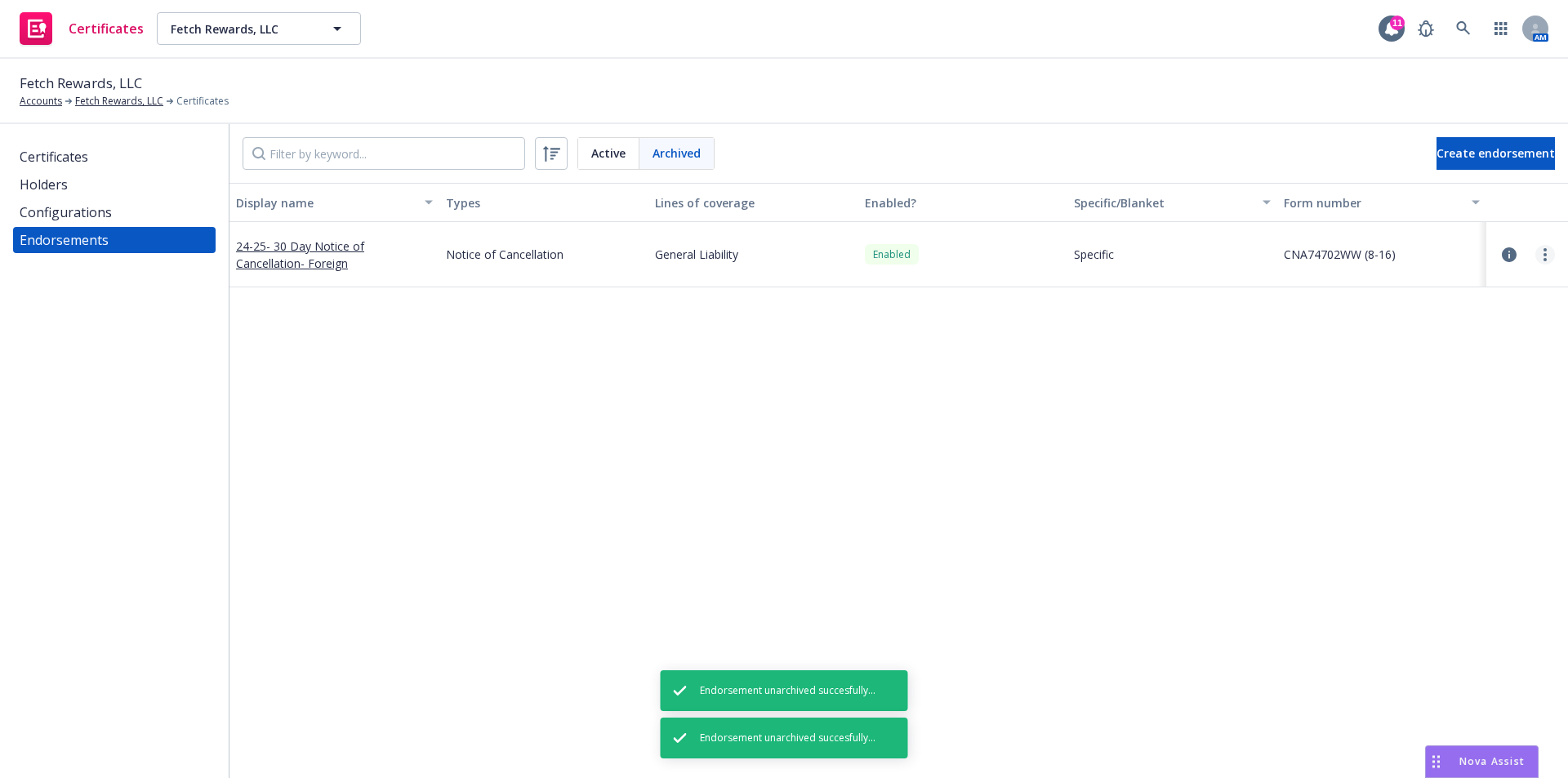 click at bounding box center [1545, 255] 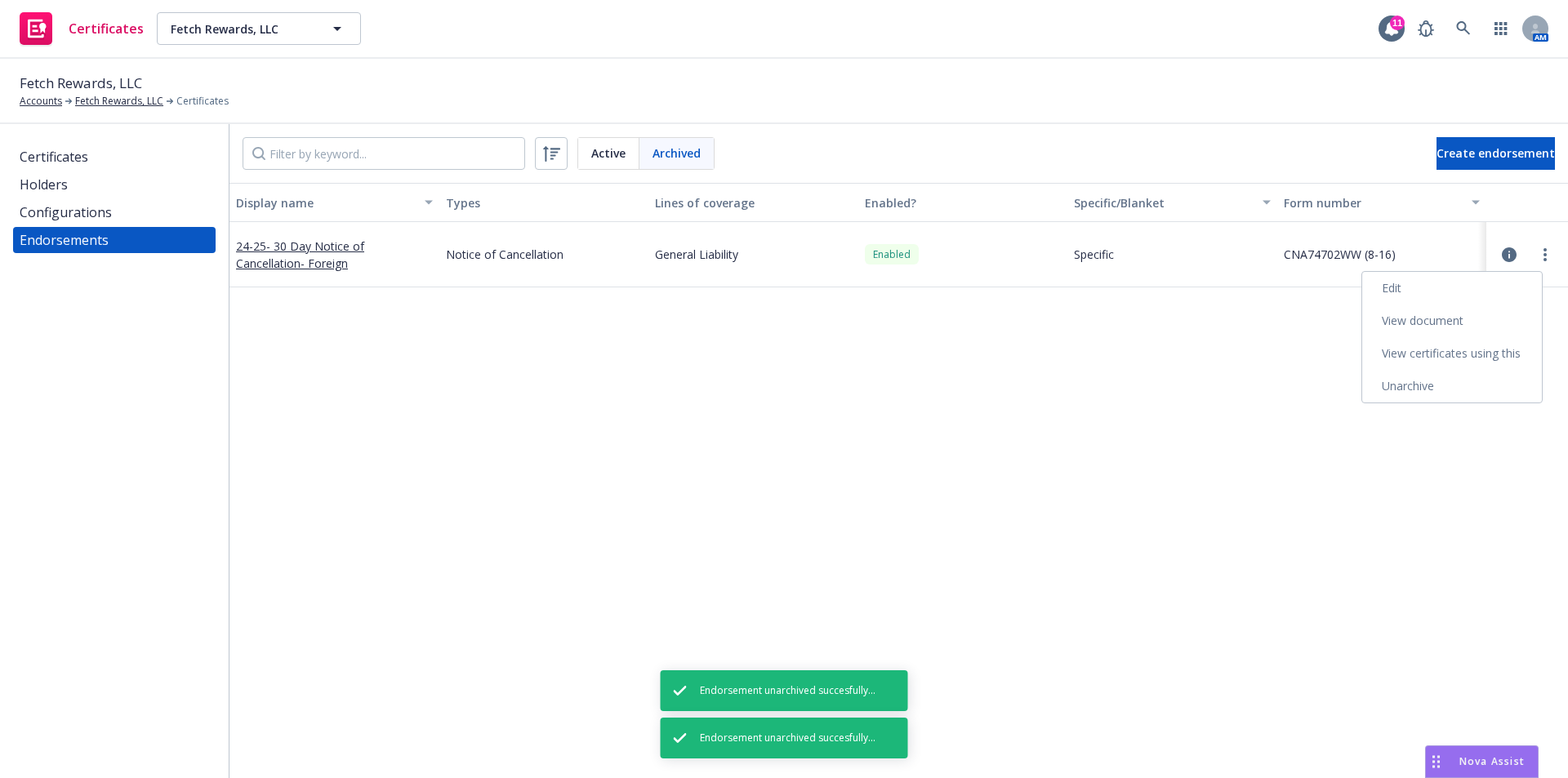 click on "Unarchive" at bounding box center (1452, 386) 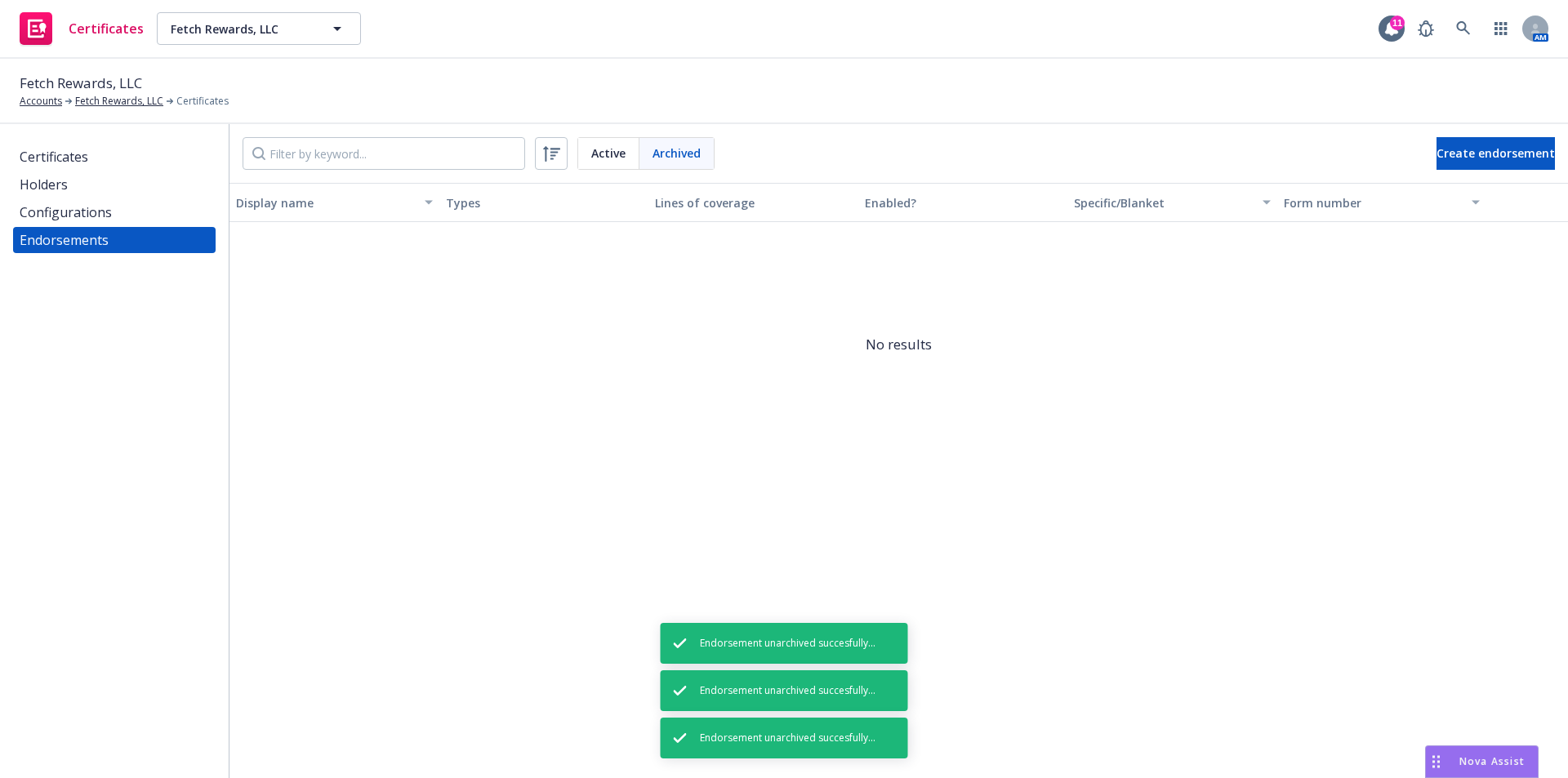 click on "Active" at bounding box center (608, 153) 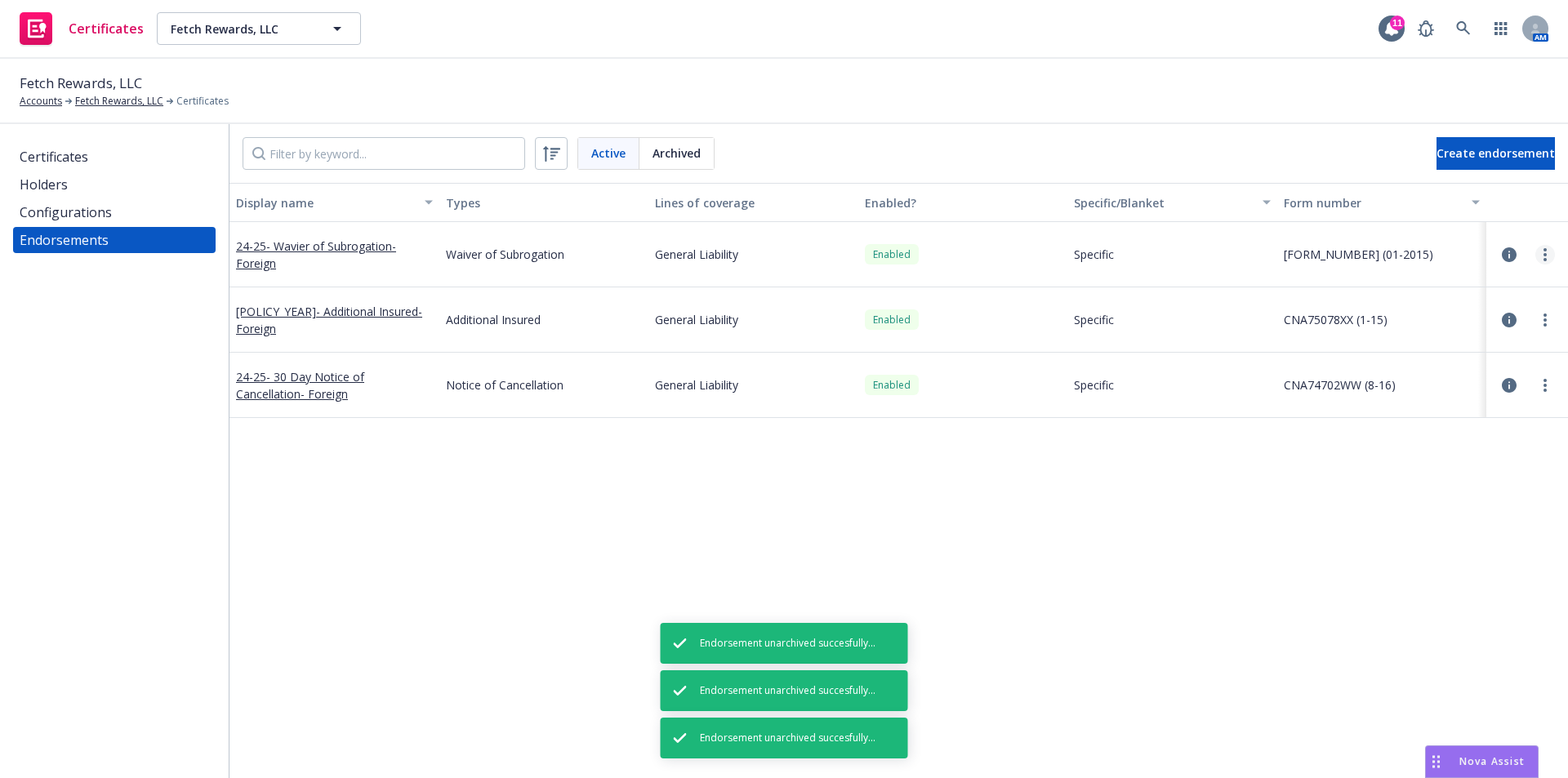 click at bounding box center (1545, 255) 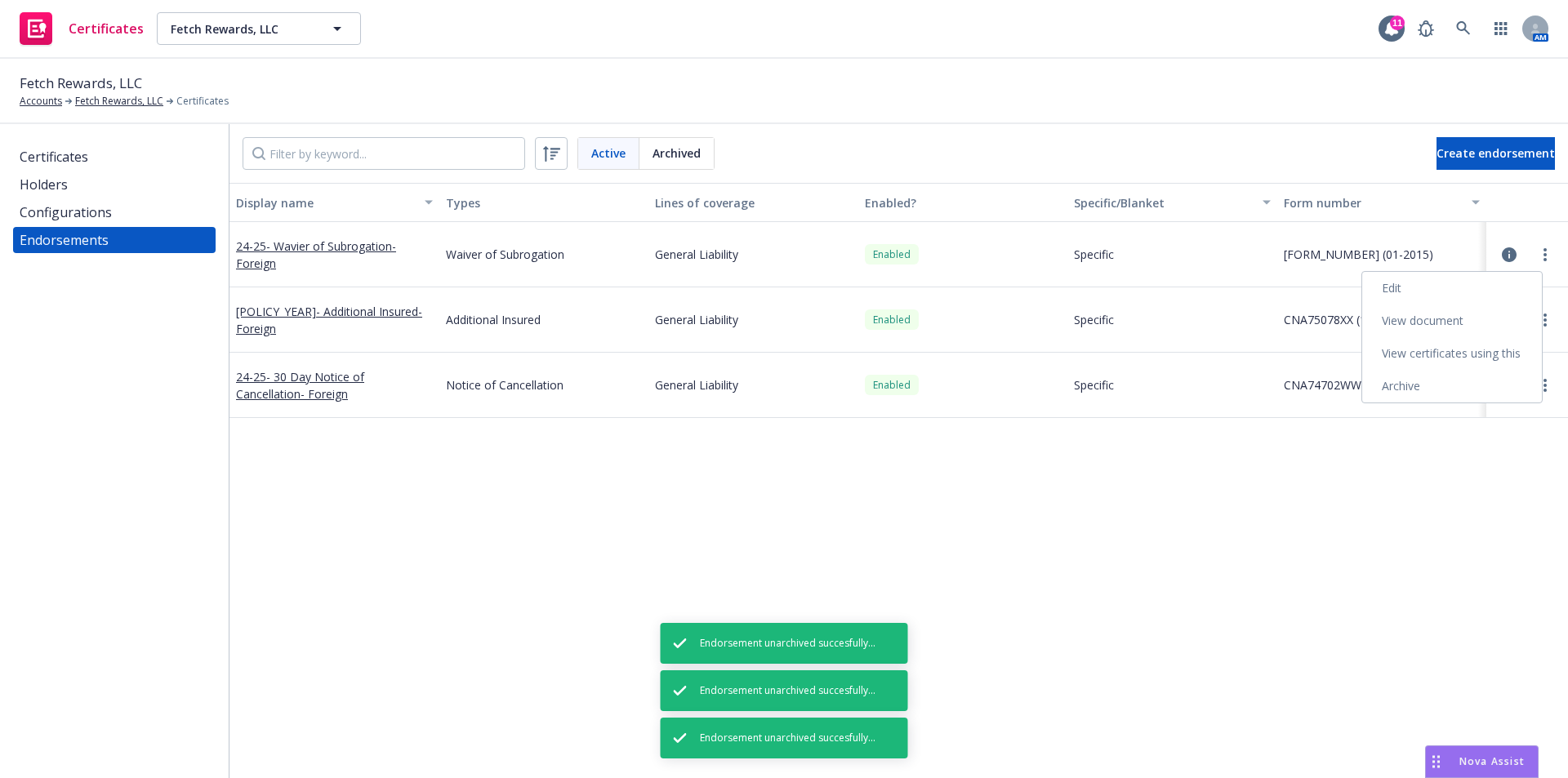 click on "View certificates using this" at bounding box center [1452, 353] 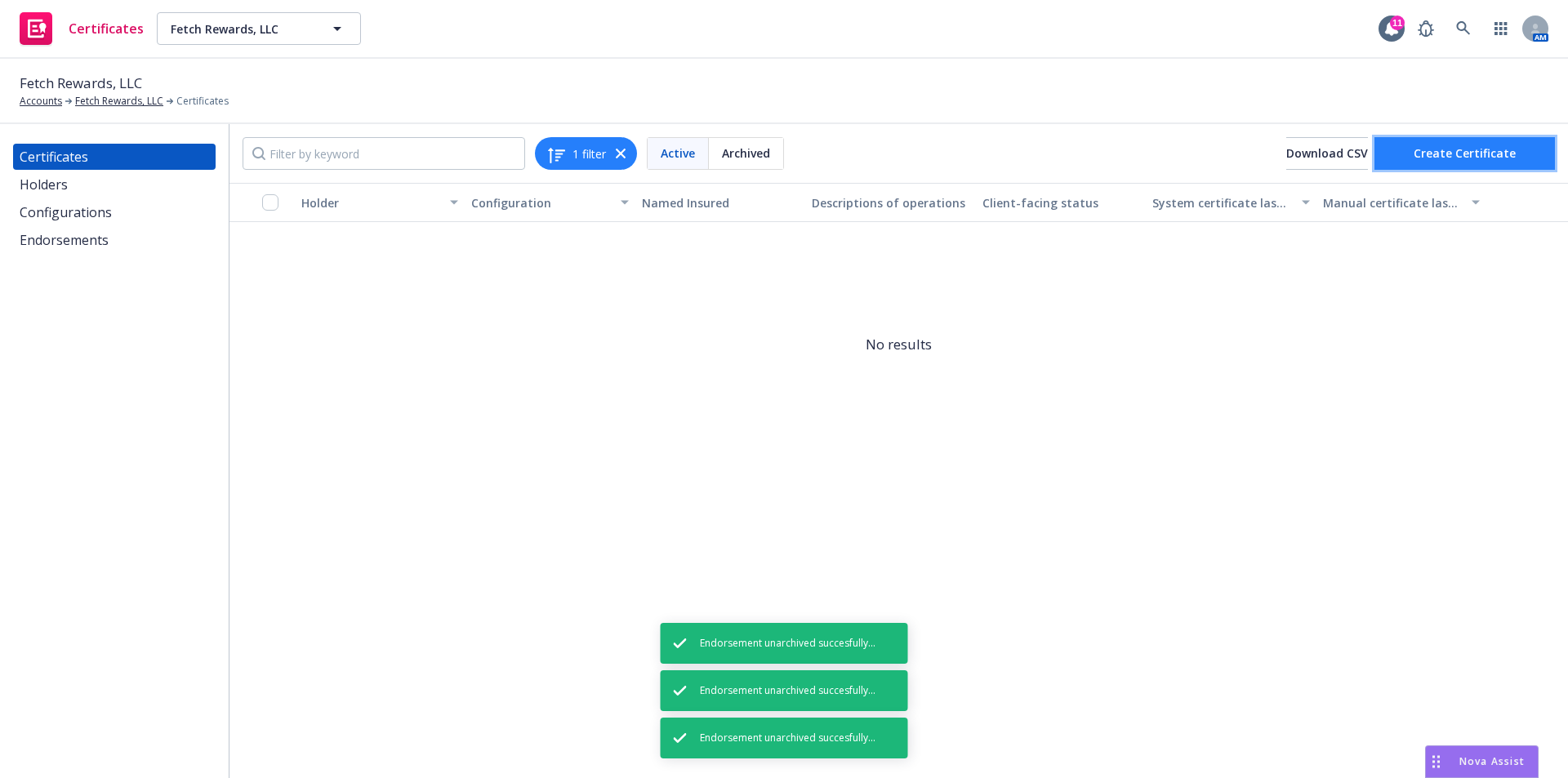 click on "Create Certificate" at bounding box center [1464, 153] 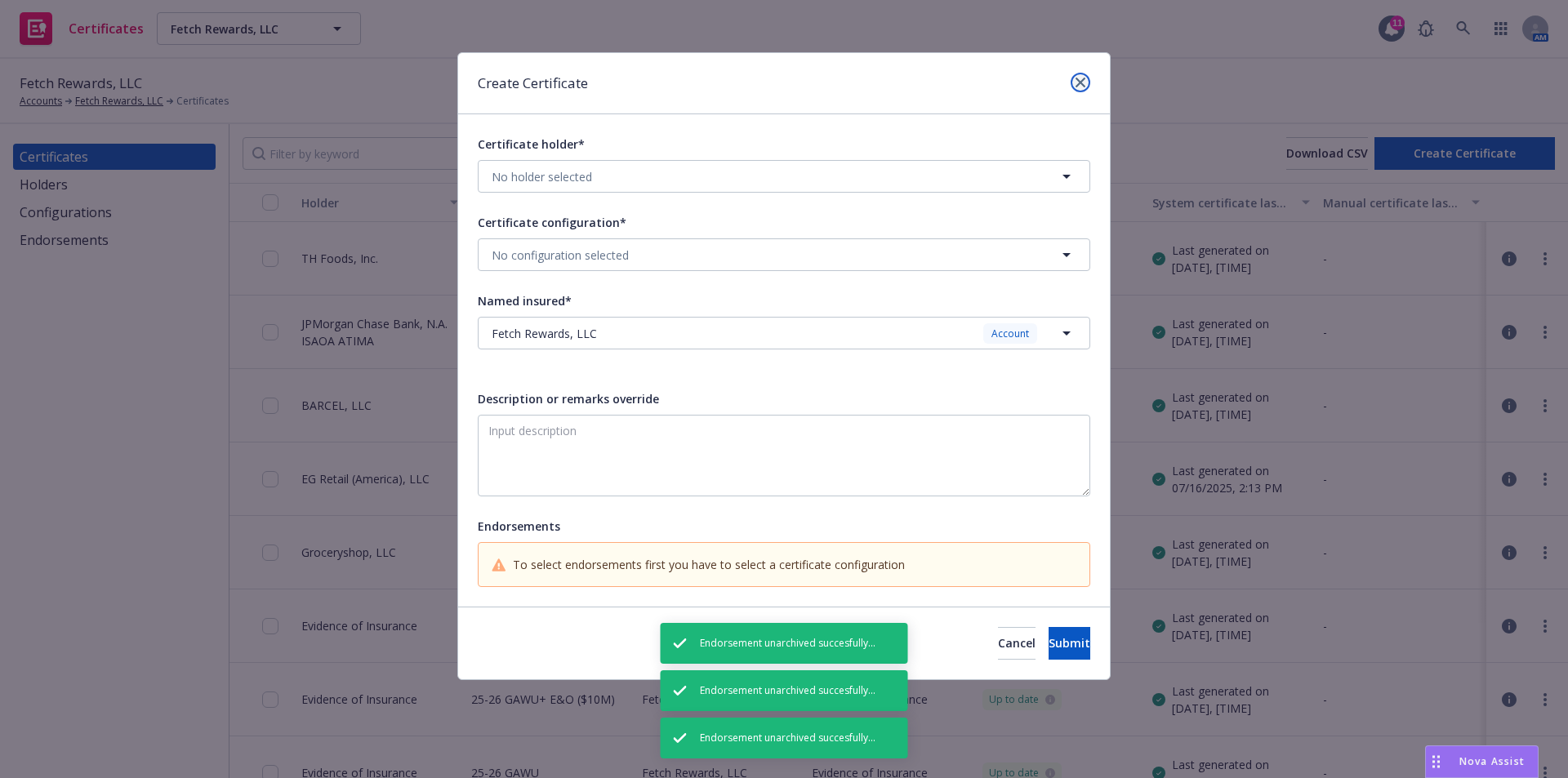 click 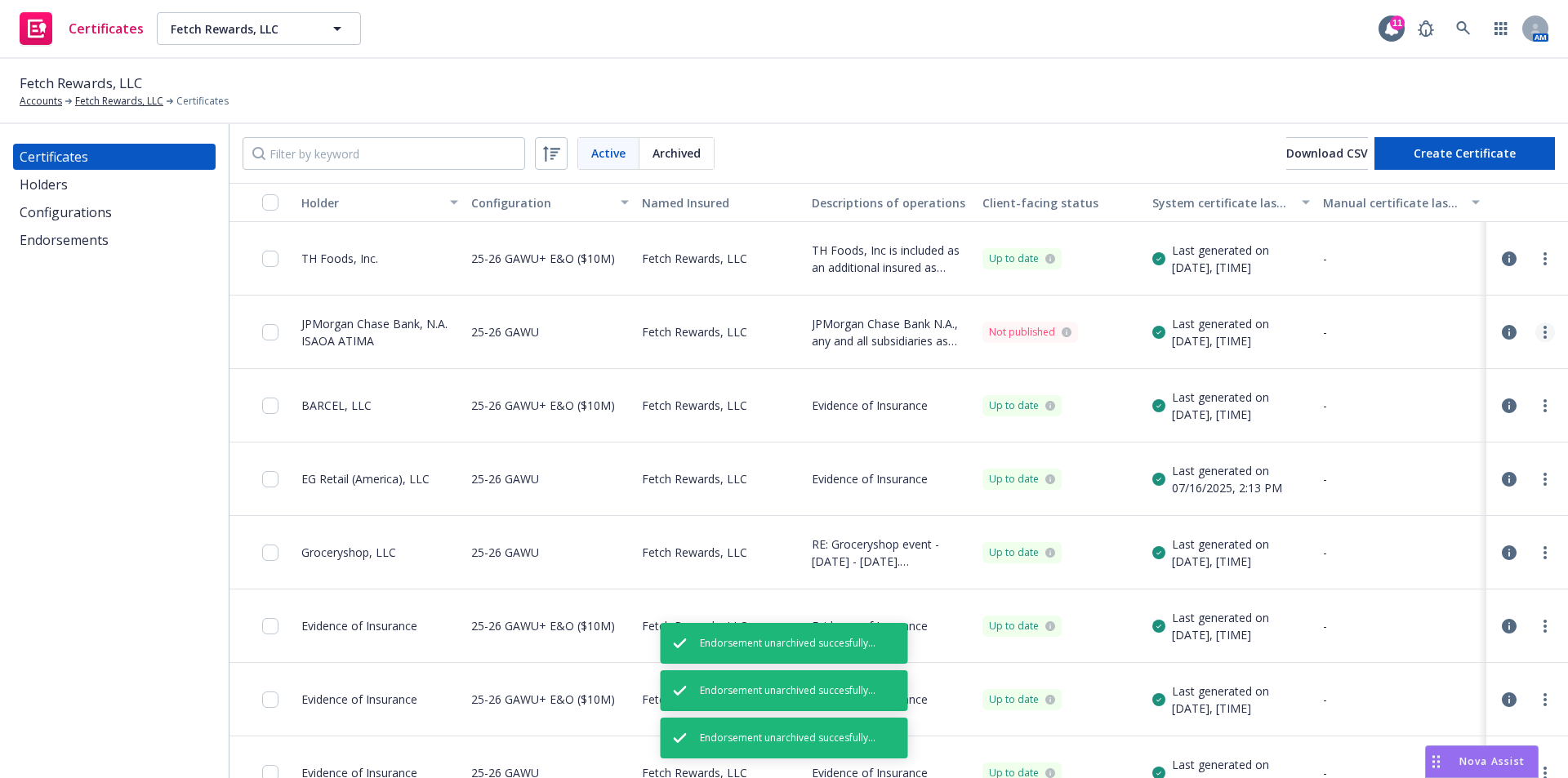 click 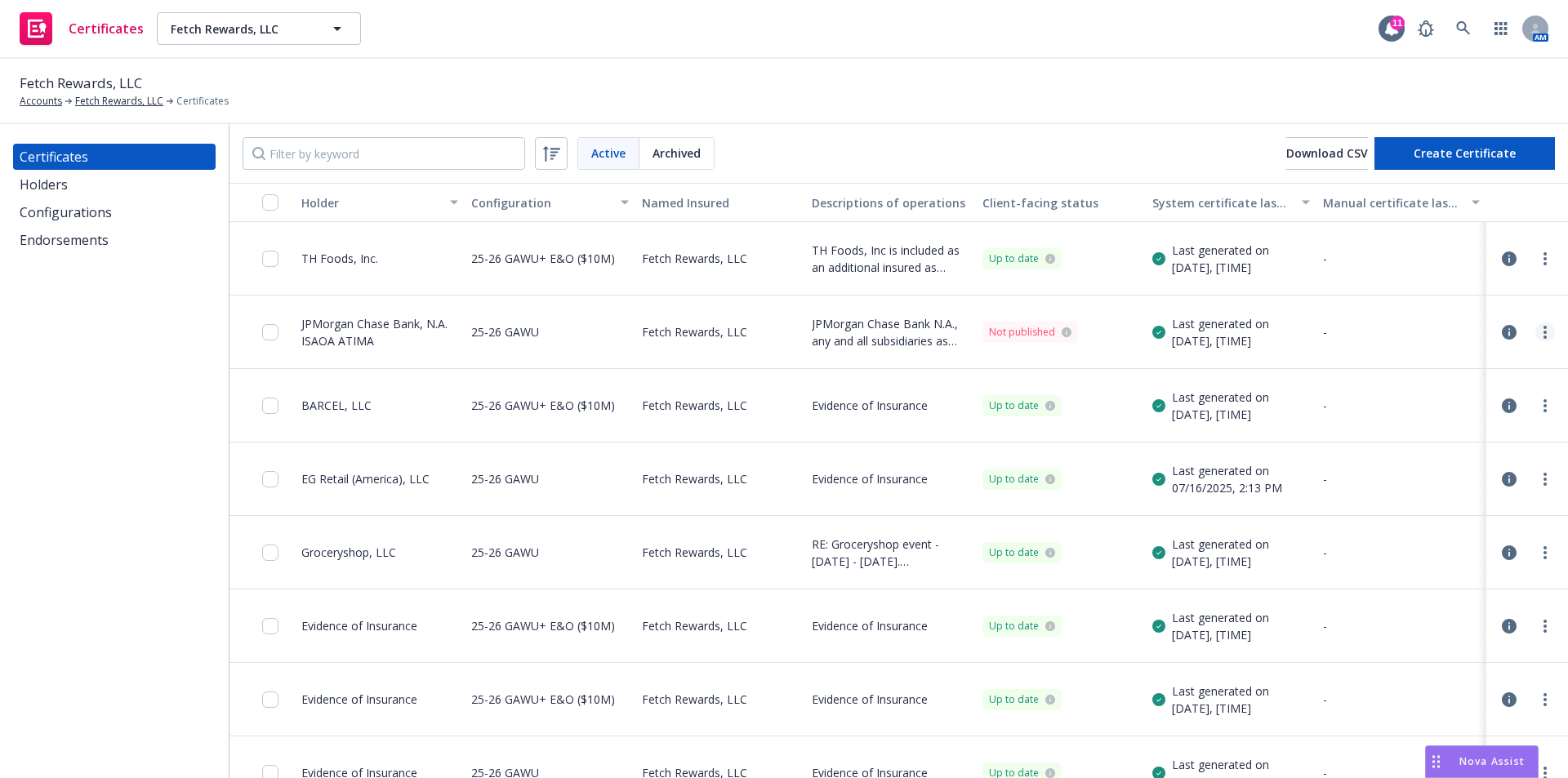 drag, startPoint x: 1540, startPoint y: 339, endPoint x: 1514, endPoint y: 336, distance: 26.172505 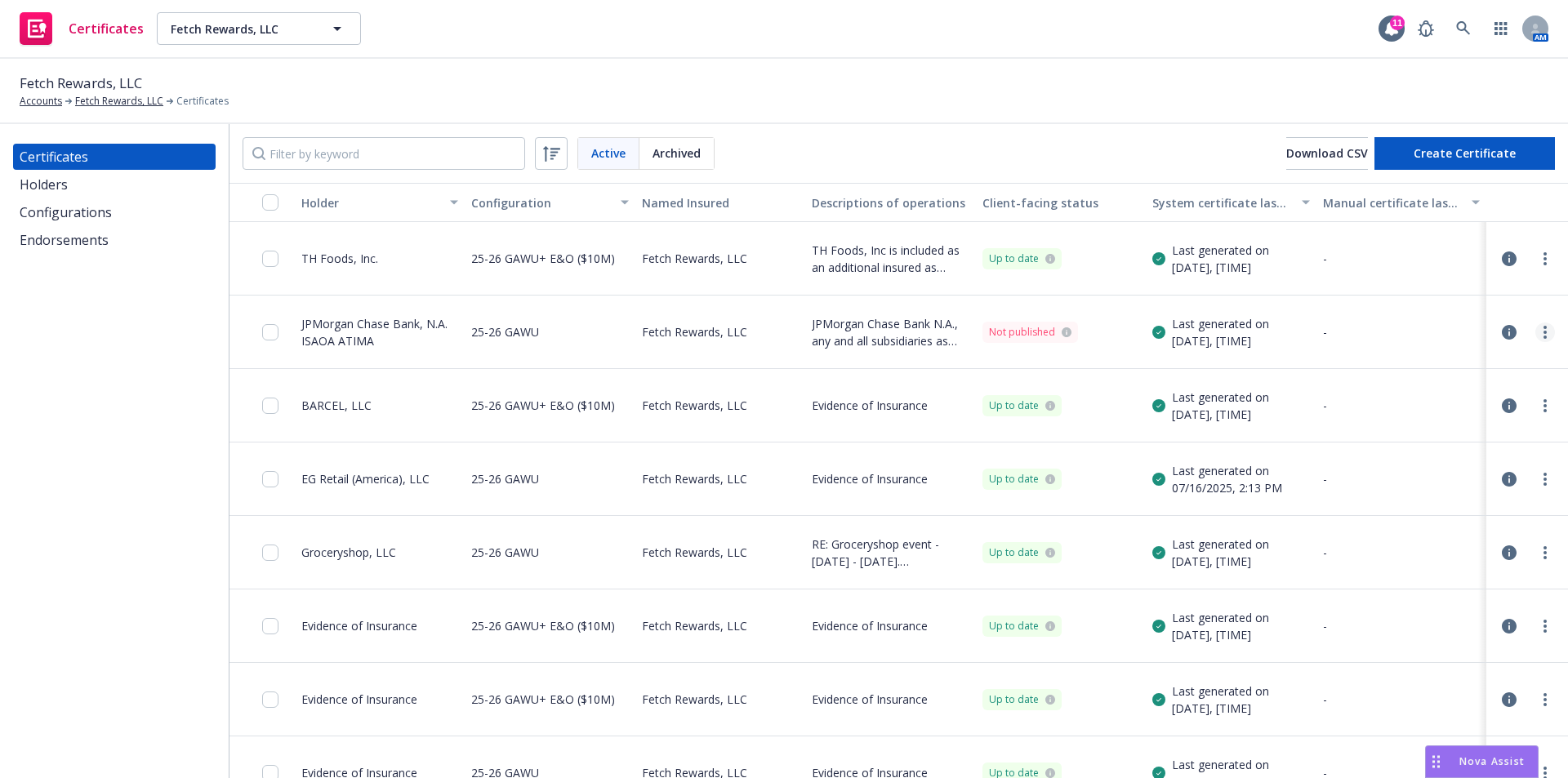 click at bounding box center (1527, 332) 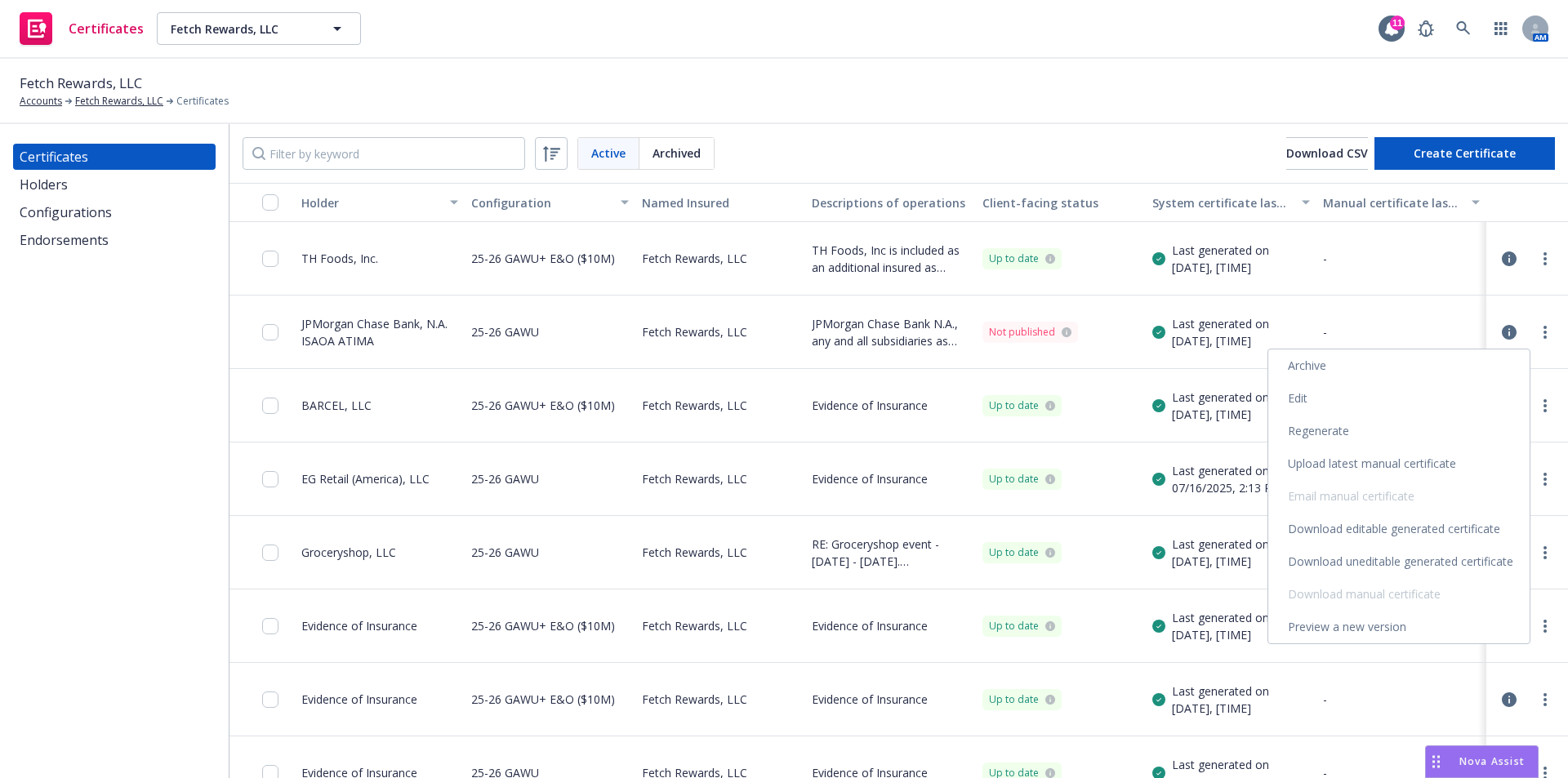 click on "Edit" at bounding box center [1399, 398] 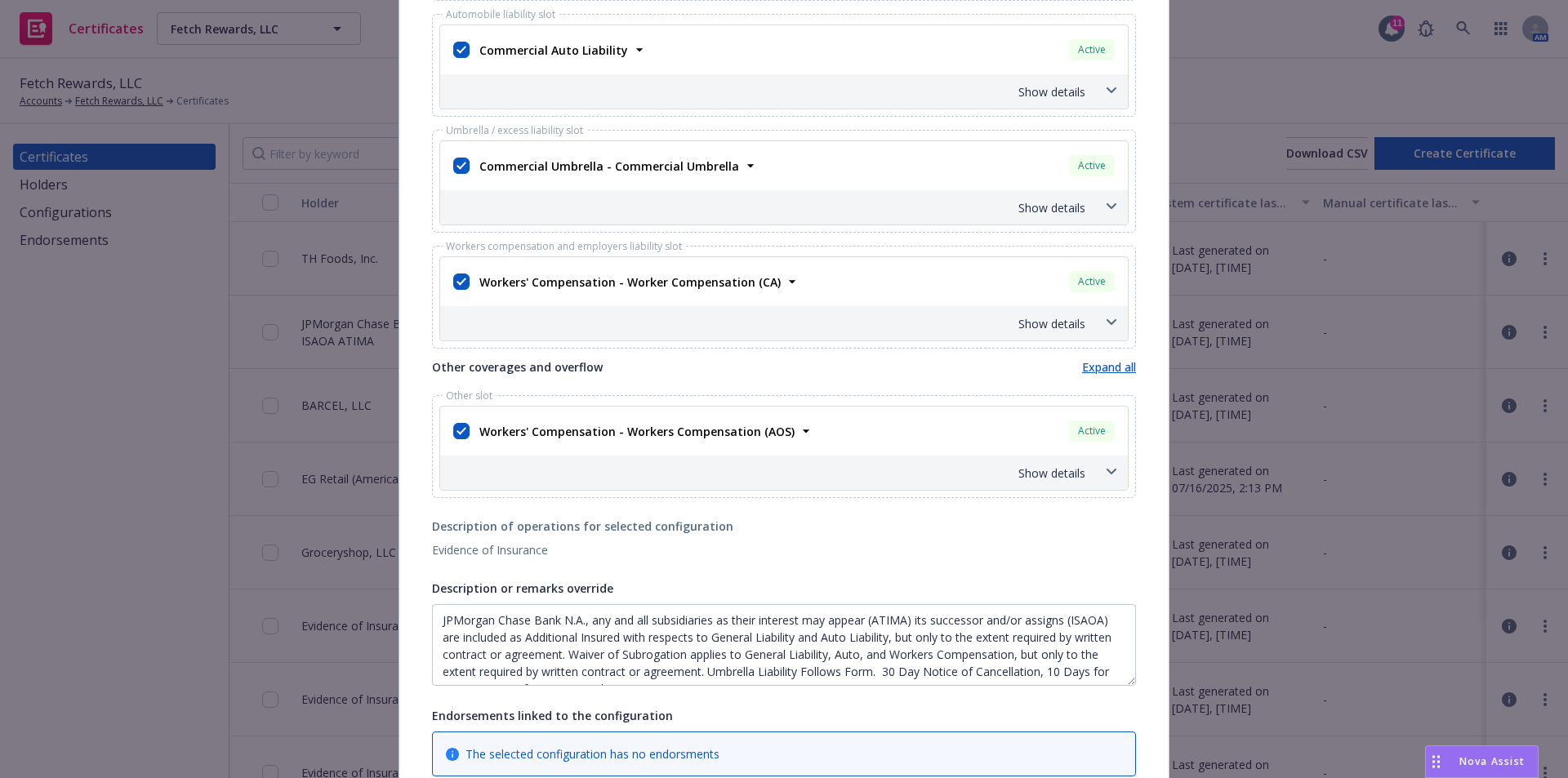 scroll, scrollTop: 709, scrollLeft: 0, axis: vertical 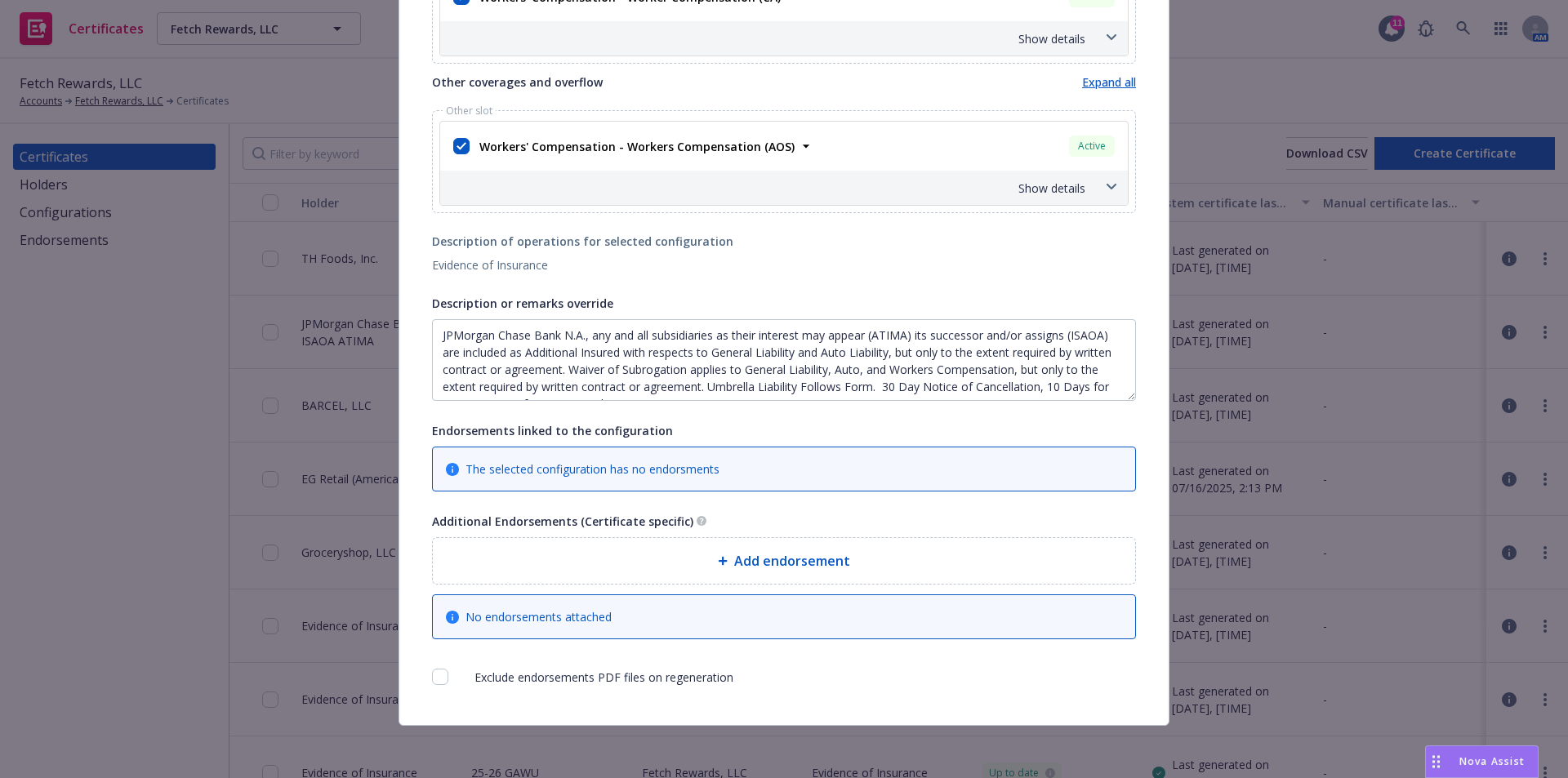 drag, startPoint x: 602, startPoint y: 451, endPoint x: 600, endPoint y: 465, distance: 14.142136 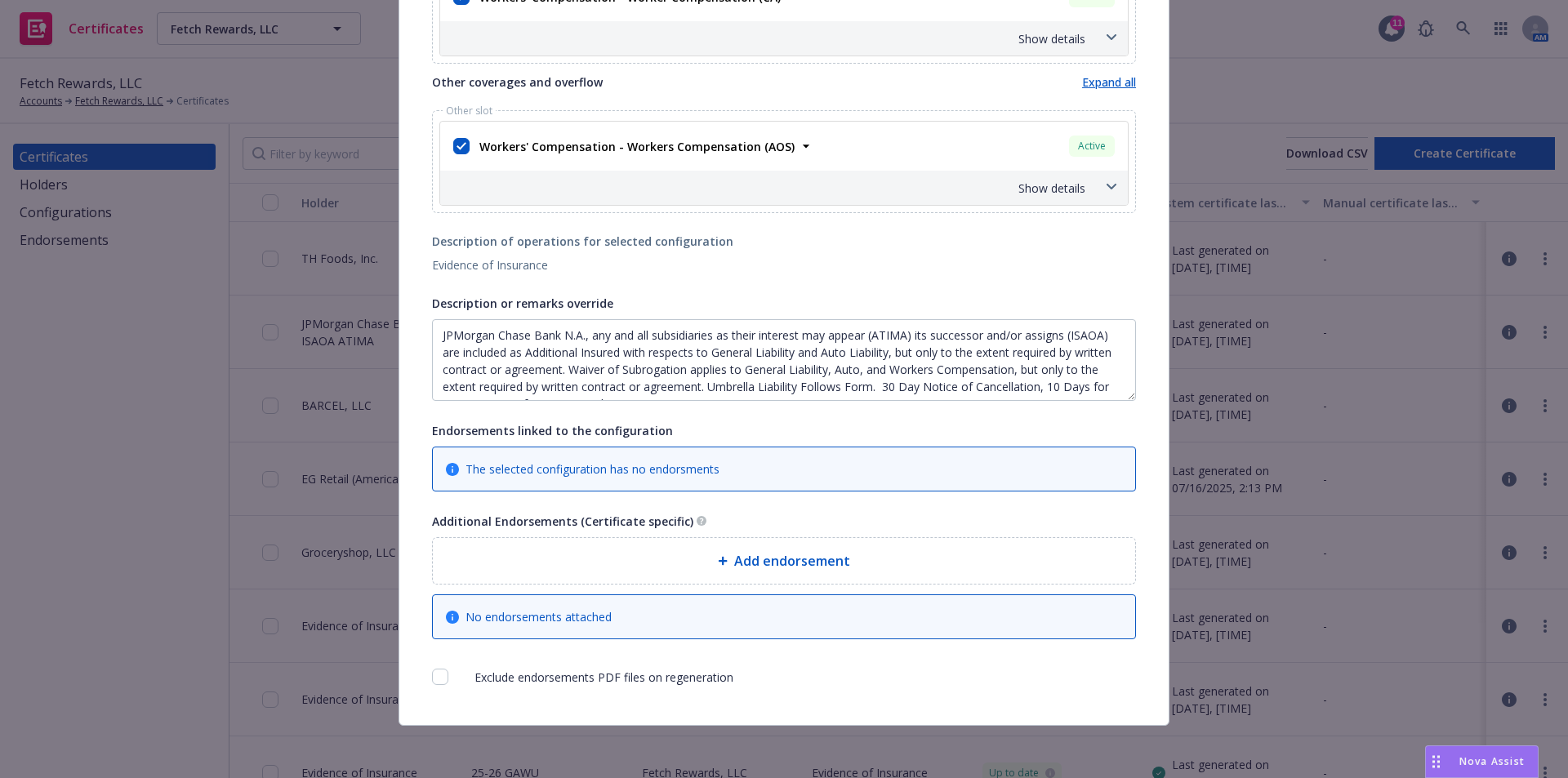 click on "The selected configuration has no endorsments" at bounding box center [784, 469] 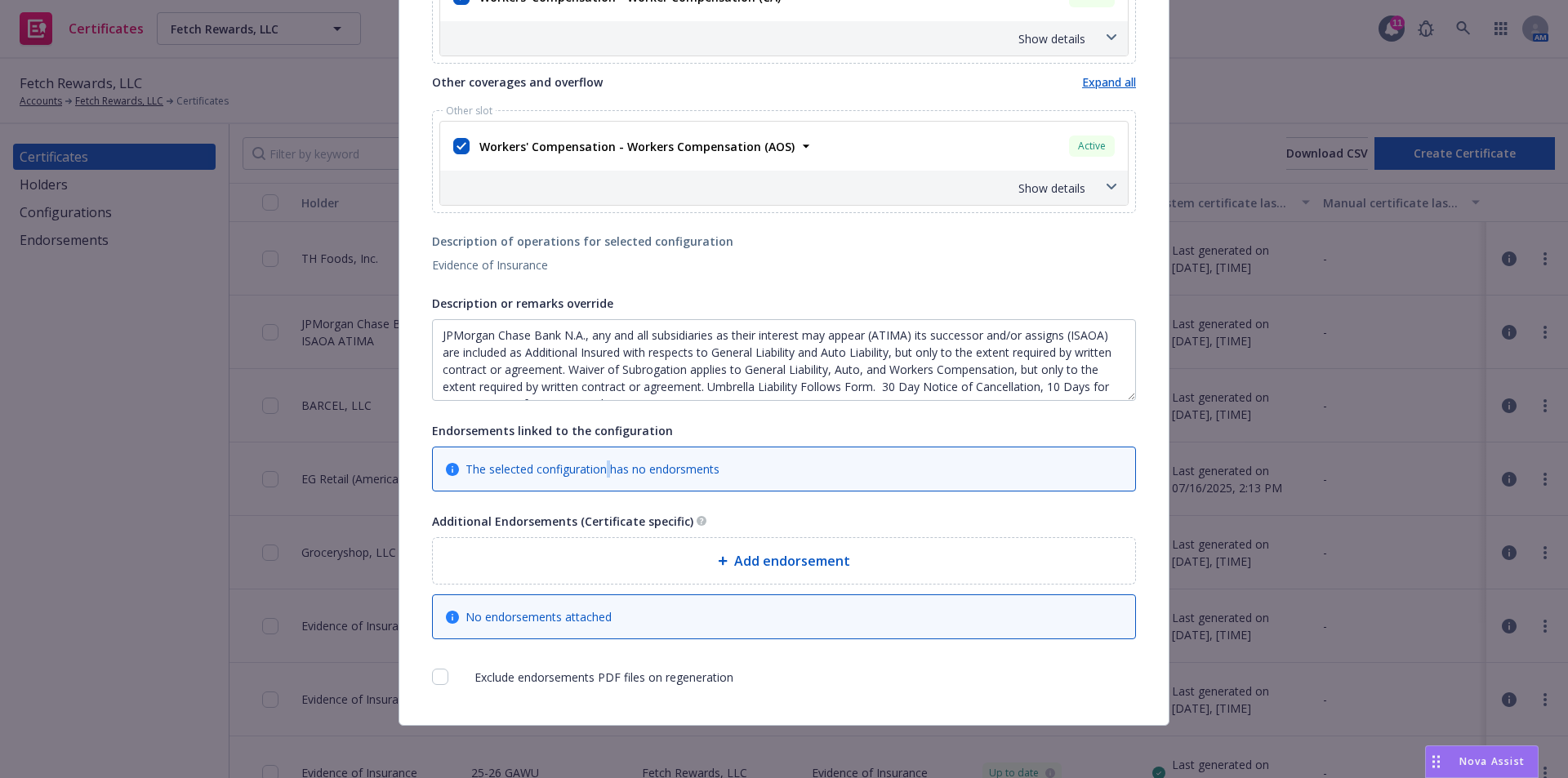 click on "The selected configuration has no endorsments" at bounding box center [592, 469] 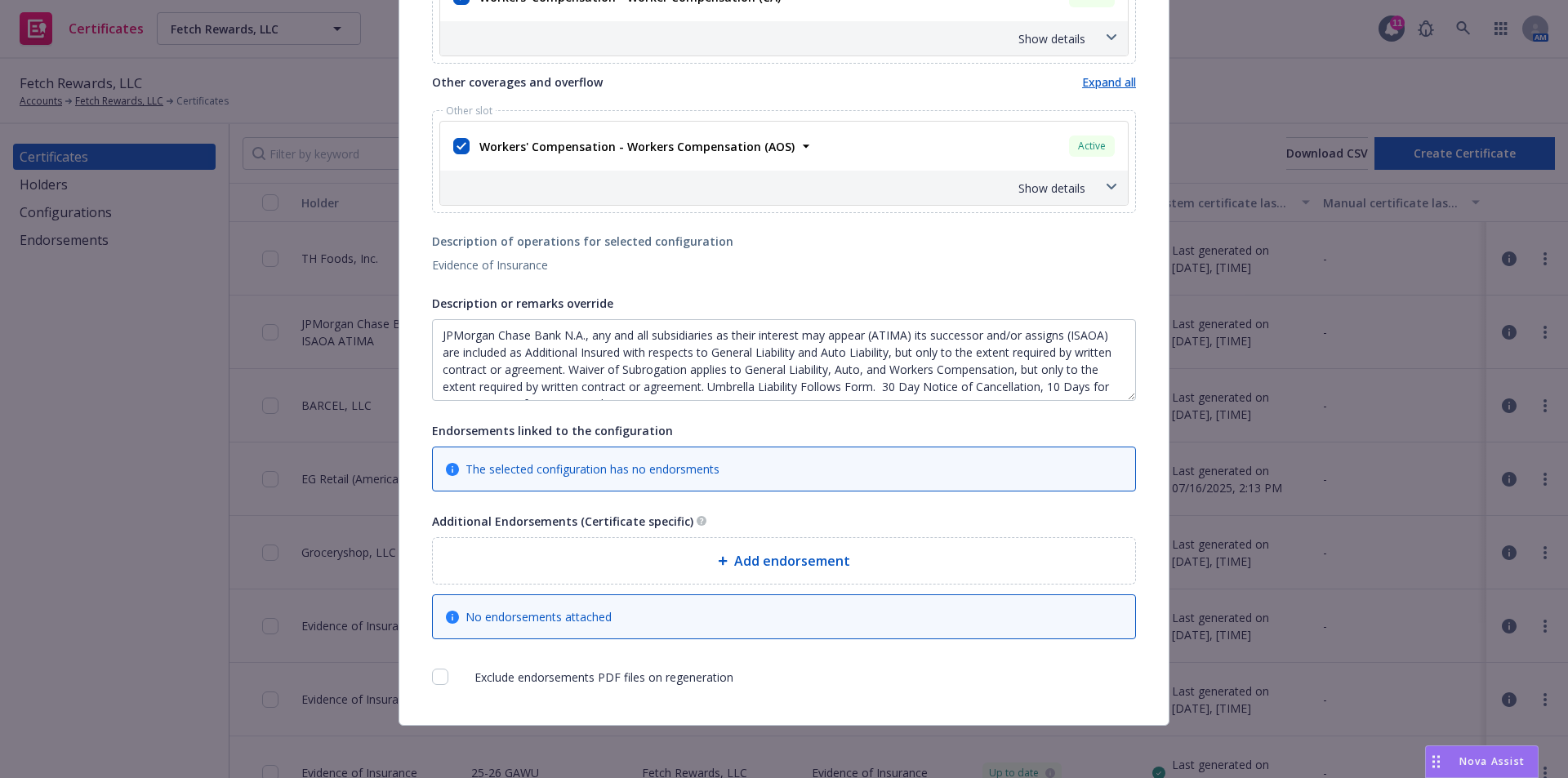 click on "Add endorsement" at bounding box center (784, 561) 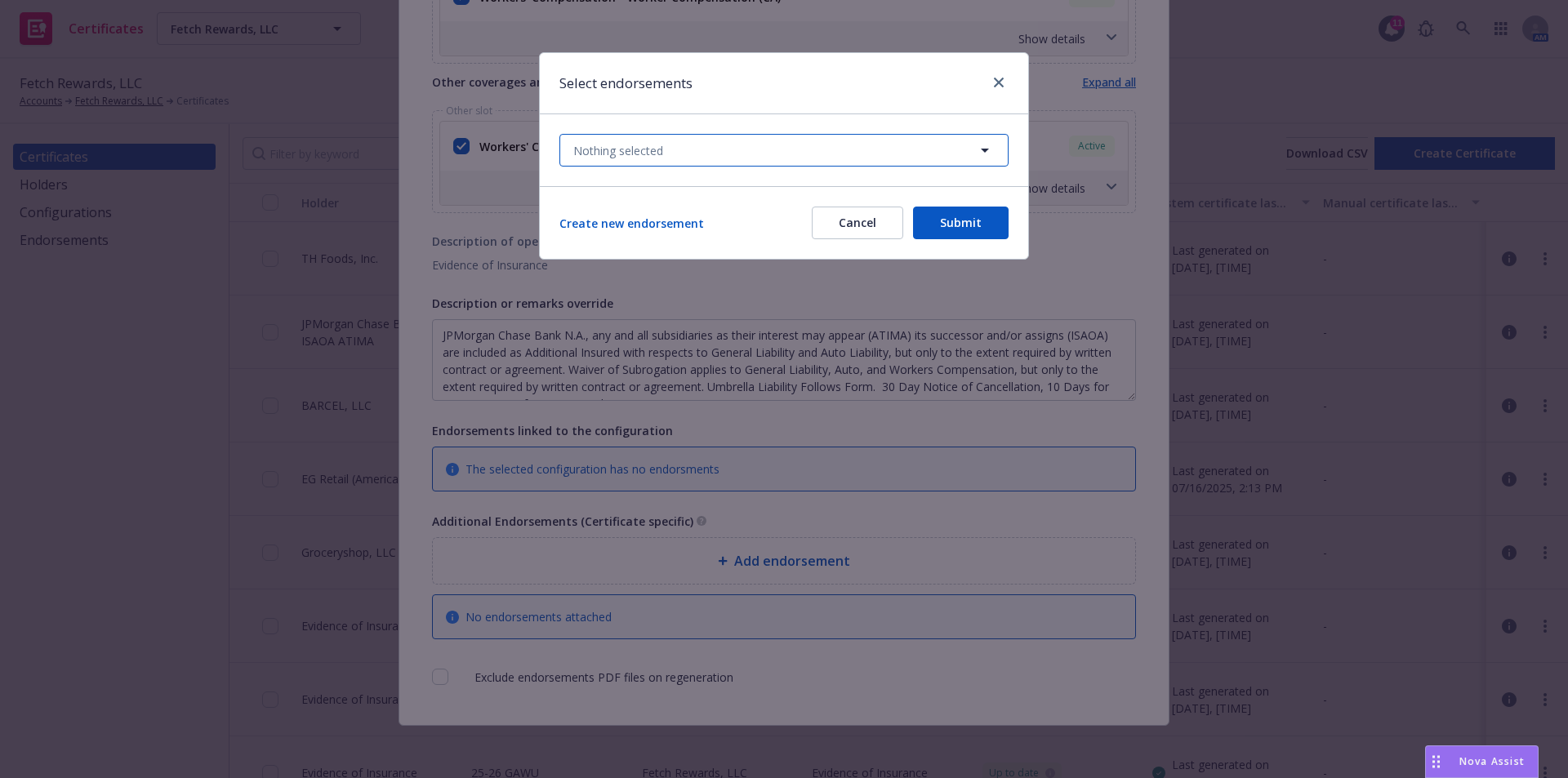 click 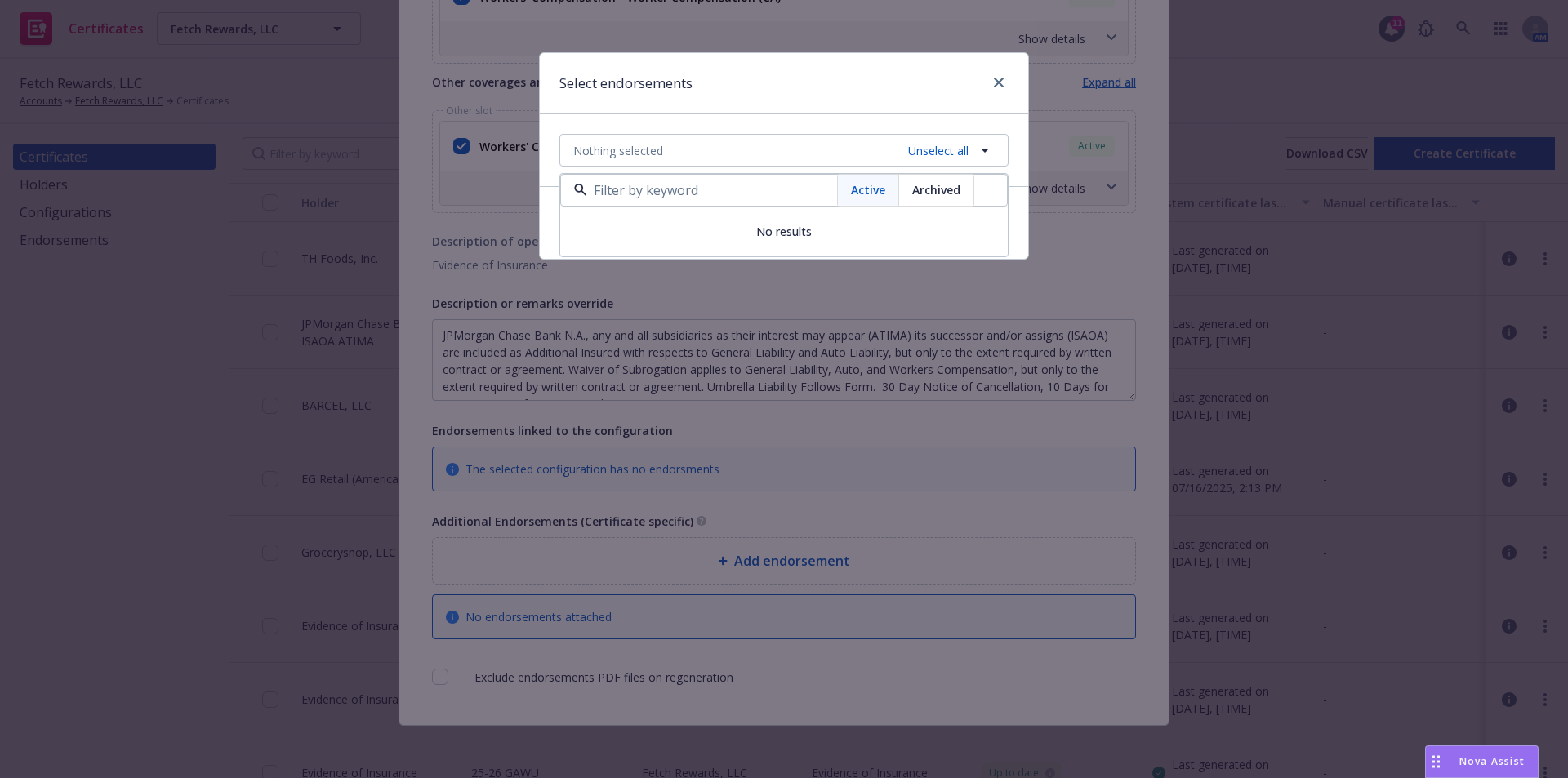 click on "Archived" at bounding box center [936, 189] 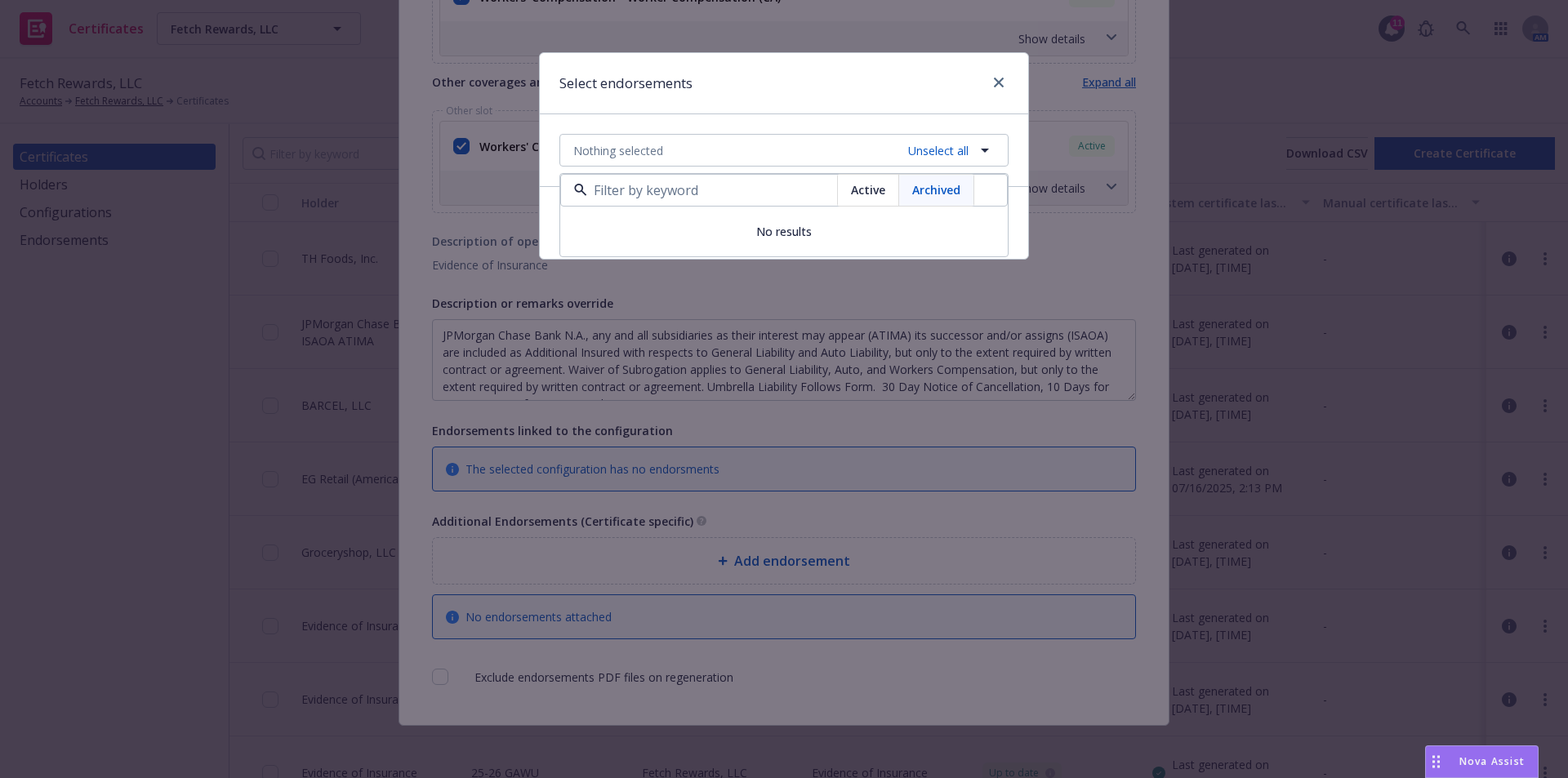 click on "Active" at bounding box center (868, 189) 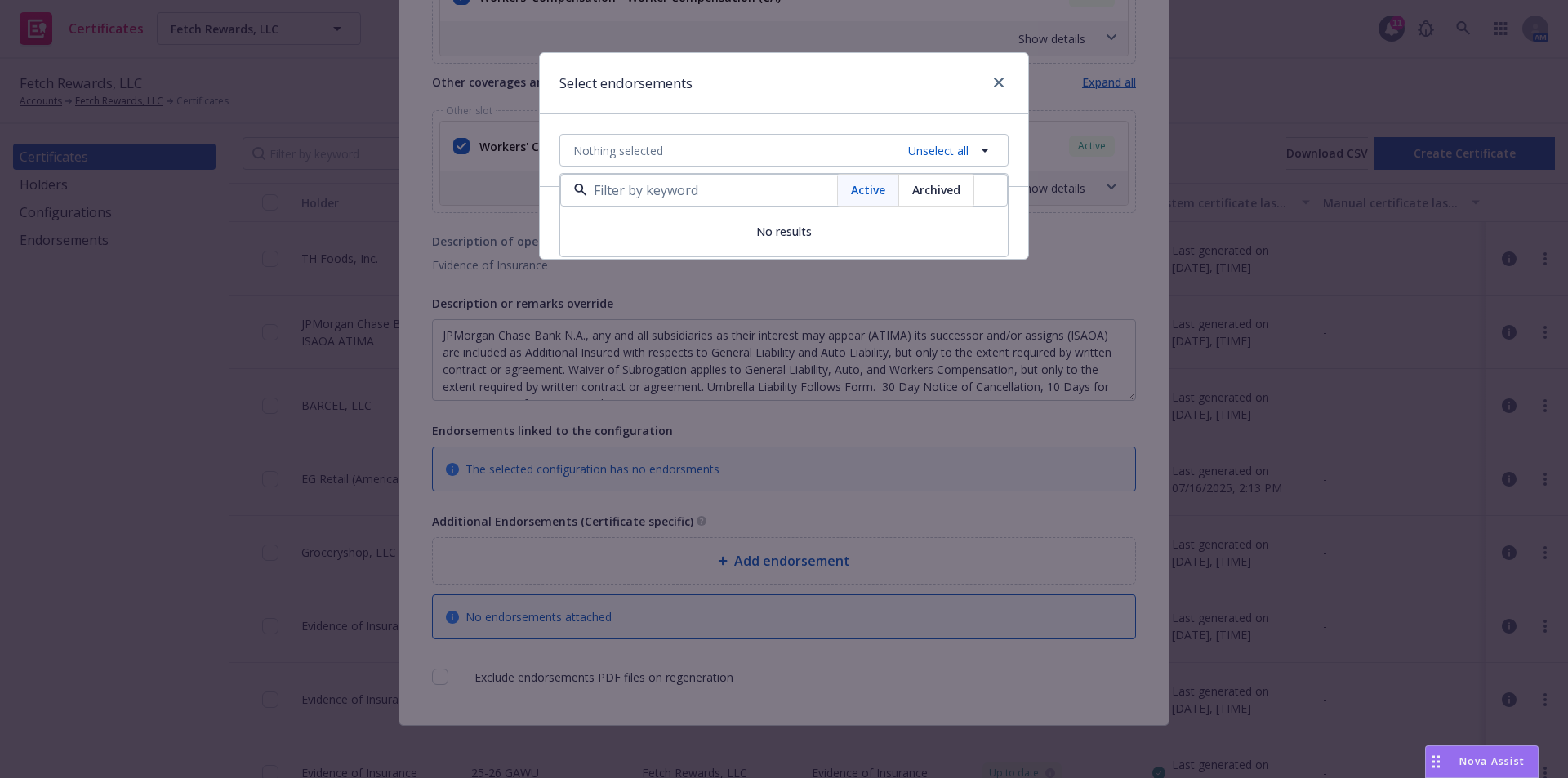 click at bounding box center (712, 190) 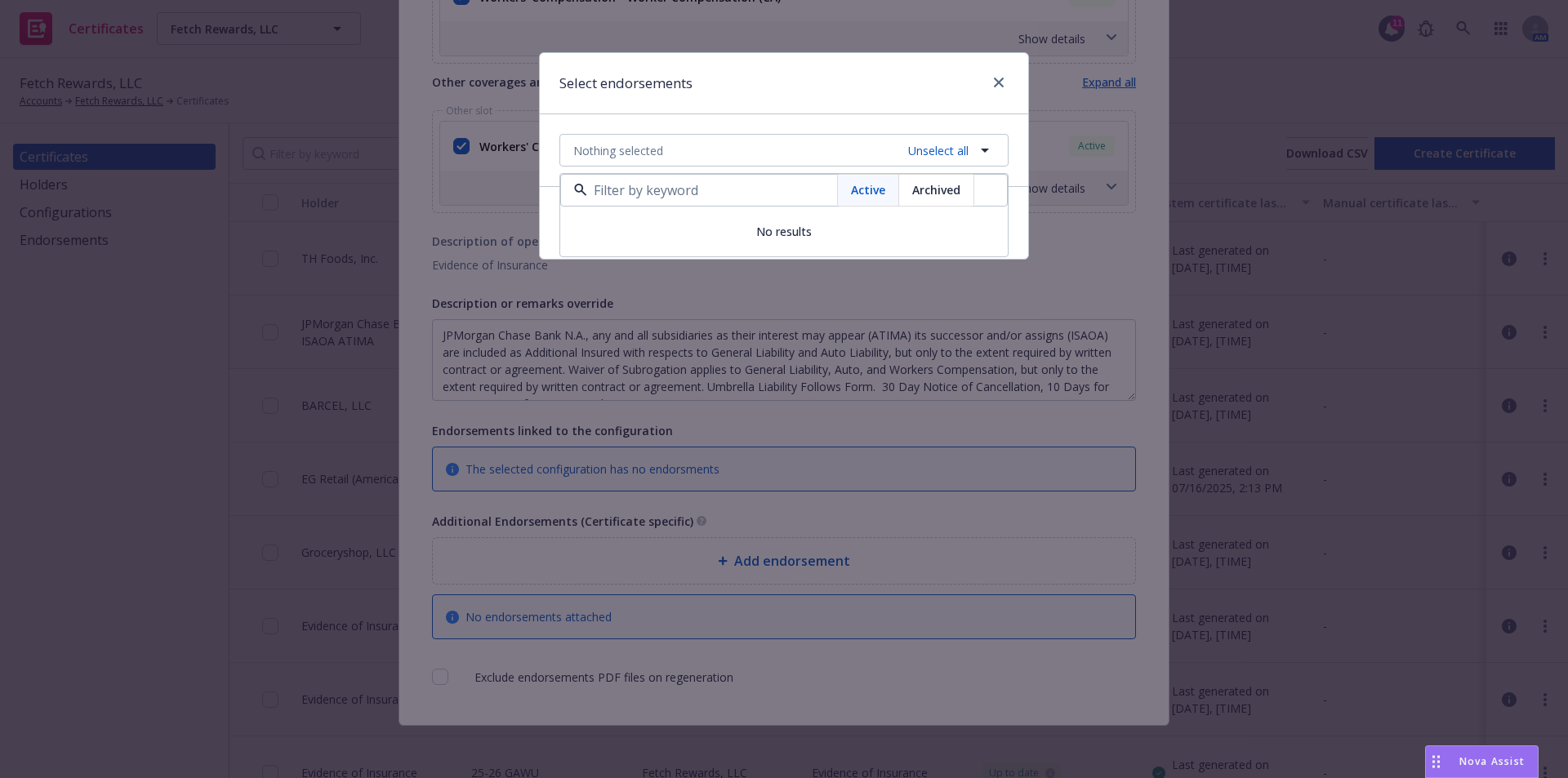 click at bounding box center (712, 190) 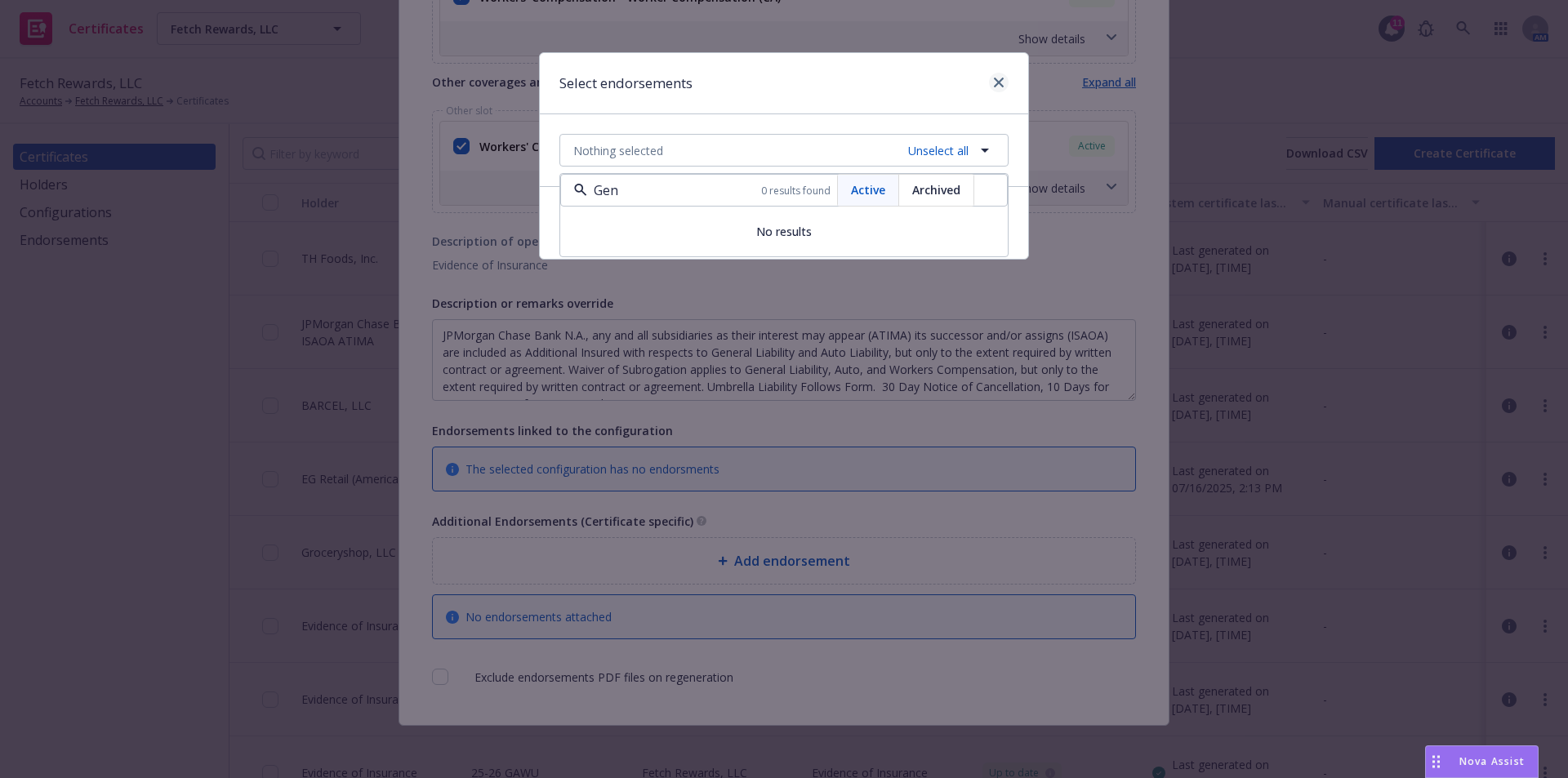 type on "Gen" 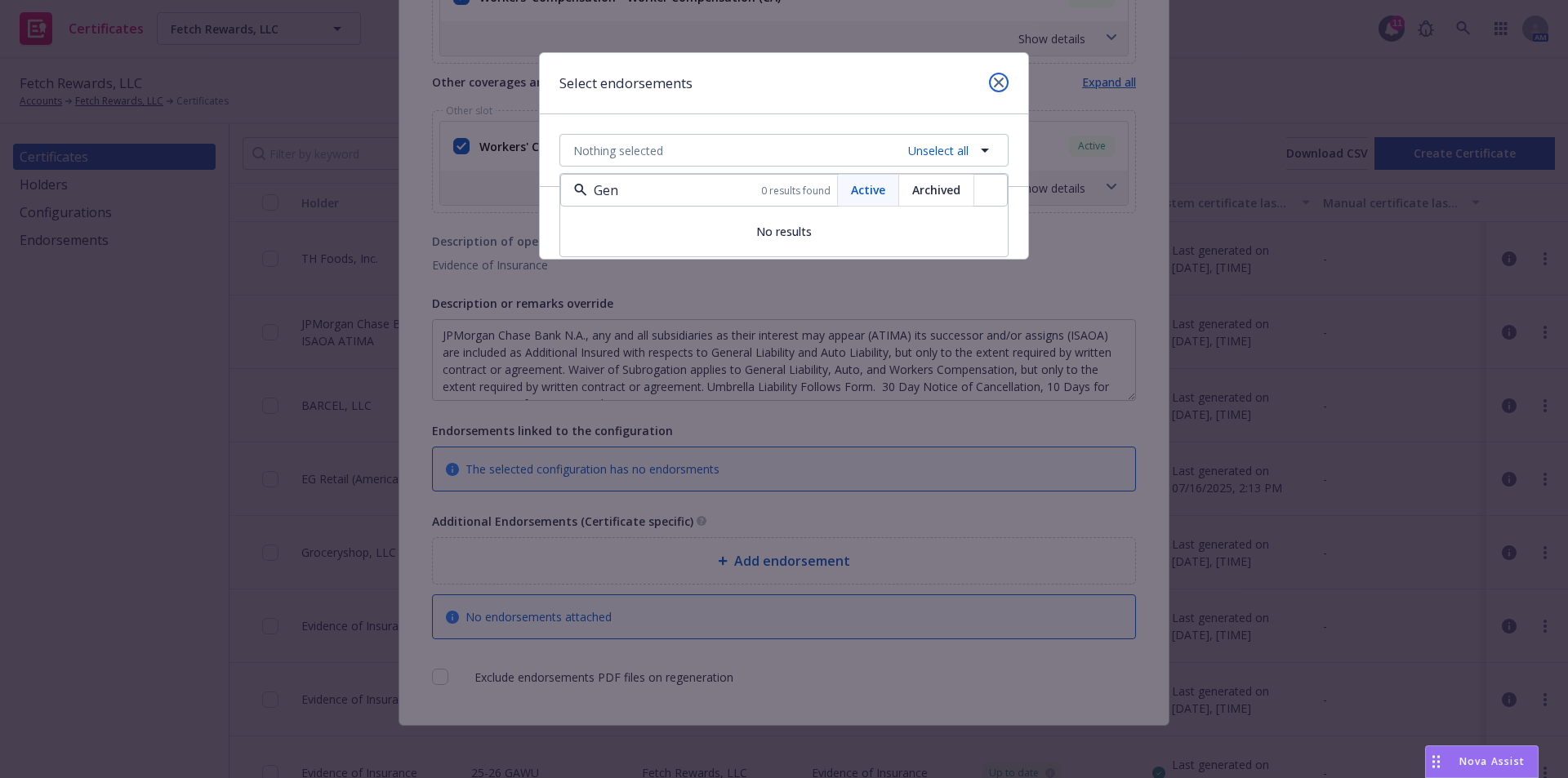 click at bounding box center (999, 82) 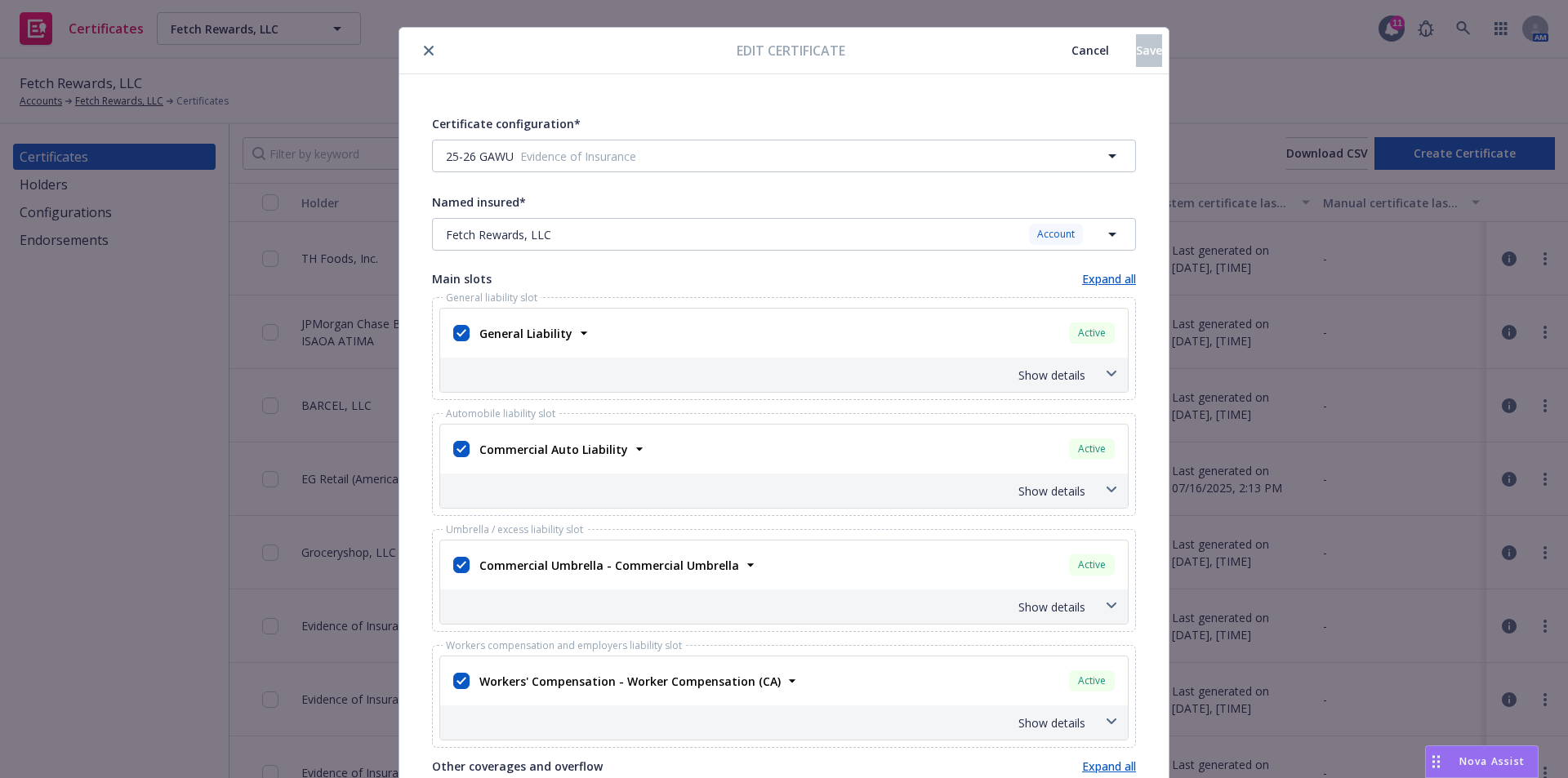 scroll, scrollTop: 0, scrollLeft: 0, axis: both 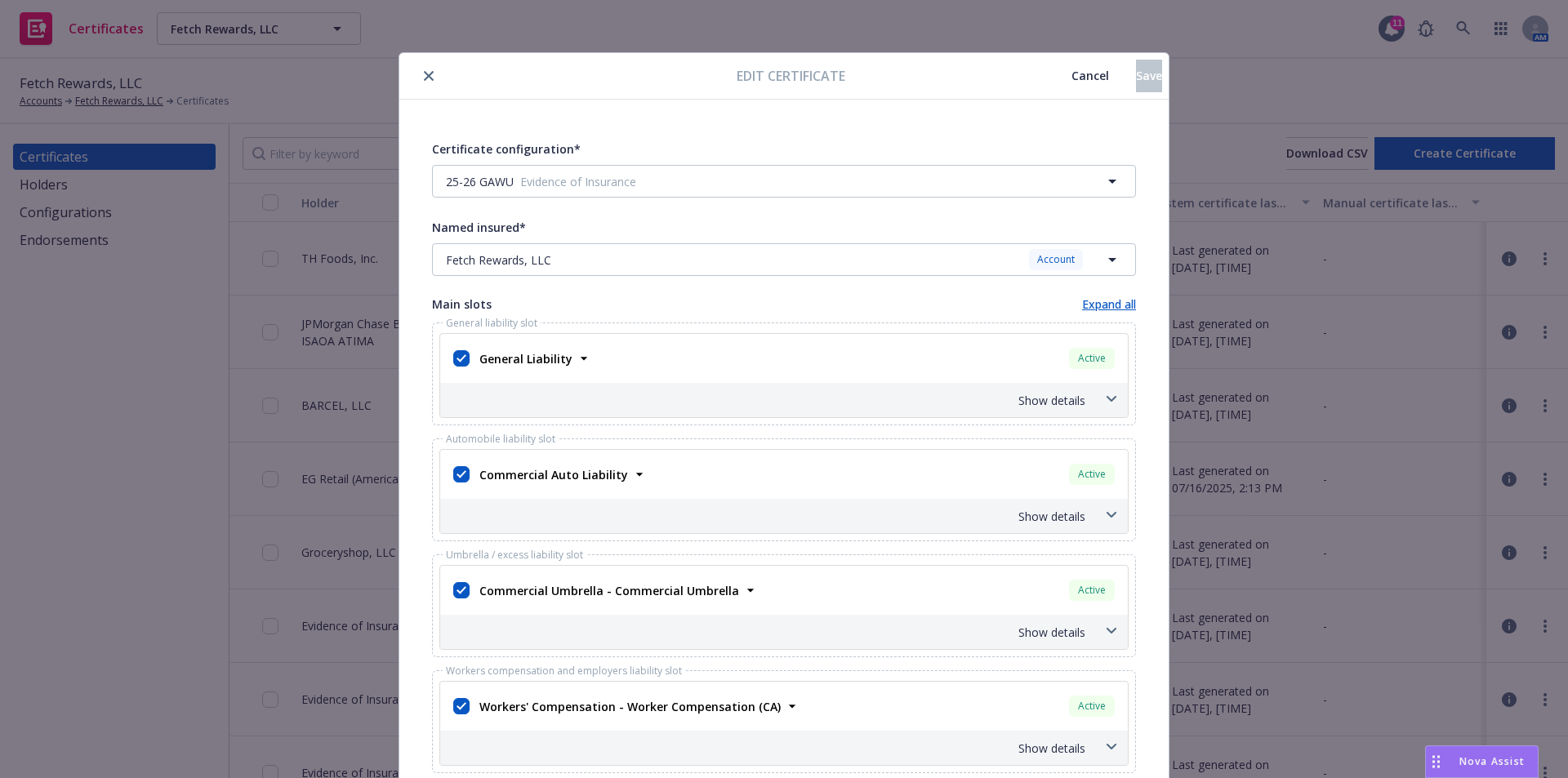 click at bounding box center (429, 76) 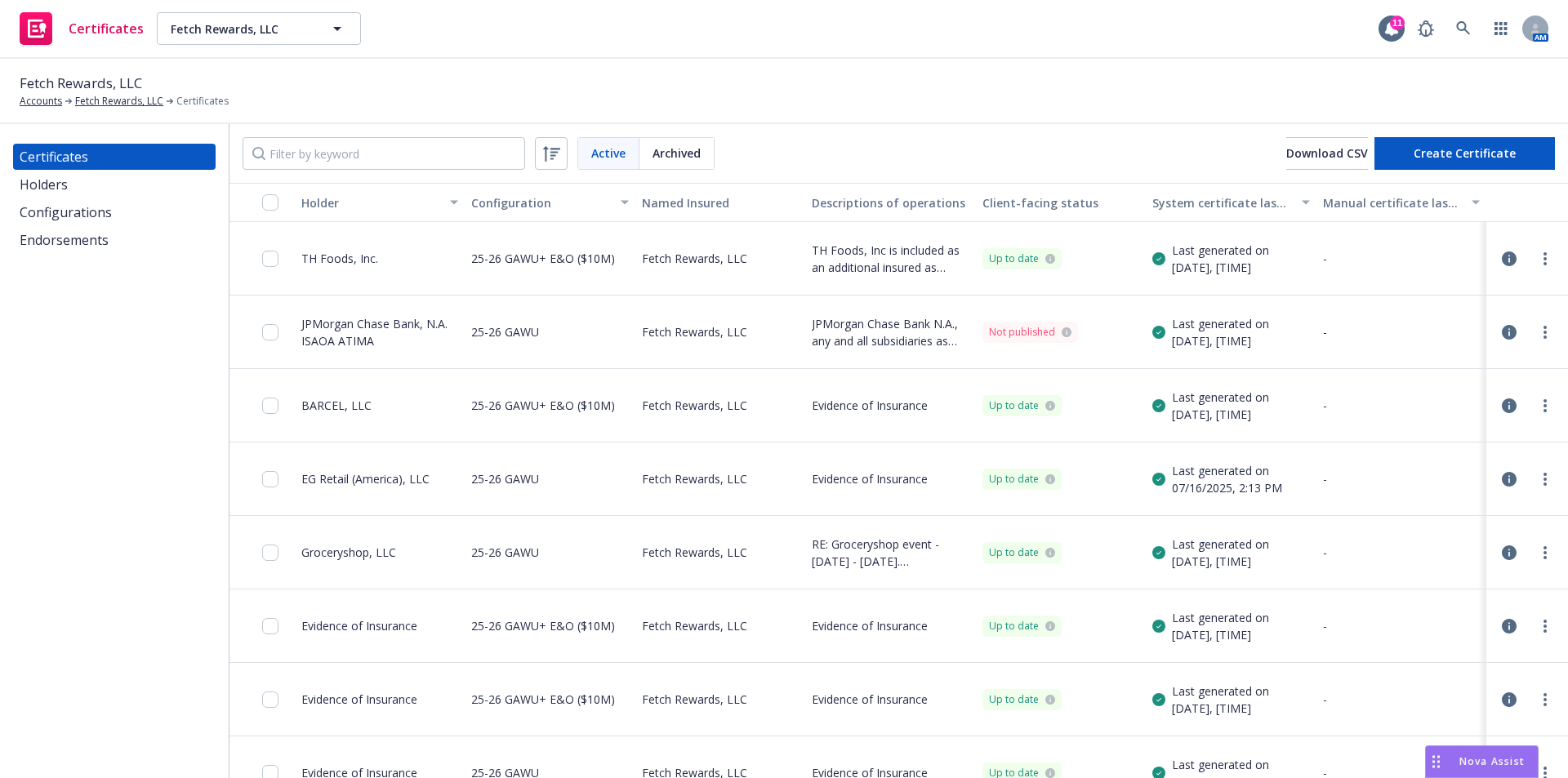 click on "Endorsements" at bounding box center (114, 240) 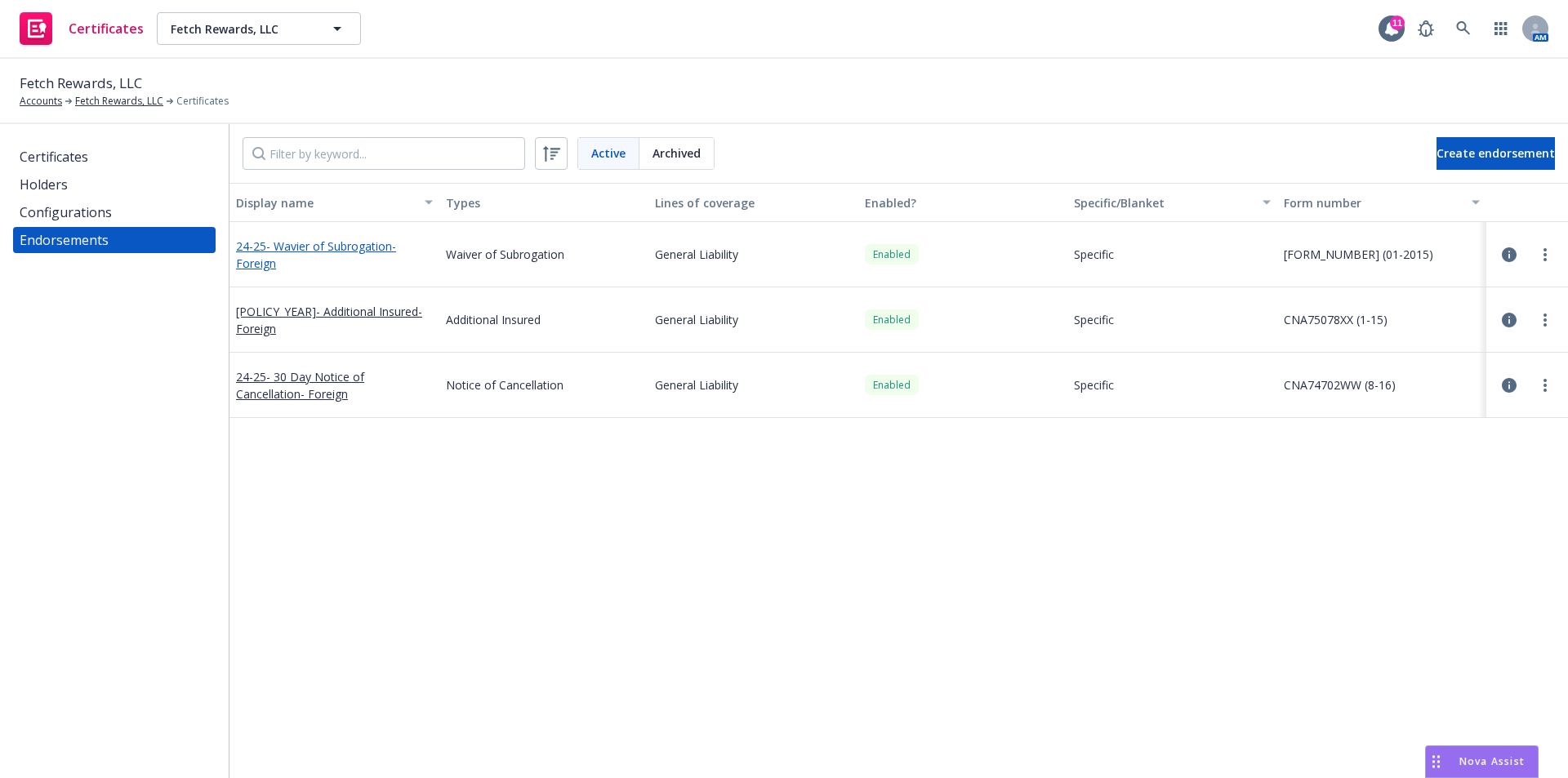 click on "24-25- Wavier of Subrogation- Foreign" at bounding box center [316, 255] 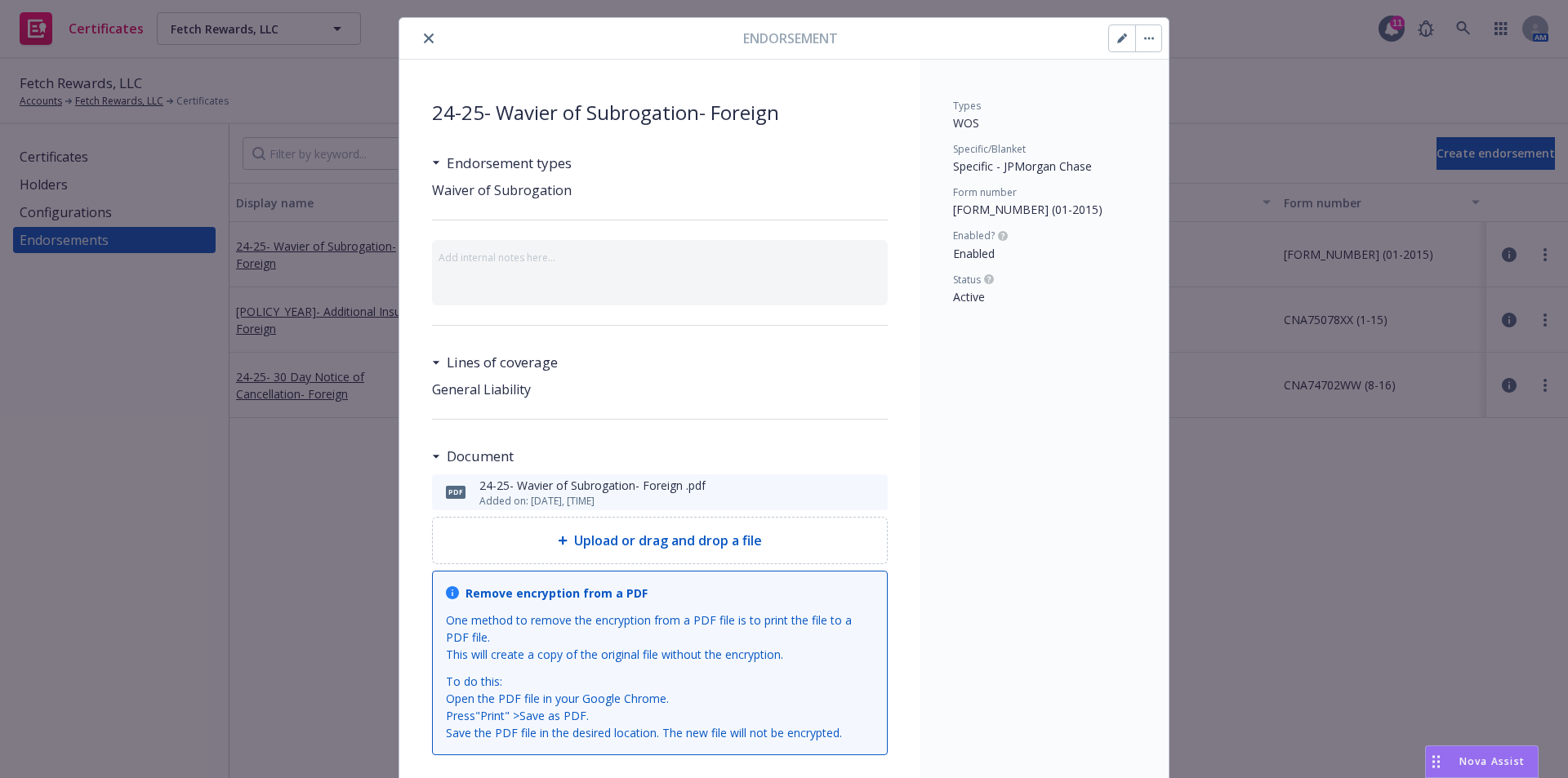 scroll, scrollTop: 0, scrollLeft: 0, axis: both 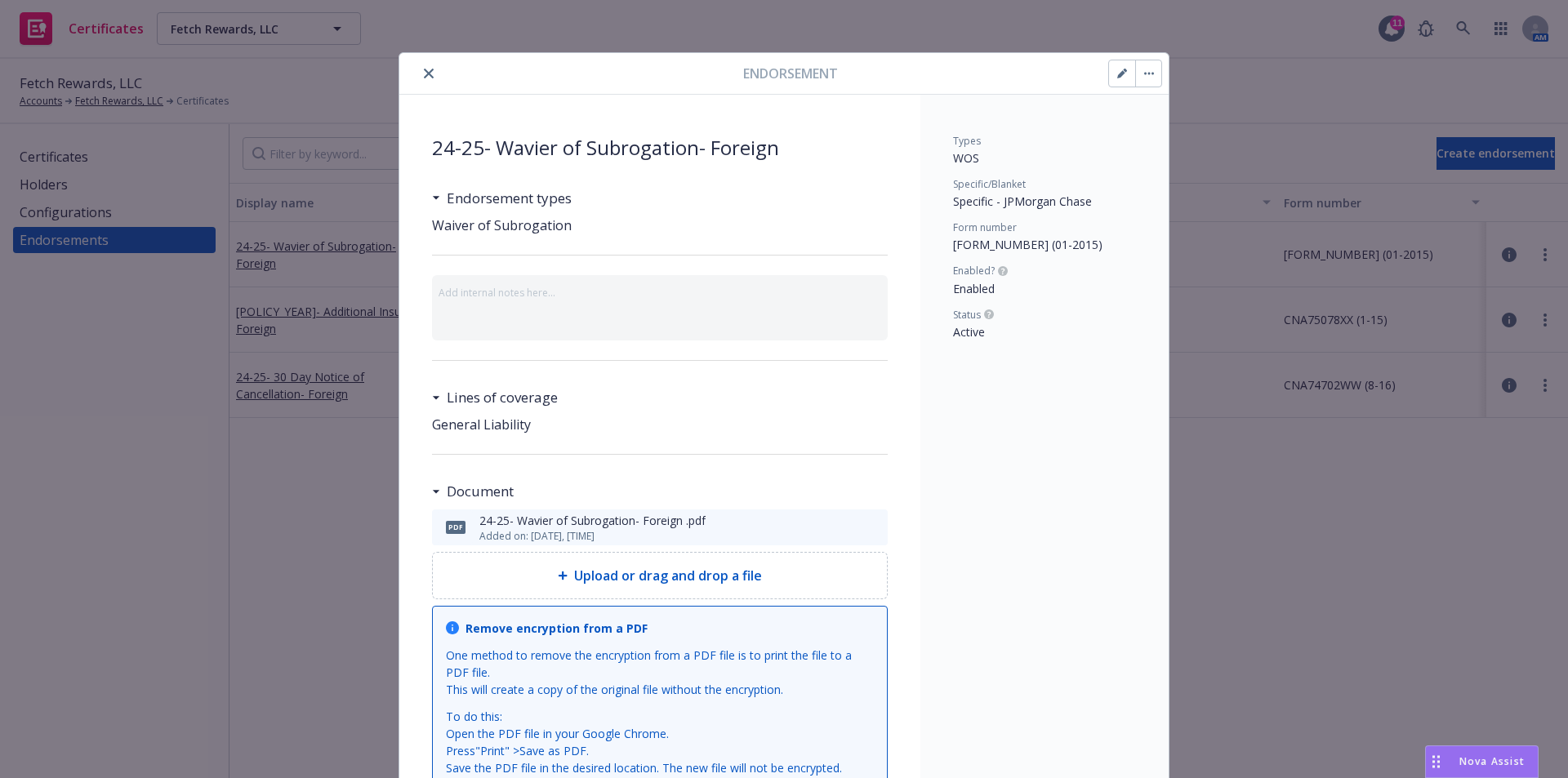 click at bounding box center (1122, 73) 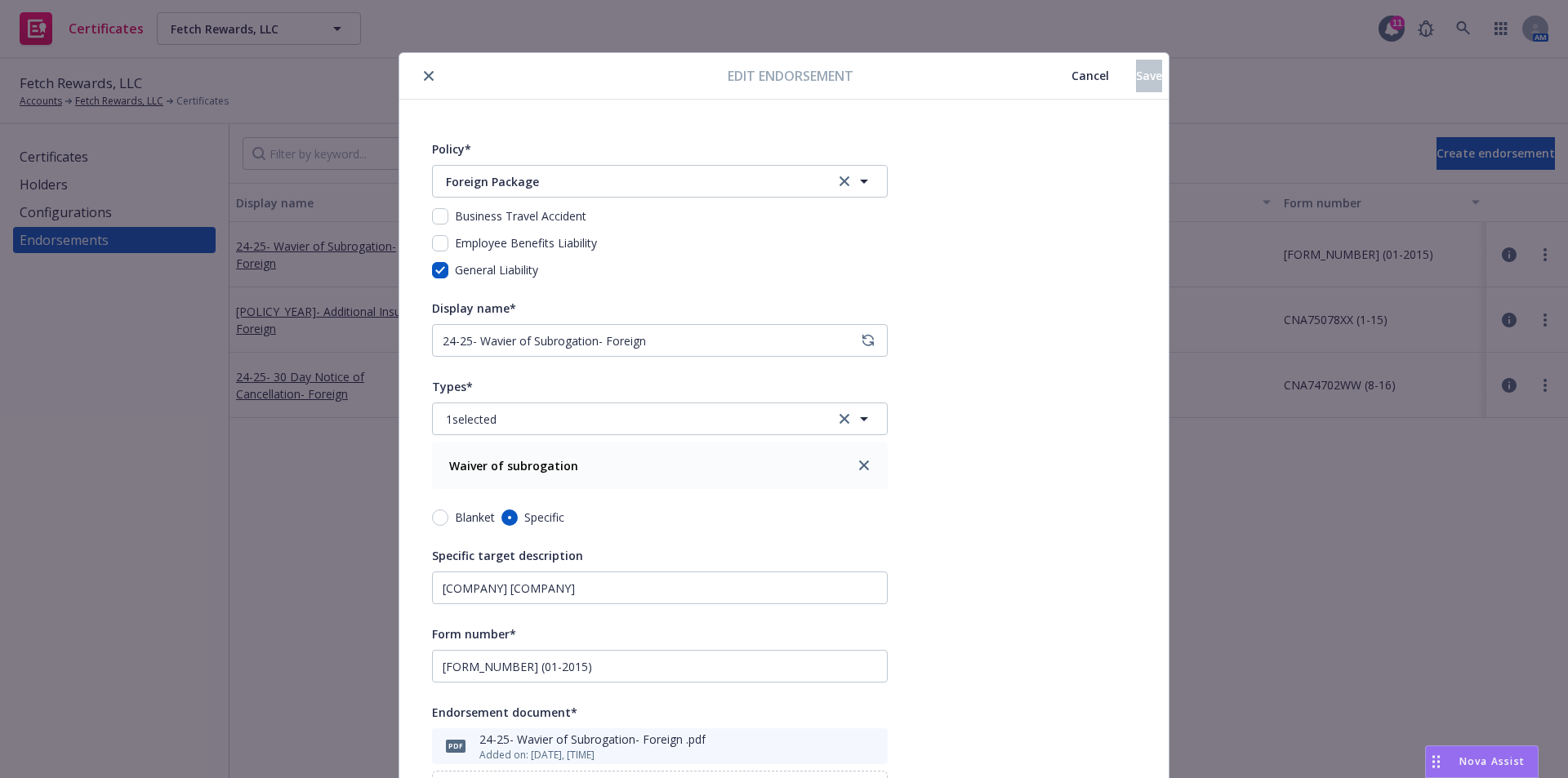 click on "Policy* Foreign Package Foreign Package Business Travel Accident Employee Benefits Liability General Liability Display name* 24-25- Wavier of Subrogation- Foreign Types* 1  selected Waiver of subrogation Blanket Specific Specific target description JPMorgan Chase Form number* [POLICY] (01-2015) Endorsement document* pdf 24-25- Wavier of Subrogation- Foreign .pdf Added on:   [DATE], [TIME] Upload or drag and drop a file Remove encryption from a PDF One method to remove the encryption from a PDF file is to print the file to a PDF file. This will create a copy of the original file without the encryption. To do this: Open the PDF file in your Google Chrome. Press  " Print "   >  Save as PDF. Save the PDF file in the desired location. The new file will not be encrypted. Notes Enabled? Enabled Disabled" at bounding box center (784, 651) 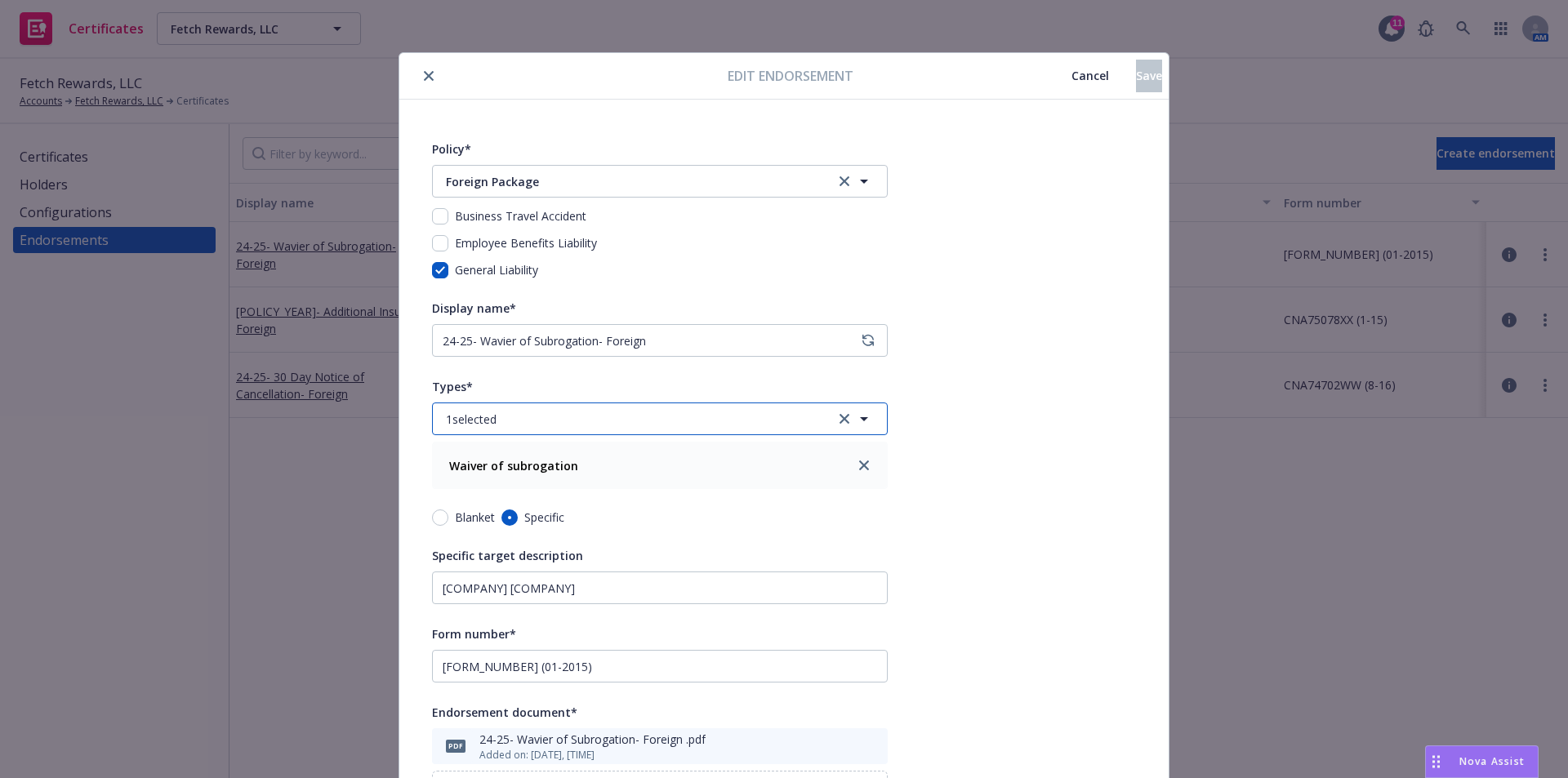 click 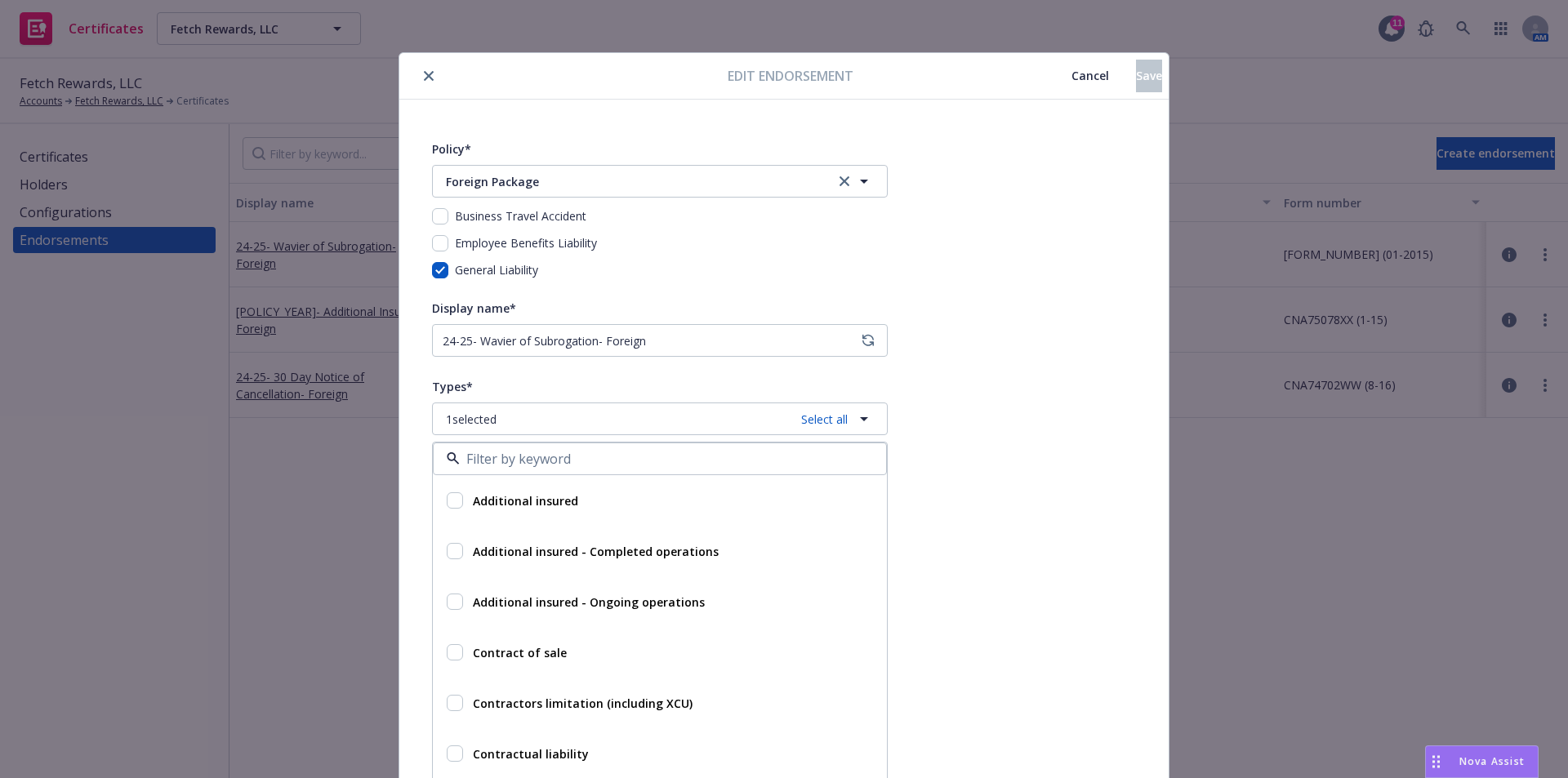 click on "Policy* Foreign Package Foreign Package Business Travel Accident Employee Benefits Liability General Liability Display name* [POLICY_YEAR]- Wavier of Subrogation- Foreign Types* 1  selected Select all Additional insured Additional insured - Completed operations Additional insured - Ongoing operations Contract of sale Contractors limitation (including XCU) Contractual liability Cross liability Follow form Legal liability Lender loss payable Waiver of subrogation Blanket Specific Specific target description [COMPANY] [COMPANY] Form number* [FORM_NUMBER] (01-2015) Endorsement document* pdf [POLICY_YEAR]- Wavier of Subrogation- Foreign .pdf Added on:   [DATE], [TIME] Upload or drag and drop a file Remove encryption from a PDF One method to remove the encryption from a PDF file is to print the file to a PDF file. This will create a copy of the original file without the encryption. To do this: Open the PDF file in your Google Chrome. Press  " Print "   >  Save as PDF. Notes Enabled? Enabled Disabled" at bounding box center [784, 651] 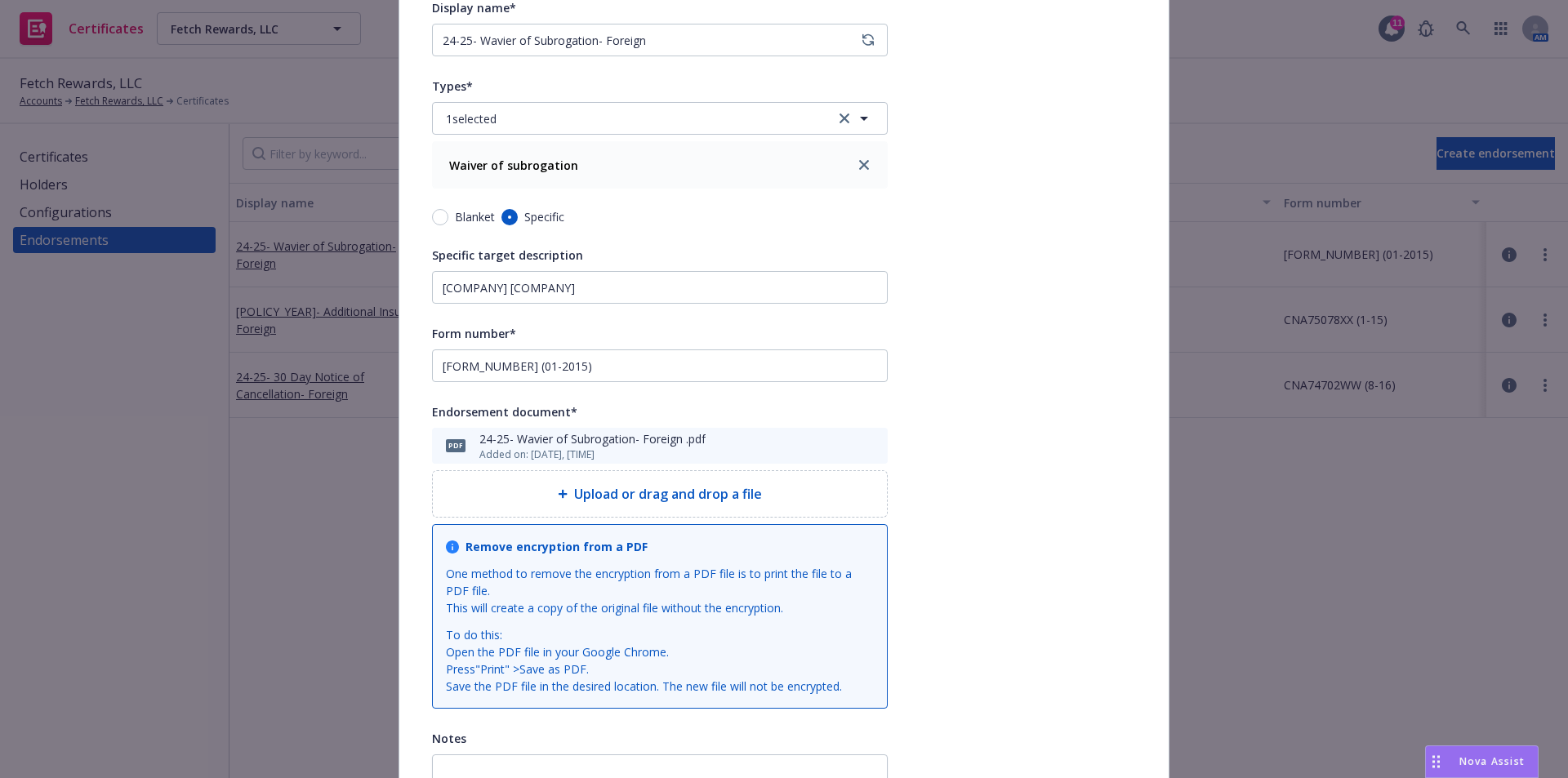 scroll, scrollTop: 477, scrollLeft: 0, axis: vertical 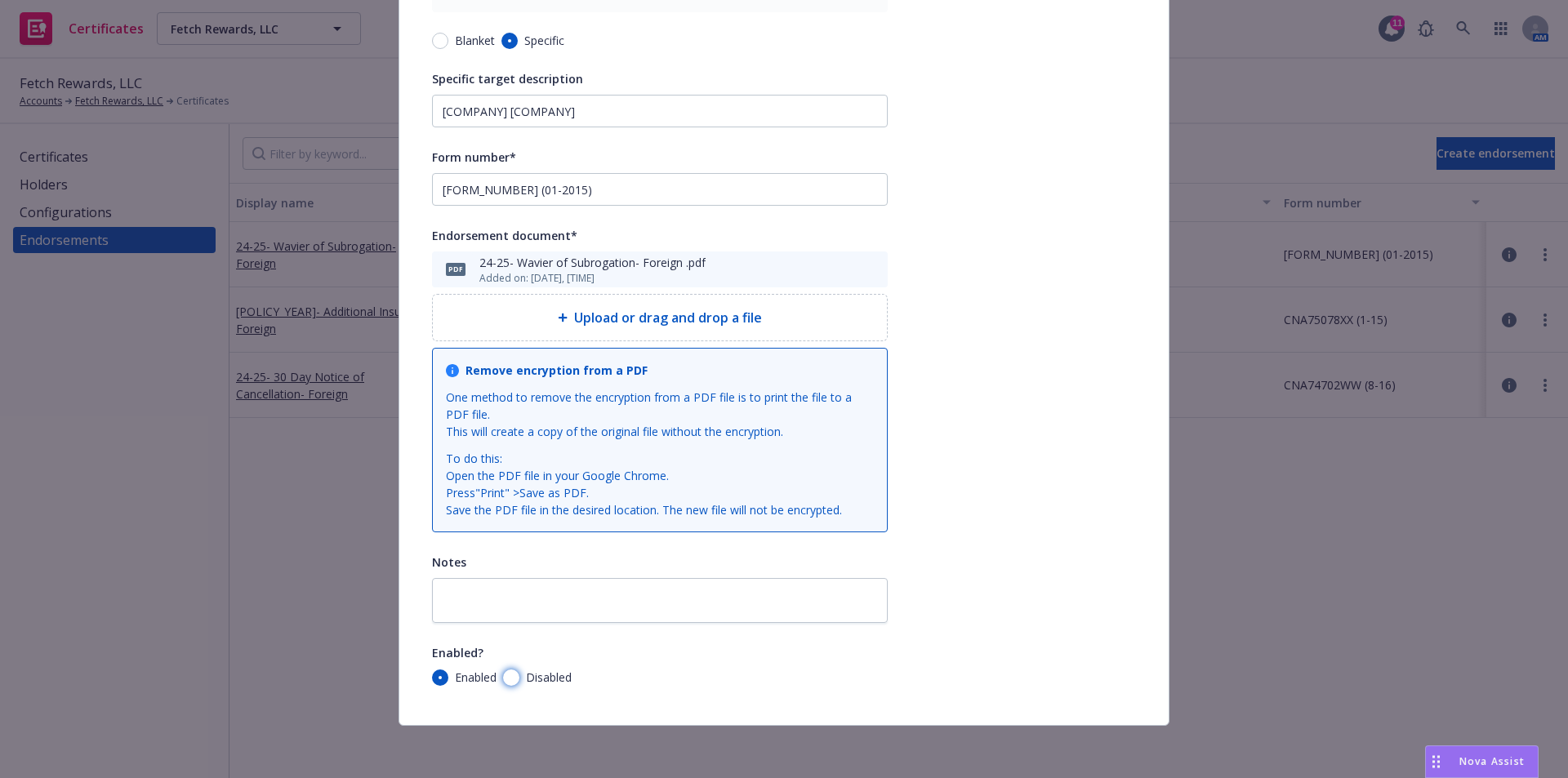 click on "Disabled" at bounding box center [511, 678] 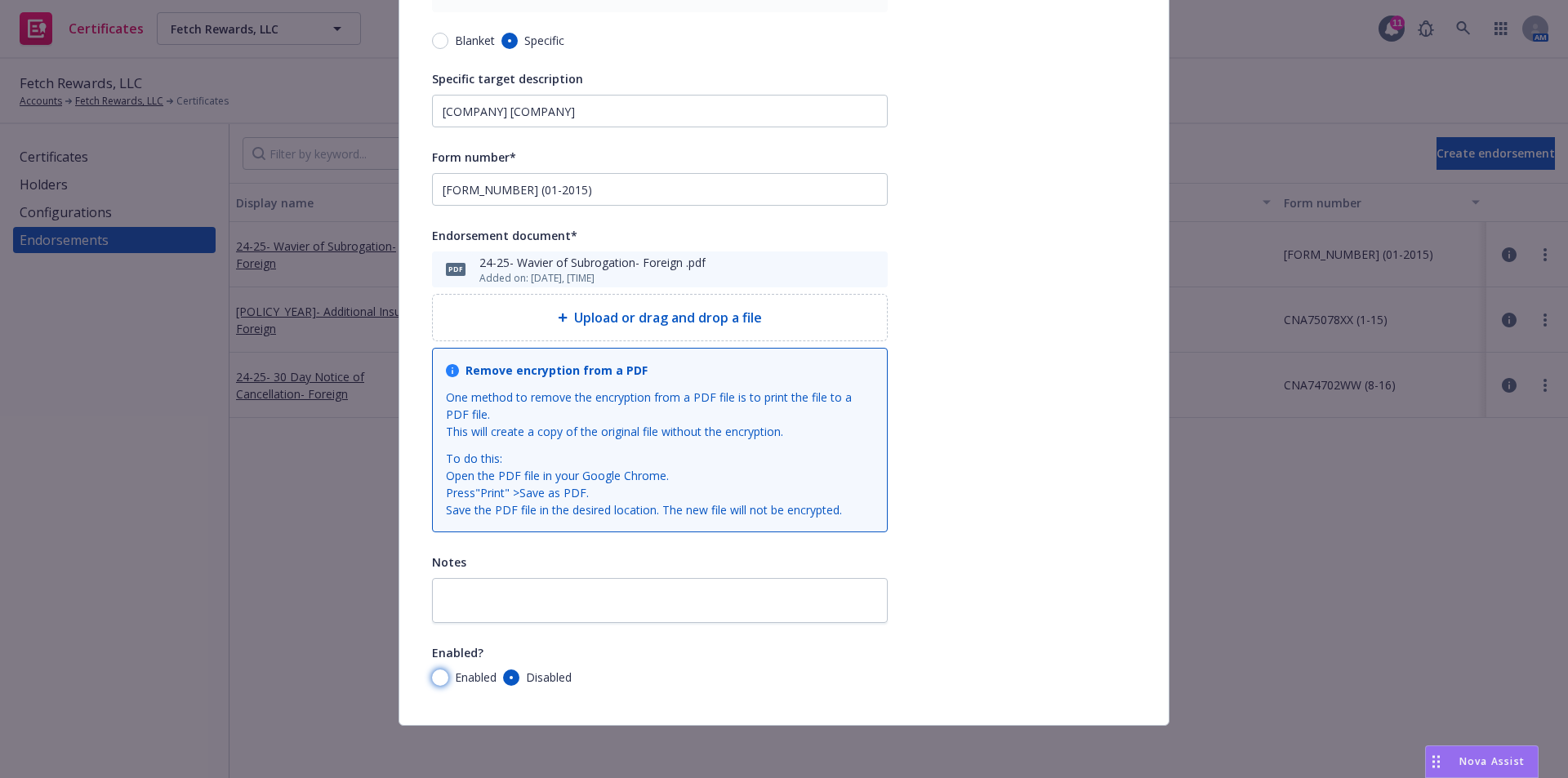 click on "Enabled" at bounding box center (440, 678) 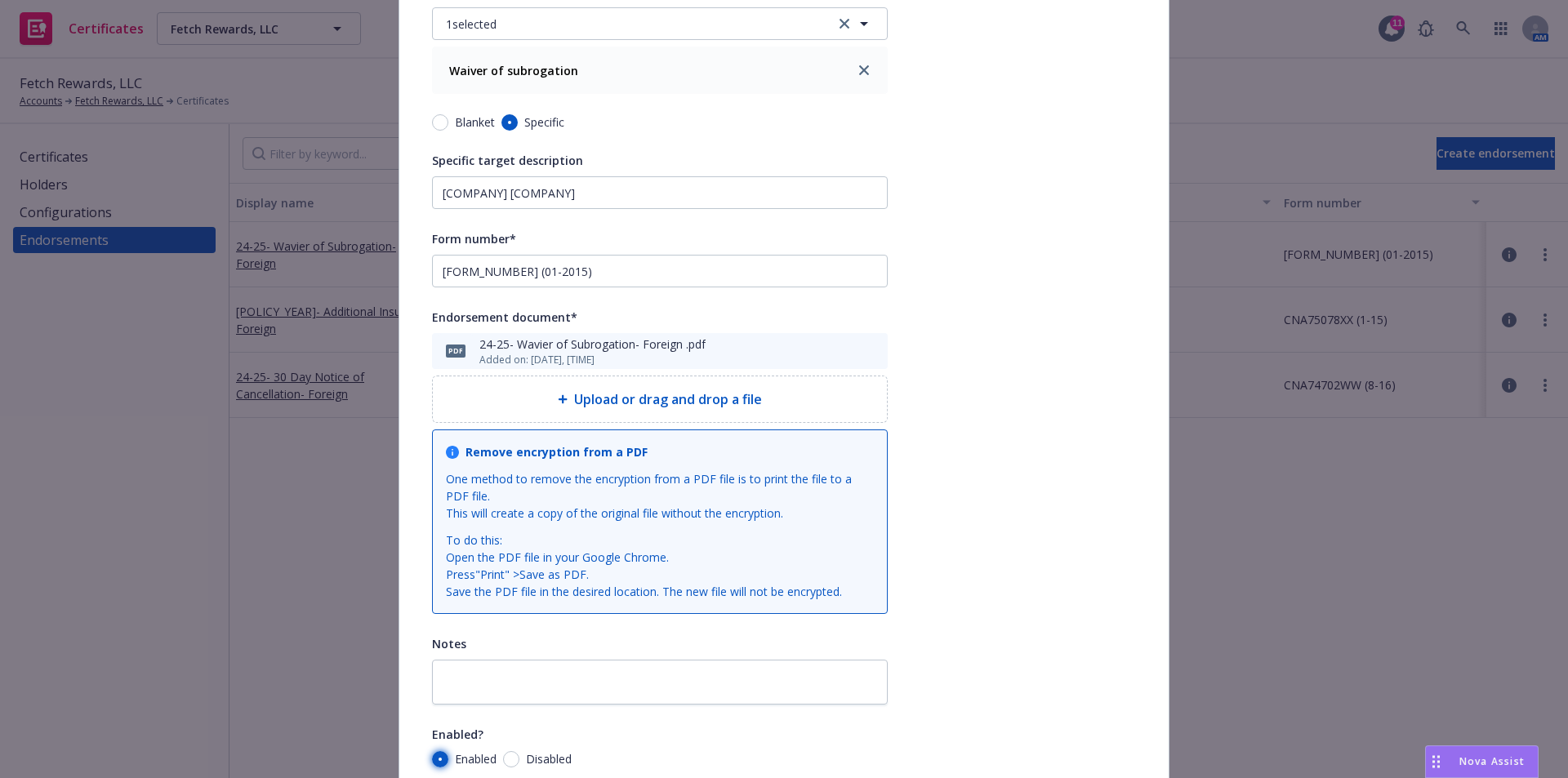 scroll, scrollTop: 0, scrollLeft: 0, axis: both 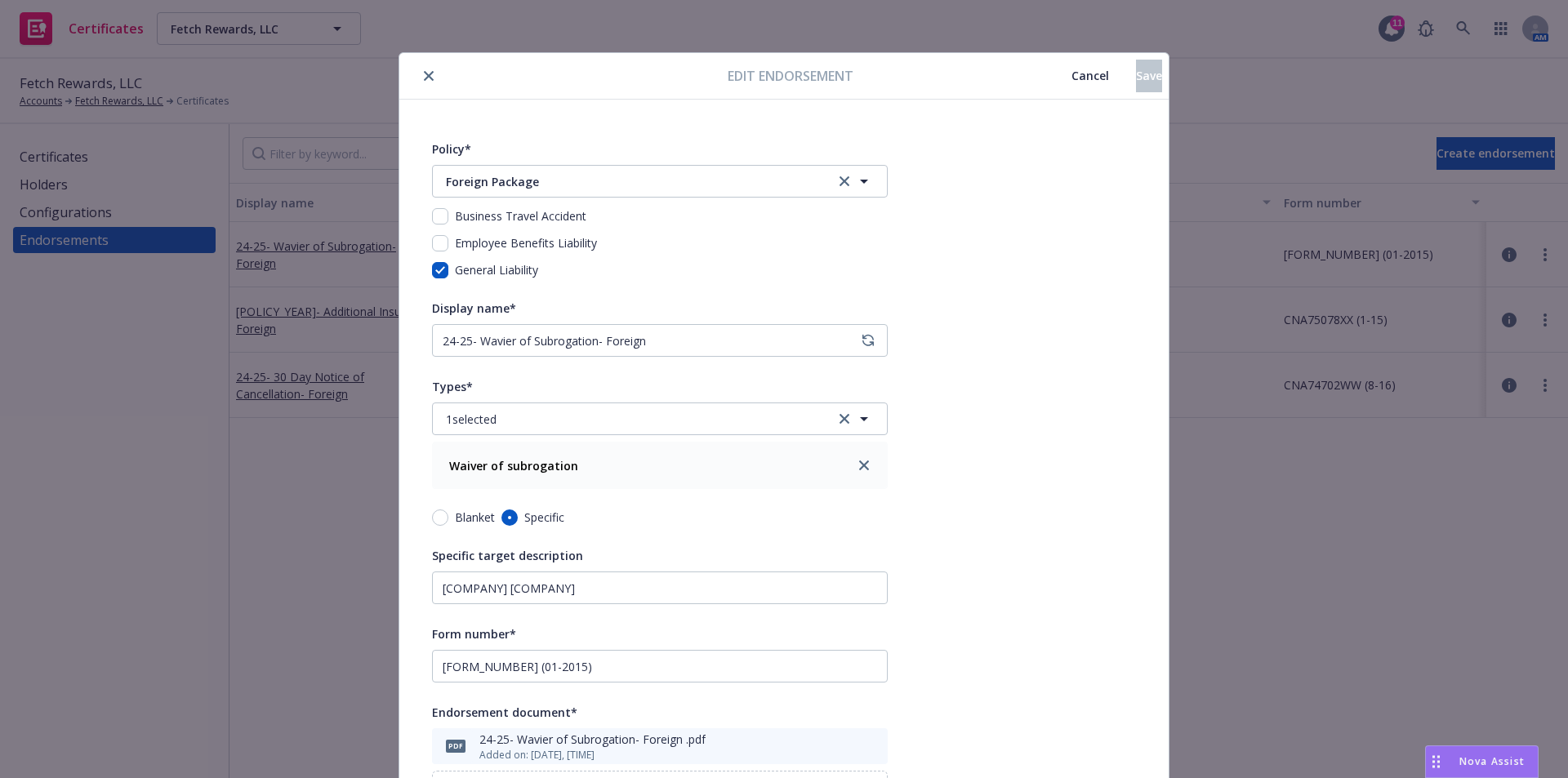 click 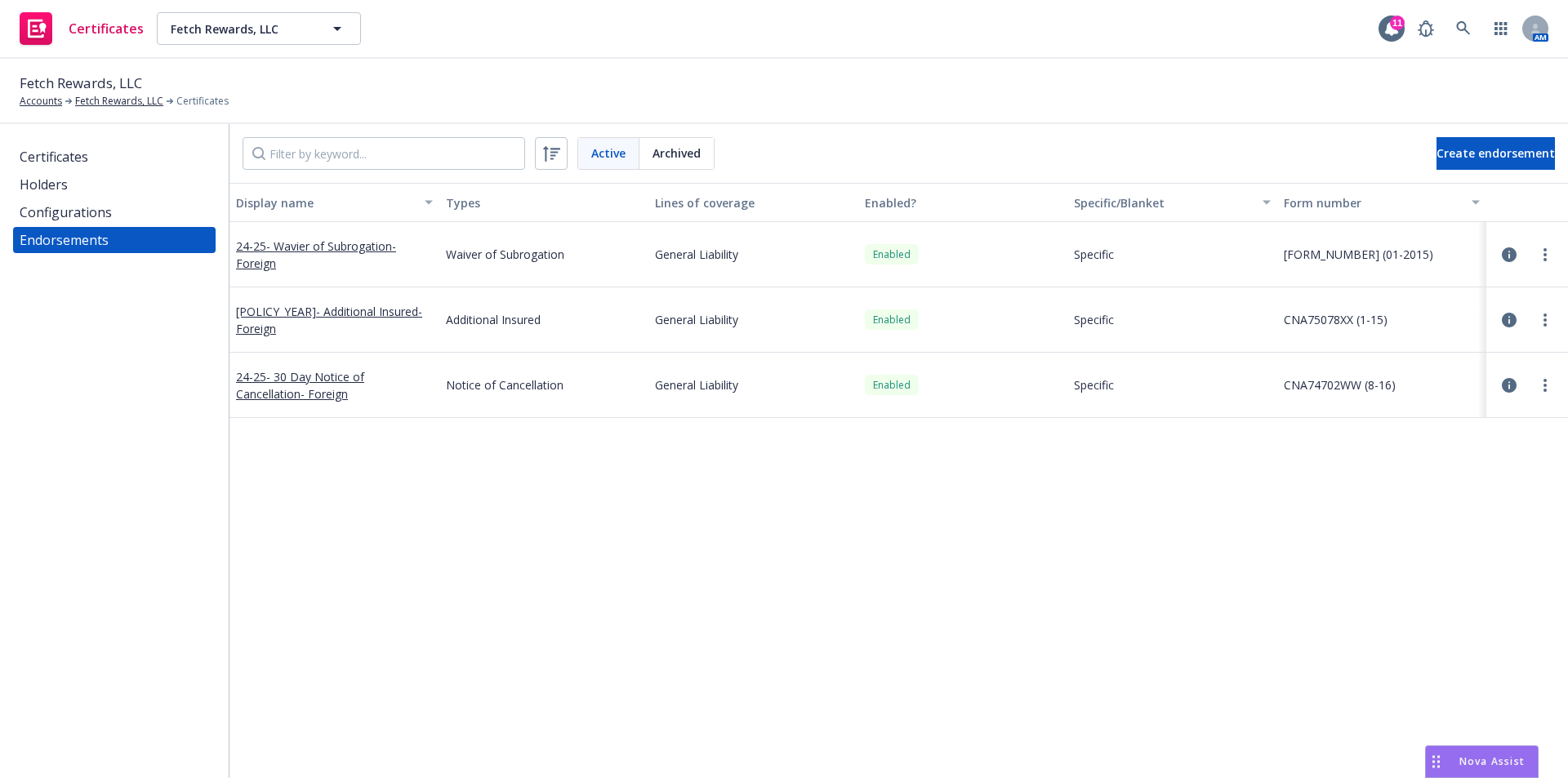 click 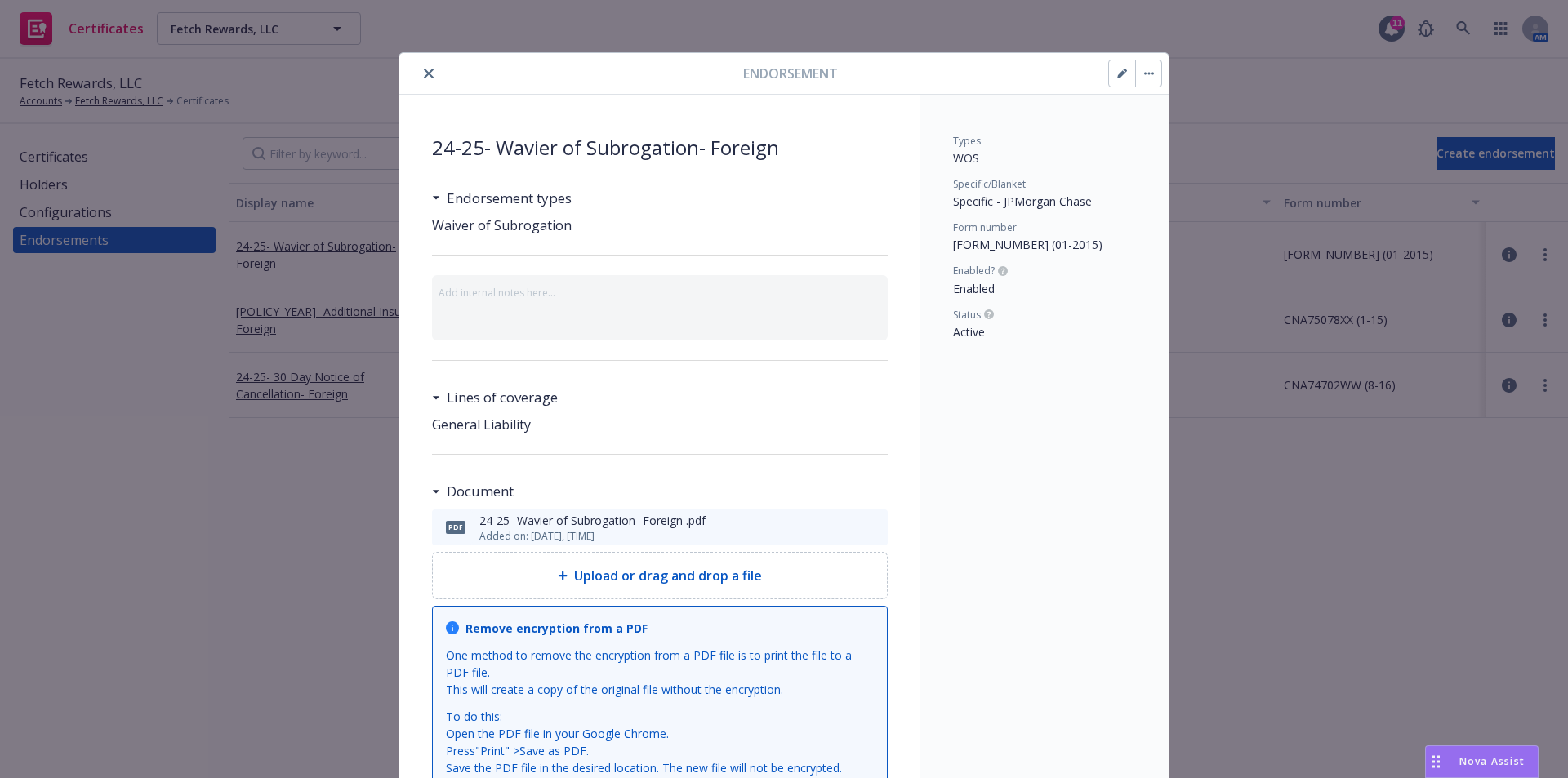 scroll, scrollTop: 47, scrollLeft: 0, axis: vertical 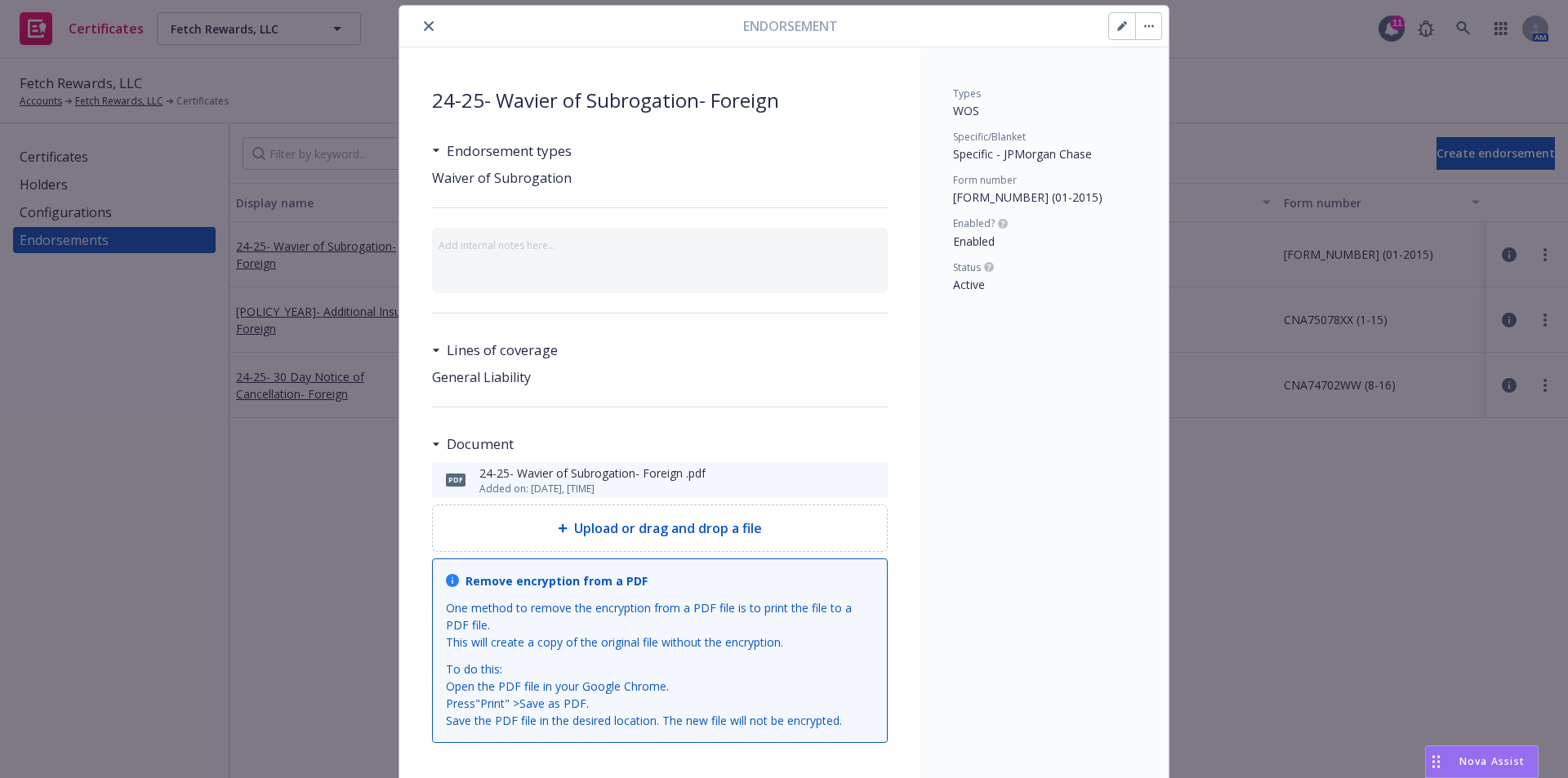 click at bounding box center [429, 26] 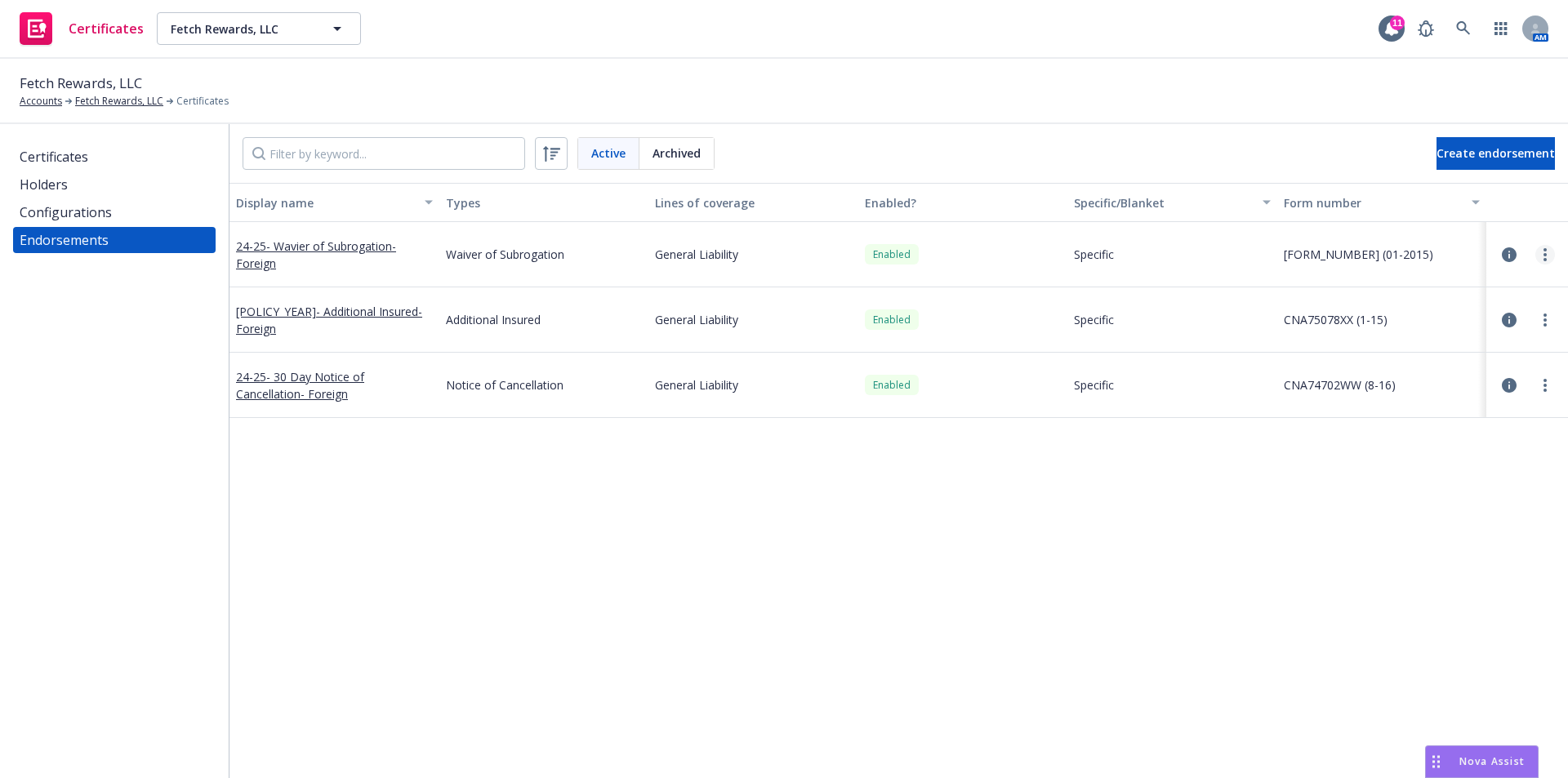 click 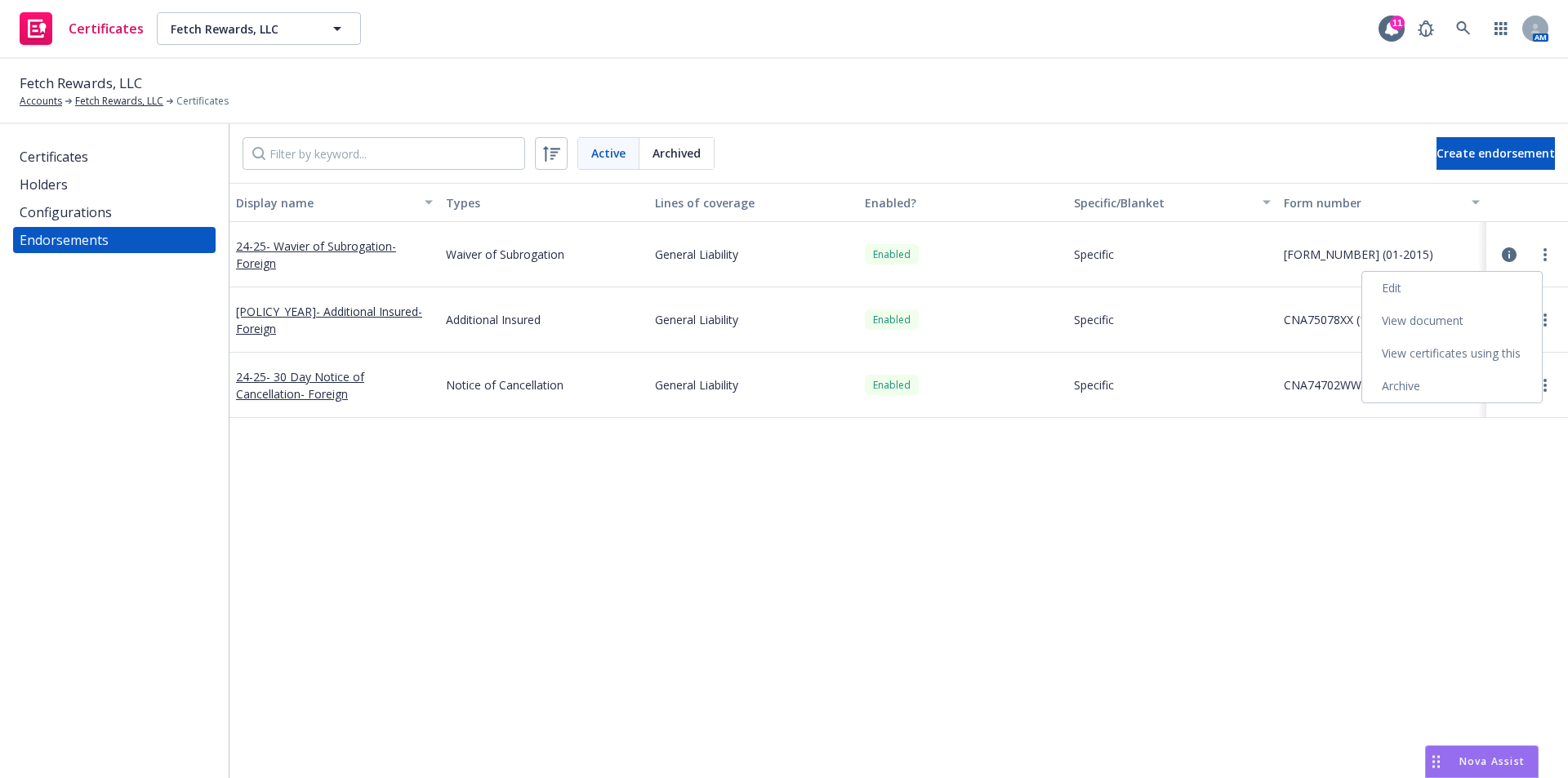 click on "View certificates using this" at bounding box center [1452, 353] 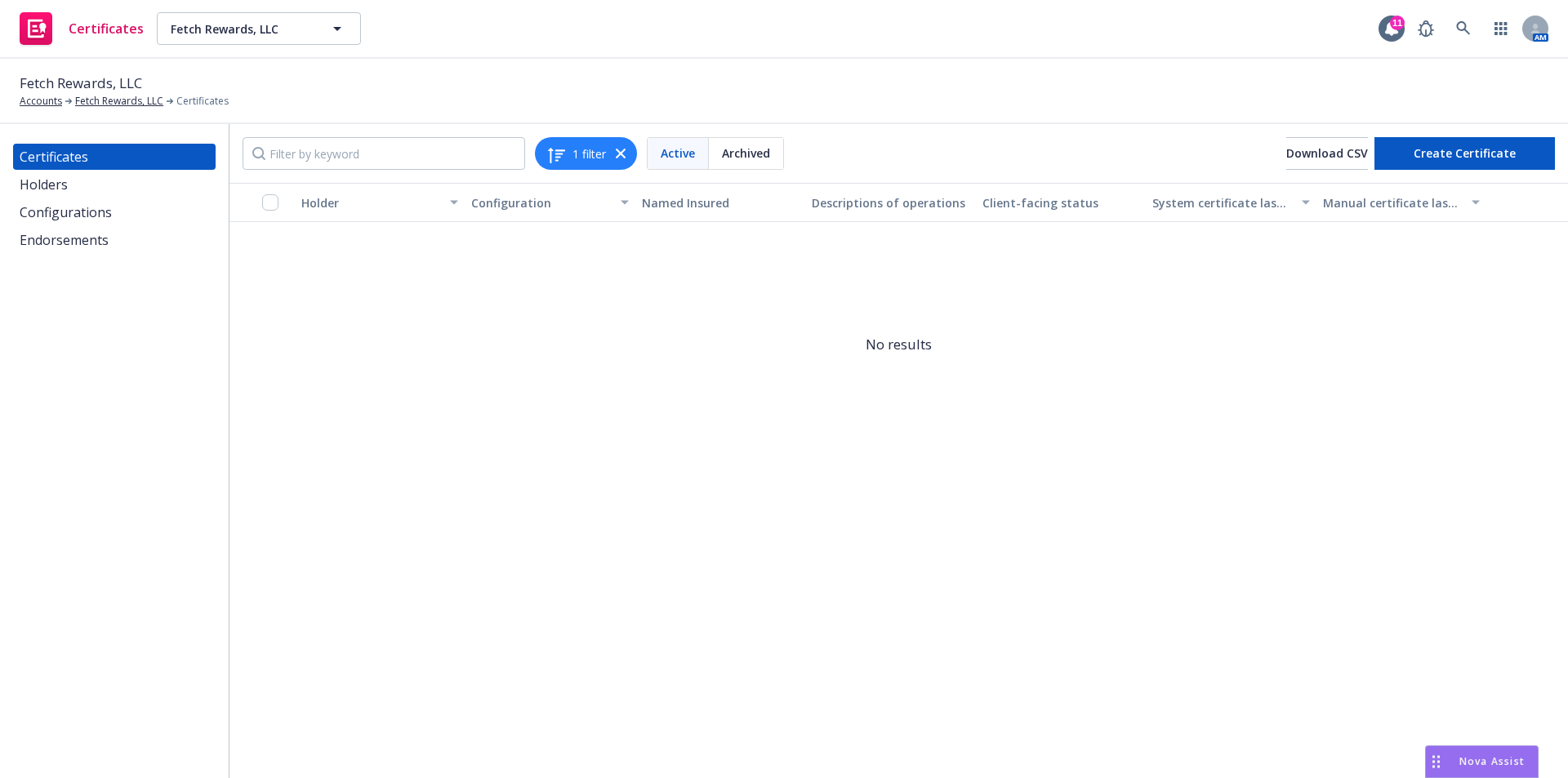 click on "Archived" at bounding box center [746, 153] 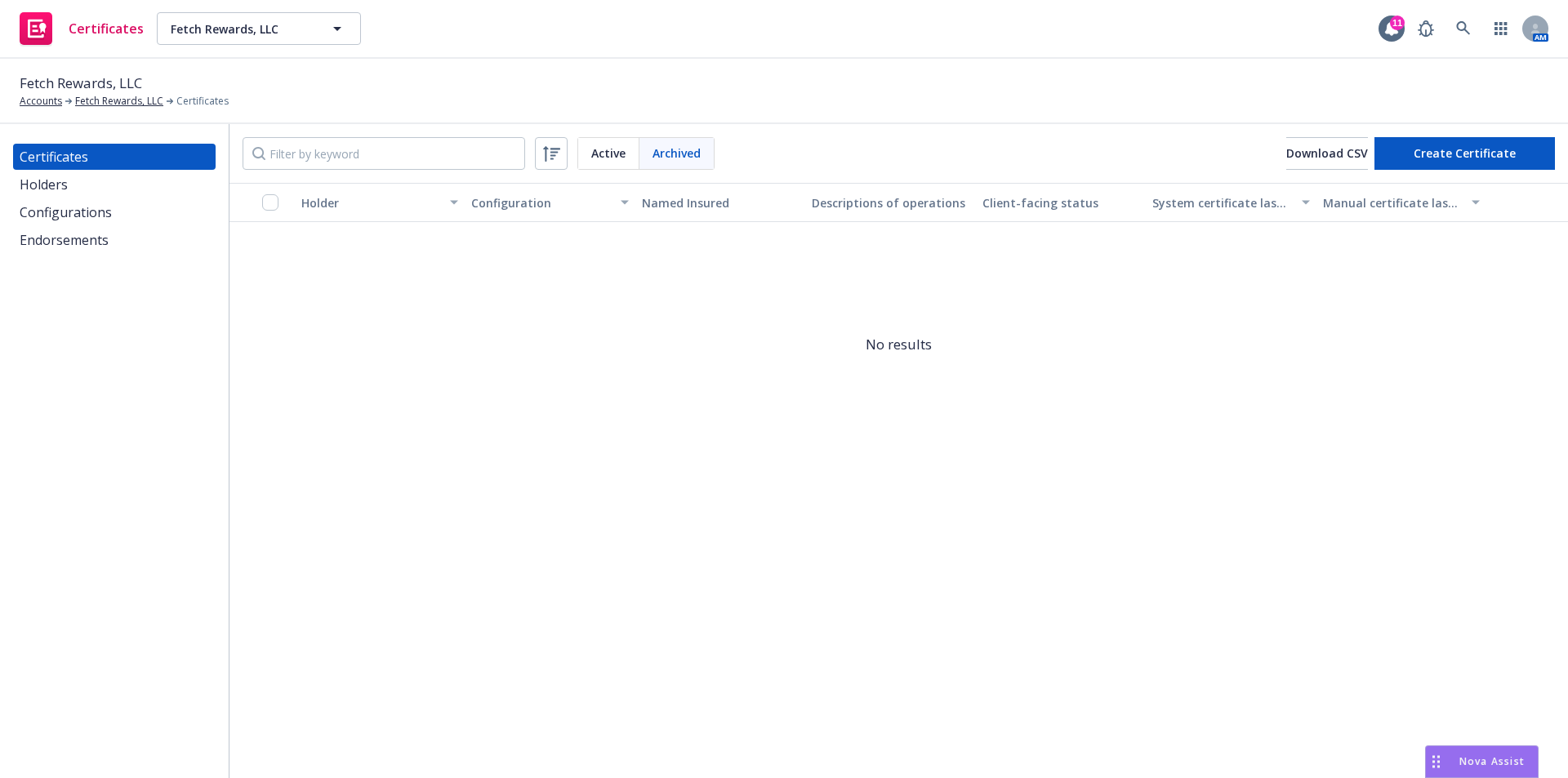 click on "Archived" at bounding box center (676, 153) 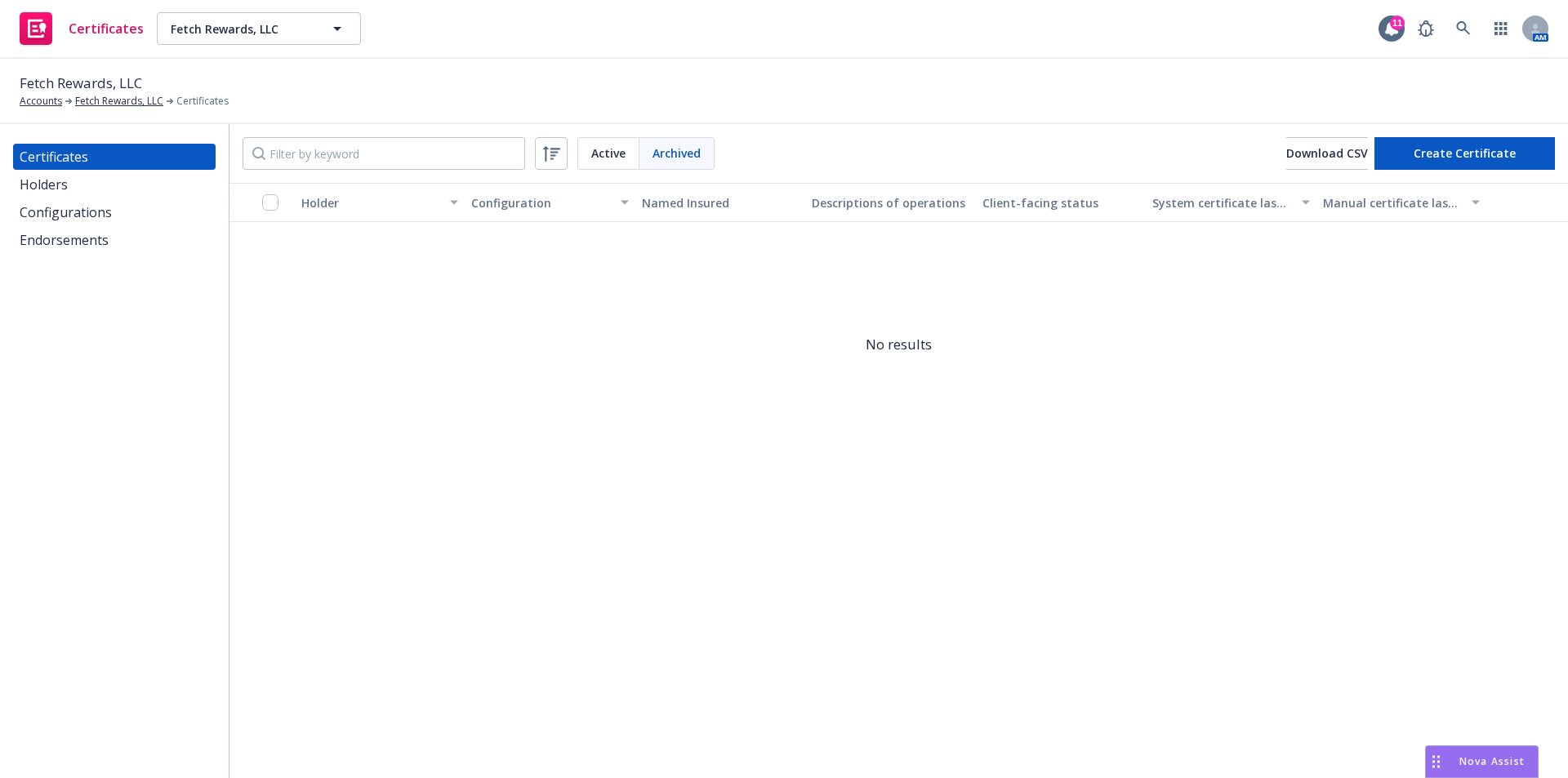 click on "Endorsements" at bounding box center (64, 240) 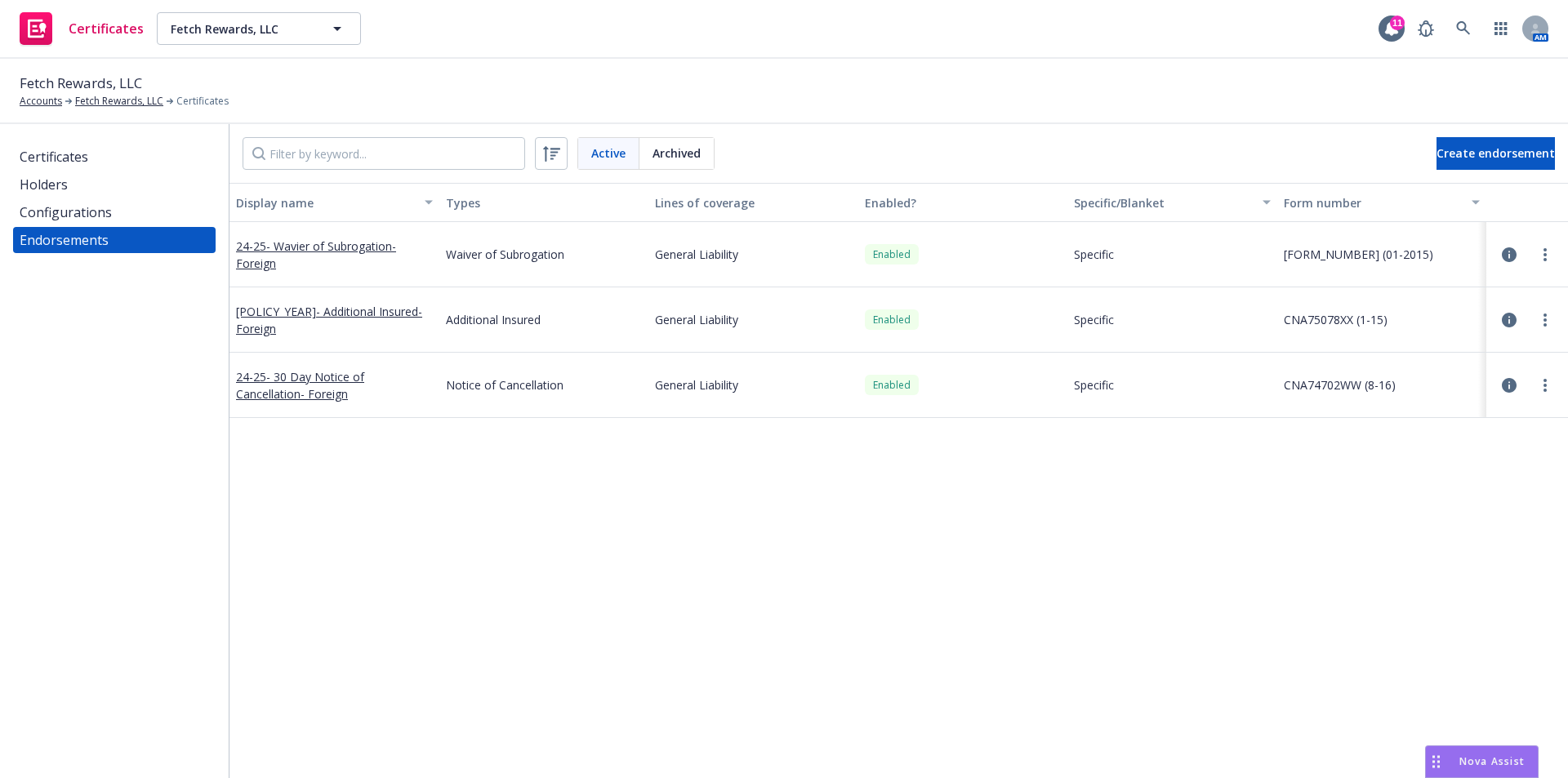 click on "Configurations" at bounding box center (65, 212) 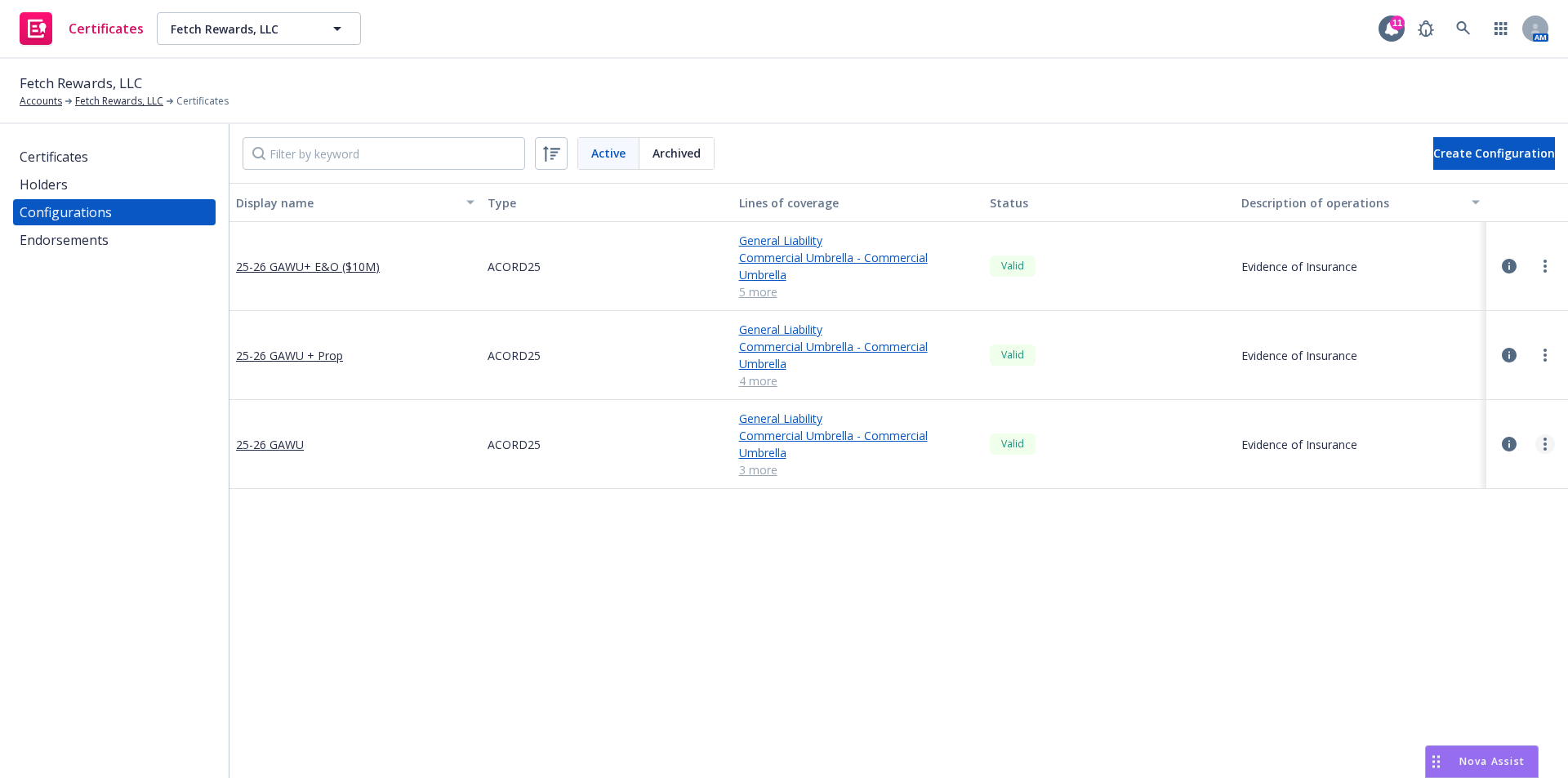 click at bounding box center (1545, 444) 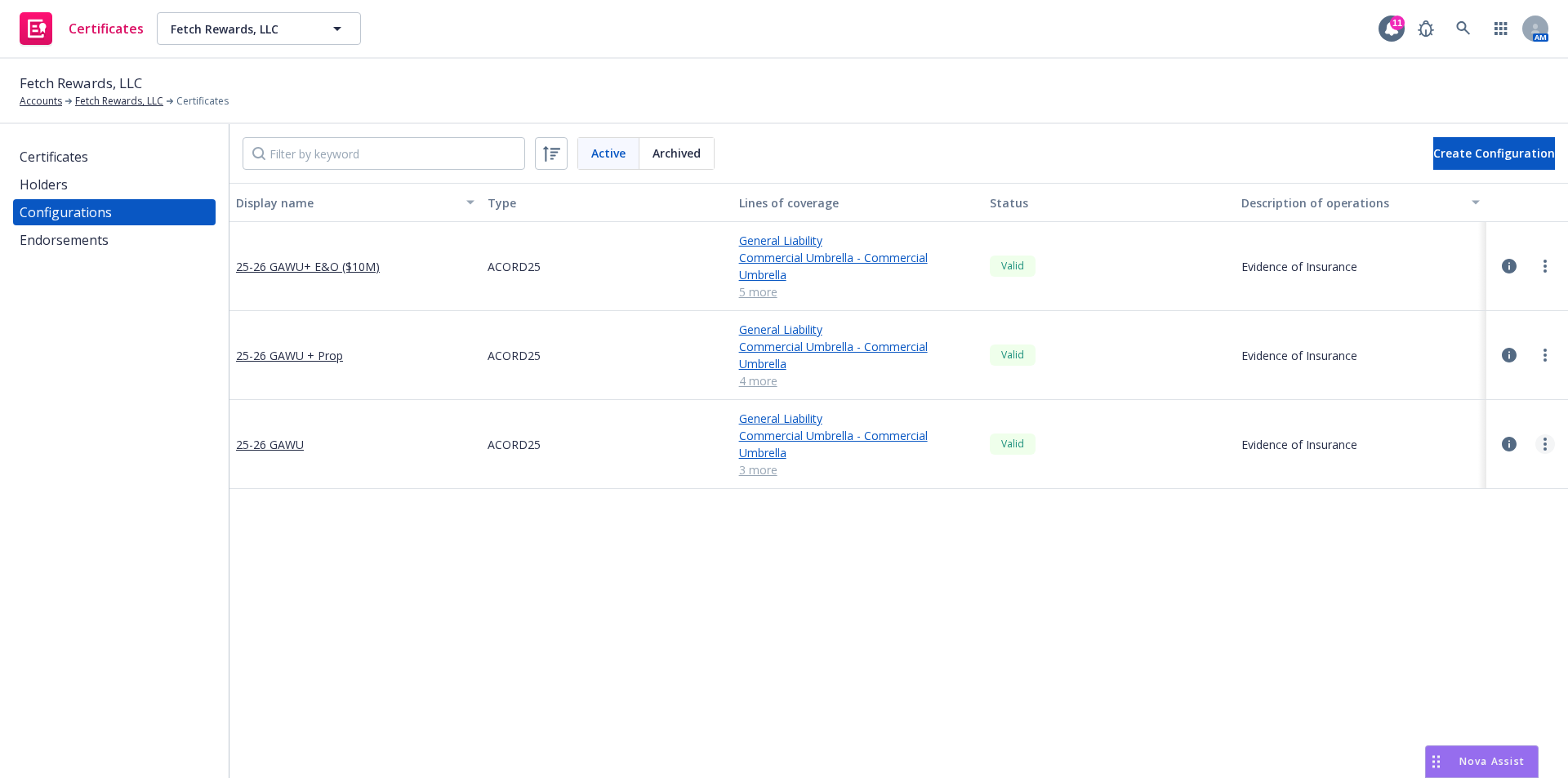 click at bounding box center (1545, 444) 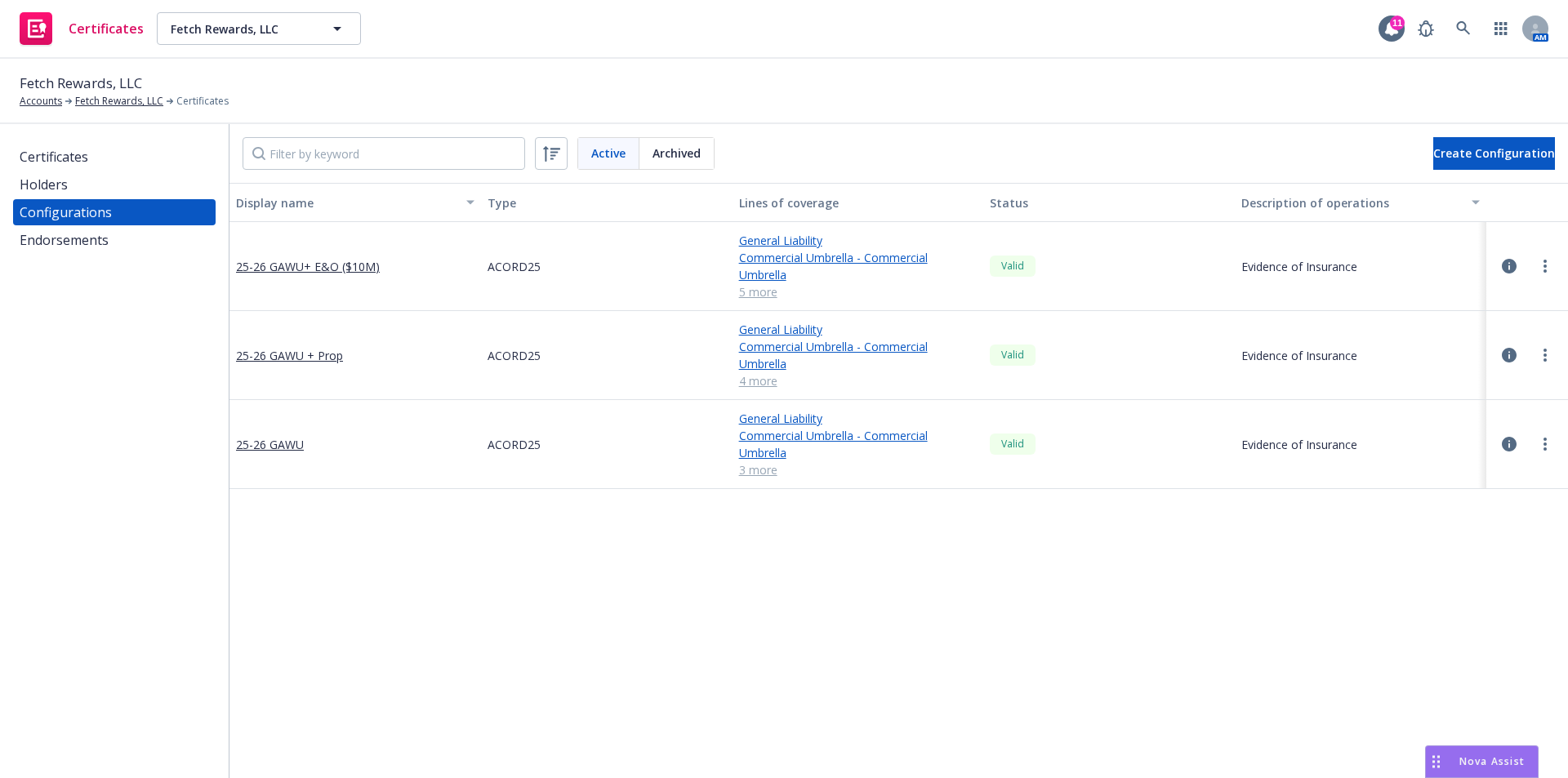 click 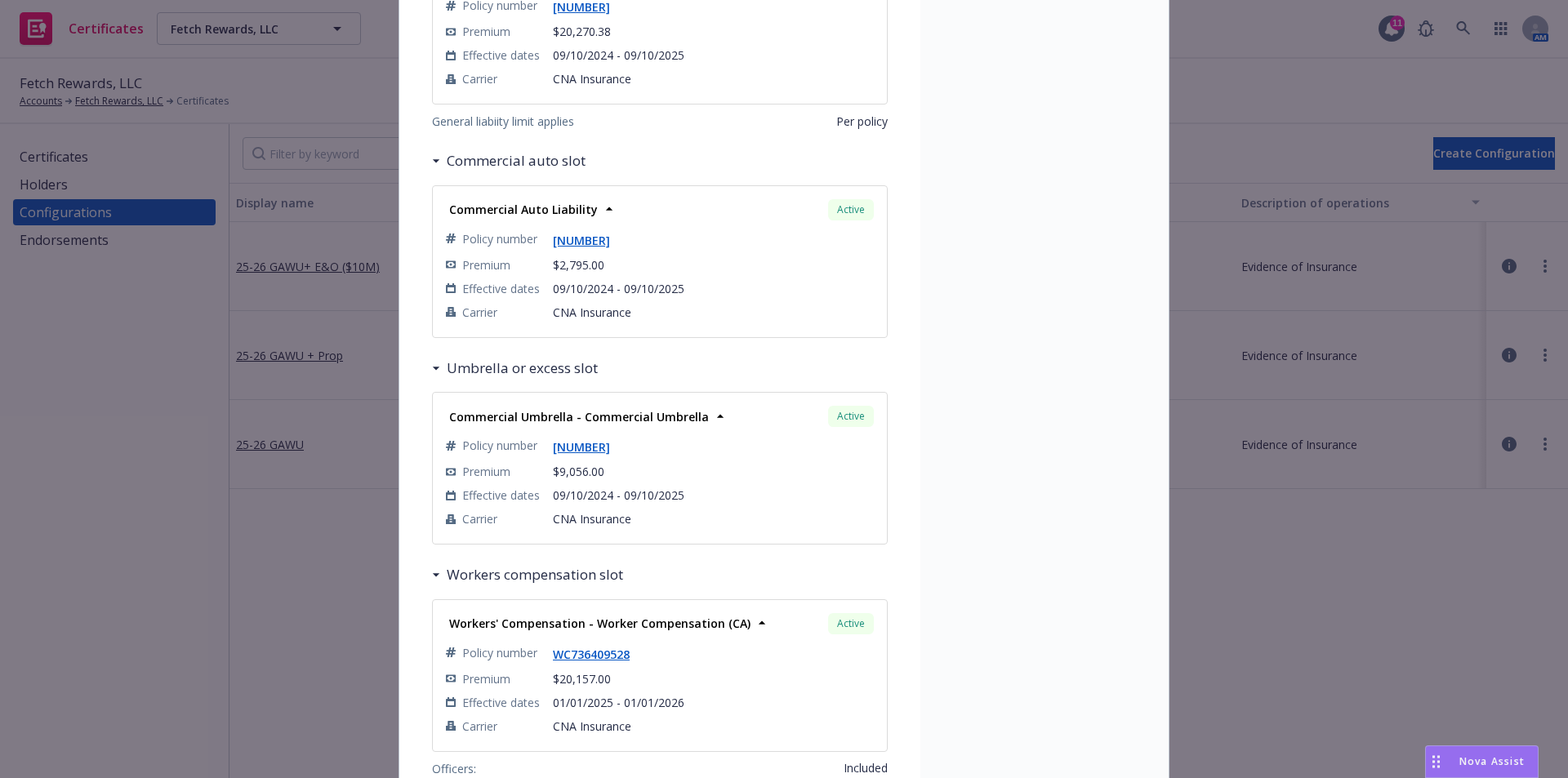 scroll, scrollTop: 0, scrollLeft: 0, axis: both 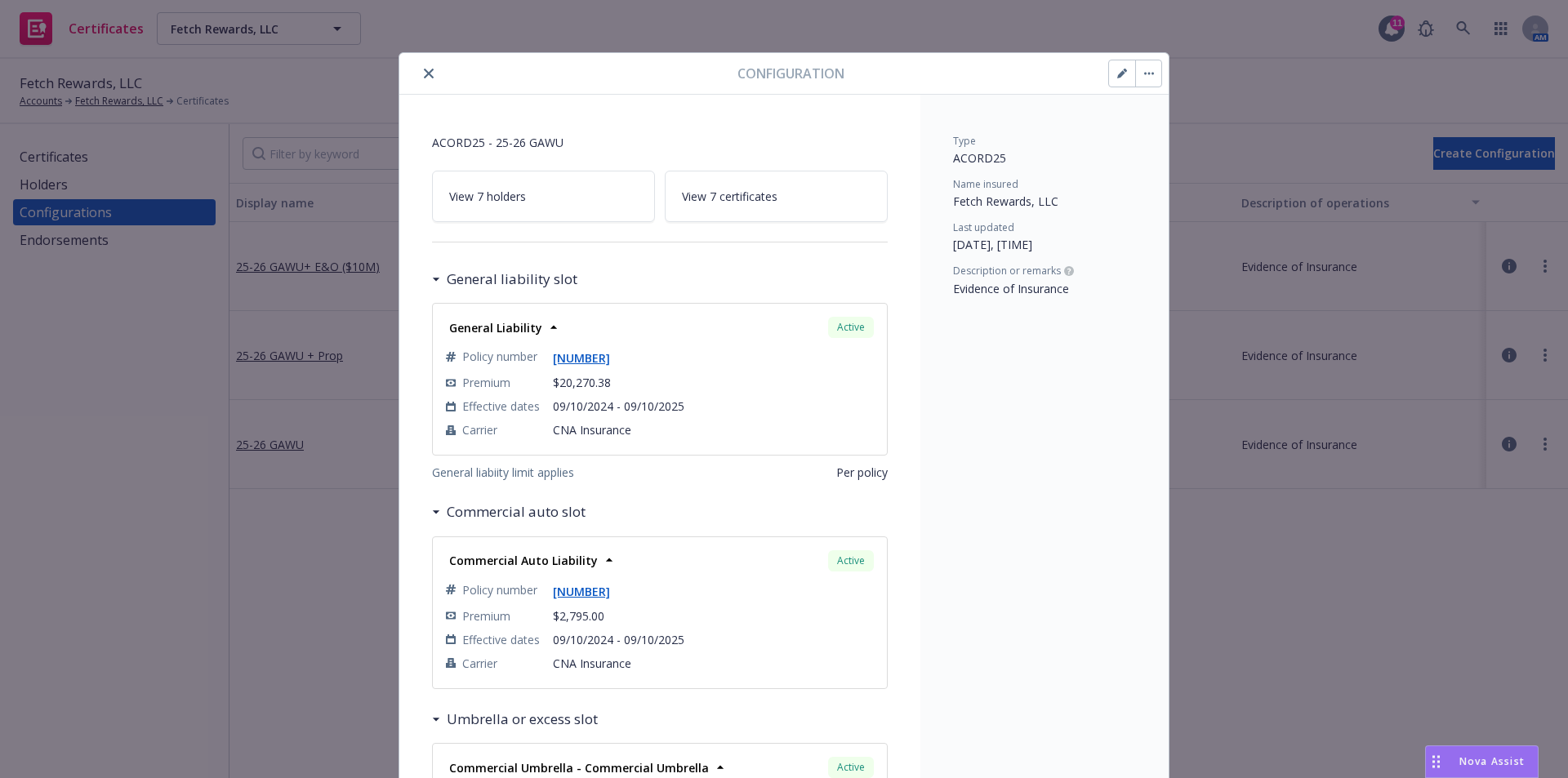 click at bounding box center [1148, 73] 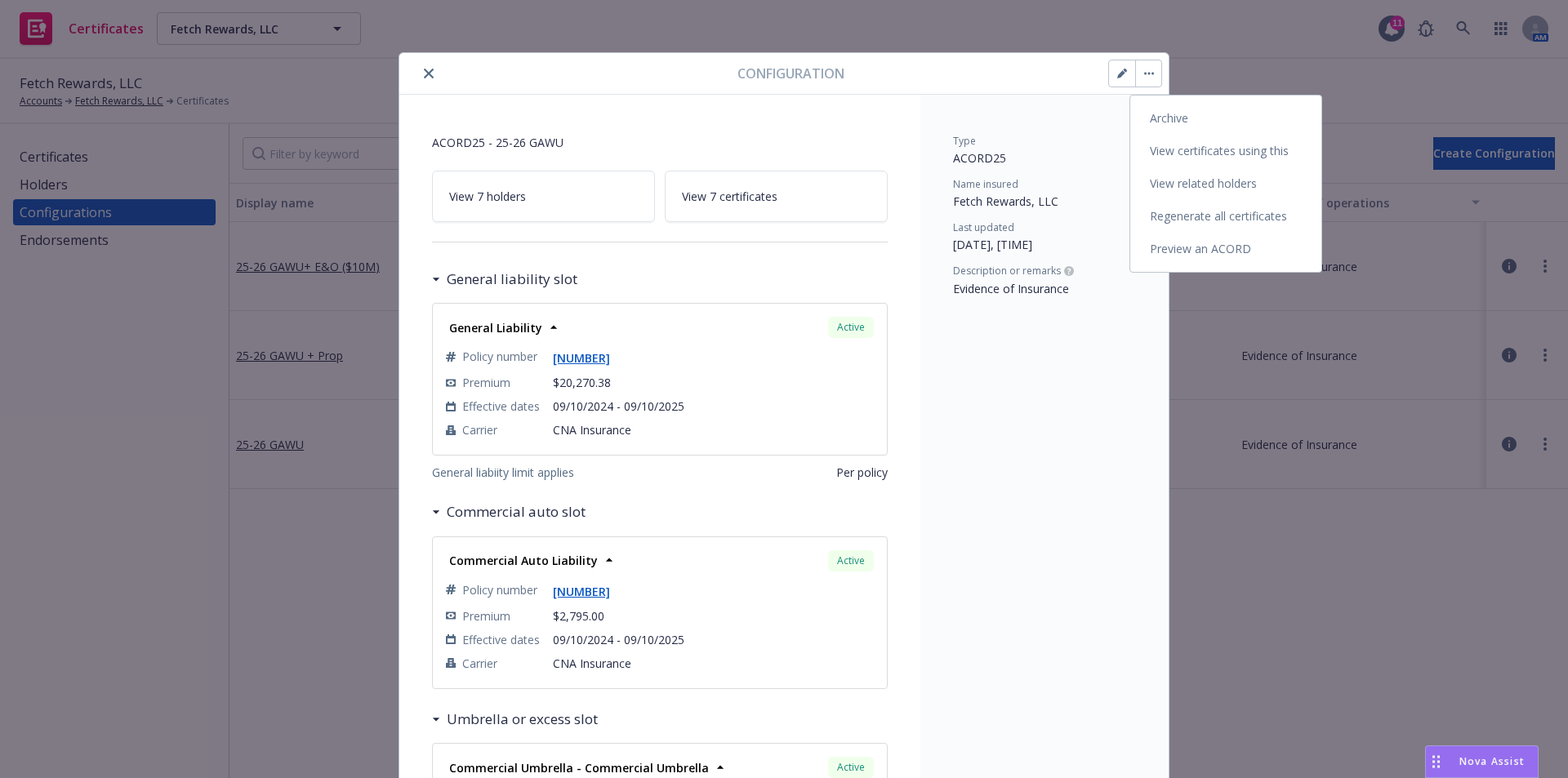 select on "Acord_25" 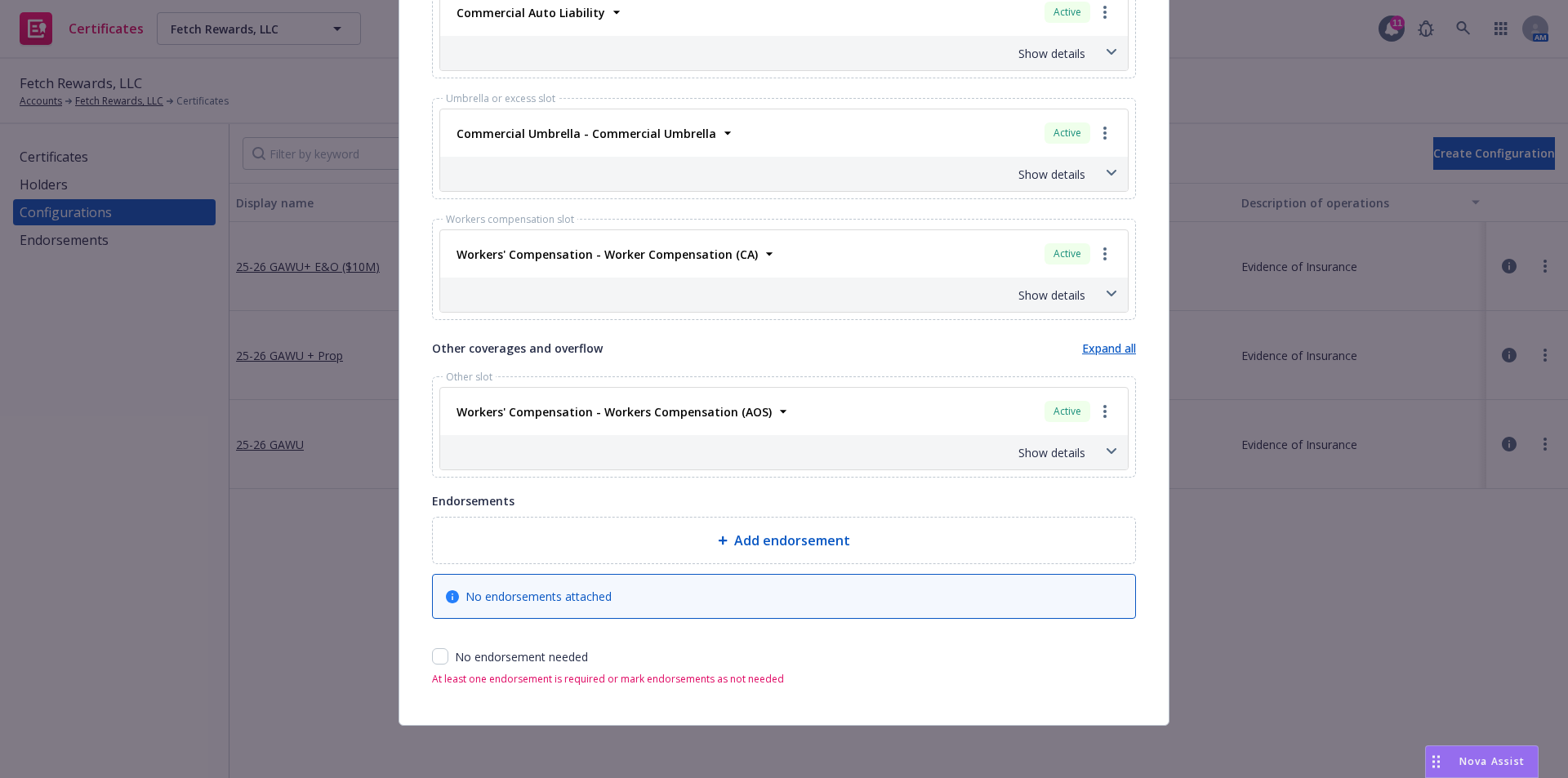 scroll, scrollTop: 825, scrollLeft: 0, axis: vertical 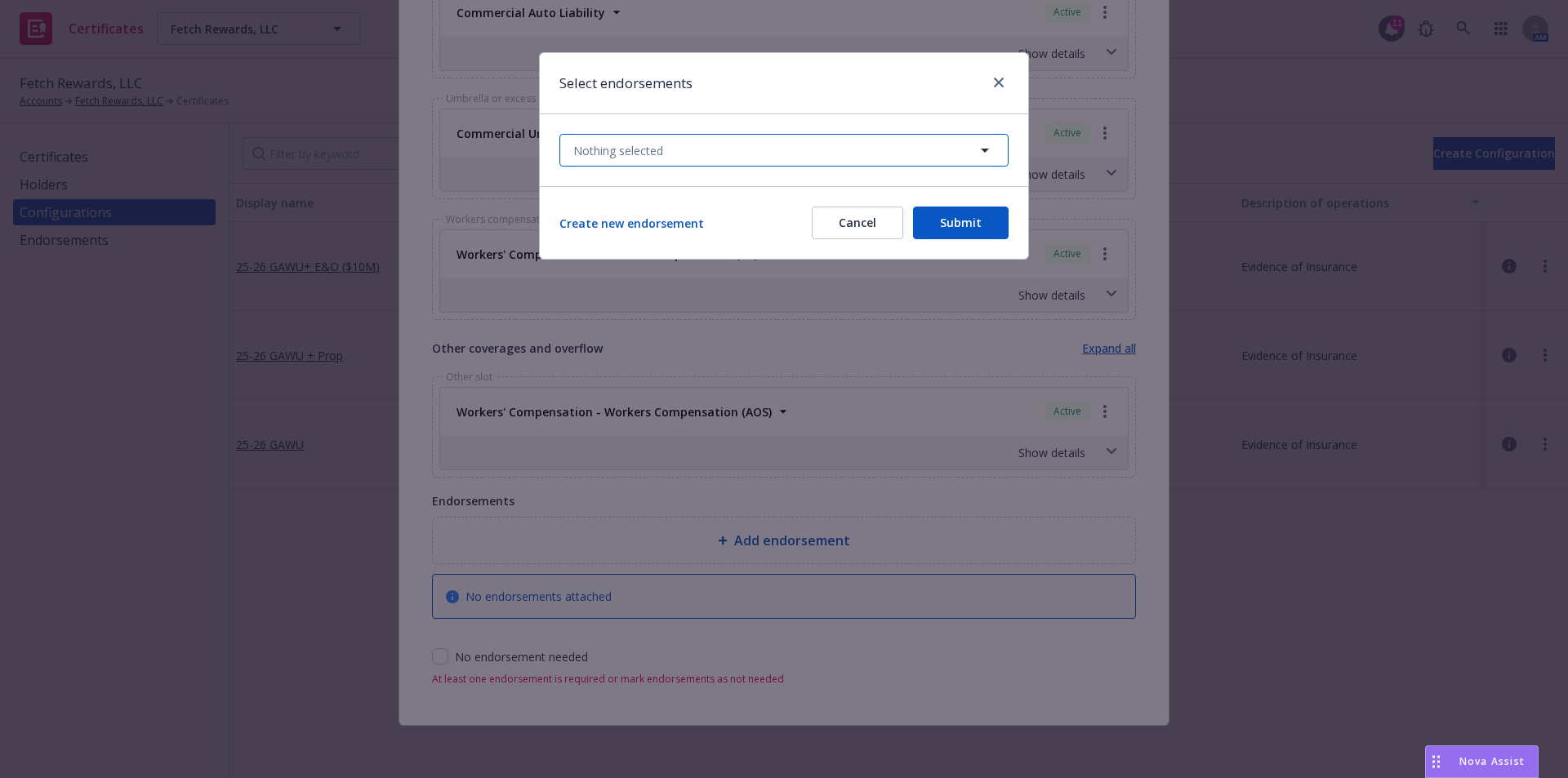 click on "Nothing selected" at bounding box center (784, 150) 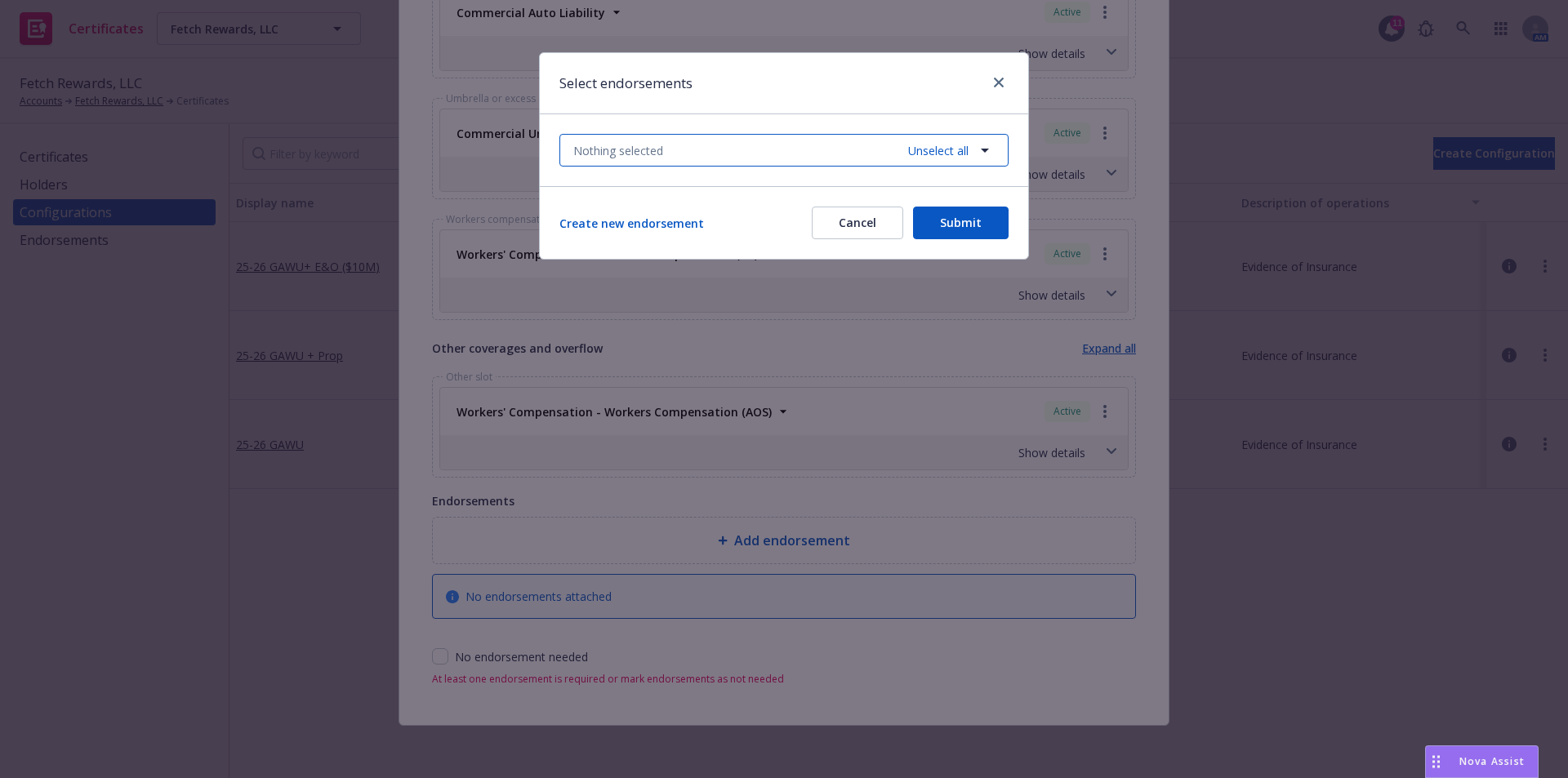 click on "Nothing selected Unselect all" at bounding box center [784, 150] 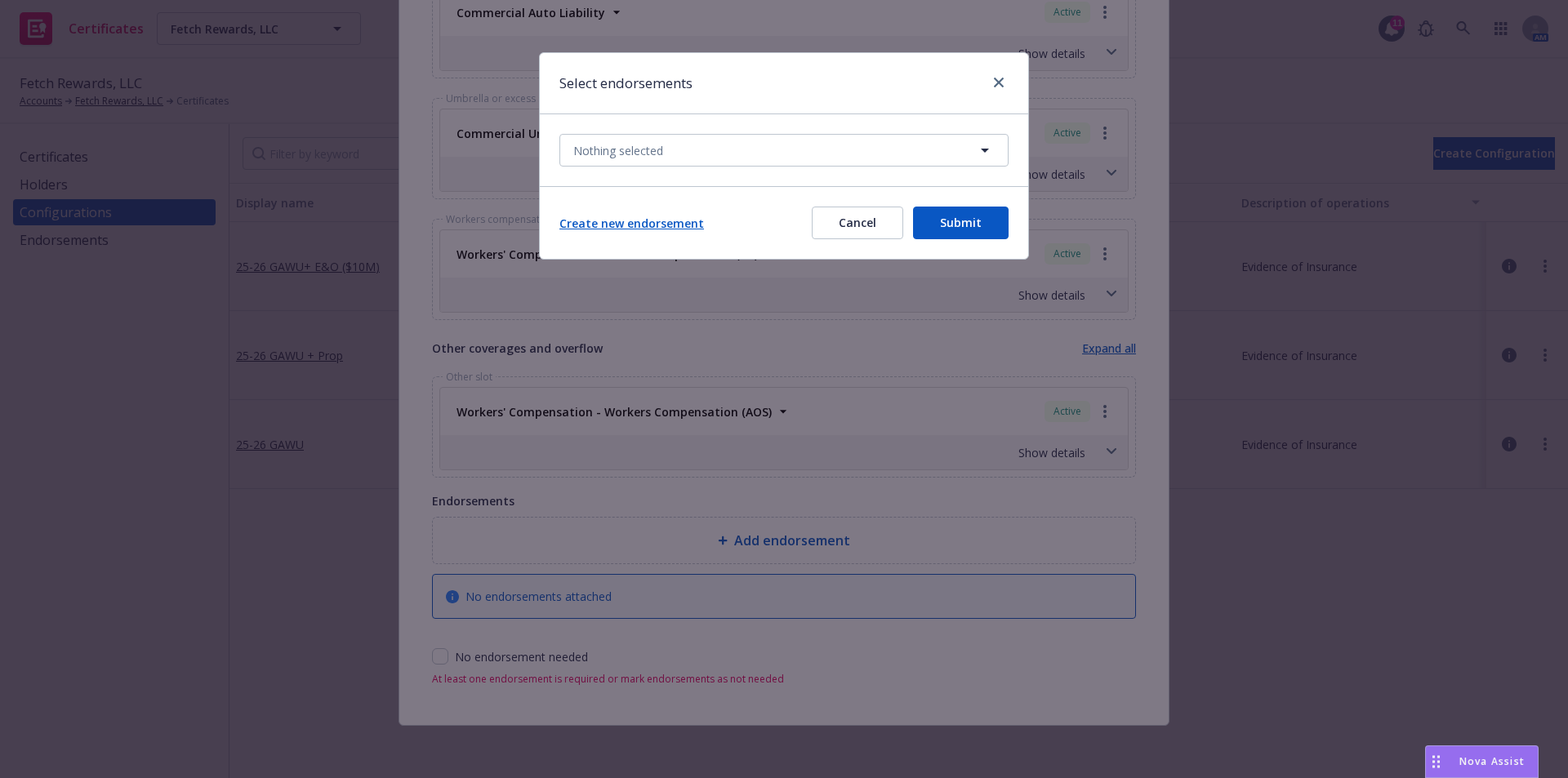 click on "Create new endorsement" at bounding box center [631, 223] 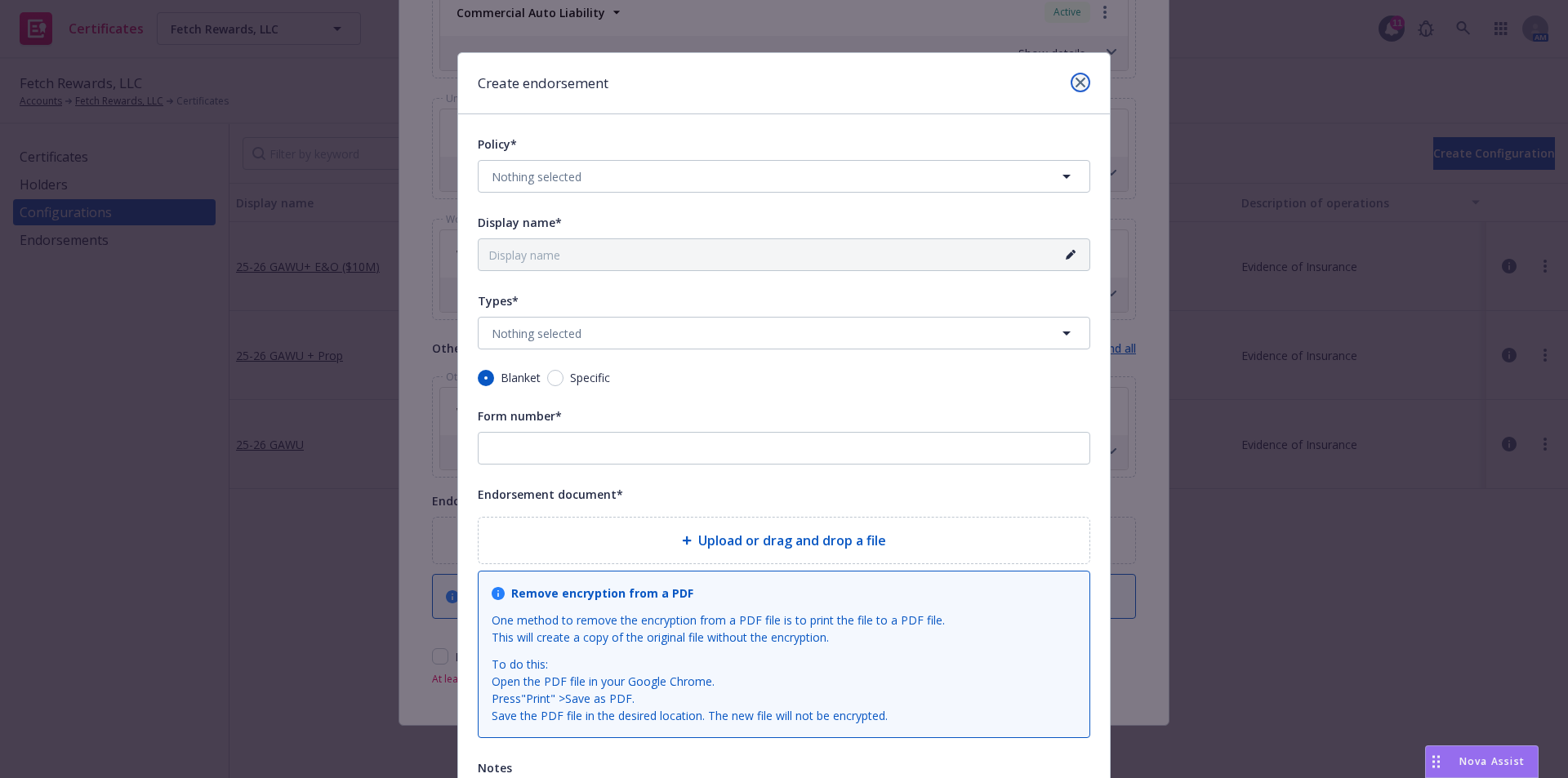 click 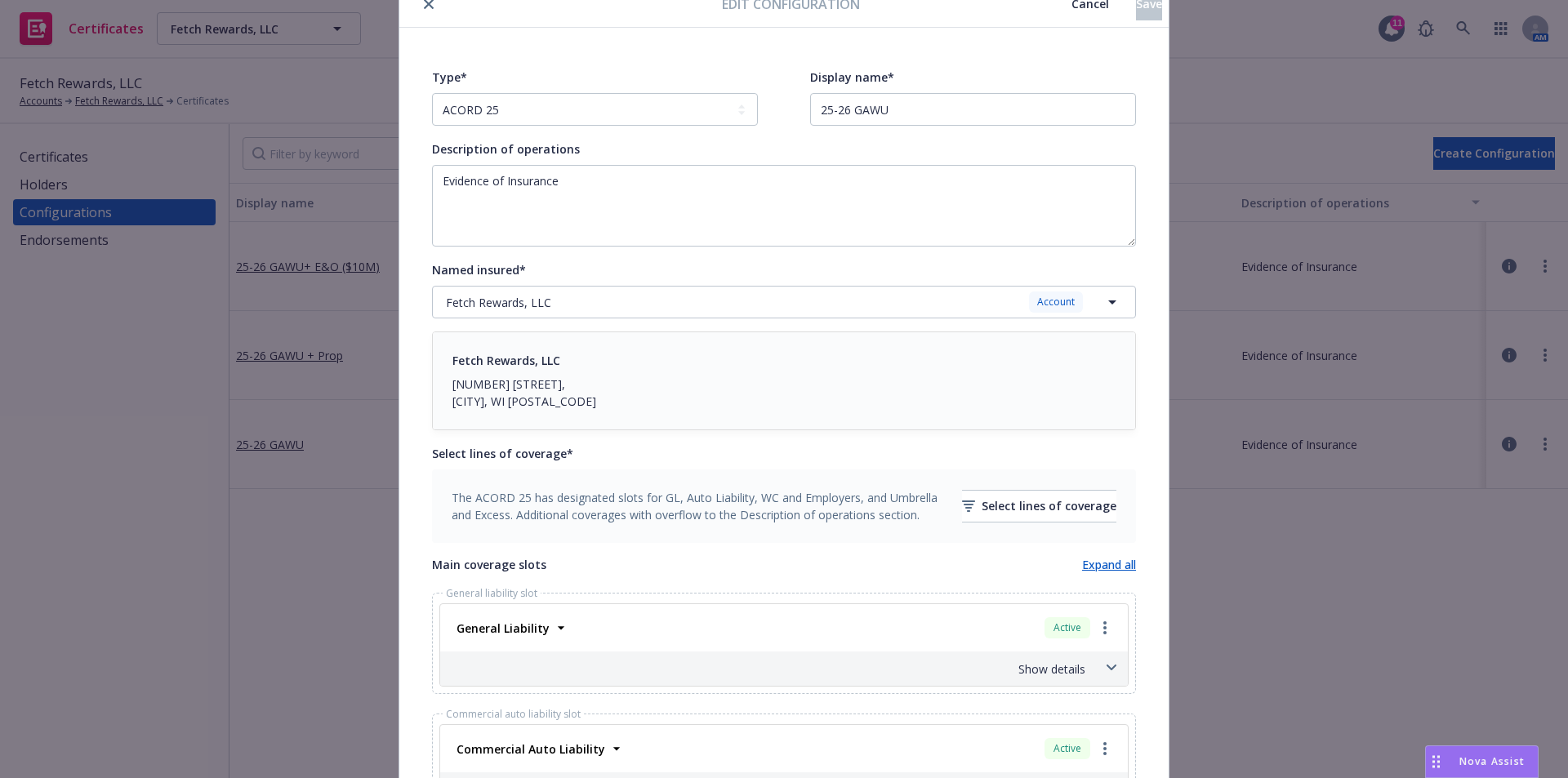 scroll, scrollTop: 0, scrollLeft: 0, axis: both 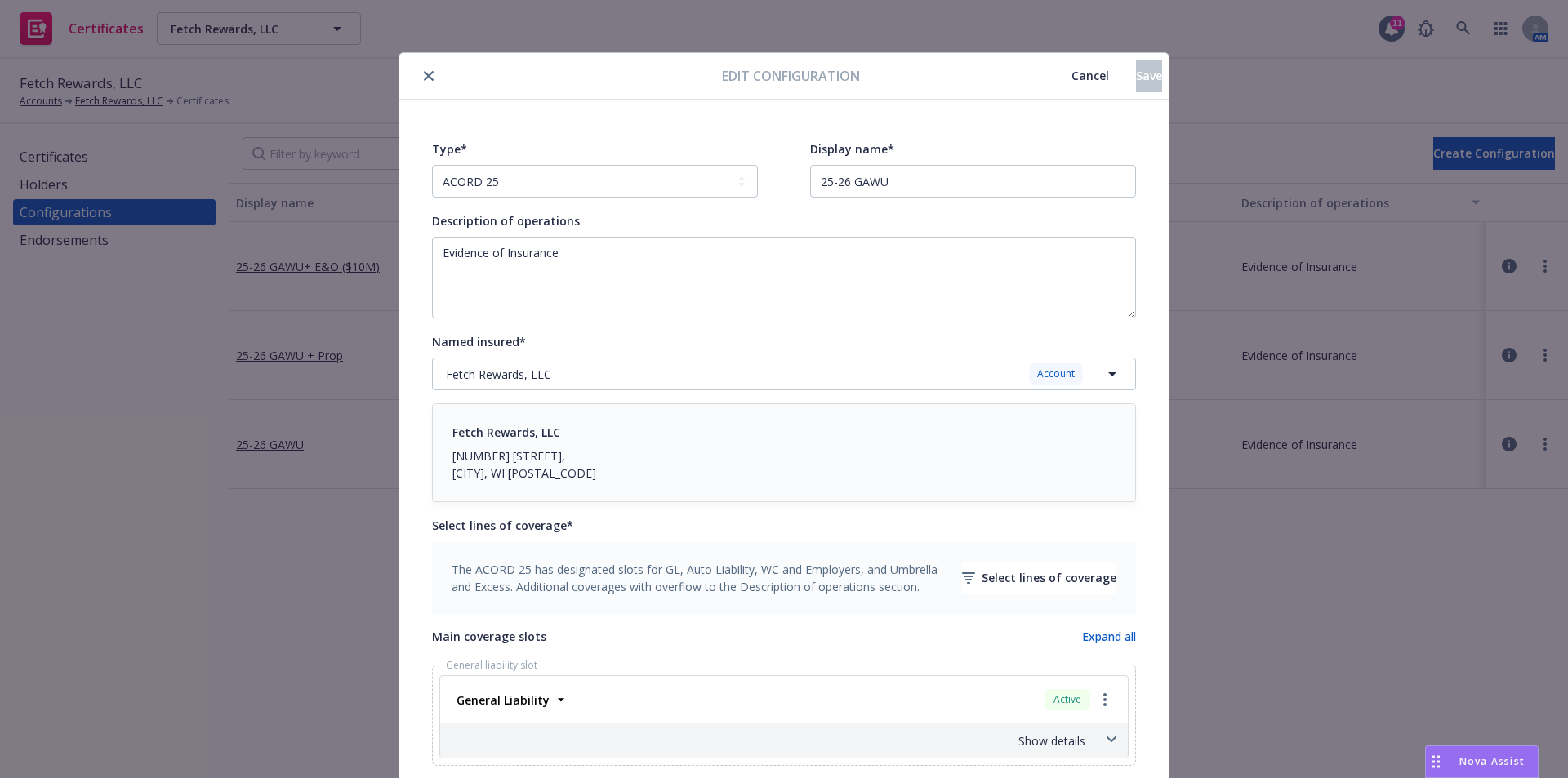click at bounding box center [429, 76] 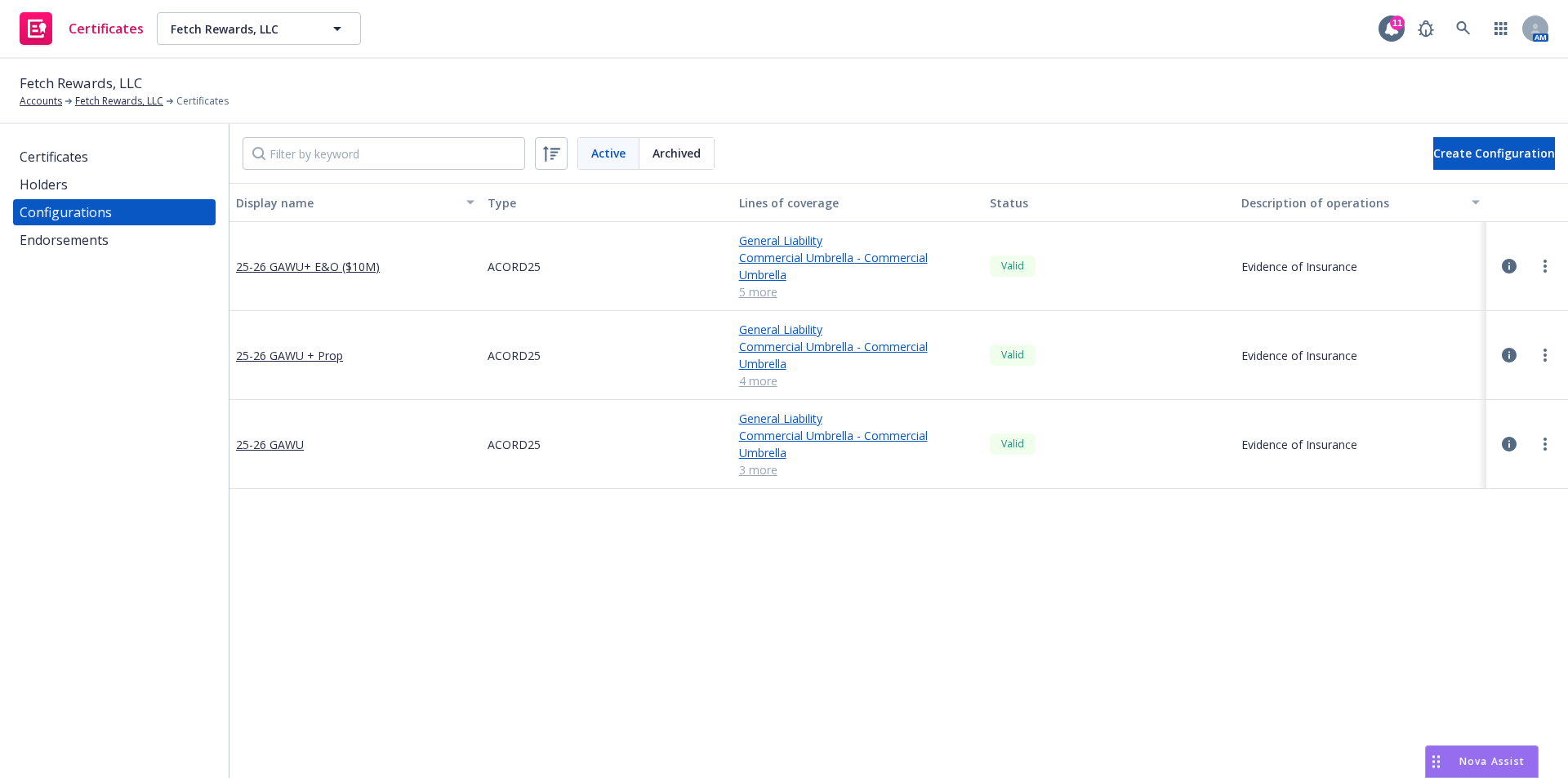 click on "Endorsements" at bounding box center [64, 240] 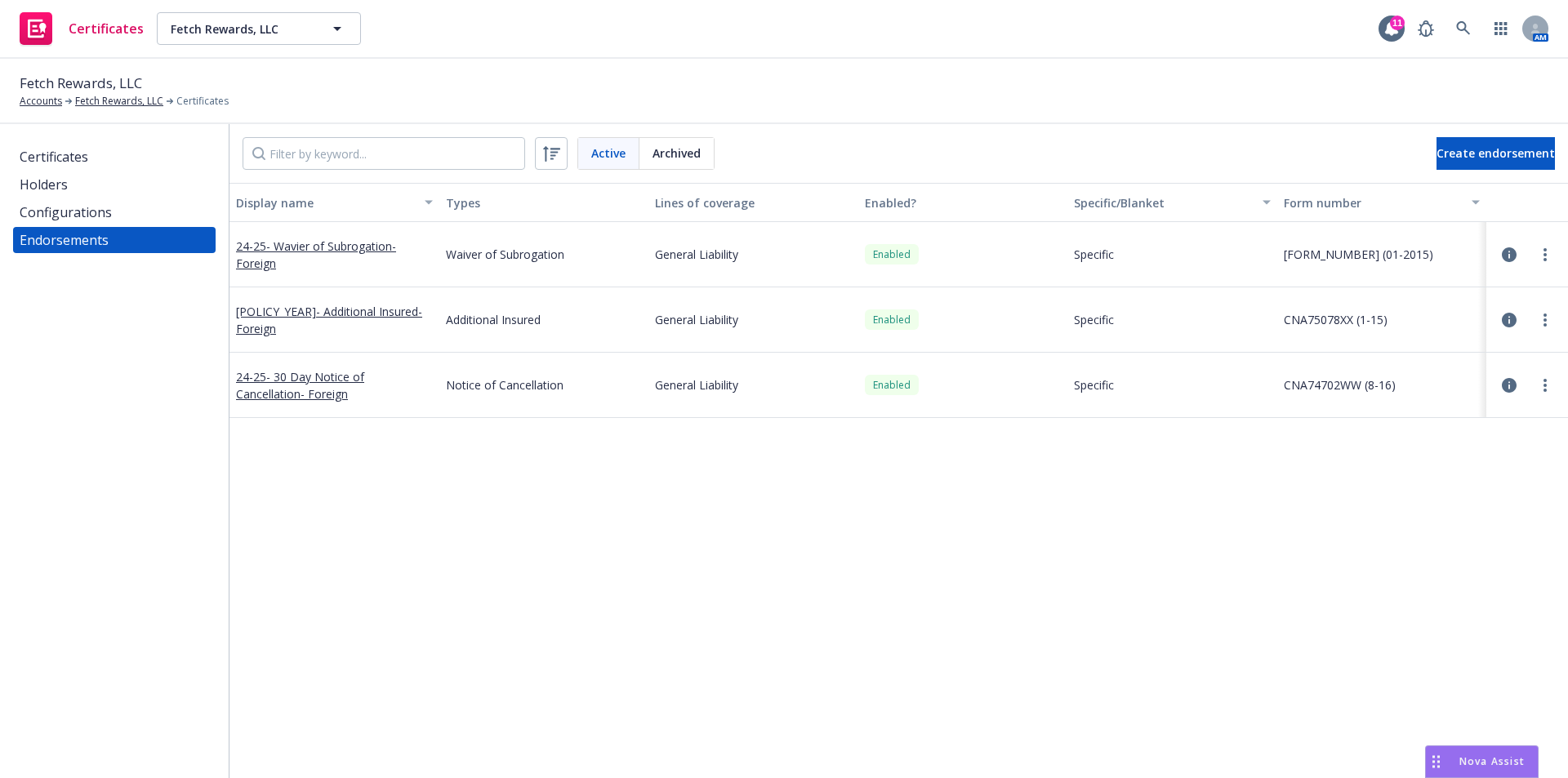 click at bounding box center (1527, 255) 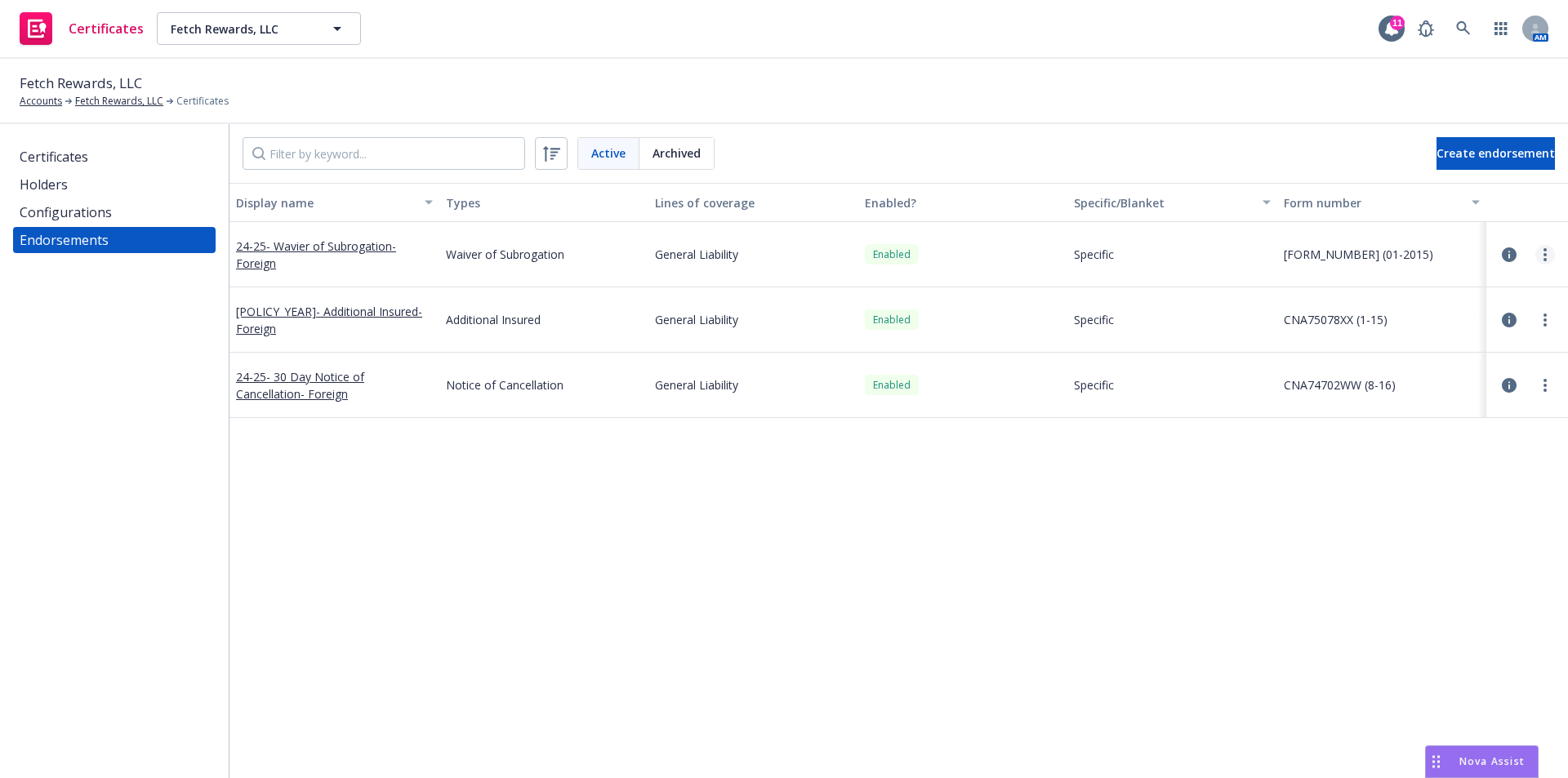 click at bounding box center (1545, 255) 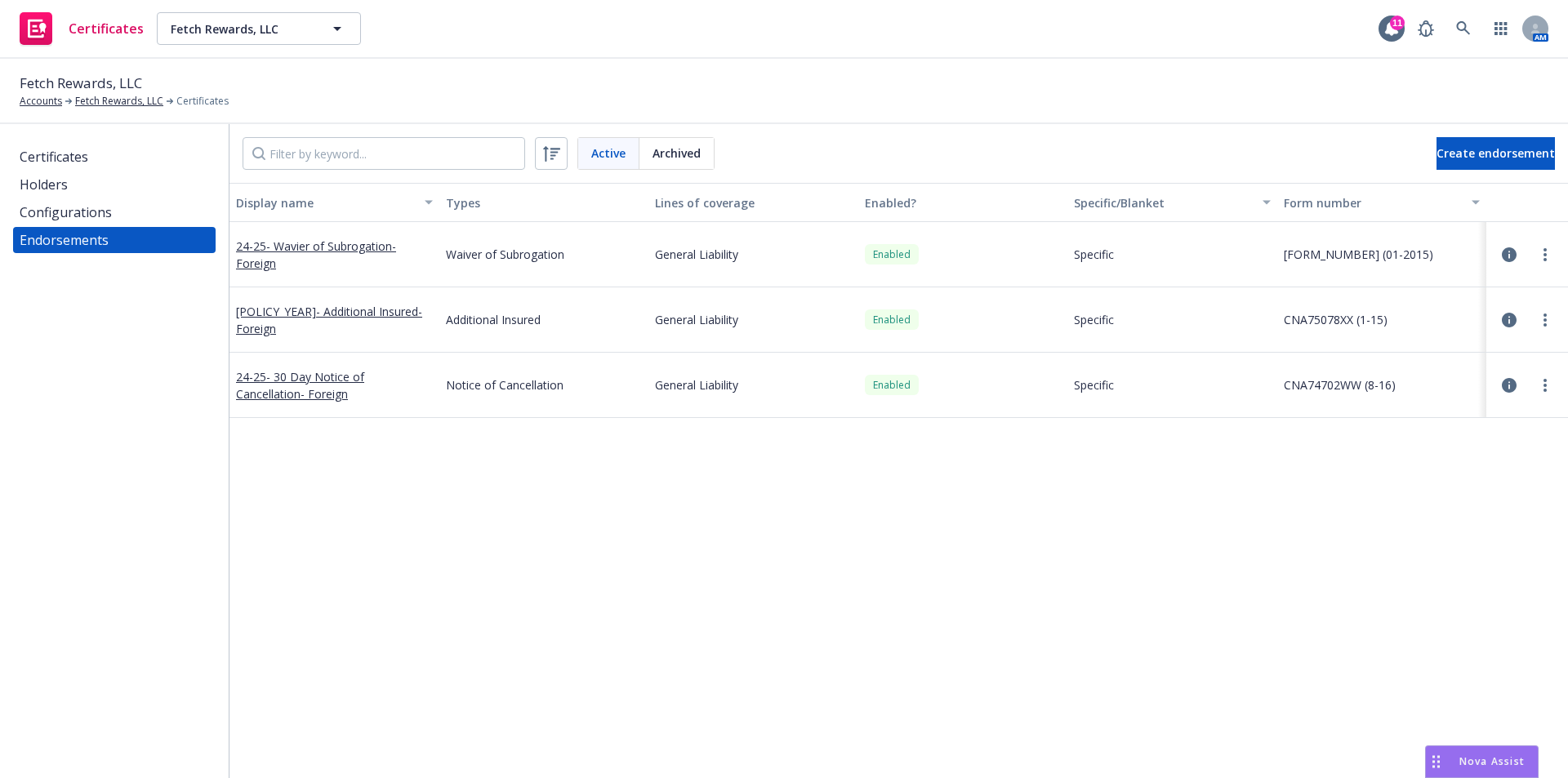 click on "Certificates Holders Configurations Endorsements" at bounding box center [114, 451] 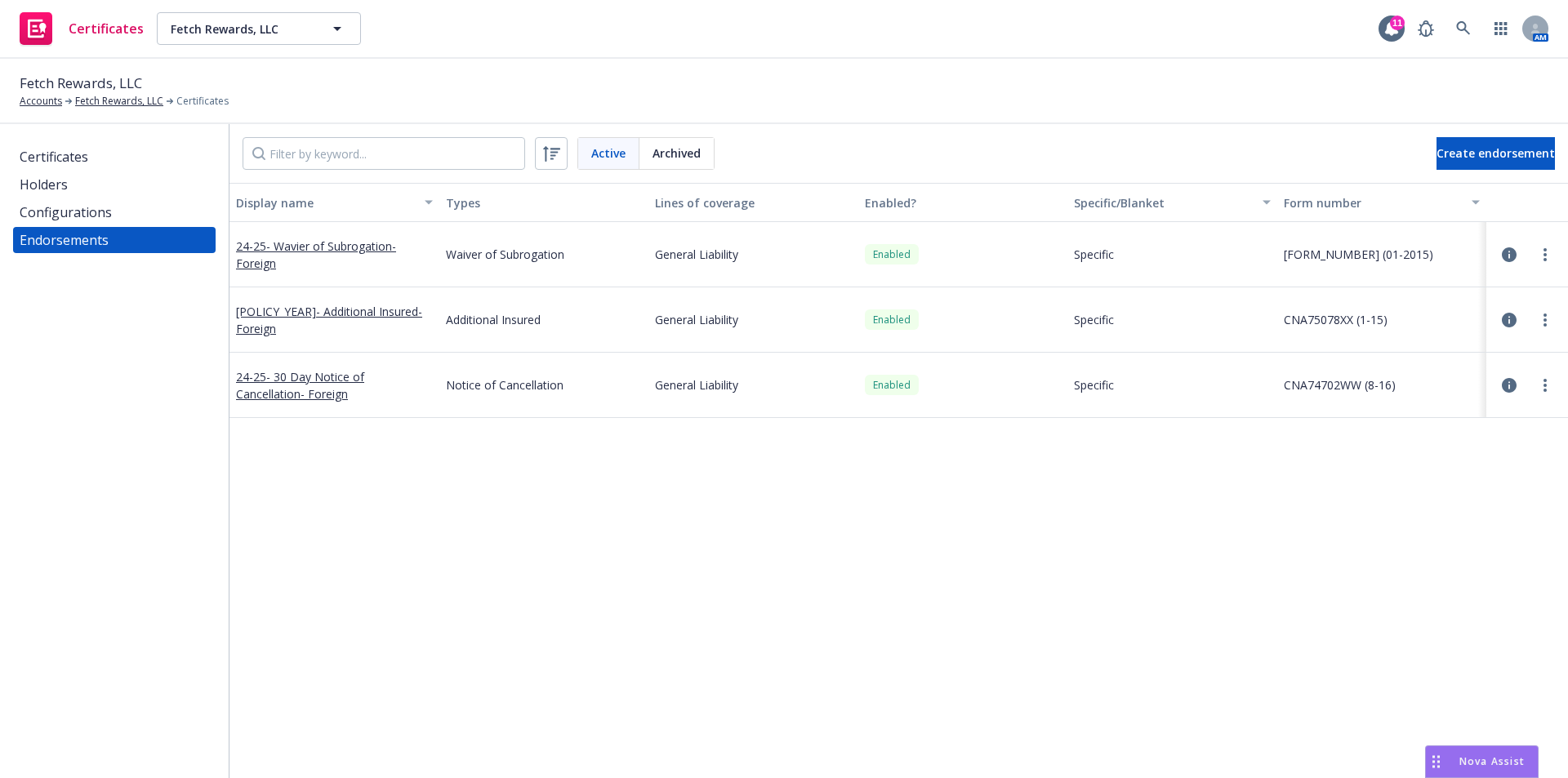 click on "Configurations" at bounding box center (65, 212) 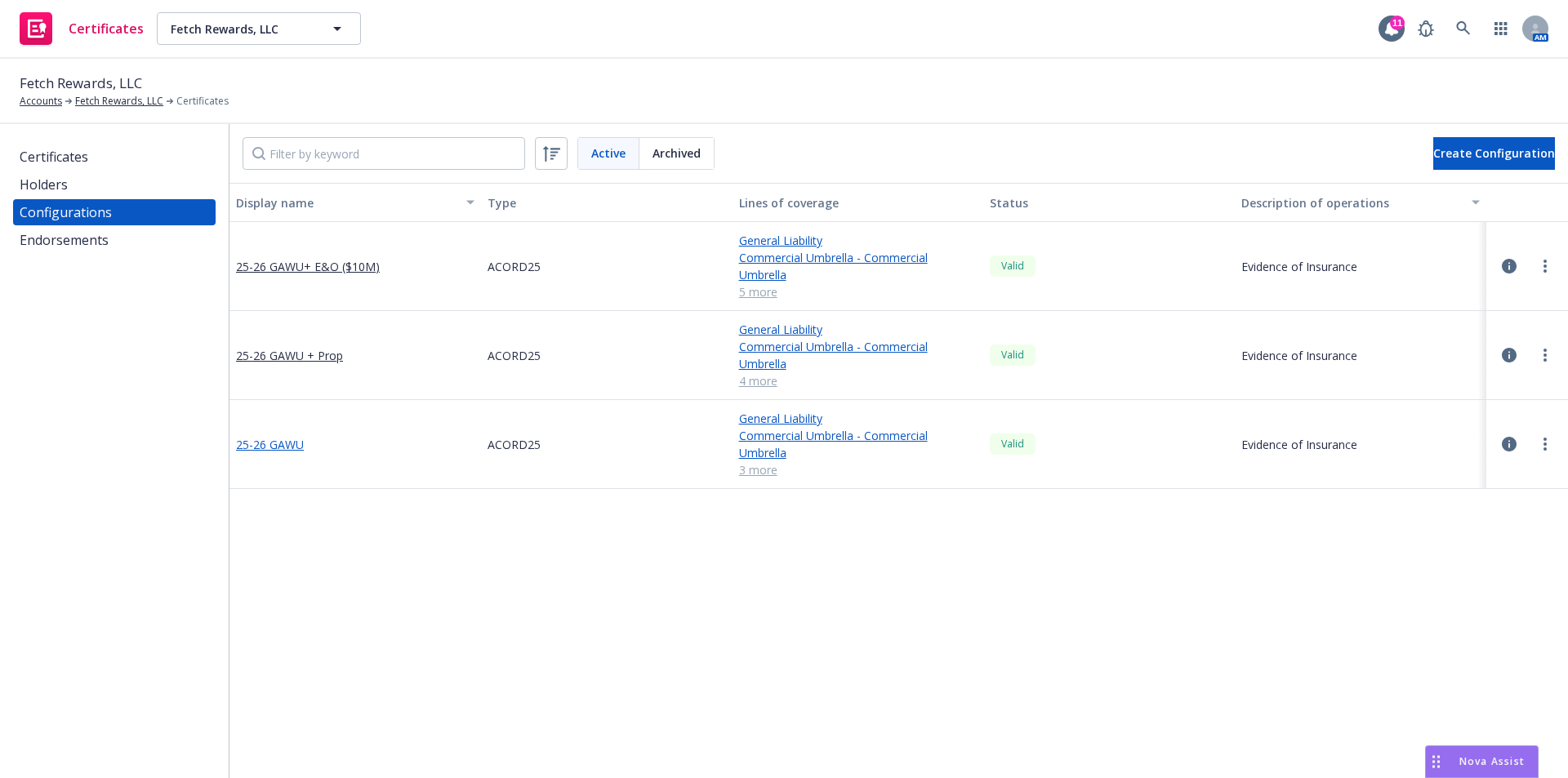 click on "25-26 GAWU" at bounding box center [270, 444] 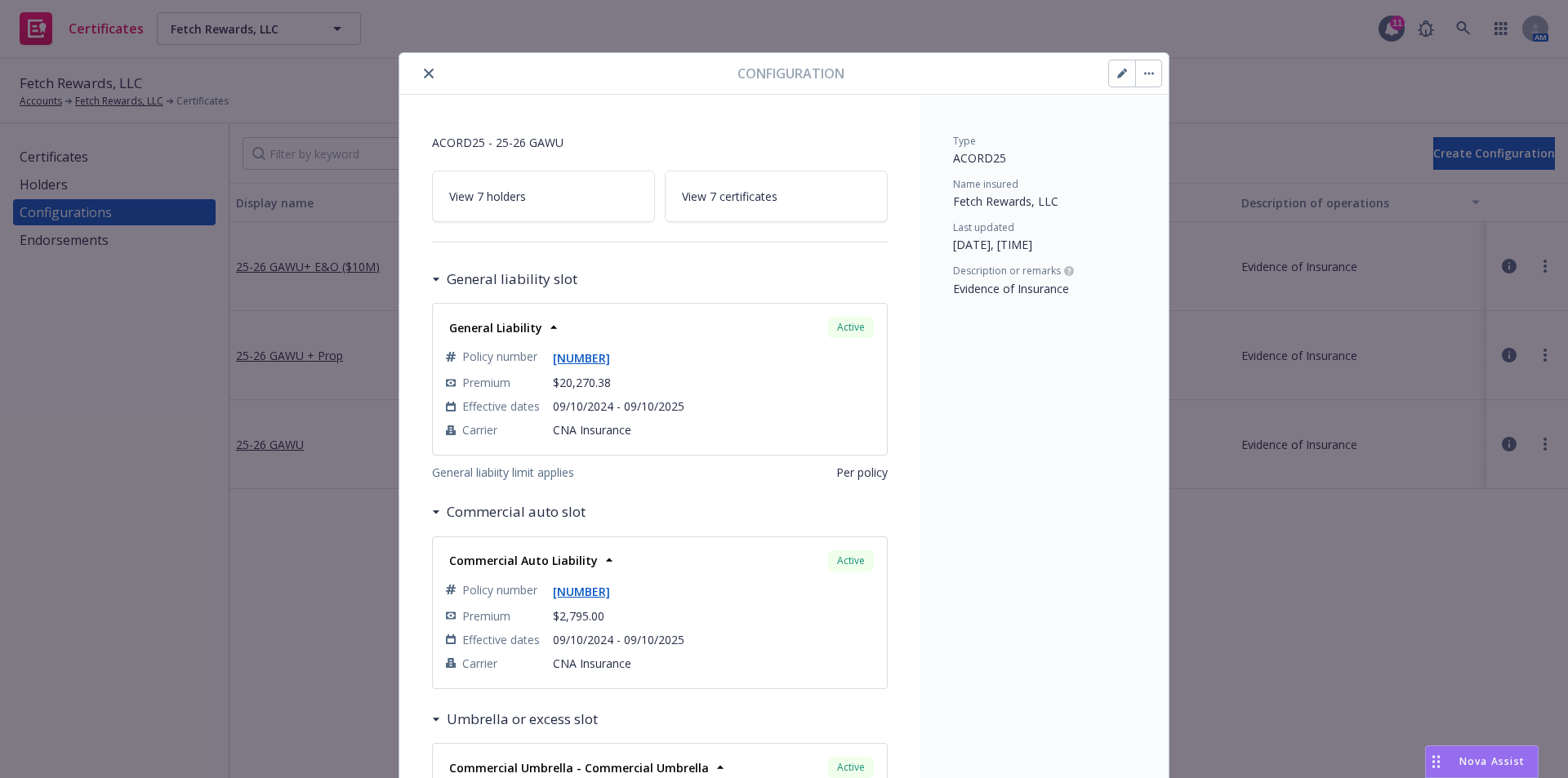 click at bounding box center (1148, 73) 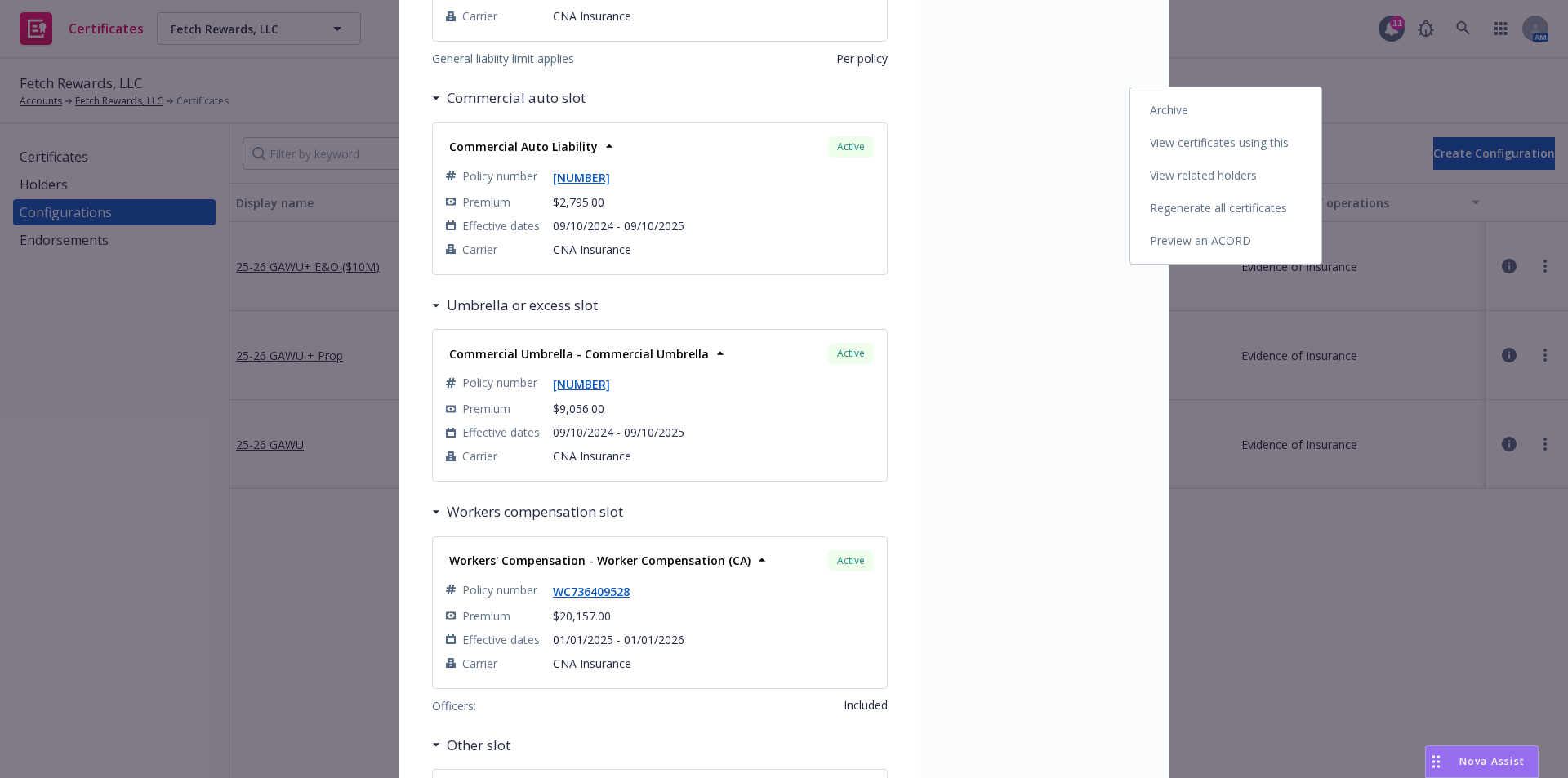 scroll, scrollTop: 0, scrollLeft: 0, axis: both 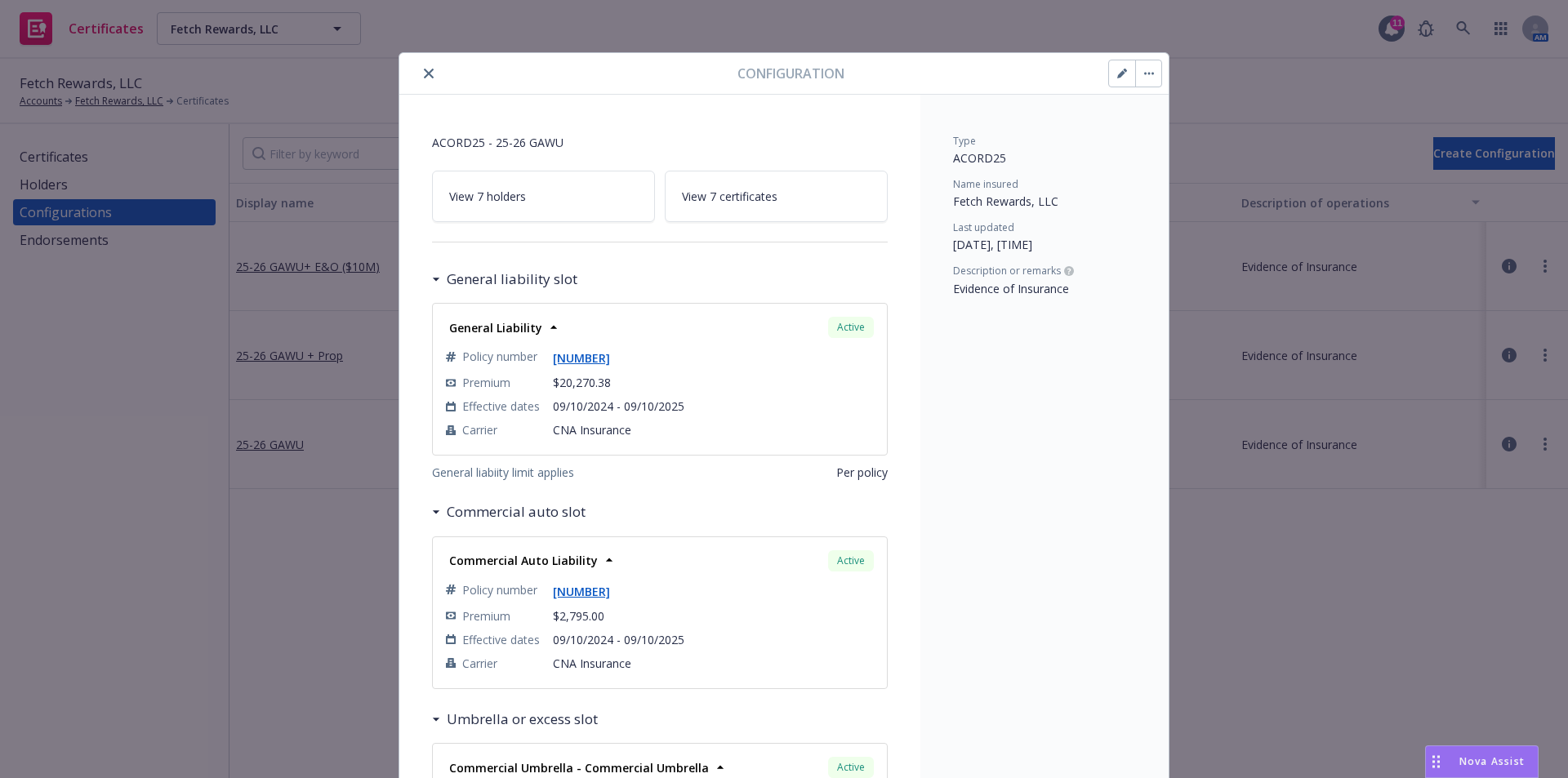 click 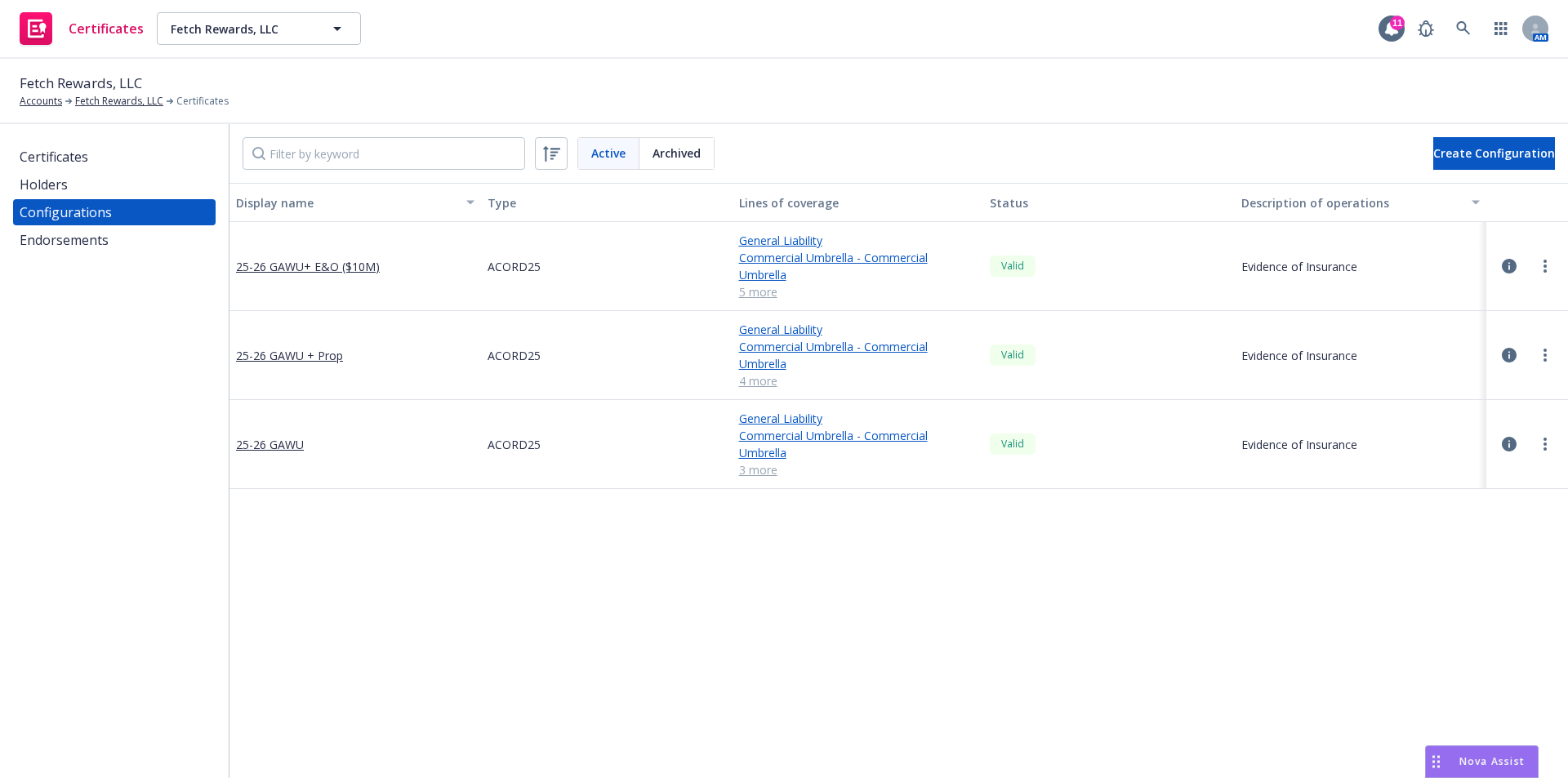 click on "Certificates" at bounding box center [54, 157] 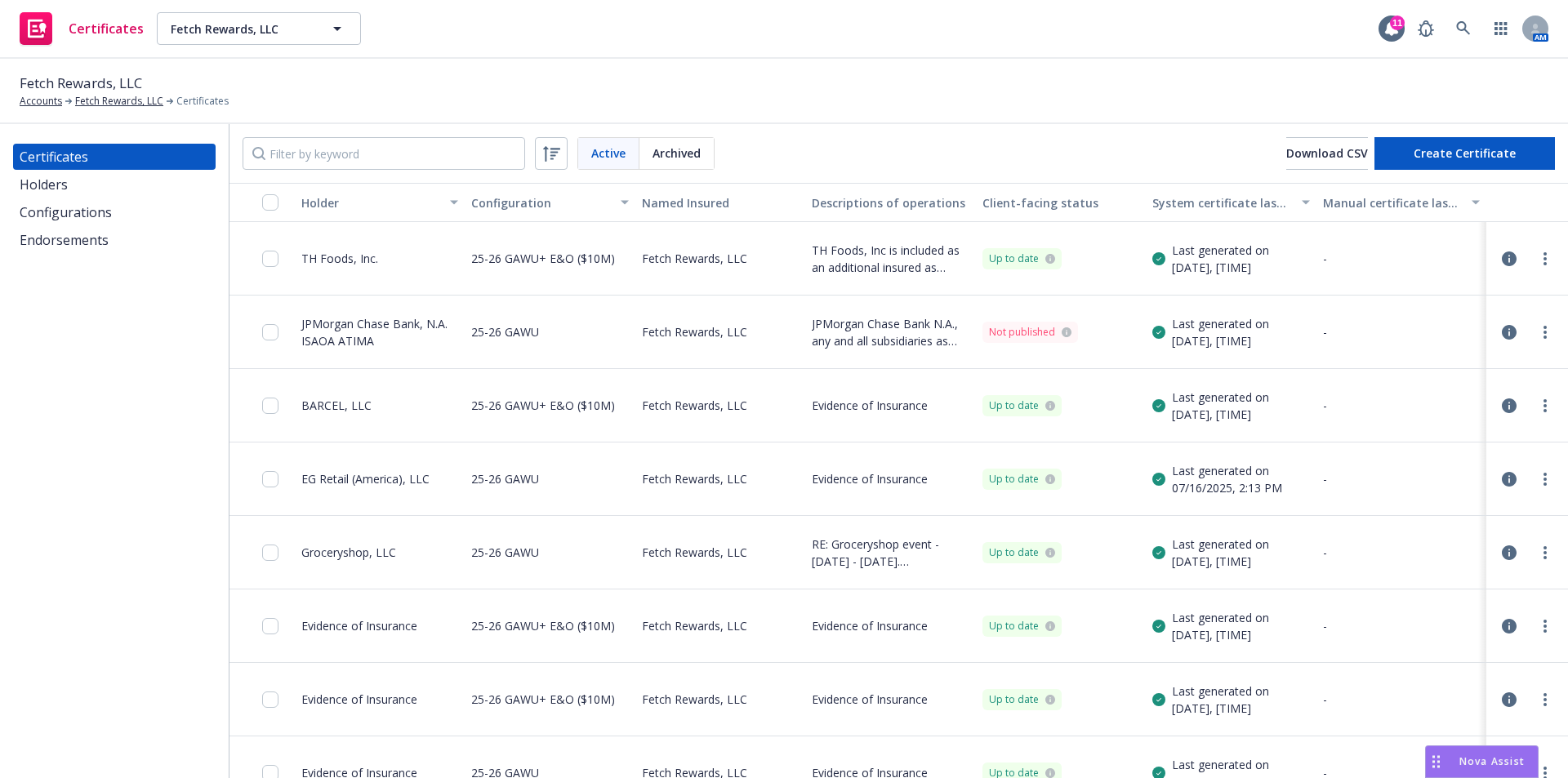 click 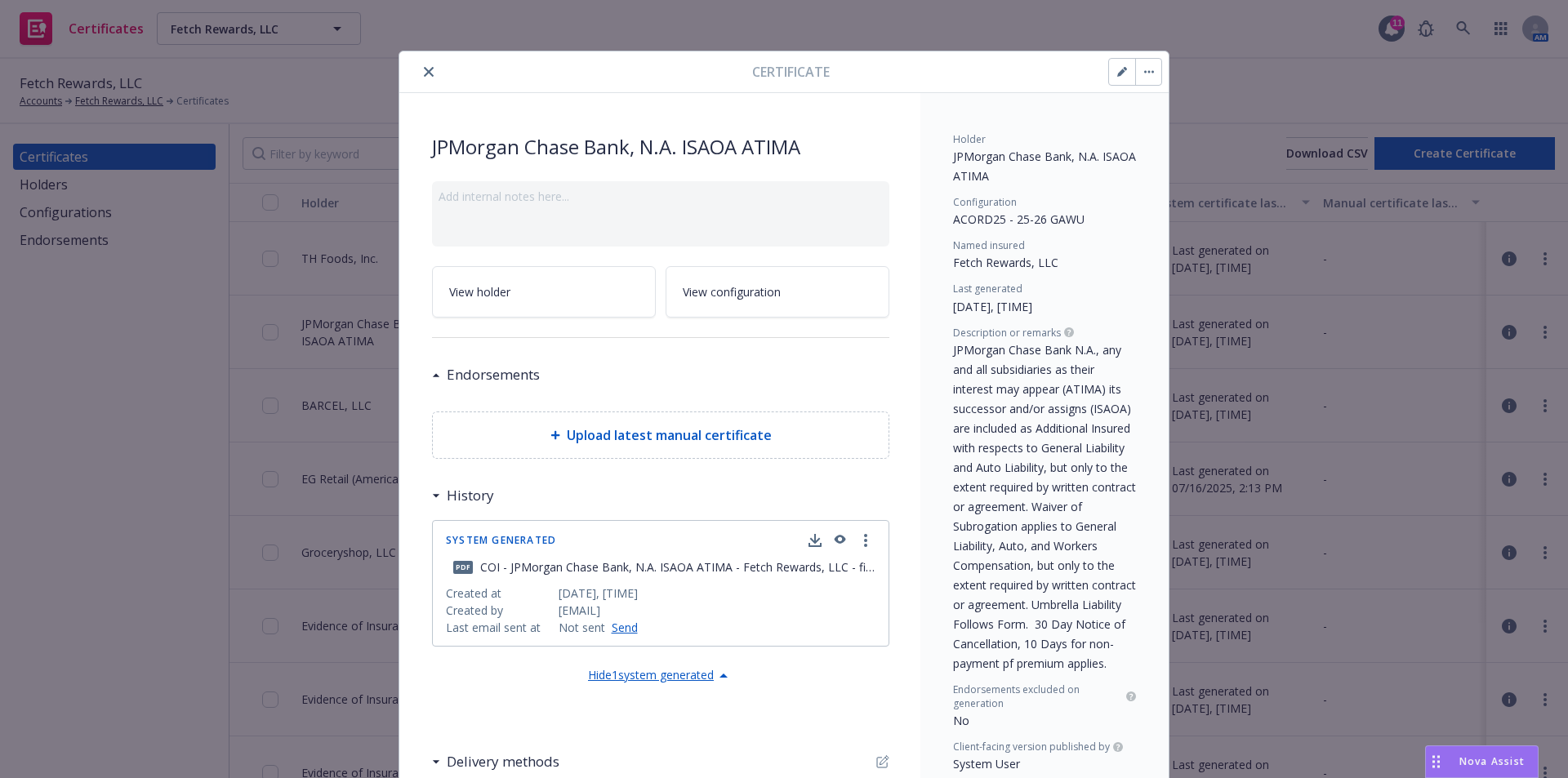 scroll, scrollTop: 0, scrollLeft: 0, axis: both 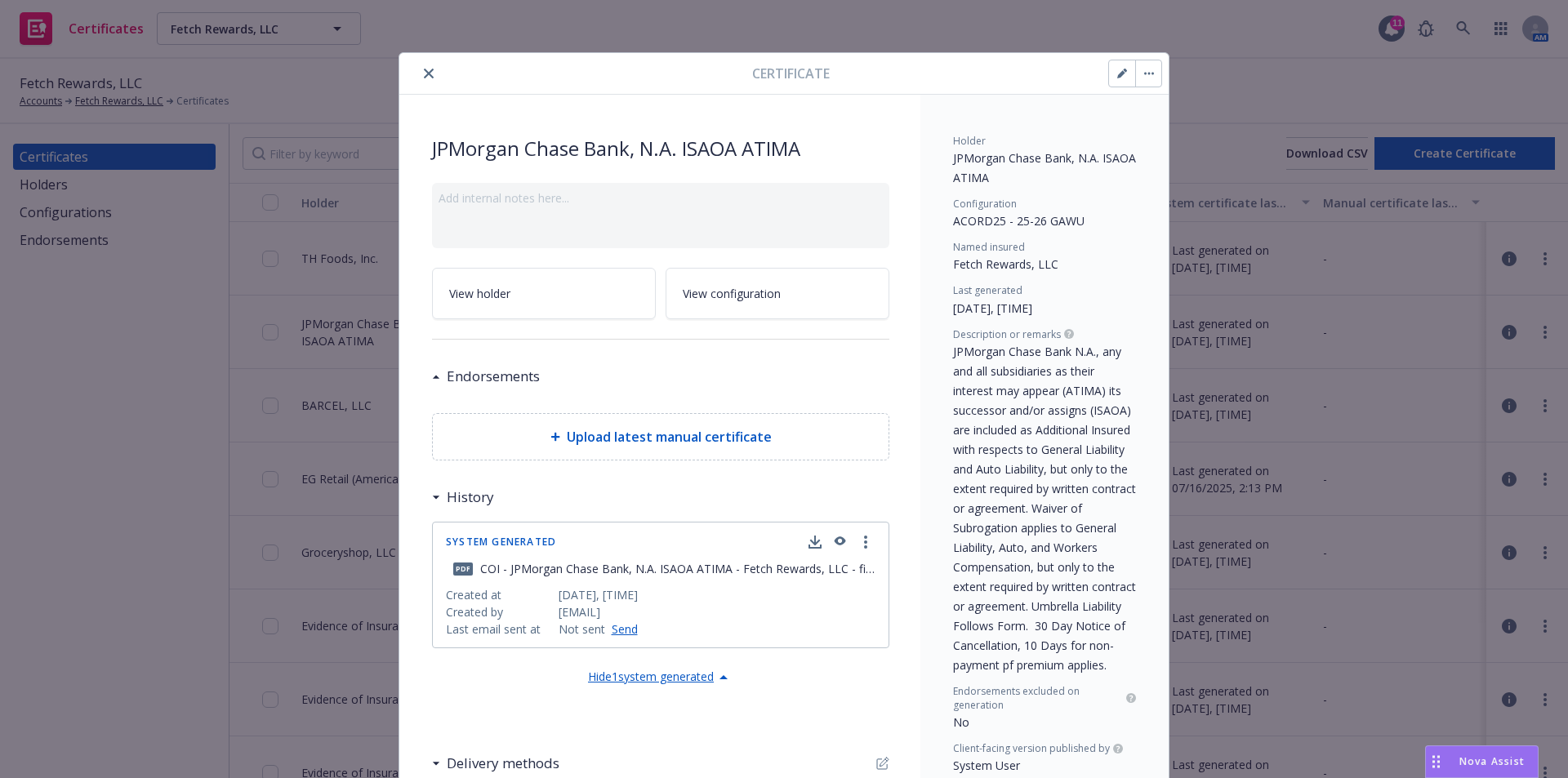 click at bounding box center [1148, 73] 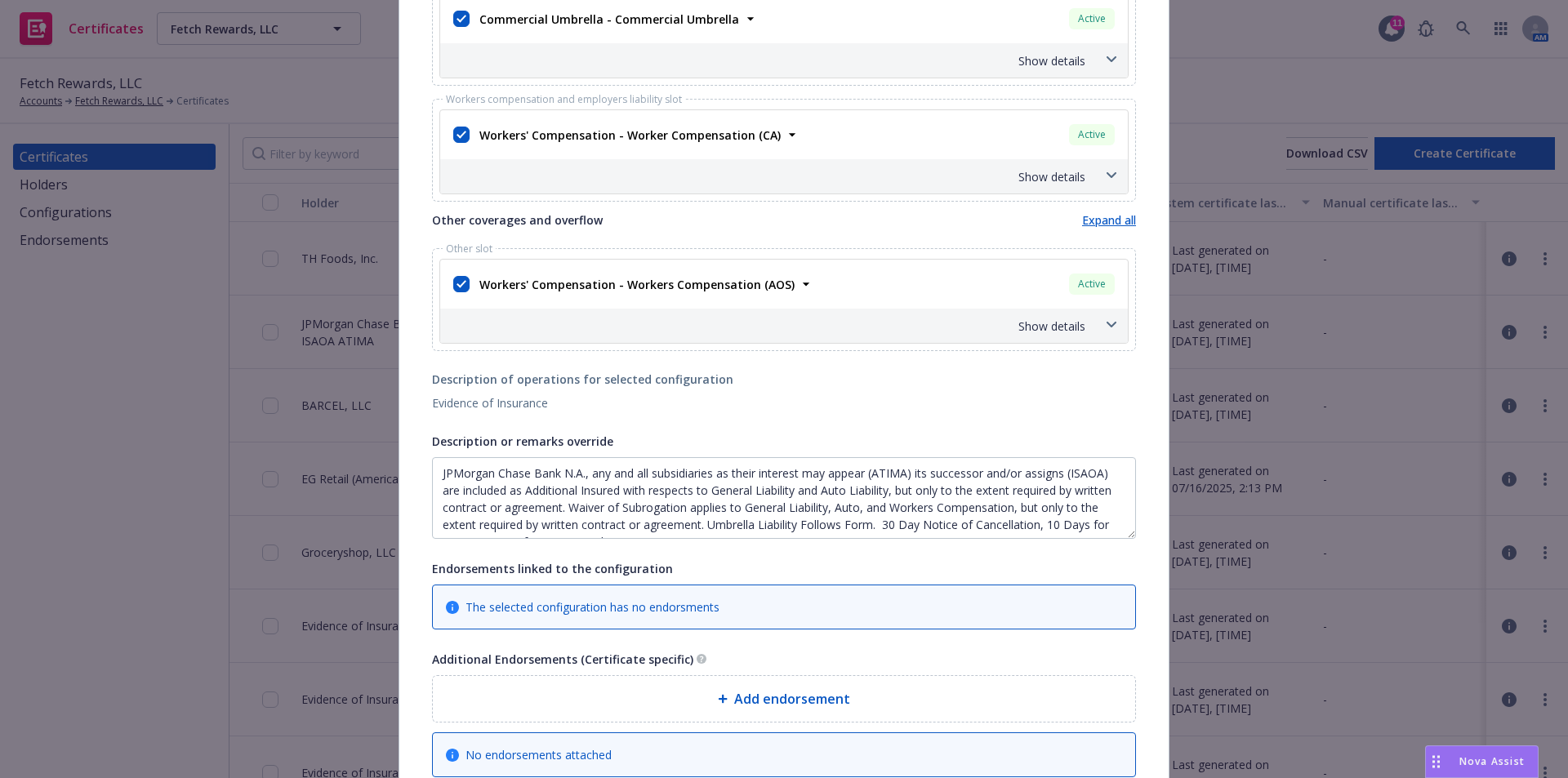 scroll, scrollTop: 709, scrollLeft: 0, axis: vertical 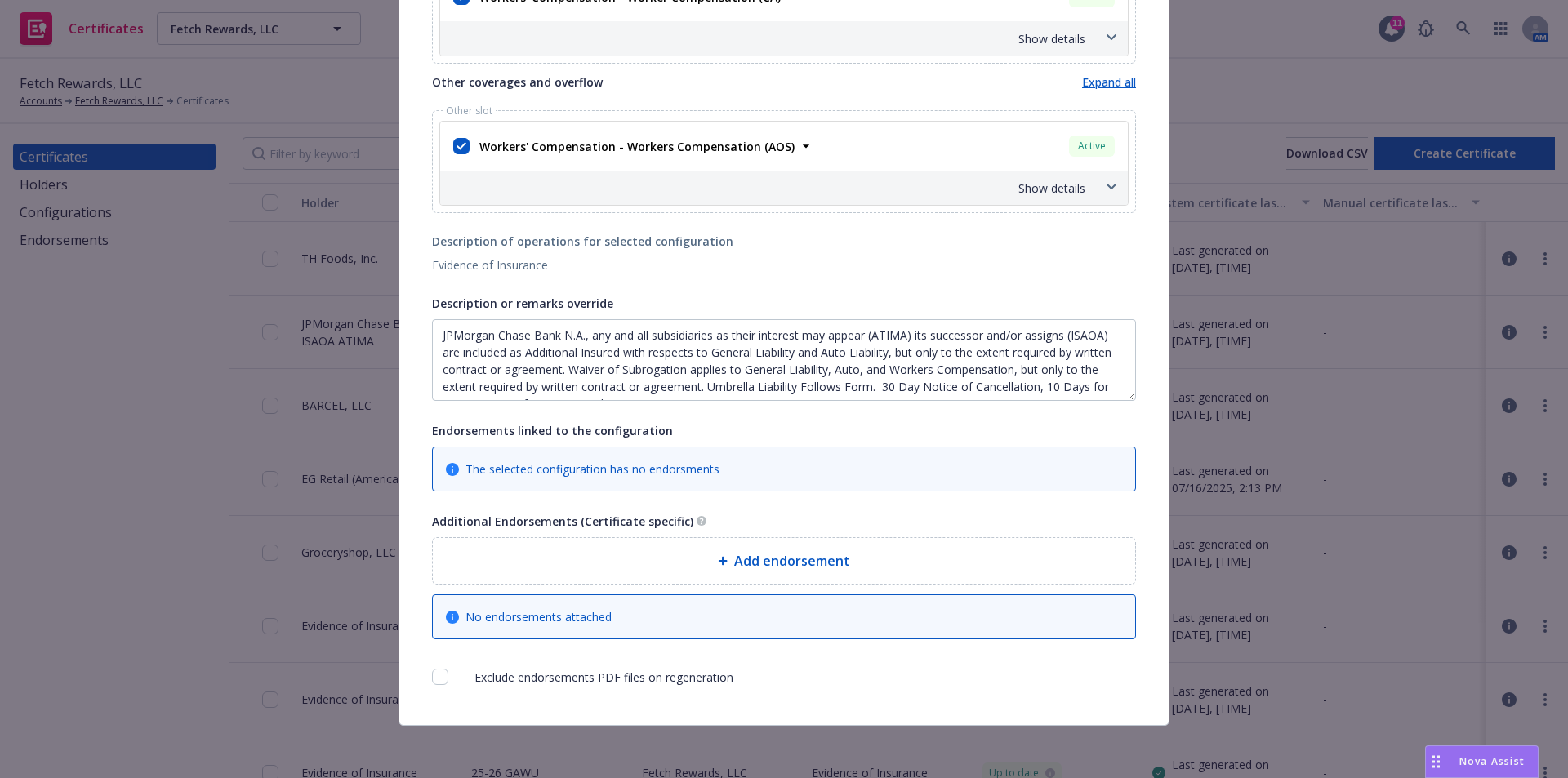 click on "Add endorsement" at bounding box center [784, 561] 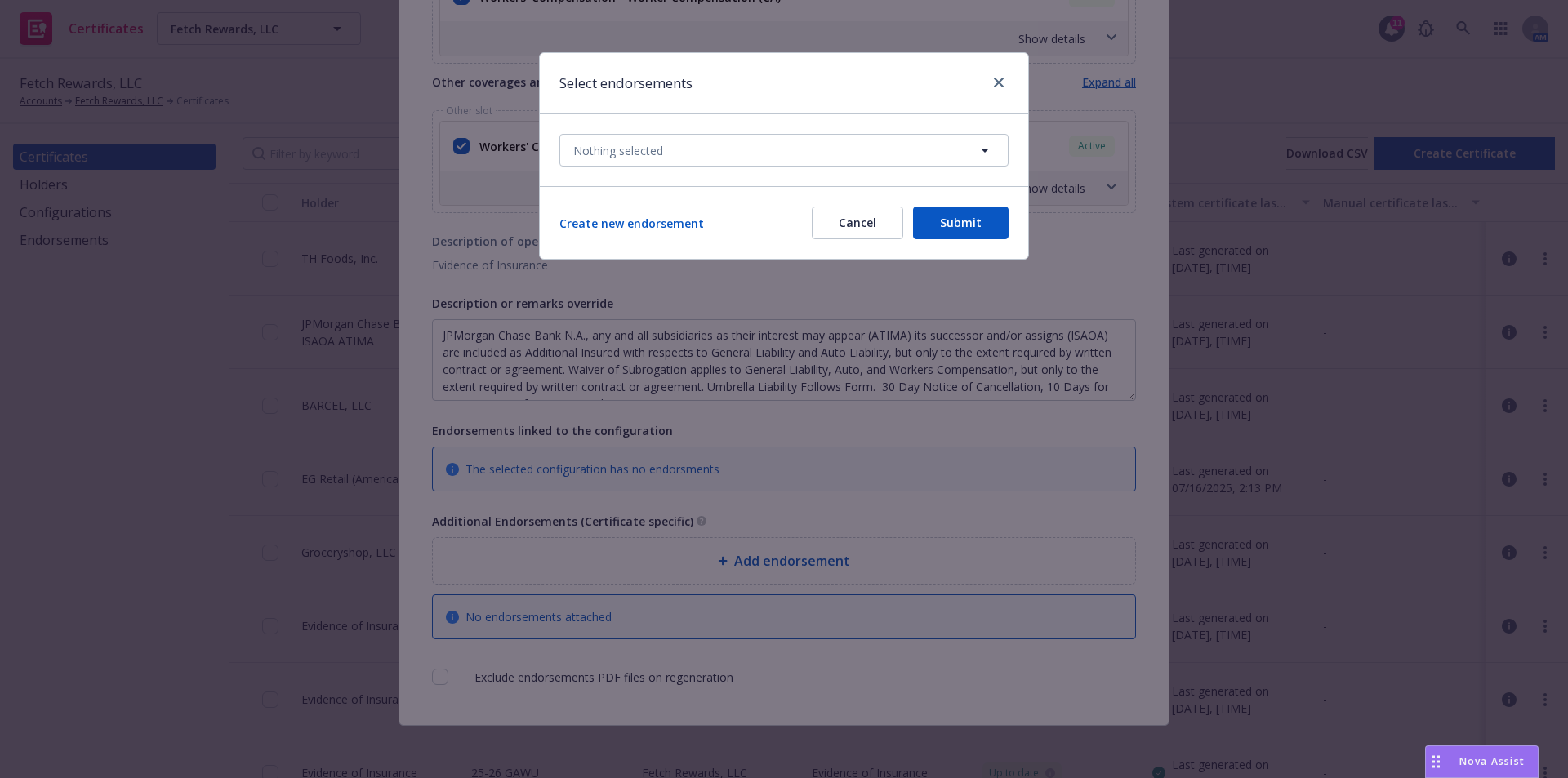 click on "Create new endorsement" at bounding box center [631, 223] 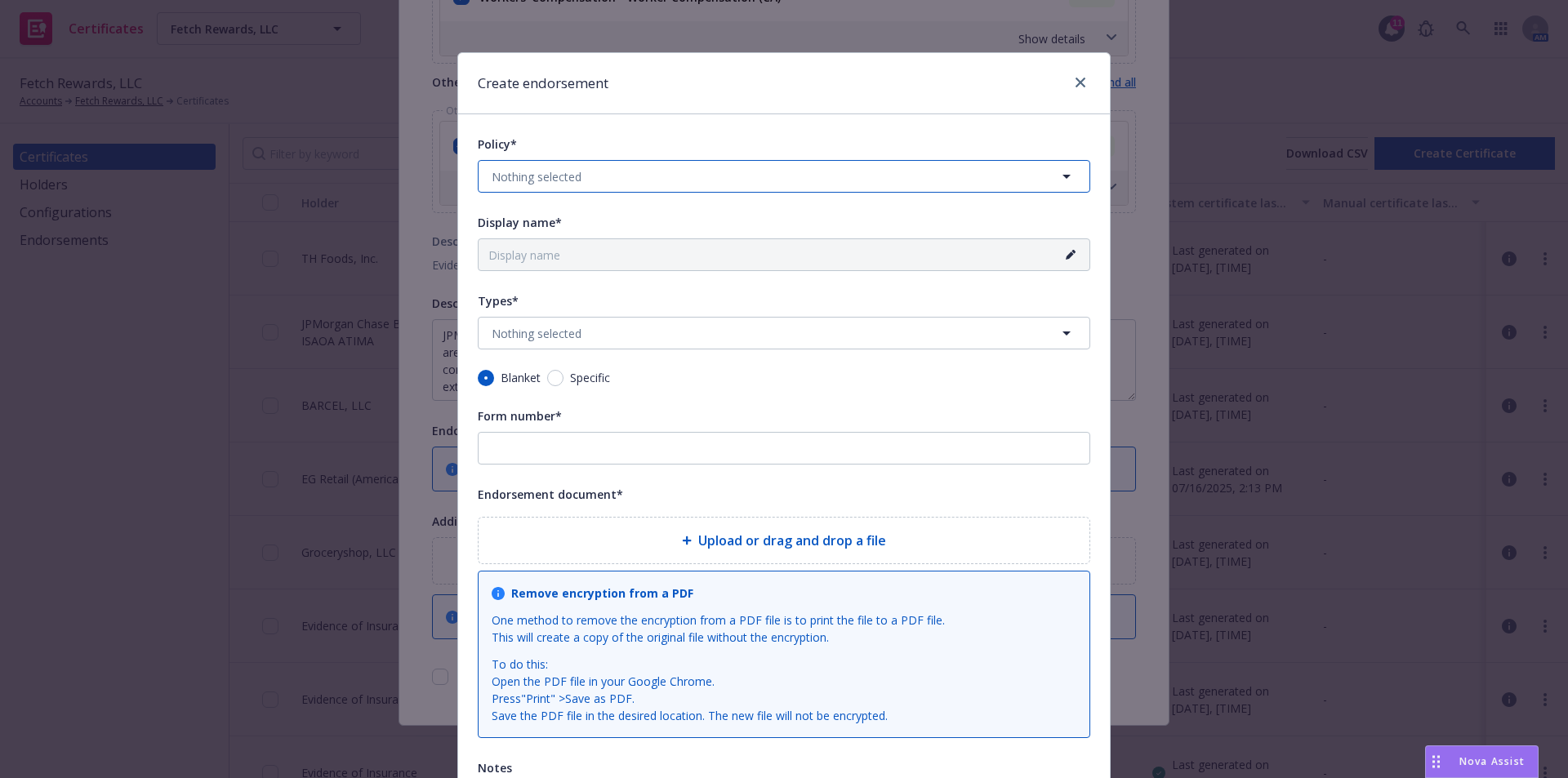 click on "Nothing selected" at bounding box center (537, 176) 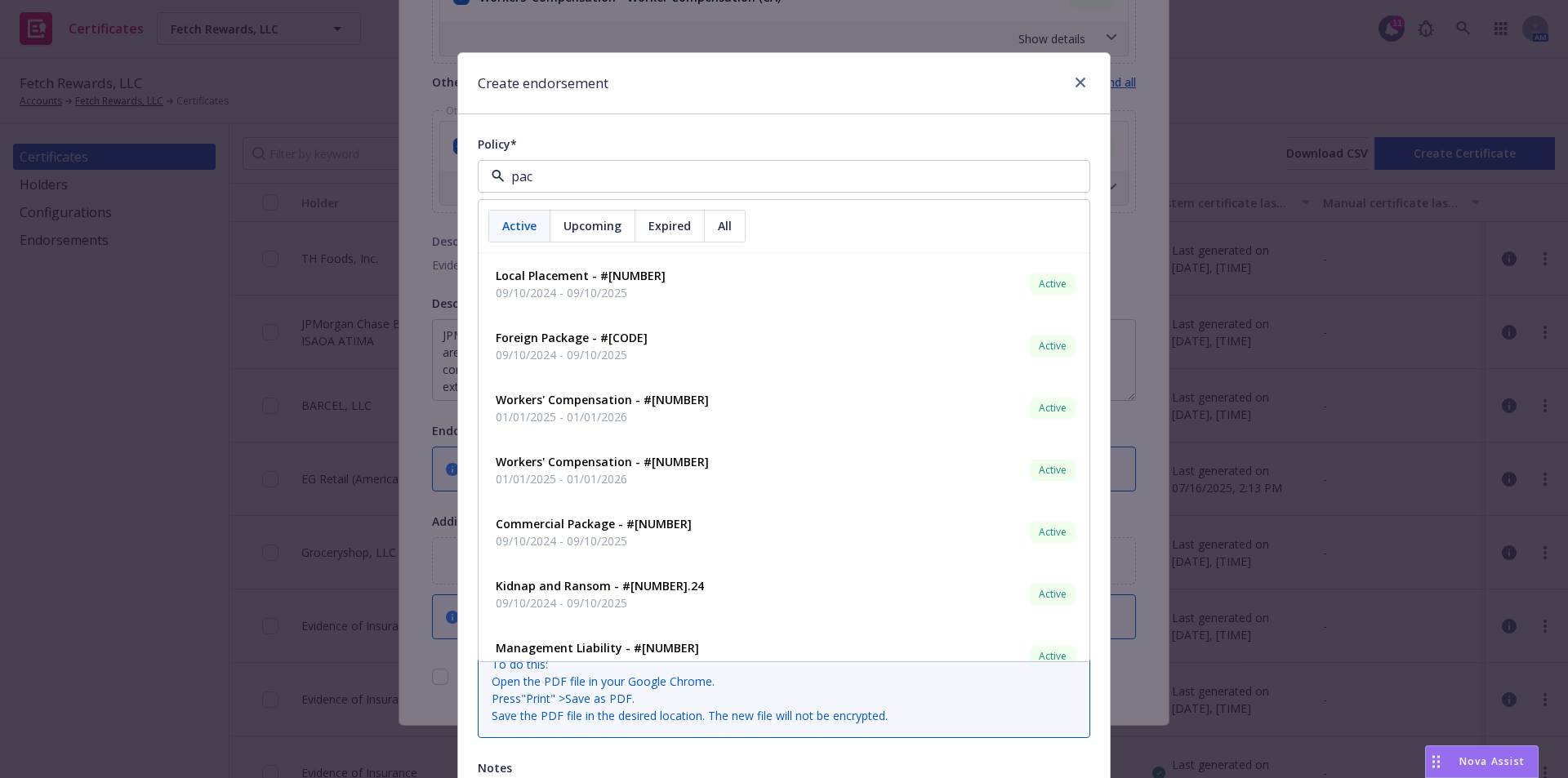 type on "pack" 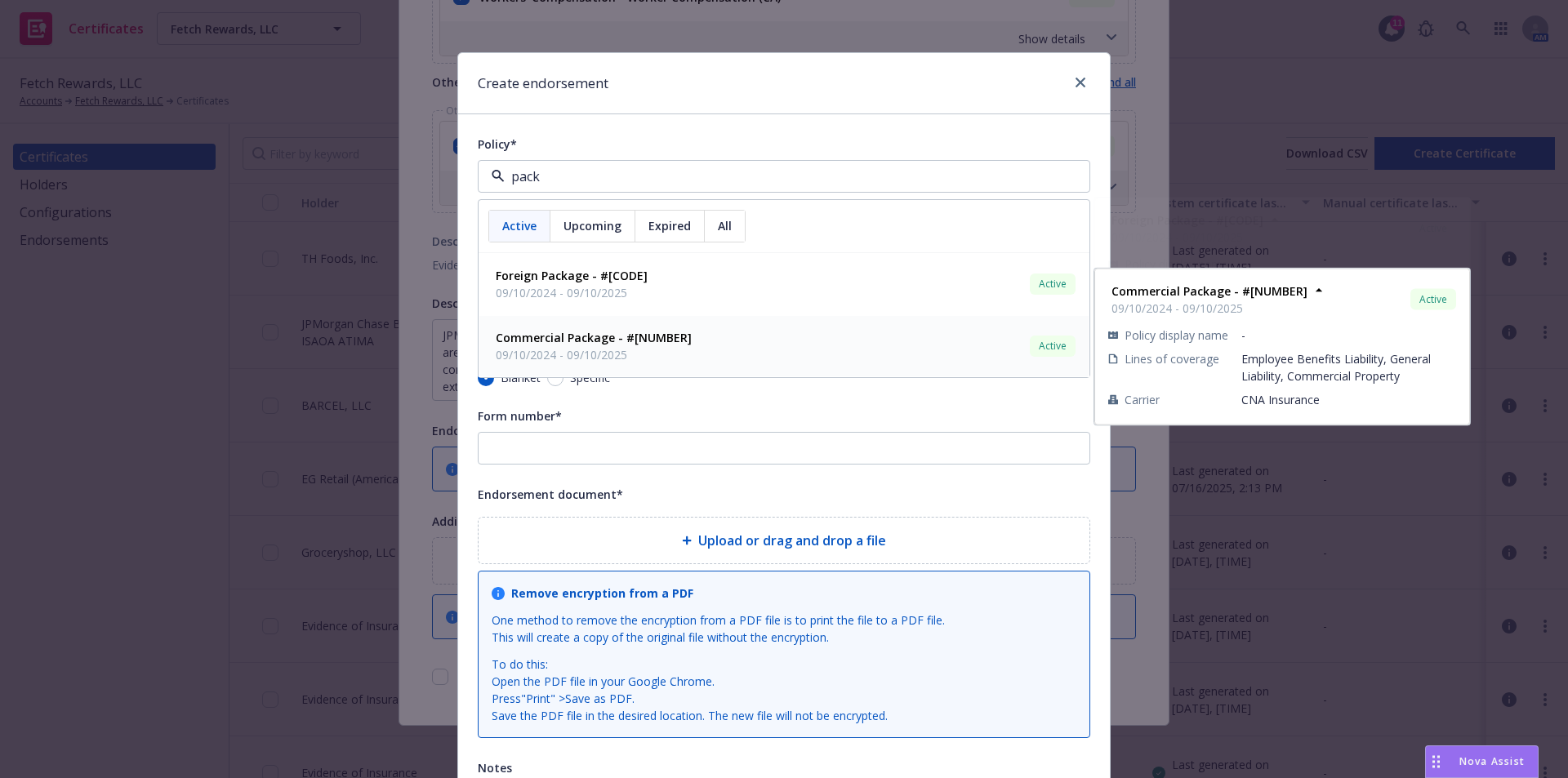 click on "Commercial Package - #[NUMBER]" at bounding box center [594, 337] 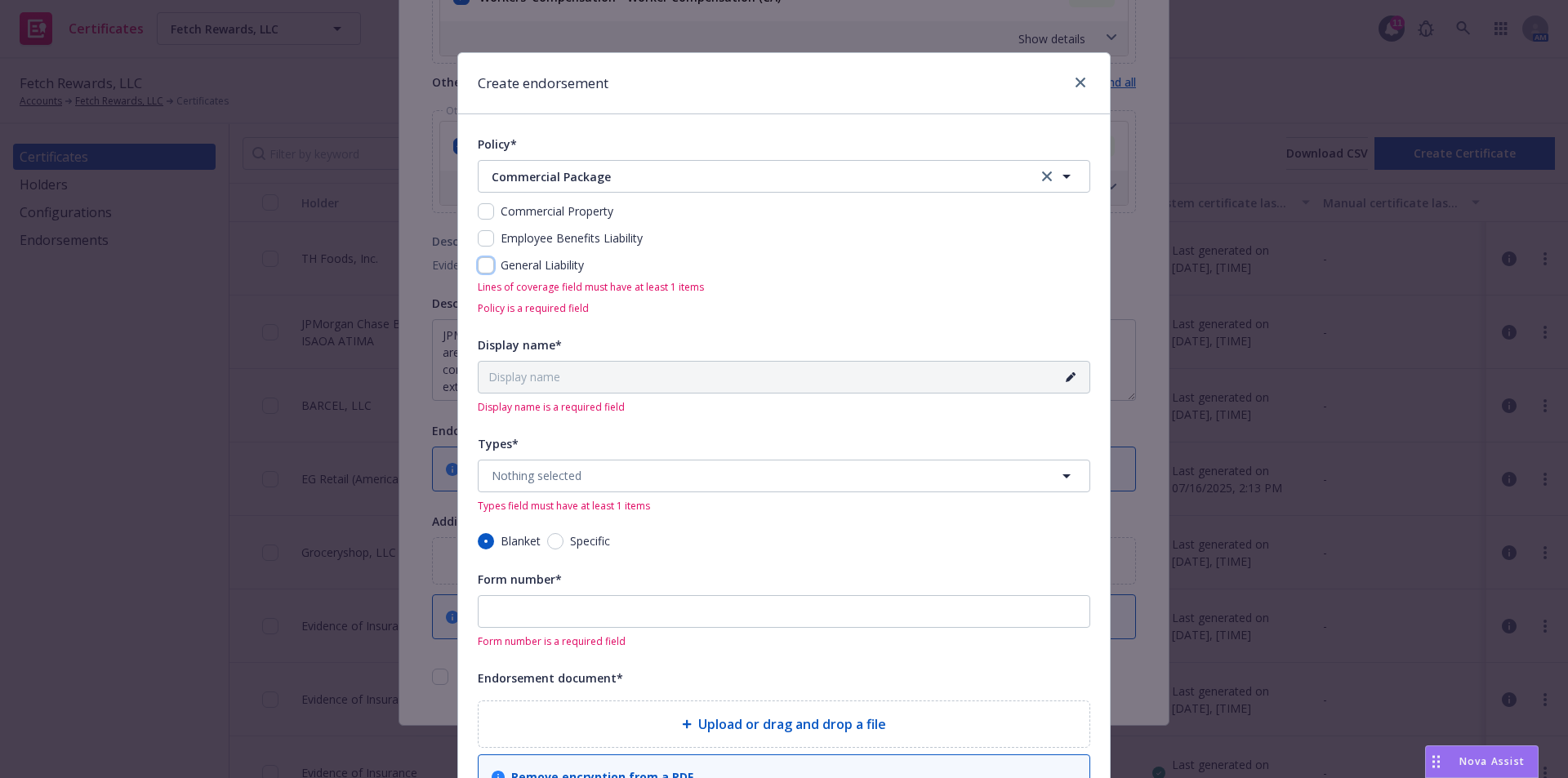 click at bounding box center [486, 265] 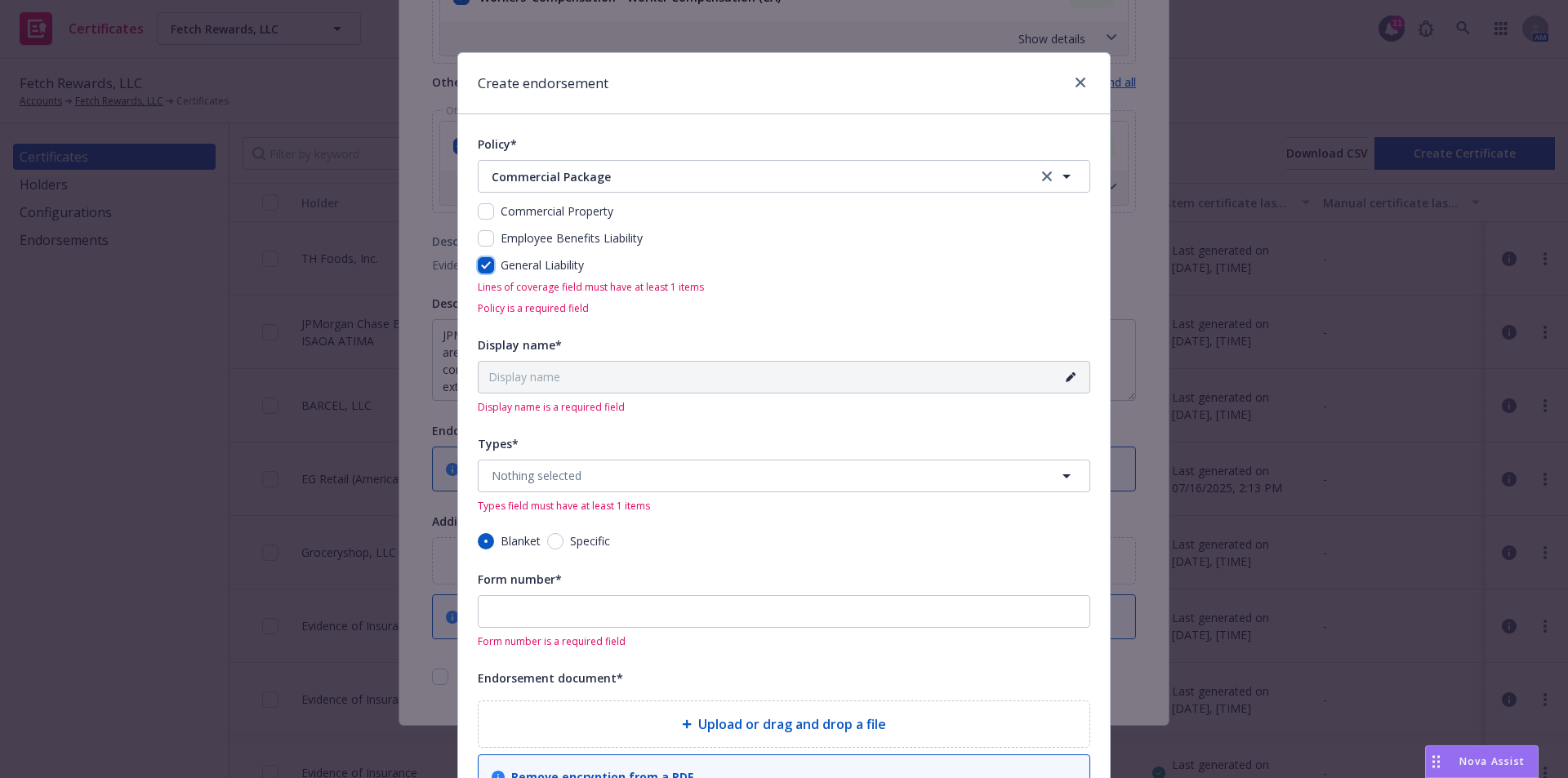 checkbox on "true" 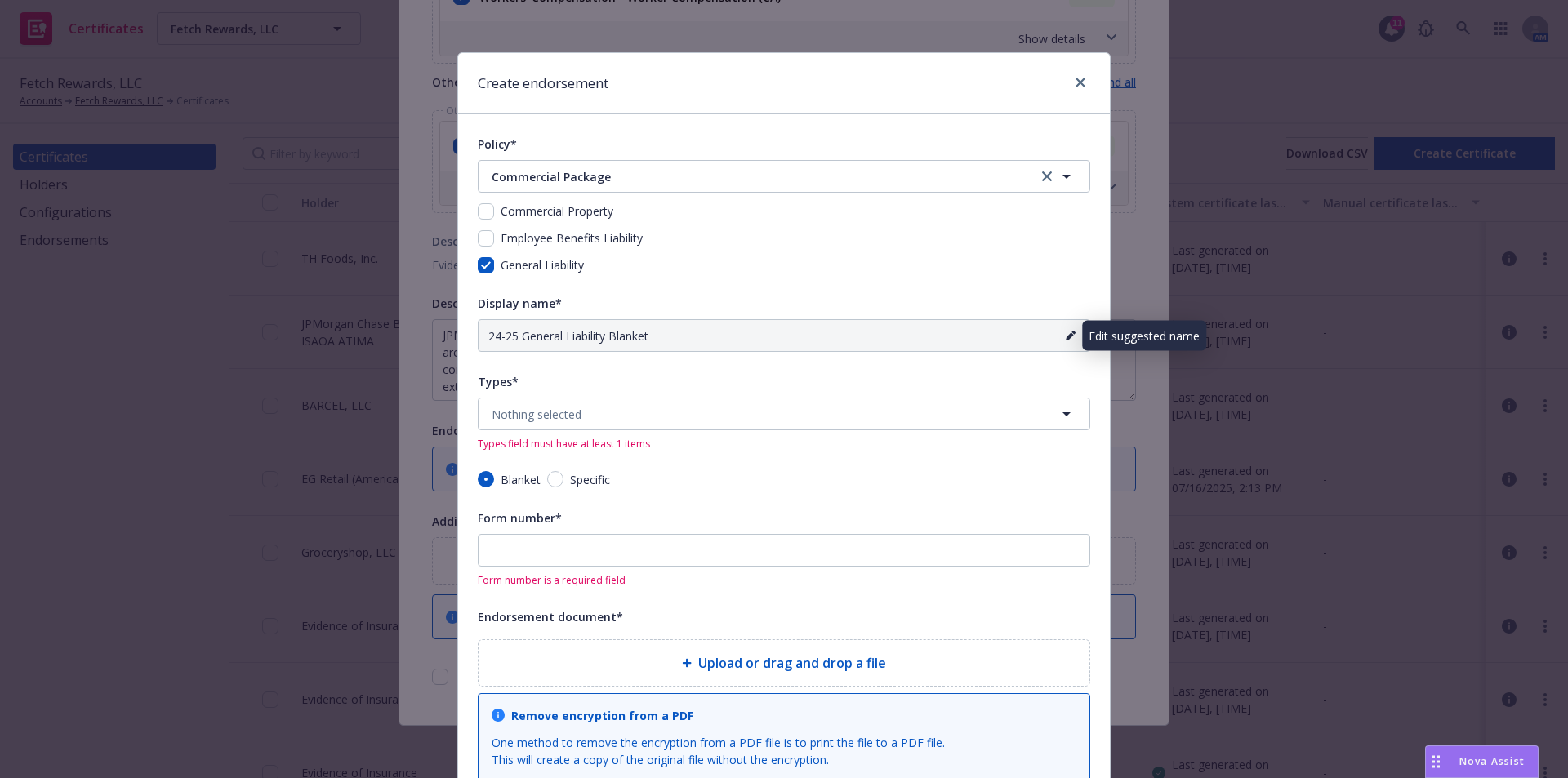 click 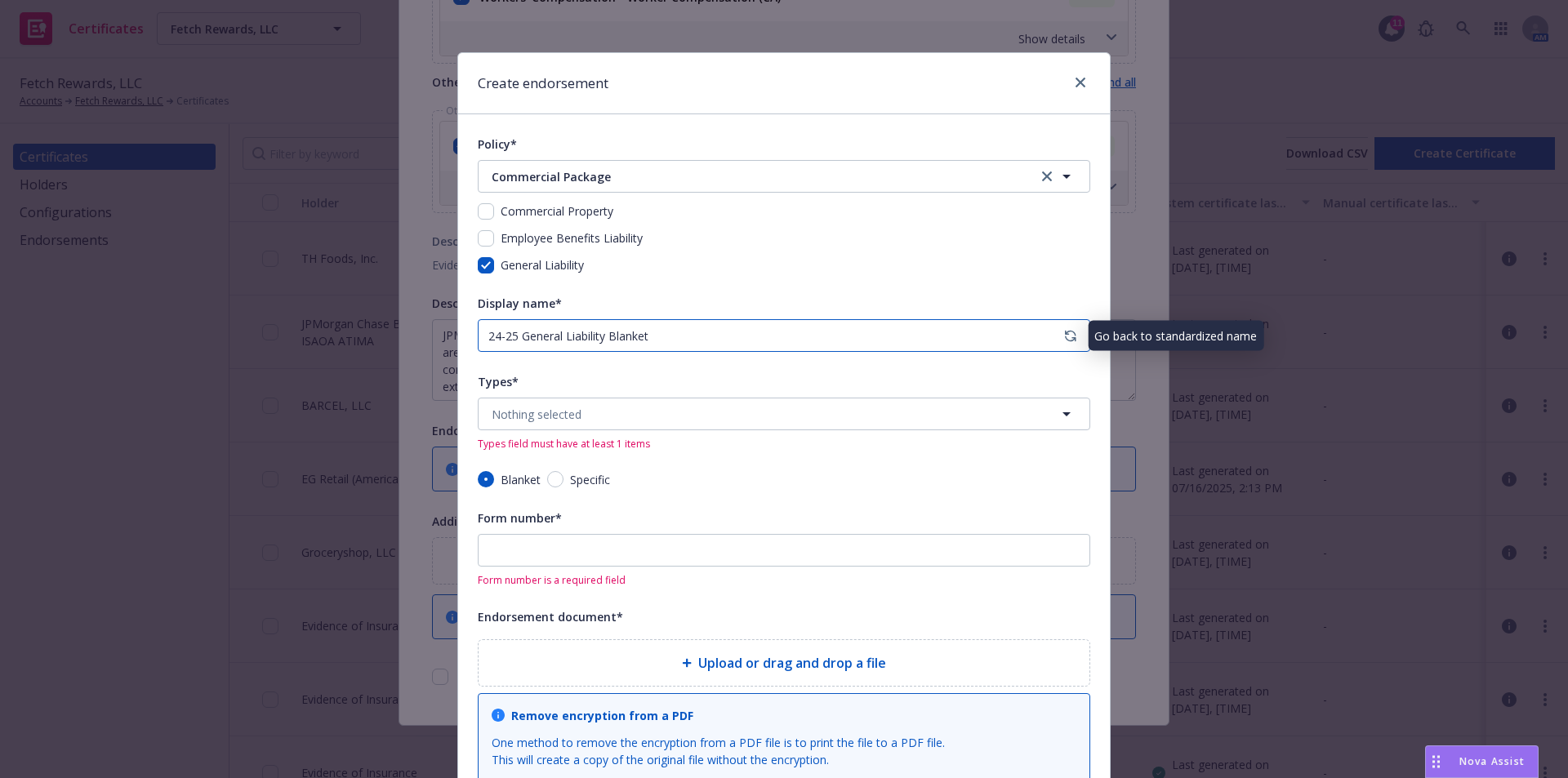 click on "24-25 General Liability Blanket" at bounding box center [784, 336] 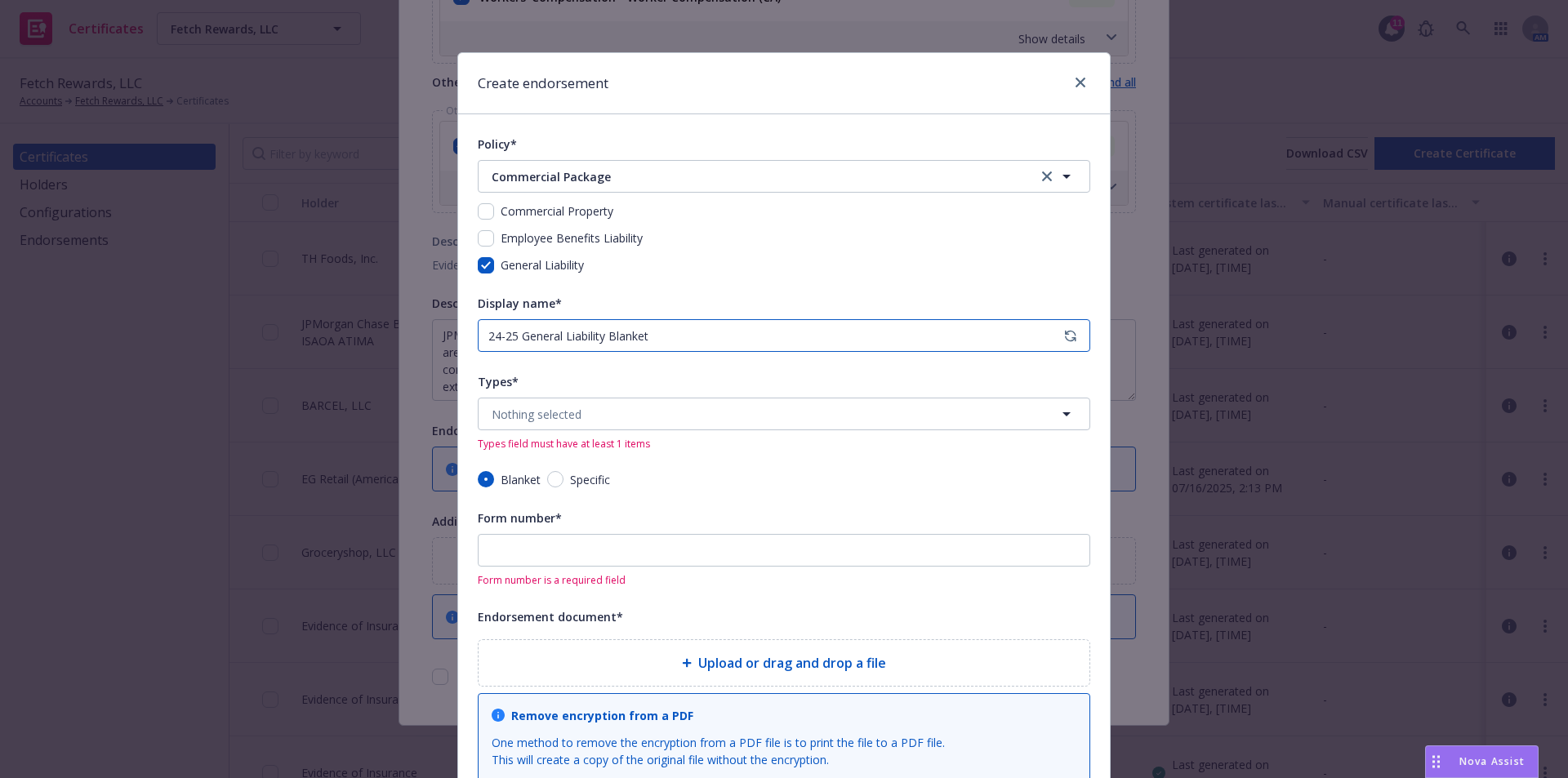 drag, startPoint x: 654, startPoint y: 336, endPoint x: 514, endPoint y: 344, distance: 140.22839 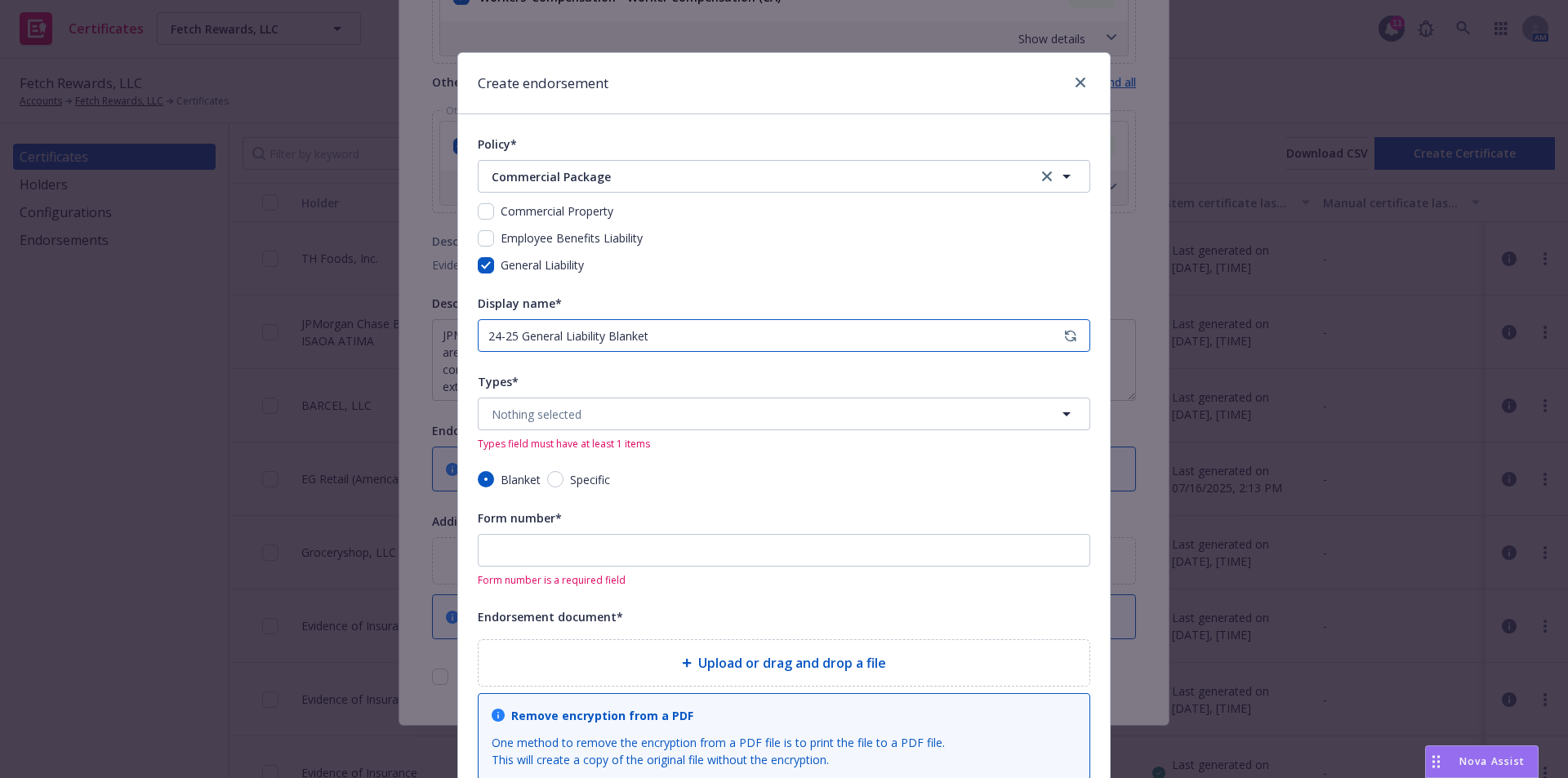 click on "24-25 General Liability Blanket" at bounding box center (784, 336) 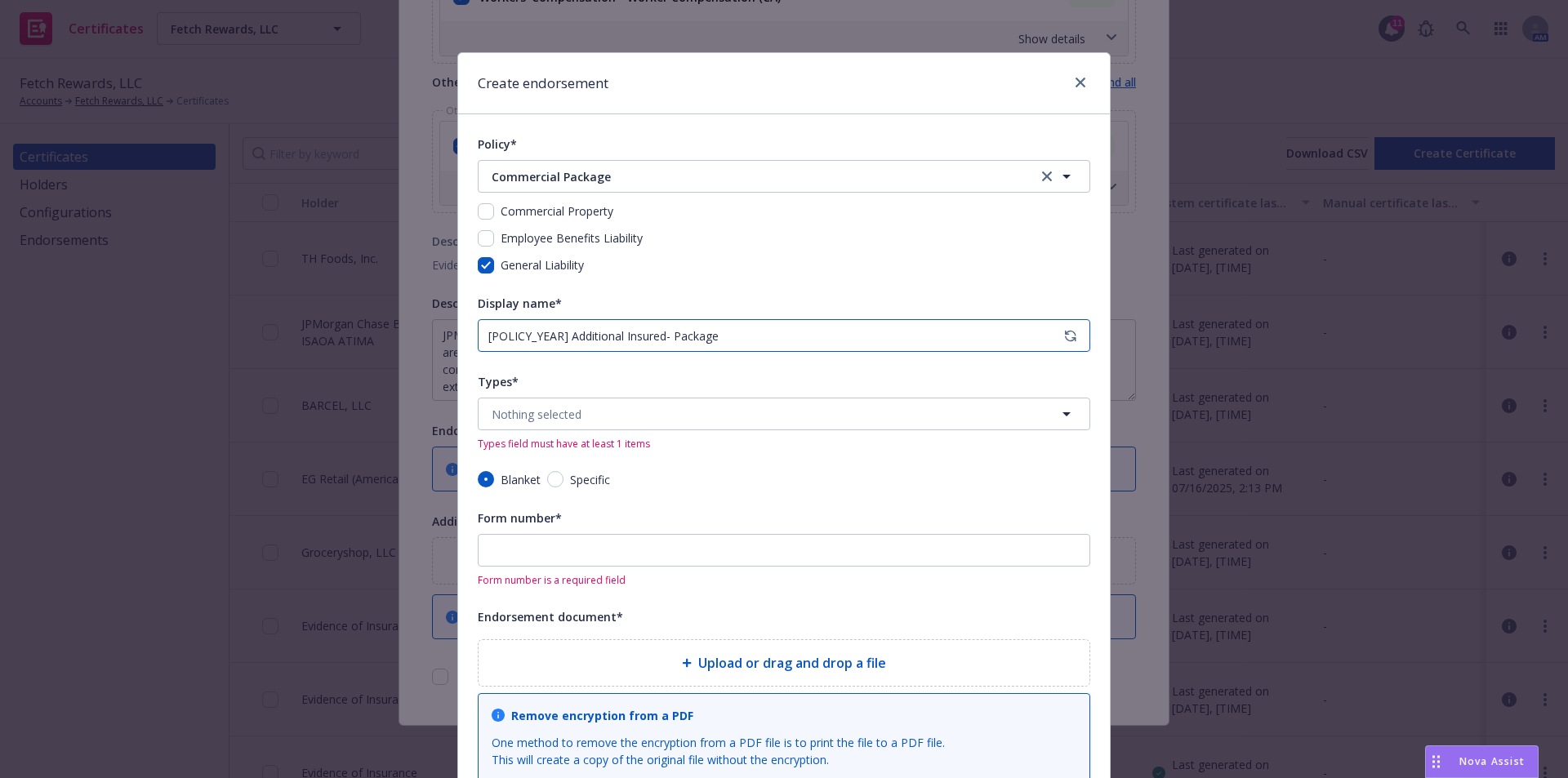 drag, startPoint x: 672, startPoint y: 340, endPoint x: 378, endPoint y: 325, distance: 294.3824 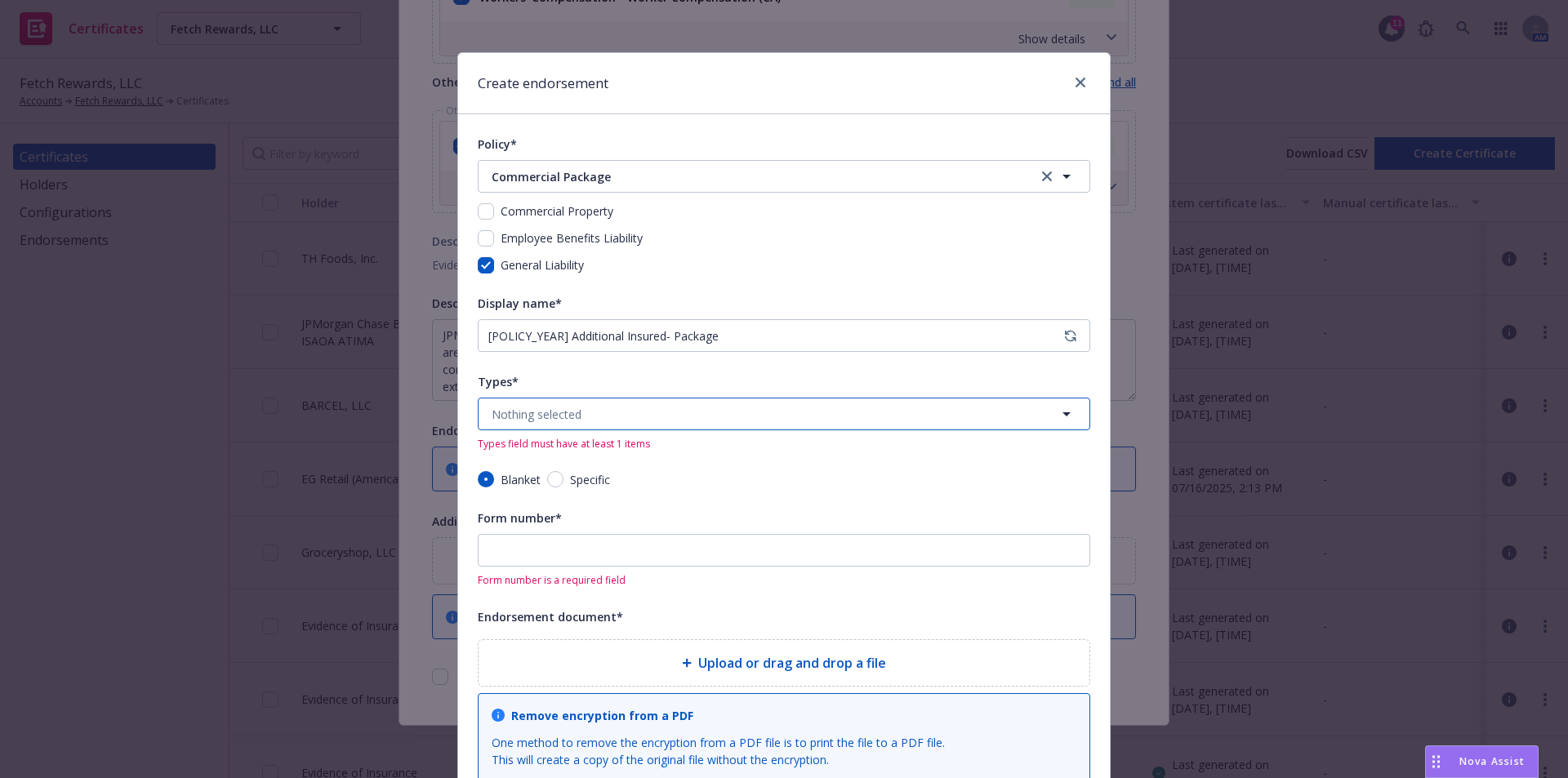 click on "Nothing selected" at bounding box center (784, 414) 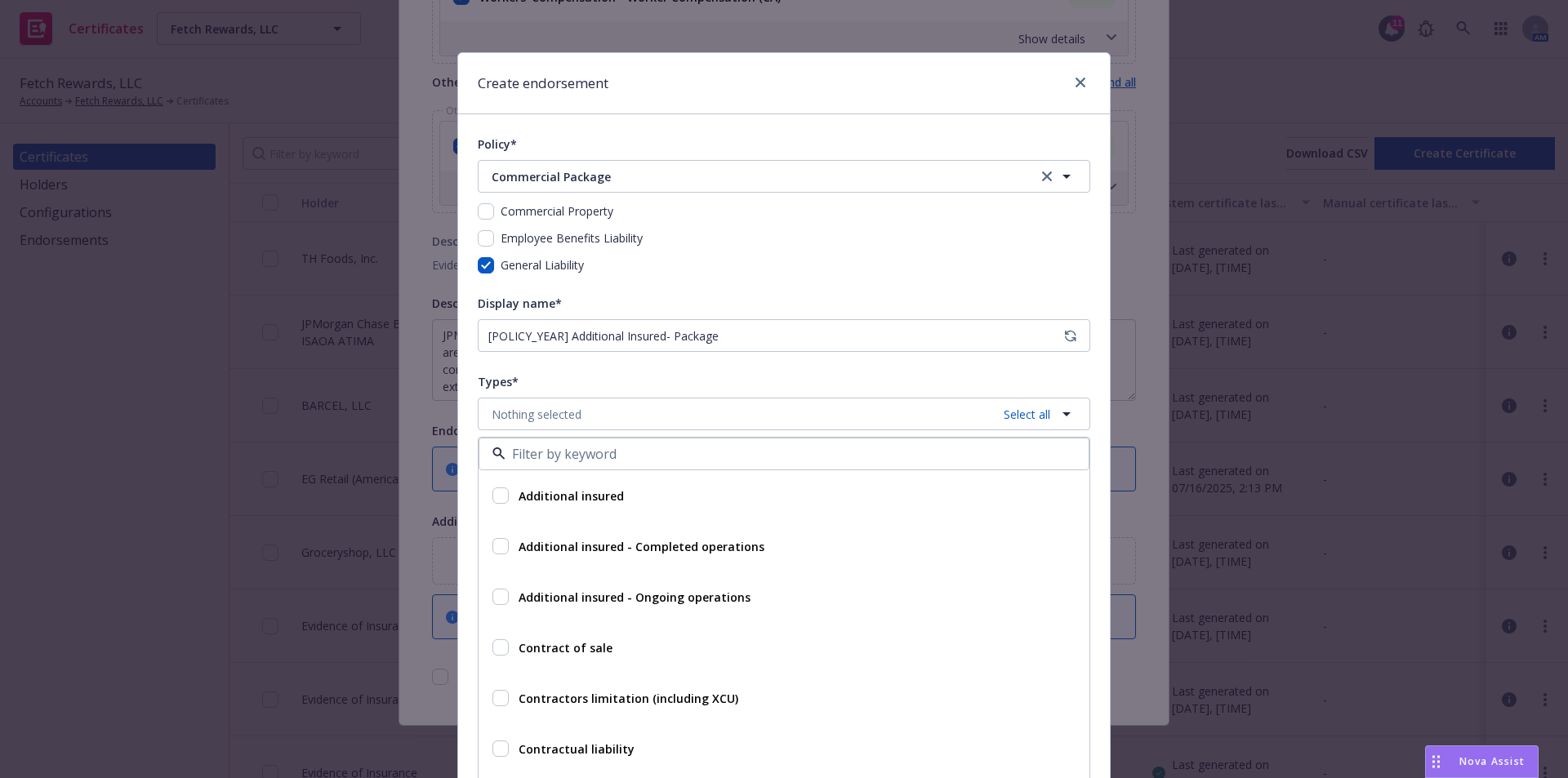 click at bounding box center [501, 496] 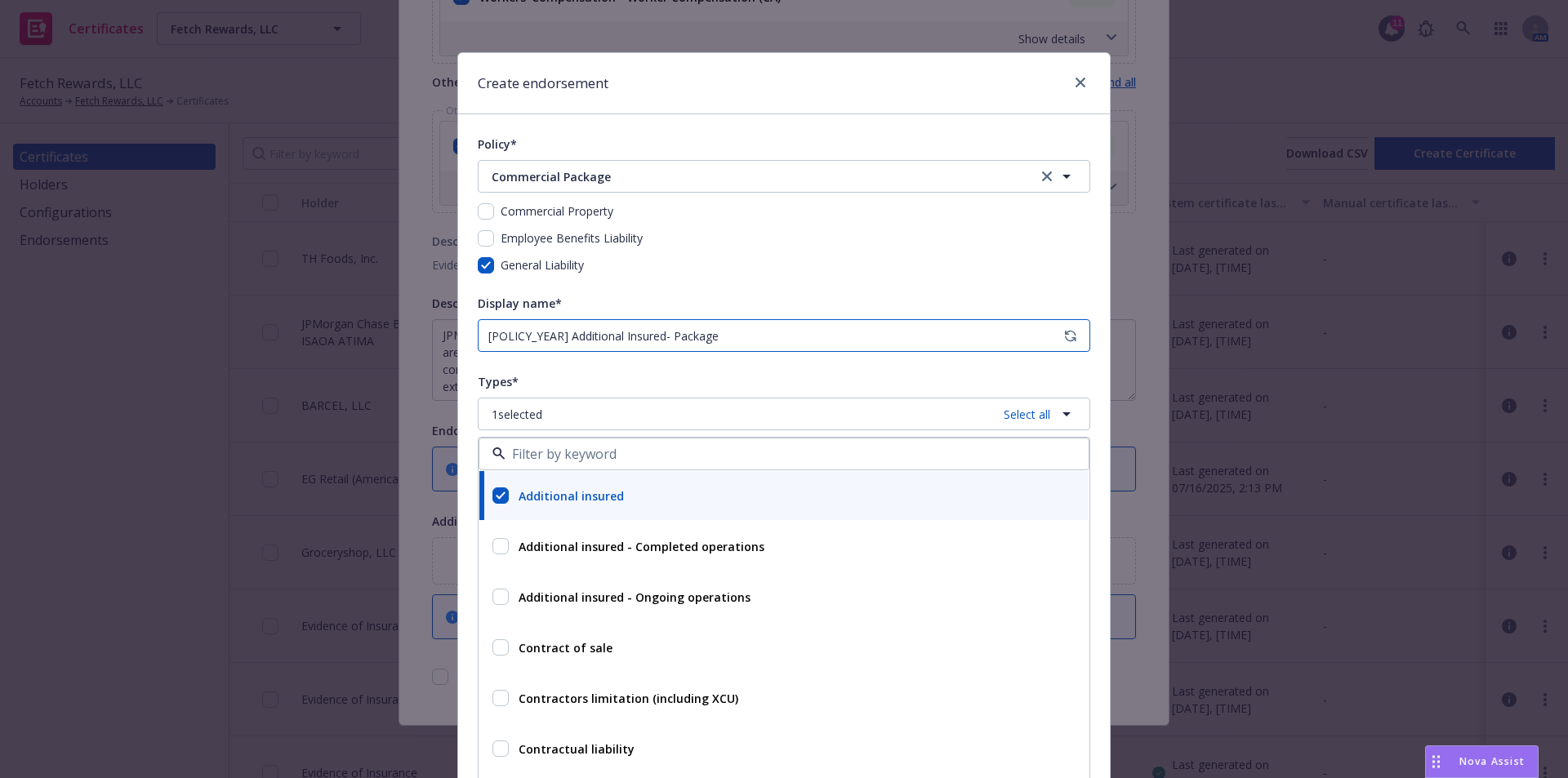 click on "[POLICY_YEAR] Additional Insured- Package" at bounding box center (784, 336) 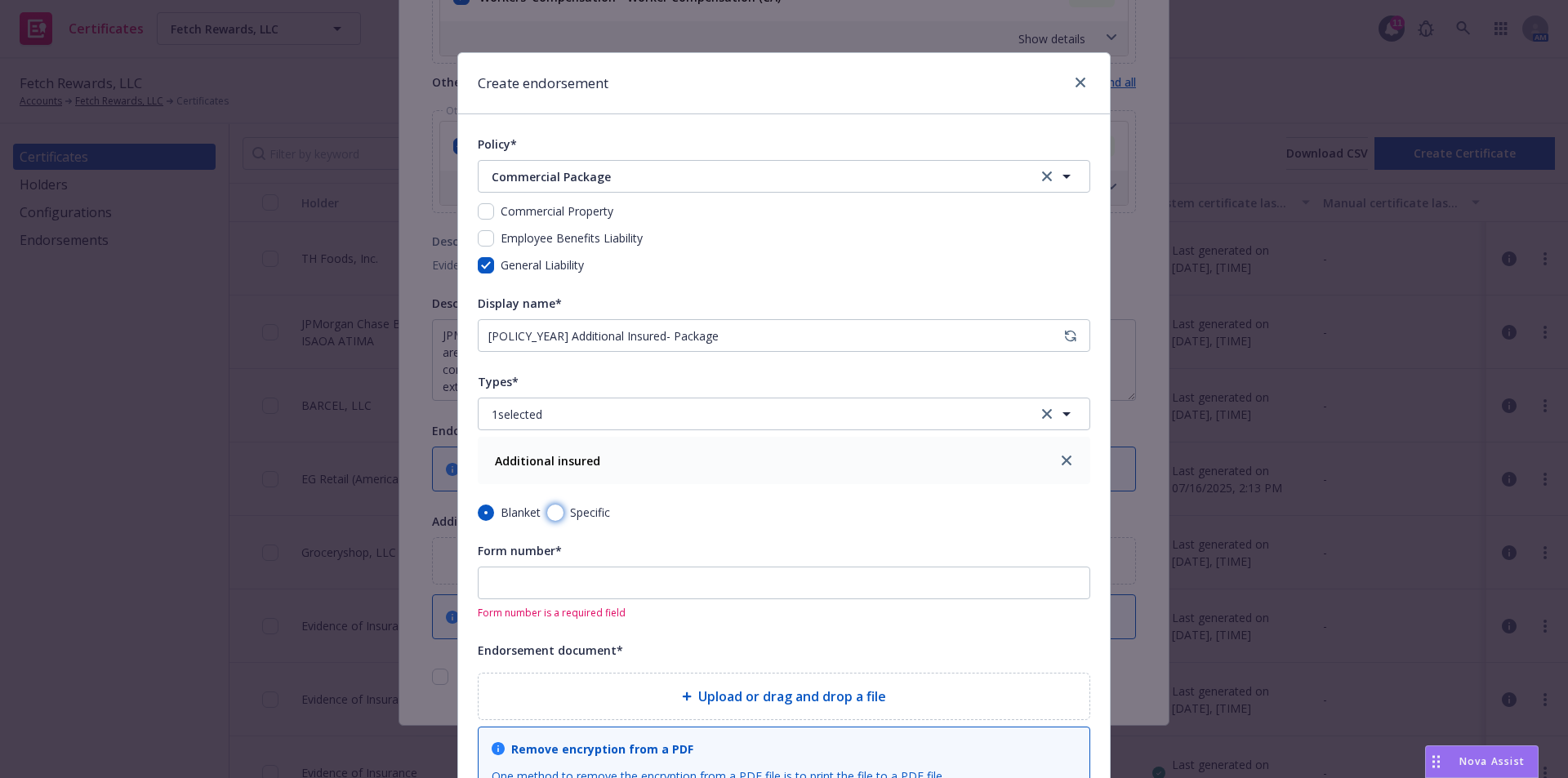 click on "Specific" at bounding box center (555, 513) 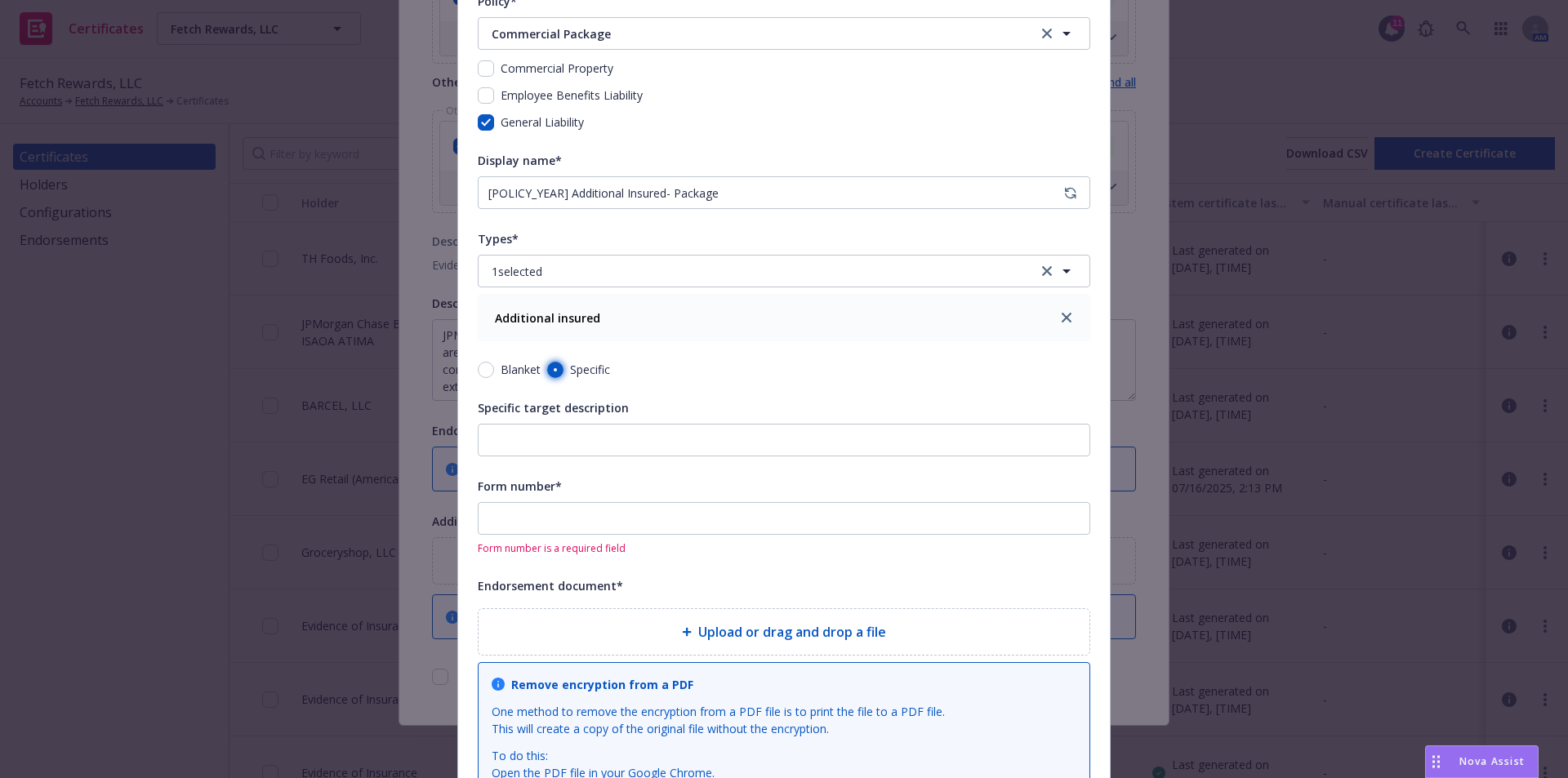 scroll, scrollTop: 245, scrollLeft: 0, axis: vertical 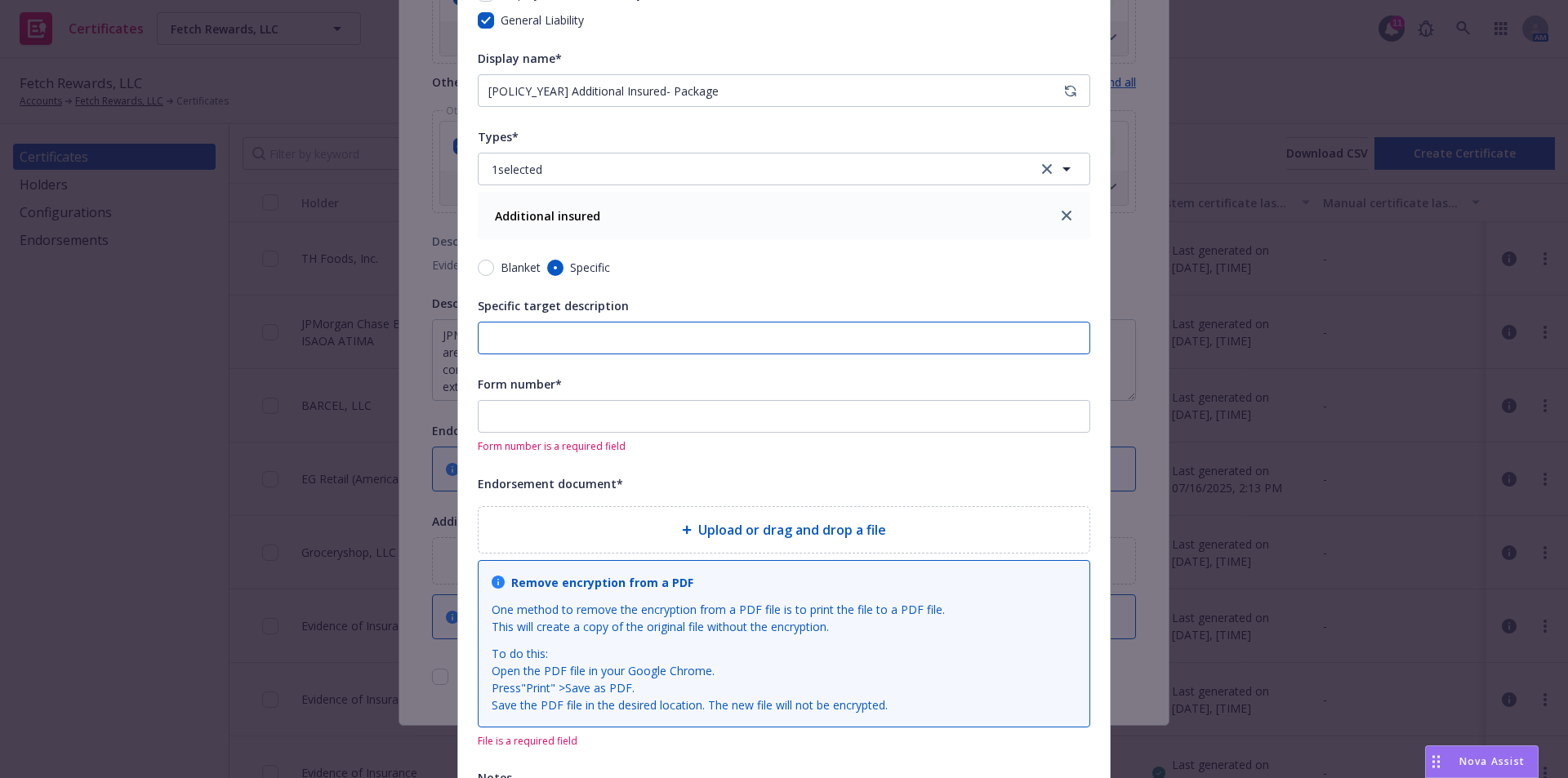 click on "Specific target description" at bounding box center [784, 338] 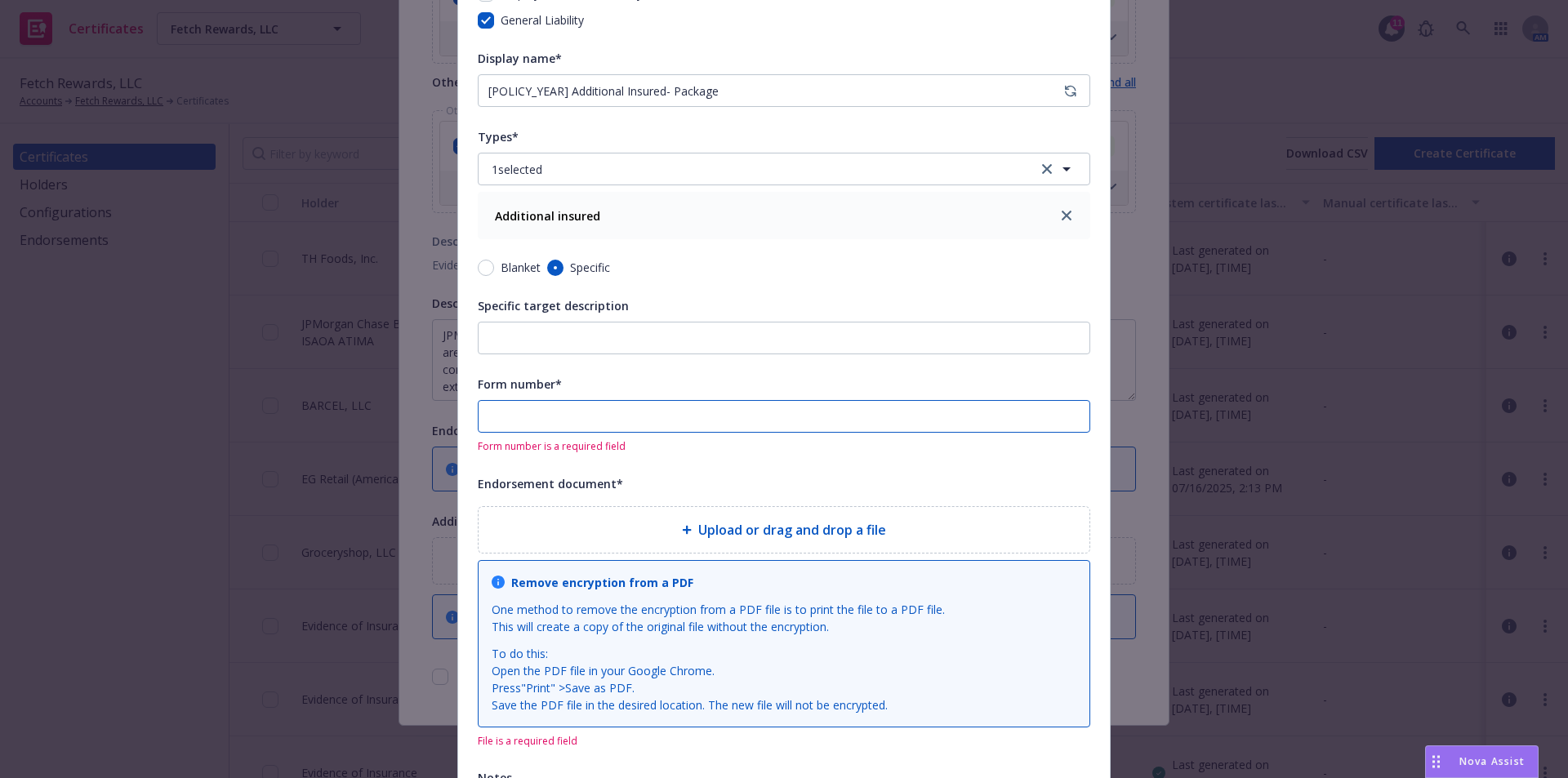 click on "Form number*" at bounding box center [784, 416] 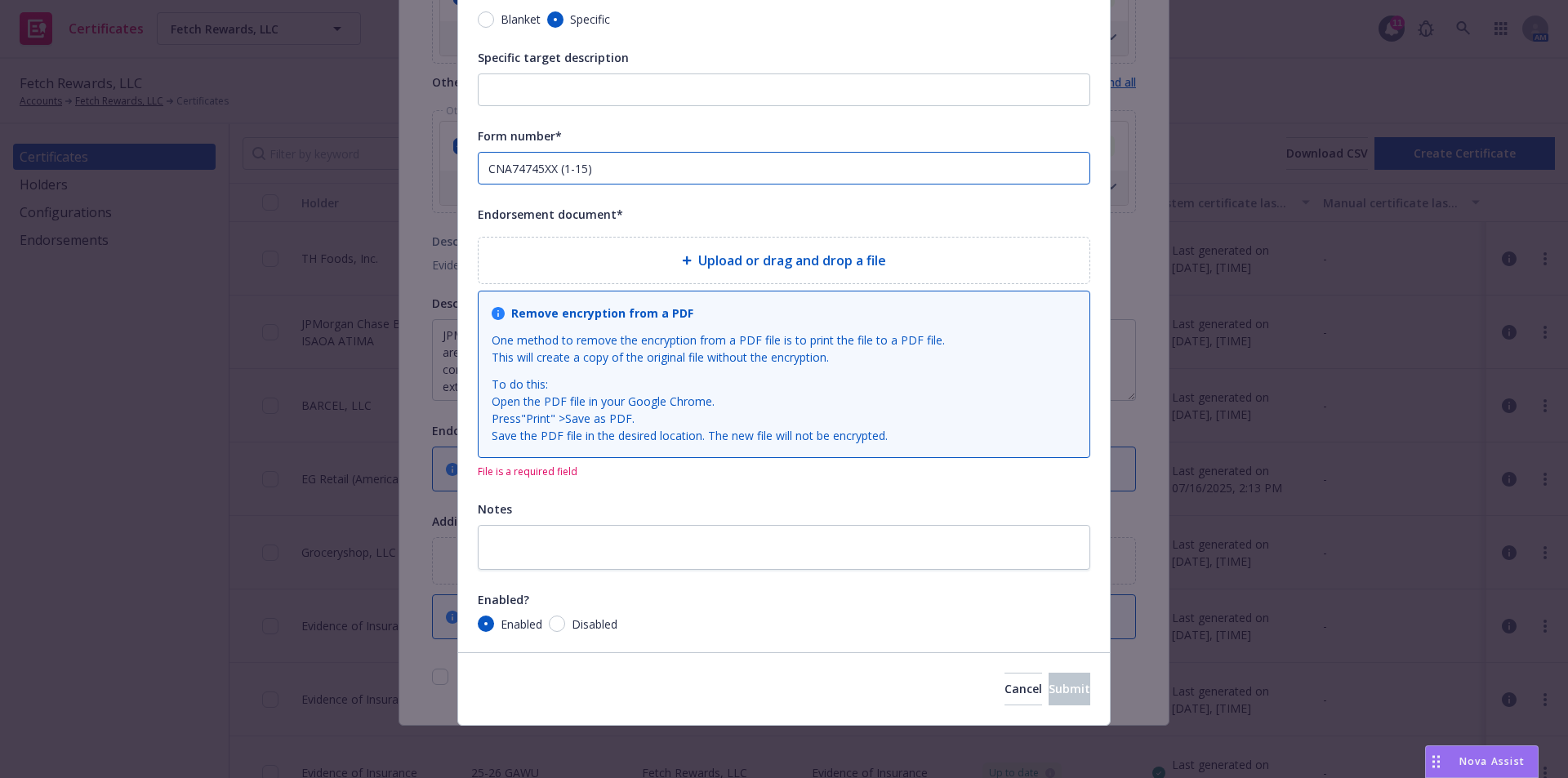 scroll, scrollTop: 85, scrollLeft: 0, axis: vertical 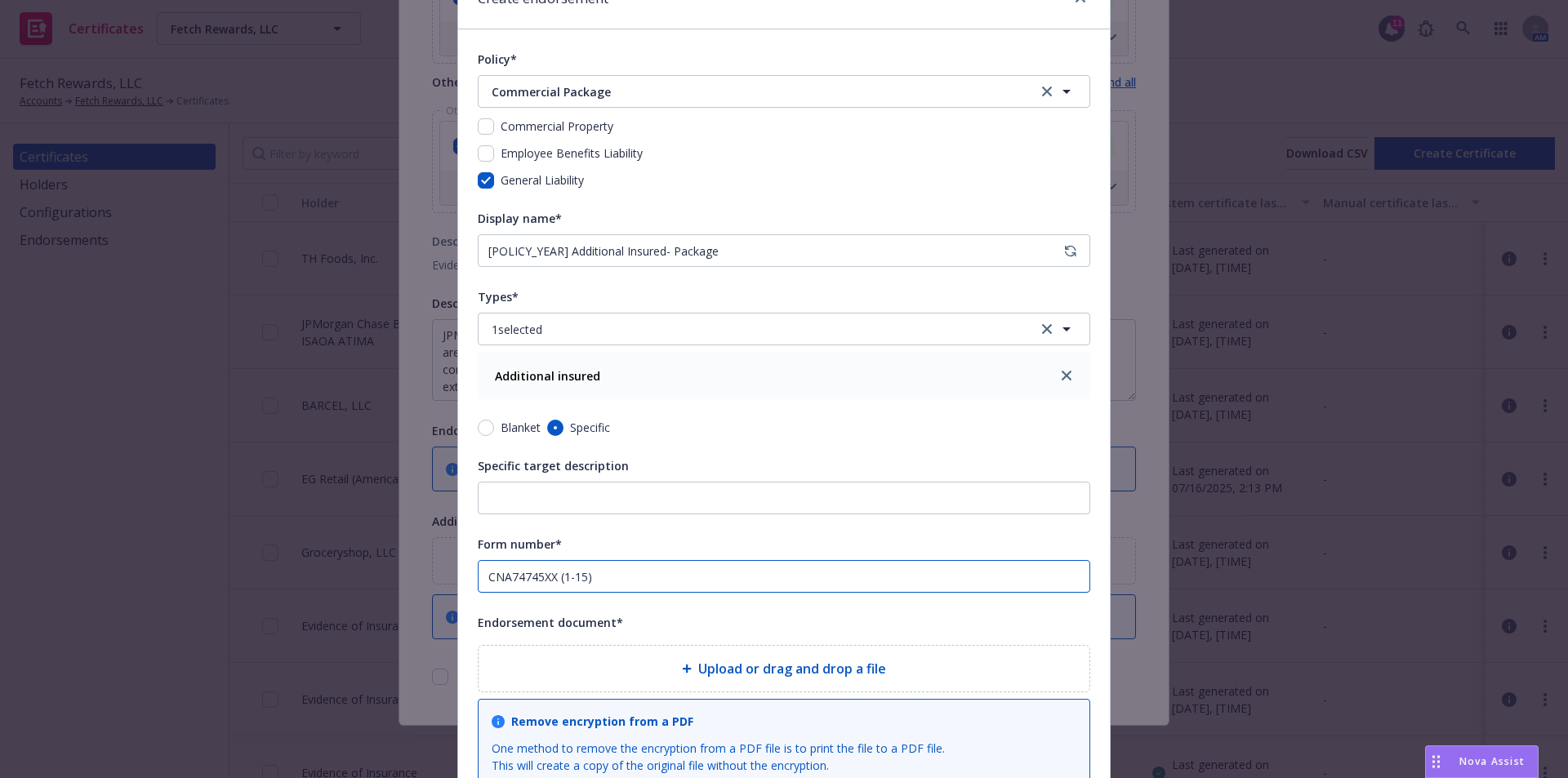 type on "CNA74745XX (1-15)" 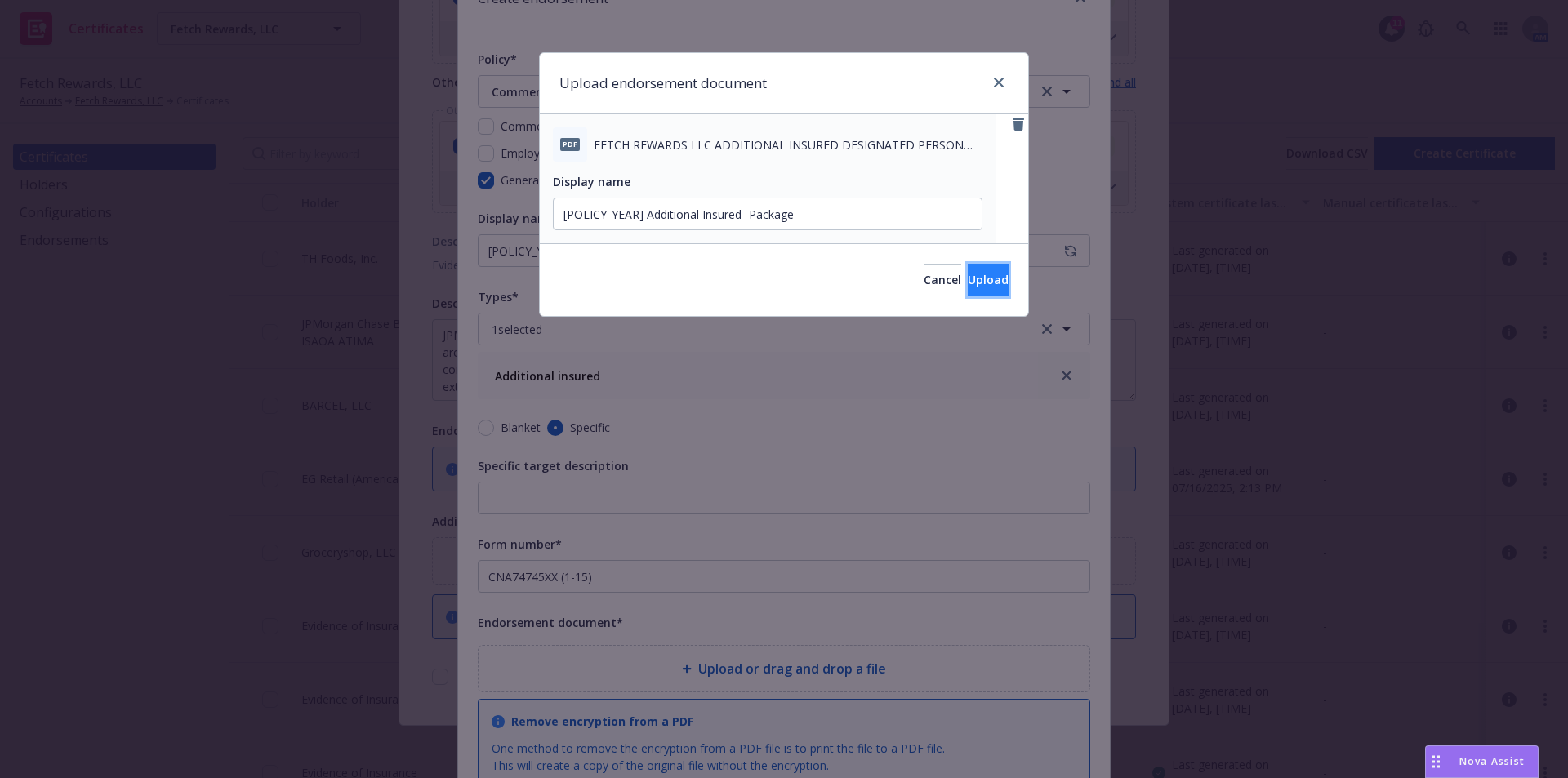 click on "Upload" at bounding box center [988, 279] 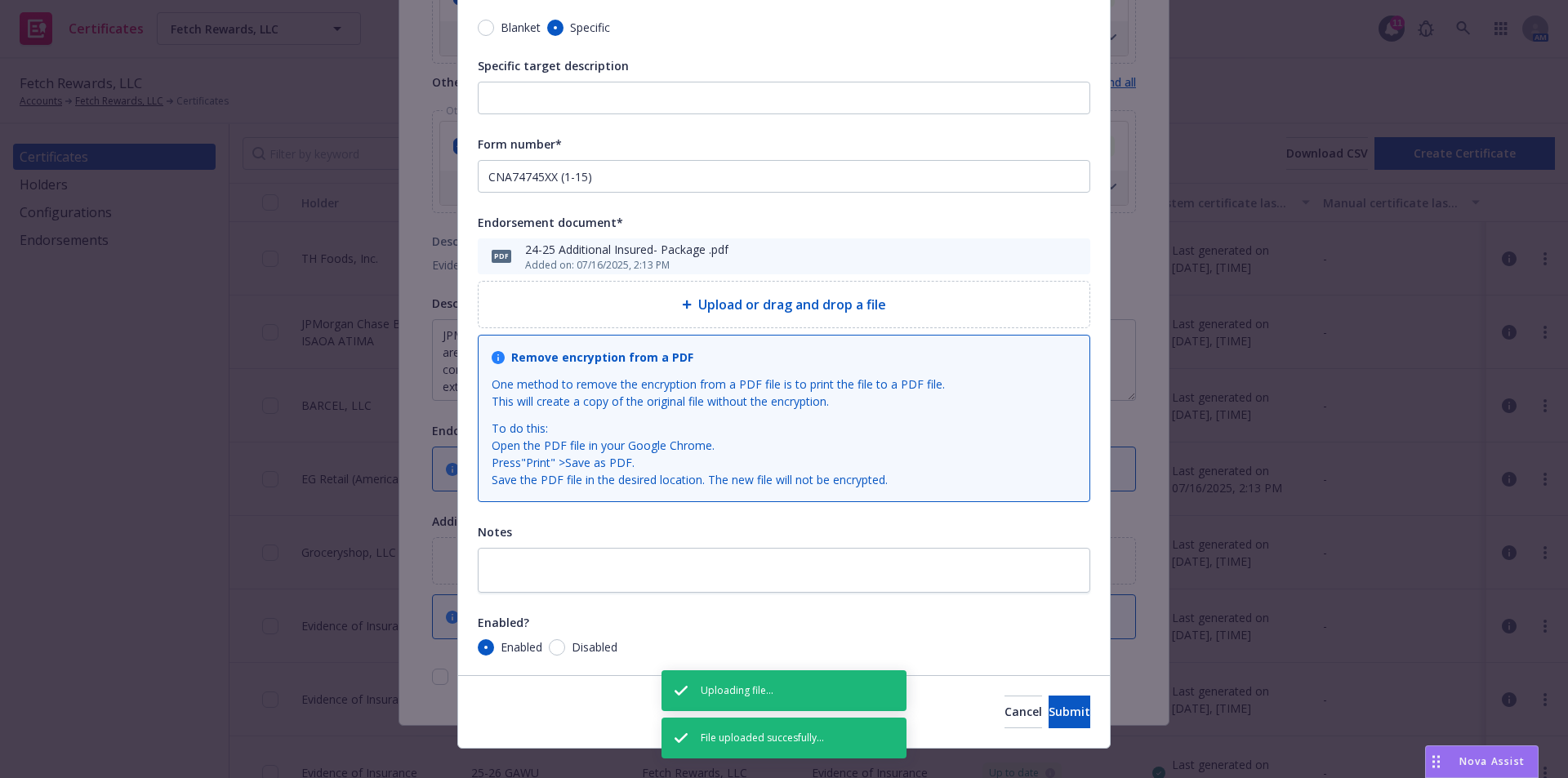 scroll, scrollTop: 508, scrollLeft: 0, axis: vertical 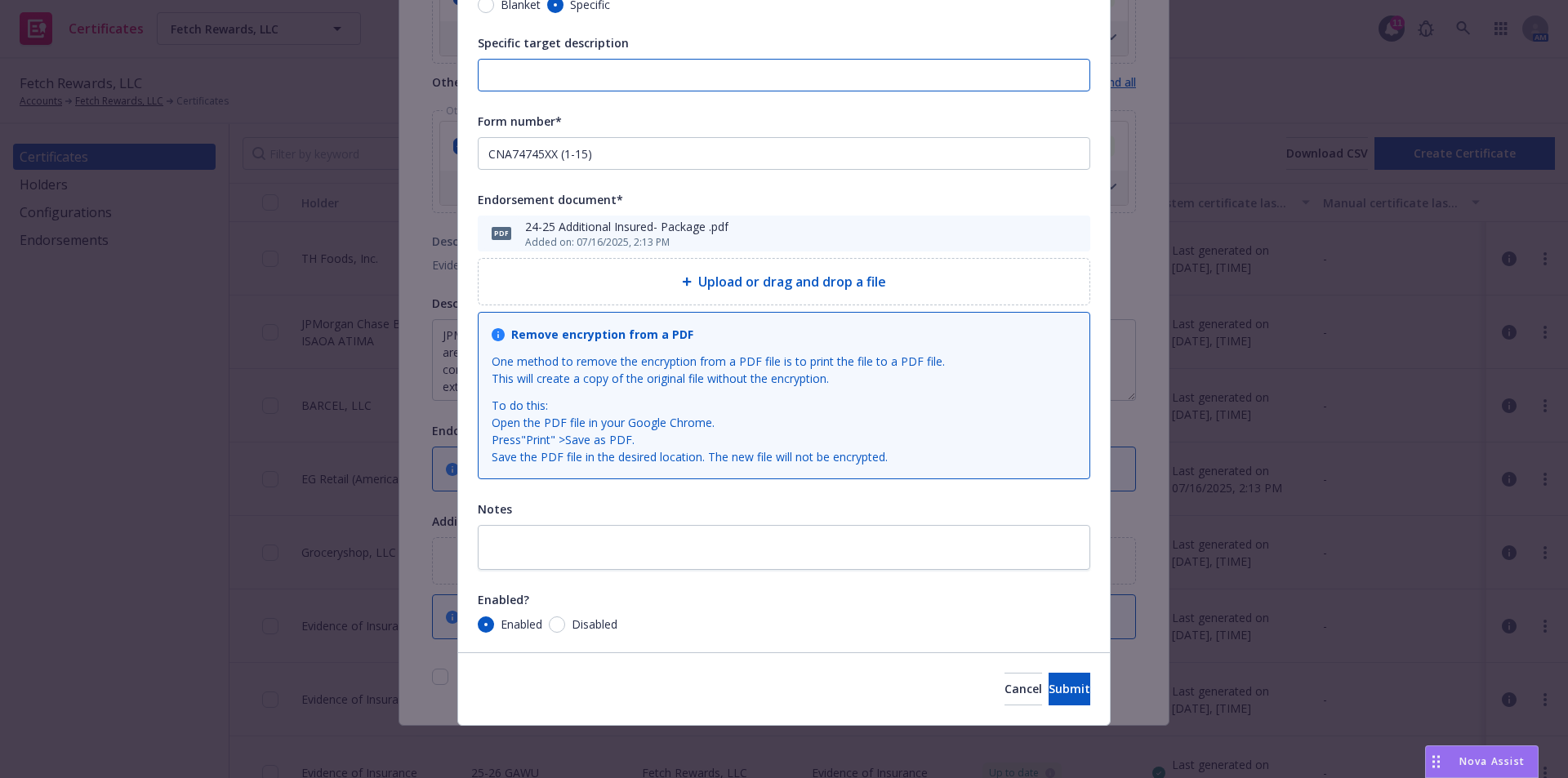 click on "Specific target description" at bounding box center (784, 75) 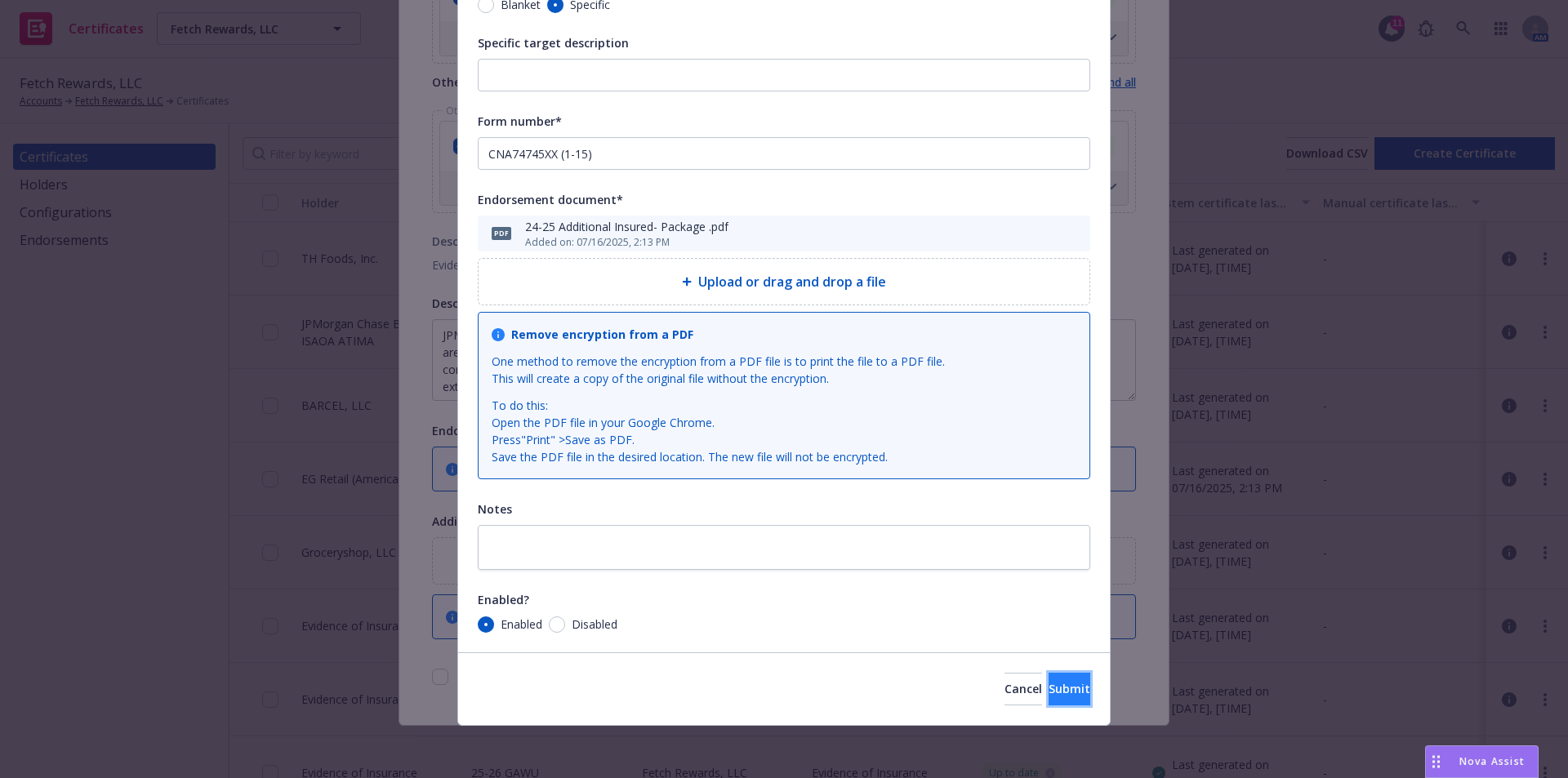 click on "Submit" at bounding box center [1069, 688] 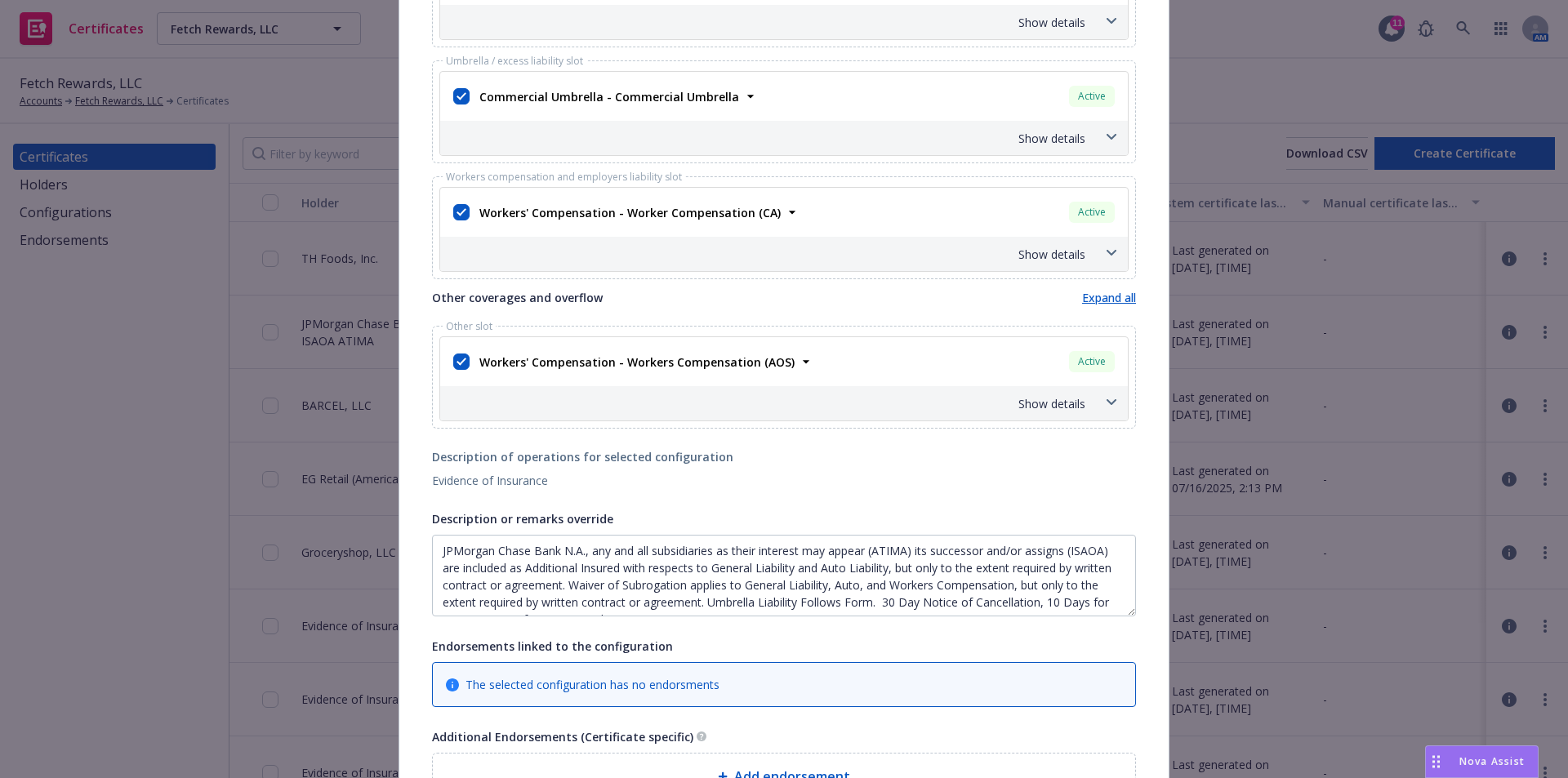 scroll, scrollTop: 653, scrollLeft: 0, axis: vertical 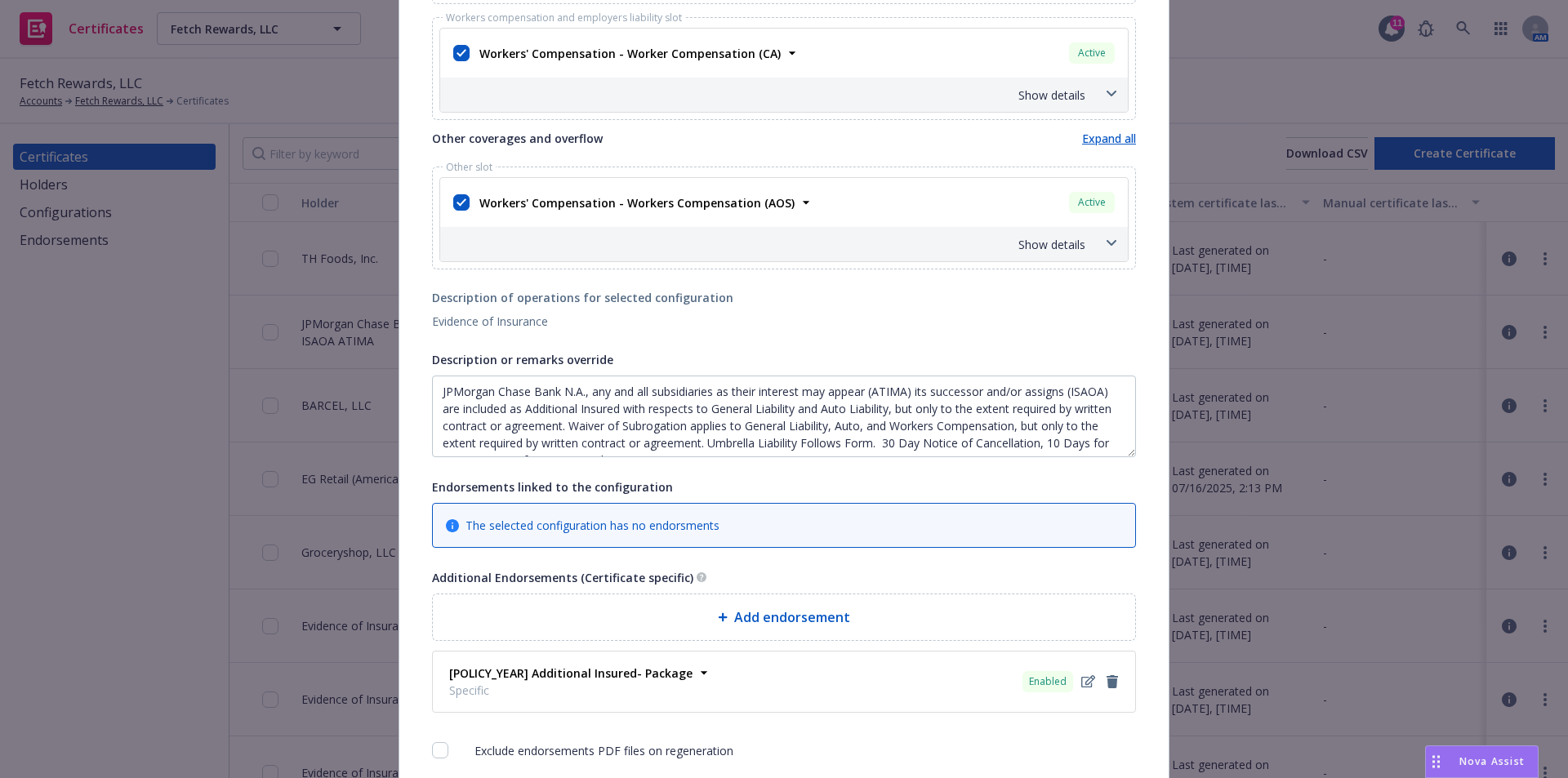 click on "Add endorsement" at bounding box center [792, 617] 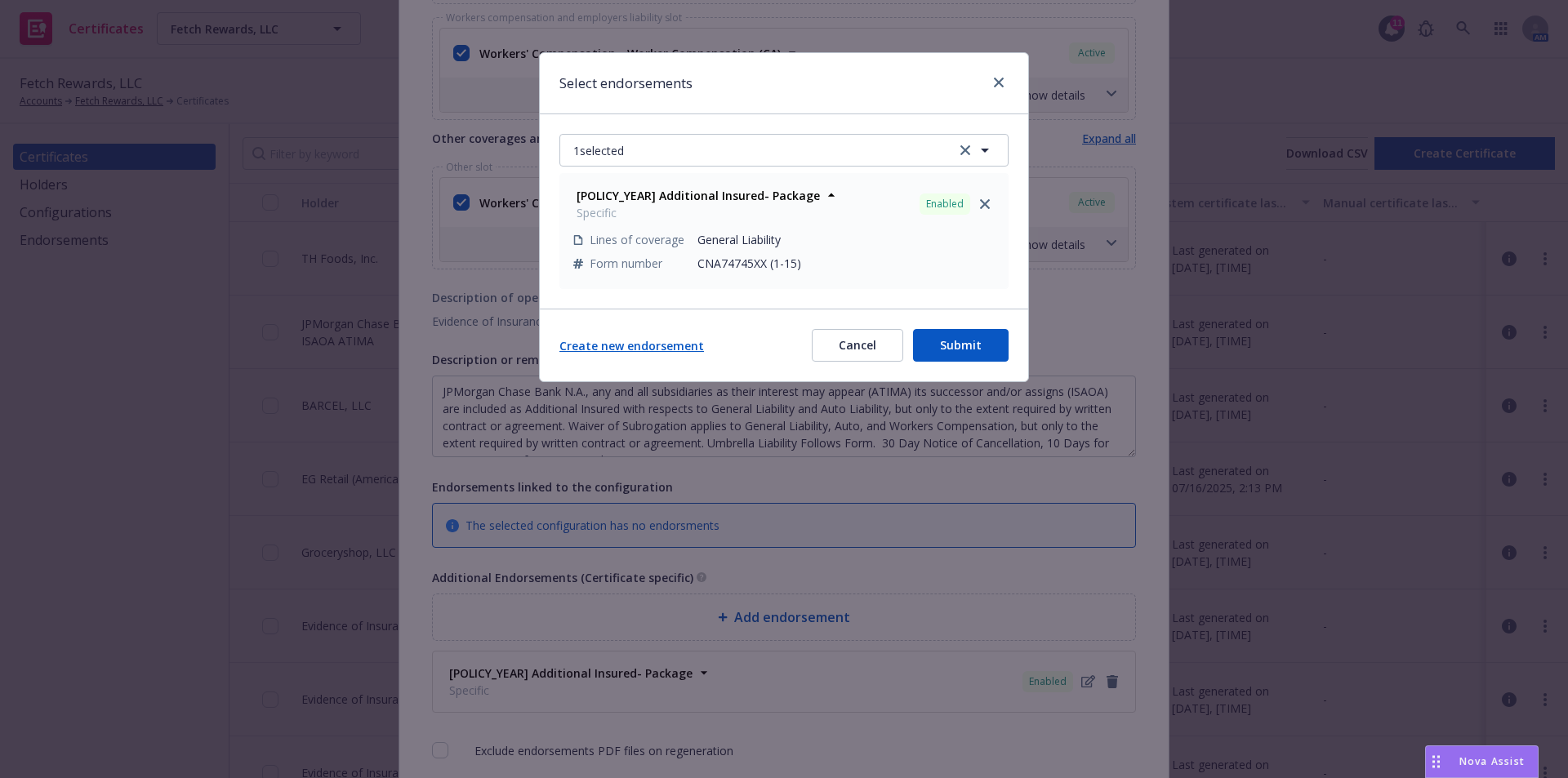 click on "Create new endorsement" at bounding box center (631, 345) 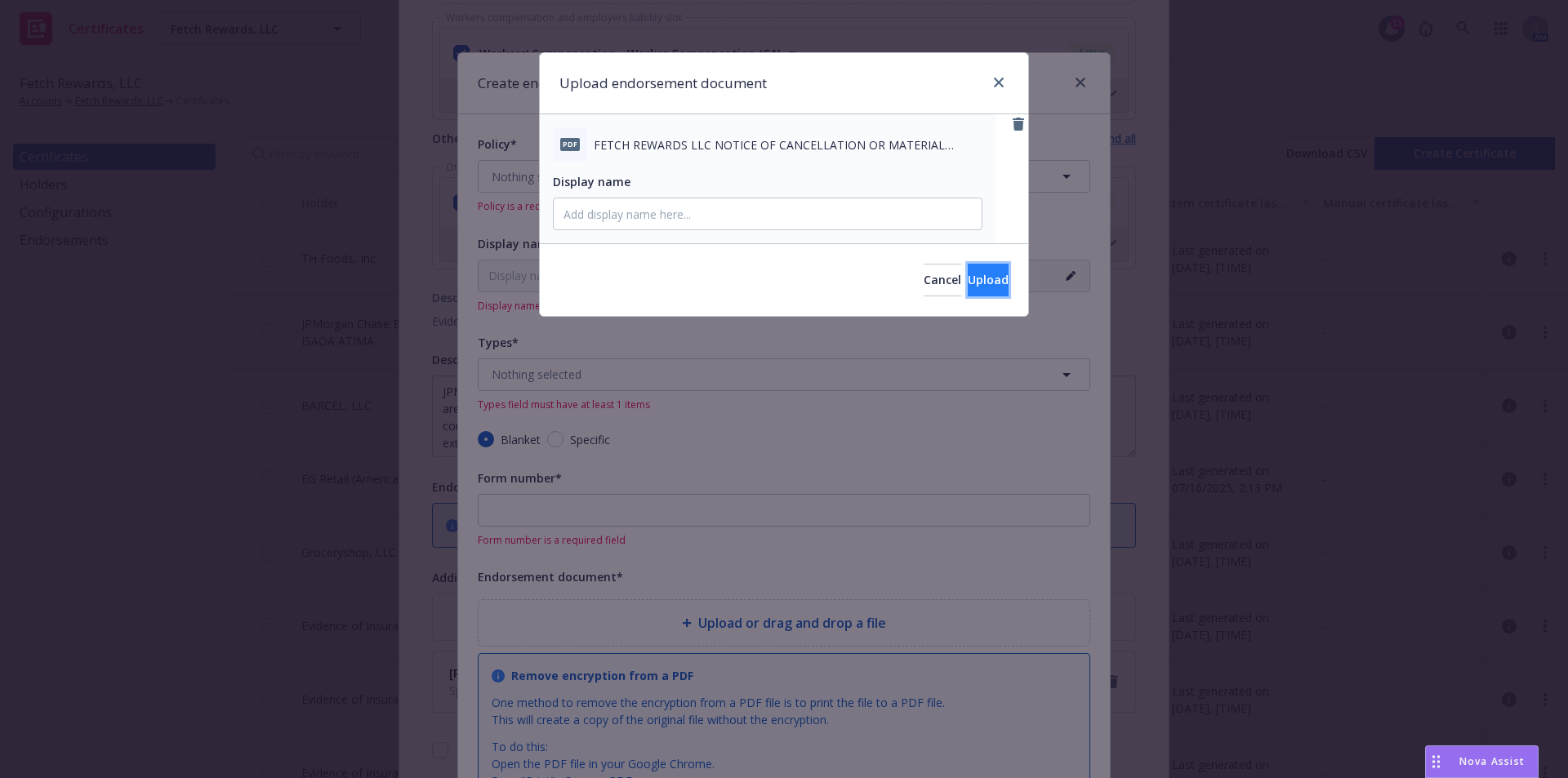 click on "Upload" at bounding box center [988, 280] 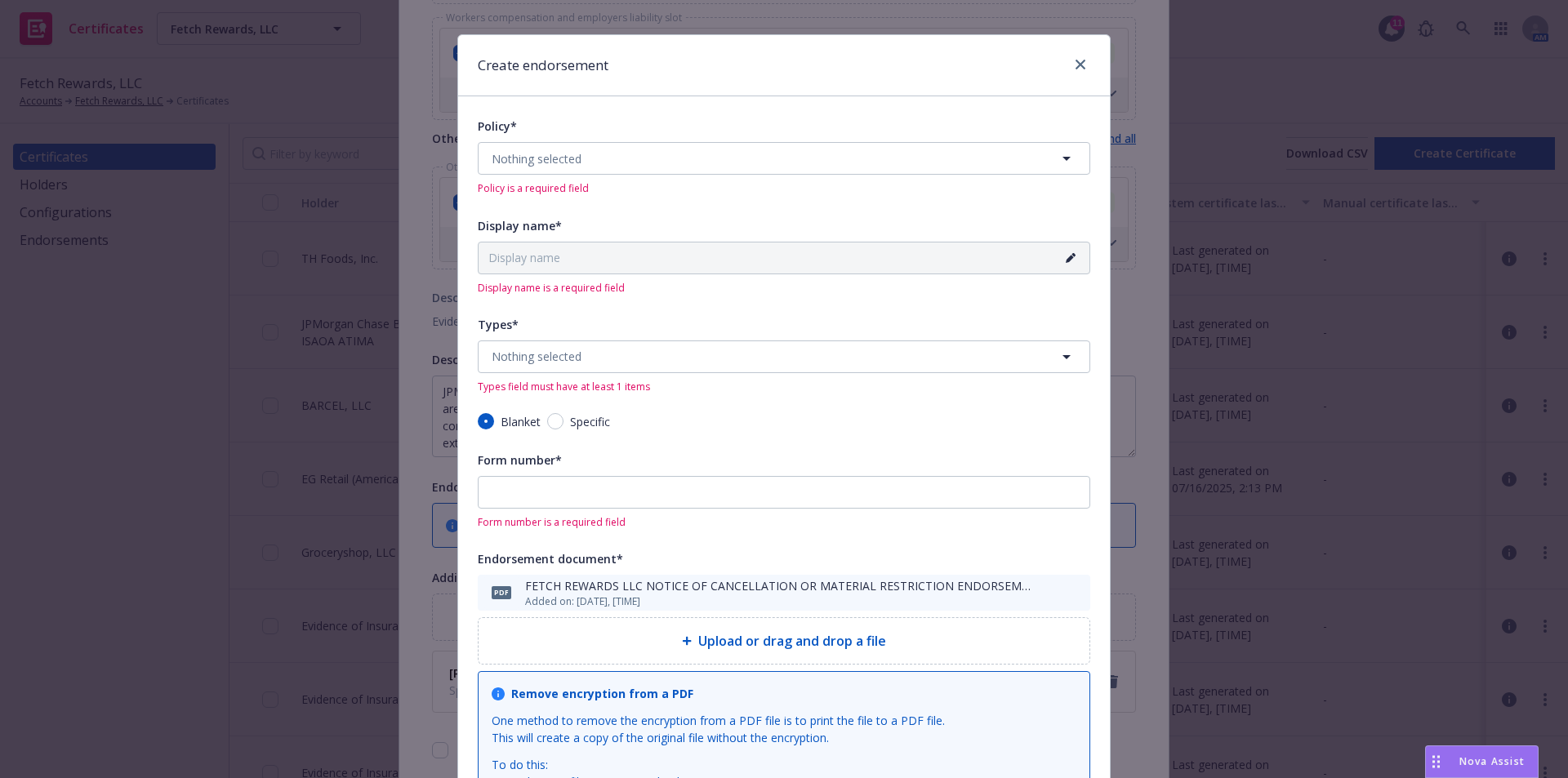 scroll, scrollTop: 0, scrollLeft: 0, axis: both 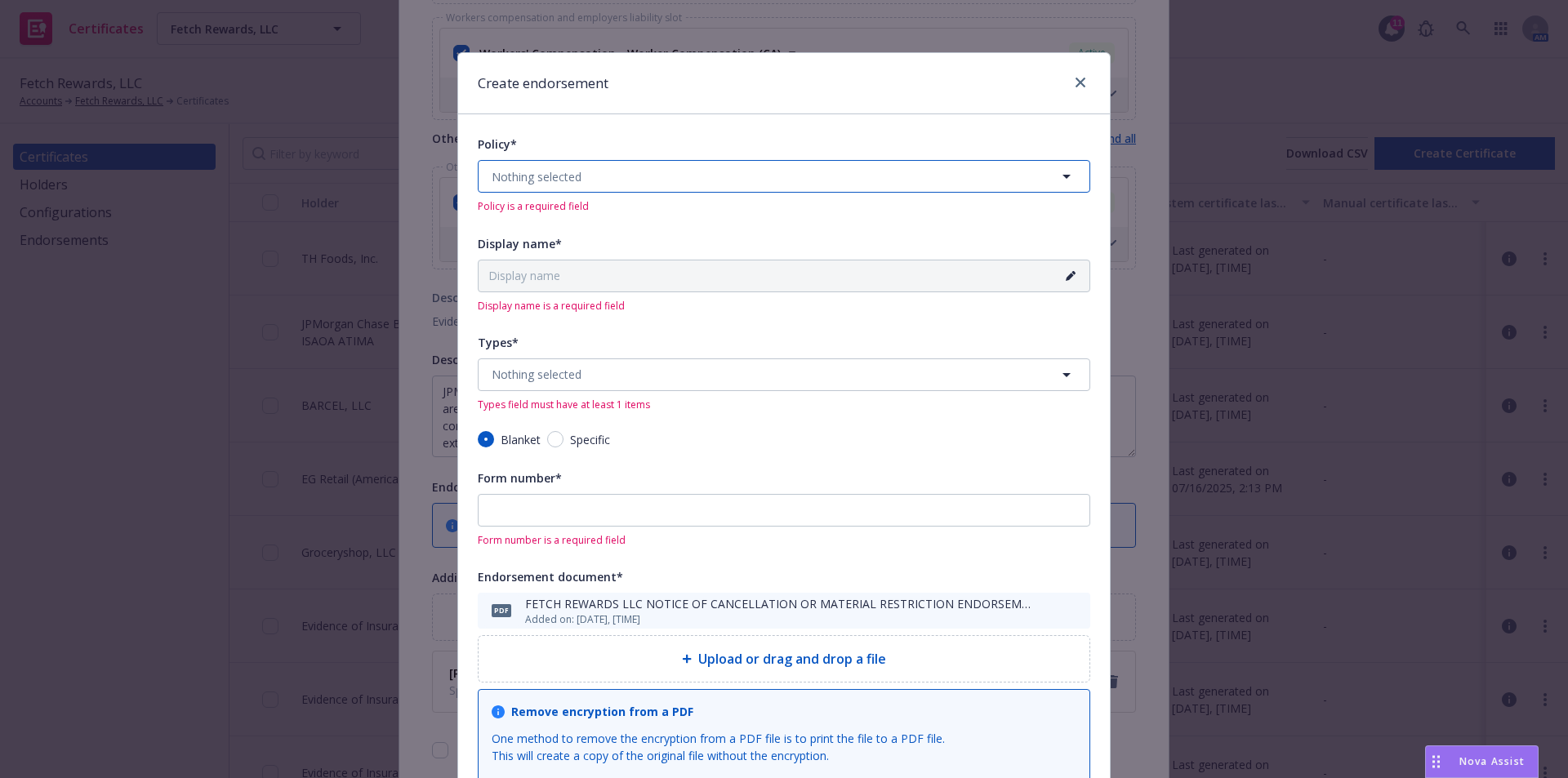 click on "Nothing selected" at bounding box center [537, 176] 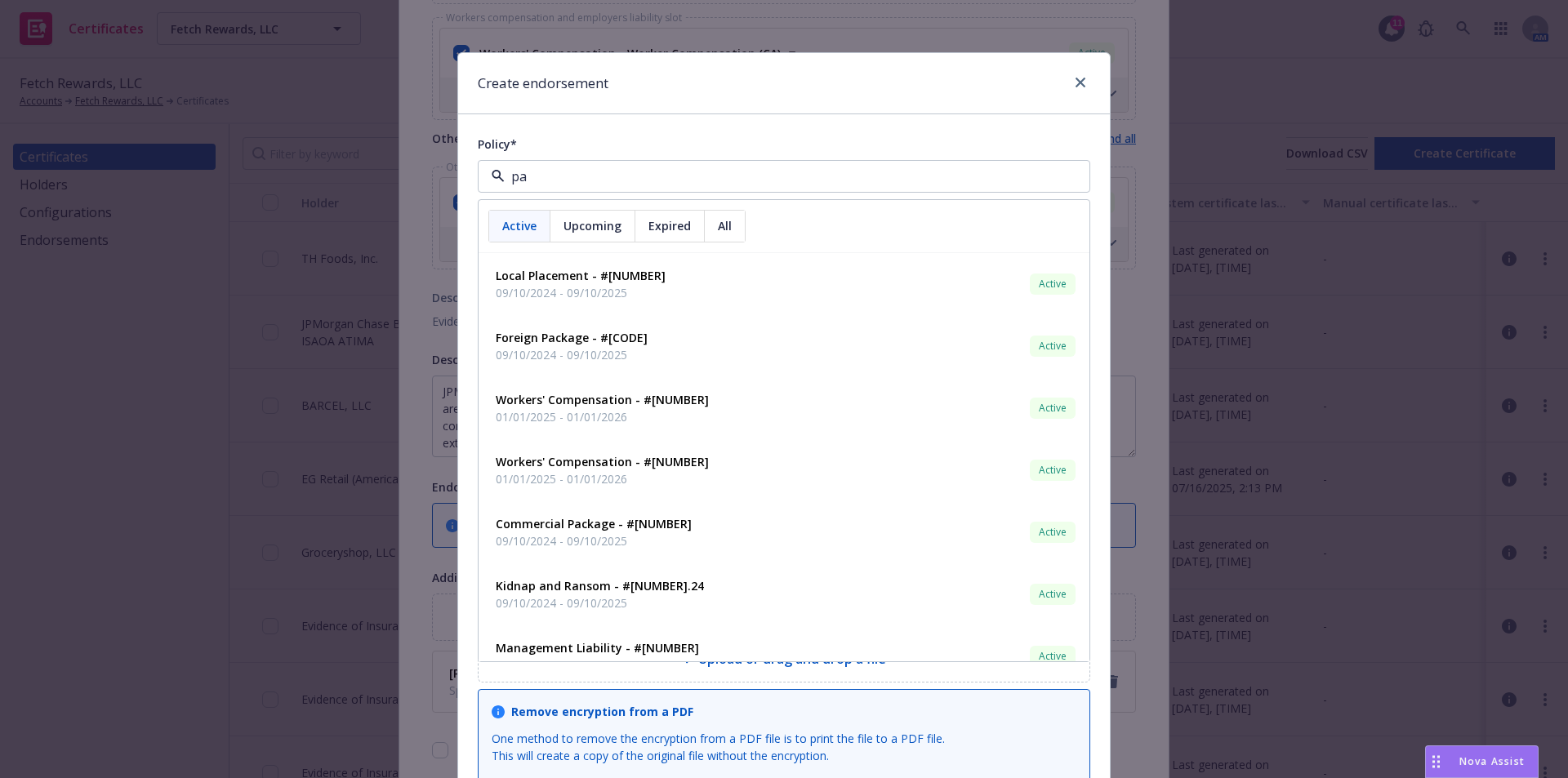 type on "pac" 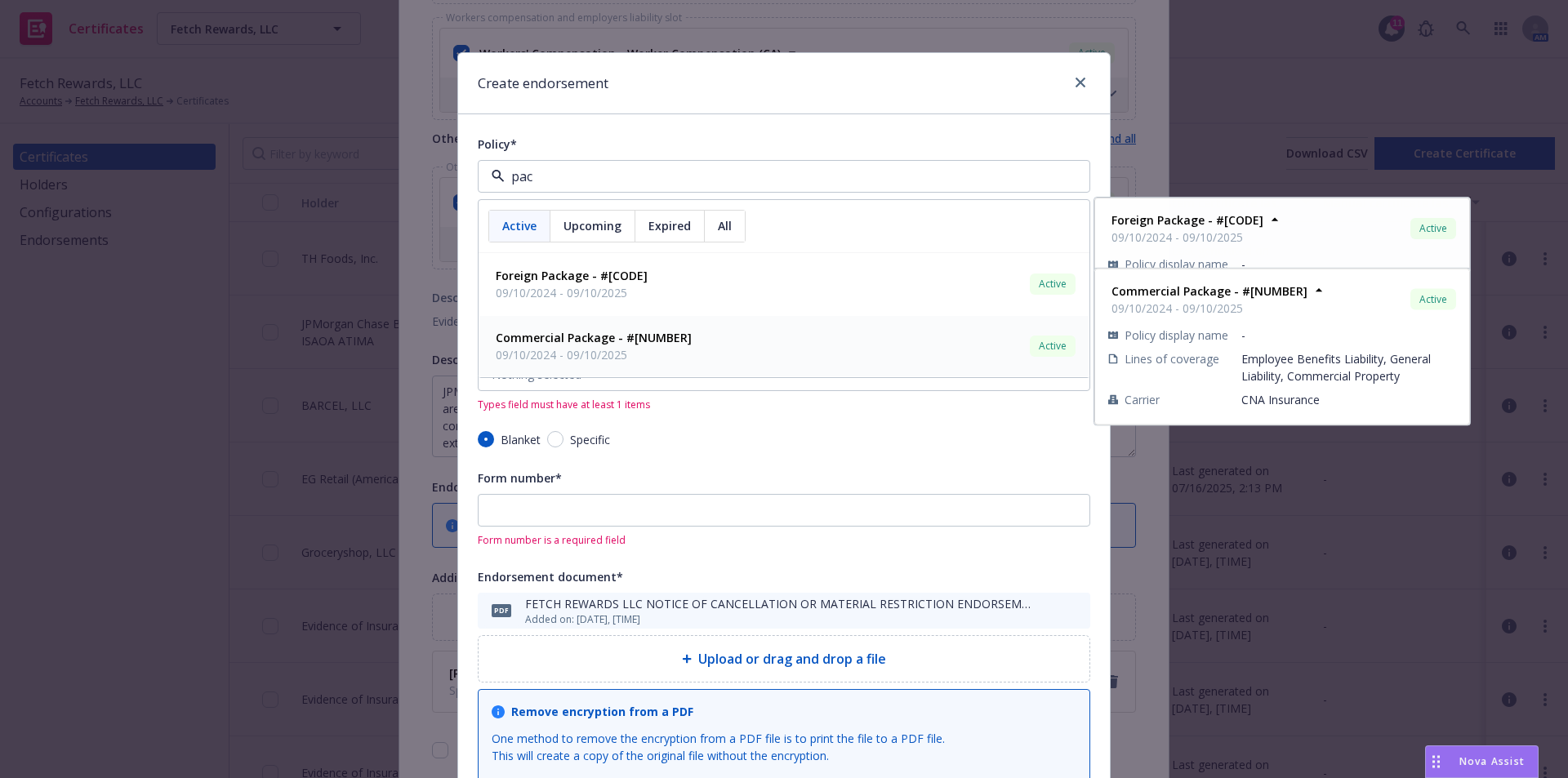 click on "09/10/2024 - 09/10/2025" at bounding box center (594, 354) 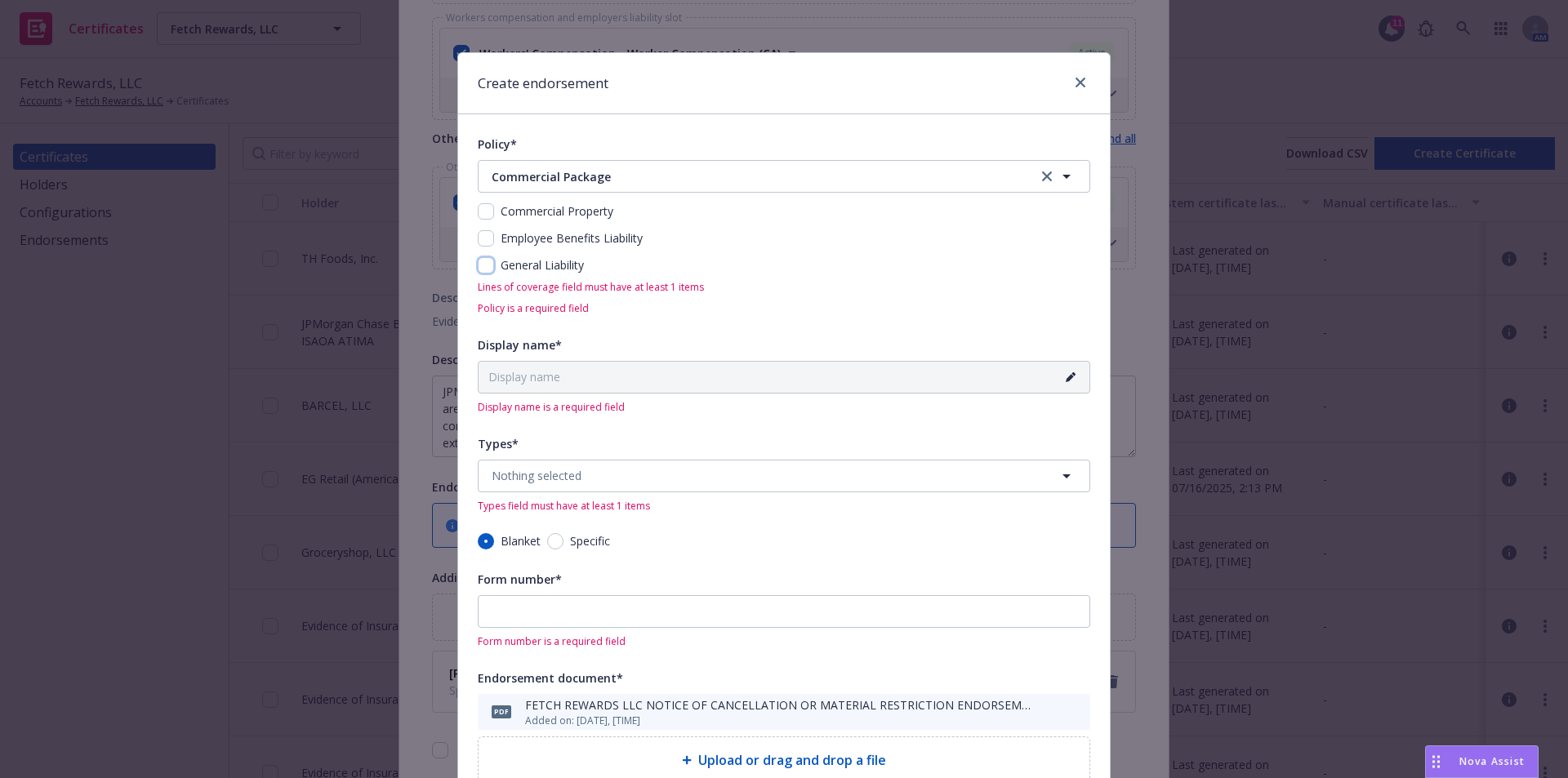 click at bounding box center [486, 265] 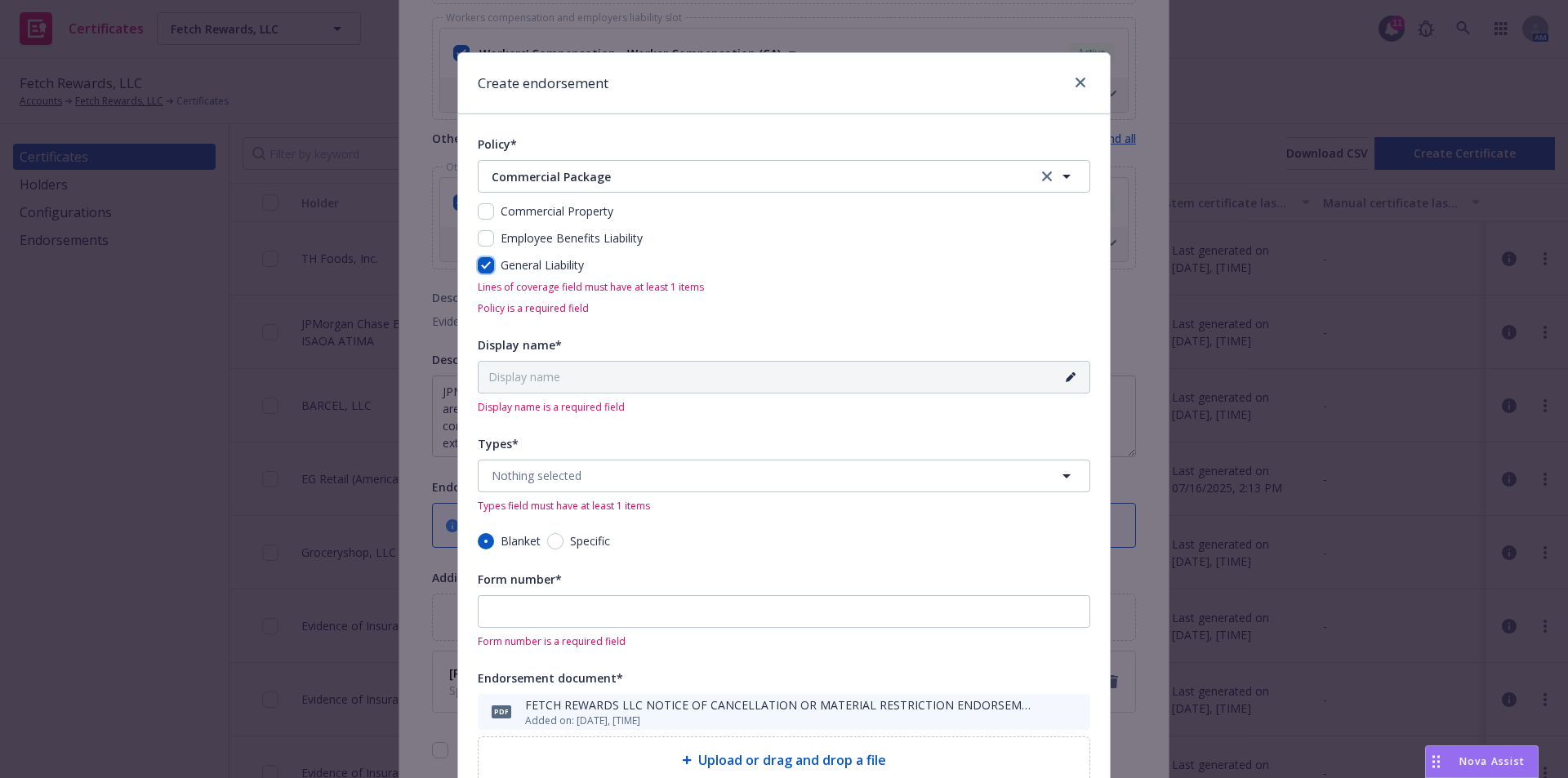 checkbox on "true" 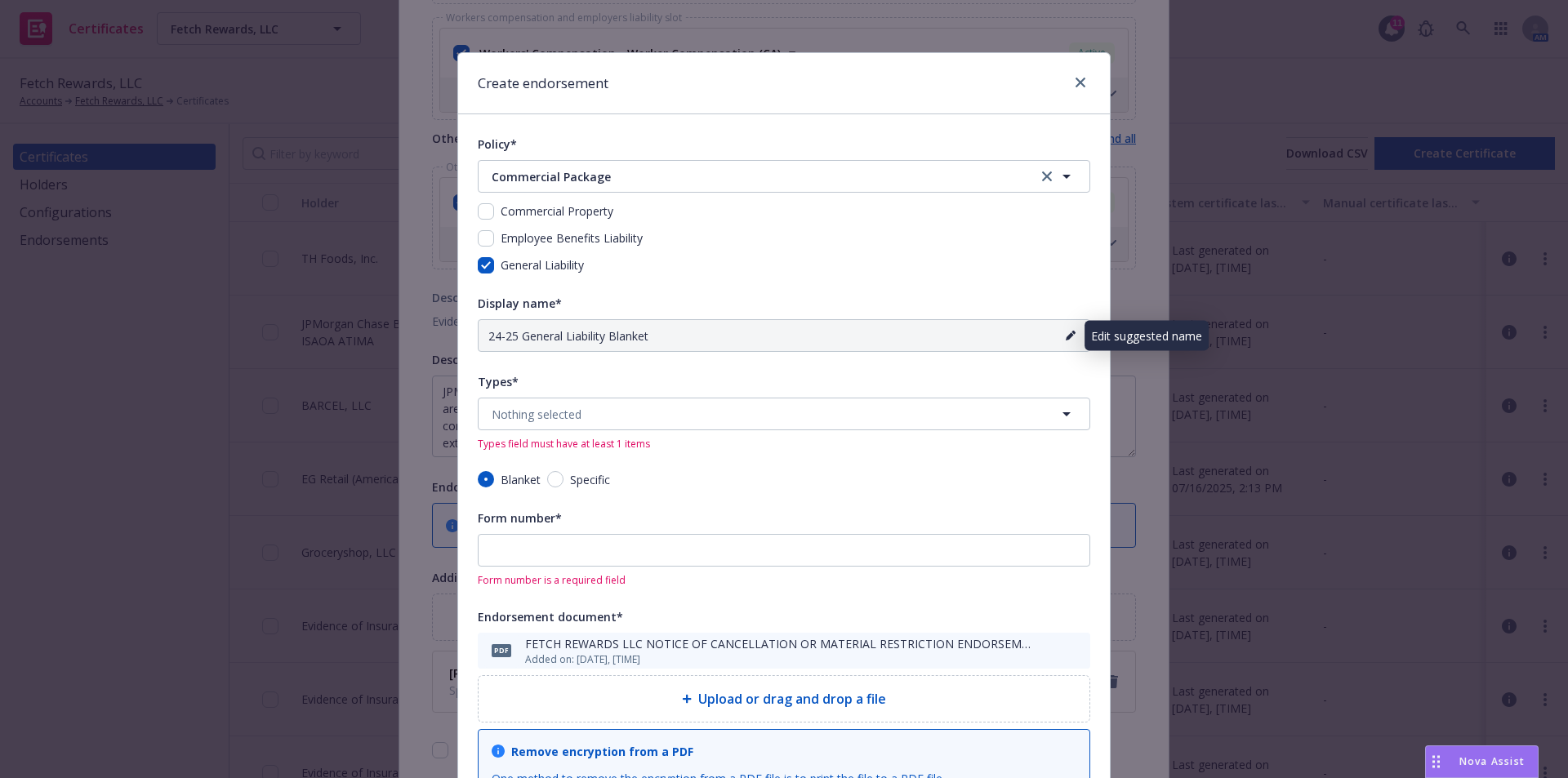 click 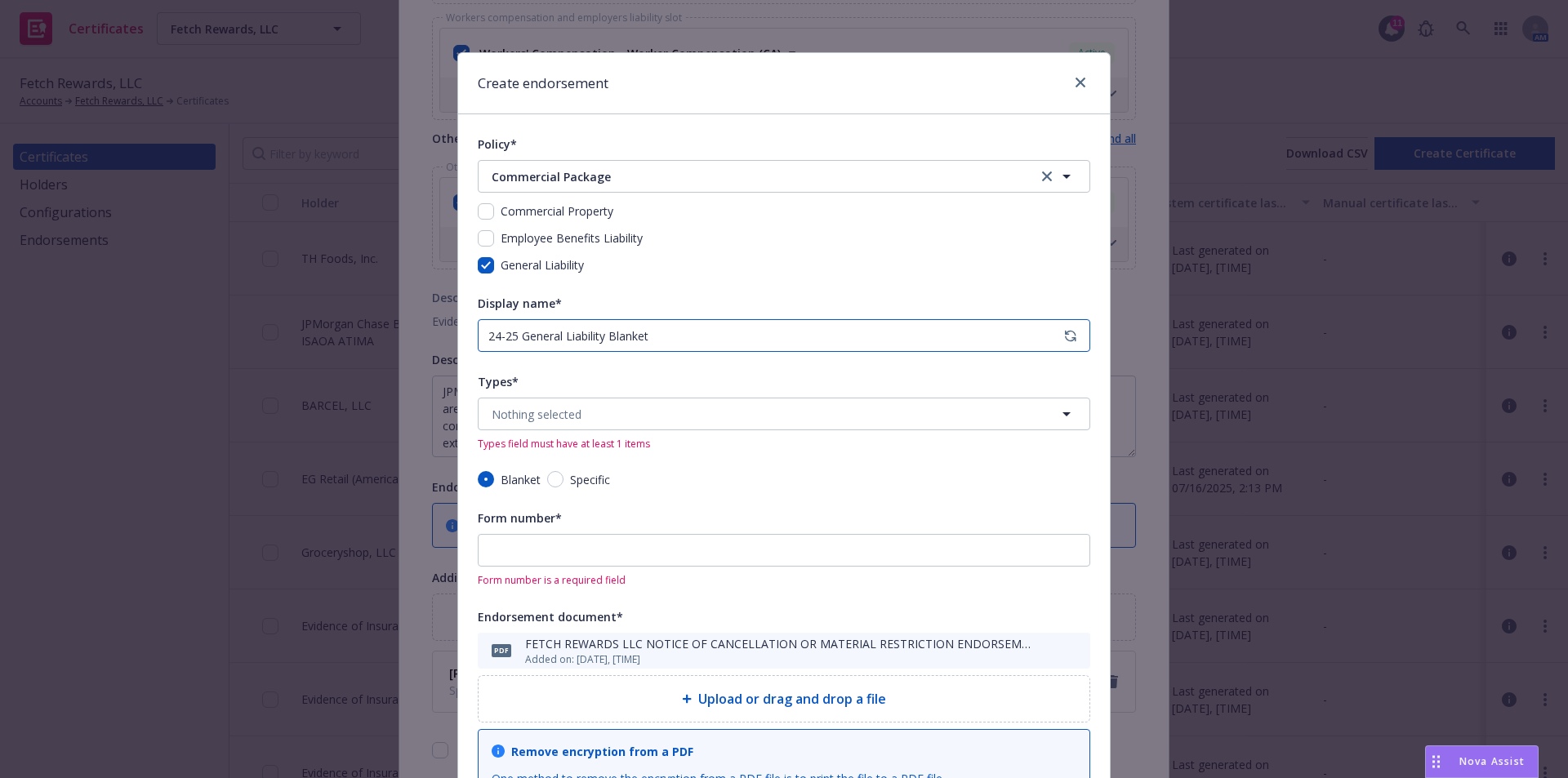 drag, startPoint x: 755, startPoint y: 336, endPoint x: 511, endPoint y: 333, distance: 244.01844 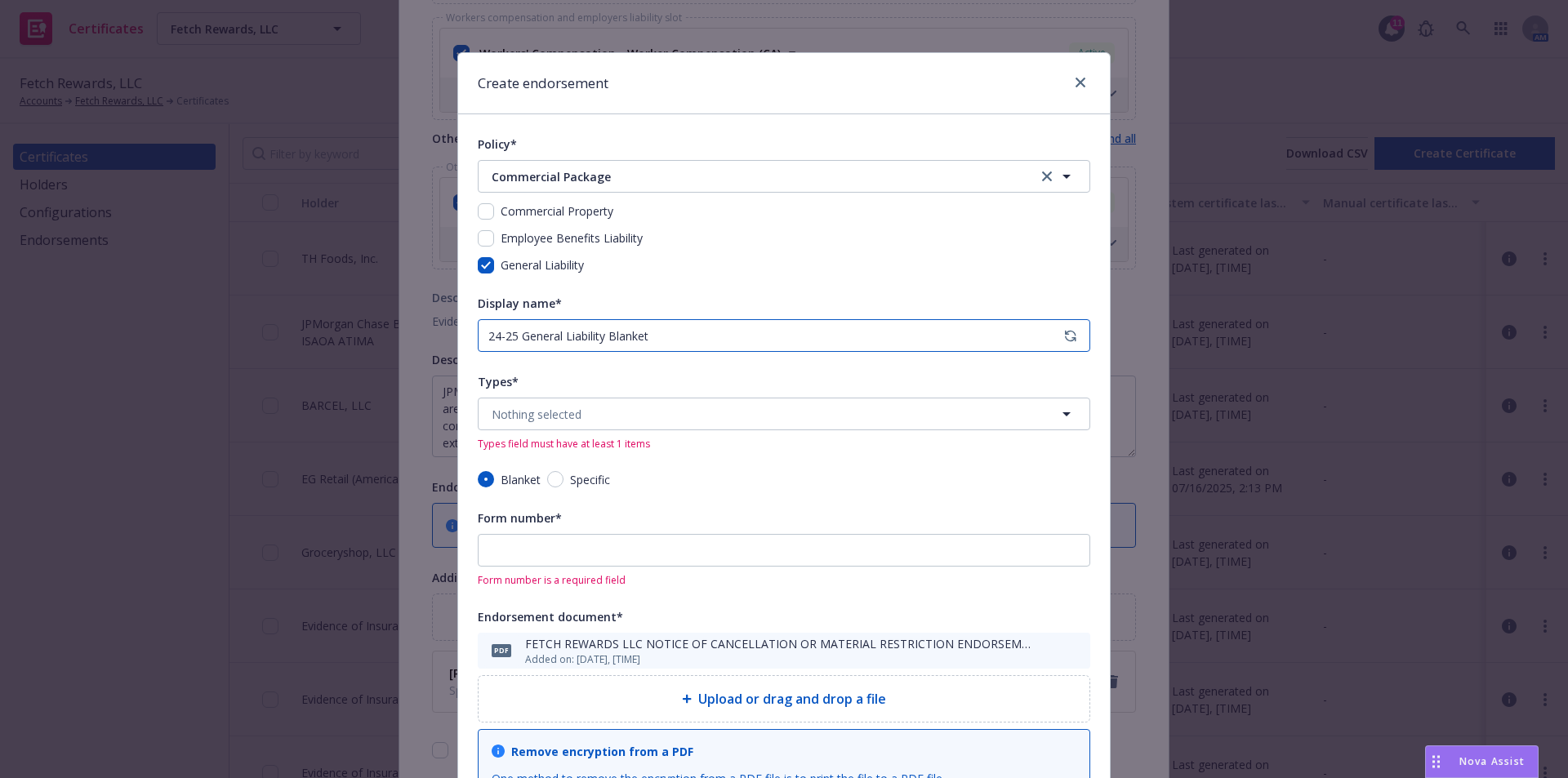 click on "24-25 General Liability Blanket" at bounding box center [784, 336] 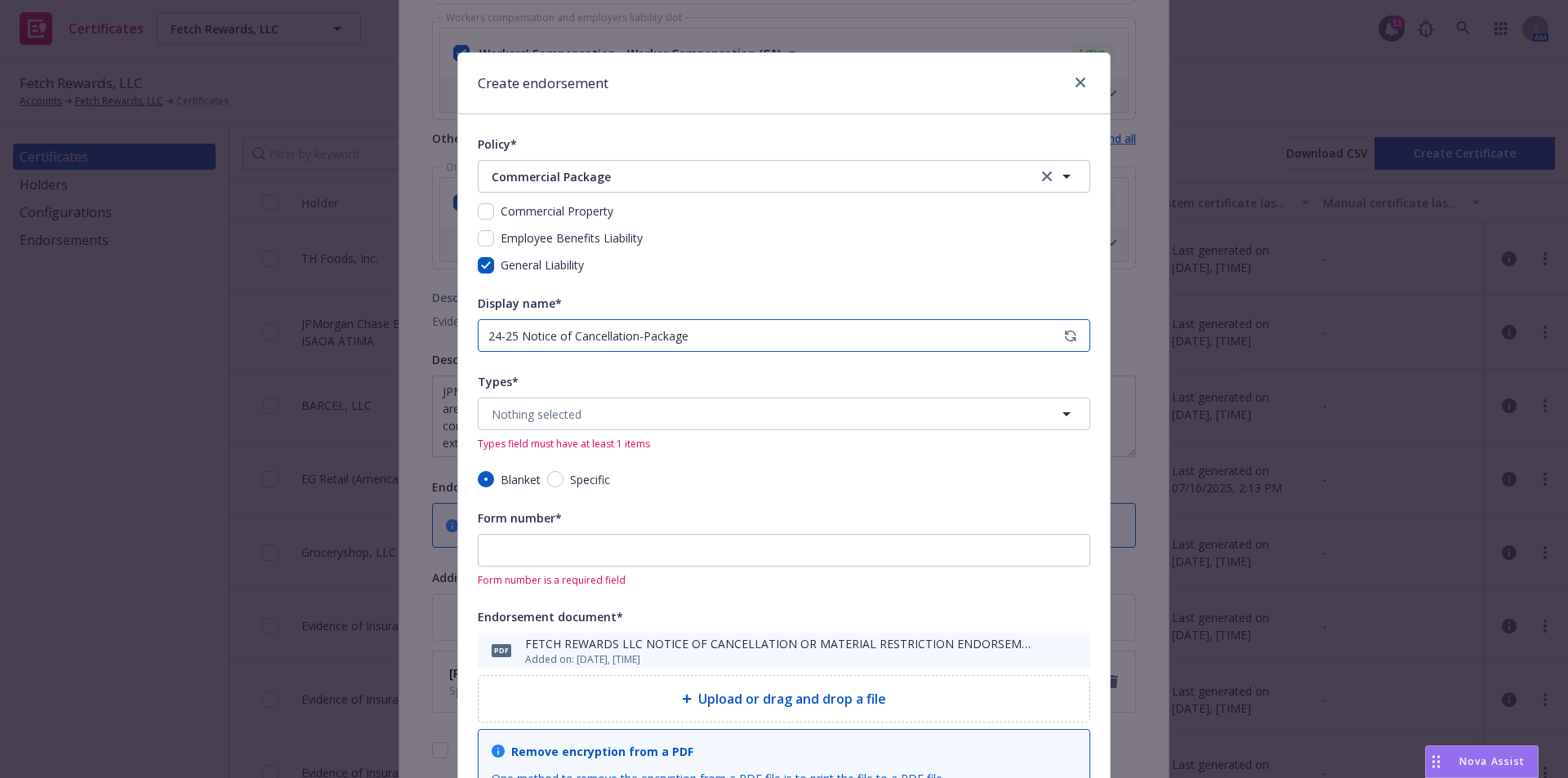 type on "24-25 Notice of Cancellation-Package" 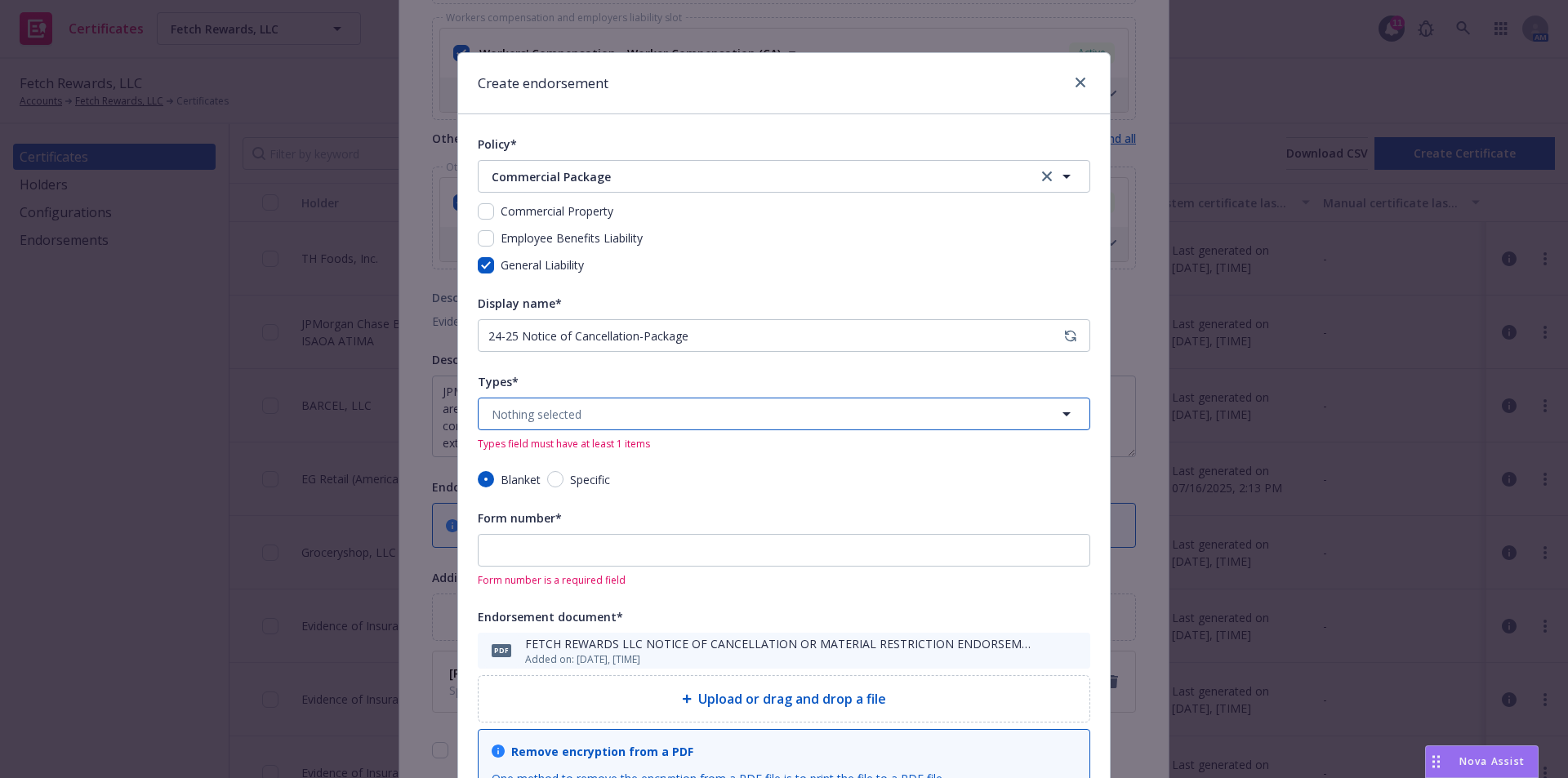 click on "Nothing selected" at bounding box center [784, 414] 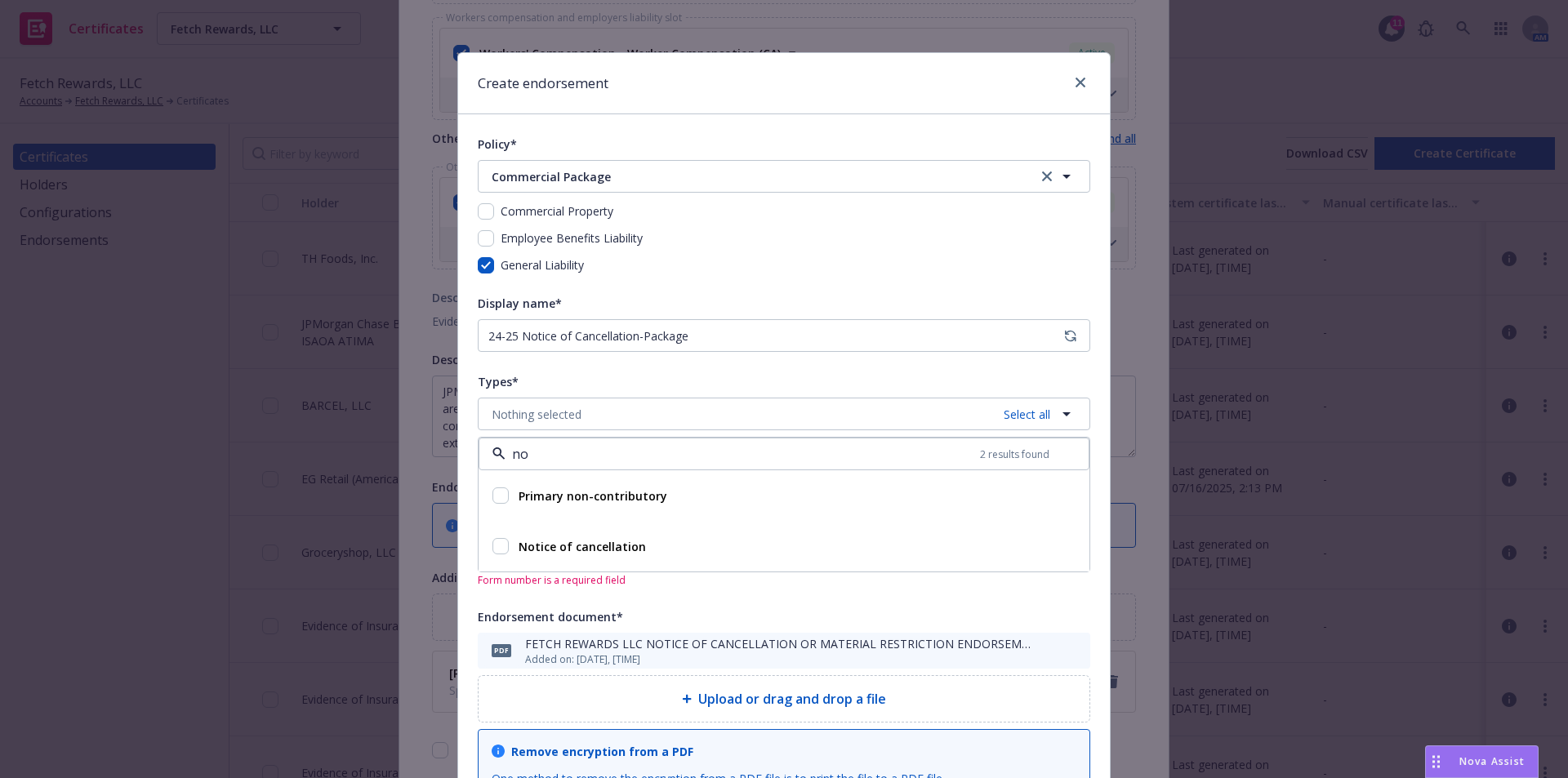 scroll, scrollTop: 0, scrollLeft: 0, axis: both 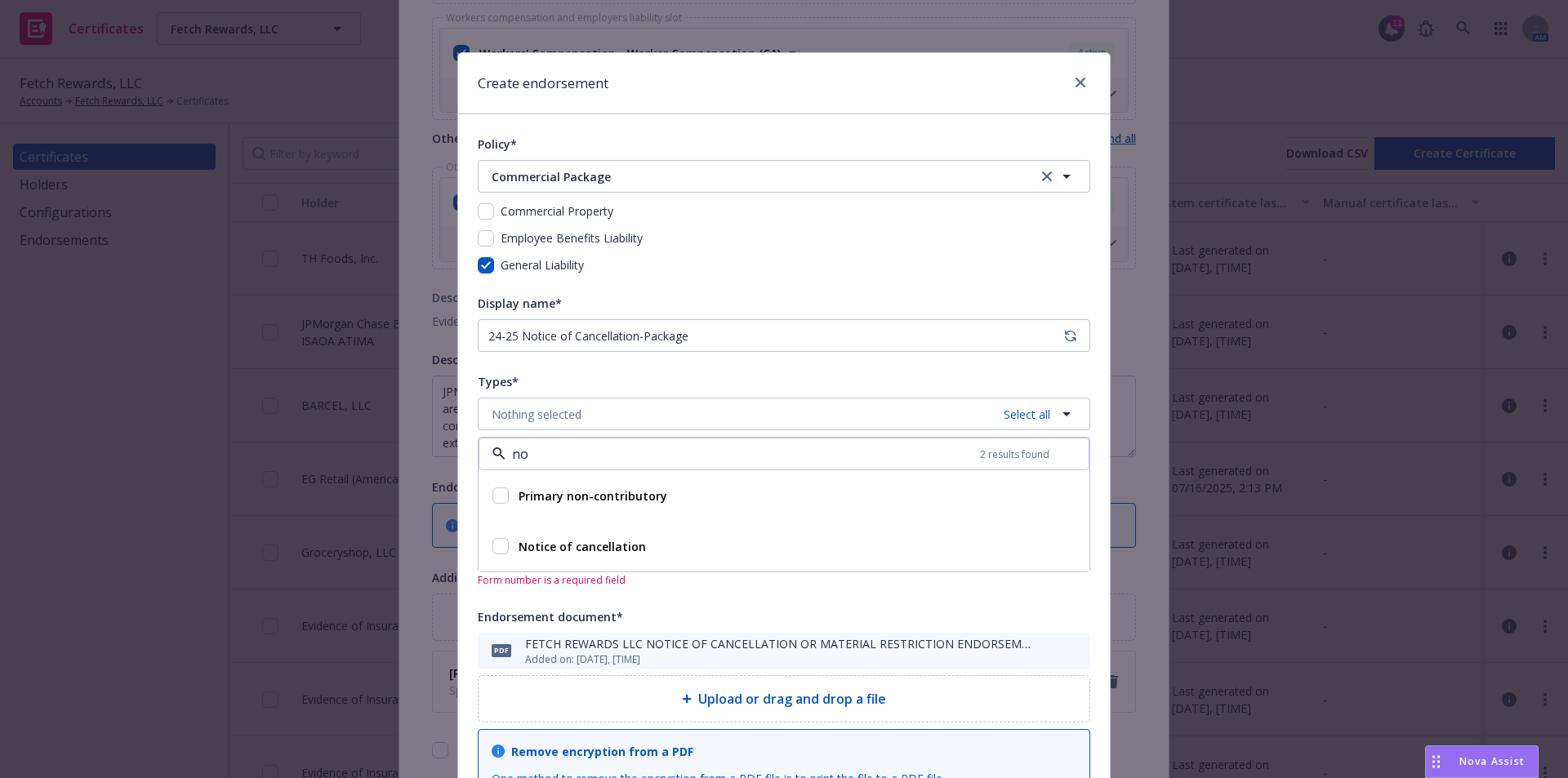 type on "not" 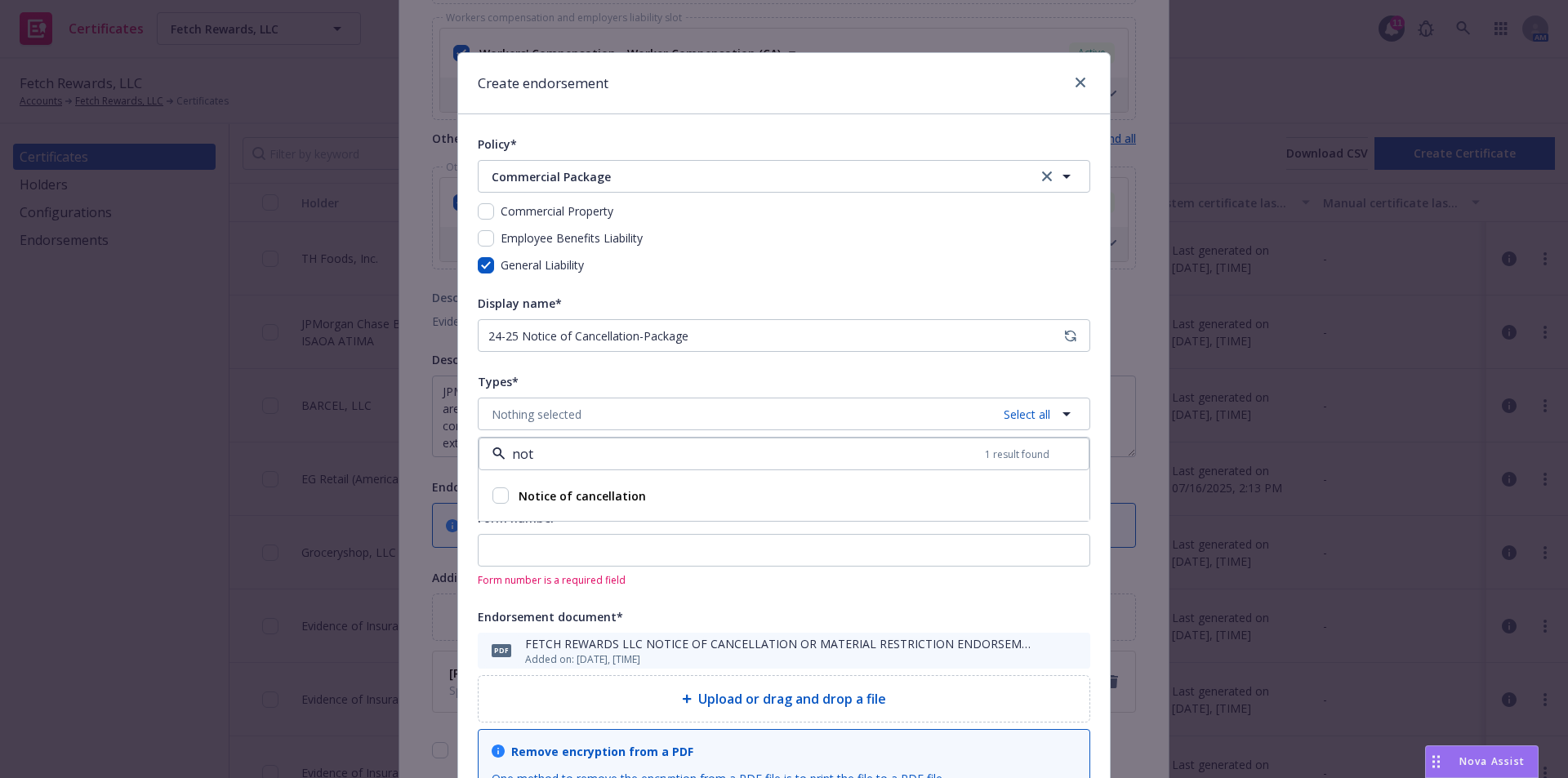 click at bounding box center (501, 496) 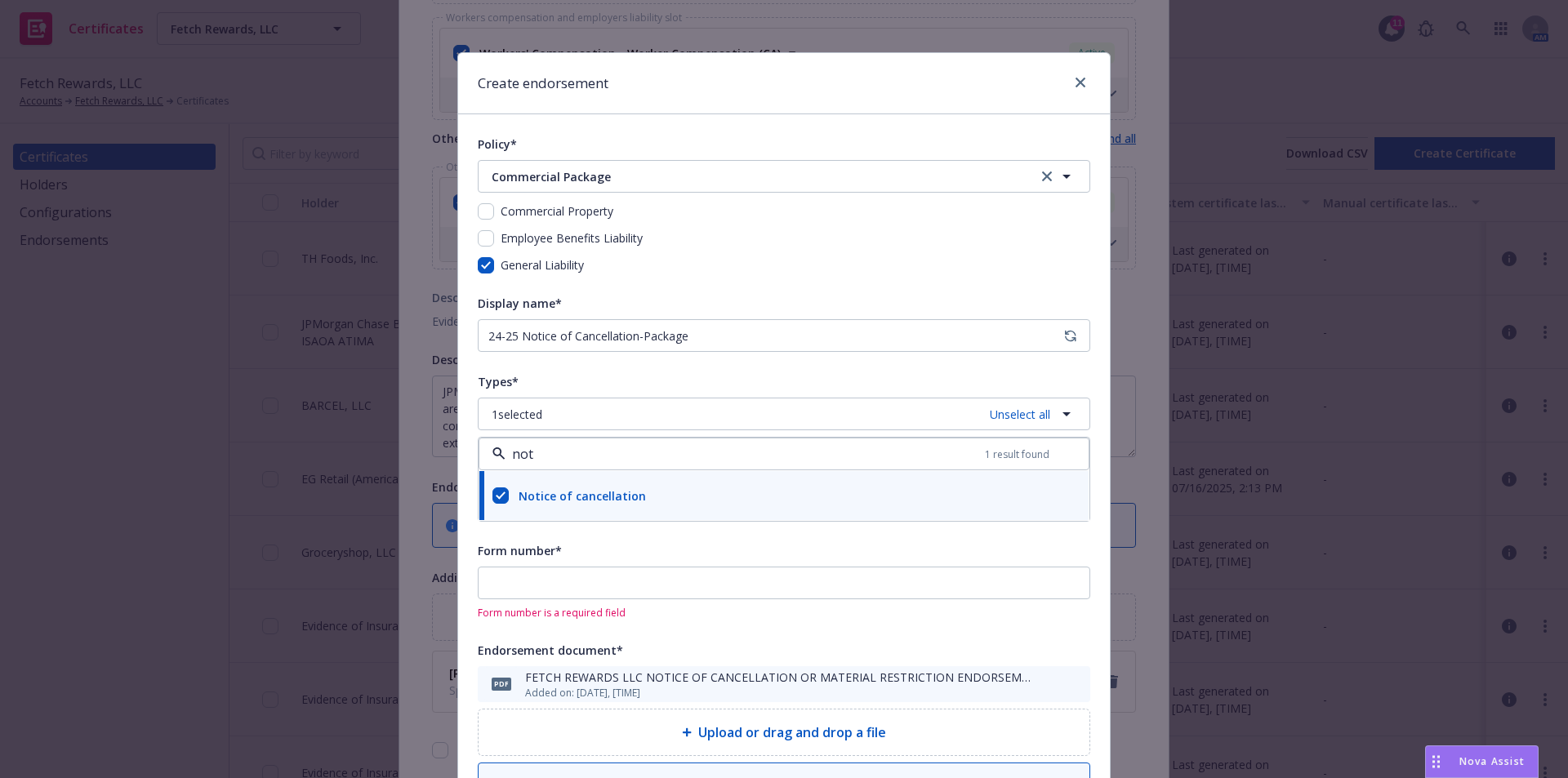 type on "not" 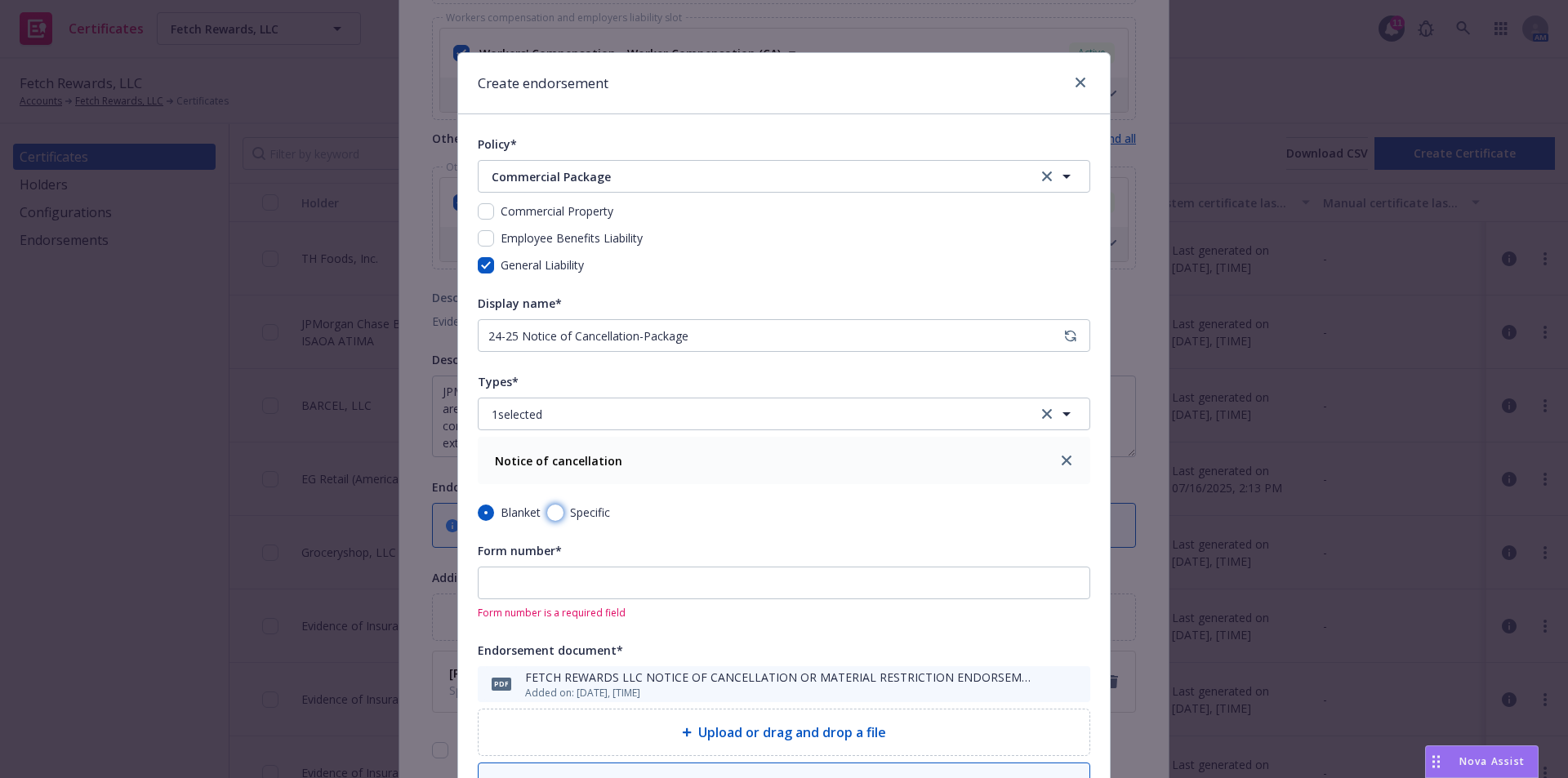click on "Specific" at bounding box center [555, 513] 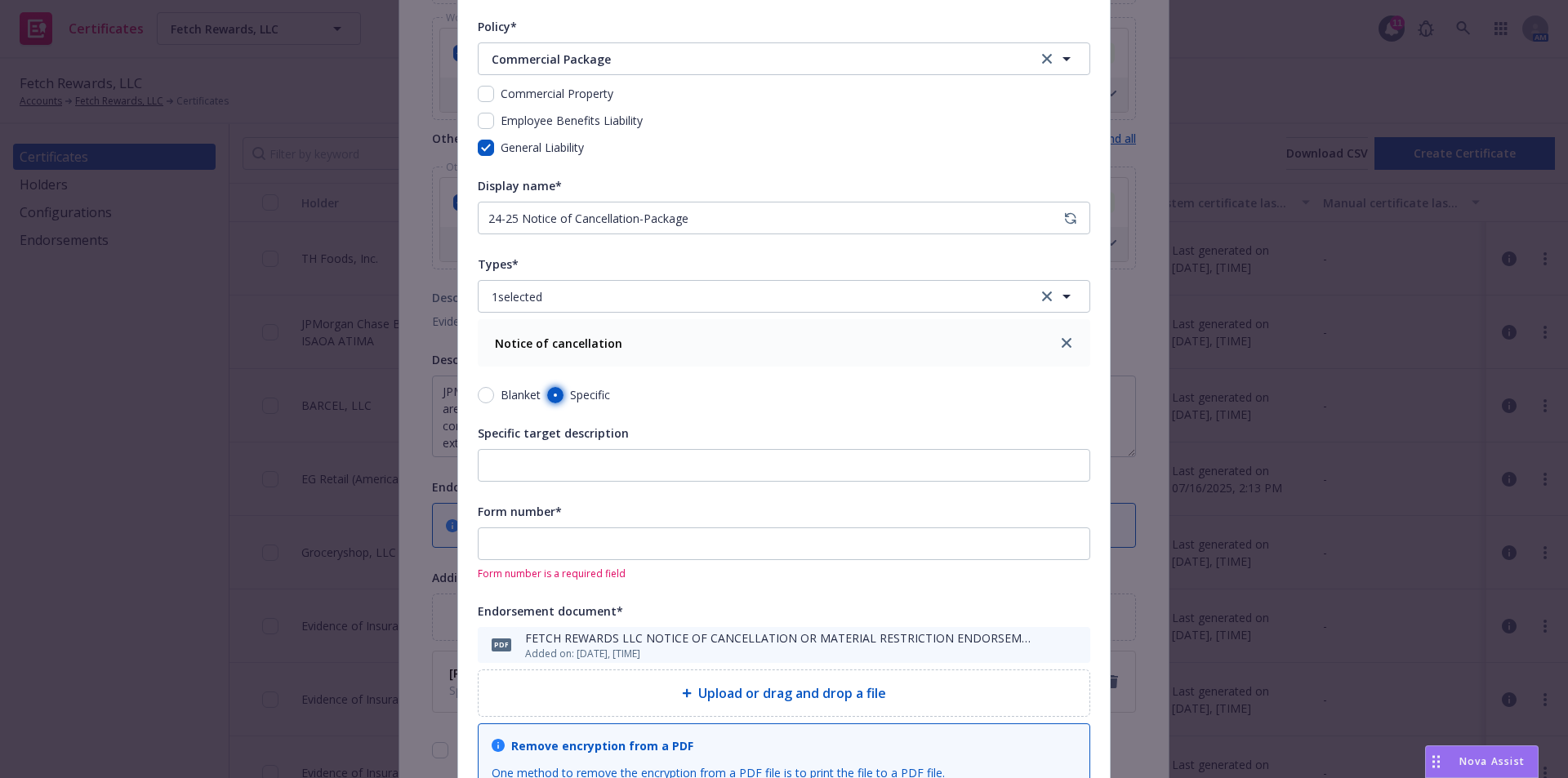 scroll, scrollTop: 245, scrollLeft: 0, axis: vertical 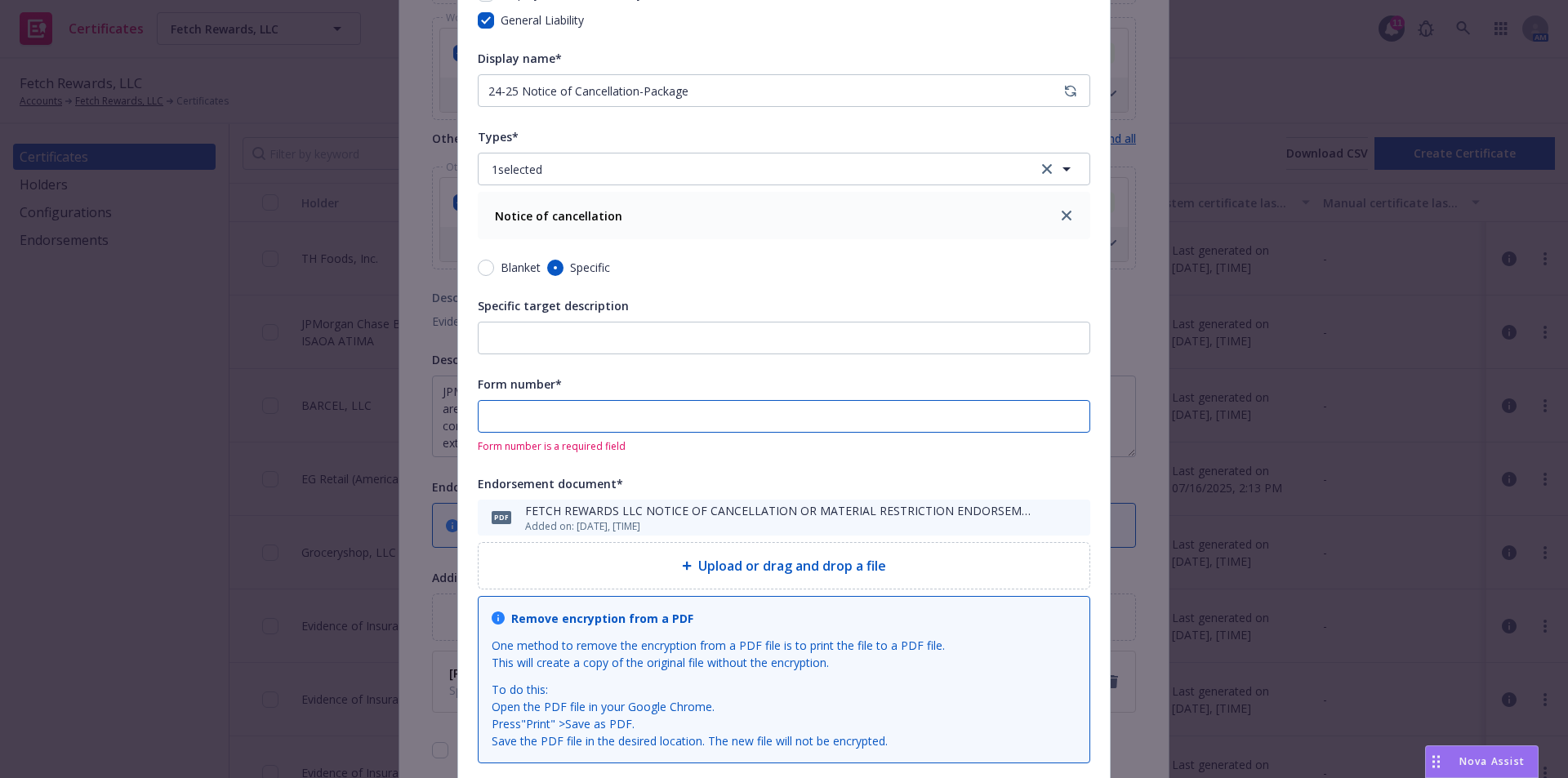 click on "Form number*" at bounding box center [784, 416] 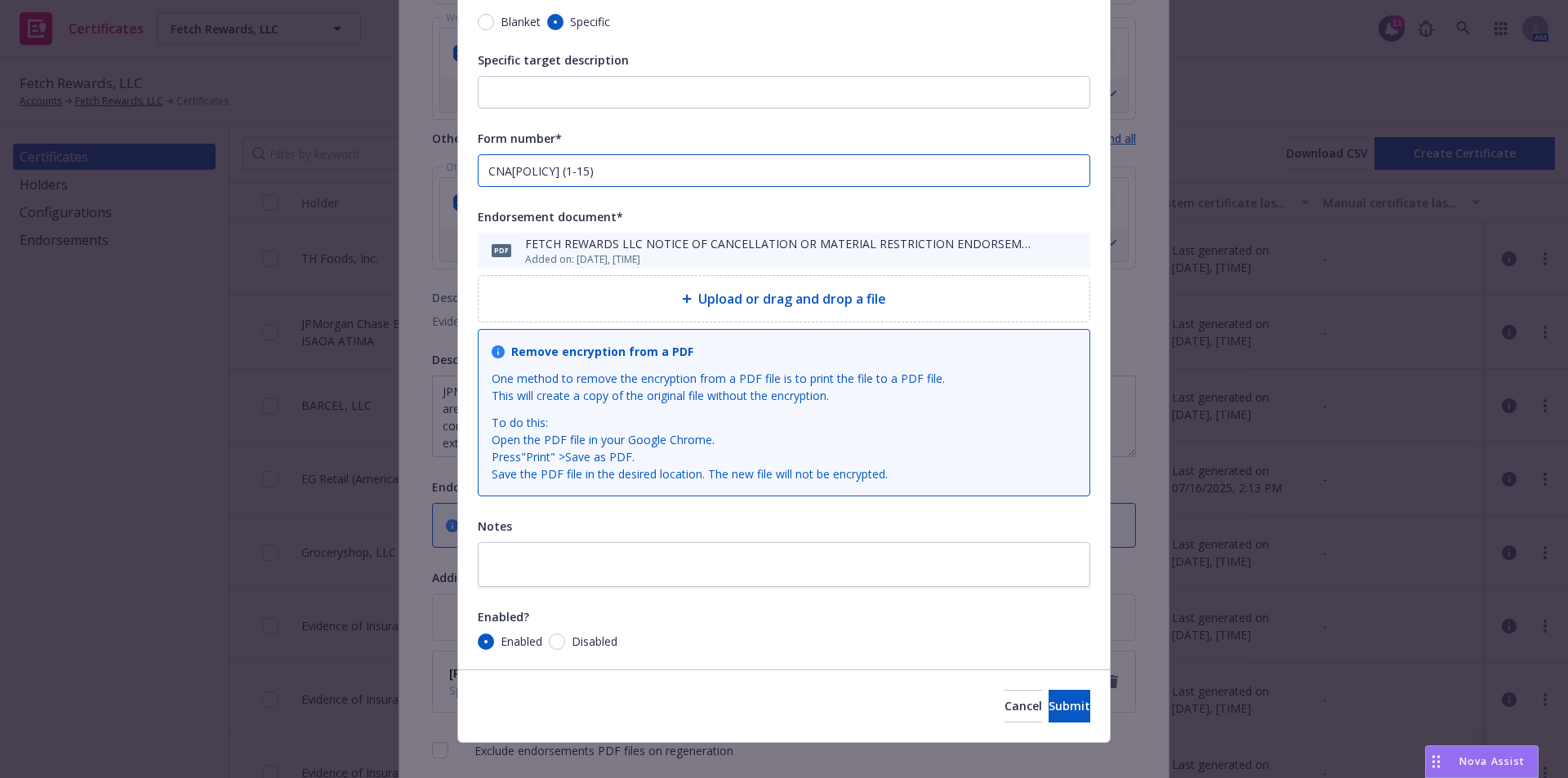scroll, scrollTop: 508, scrollLeft: 0, axis: vertical 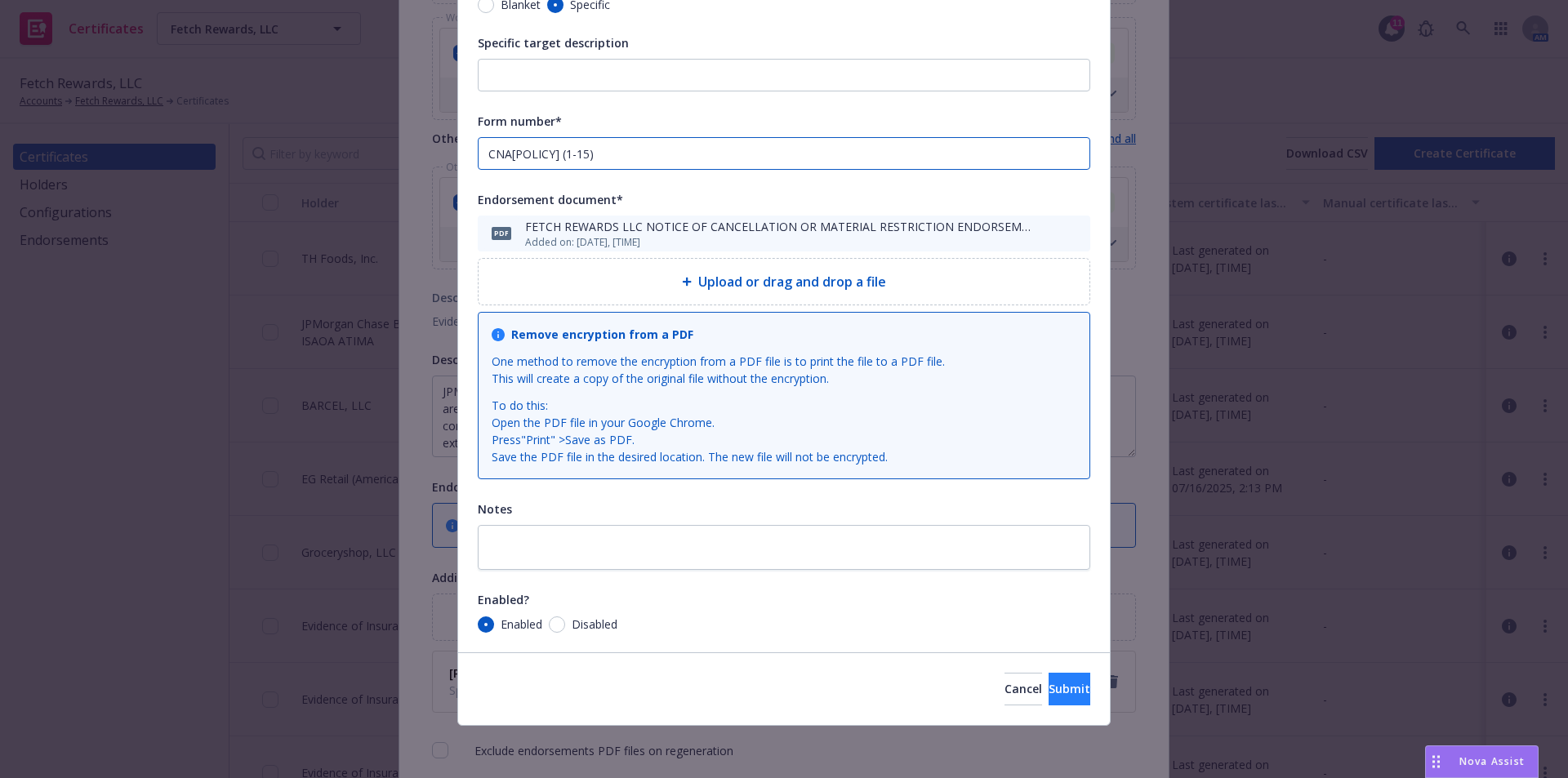type on "CNA[POLICY] (1-15)" 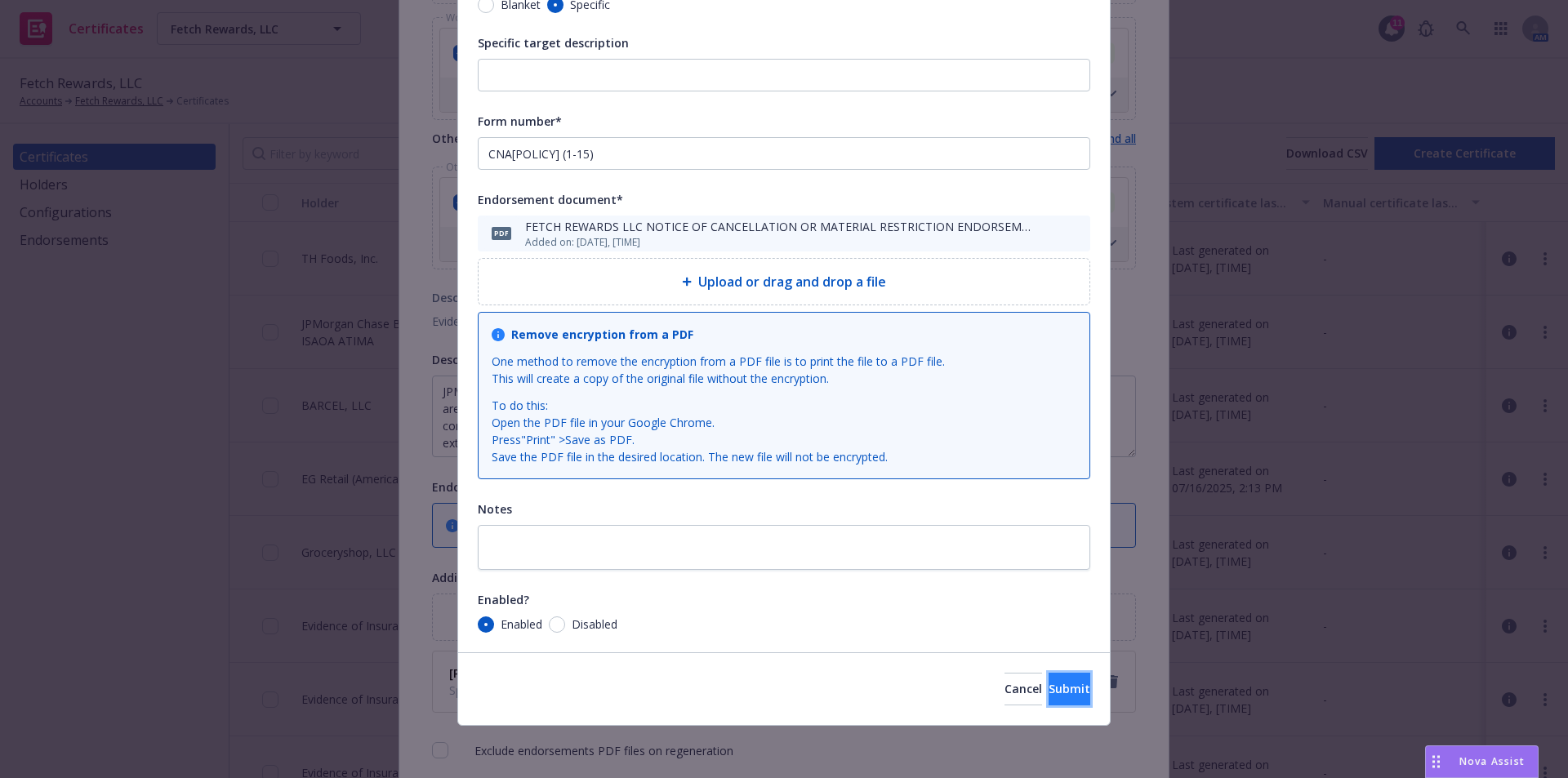 click on "Submit" at bounding box center (1069, 688) 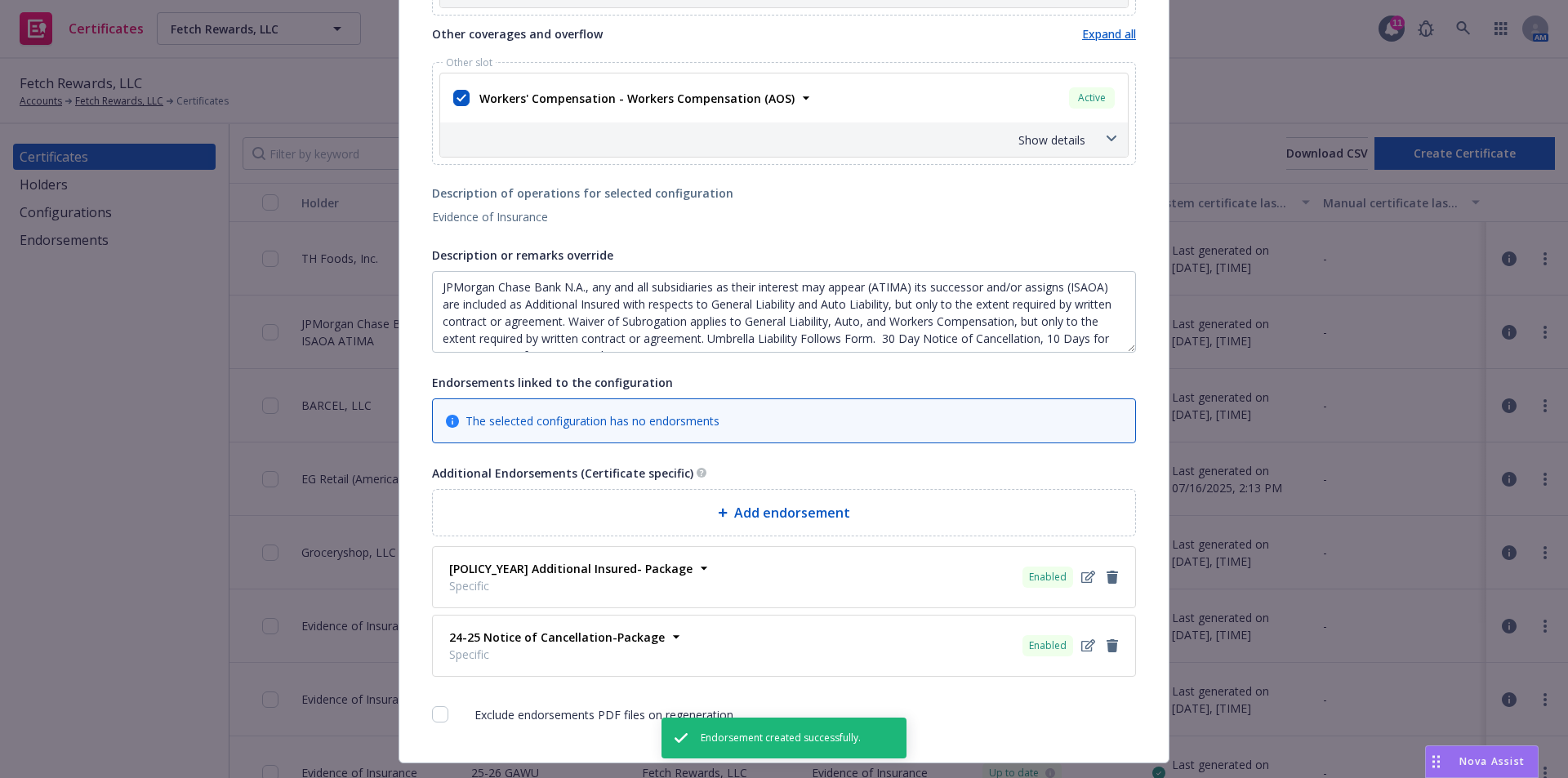 scroll, scrollTop: 795, scrollLeft: 0, axis: vertical 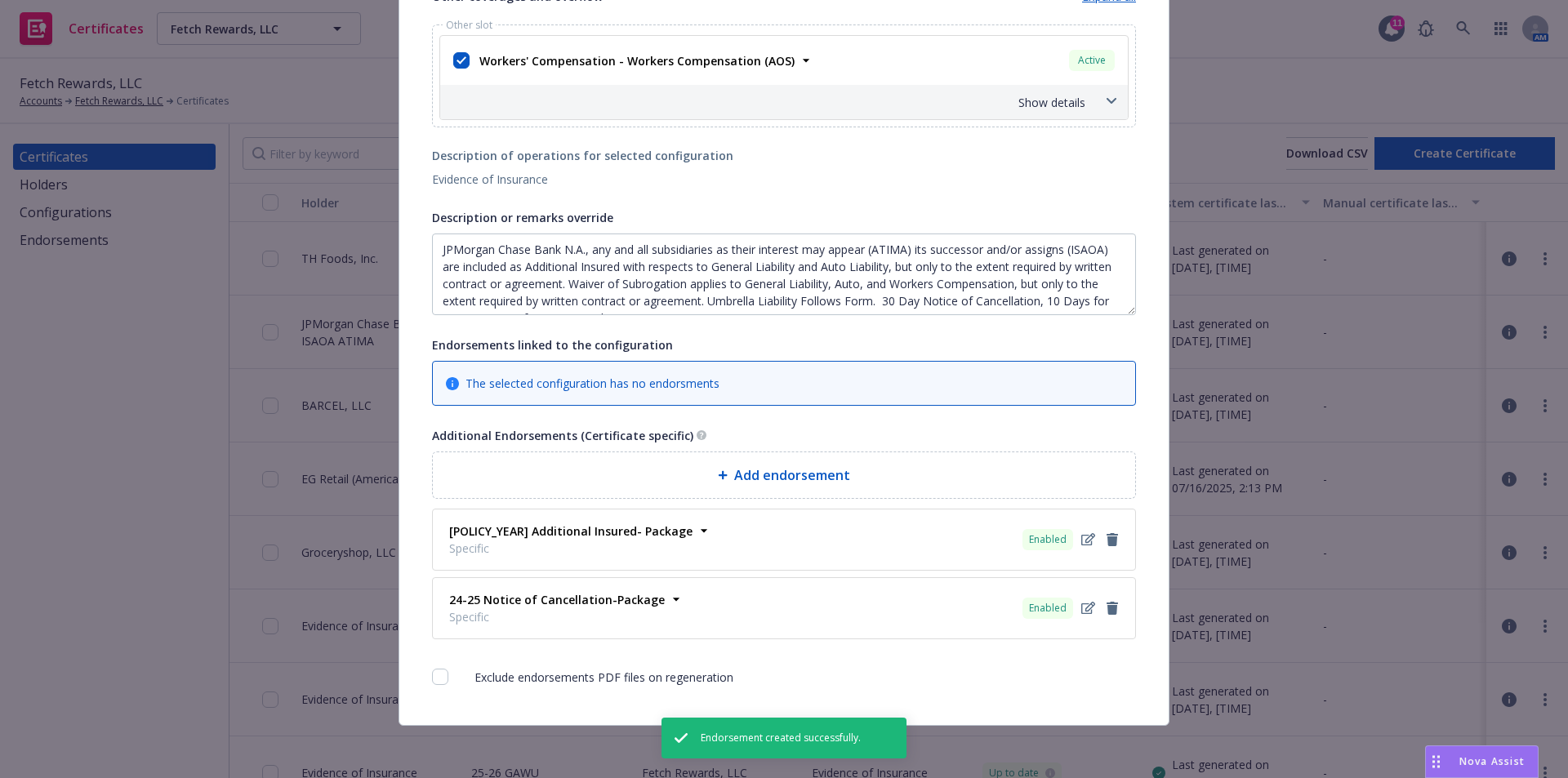 click on "Add endorsement" at bounding box center [792, 475] 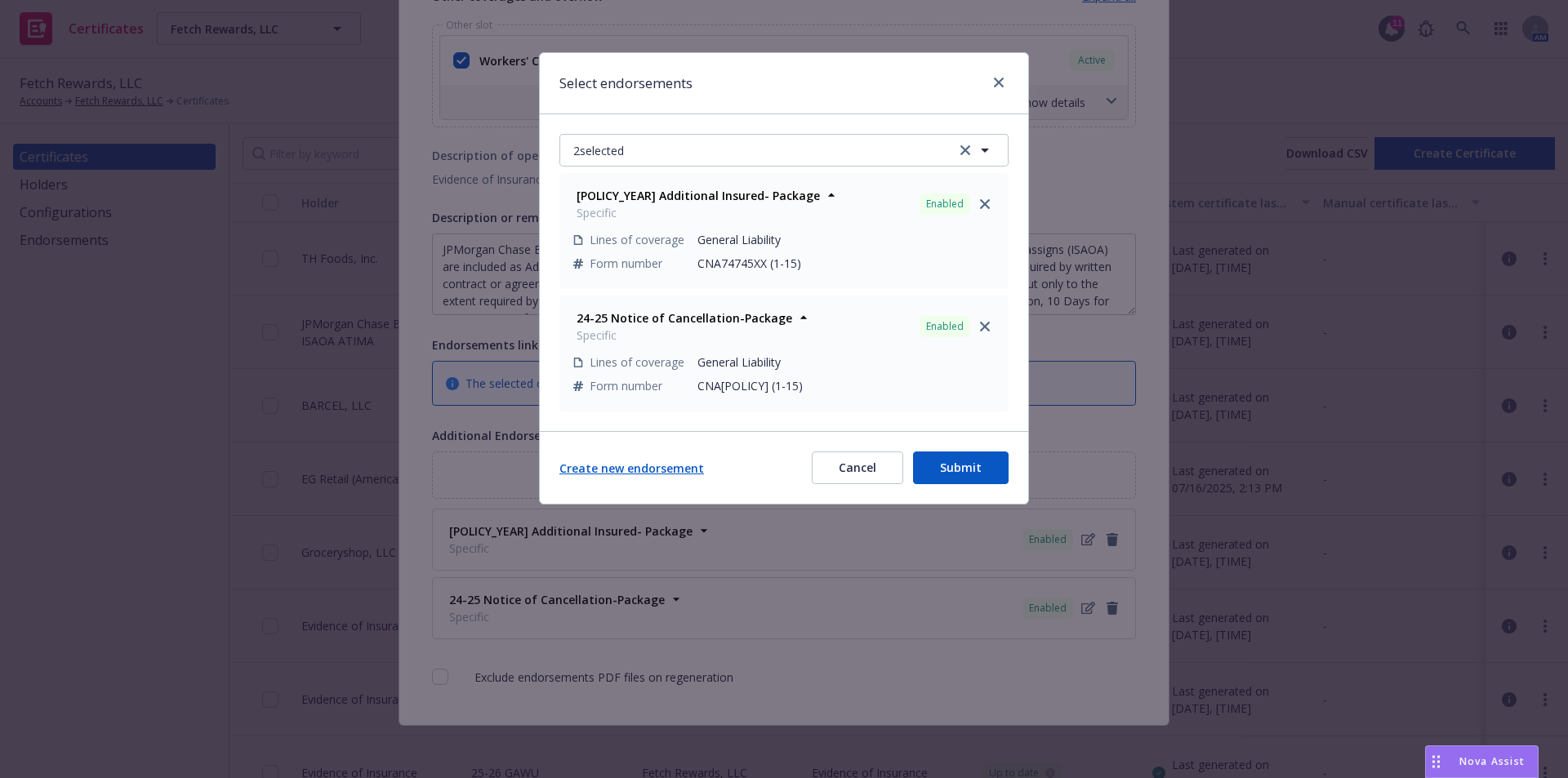 click on "Create new endorsement" at bounding box center (631, 468) 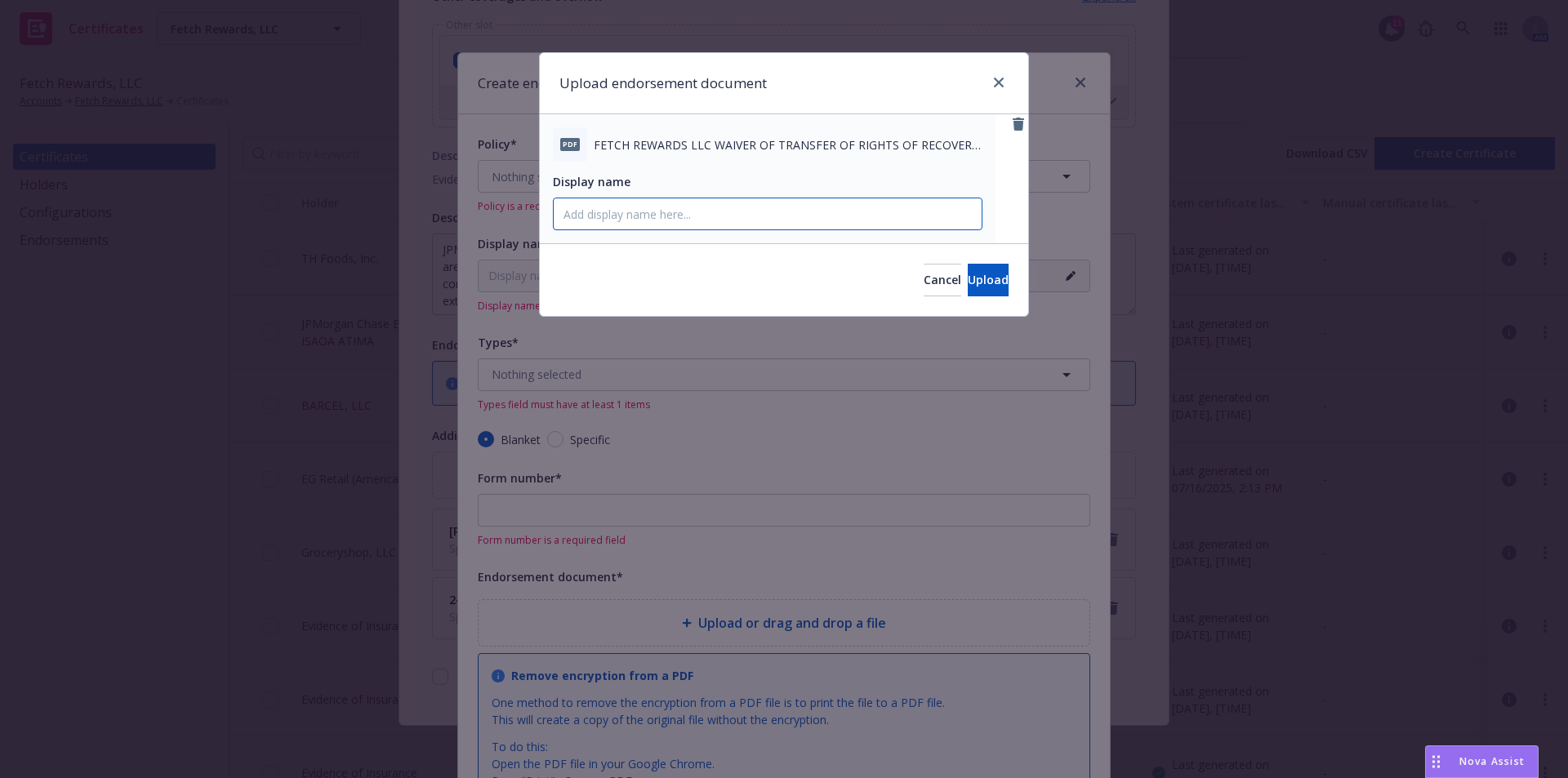 click on "Display name" at bounding box center [768, 214] 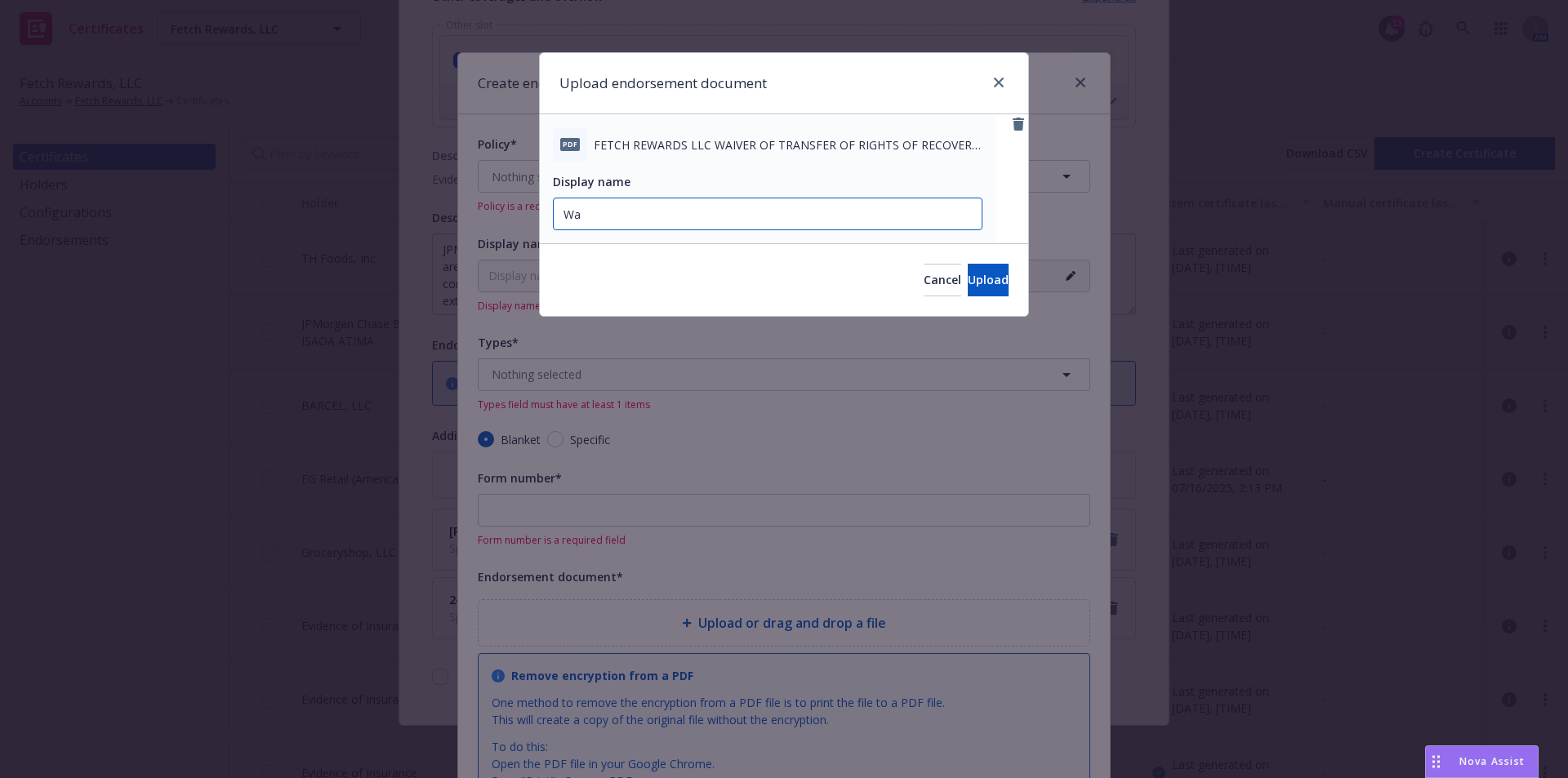 type on "W" 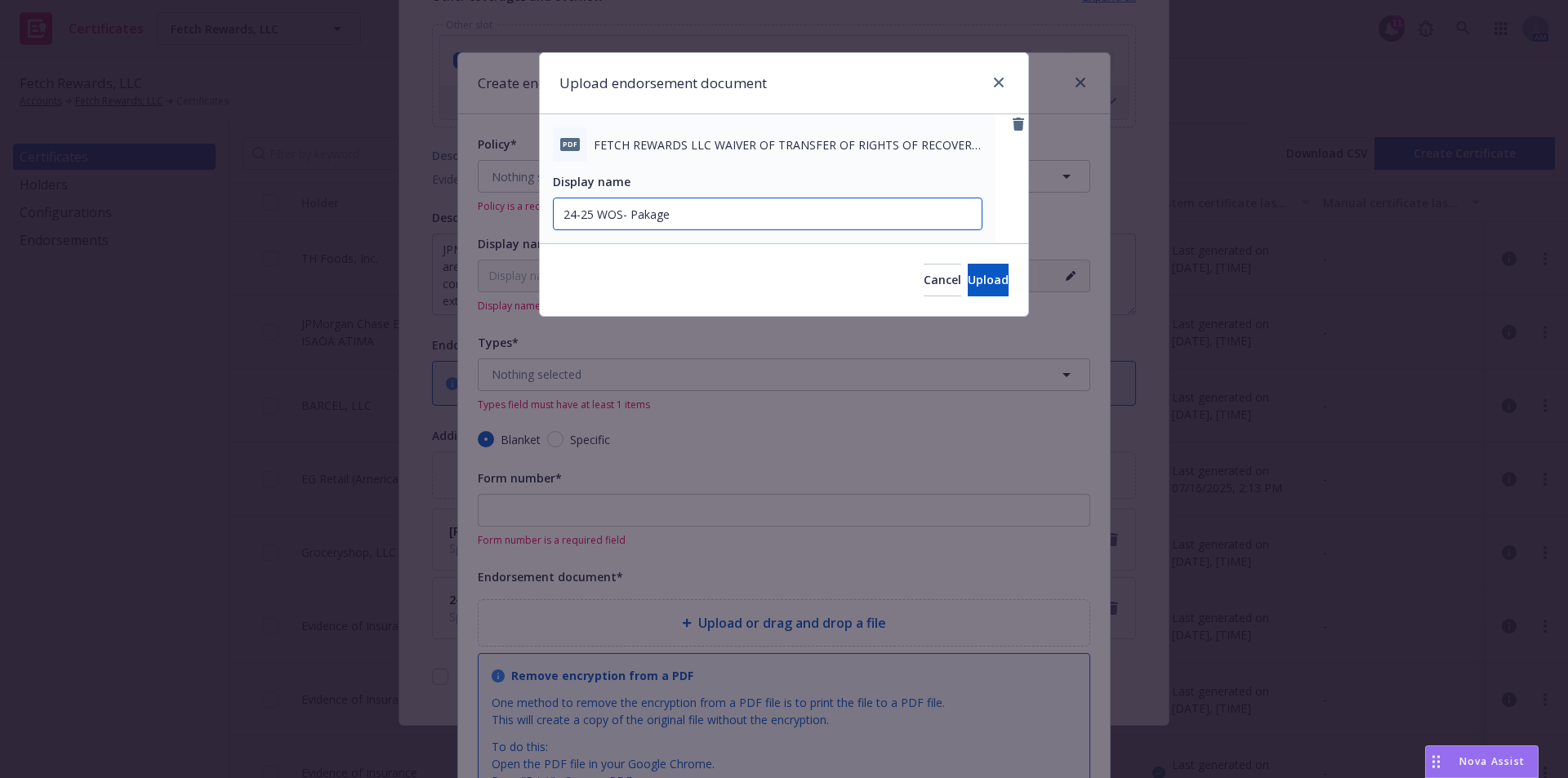 click on "24-25 WOS- Pakage" at bounding box center (768, 214) 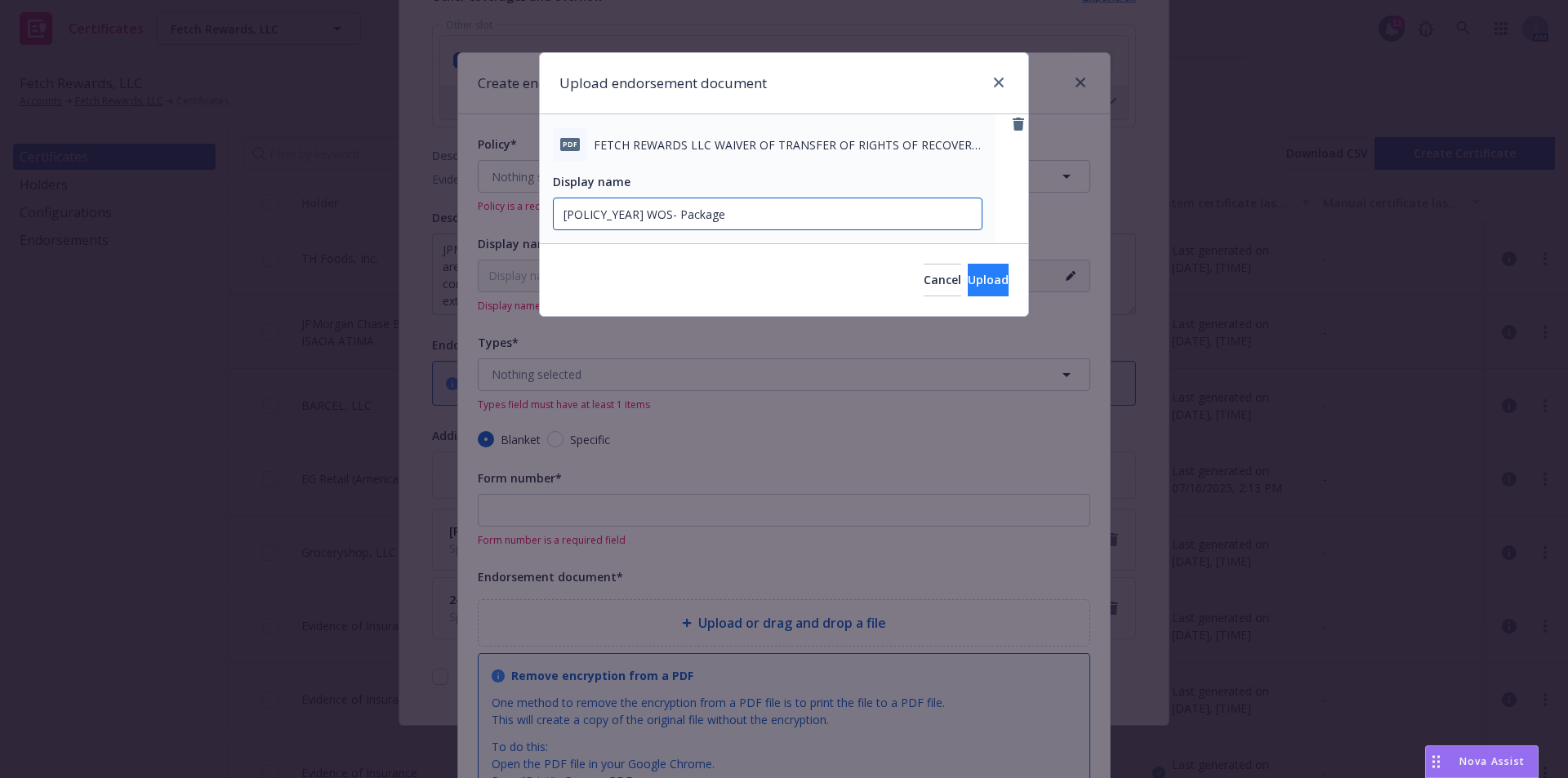 type on "[POLICY_YEAR] WOS- Package" 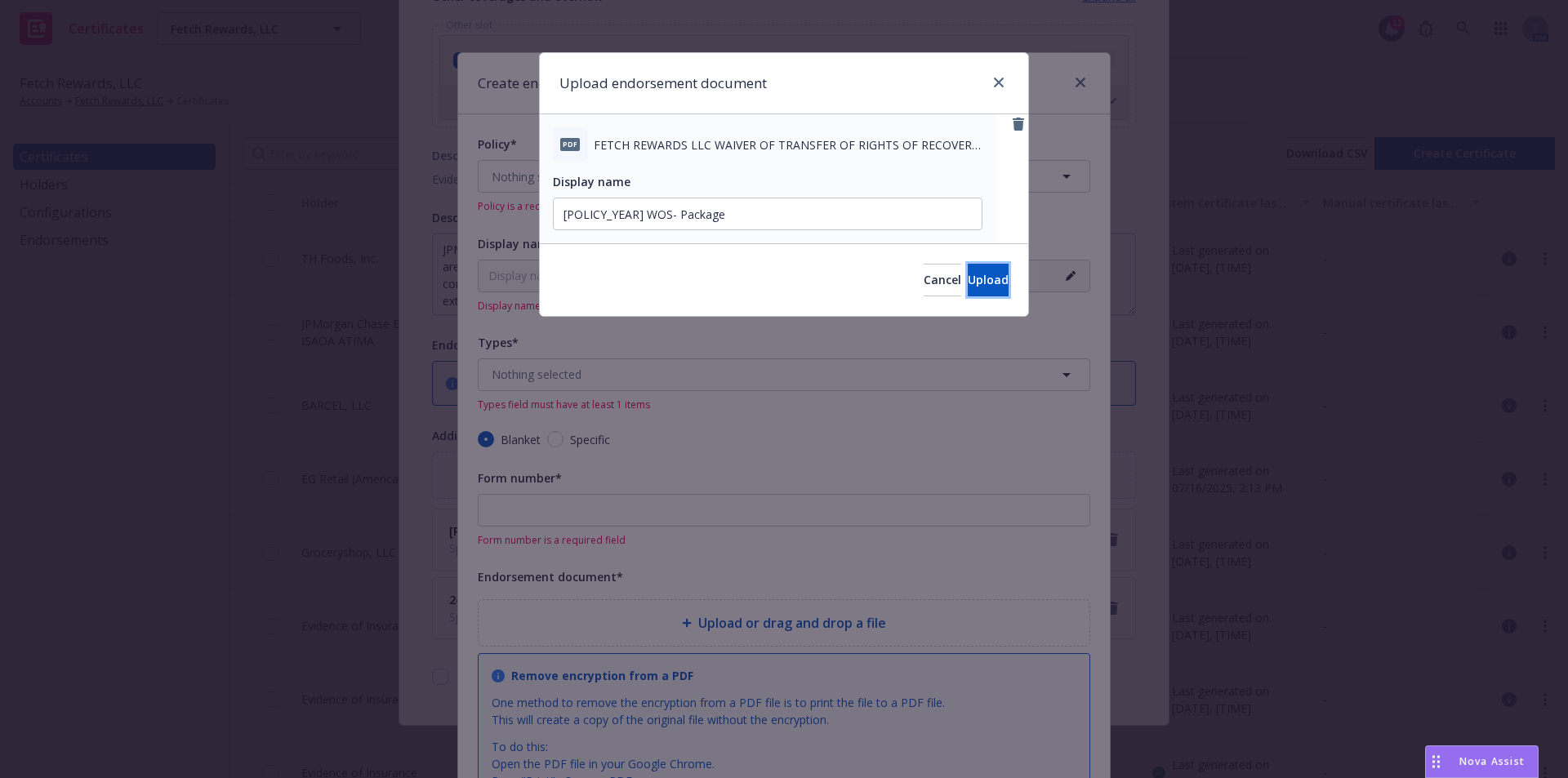 click on "Upload" at bounding box center (988, 279) 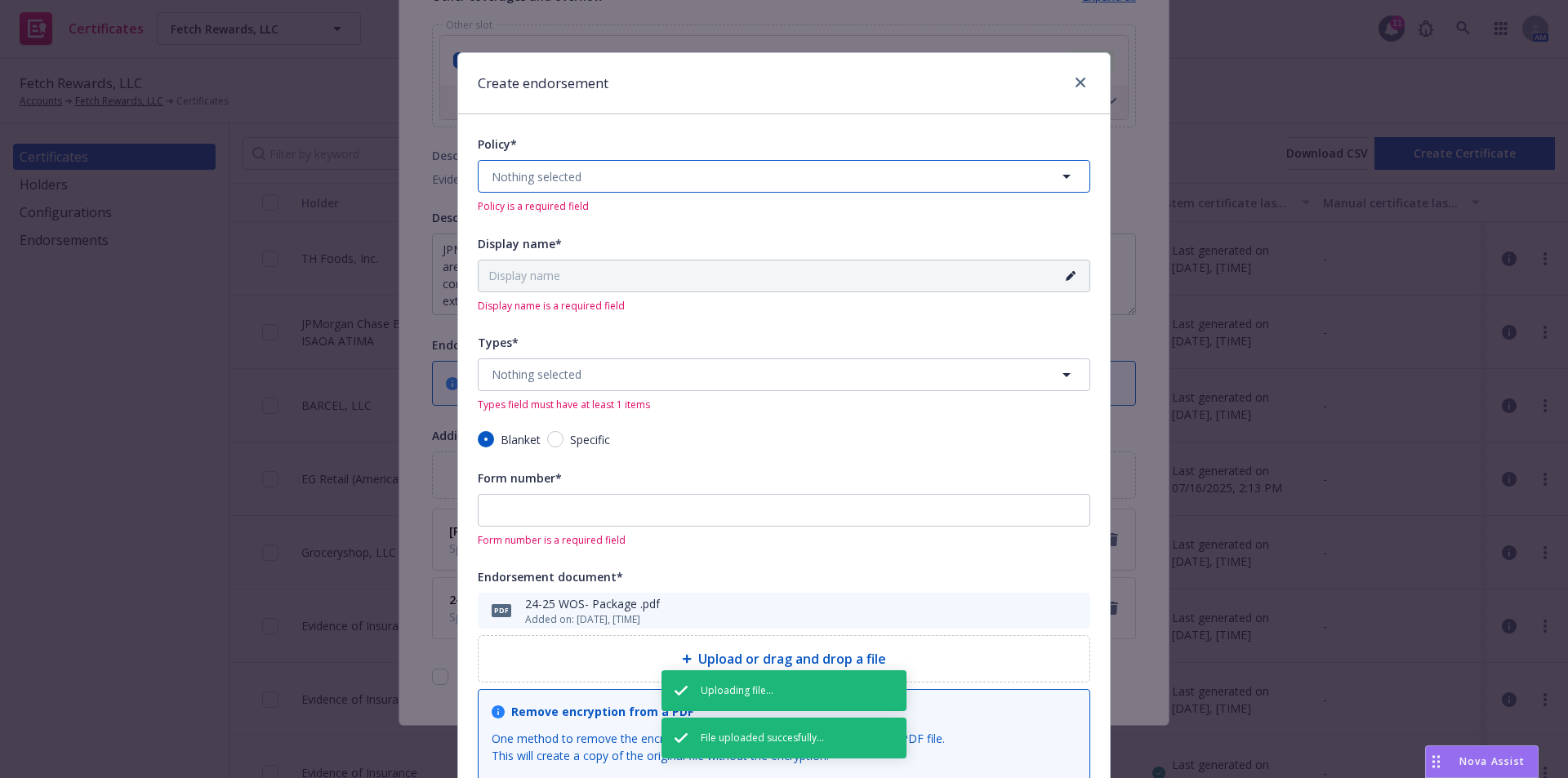 click on "Nothing selected" at bounding box center (784, 176) 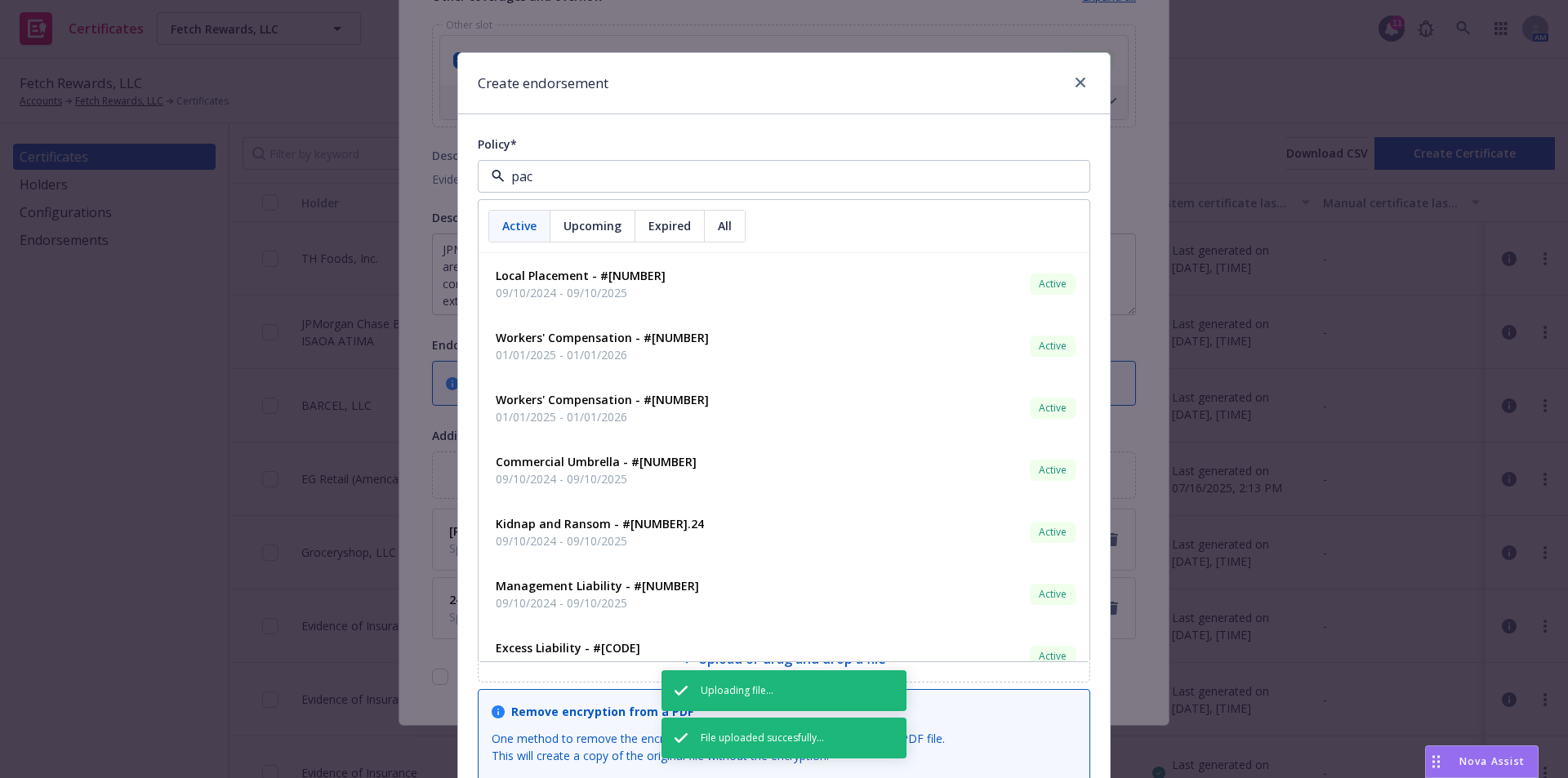 type on "pack" 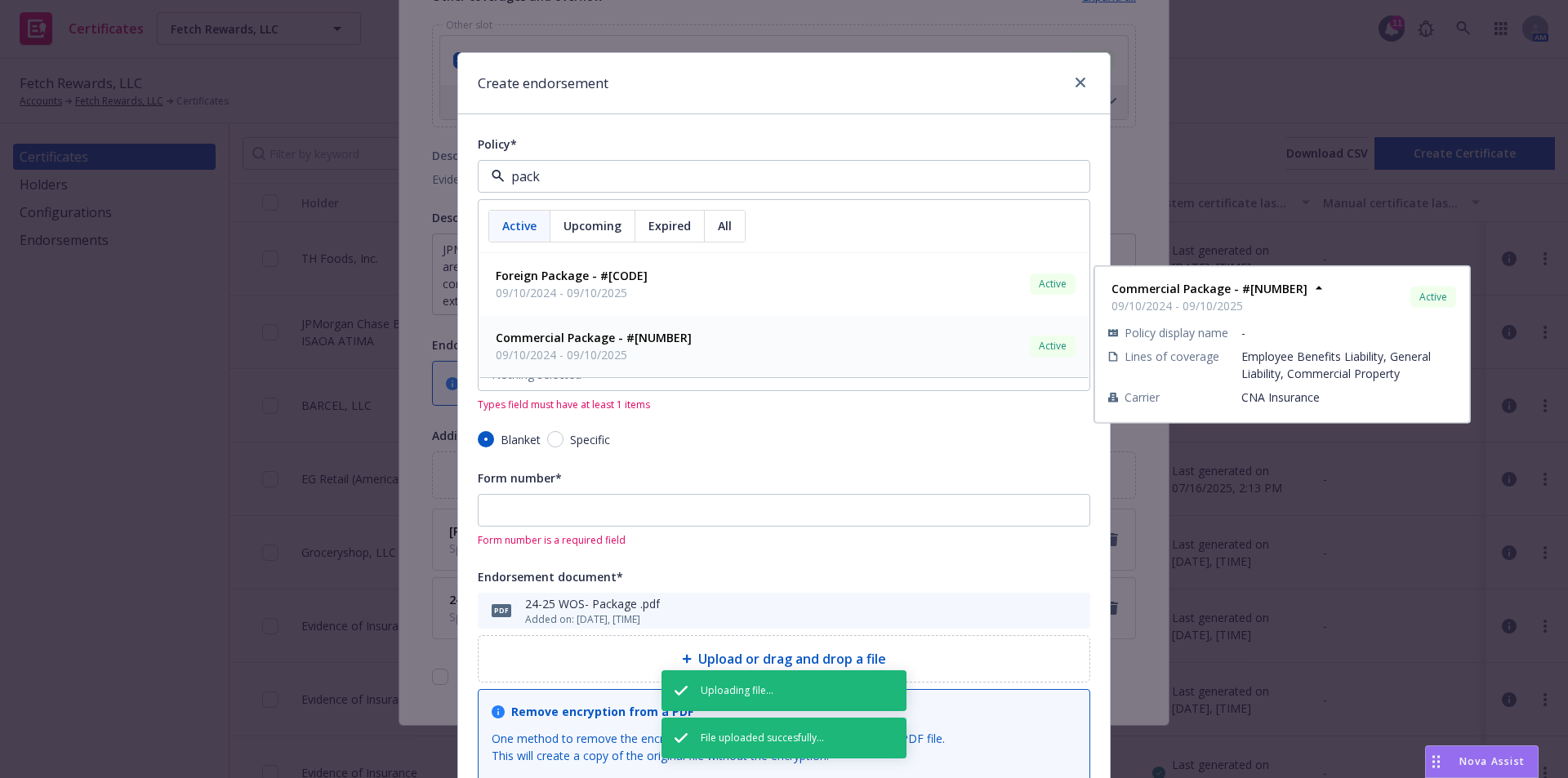 click on "Commercial Package - #[NUMBER]" at bounding box center (594, 337) 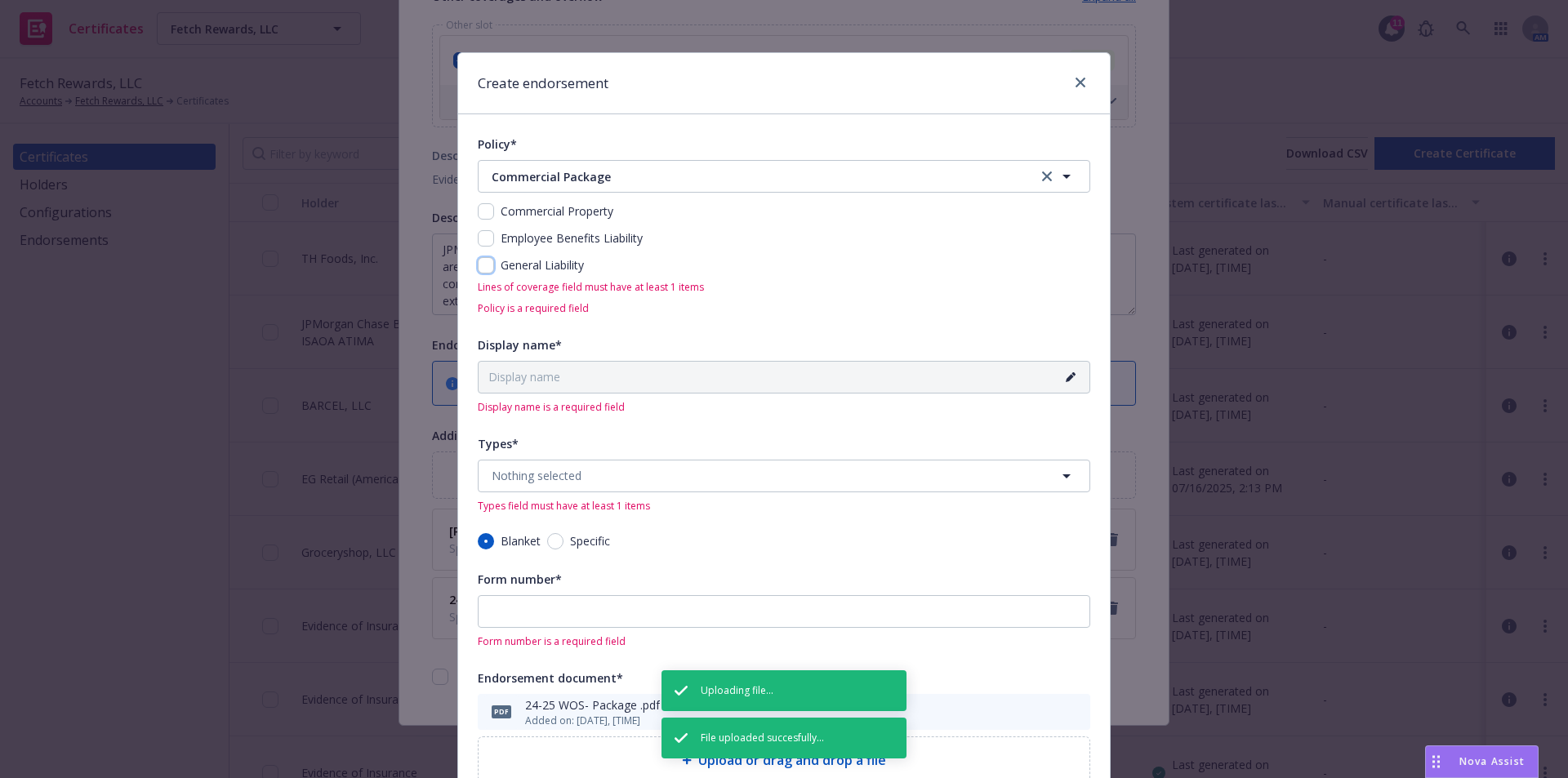 click at bounding box center [486, 265] 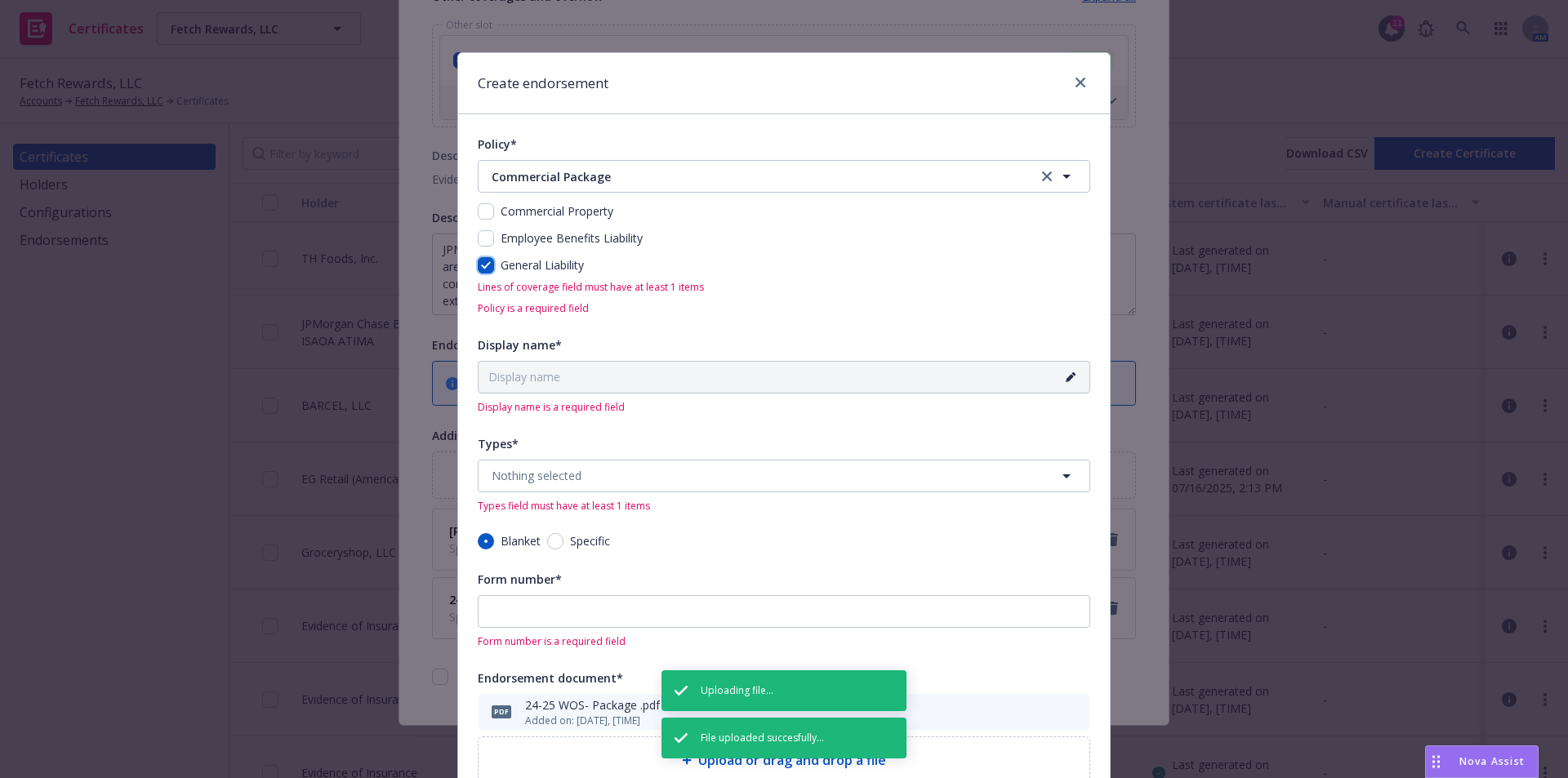checkbox on "true" 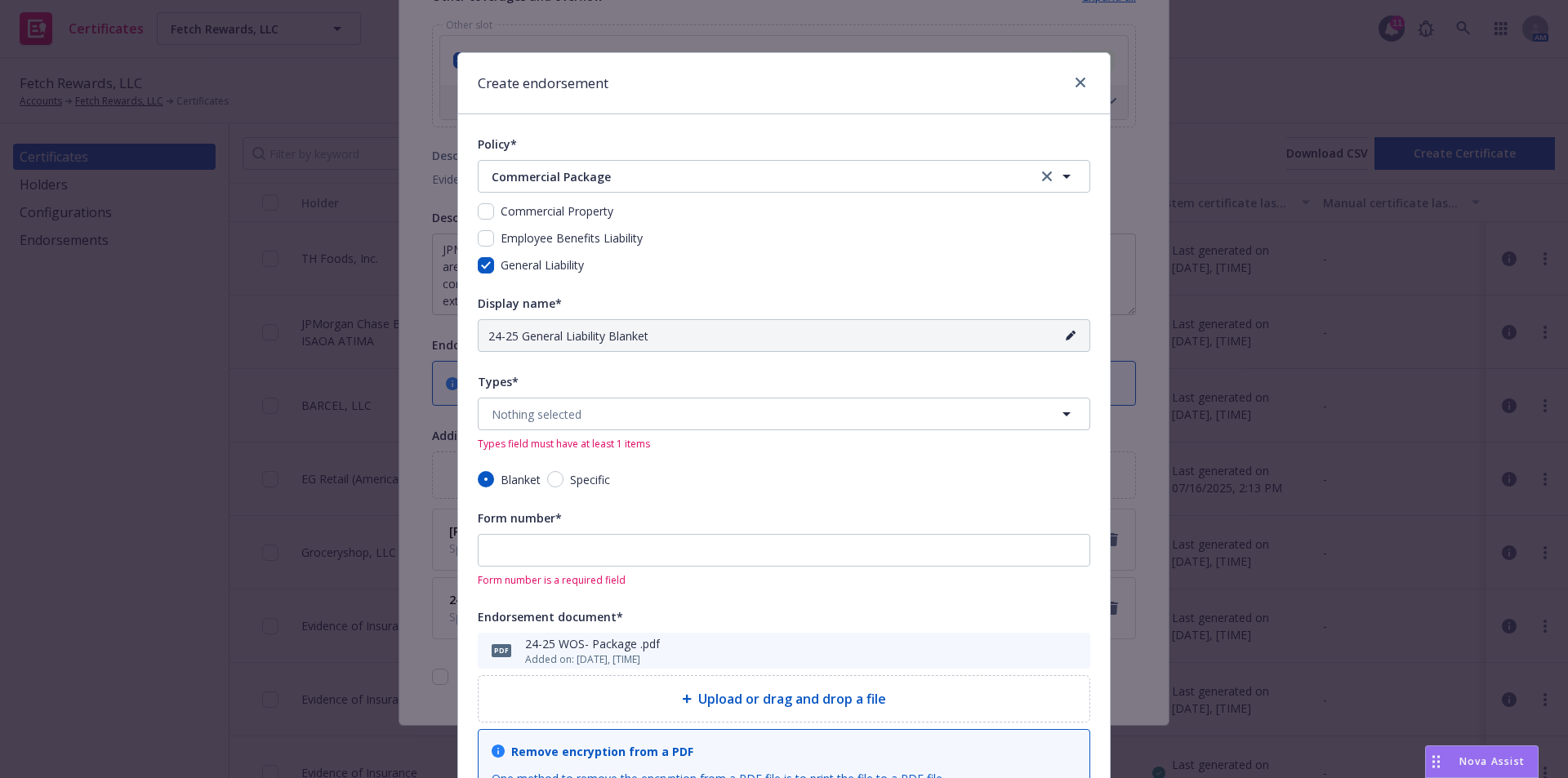 click 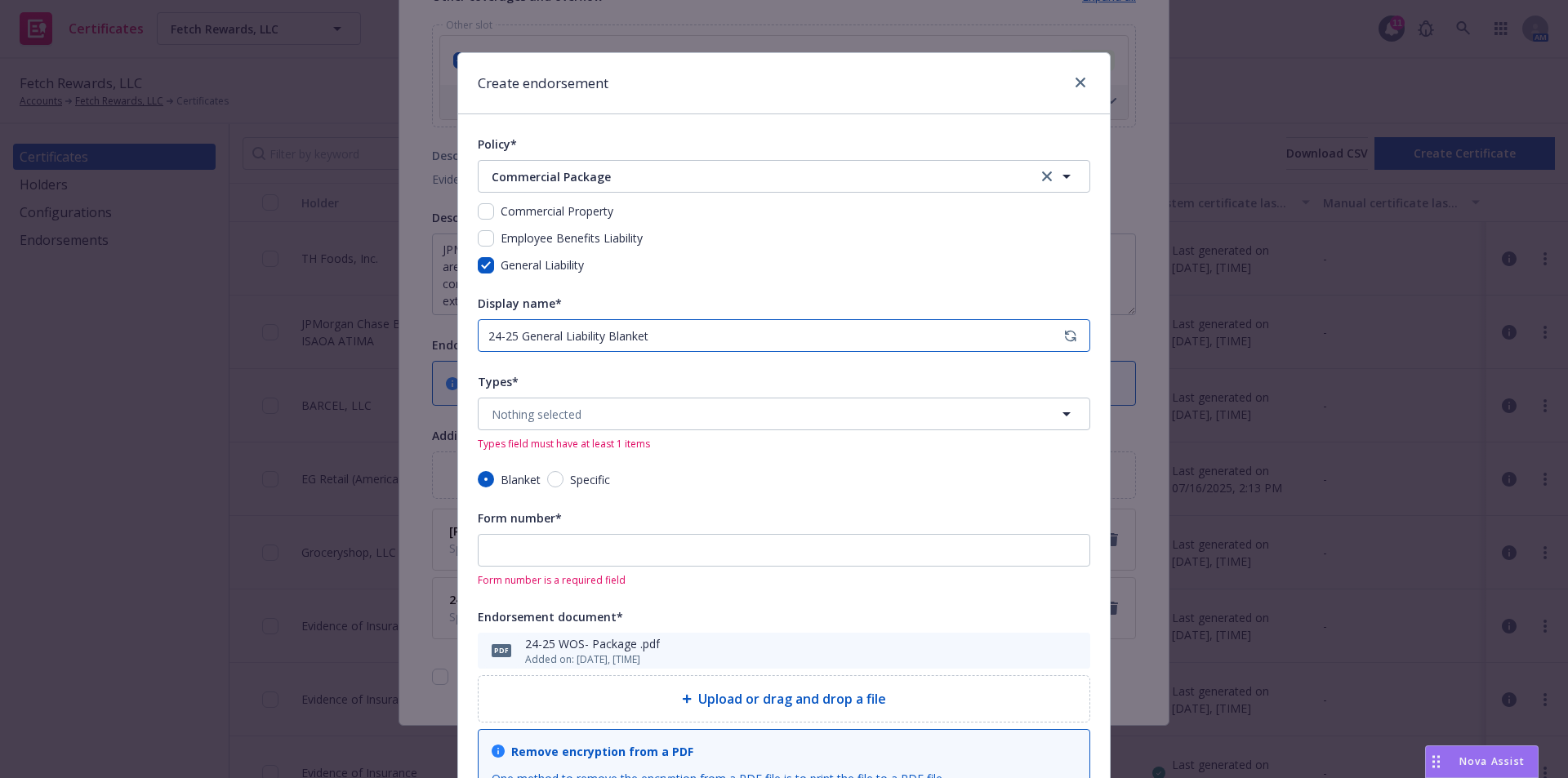 drag, startPoint x: 657, startPoint y: 336, endPoint x: 517, endPoint y: 333, distance: 140.0321 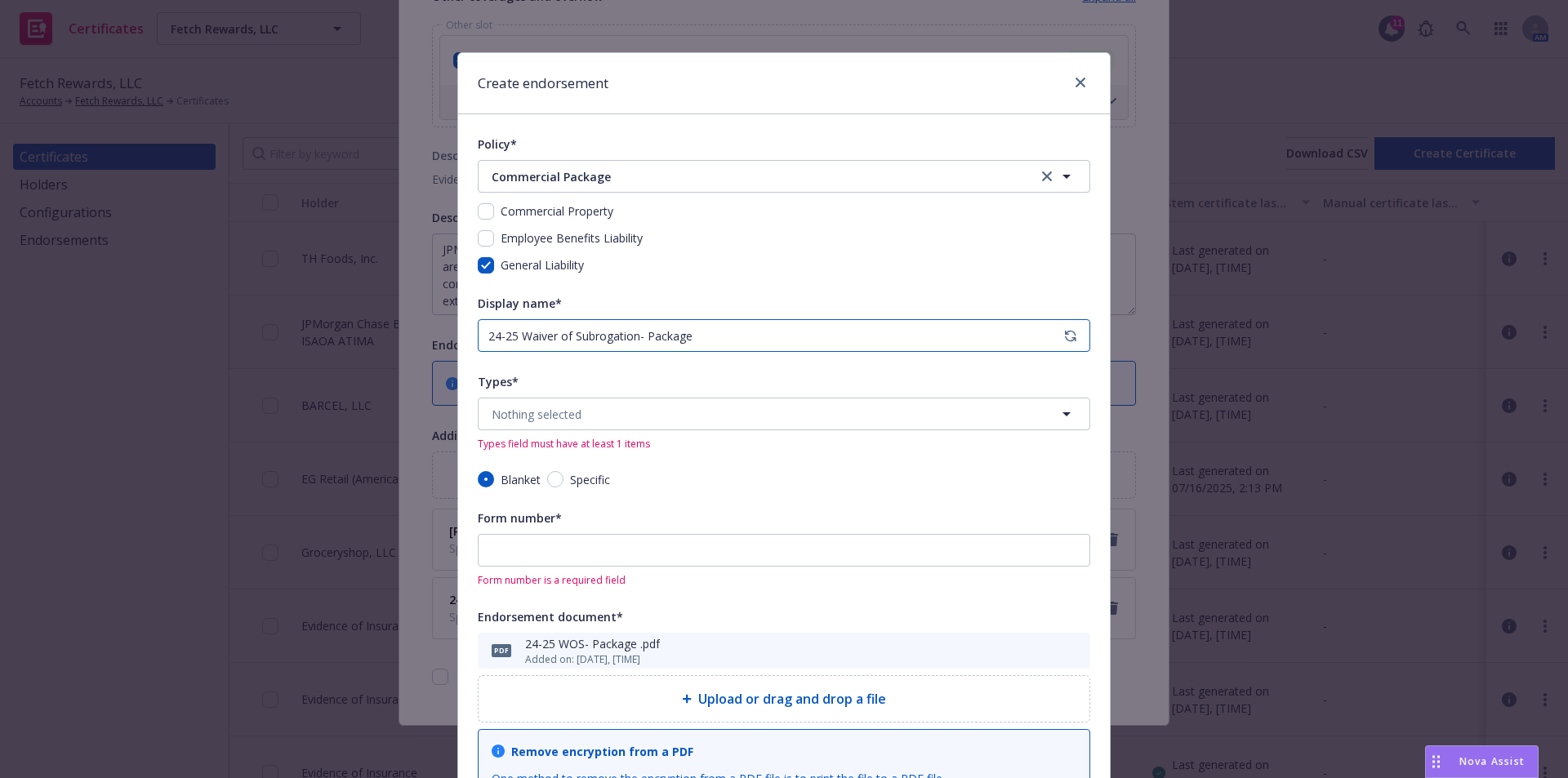 type on "24-25 Waiver of Subrogation- Package" 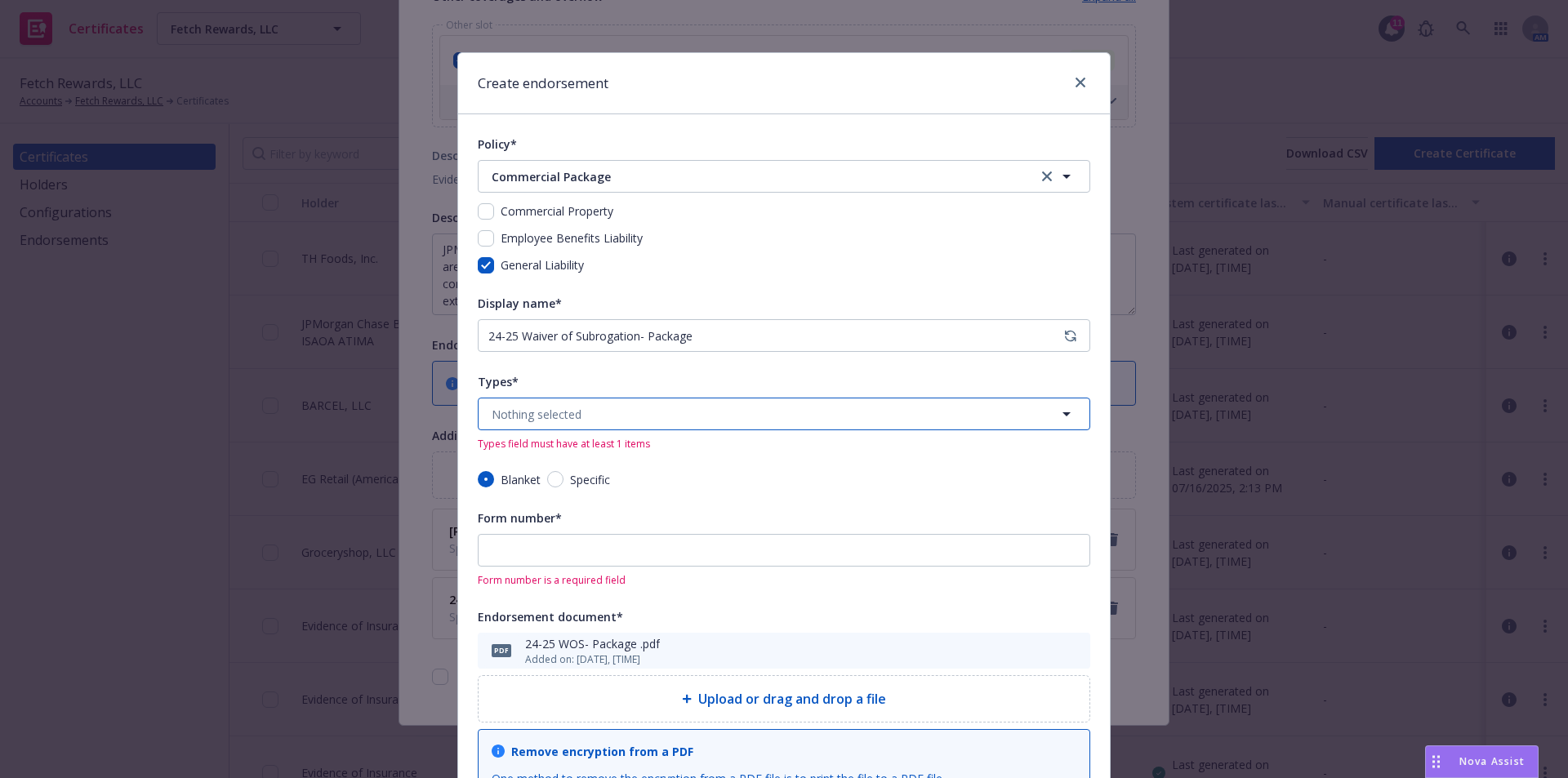 click on "Nothing selected" at bounding box center (784, 414) 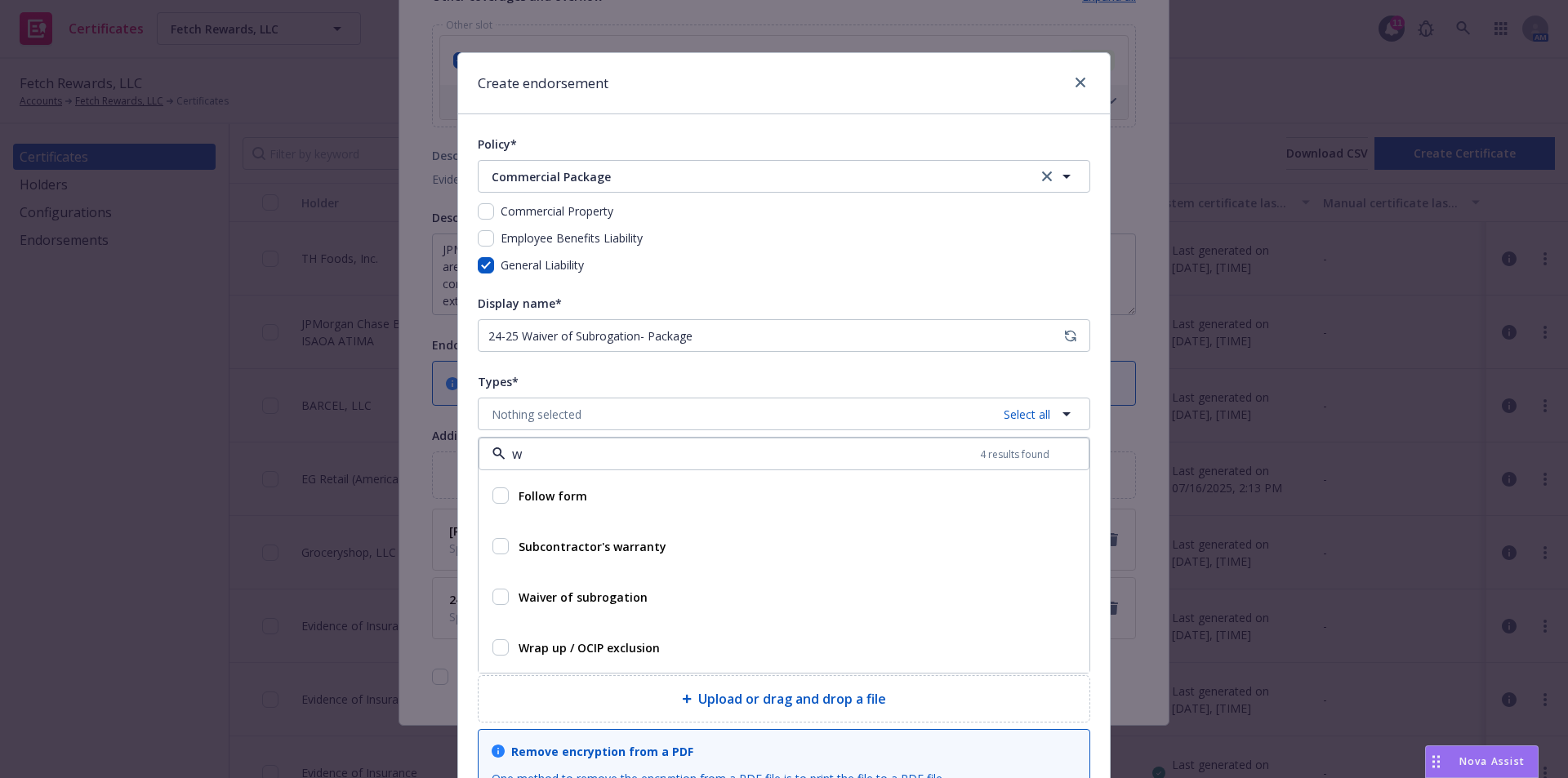 type on "wa" 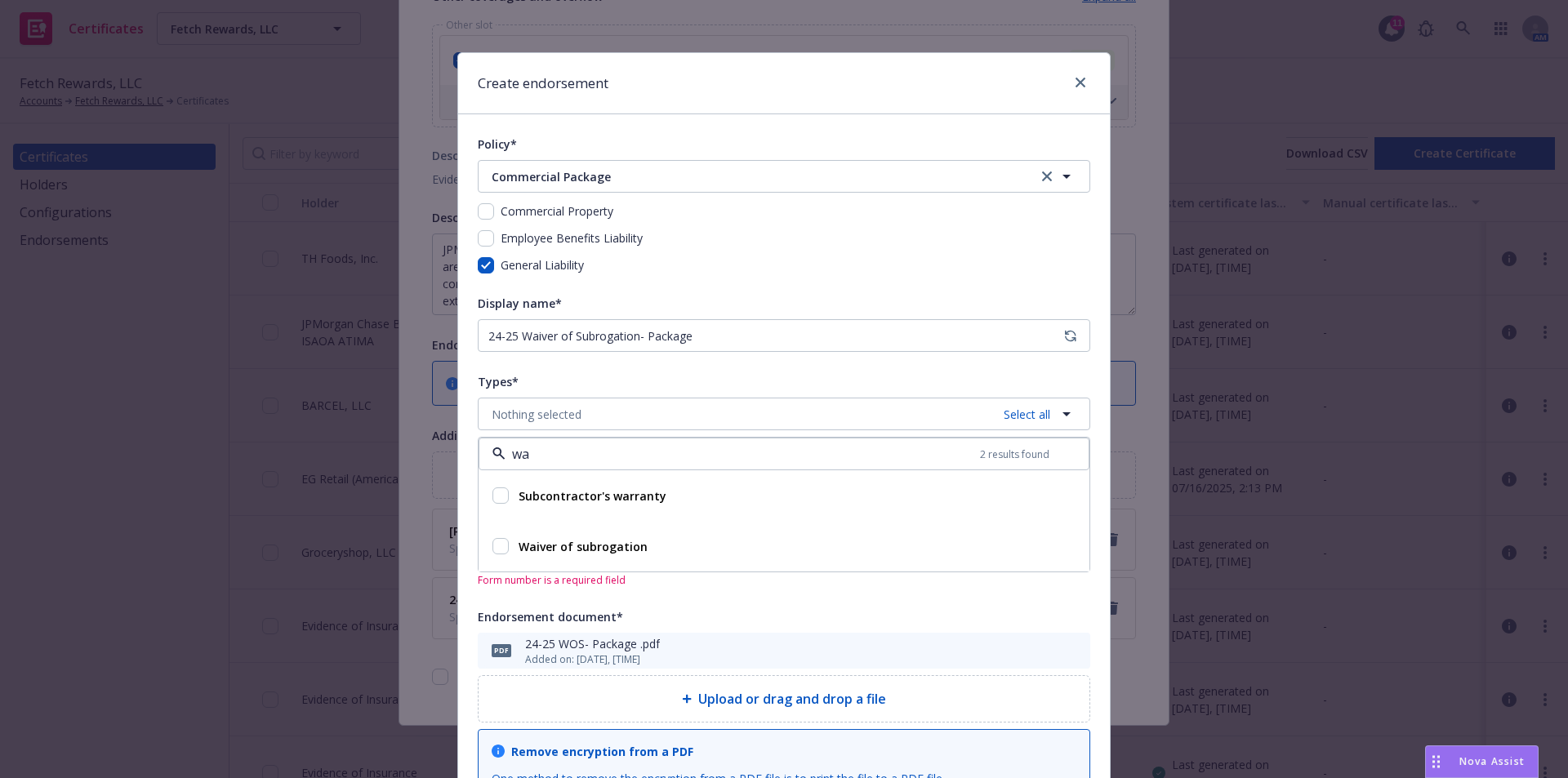 click at bounding box center [501, 546] 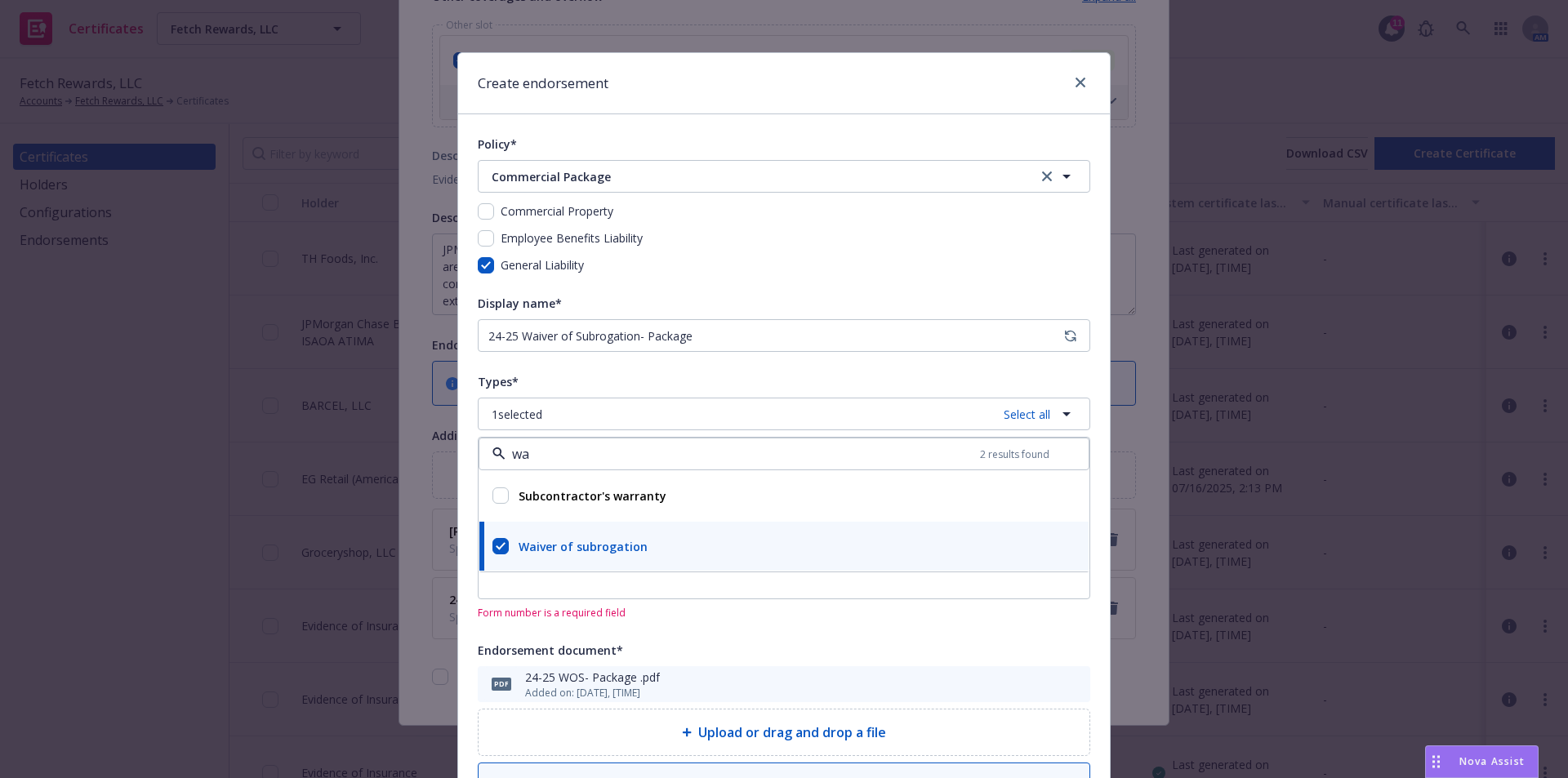 type on "wa" 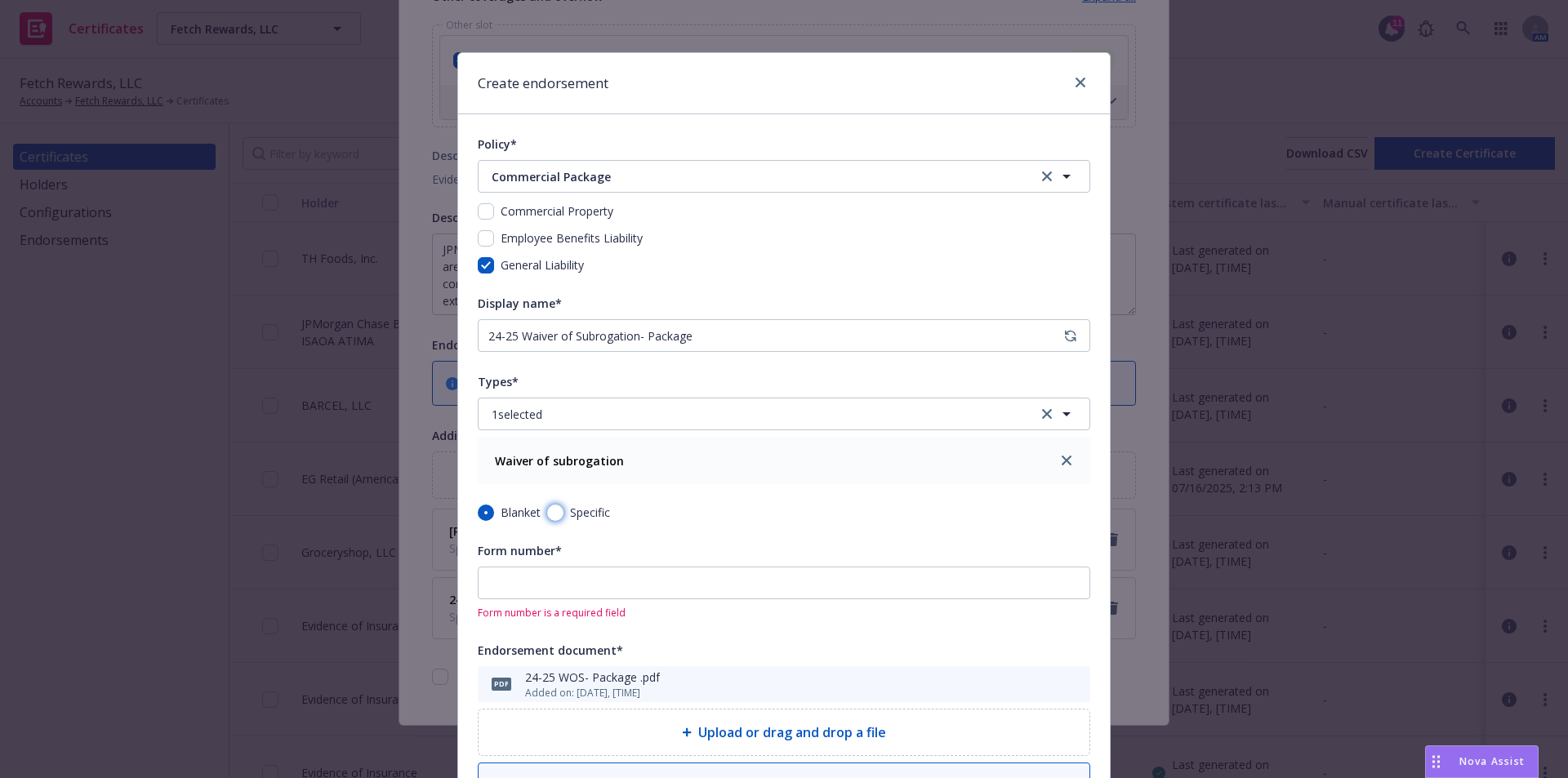 click on "Specific" at bounding box center (555, 513) 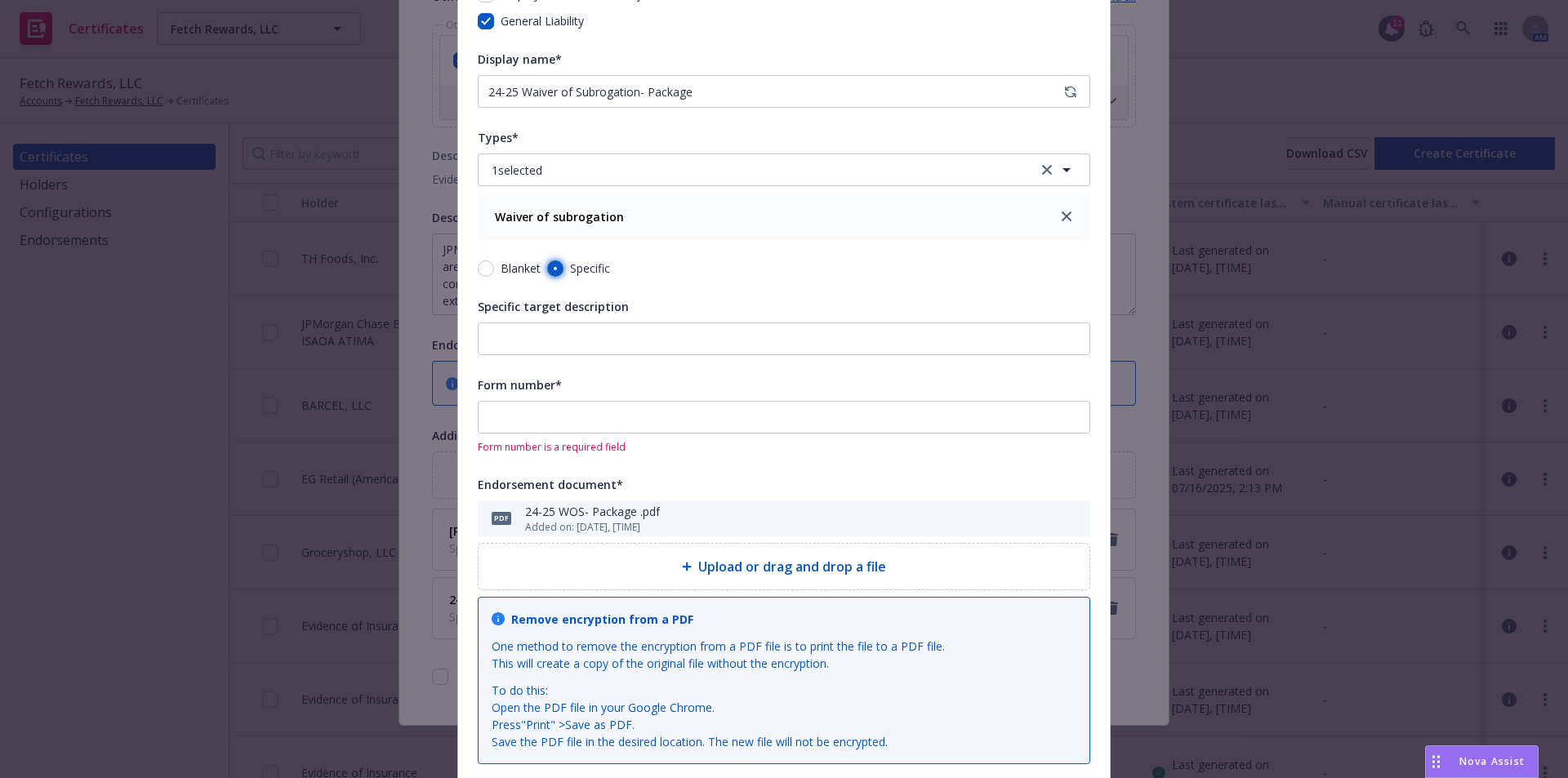 scroll, scrollTop: 408, scrollLeft: 0, axis: vertical 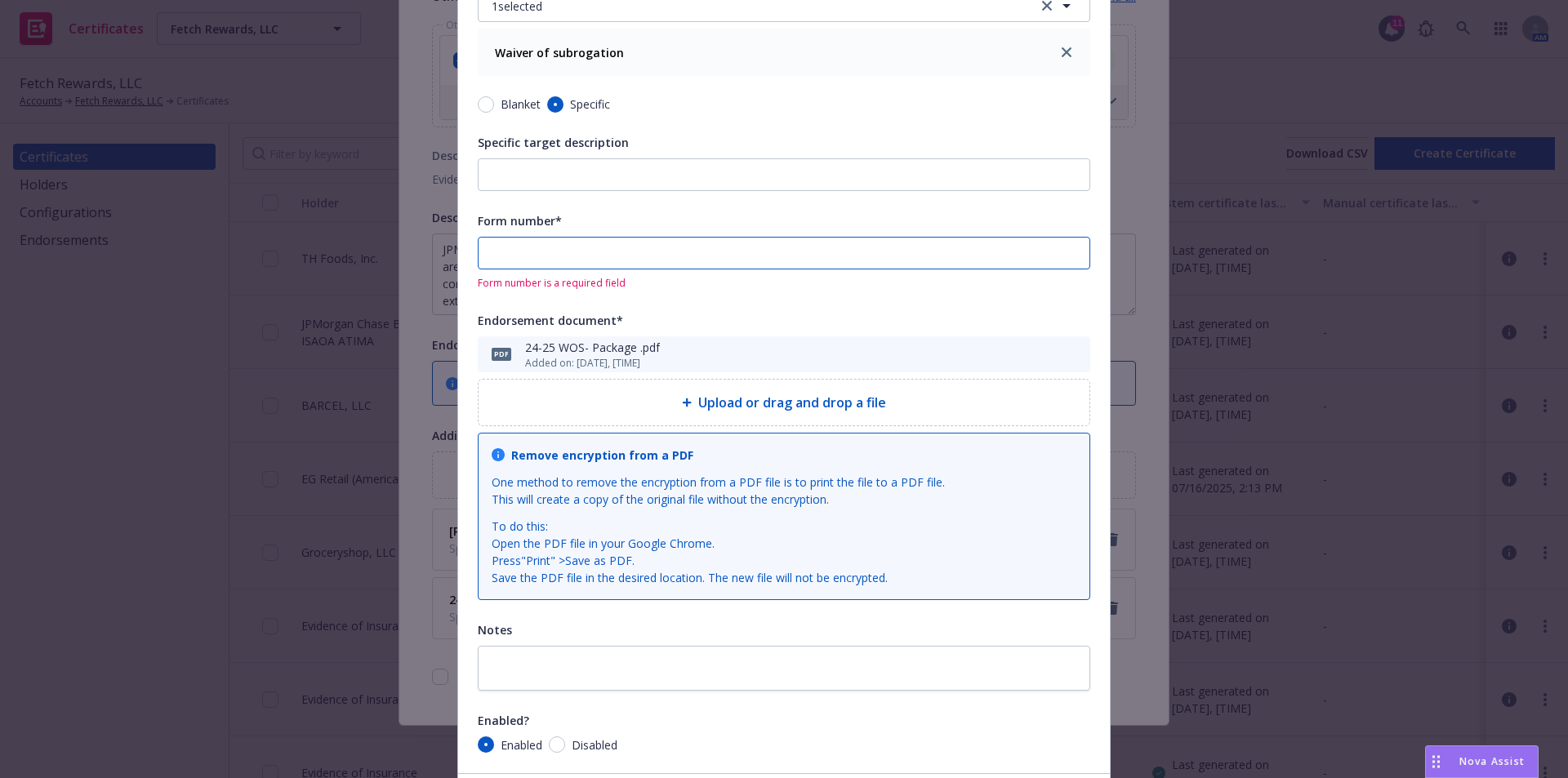 click on "Form number*" at bounding box center (784, 253) 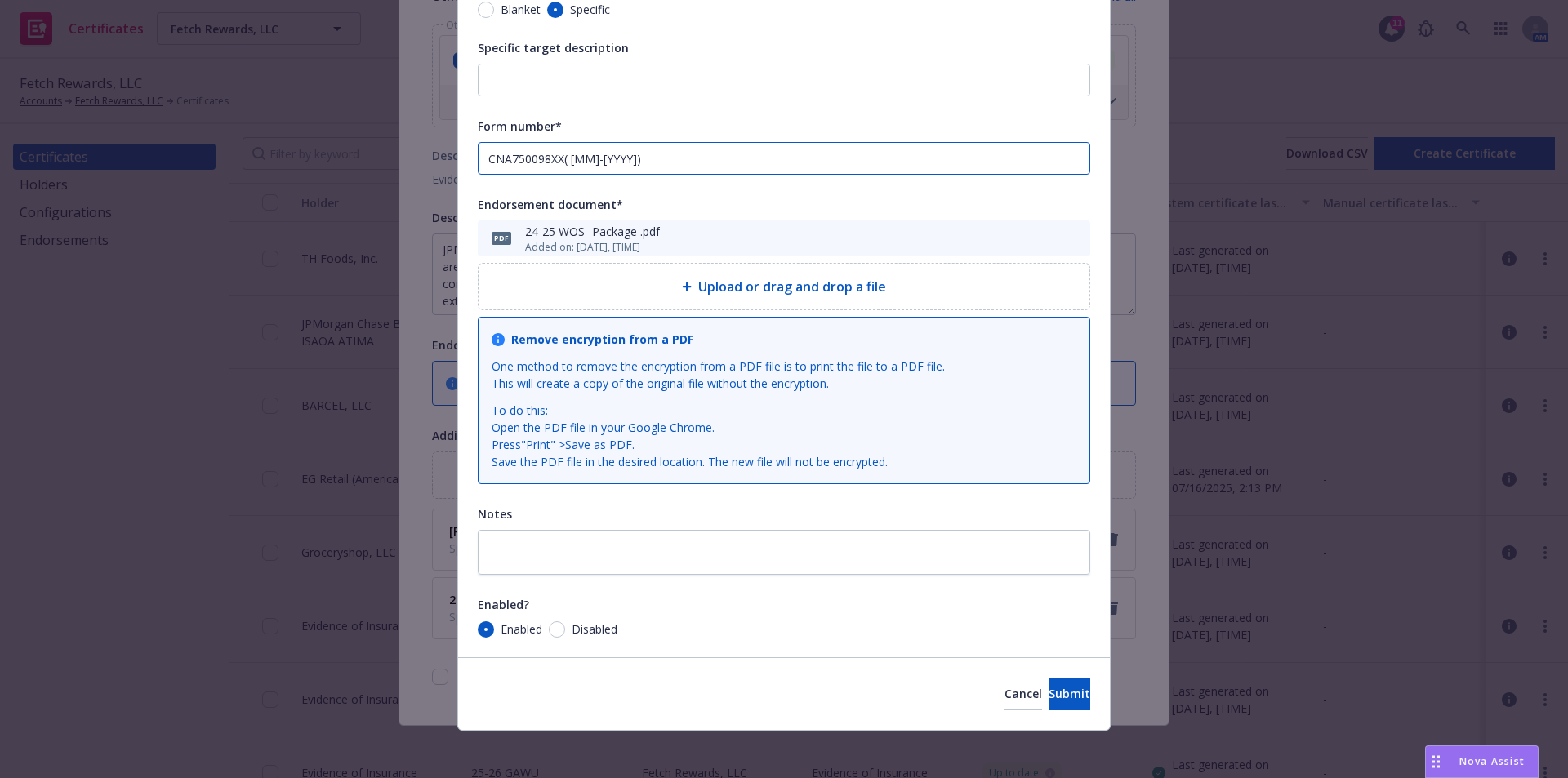 scroll, scrollTop: 508, scrollLeft: 0, axis: vertical 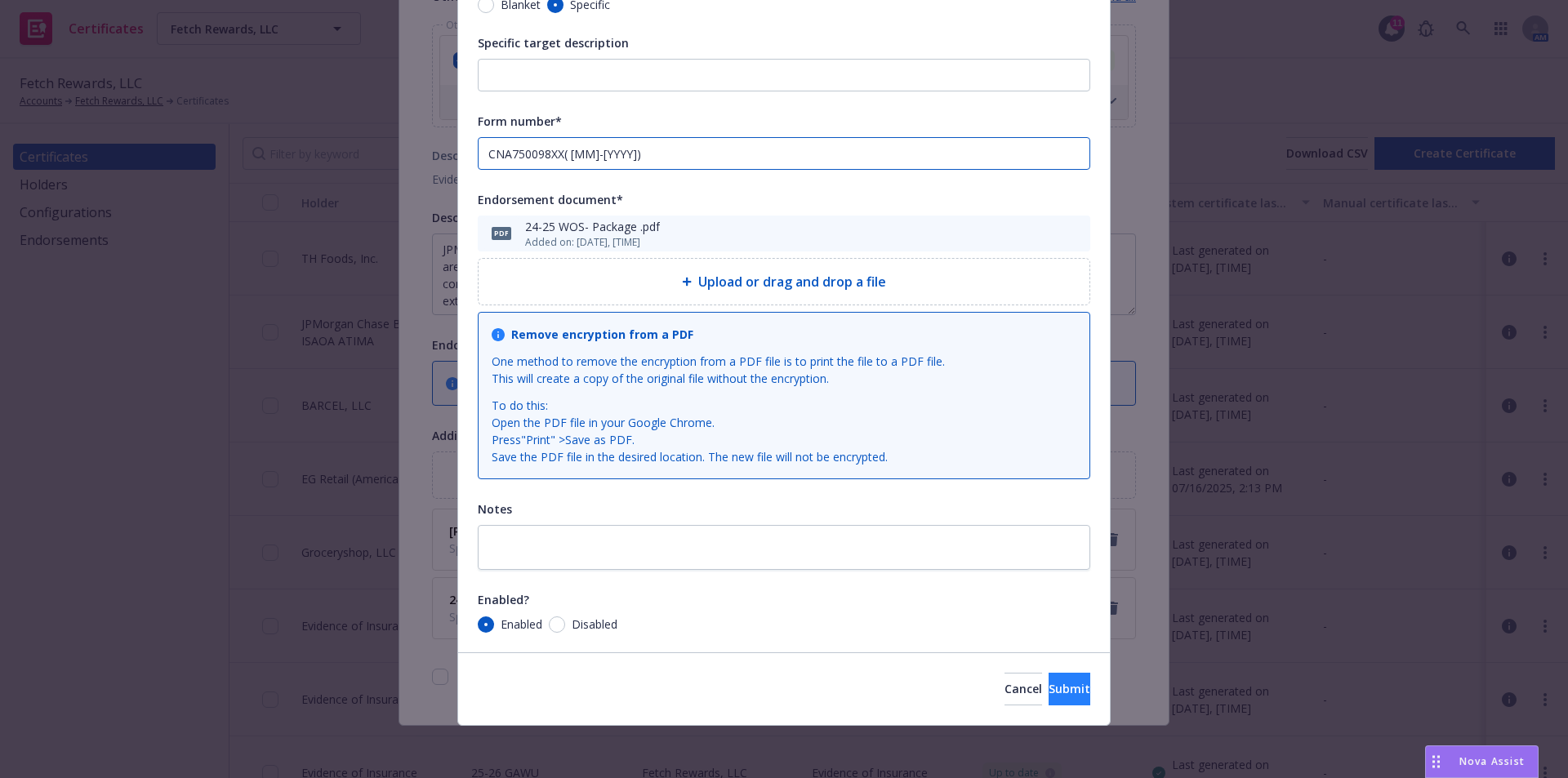 type on "CNA750098XX( [MM]-[YYYY])" 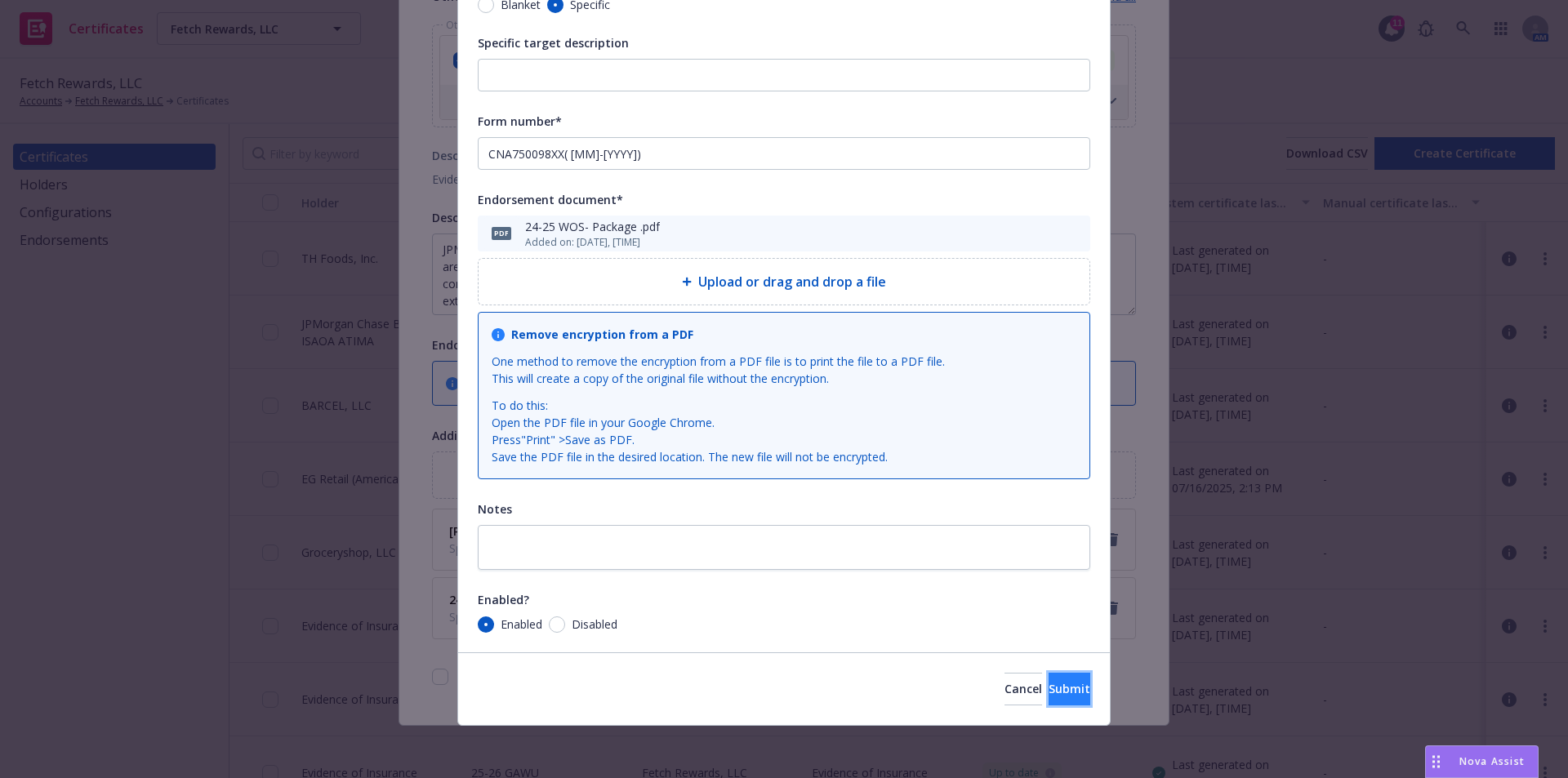 click on "Submit" at bounding box center (1069, 688) 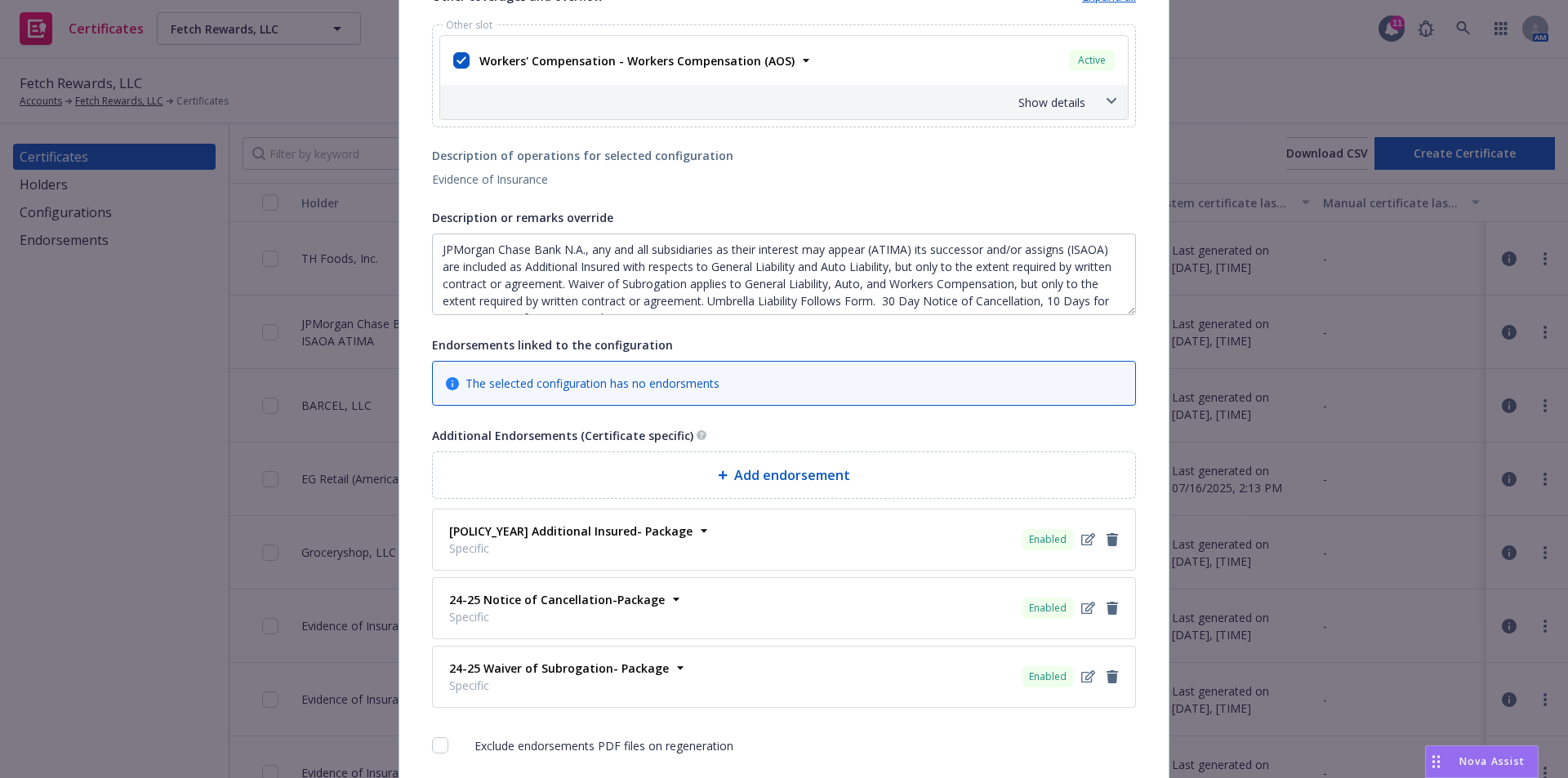 click on "Add endorsement" at bounding box center (784, 475) 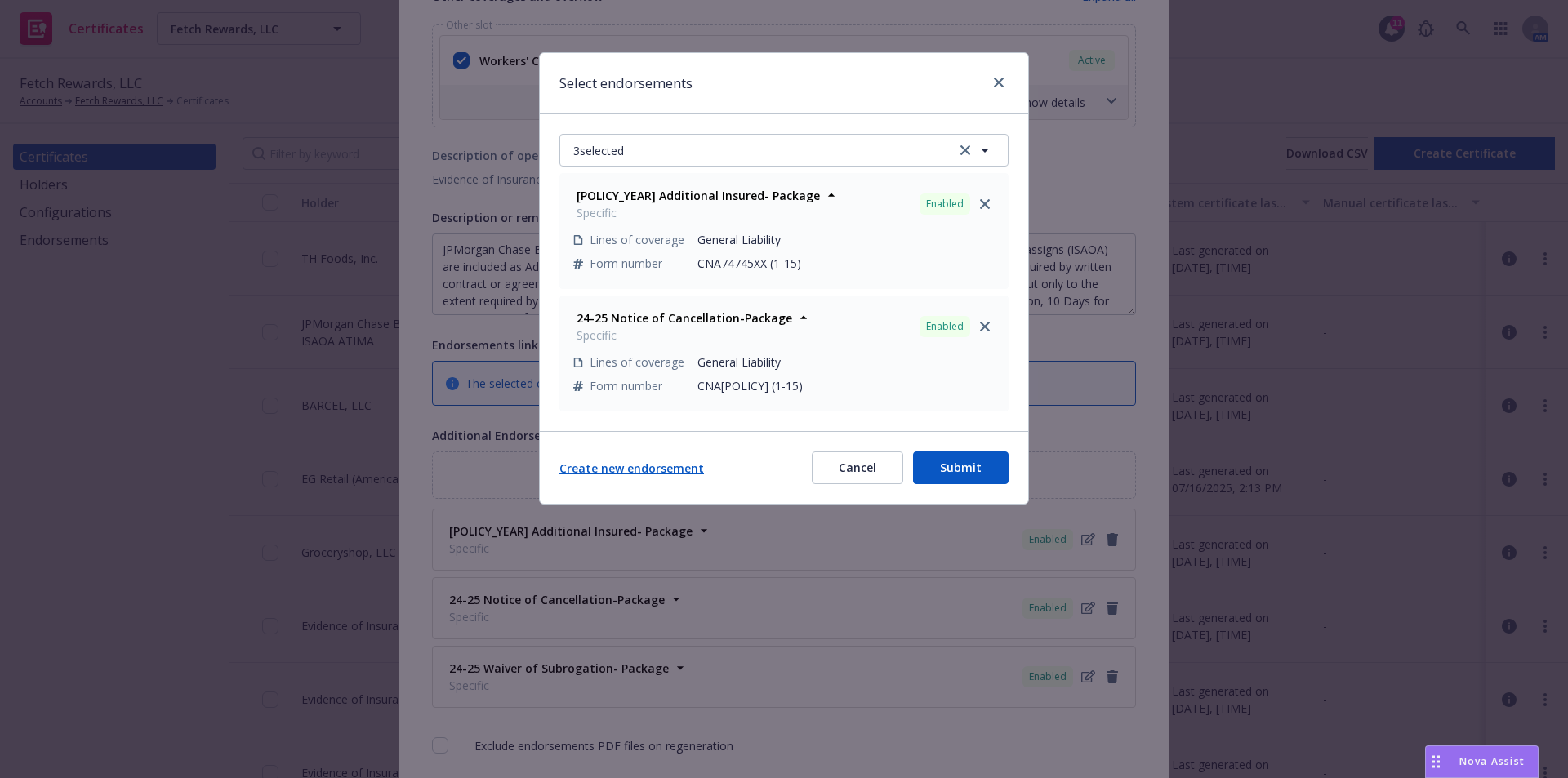 click on "Create new endorsement" at bounding box center (631, 468) 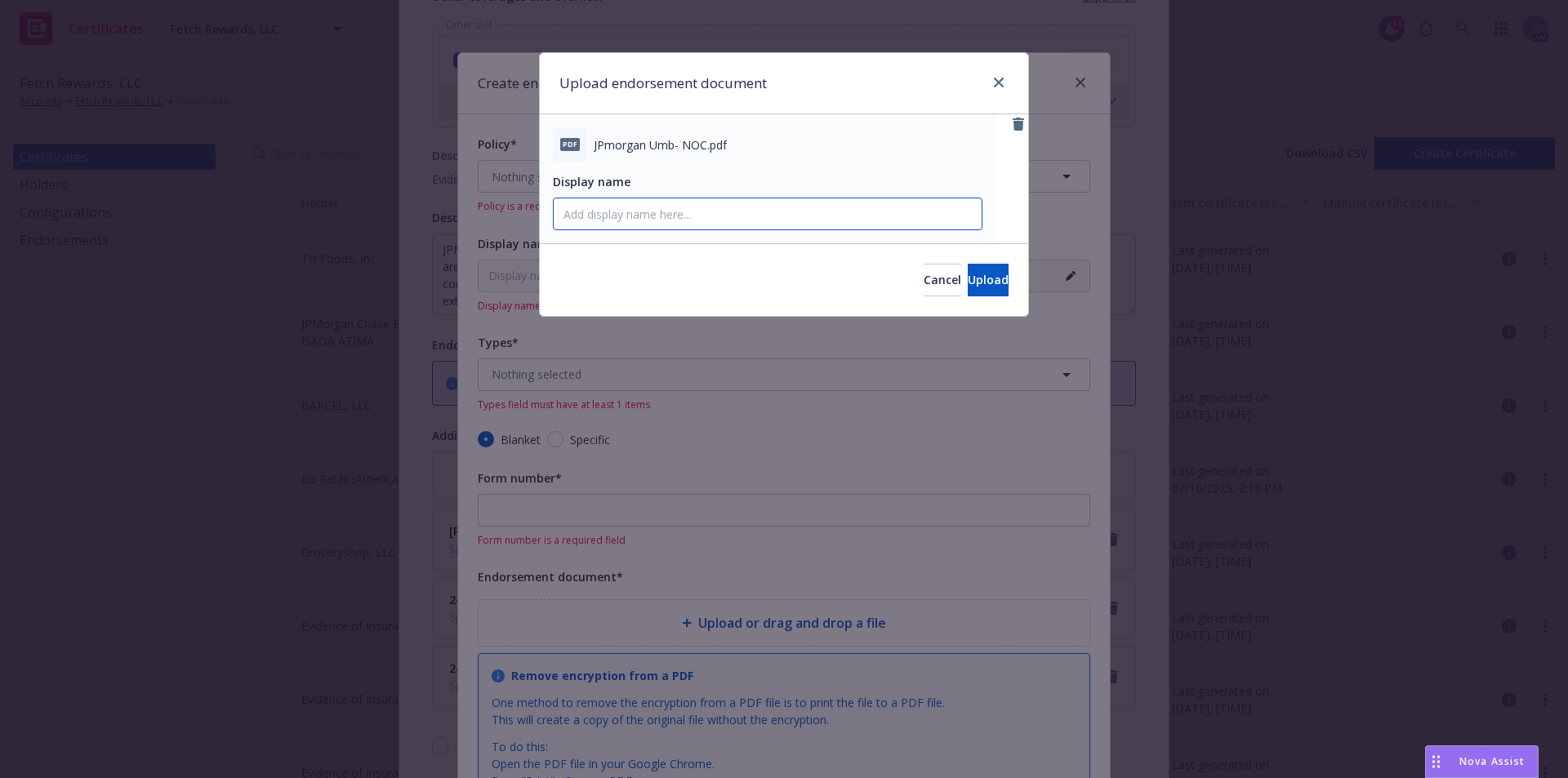 click on "Display name" at bounding box center (768, 214) 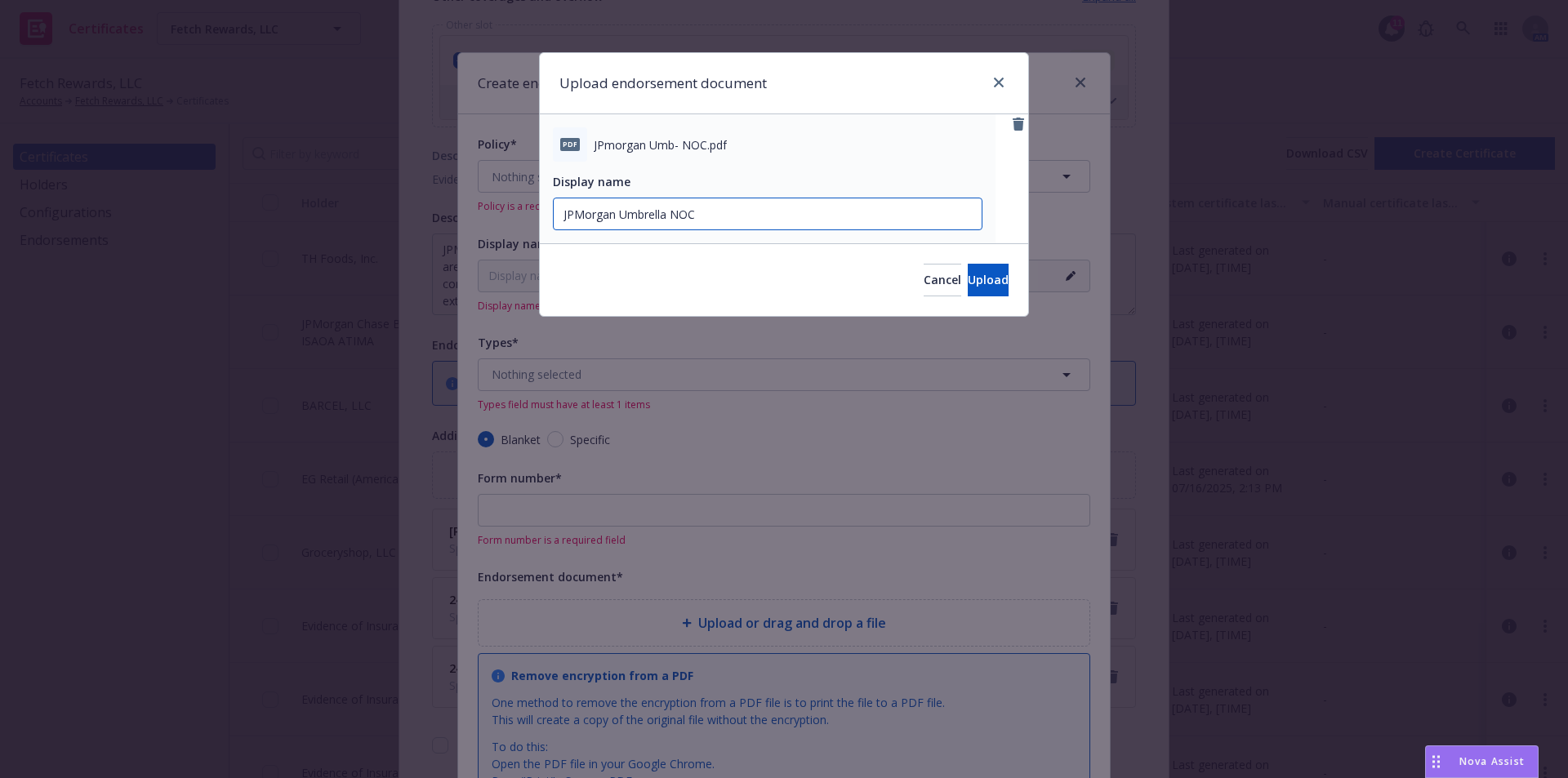 drag, startPoint x: 565, startPoint y: 220, endPoint x: 580, endPoint y: 216, distance: 15.524175 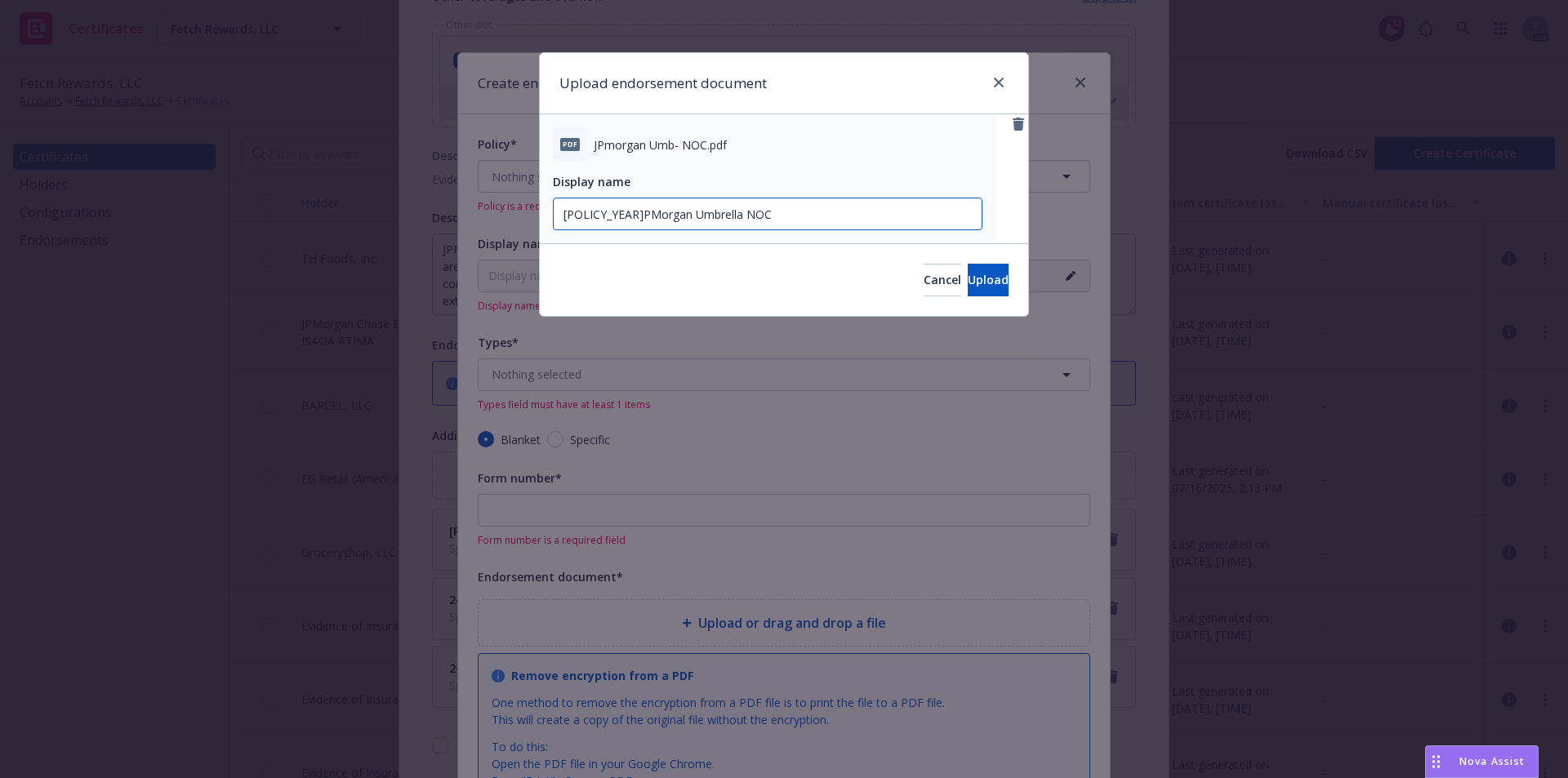 drag, startPoint x: 751, startPoint y: 211, endPoint x: 398, endPoint y: 220, distance: 353.1147 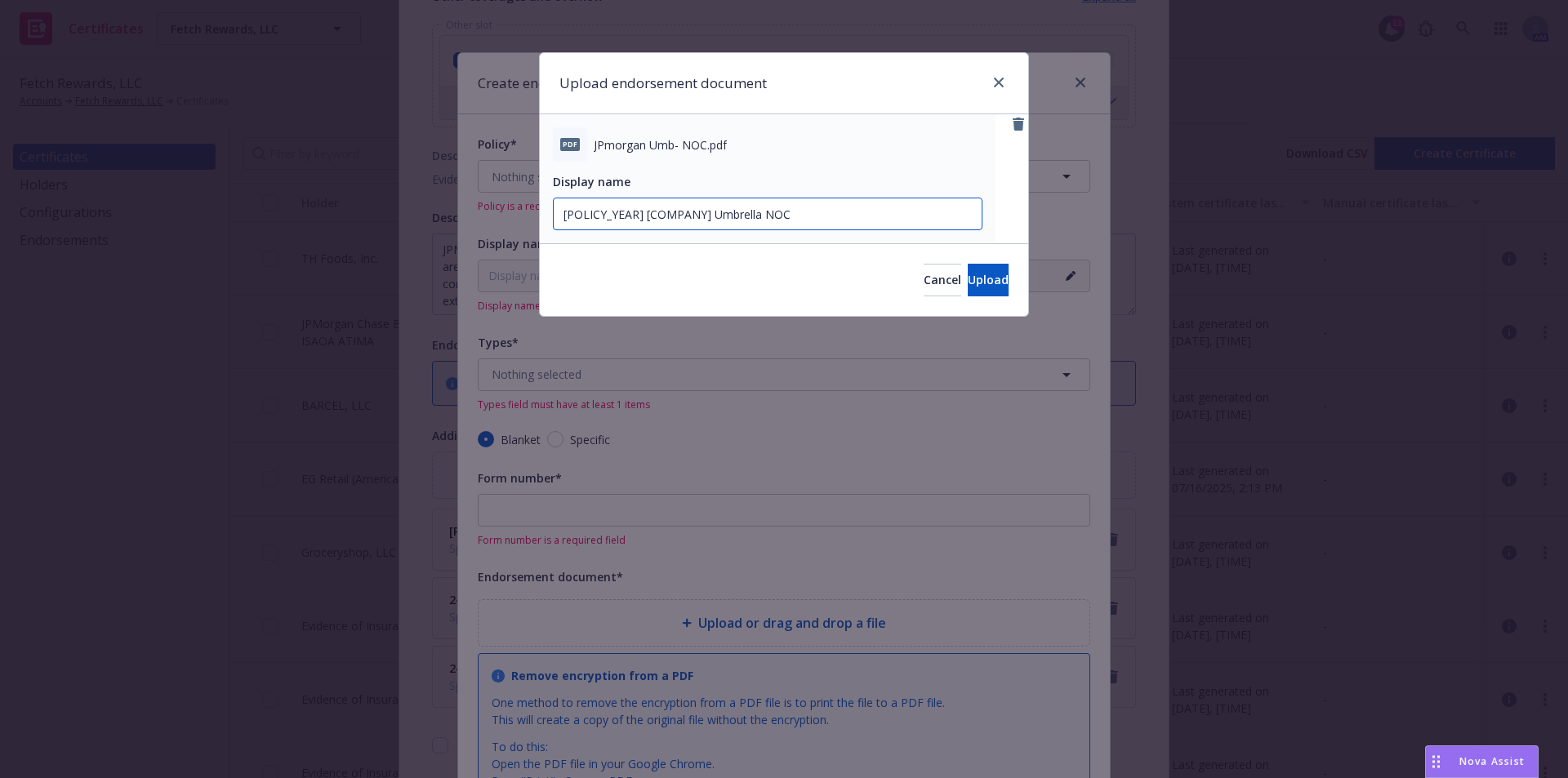 drag, startPoint x: 764, startPoint y: 228, endPoint x: 463, endPoint y: 212, distance: 301.42495 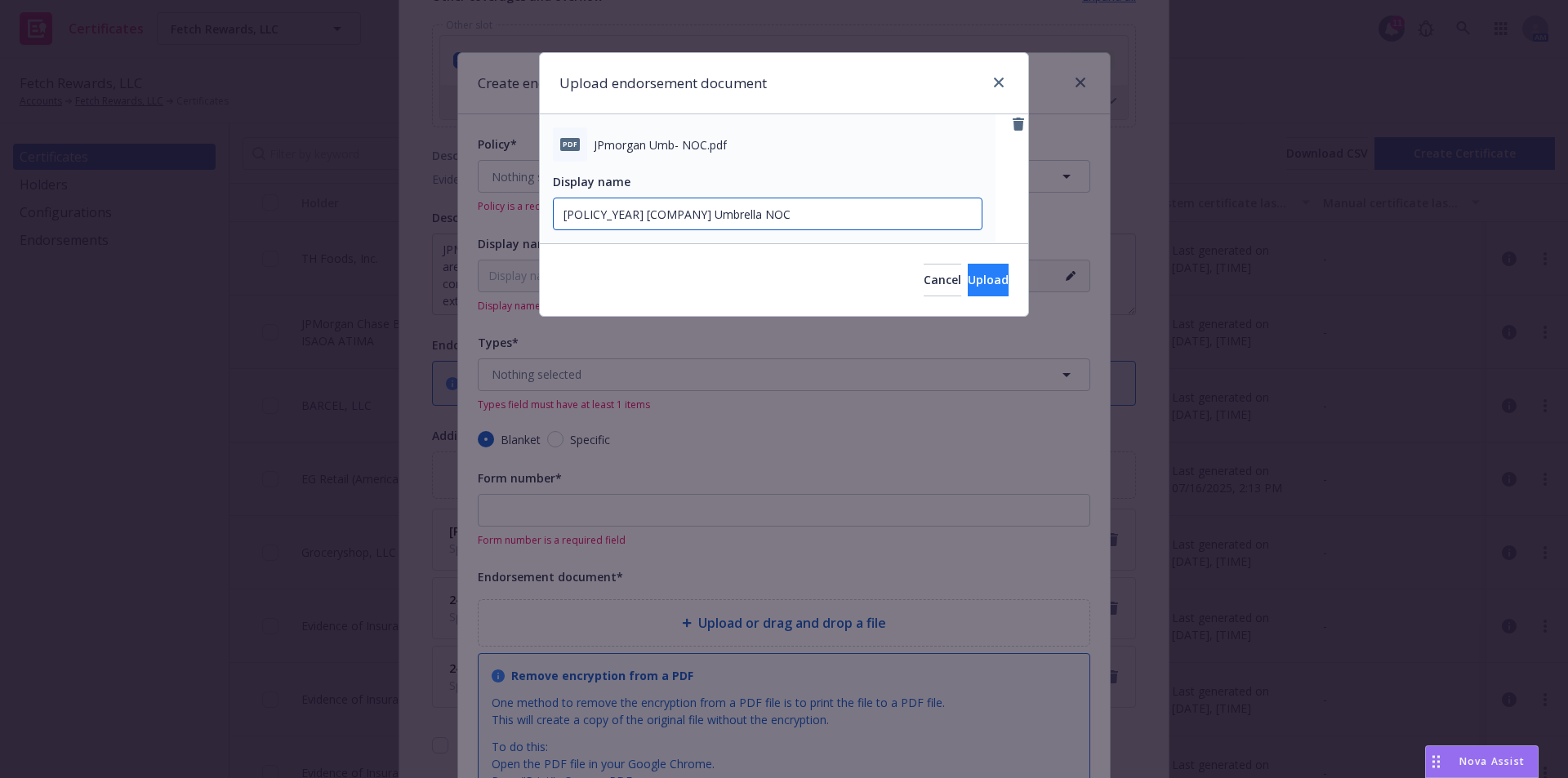 type on "[POLICY_YEAR] [COMPANY] Umbrella NOC" 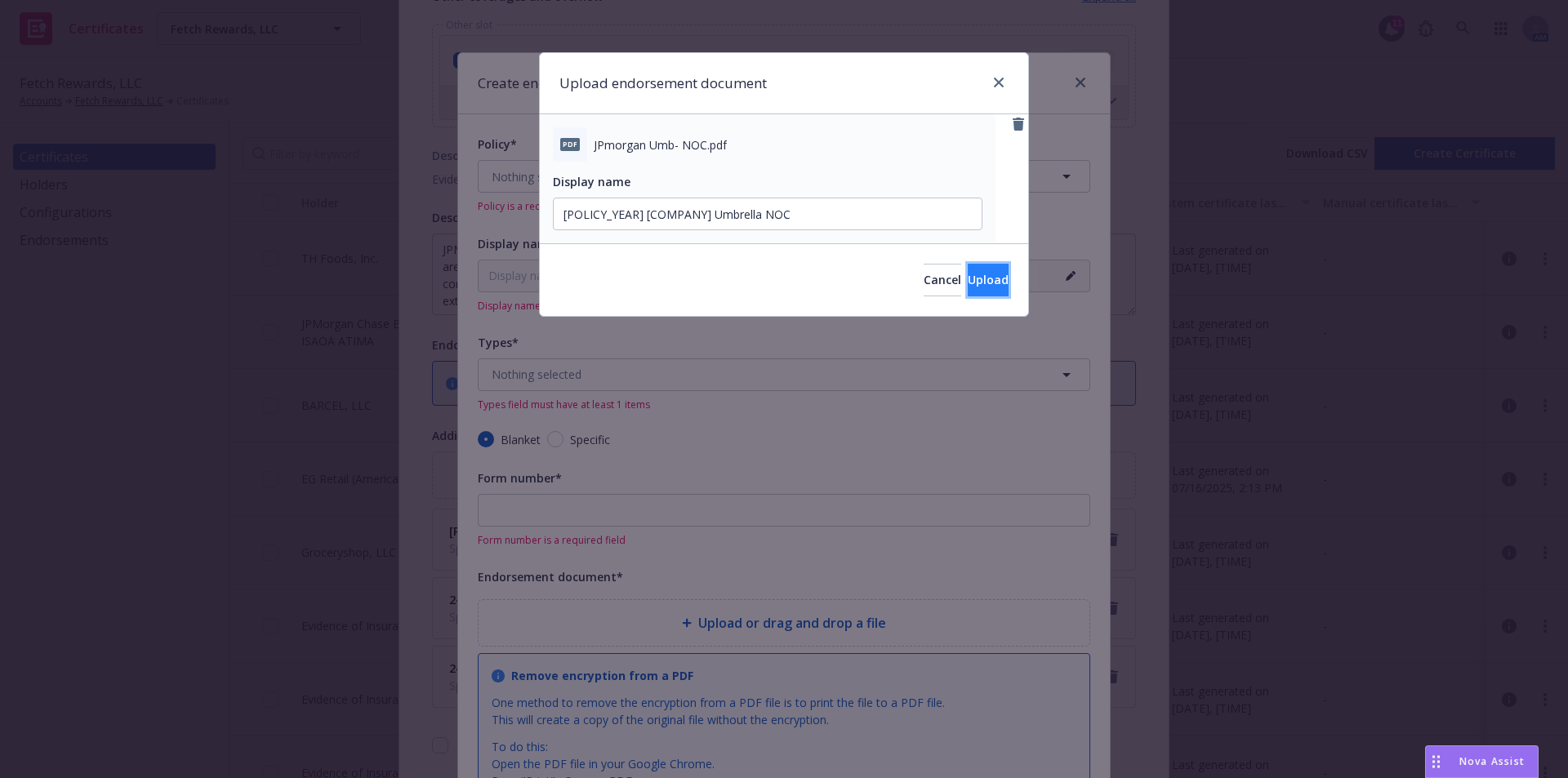 click on "Upload" at bounding box center (988, 280) 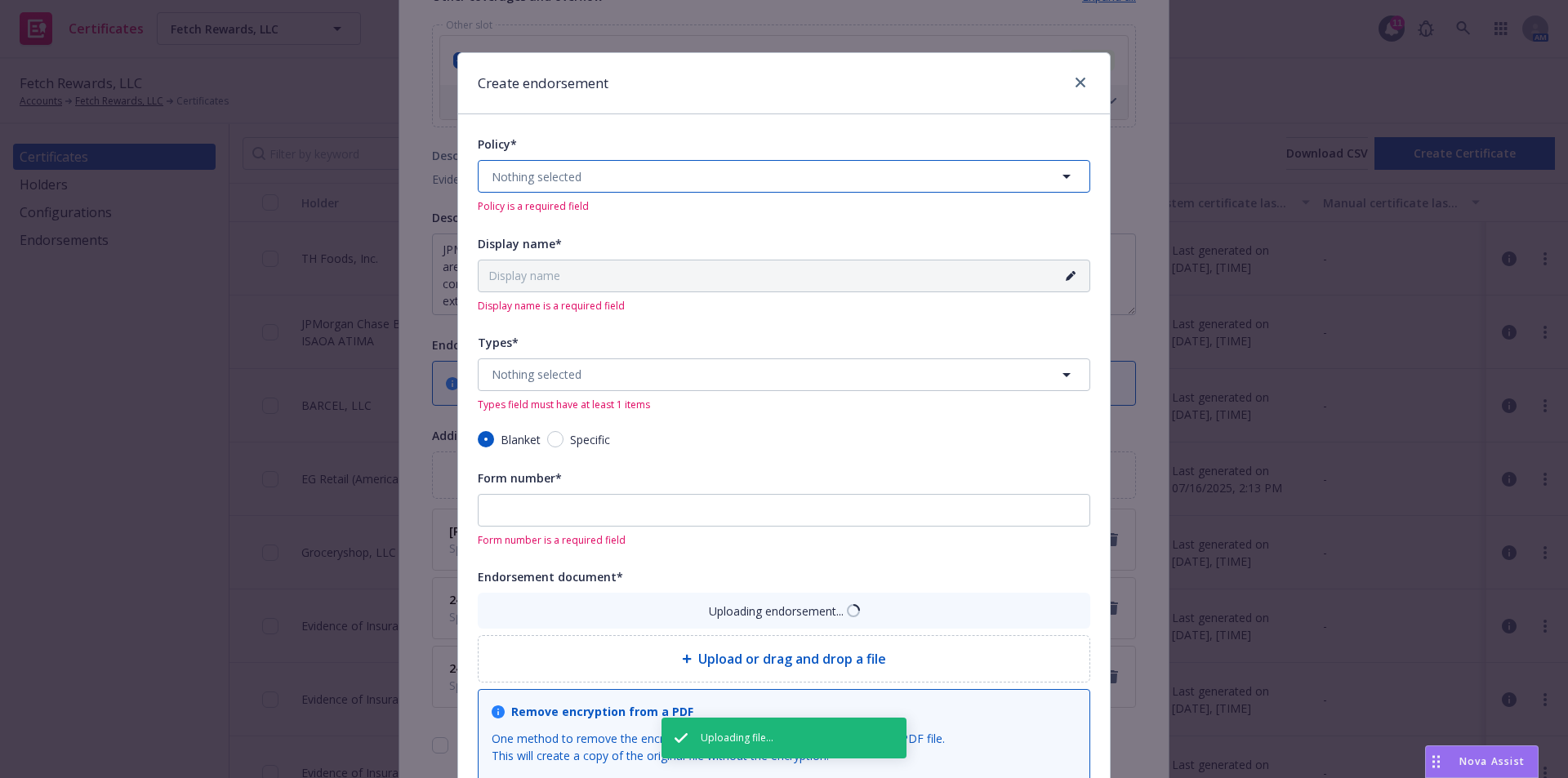 click on "Nothing selected" at bounding box center [784, 176] 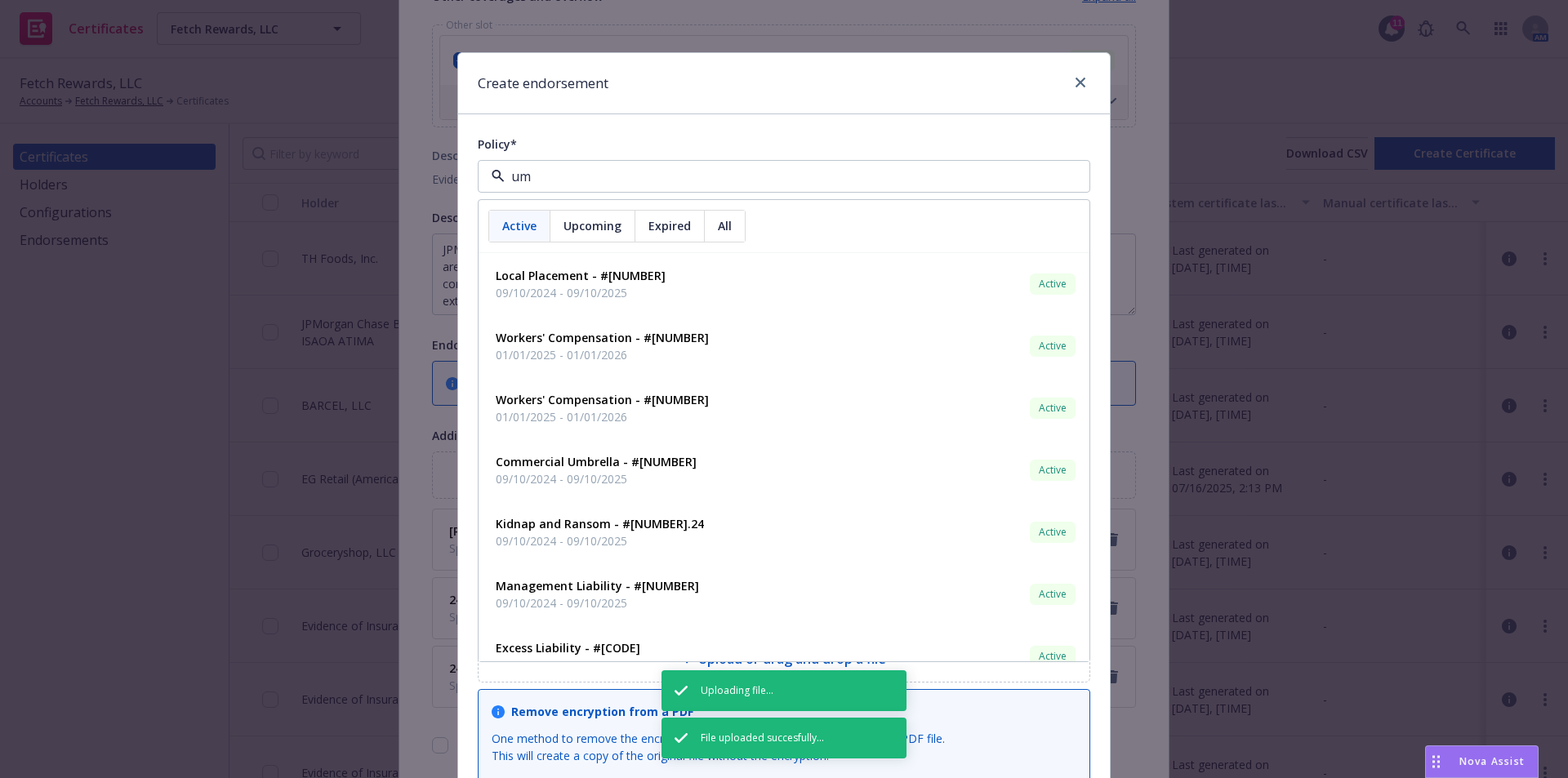 type on "umb" 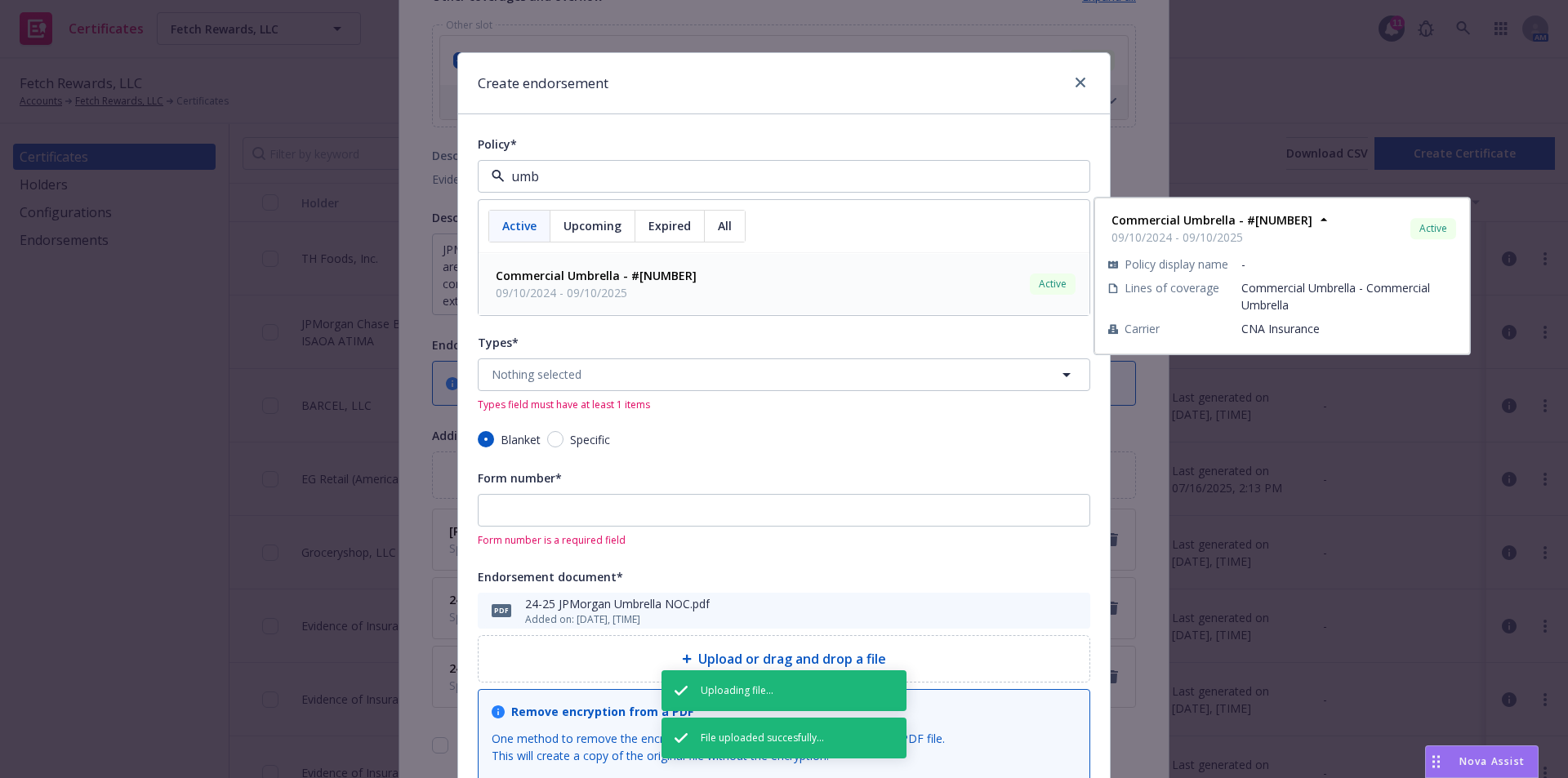 click on "Commercial Umbrella - #[POLICY] [DATE] - [DATE] Active Policy display name - Lines of coverage Commercial Umbrella - Commercial Umbrella Carrier CNA Insurance" at bounding box center (784, 284) 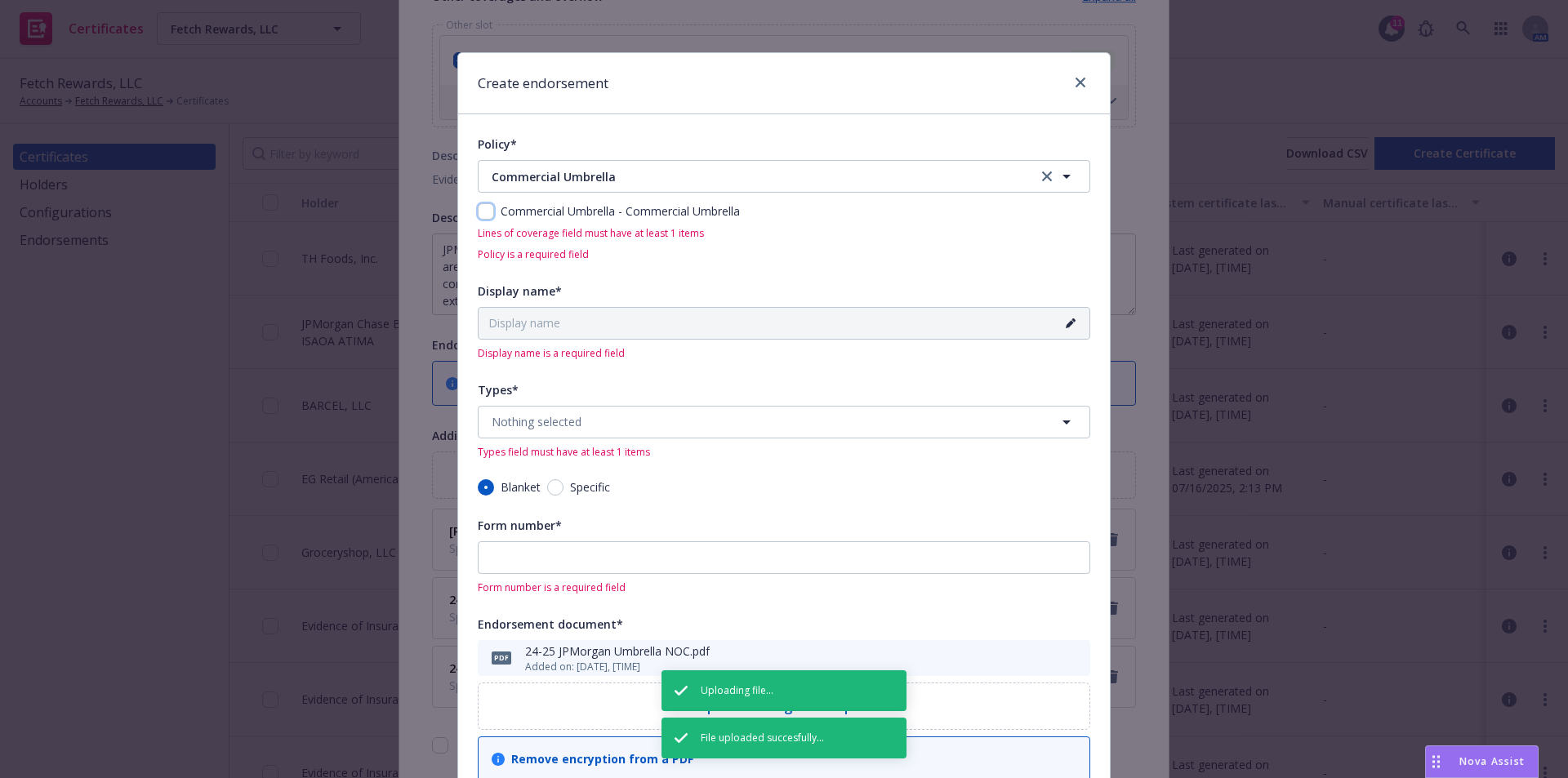 click at bounding box center [486, 211] 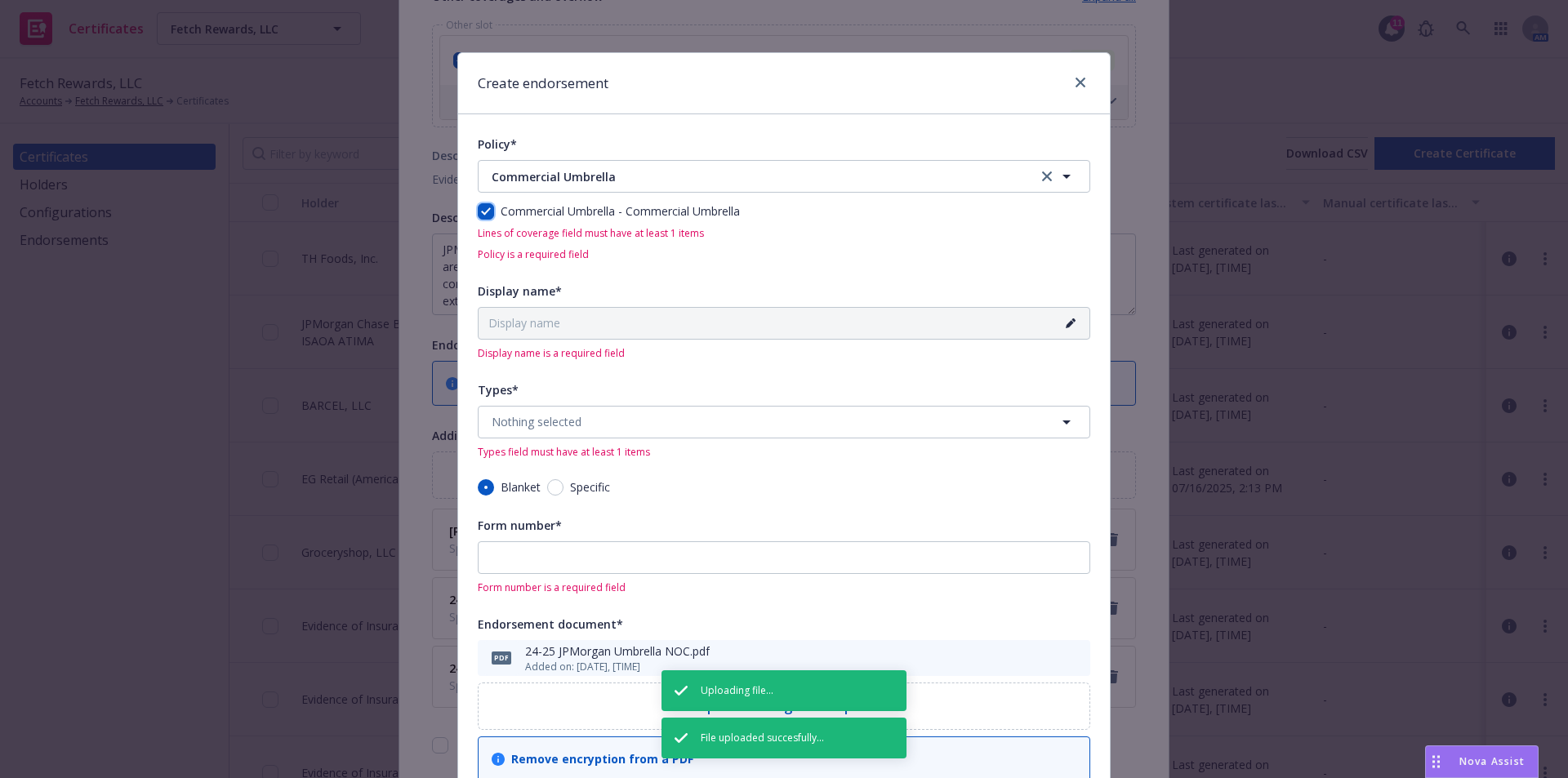 checkbox on "true" 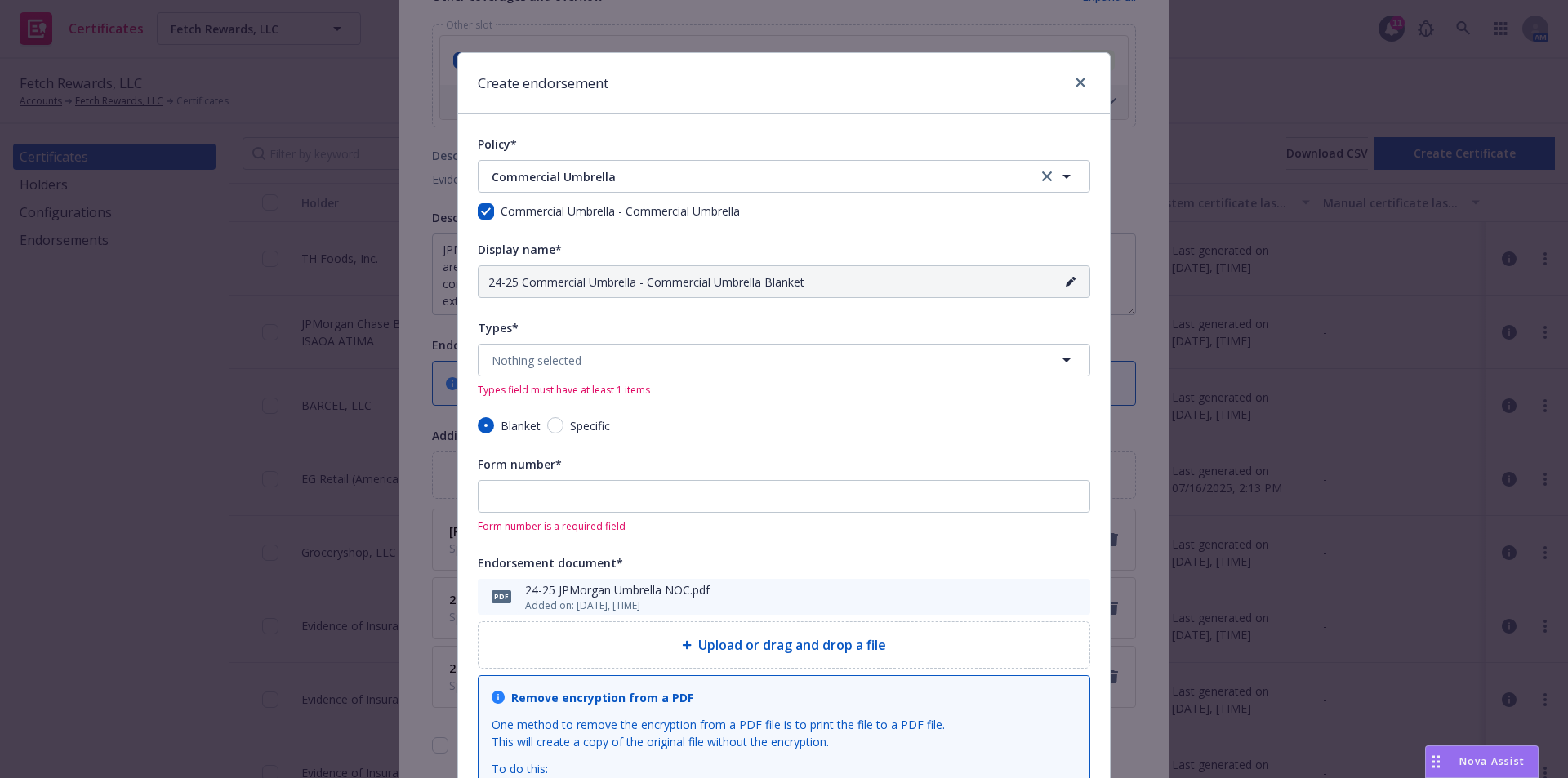 click 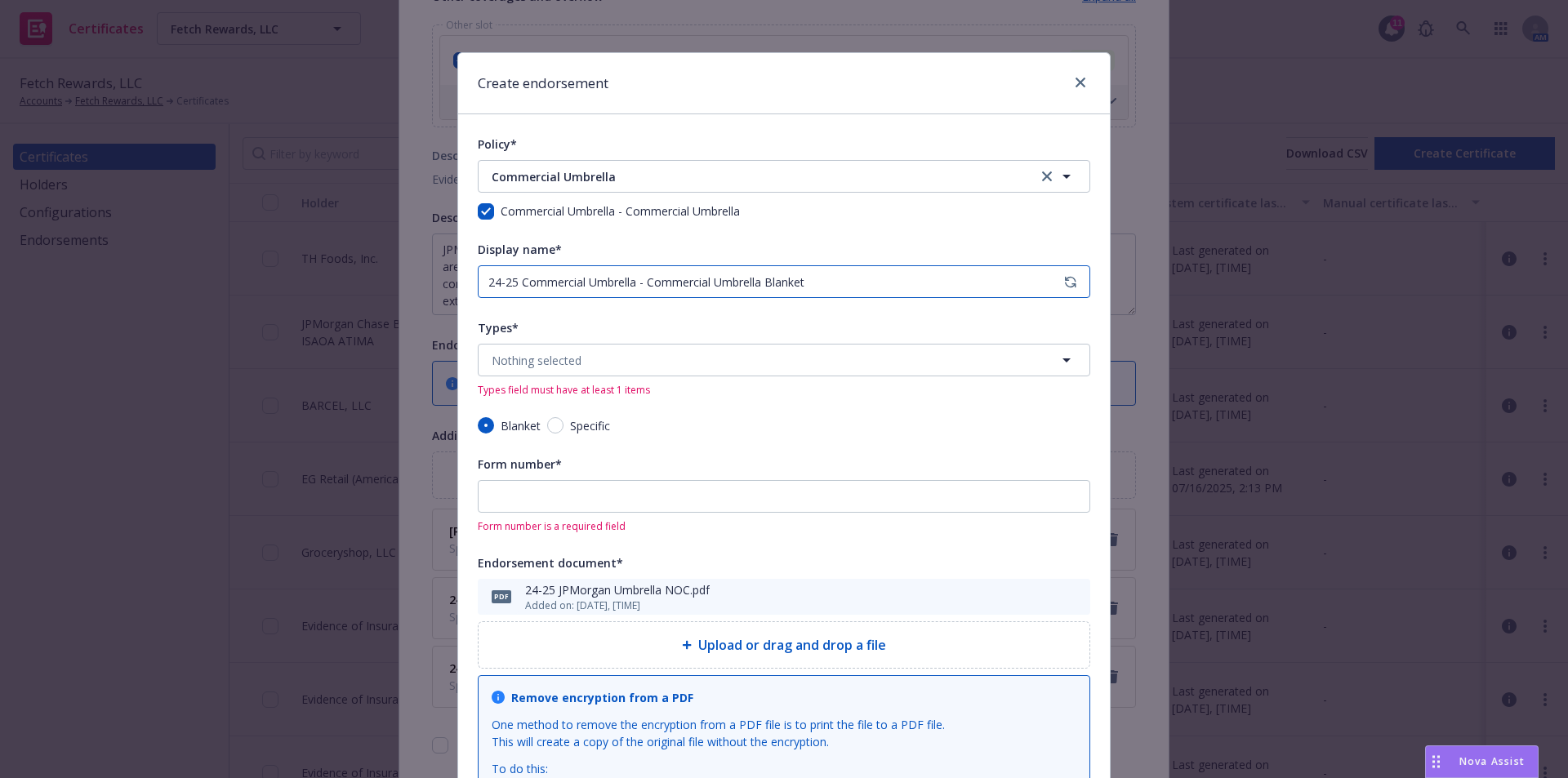 drag, startPoint x: 810, startPoint y: 280, endPoint x: 455, endPoint y: 287, distance: 355.06901 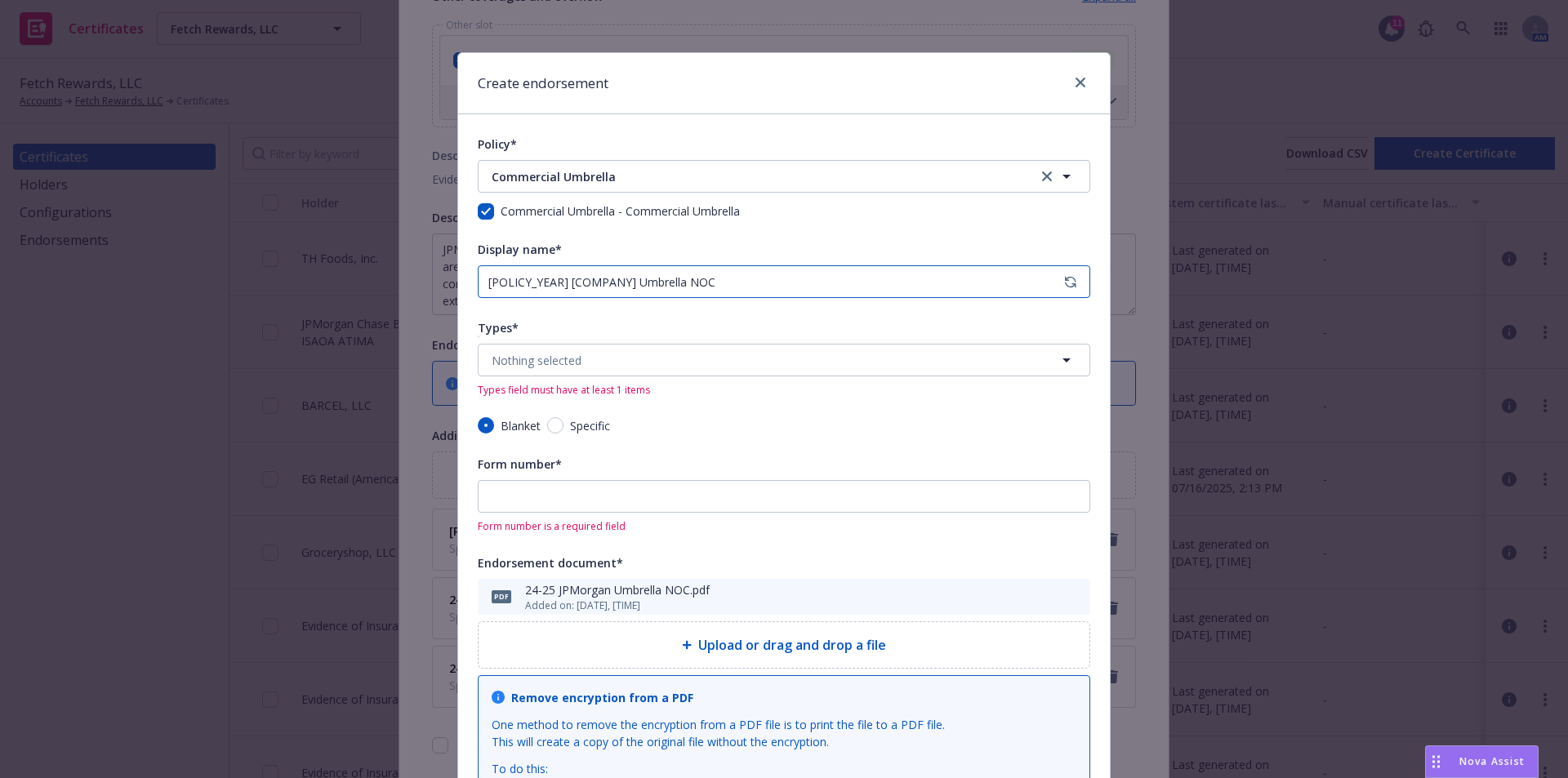 type on "[POLICY_YEAR] [COMPANY] Umbrella NOC" 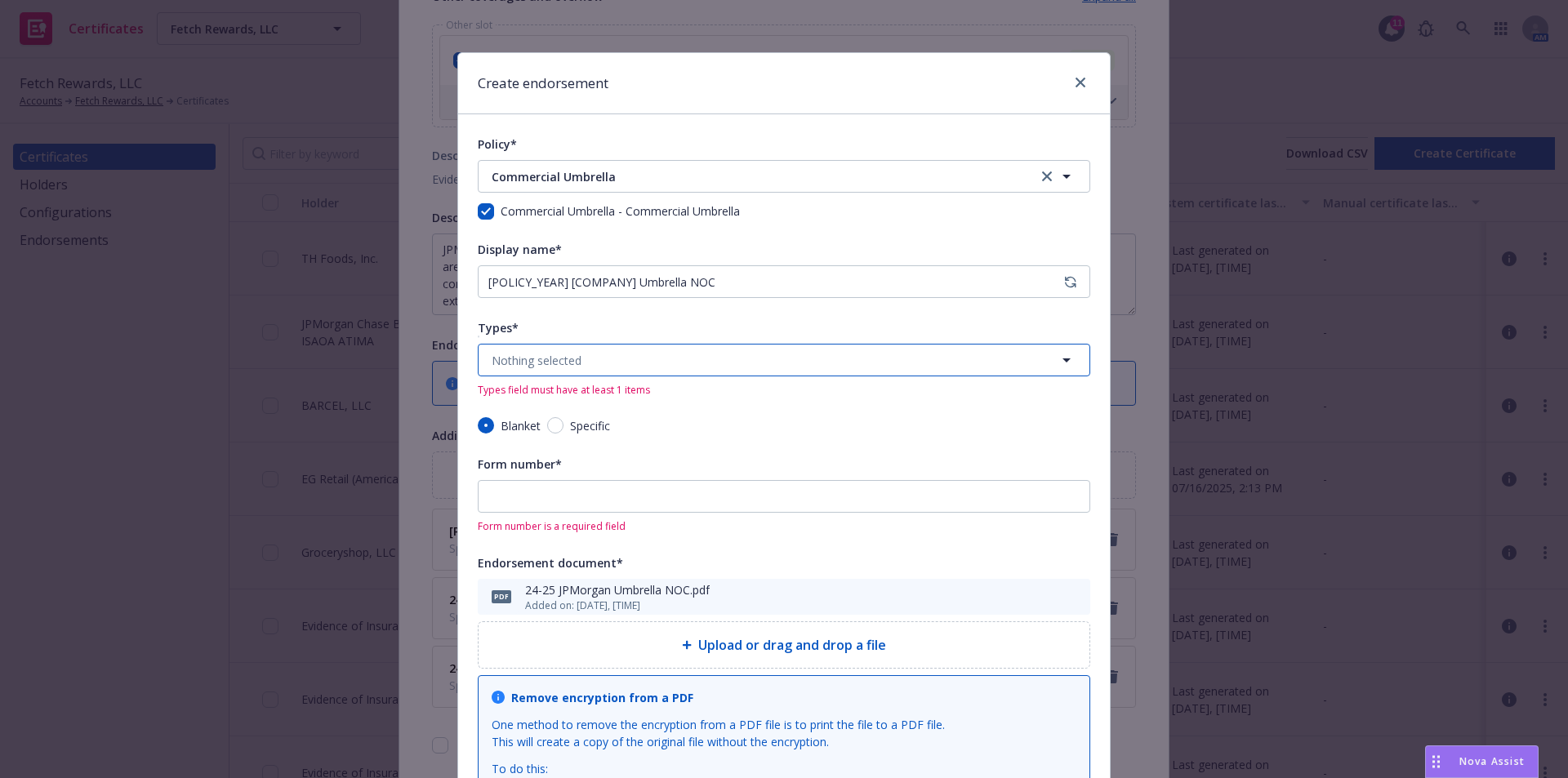 click on "Nothing selected" at bounding box center [537, 360] 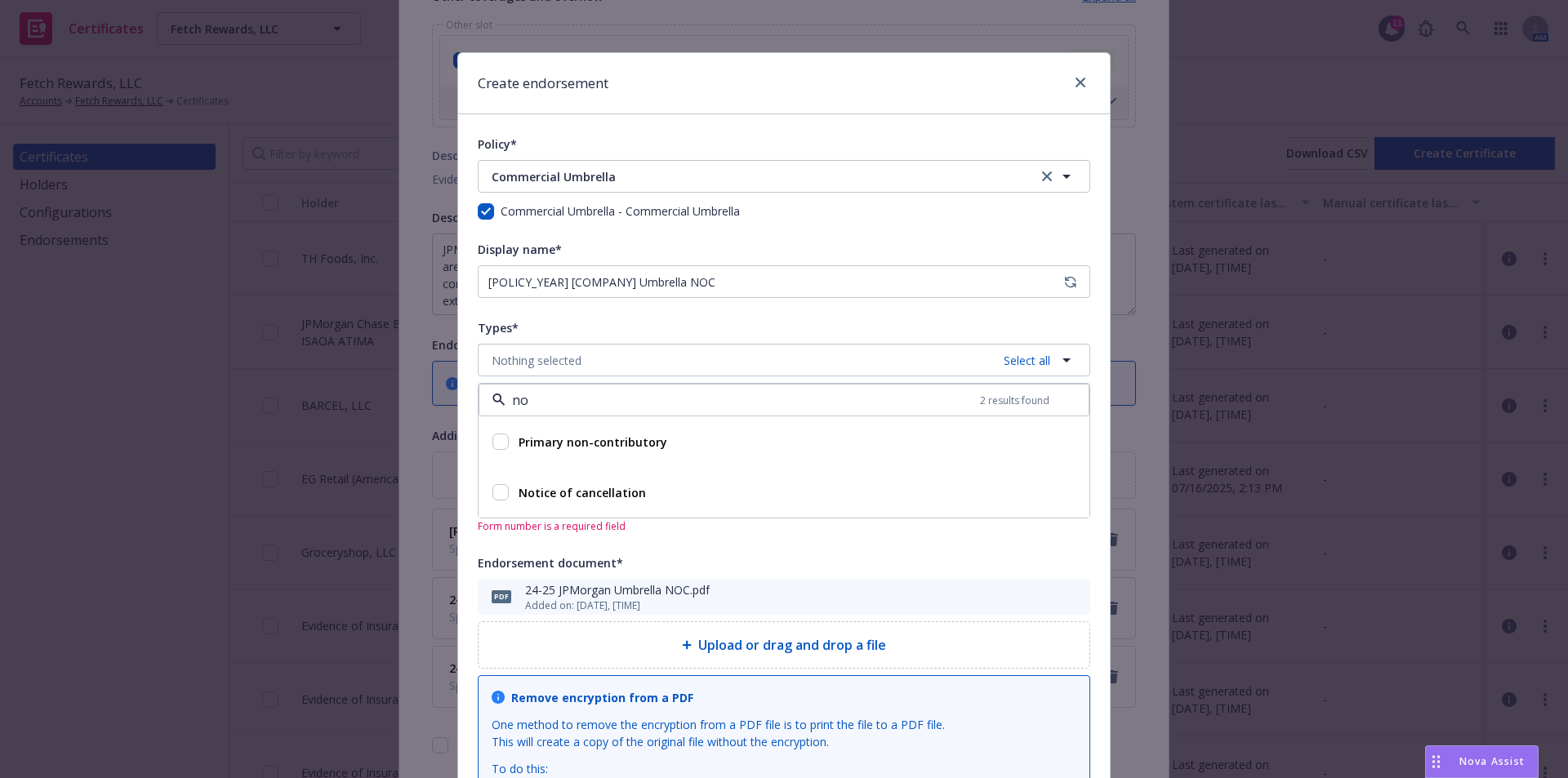 type on "not" 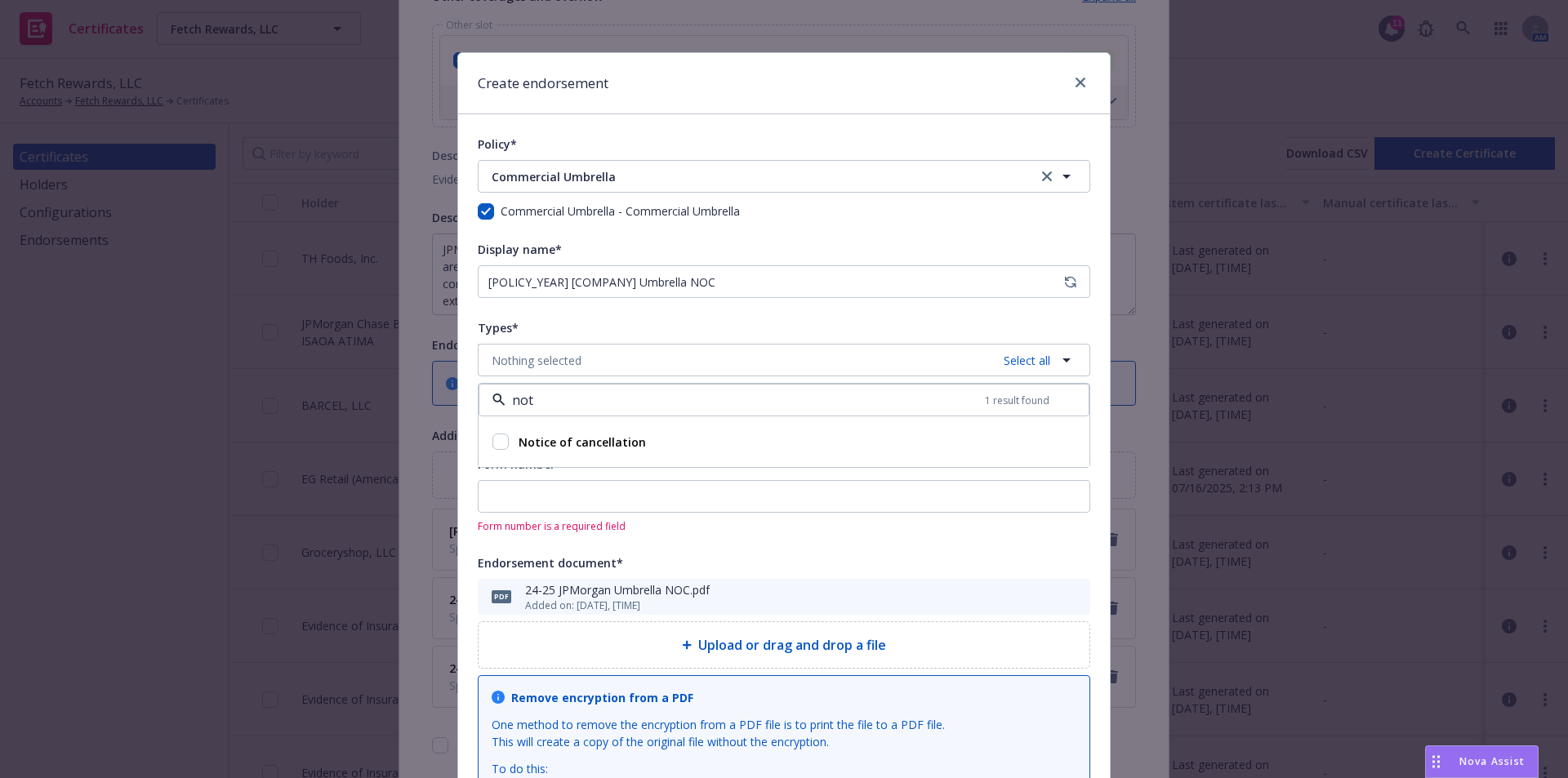 click at bounding box center (501, 442) 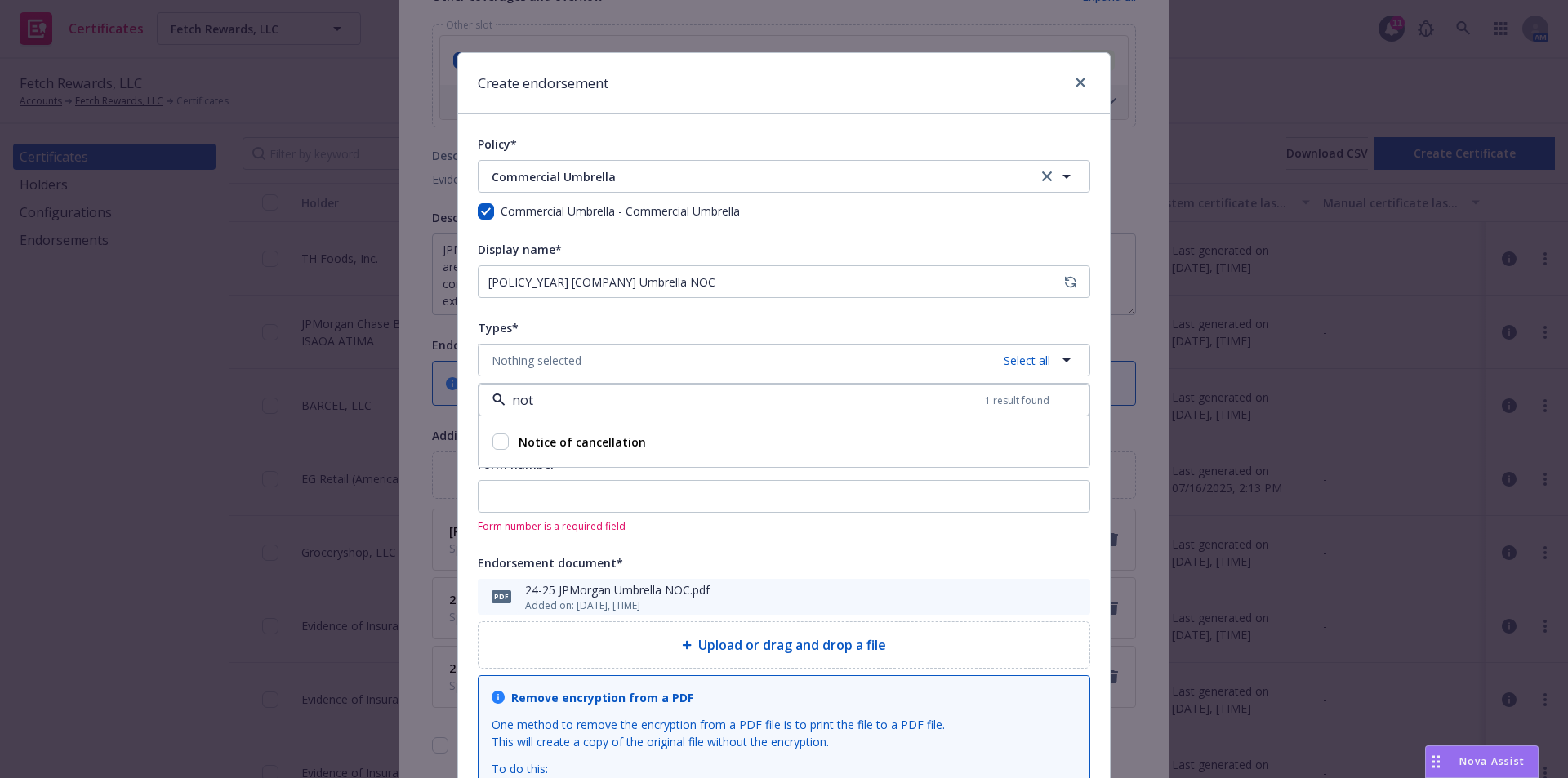 checkbox on "true" 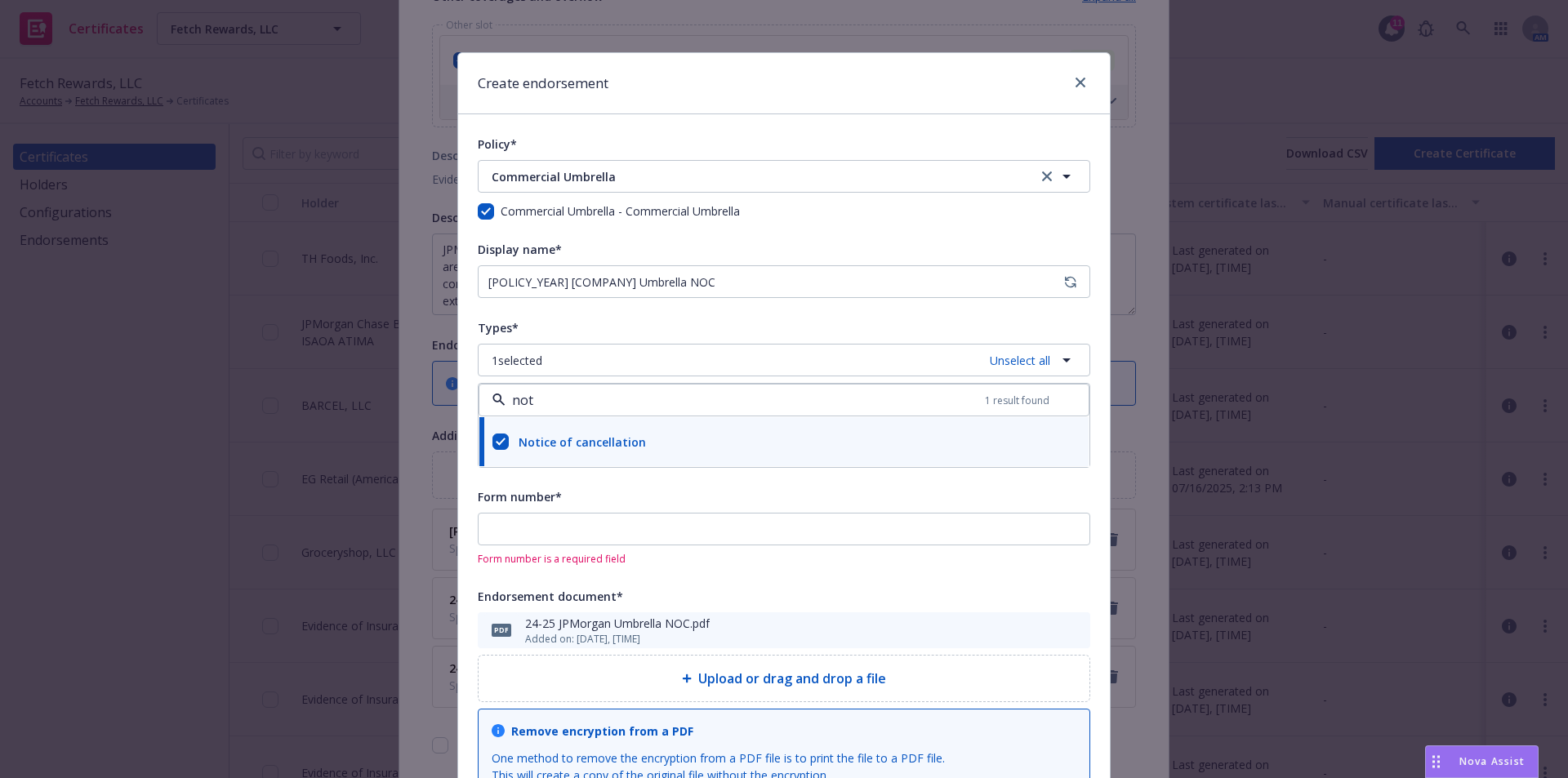 type on "not" 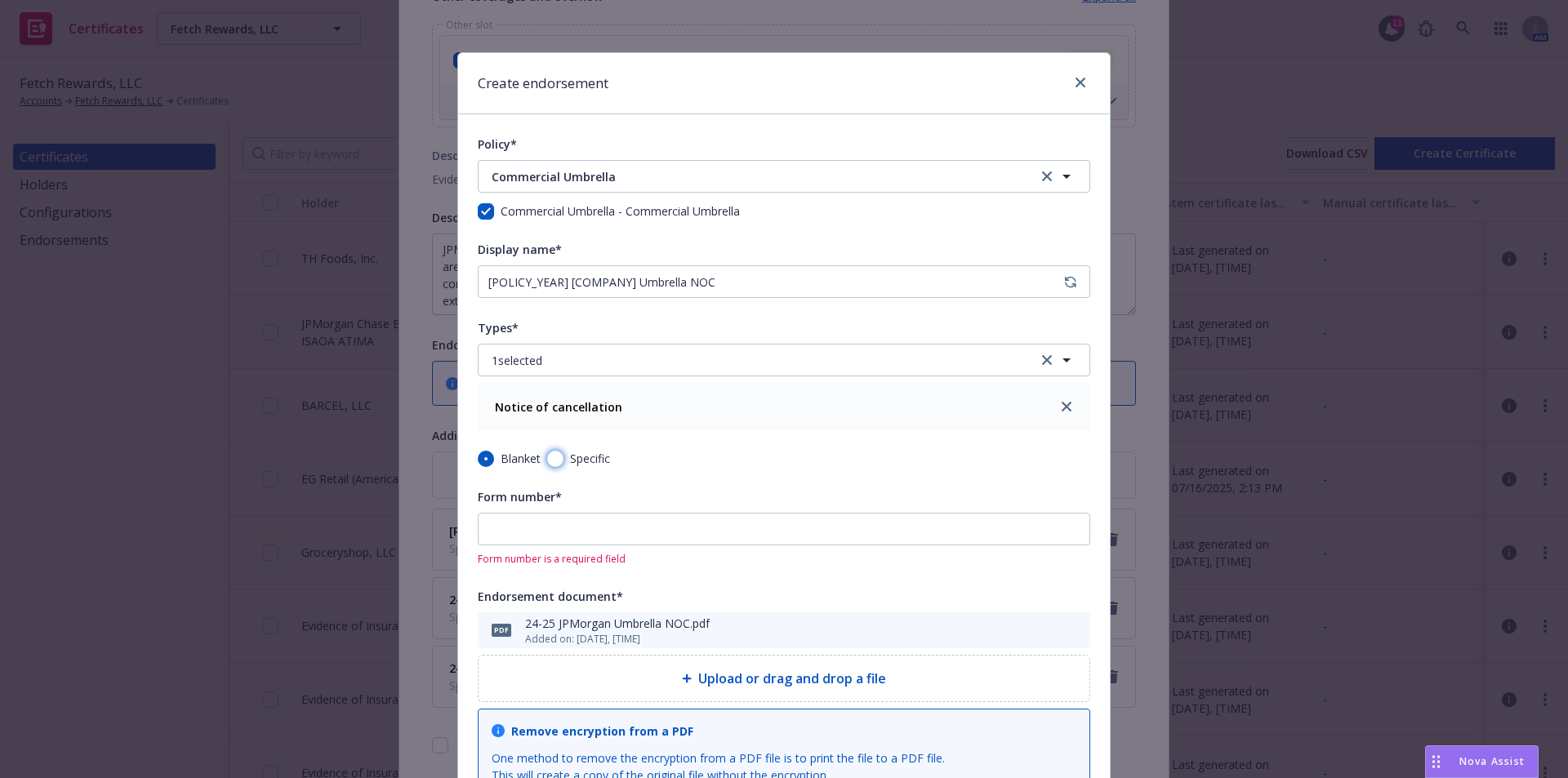 click on "Specific" at bounding box center (555, 459) 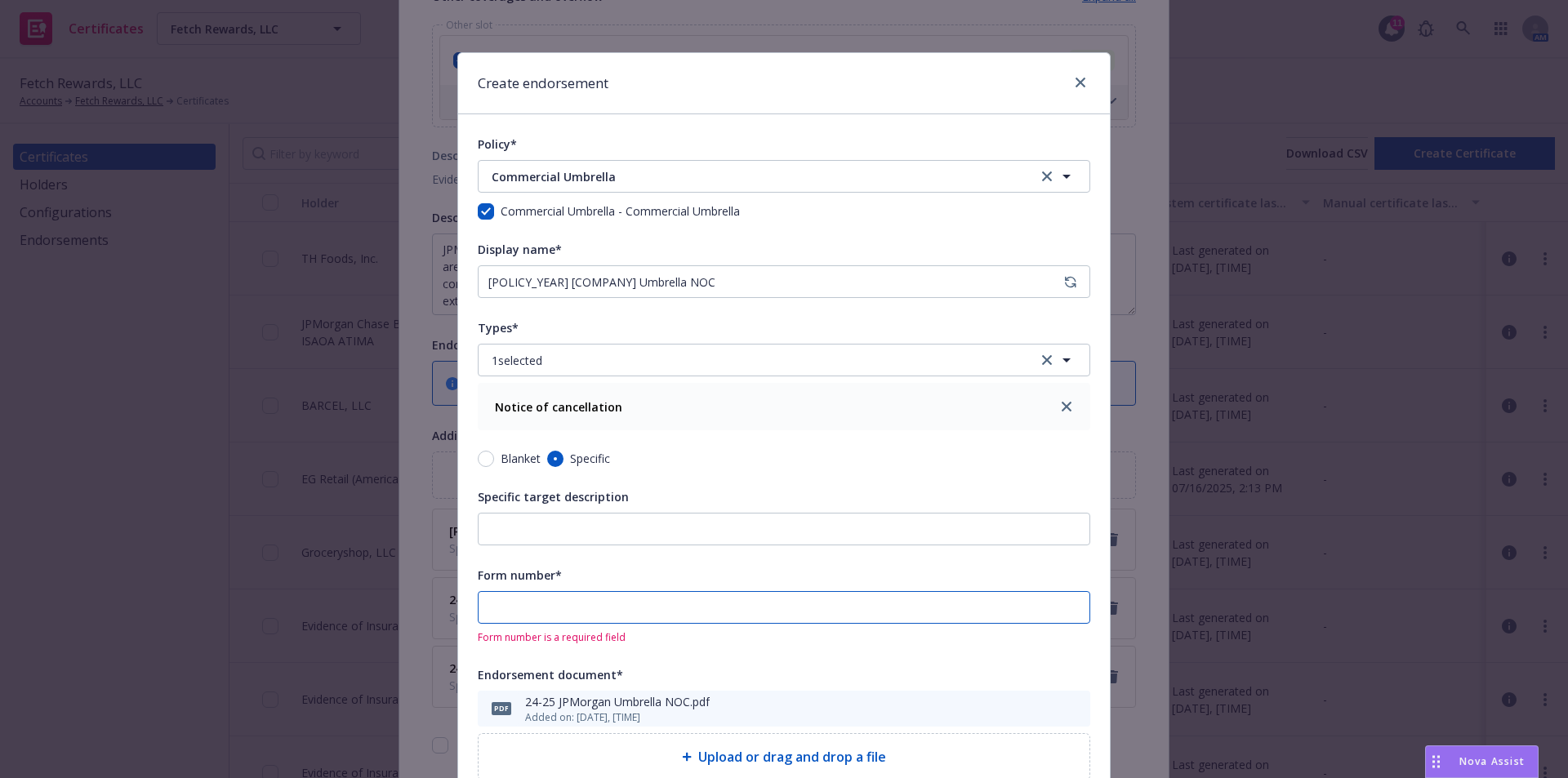 click on "Form number*" at bounding box center (784, 607) 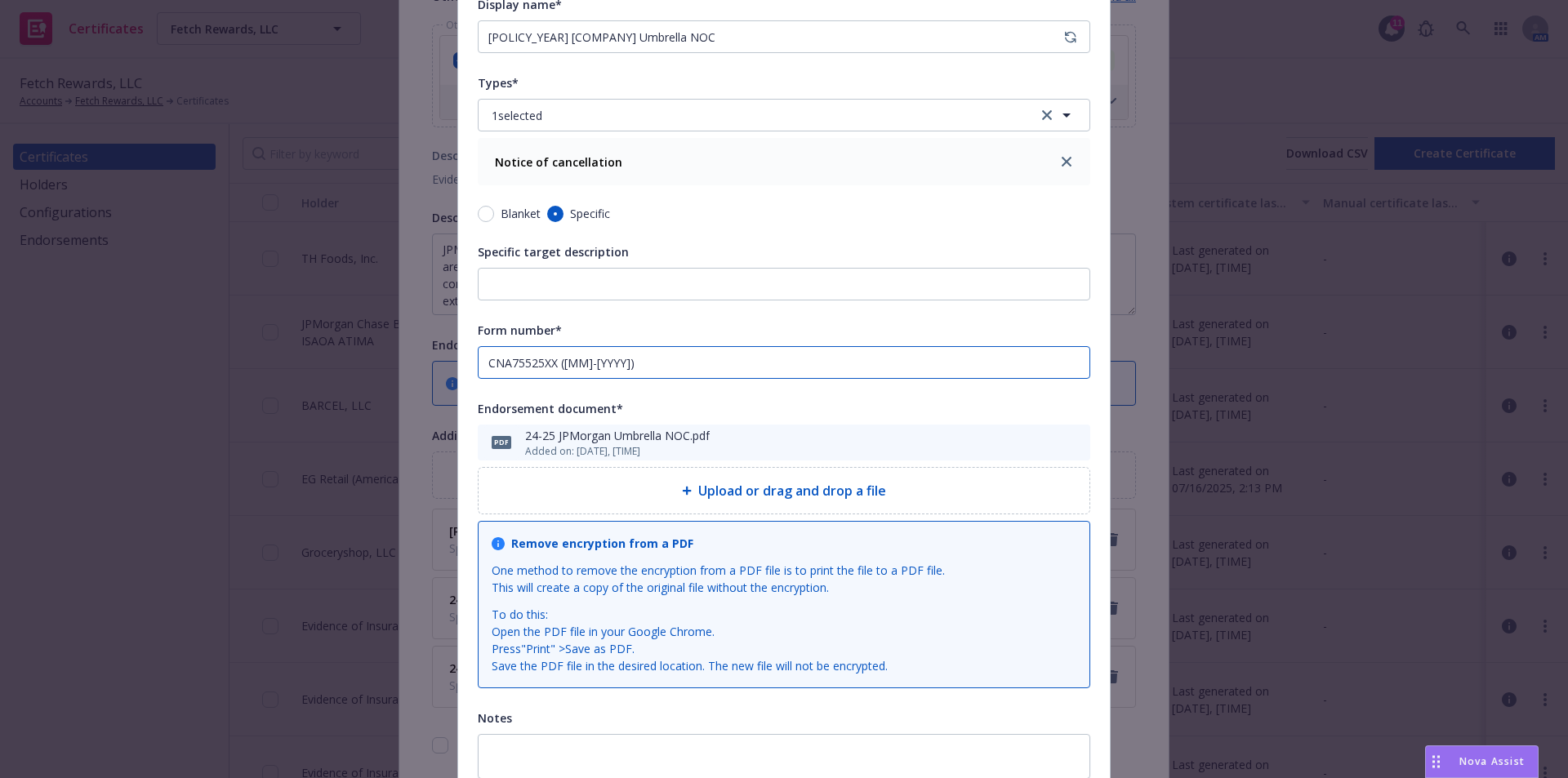 scroll, scrollTop: 408, scrollLeft: 0, axis: vertical 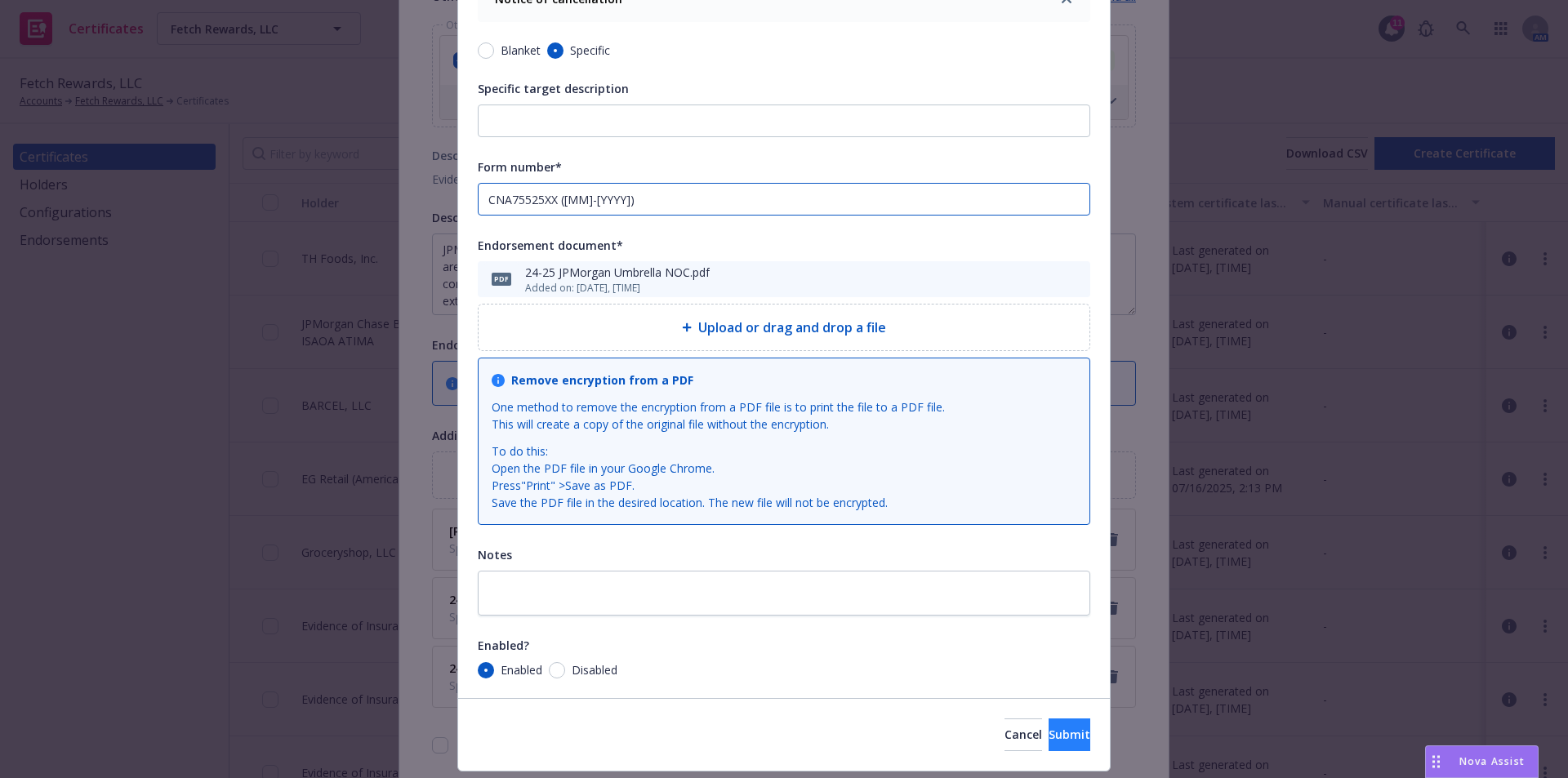 type on "CNA75525XX ([MM]-[YYYY])" 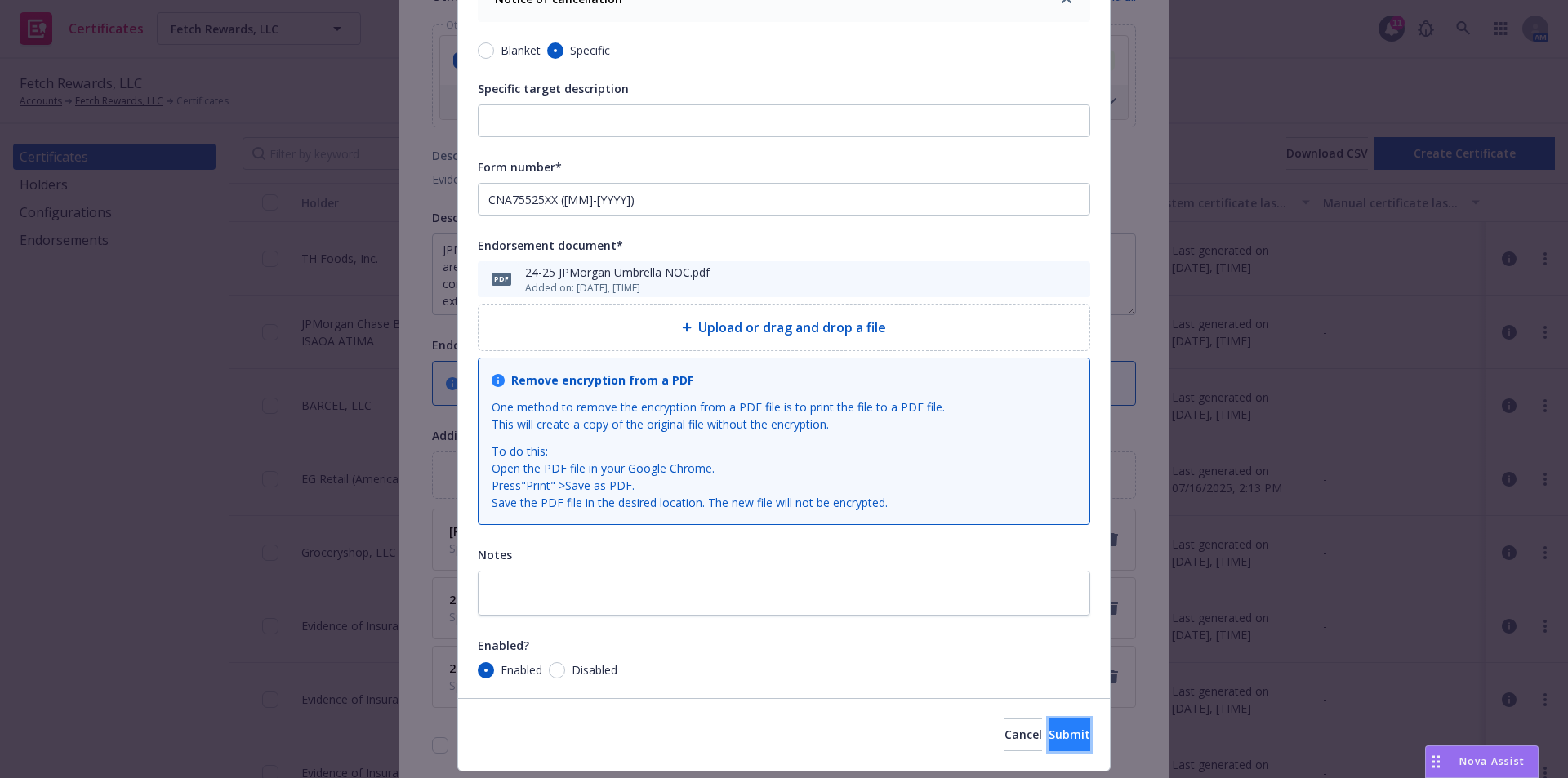 click on "Submit" at bounding box center (1069, 734) 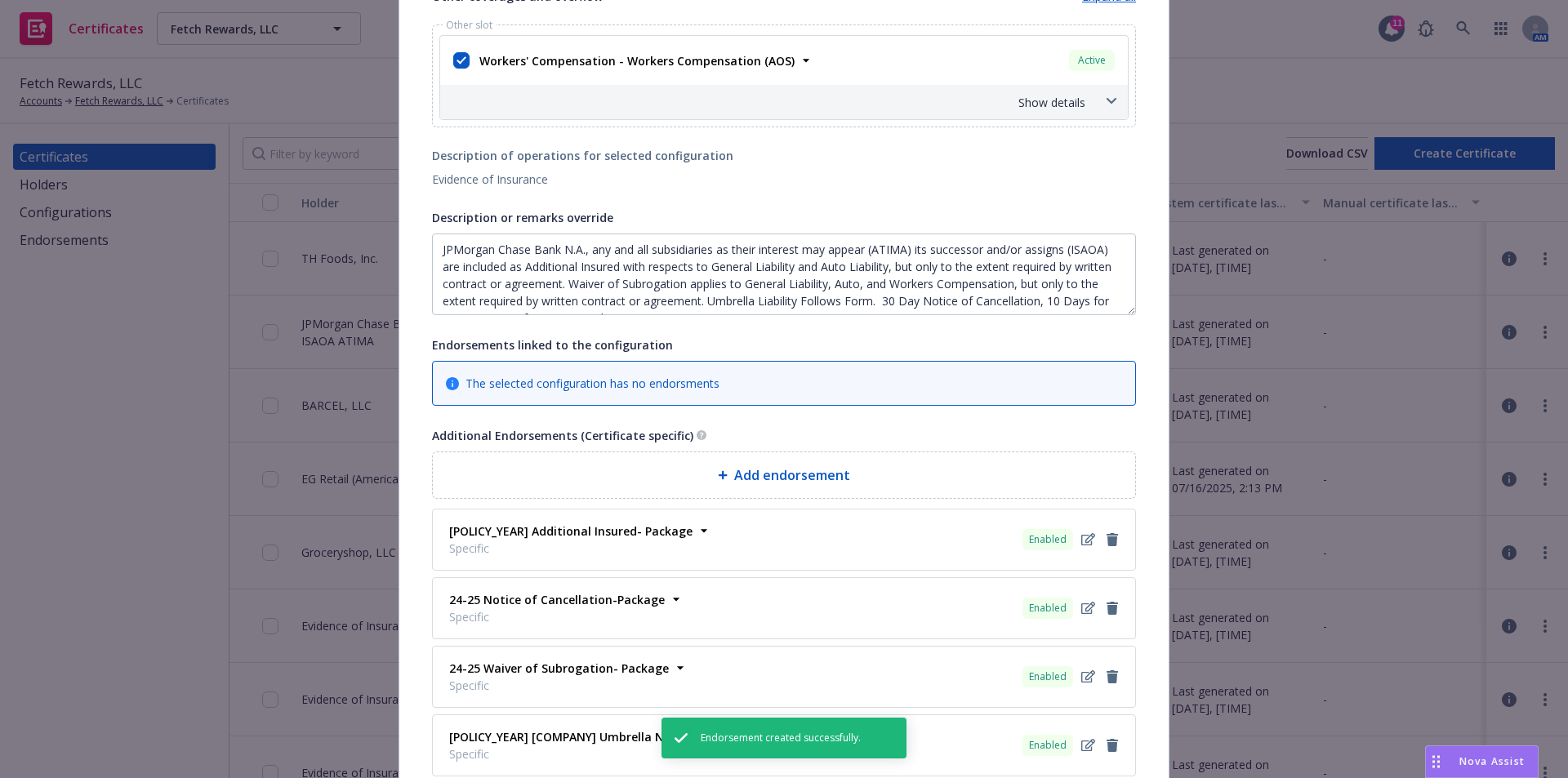 scroll, scrollTop: 877, scrollLeft: 0, axis: vertical 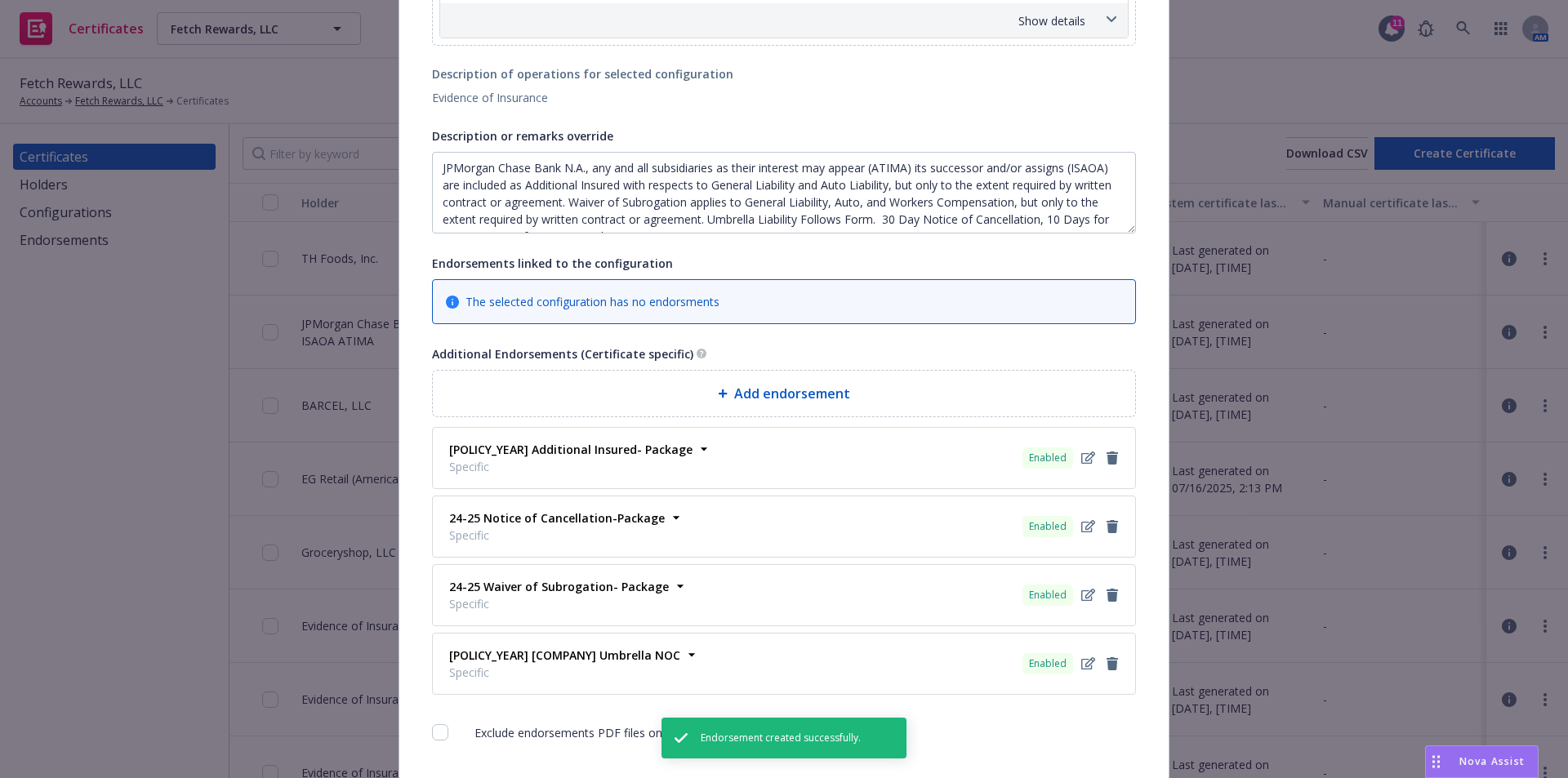 click on "Add endorsement" at bounding box center [792, 393] 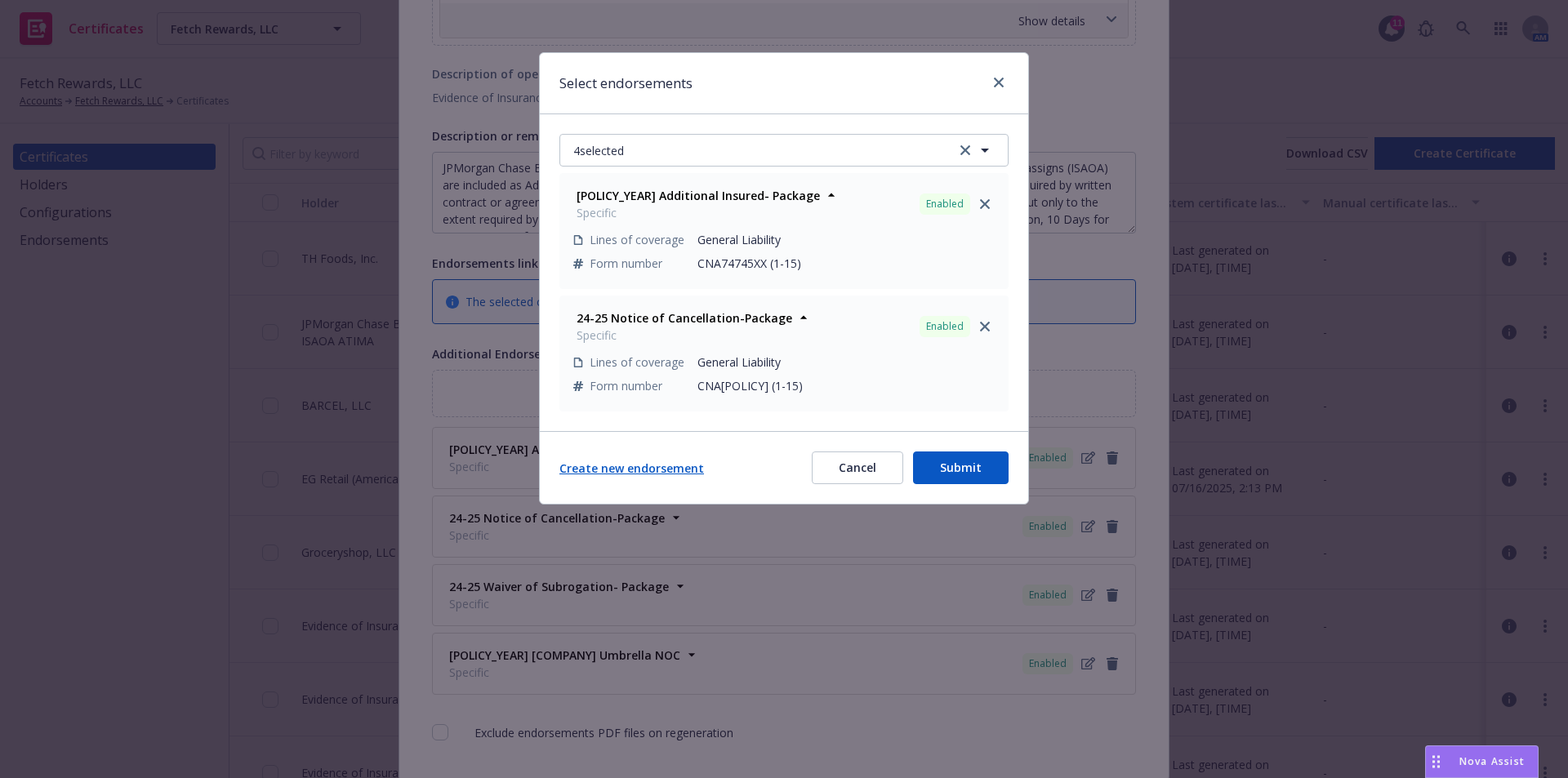 click on "Create new endorsement" at bounding box center [631, 468] 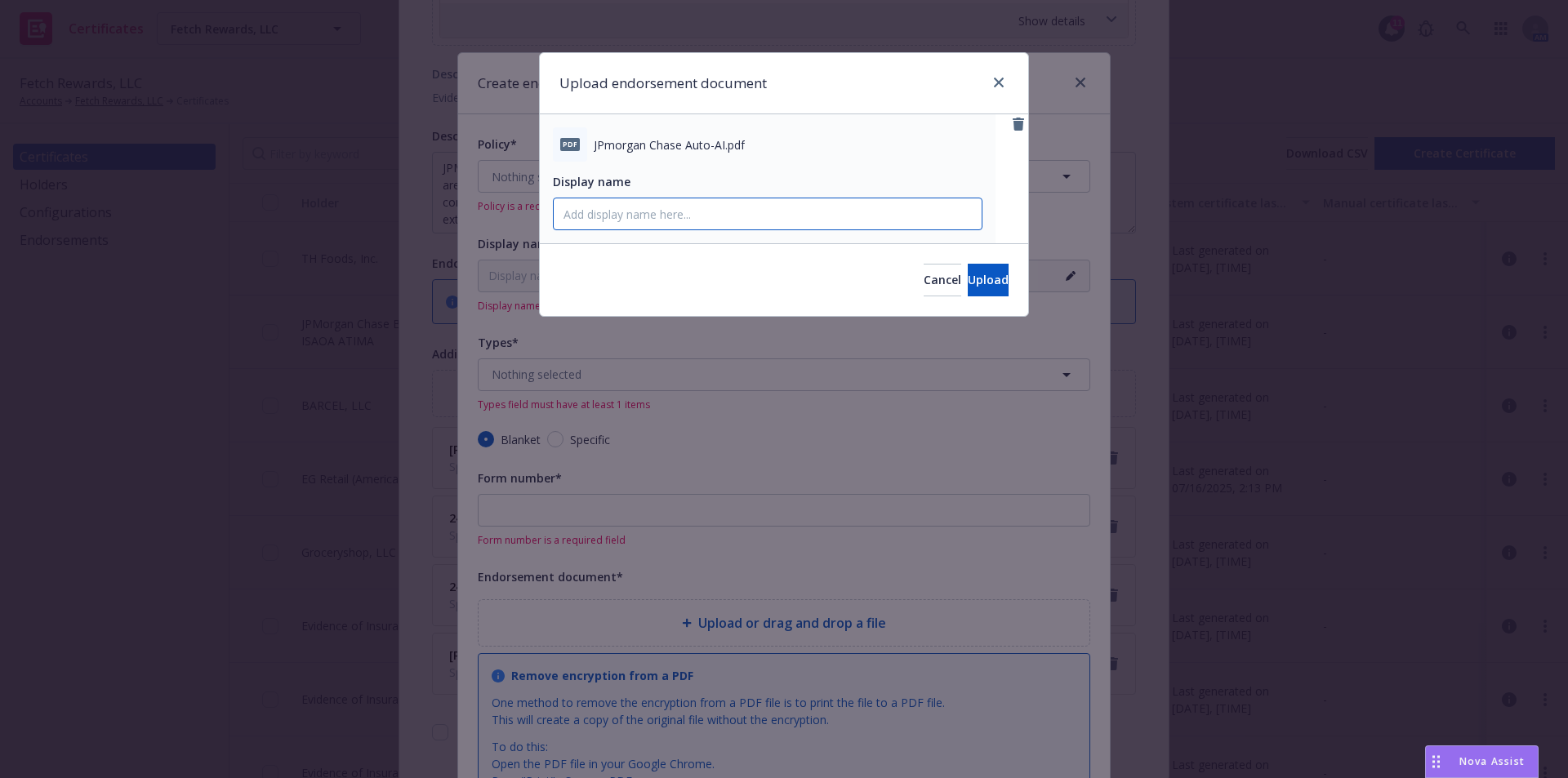 click on "Display name" at bounding box center [768, 214] 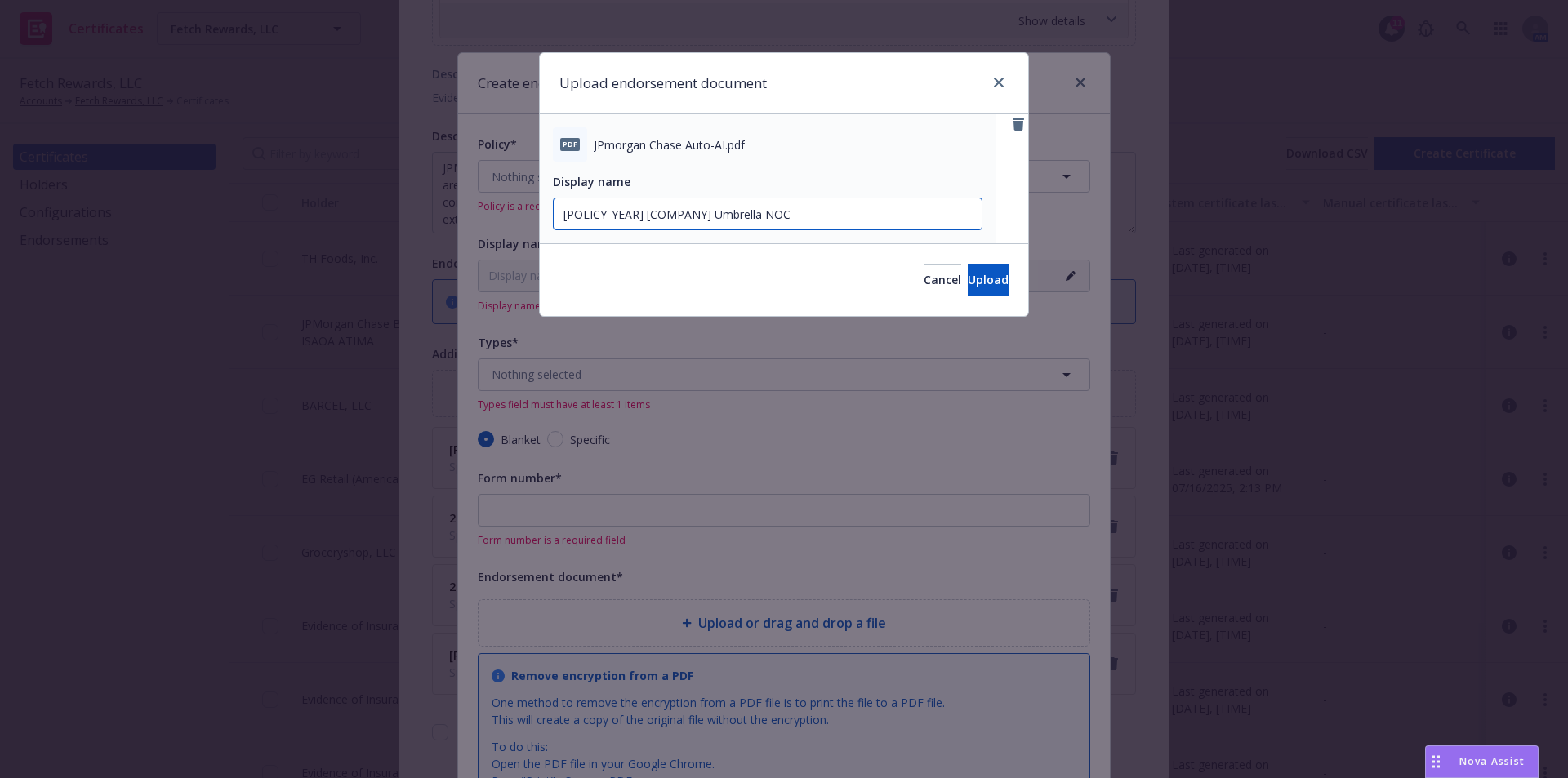 drag, startPoint x: 653, startPoint y: 214, endPoint x: 699, endPoint y: 212, distance: 46.043458 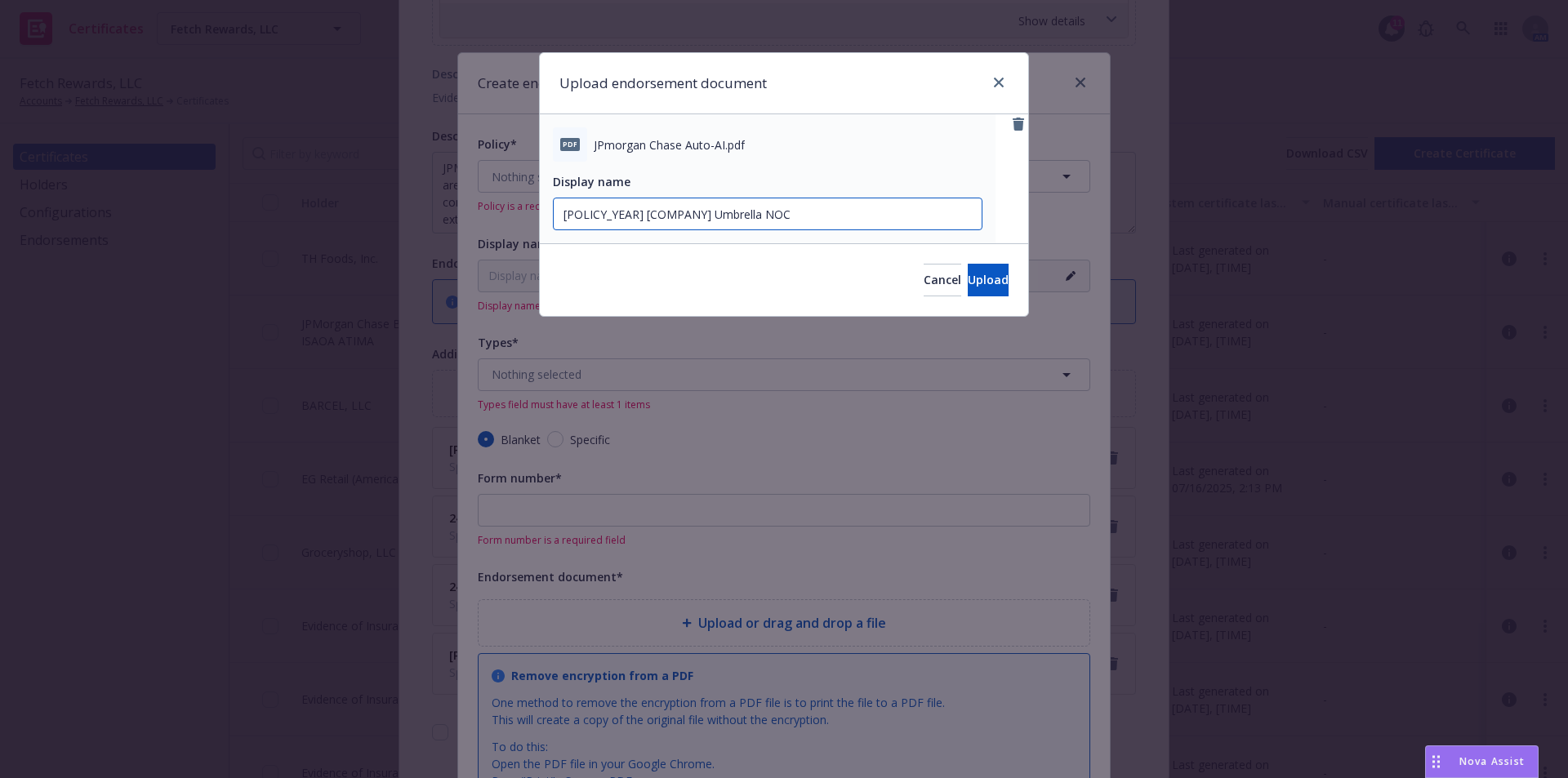 click on "[POLICY_YEAR] [COMPANY] Umbrella NOC" at bounding box center [768, 214] 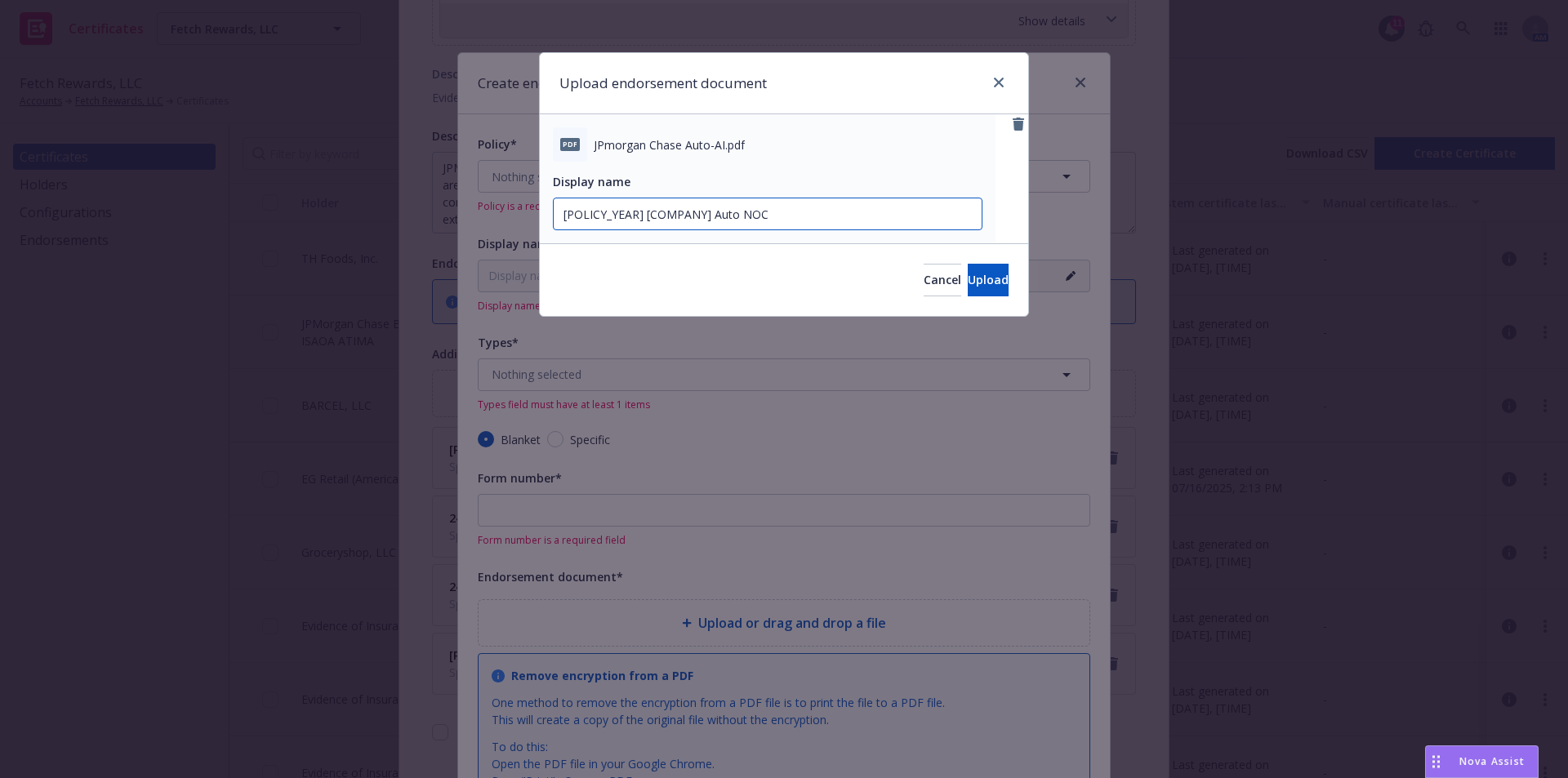 drag, startPoint x: 679, startPoint y: 213, endPoint x: 725, endPoint y: 213, distance: 46 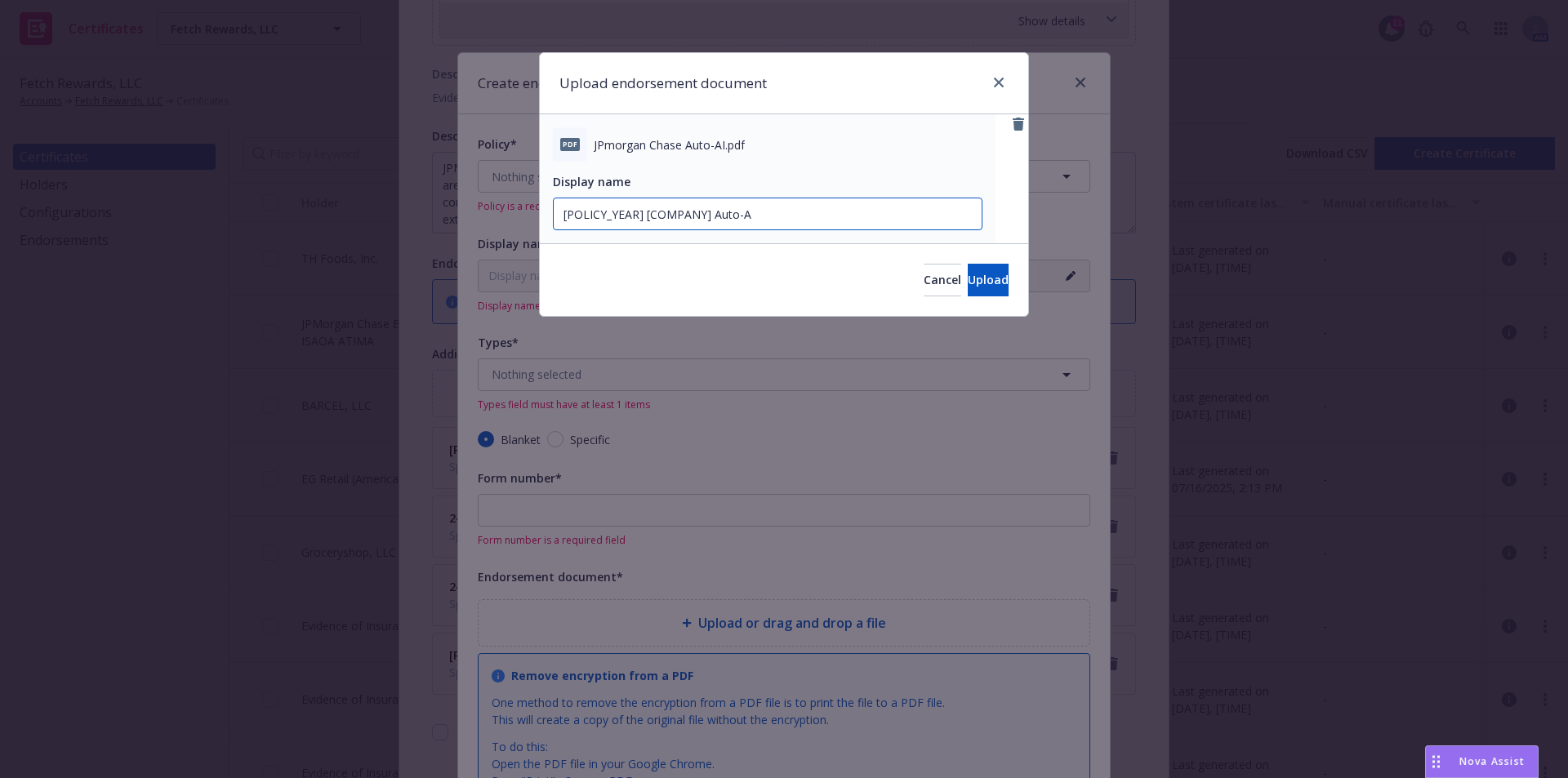 type on "24-25 JPMorgan Auto-AI" 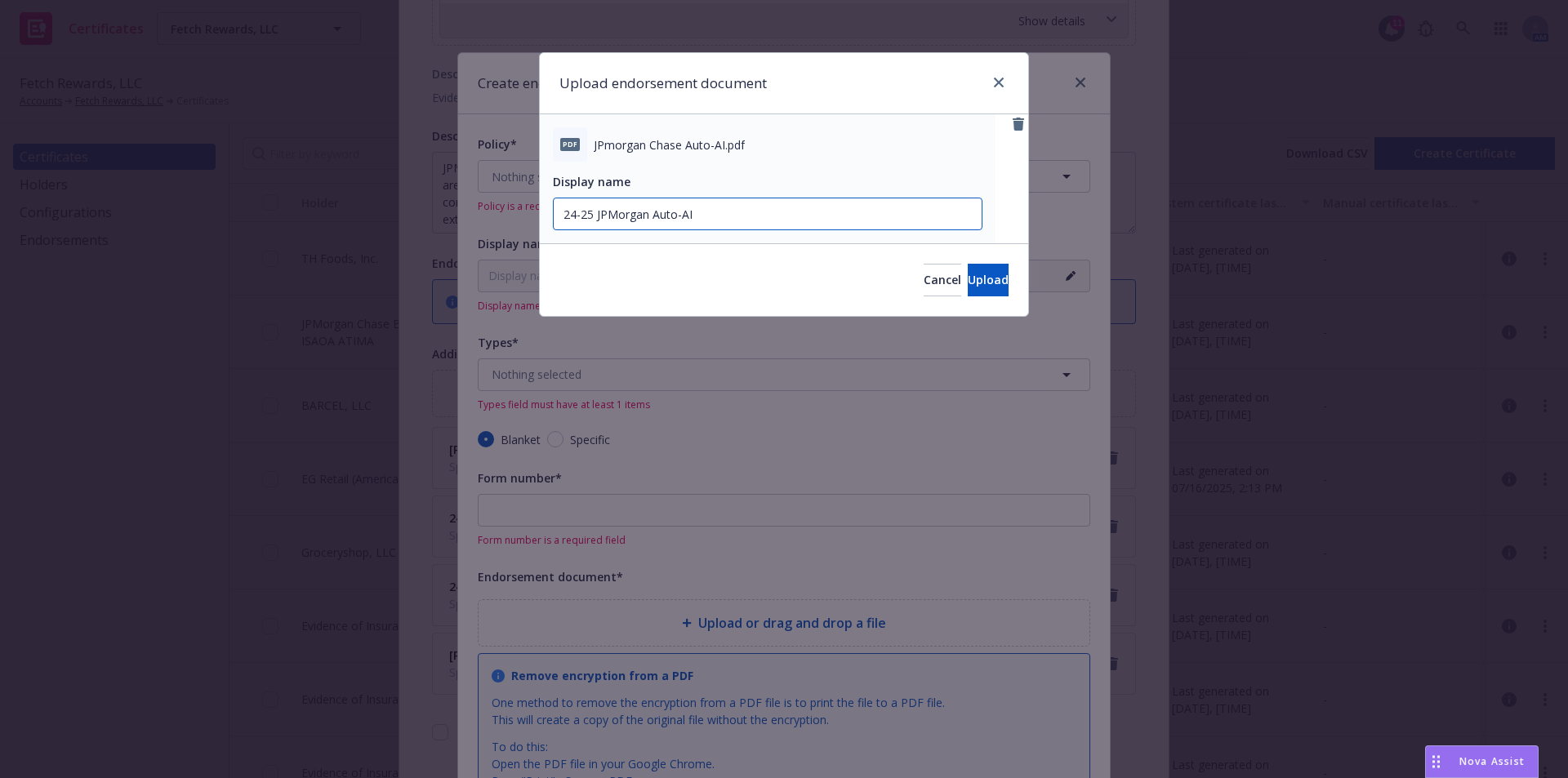 drag, startPoint x: 710, startPoint y: 211, endPoint x: 275, endPoint y: 192, distance: 435.41474 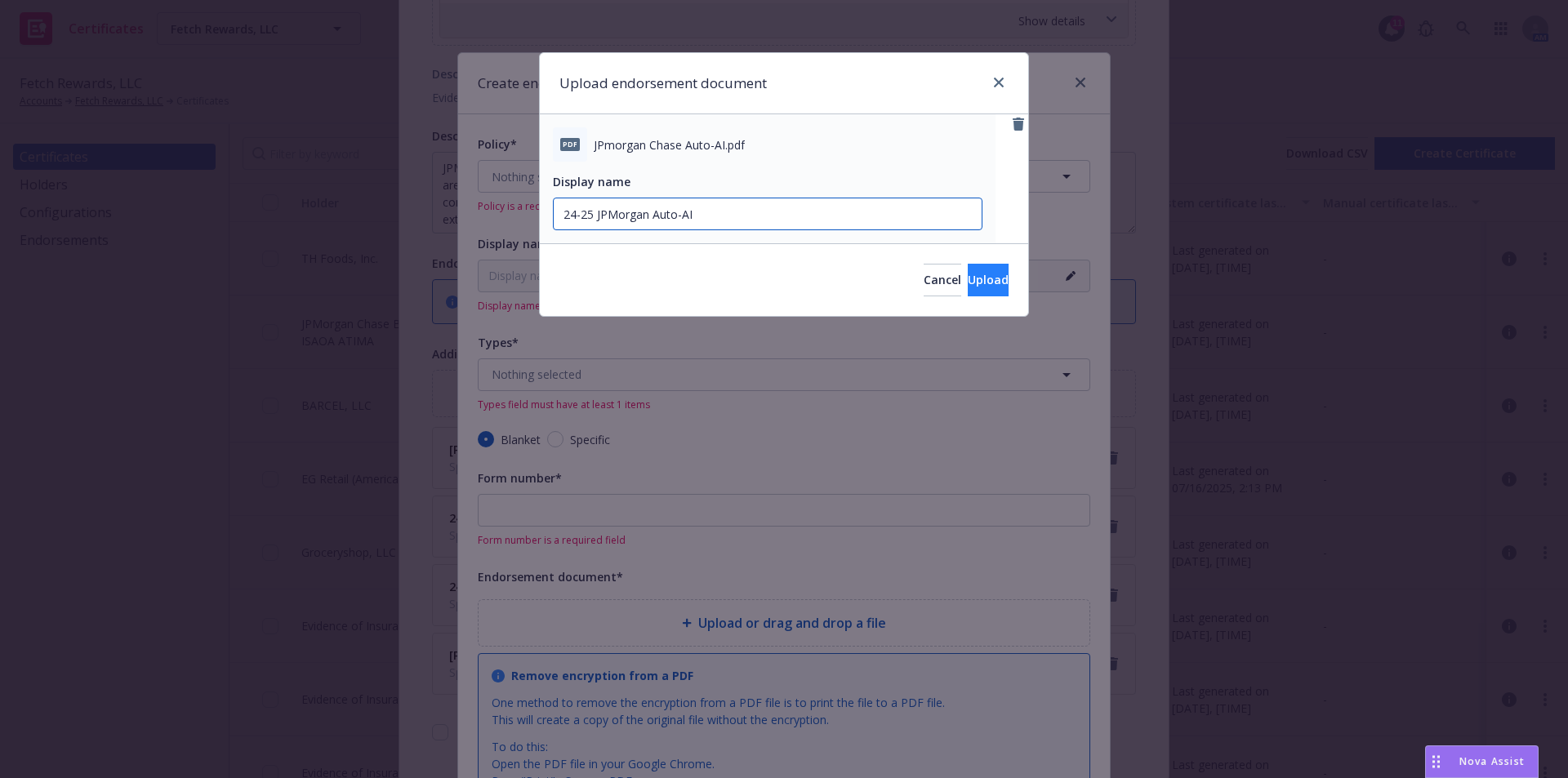 type on "24-25 JPMorgan Auto-AI" 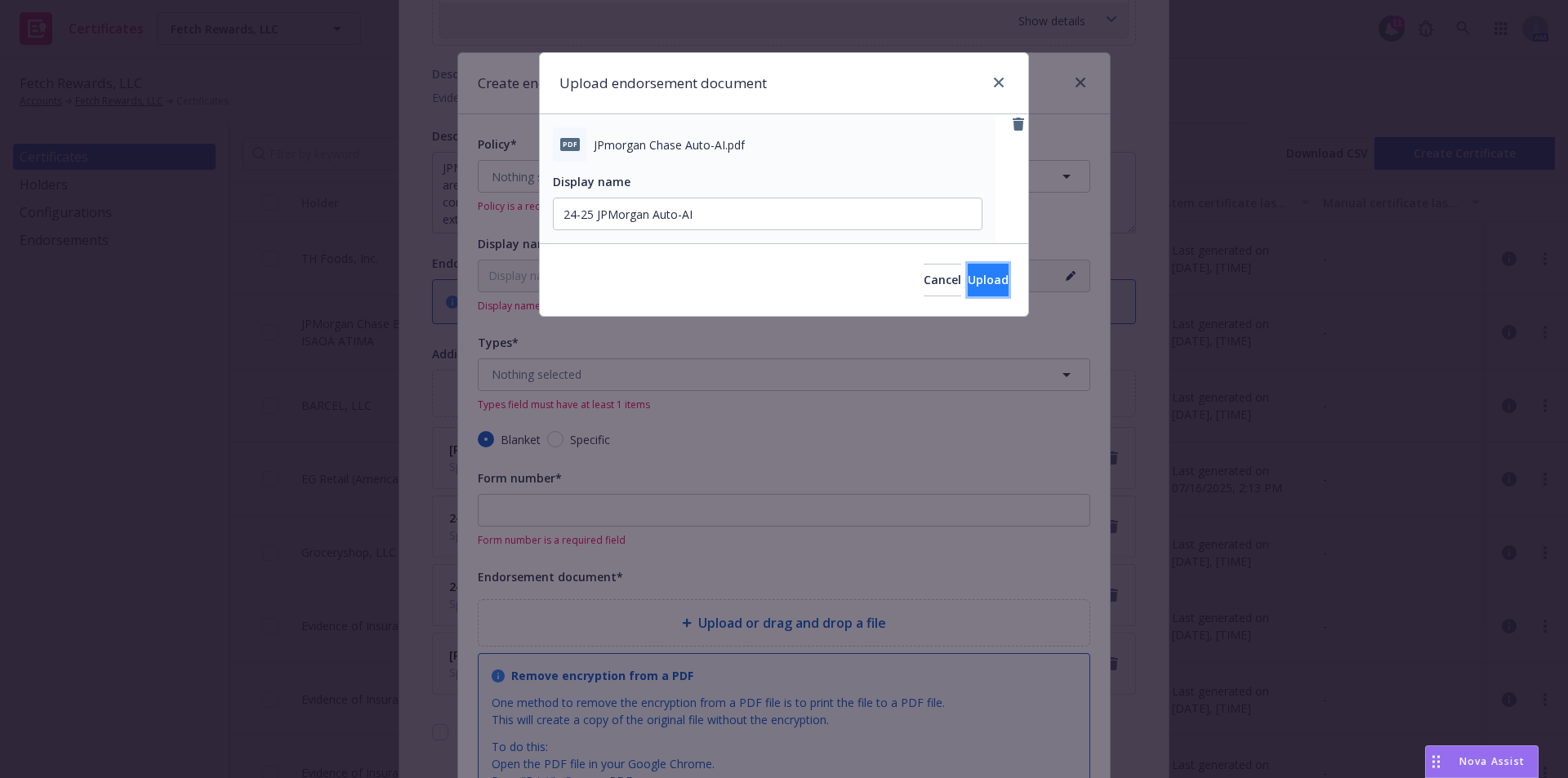 click on "Upload" at bounding box center (988, 280) 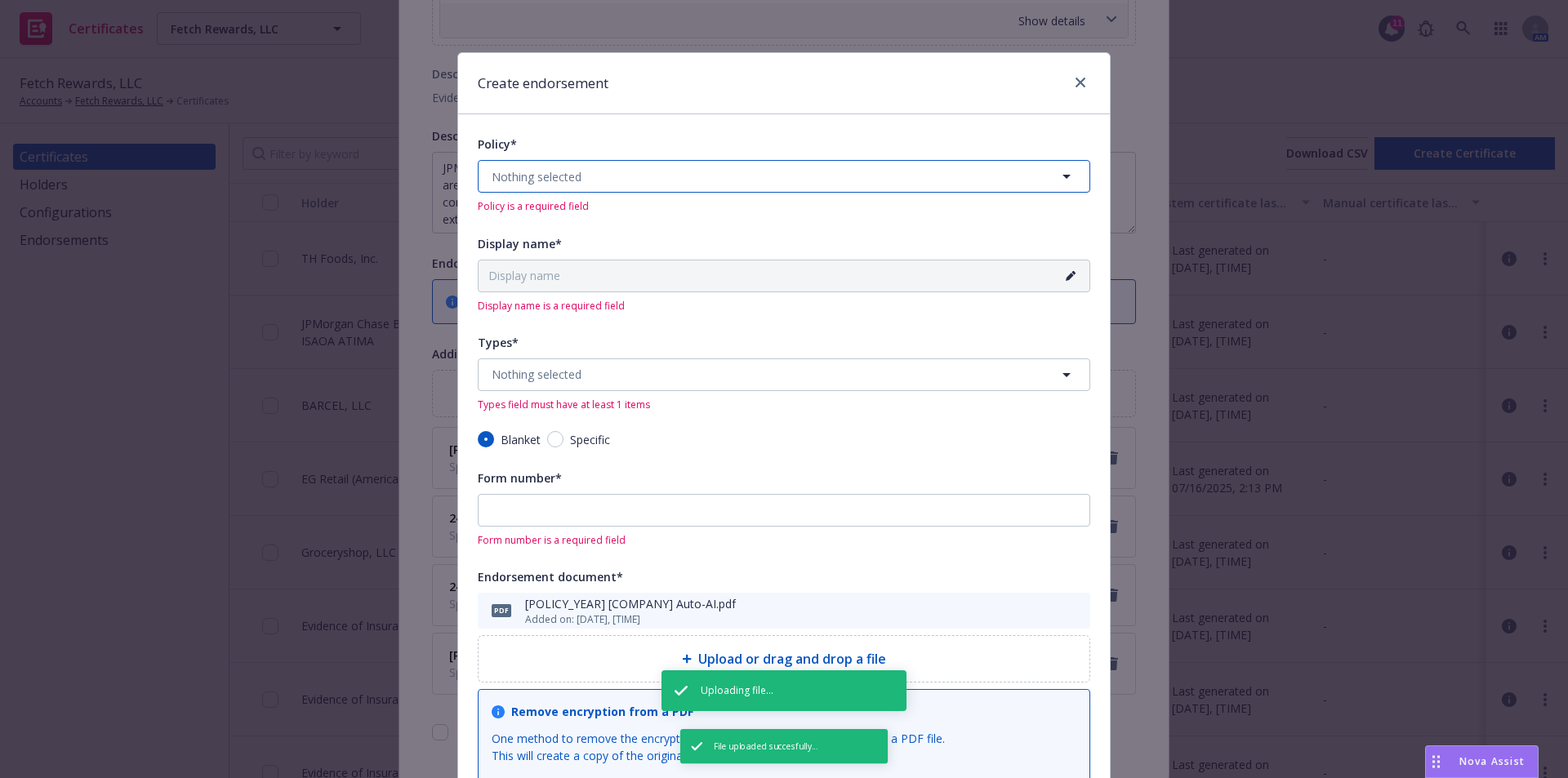 click on "Nothing selected" at bounding box center (784, 176) 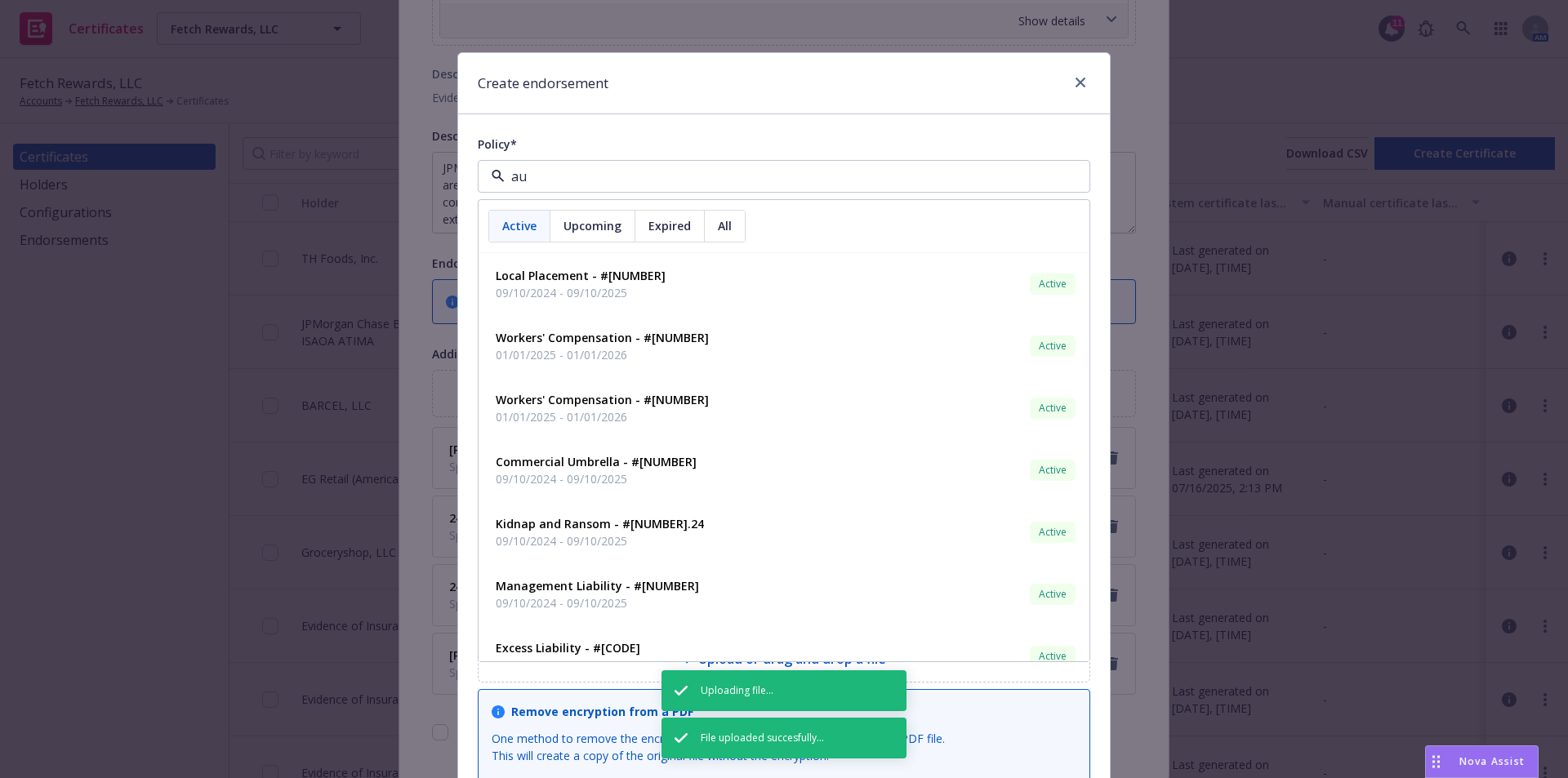 type on "aut" 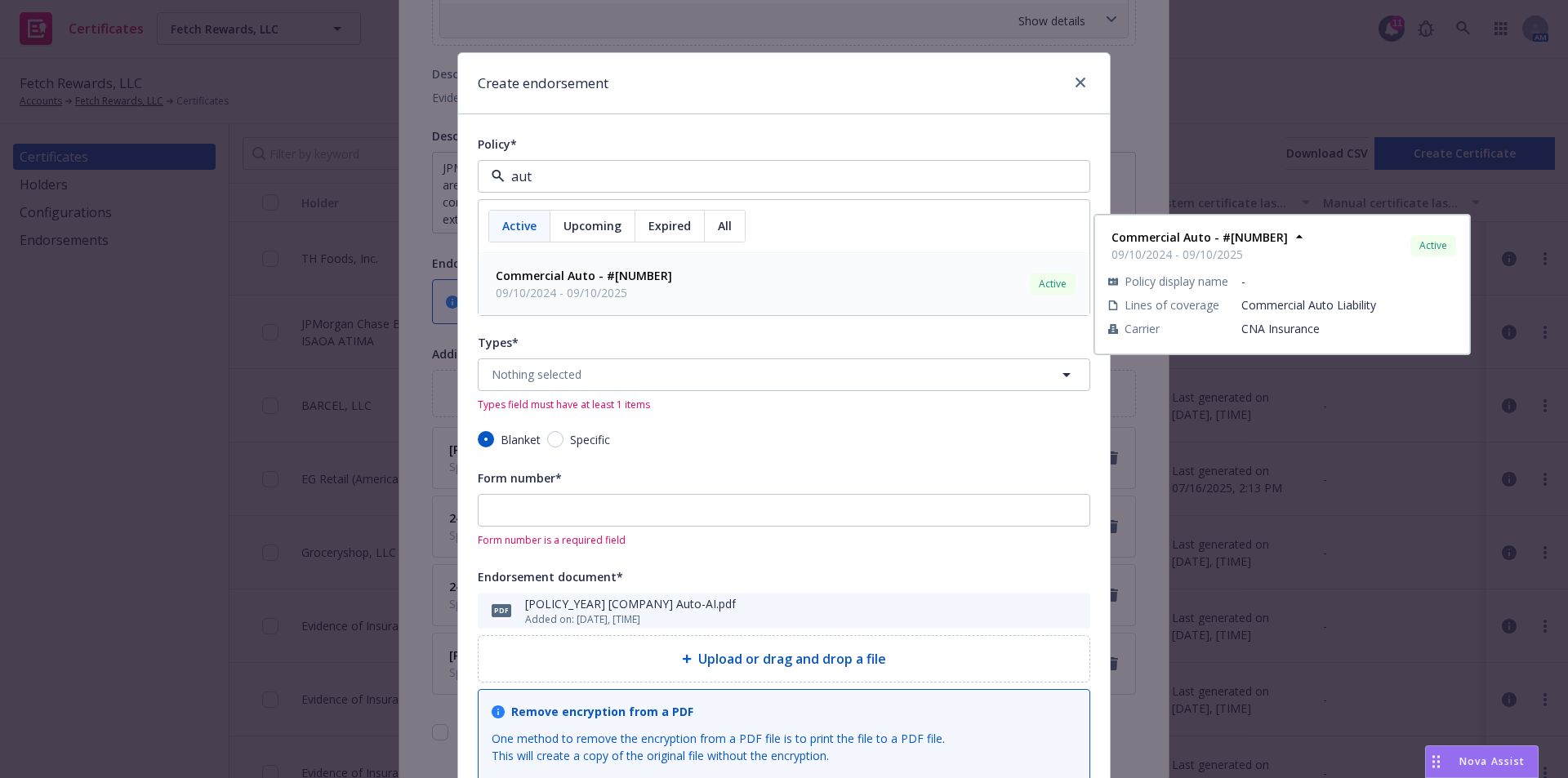 click on "Commercial Auto - #[NUMBER]" at bounding box center [584, 275] 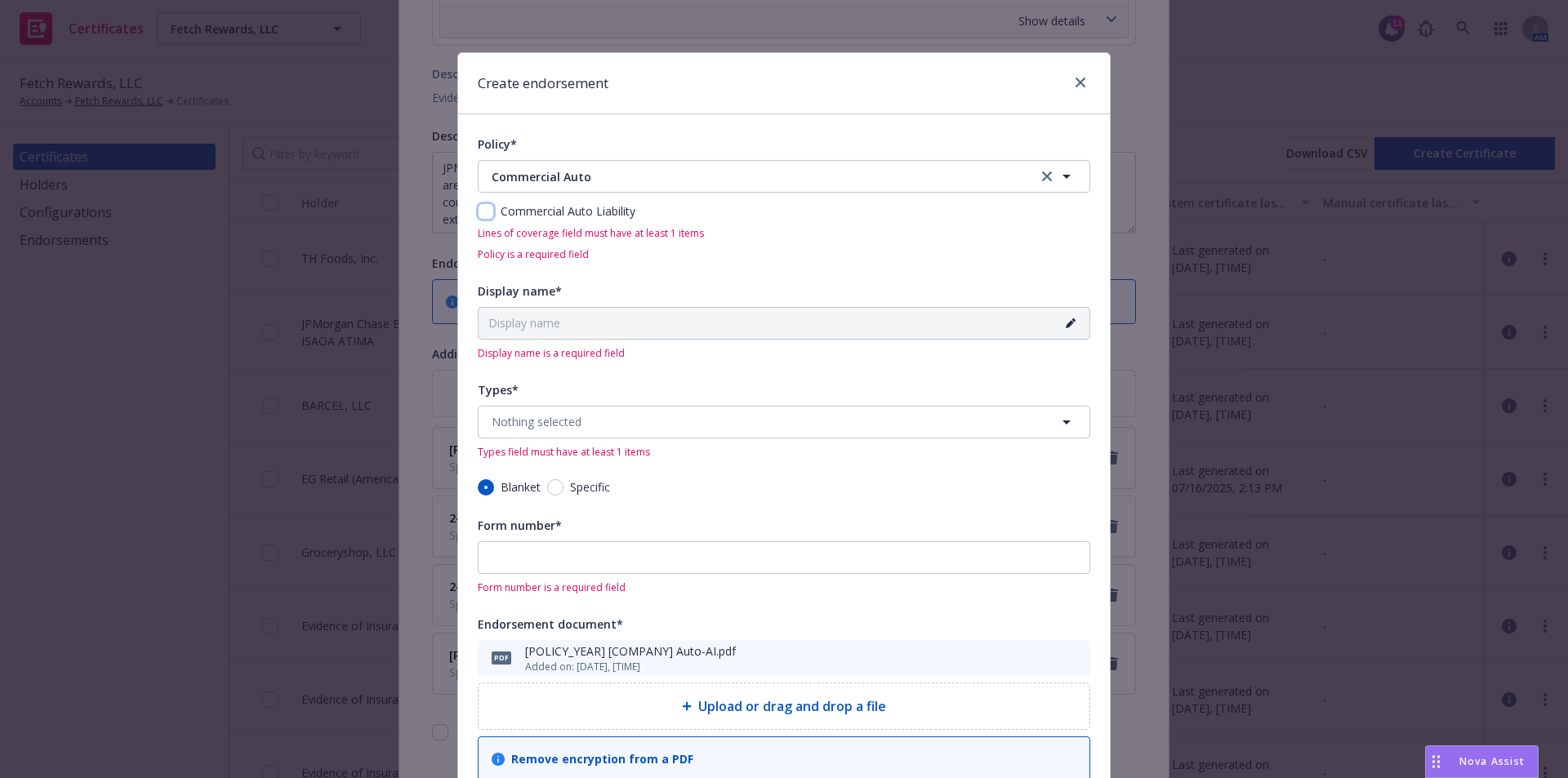 click at bounding box center (486, 211) 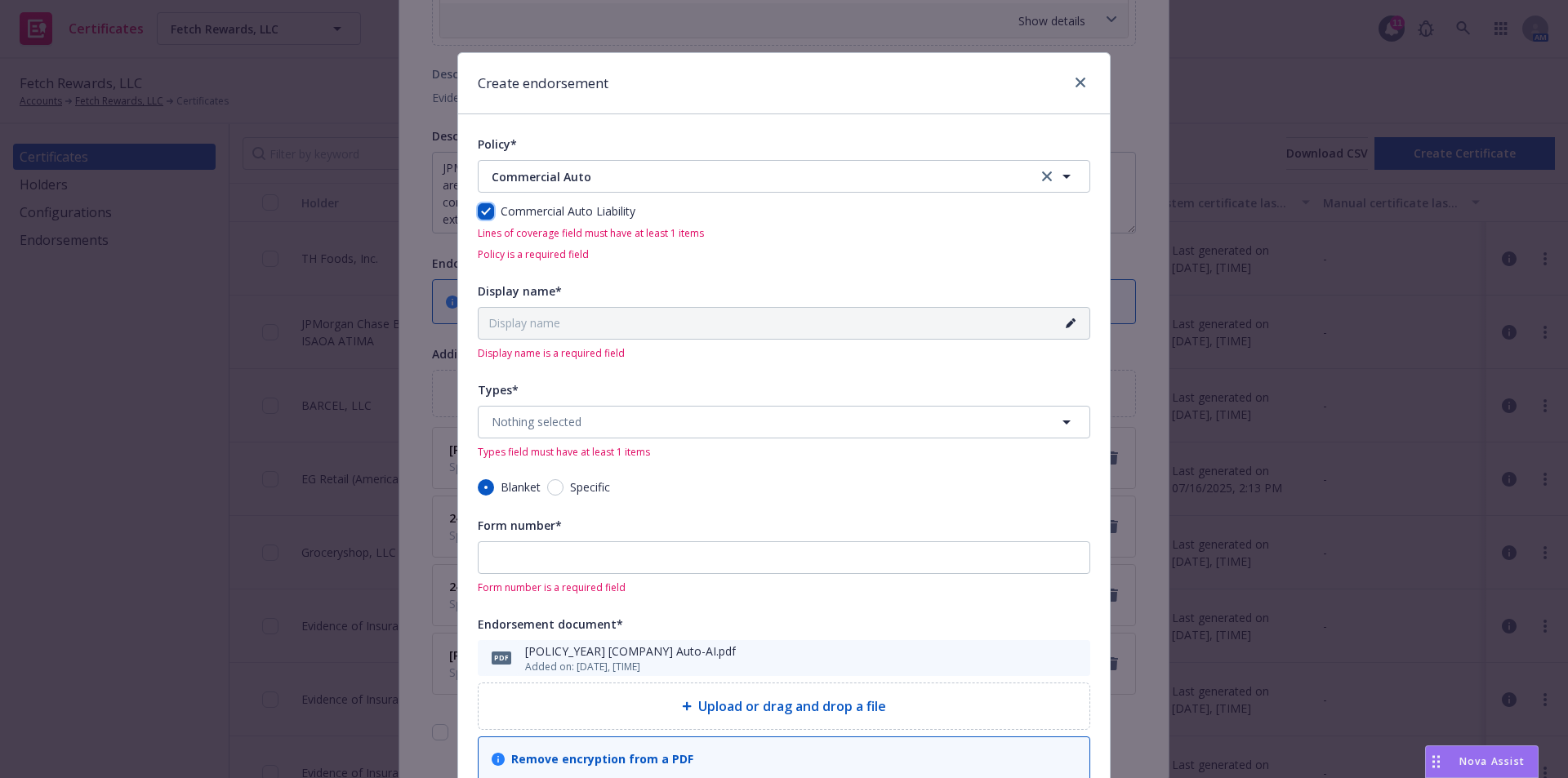 checkbox on "true" 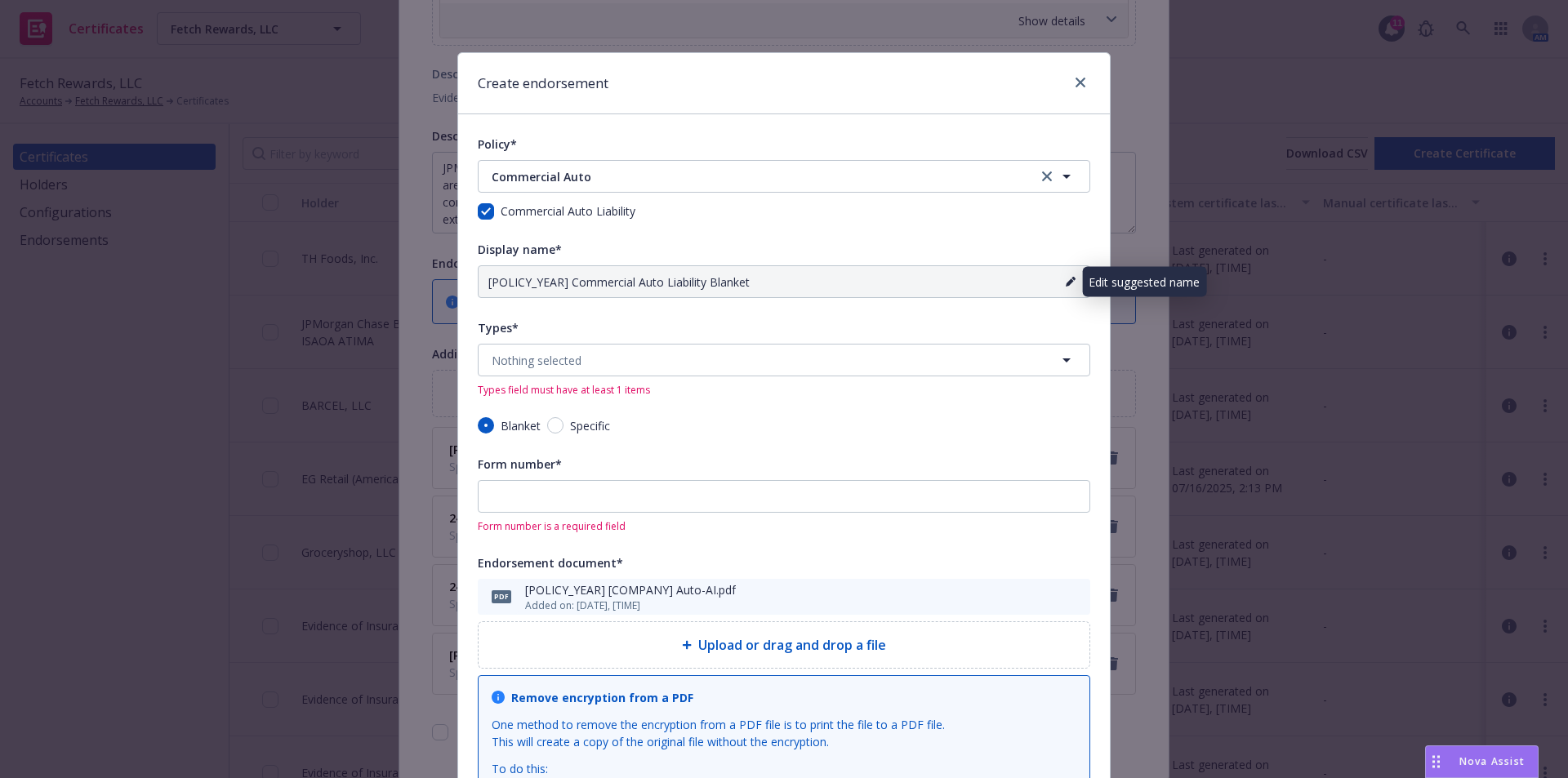 click 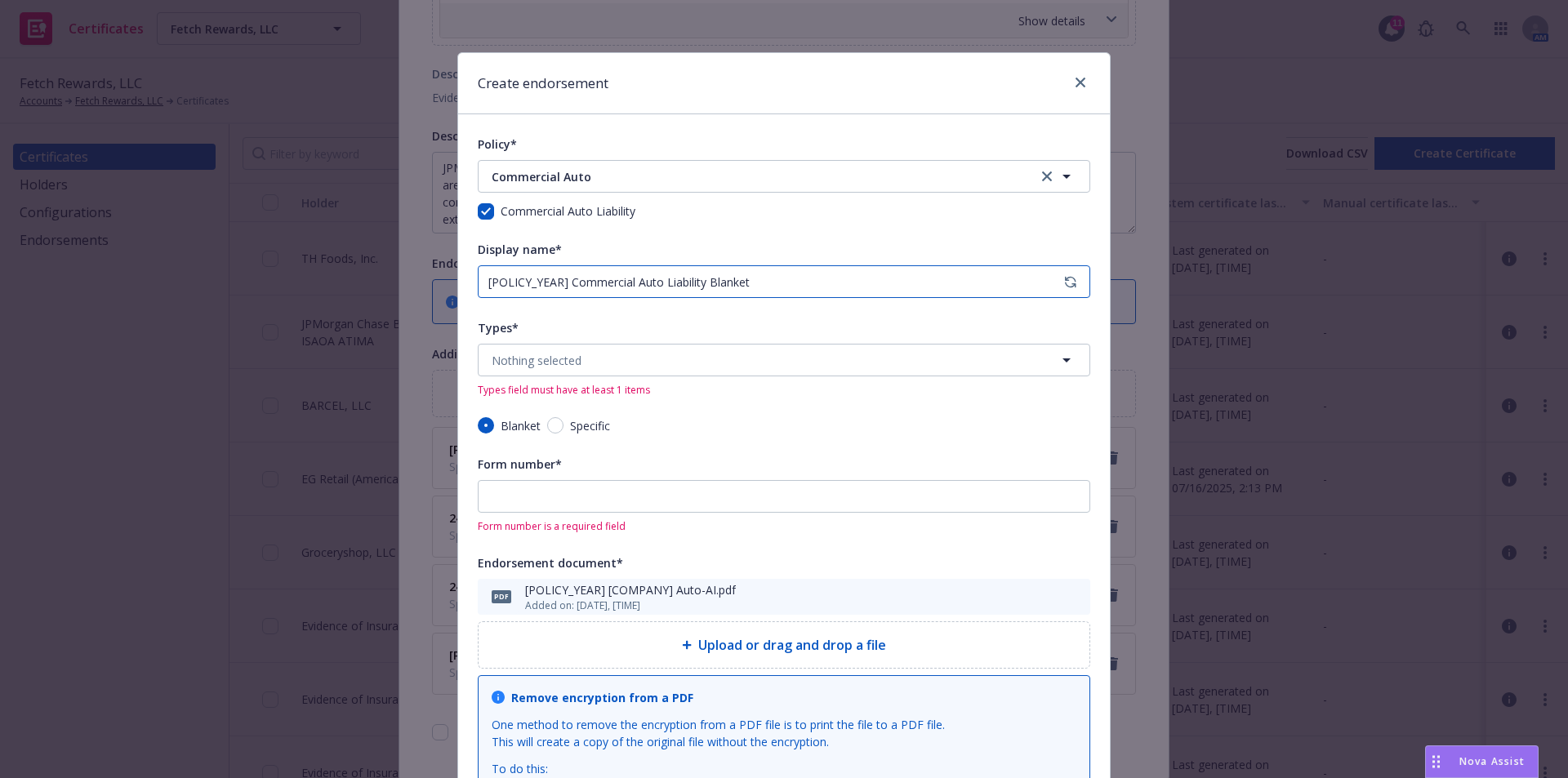 drag, startPoint x: 719, startPoint y: 284, endPoint x: 396, endPoint y: 276, distance: 323.09906 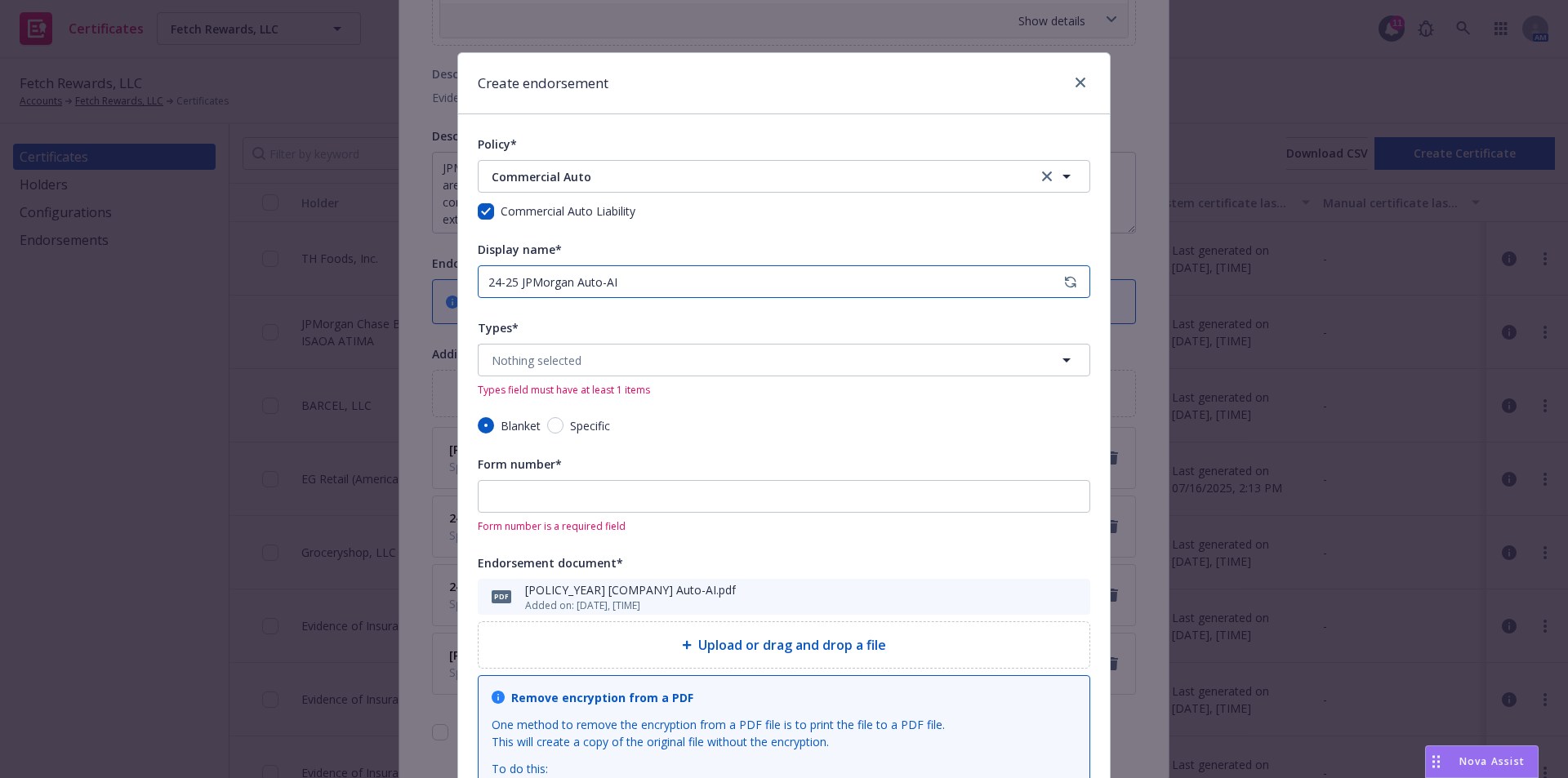 type on "24-25 JPMorgan Auto-AI" 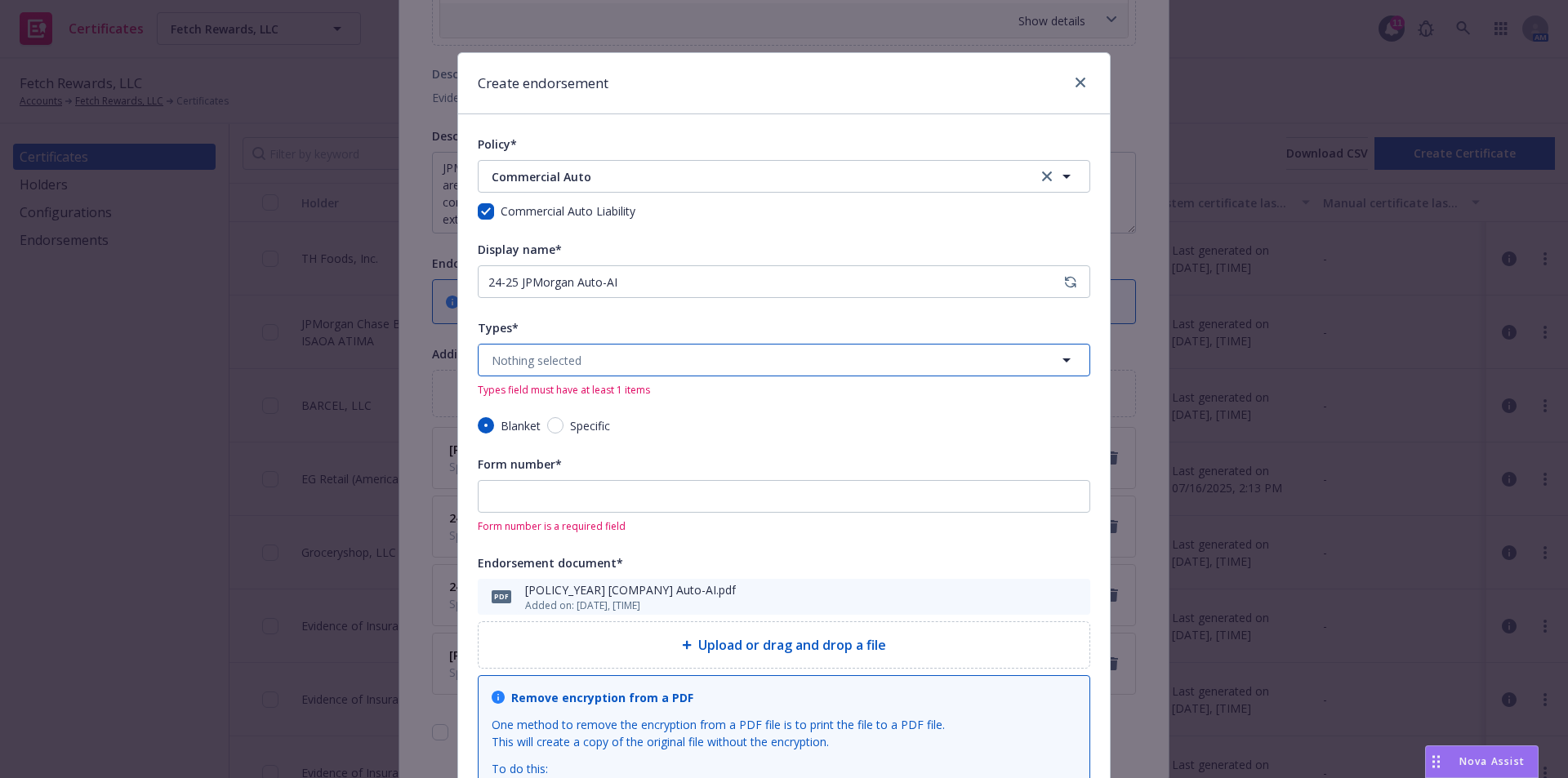 click on "Nothing selected" at bounding box center [784, 360] 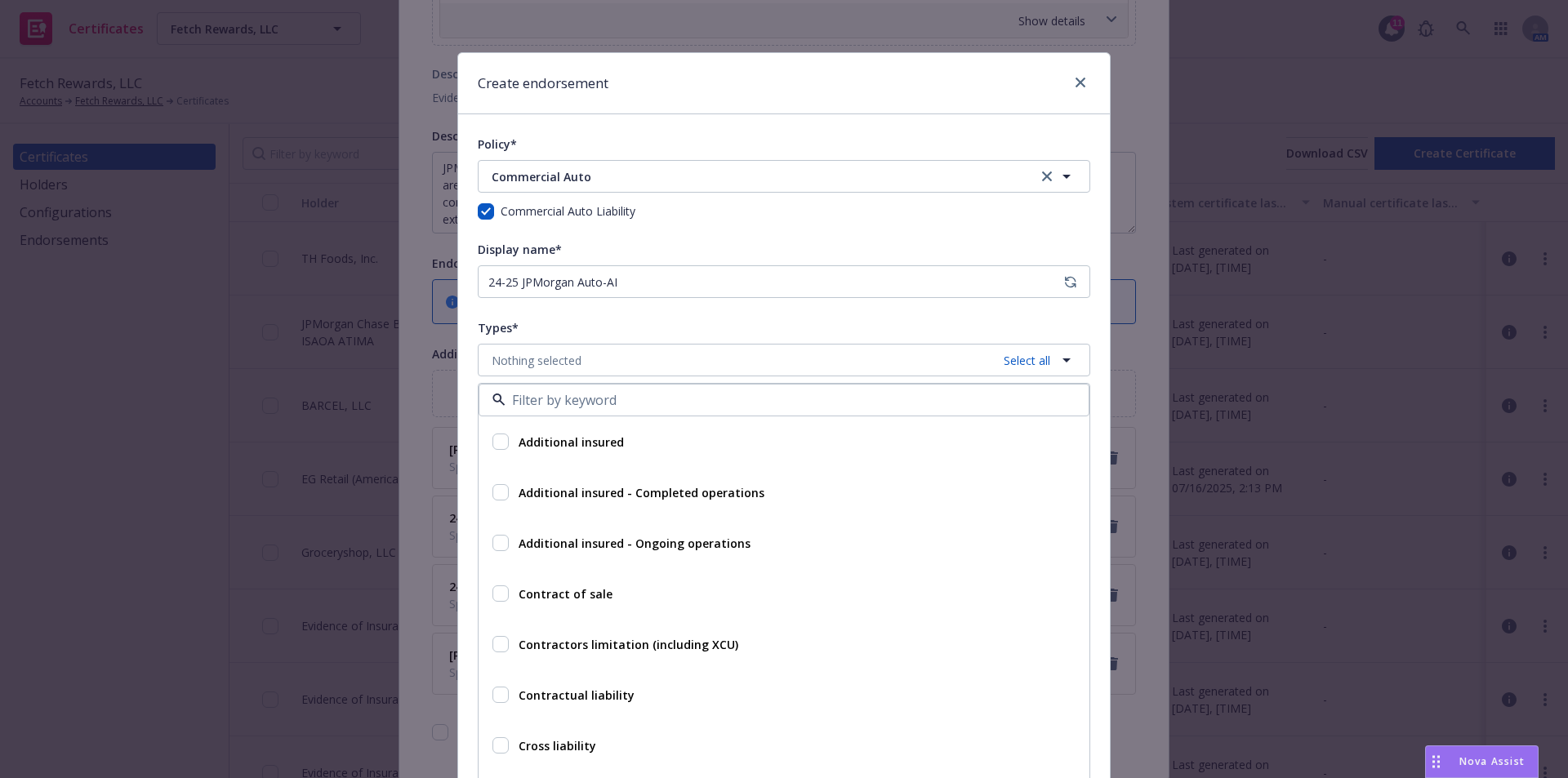 click at bounding box center (501, 442) 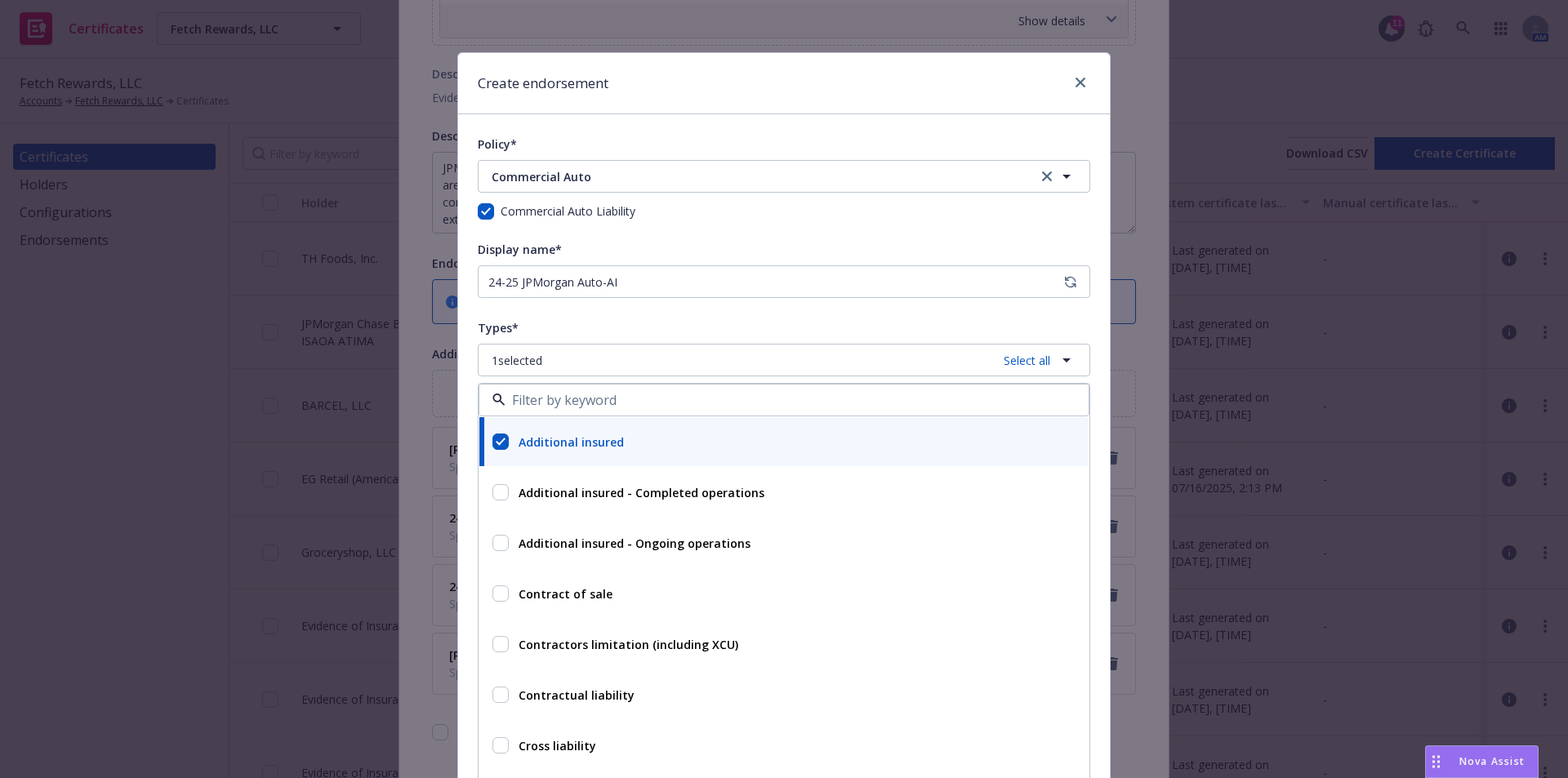 click on "Types*" at bounding box center (784, 327) 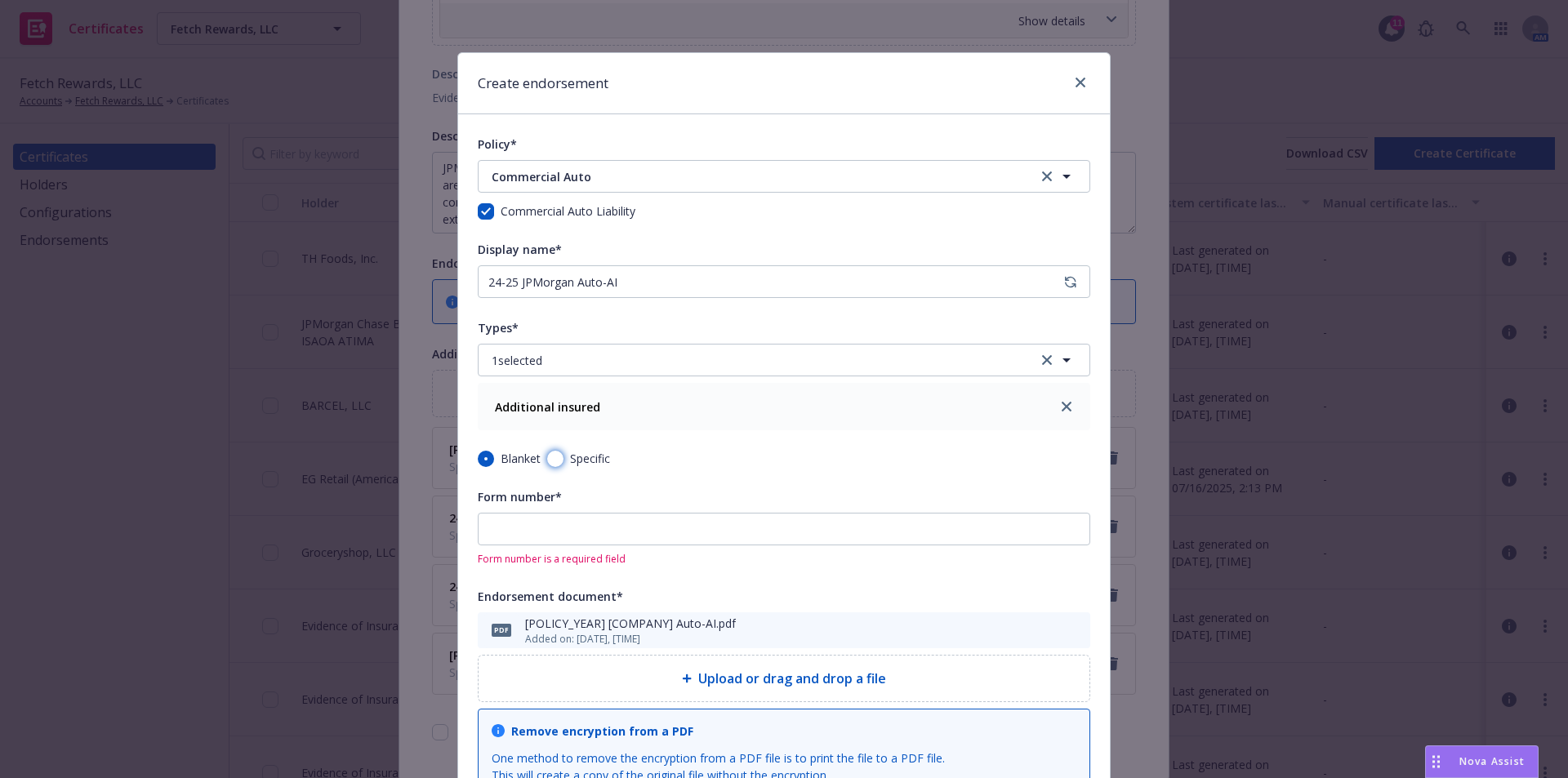 click on "Specific" at bounding box center [555, 459] 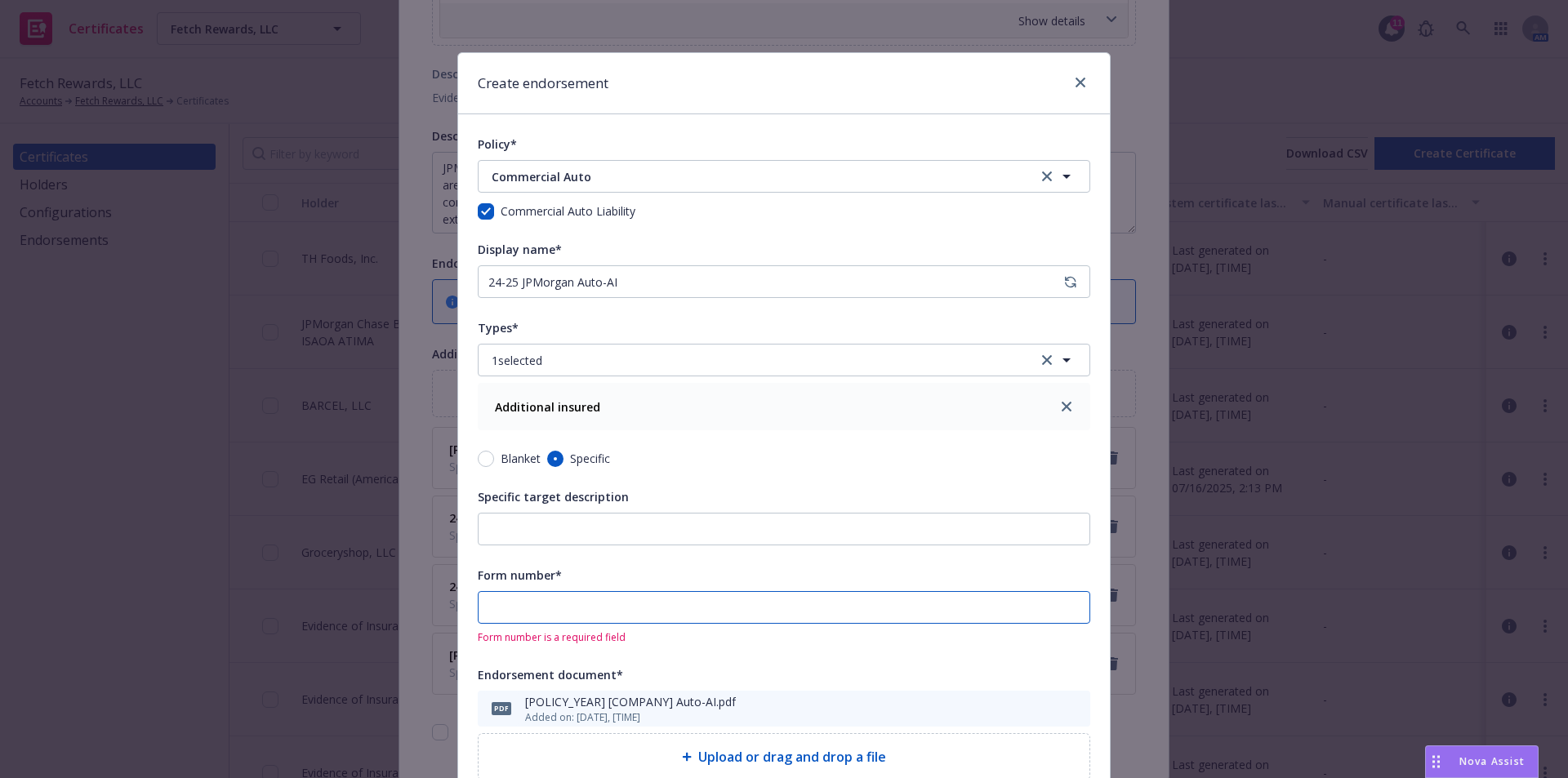 click on "Form number*" at bounding box center [784, 607] 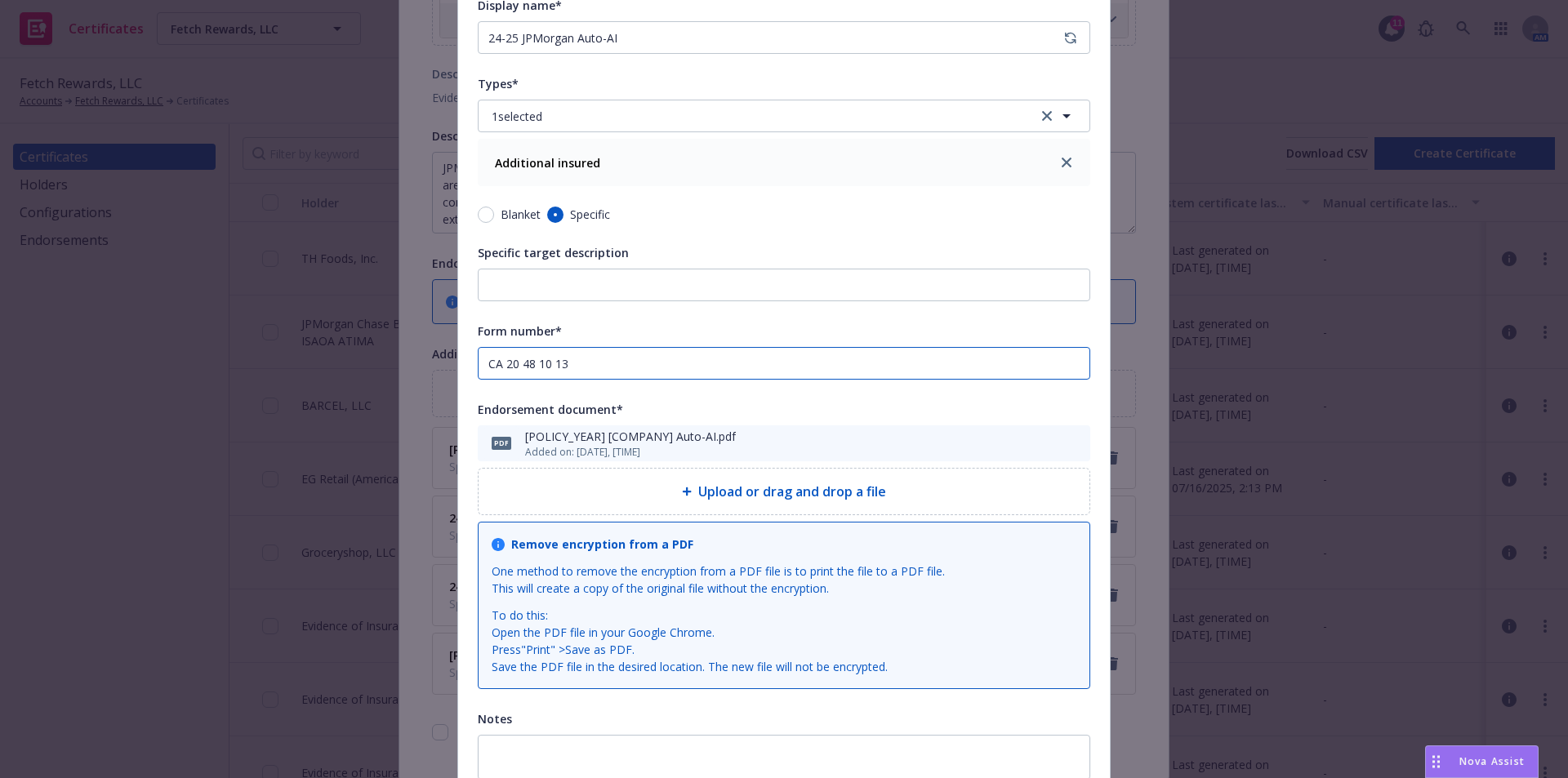 scroll, scrollTop: 408, scrollLeft: 0, axis: vertical 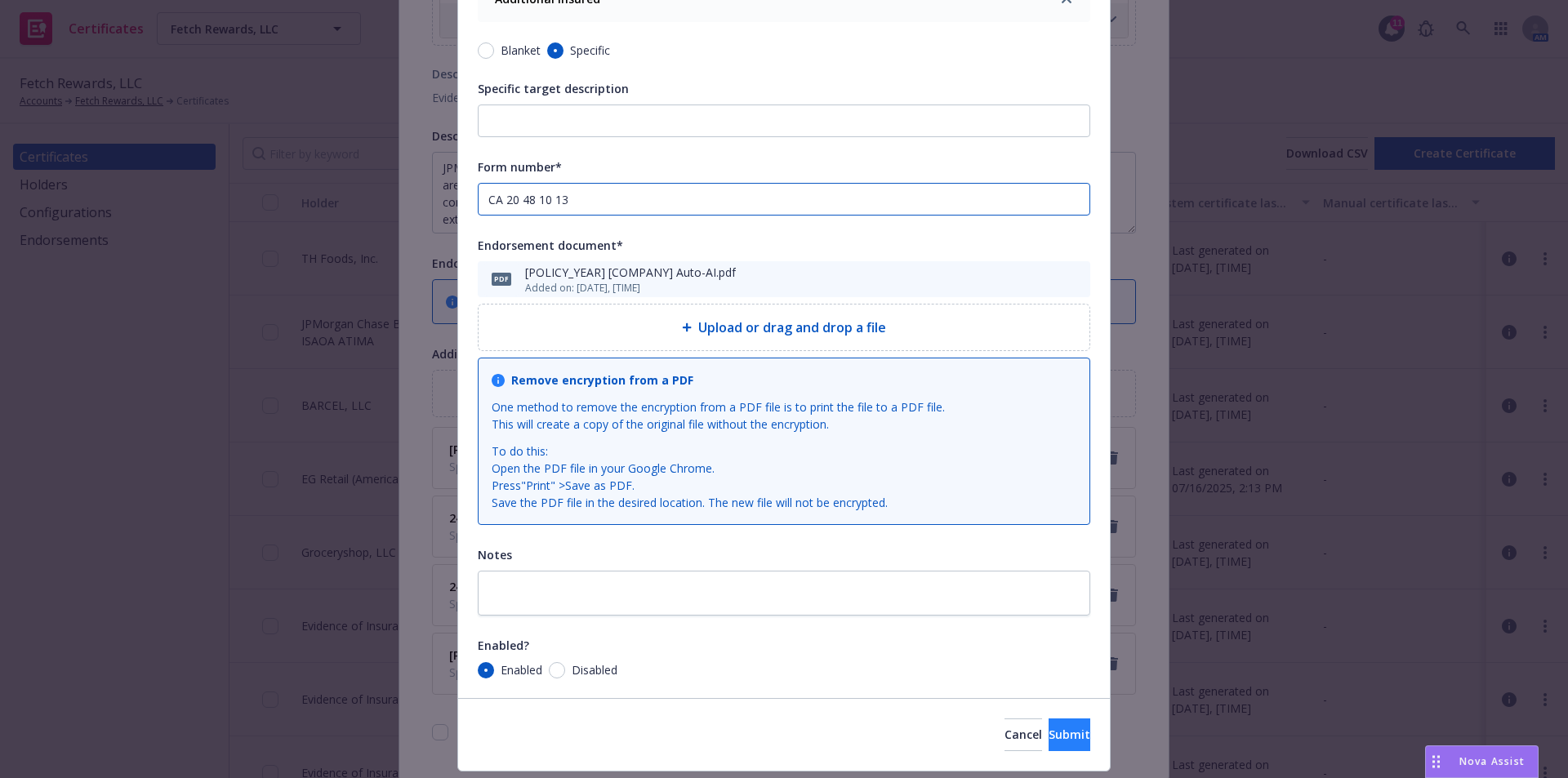 type on "CA 20 48 10 13" 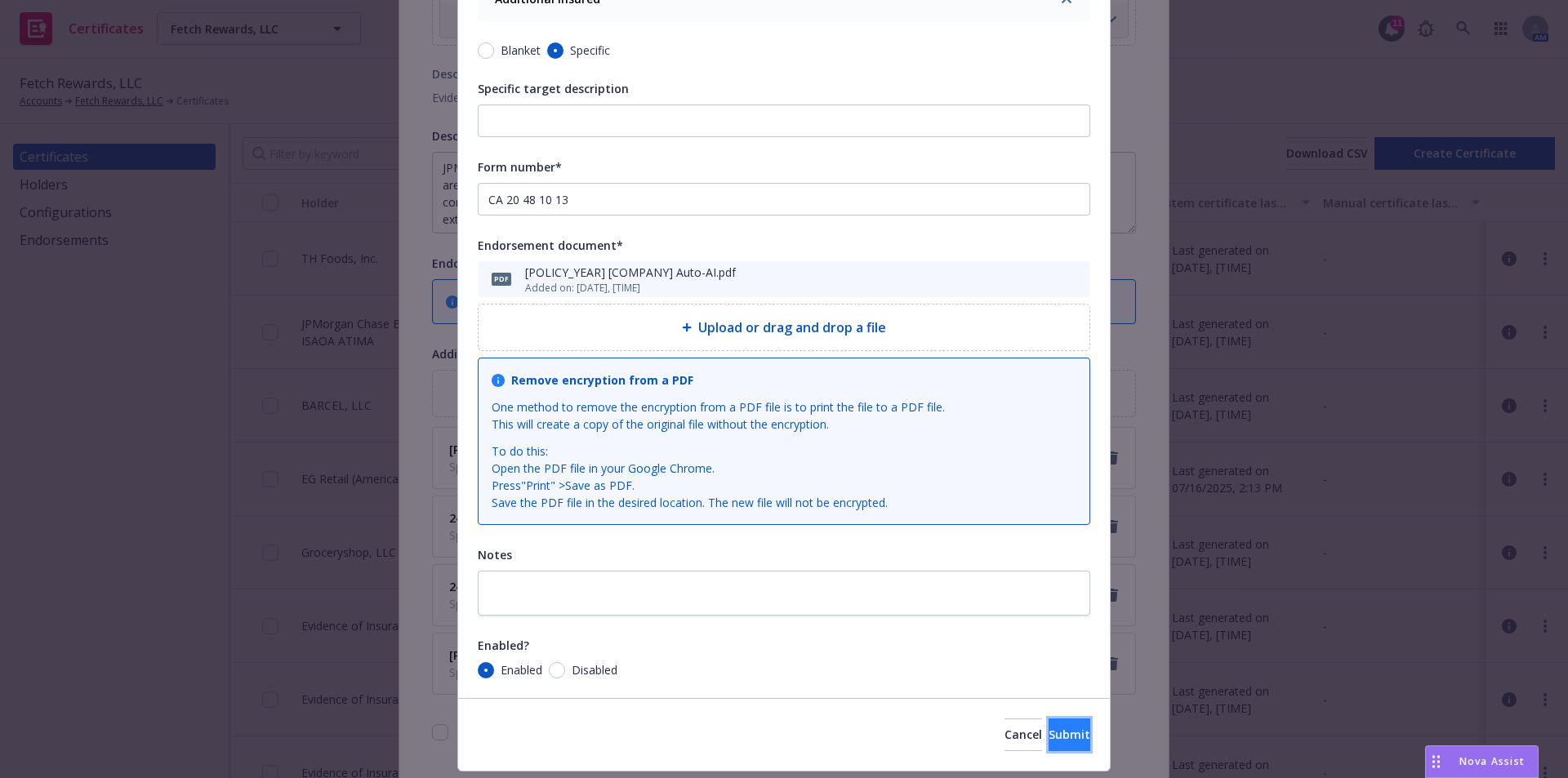 click on "Submit" at bounding box center [1069, 734] 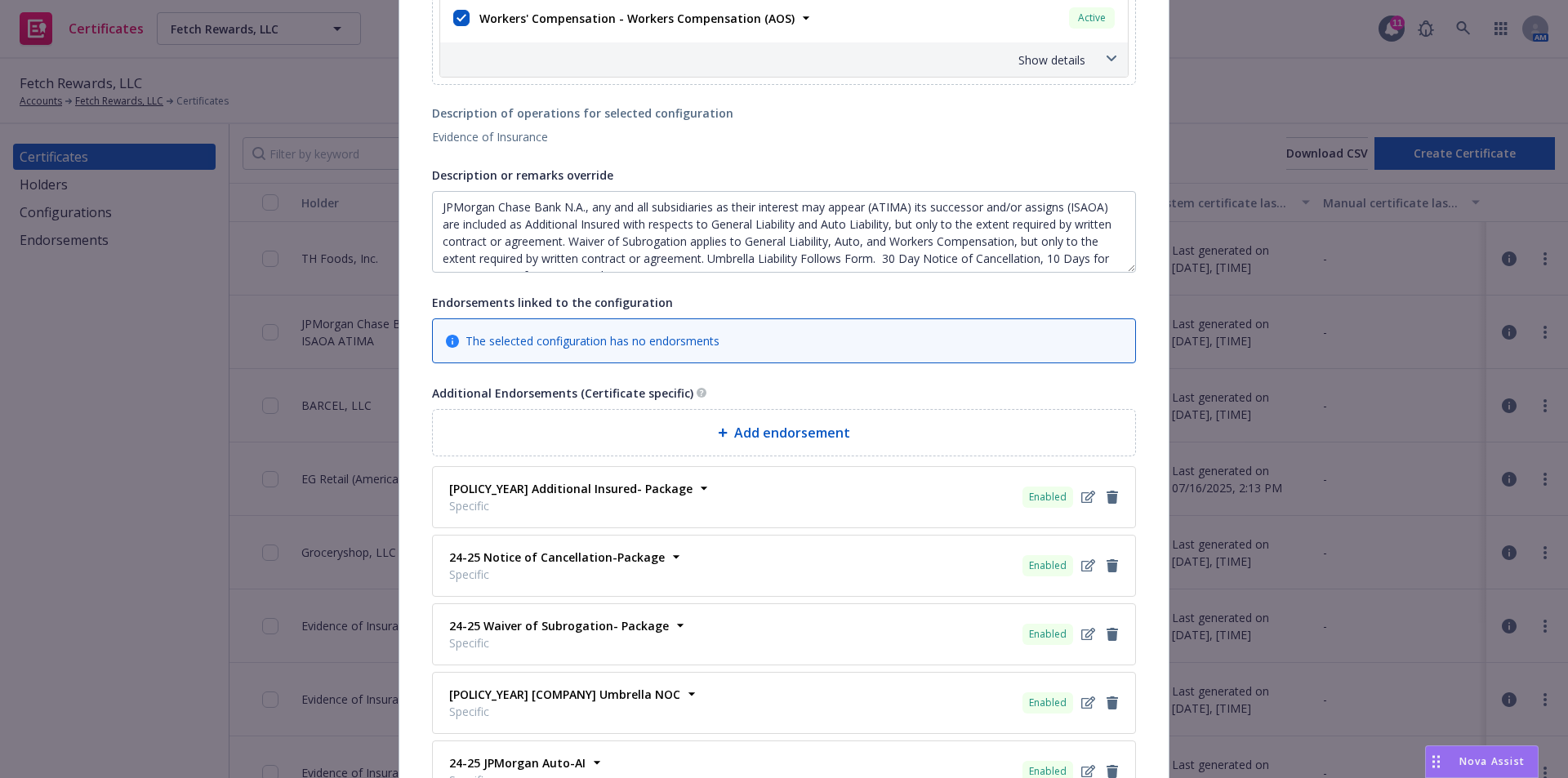 scroll, scrollTop: 1001, scrollLeft: 0, axis: vertical 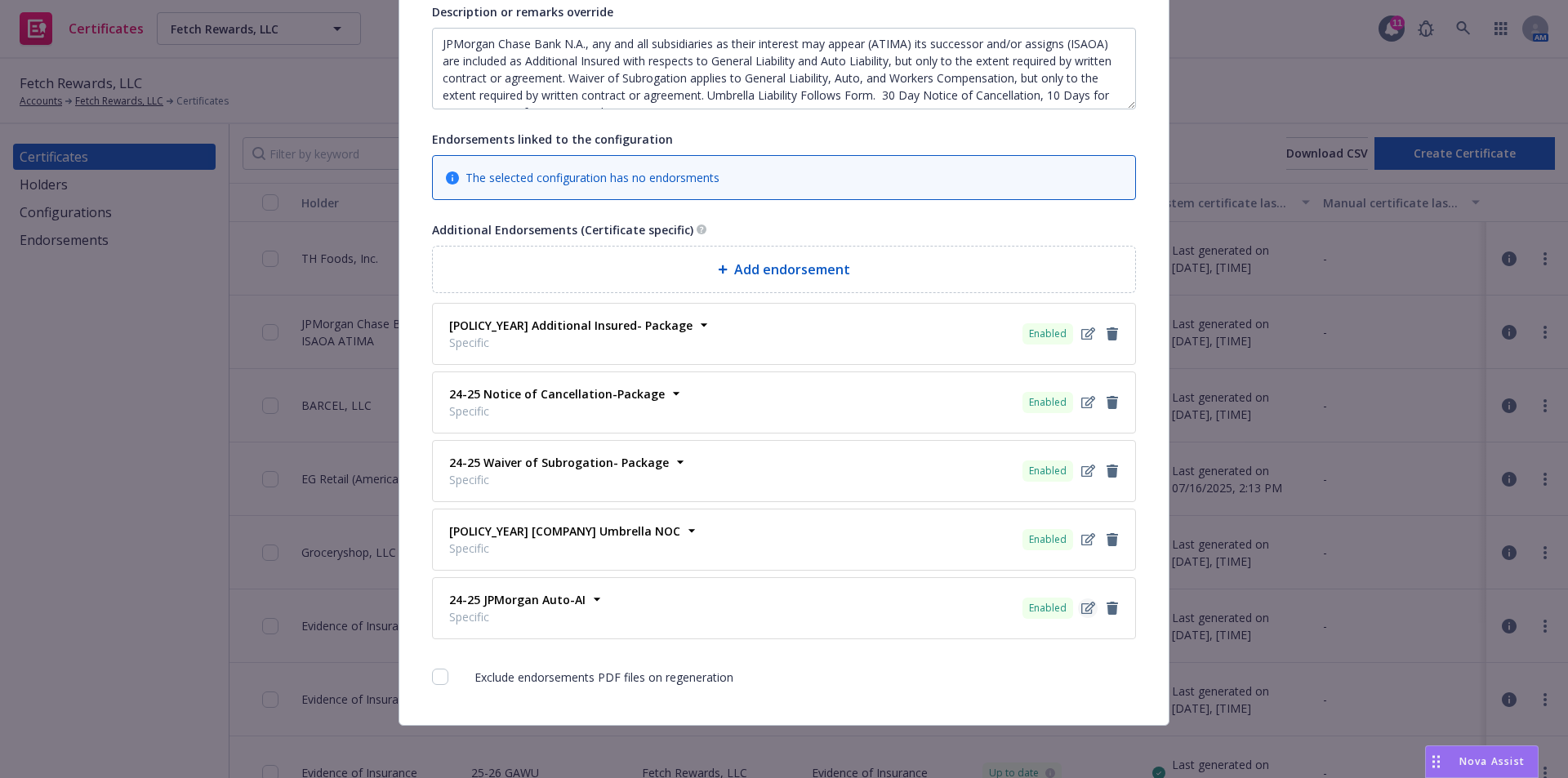 click 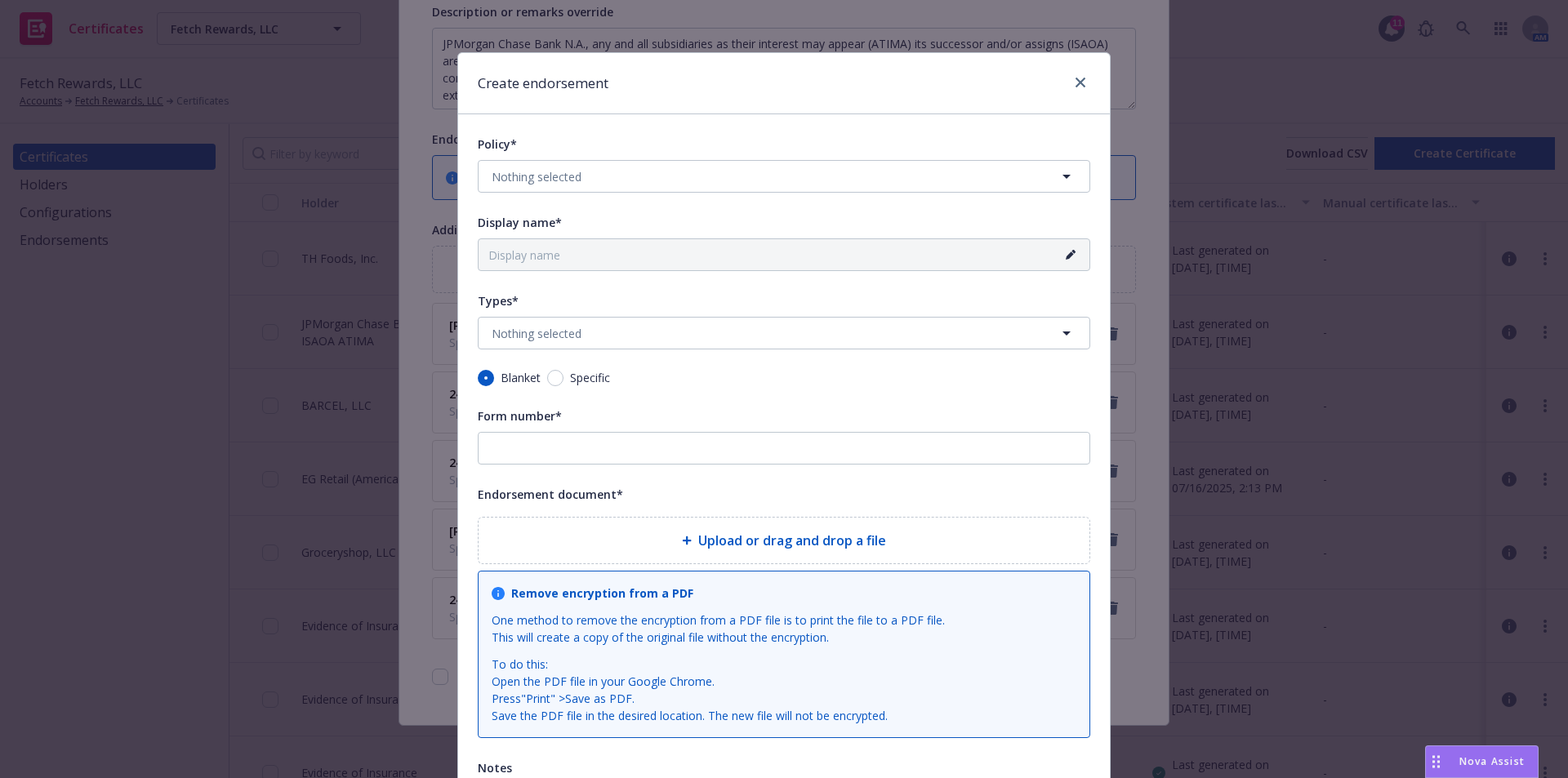 type on "24-25 JPMorgan Auto-AI" 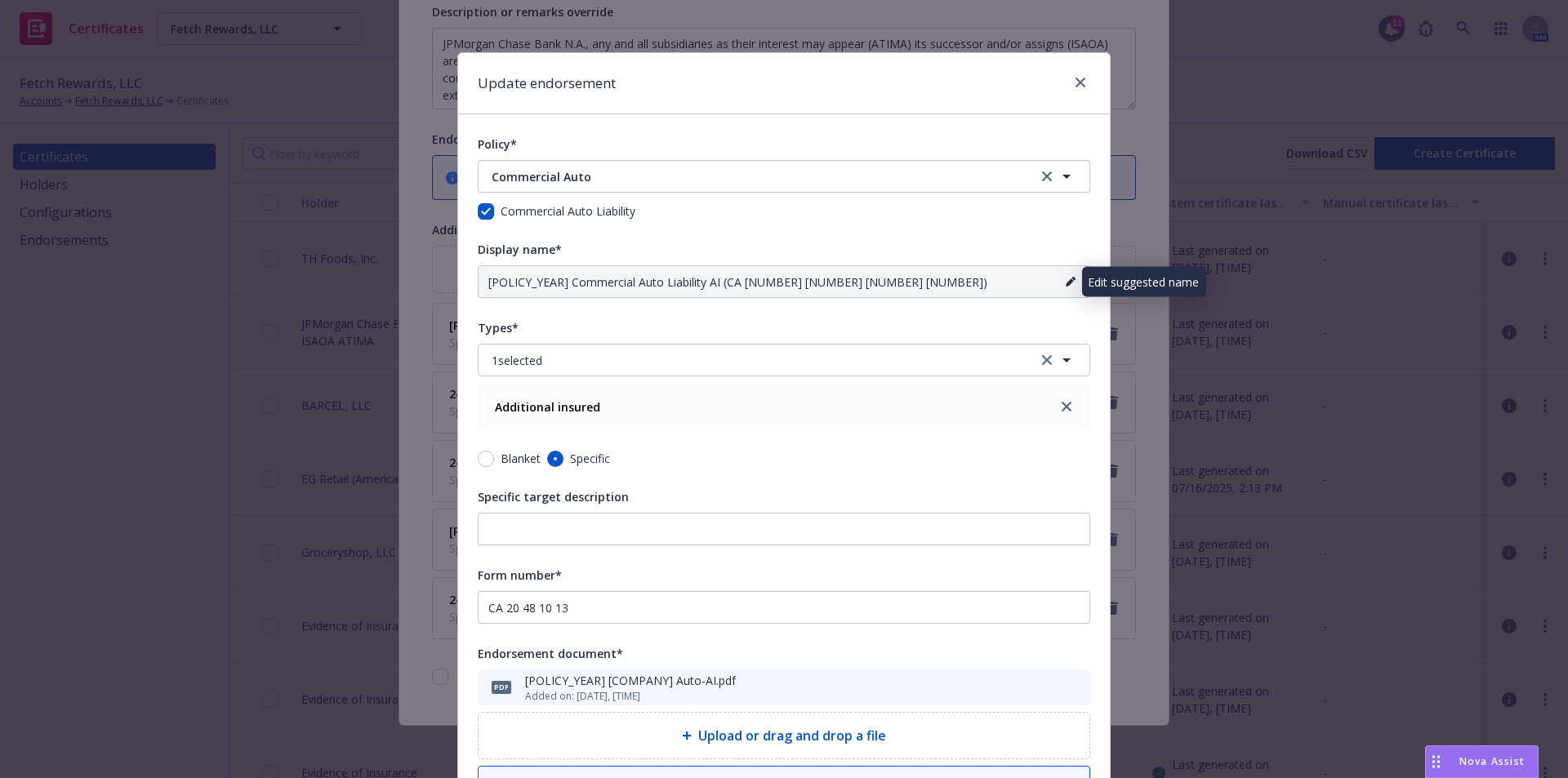 click 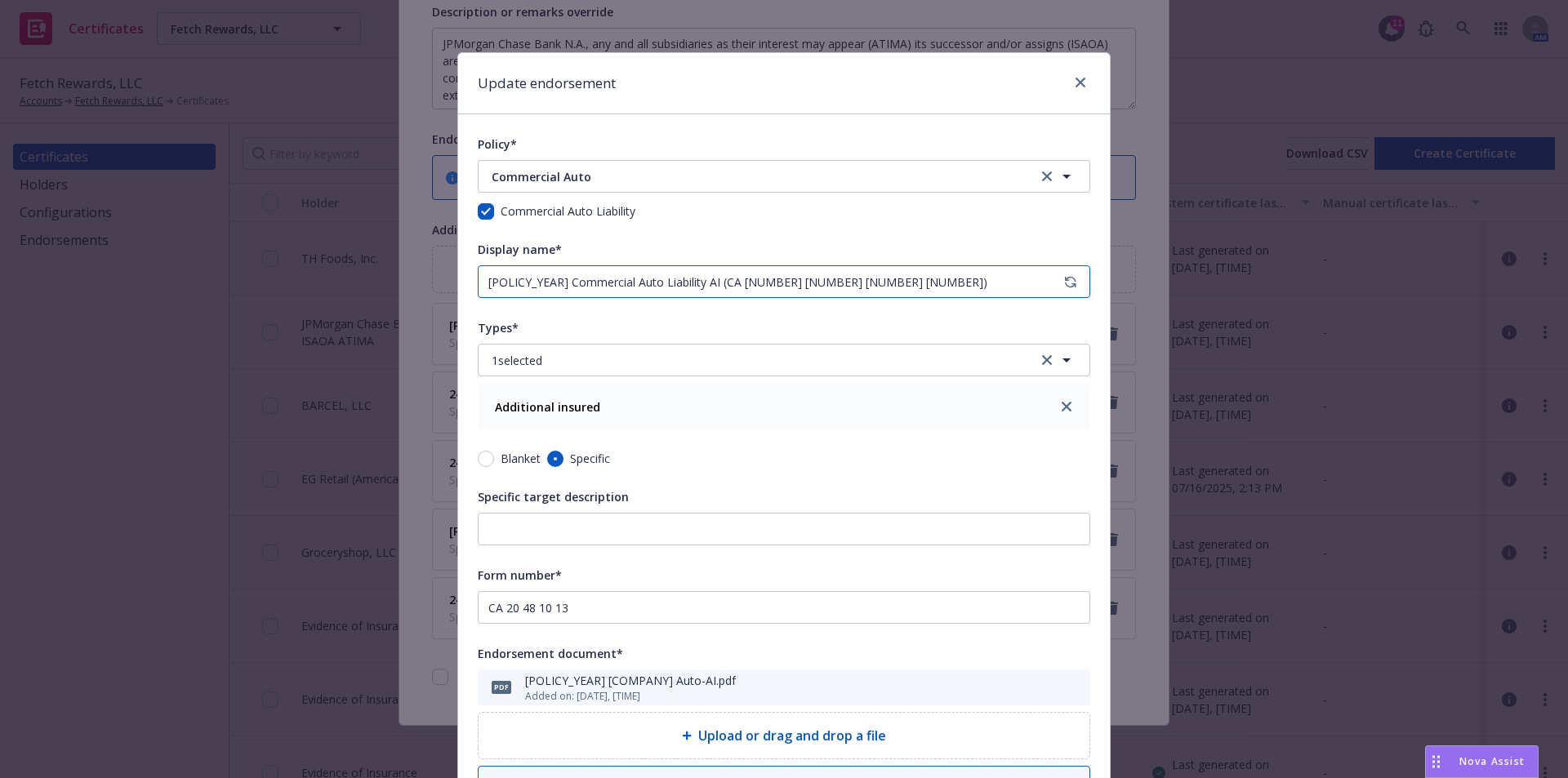 drag, startPoint x: 664, startPoint y: 280, endPoint x: 691, endPoint y: 282, distance: 27.07397 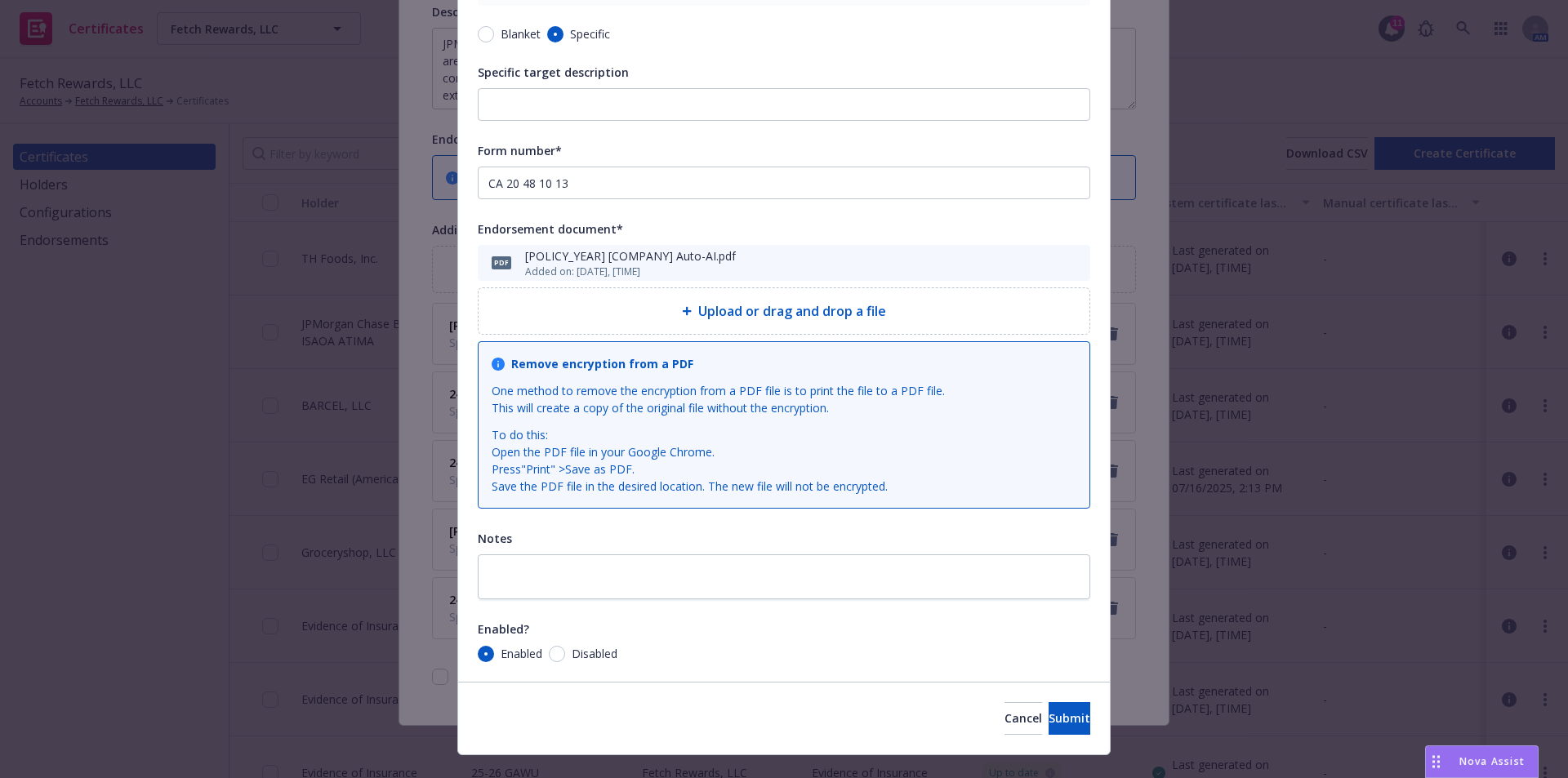 scroll, scrollTop: 454, scrollLeft: 0, axis: vertical 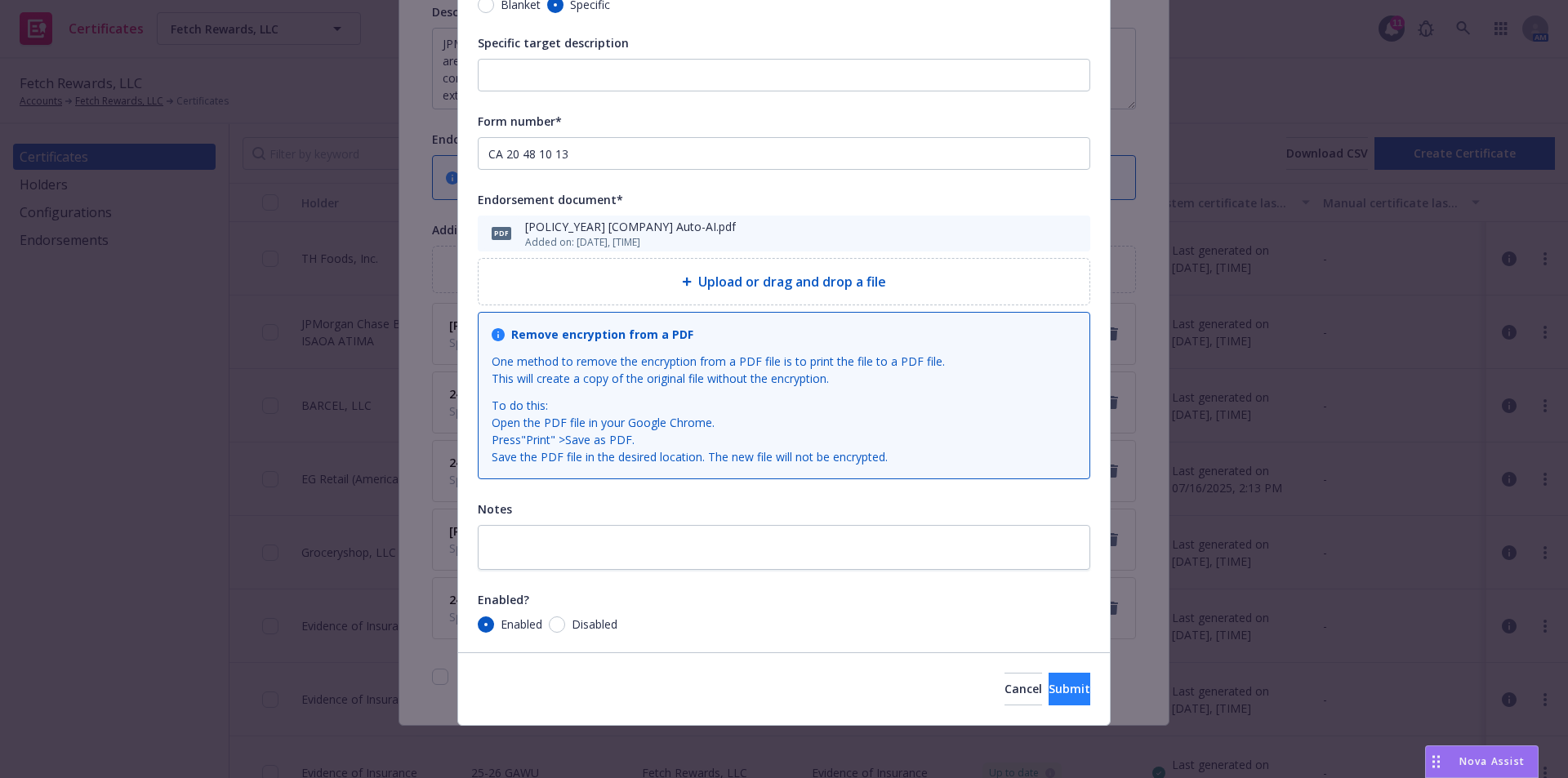 type on "[POLICY_YEAR] Commercial Auto Liability AI/WOS (CA [NUMBER] [NUMBER] [NUMBER] [NUMBER])" 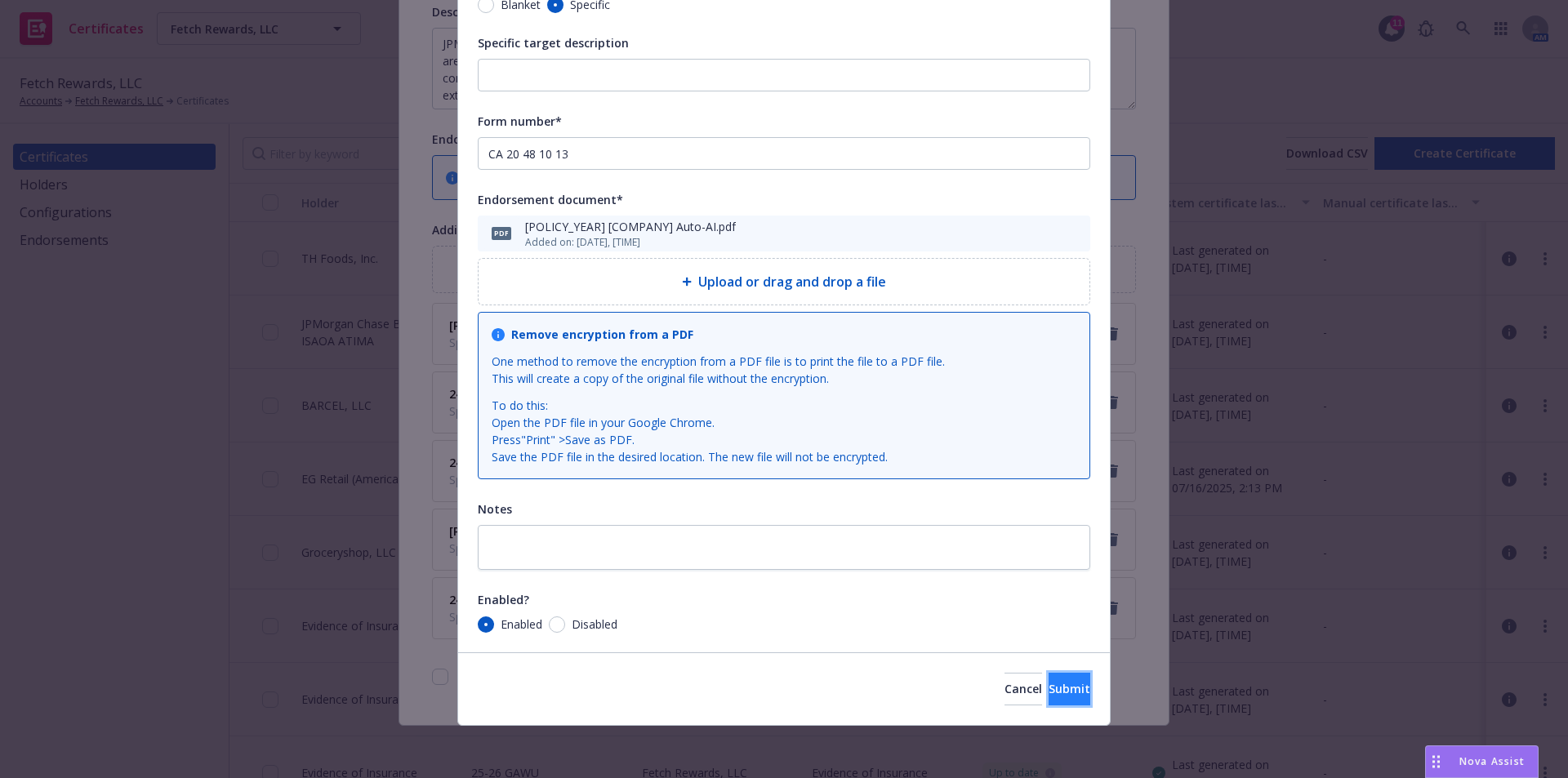 click on "Submit" at bounding box center (1069, 688) 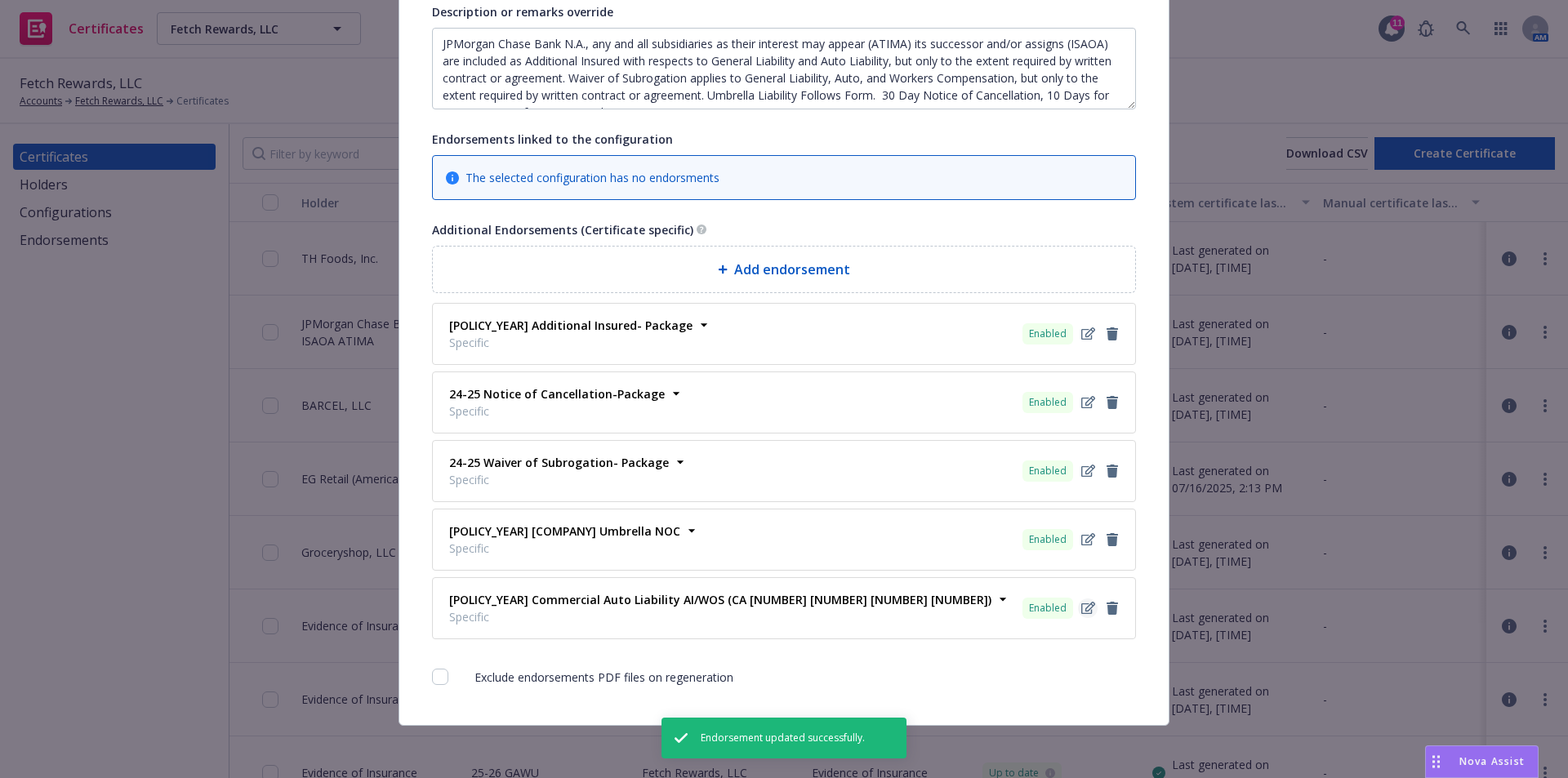 click 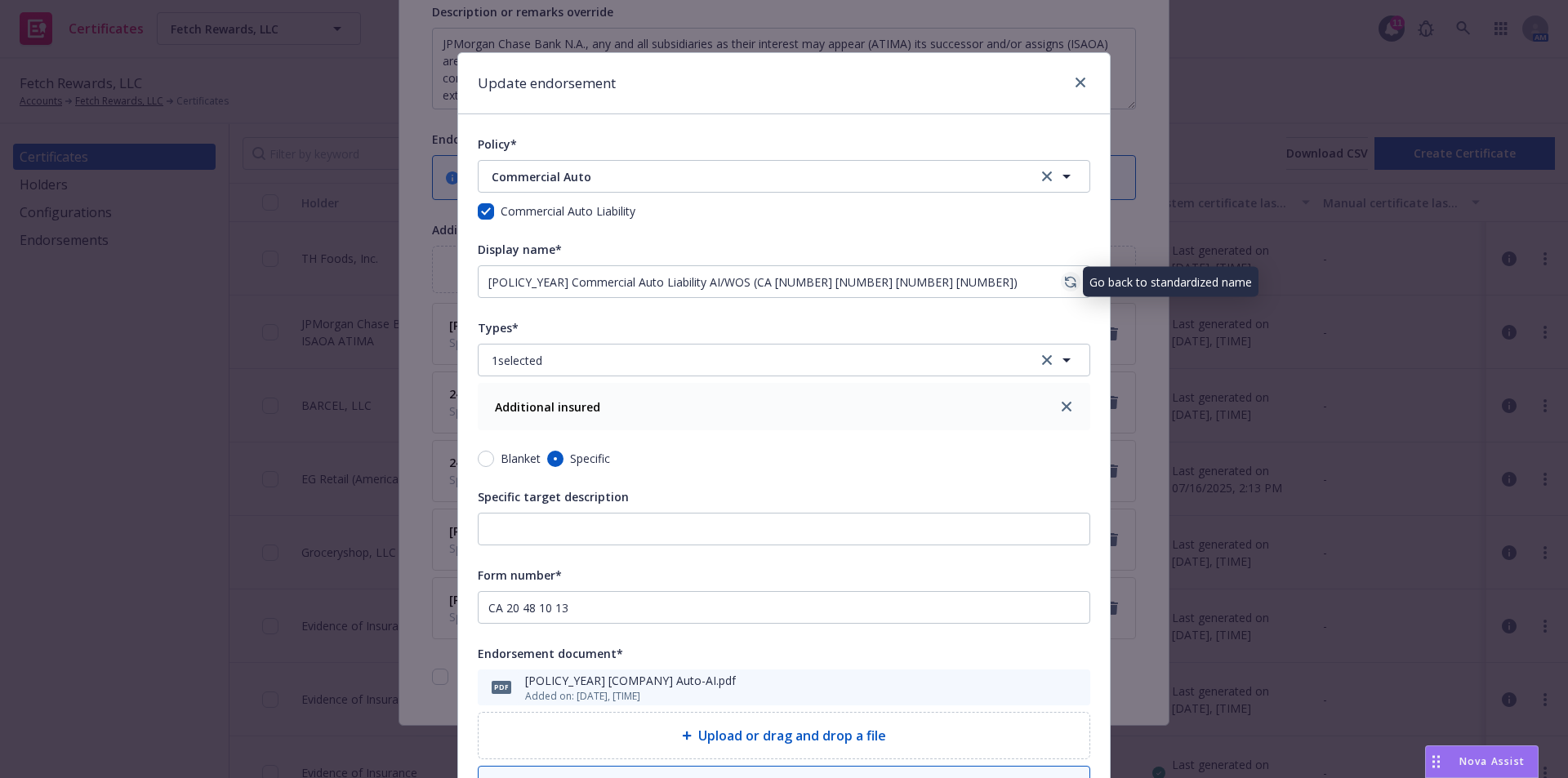 click 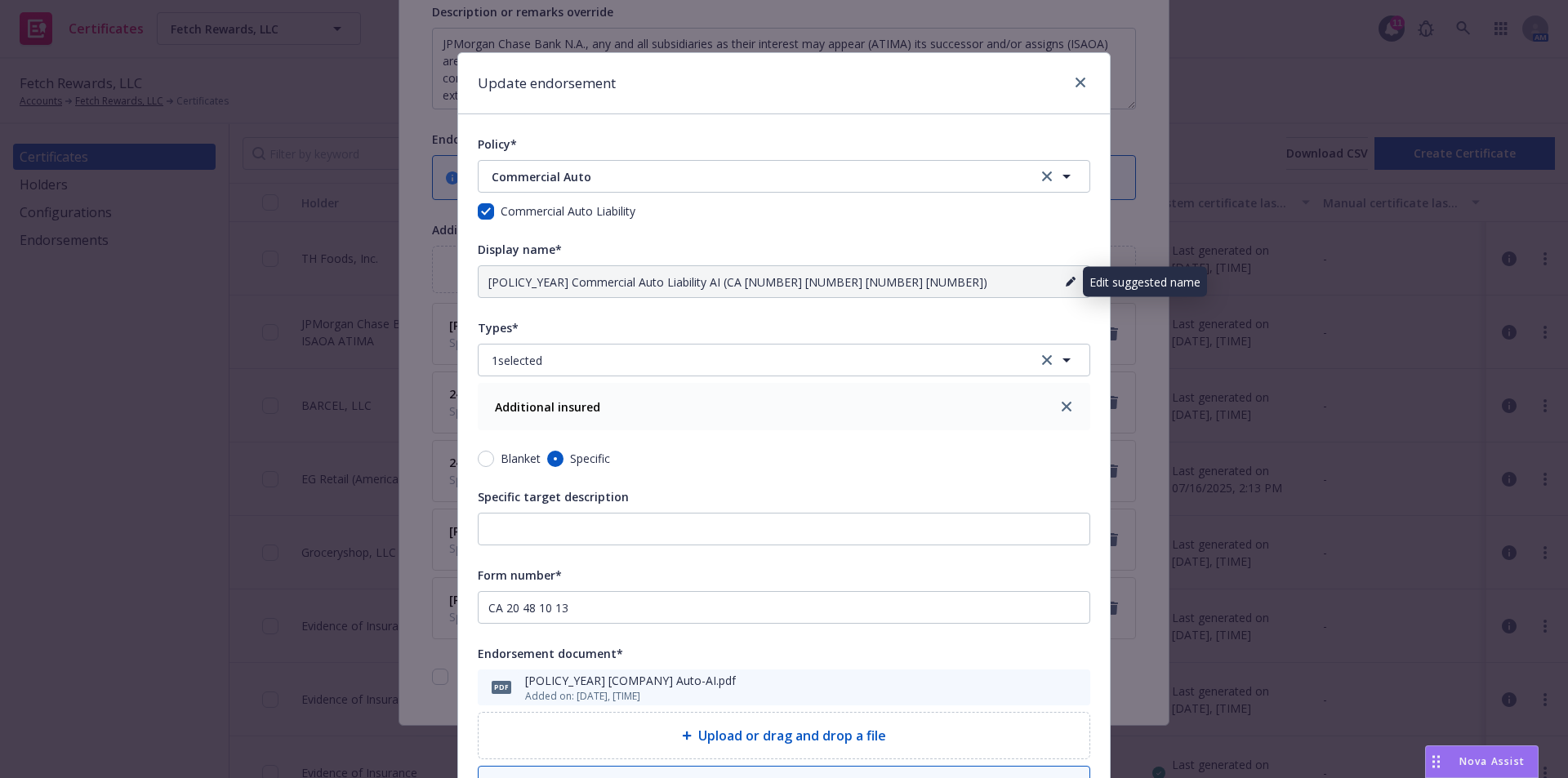 click 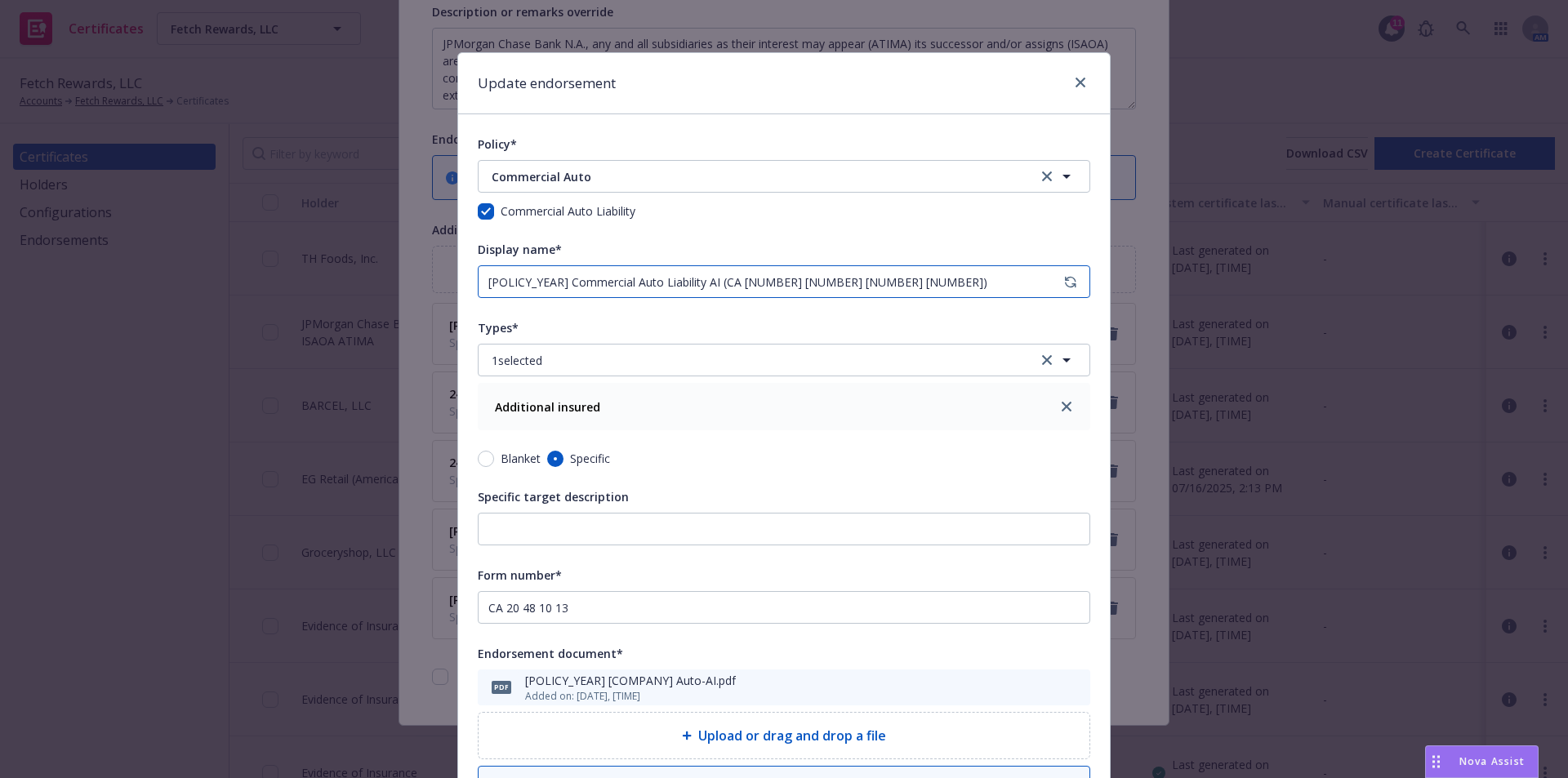 click on "[POLICY_YEAR] Commercial Auto Liability AI (CA [NUMBER] [NUMBER] [NUMBER] [NUMBER])" at bounding box center (784, 282) 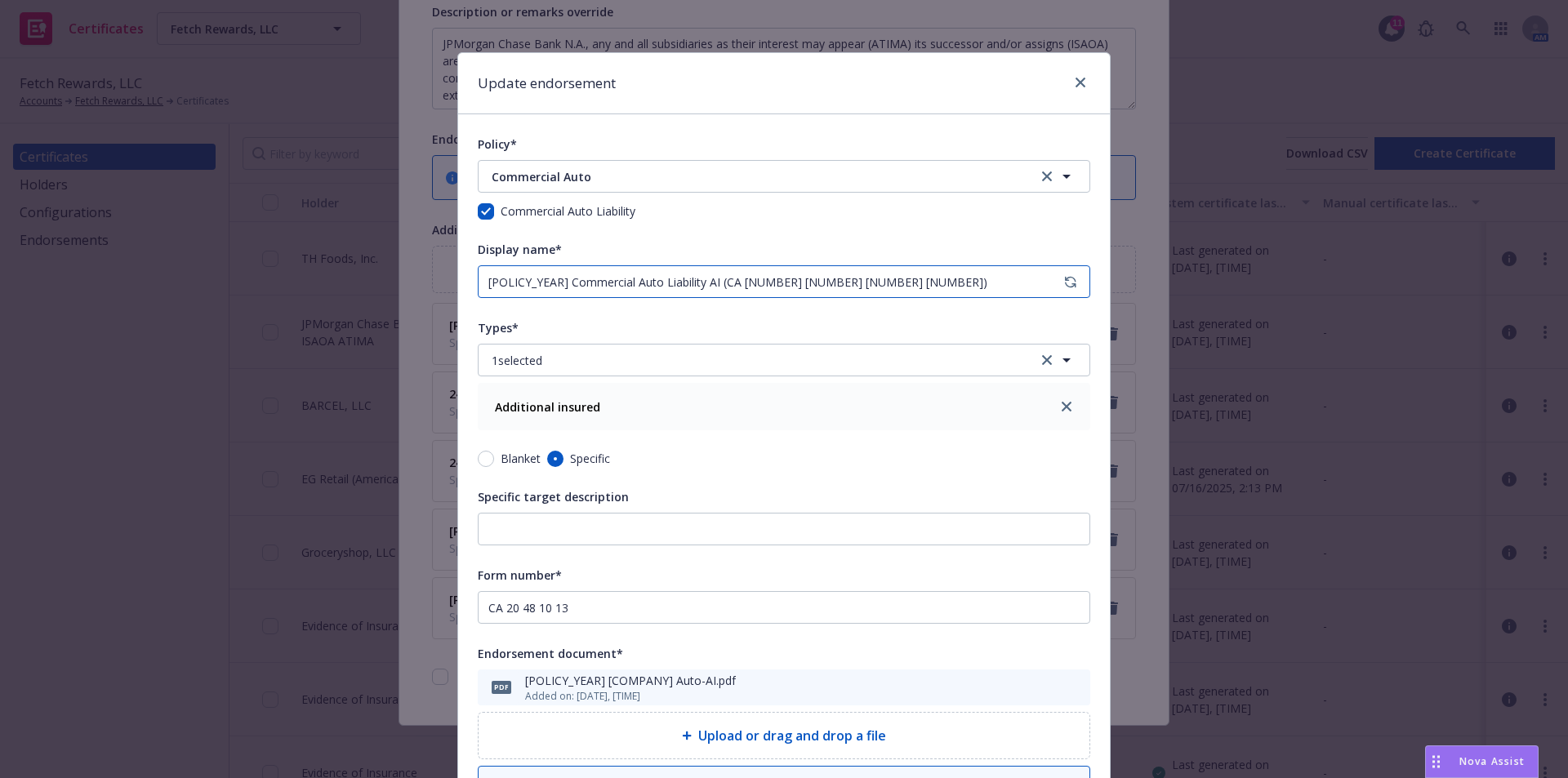 drag, startPoint x: 650, startPoint y: 281, endPoint x: 516, endPoint y: 277, distance: 134.0597 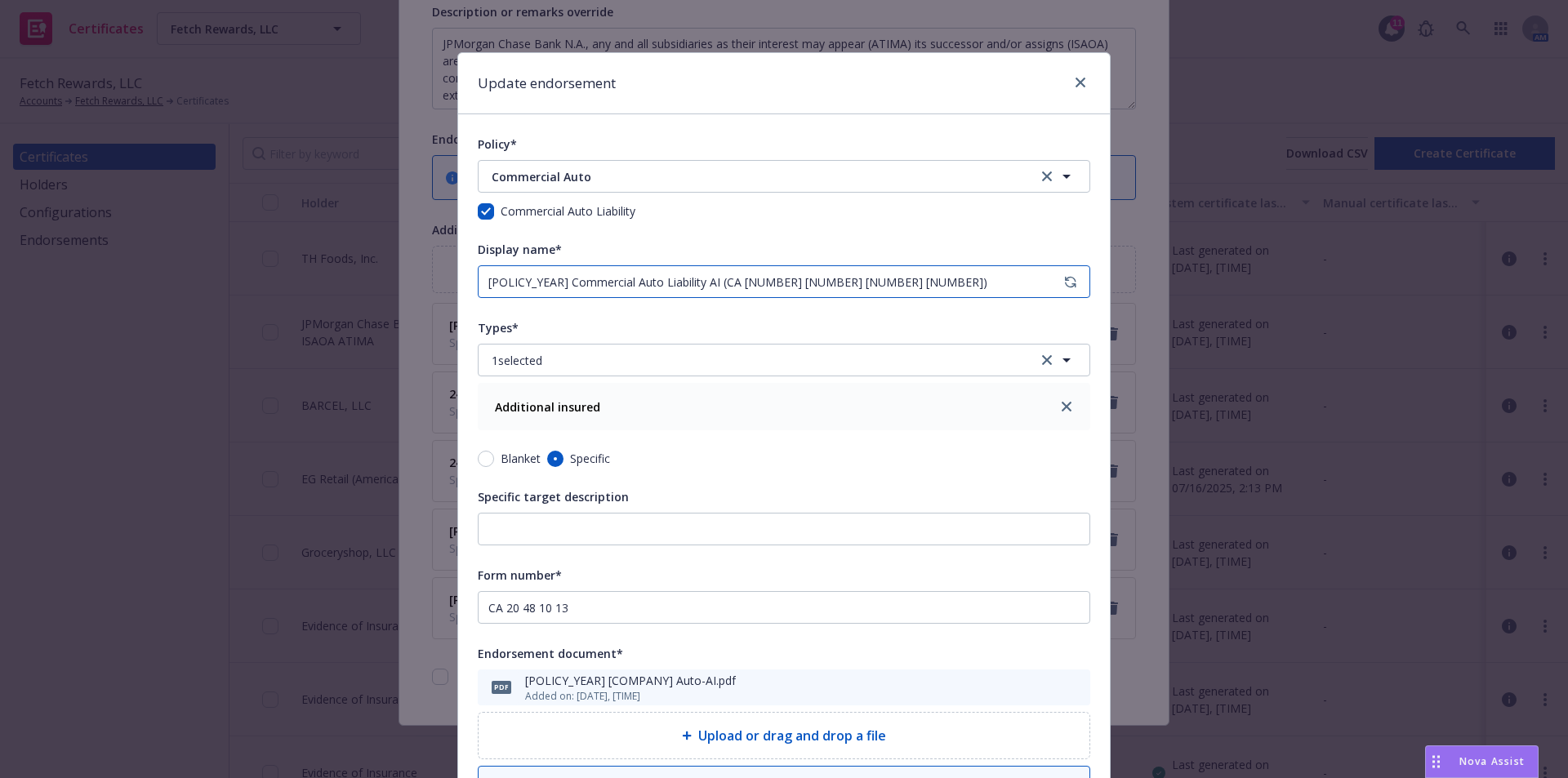 click on "[POLICY_YEAR] Commercial Auto Liability AI (CA [NUMBER] [NUMBER] [NUMBER] [NUMBER])" at bounding box center (784, 282) 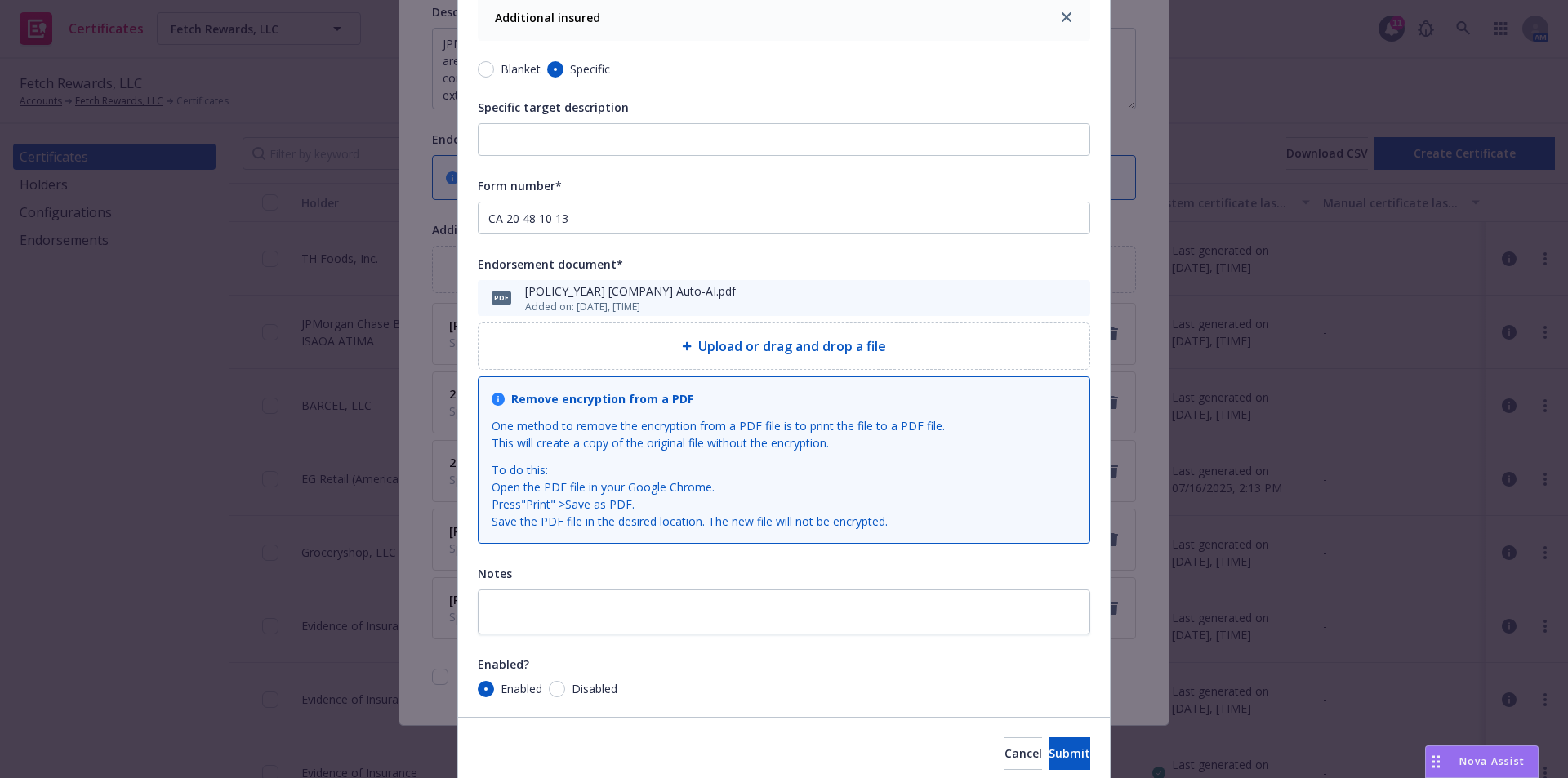 scroll, scrollTop: 454, scrollLeft: 0, axis: vertical 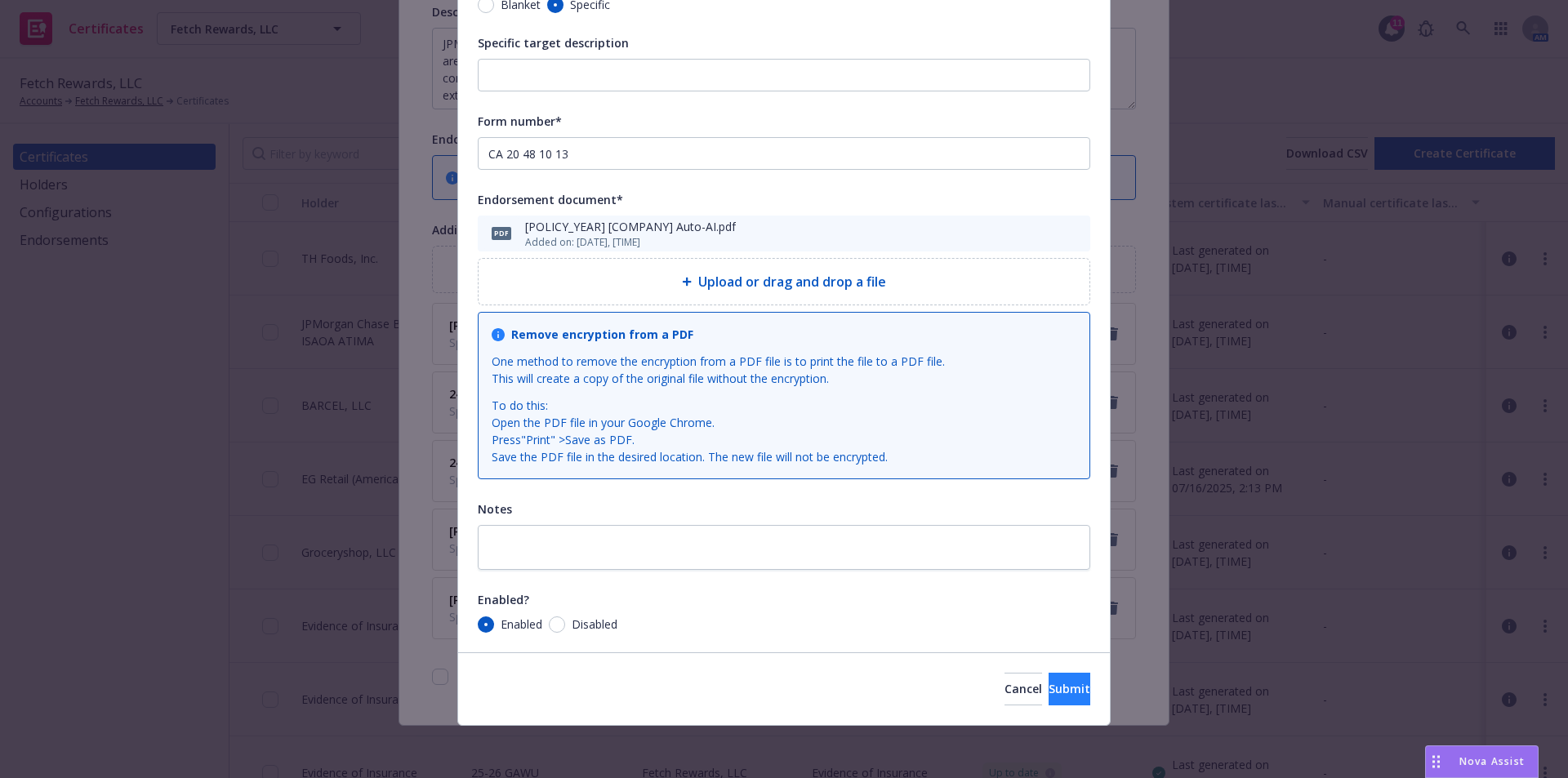 type on "24-25 JPMorgan AI/WOS (CA 20 48 10 13)" 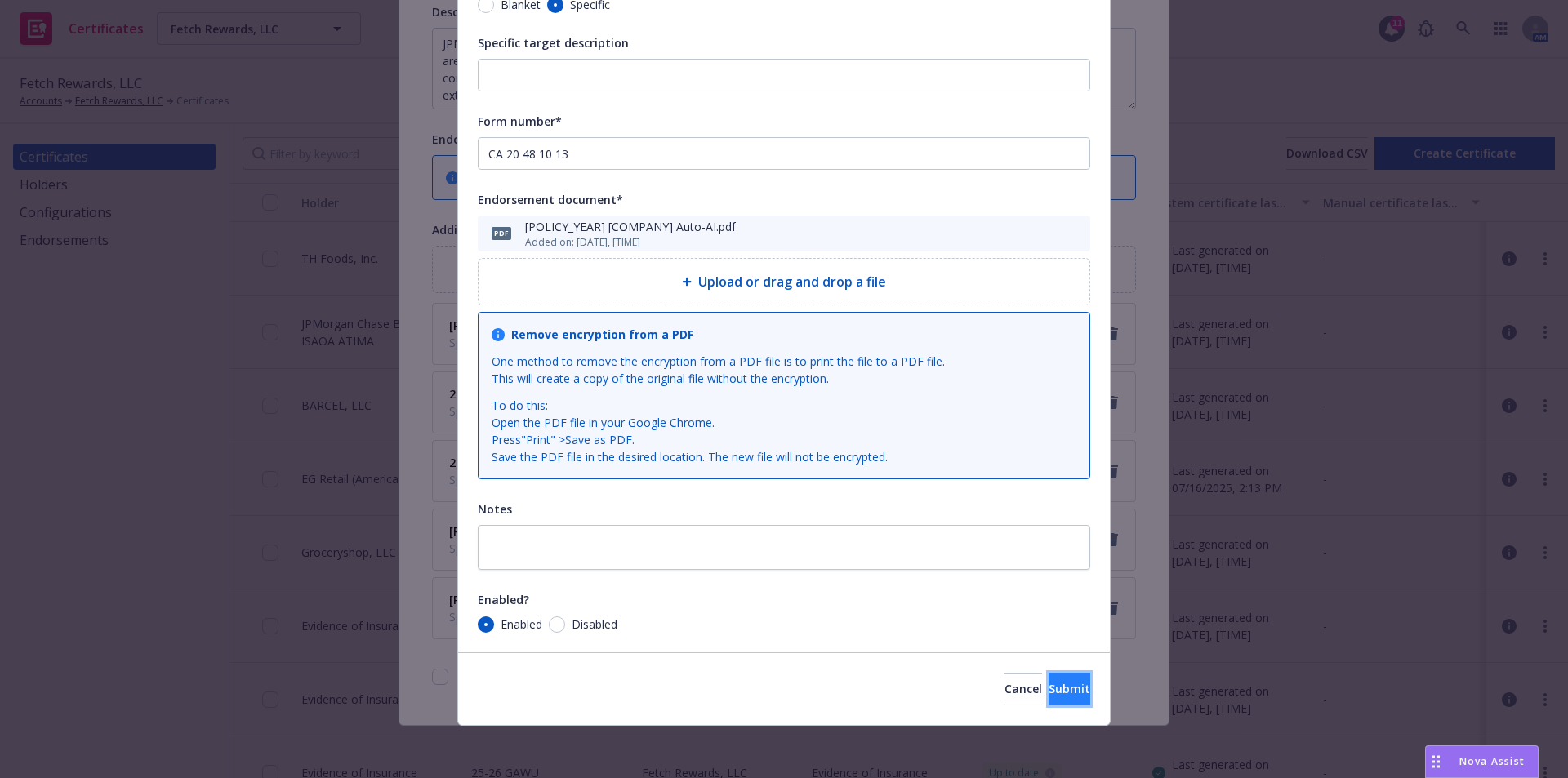 click on "Submit" at bounding box center [1069, 688] 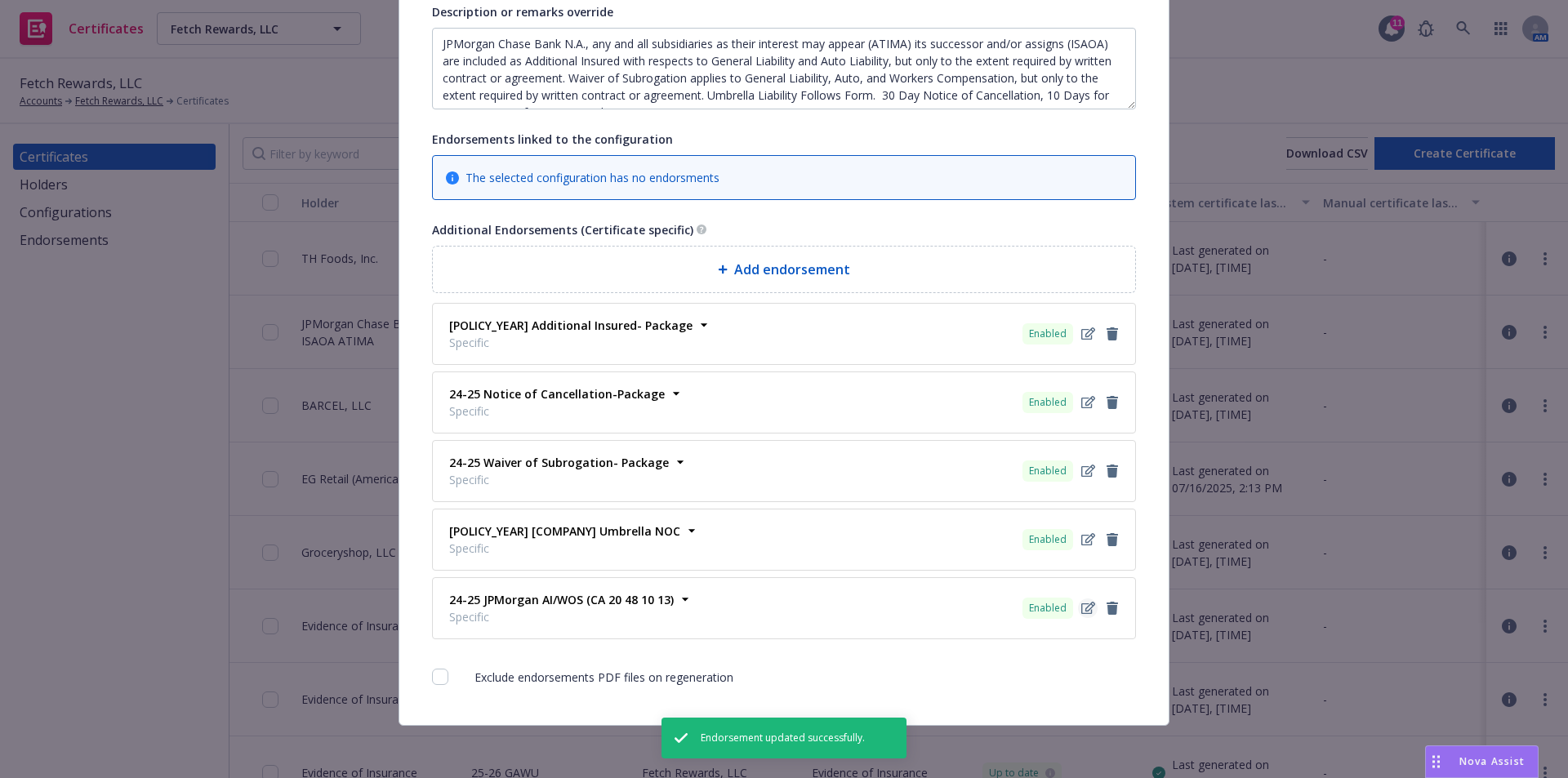 click 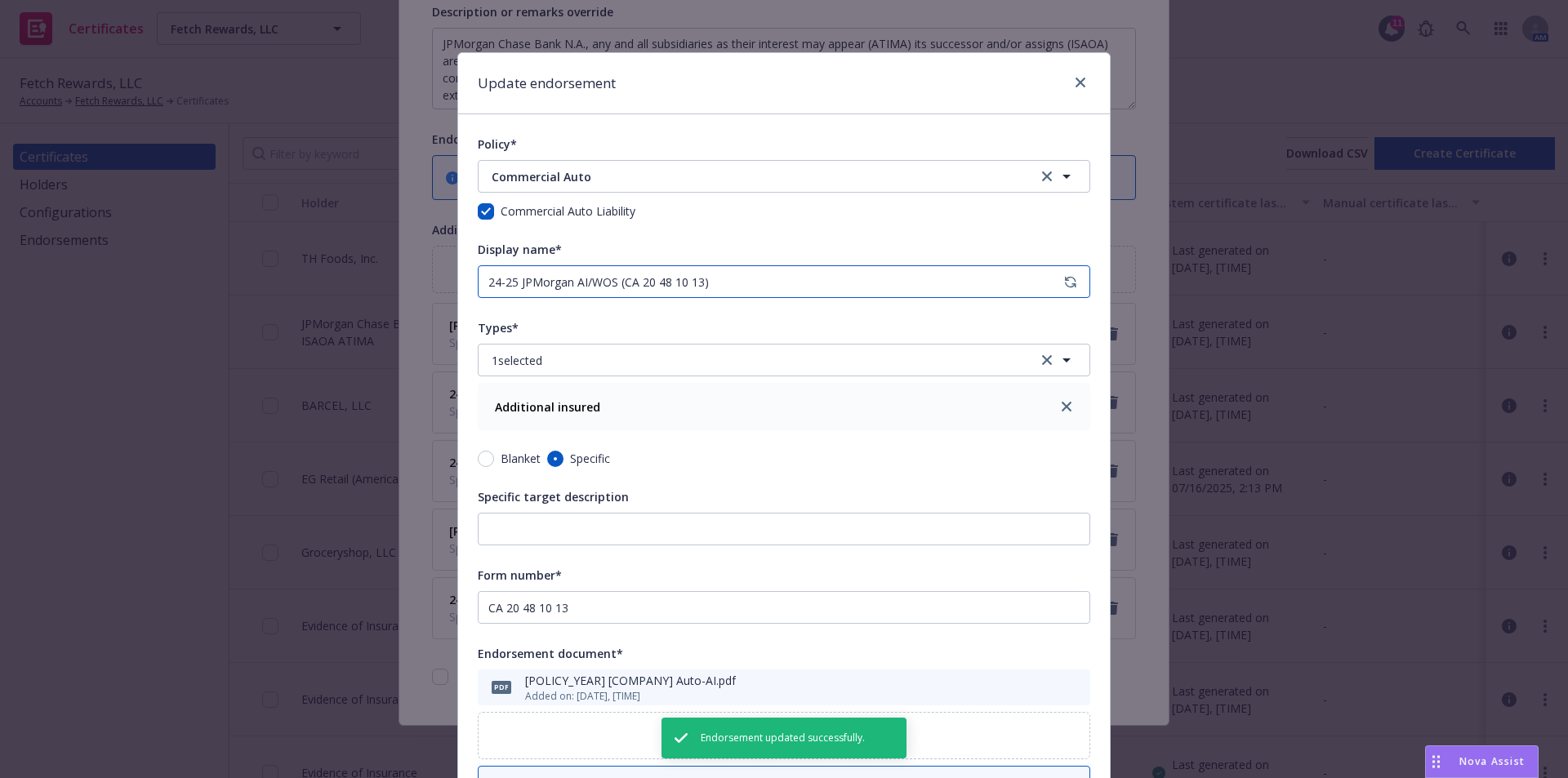 click on "24-25 JPMorgan AI/WOS (CA 20 48 10 13)" at bounding box center (784, 282) 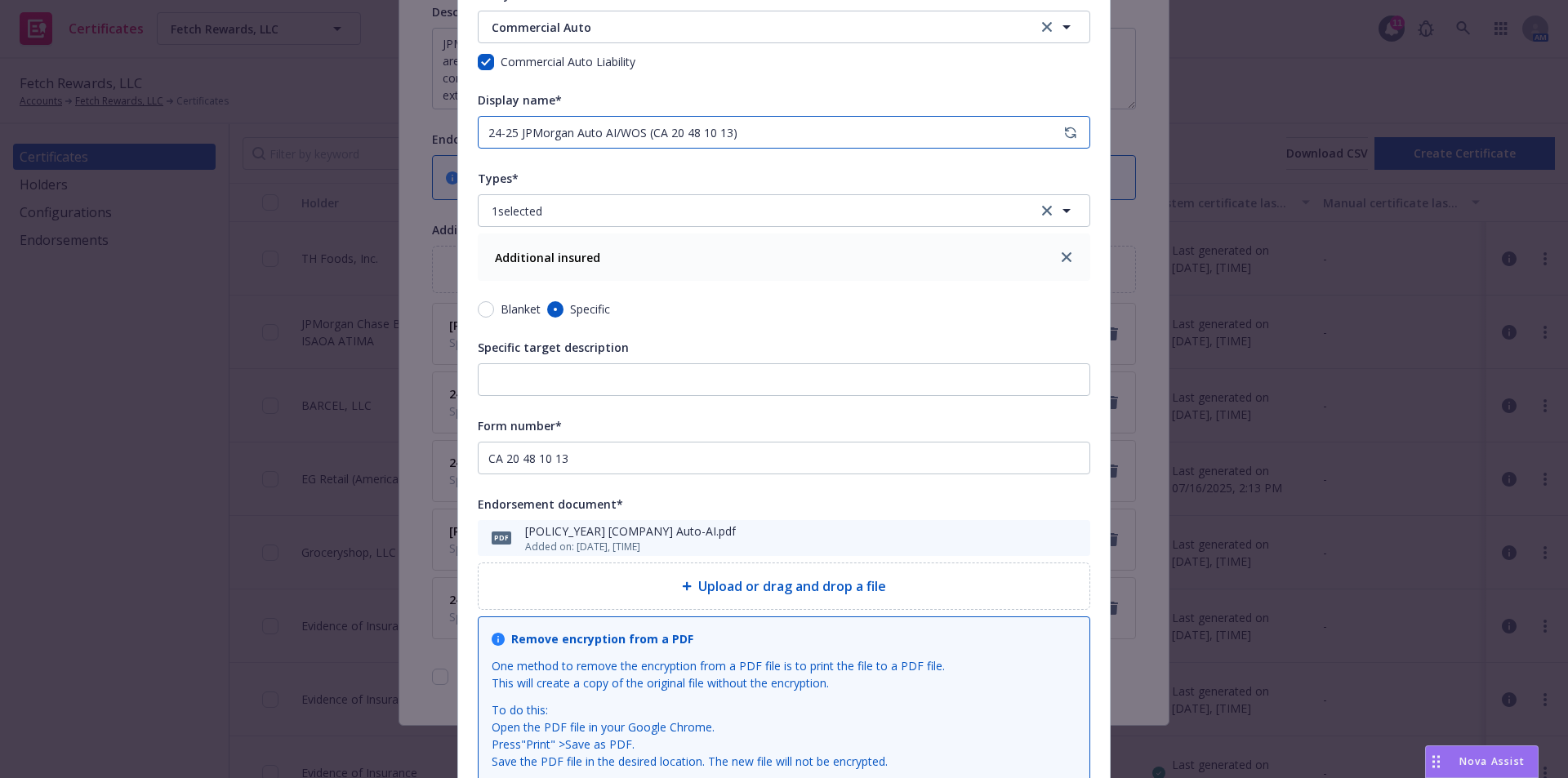 scroll, scrollTop: 408, scrollLeft: 0, axis: vertical 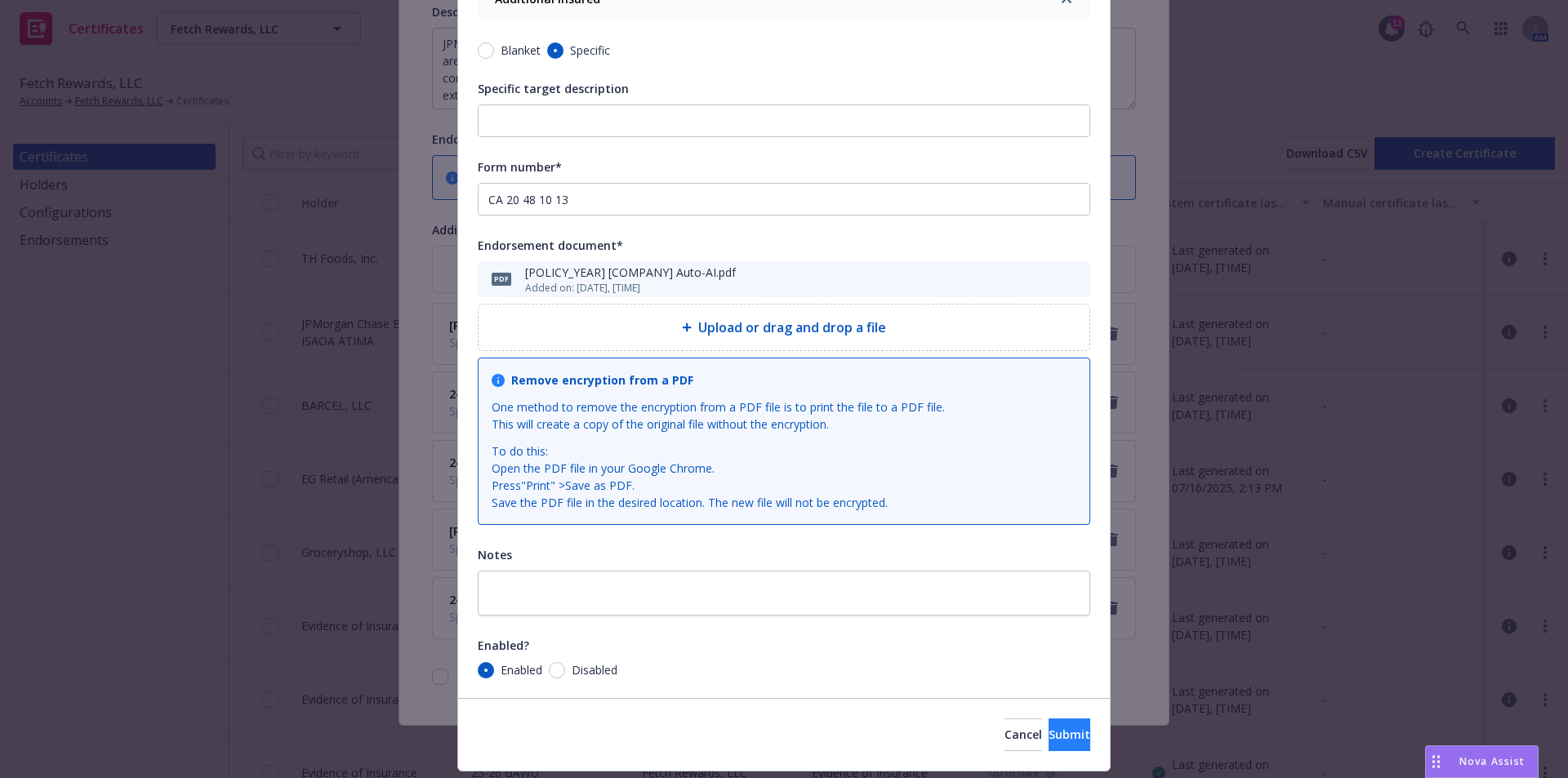 type on "24-25 JPMorgan Auto AI/WOS (CA 20 48 10 13)" 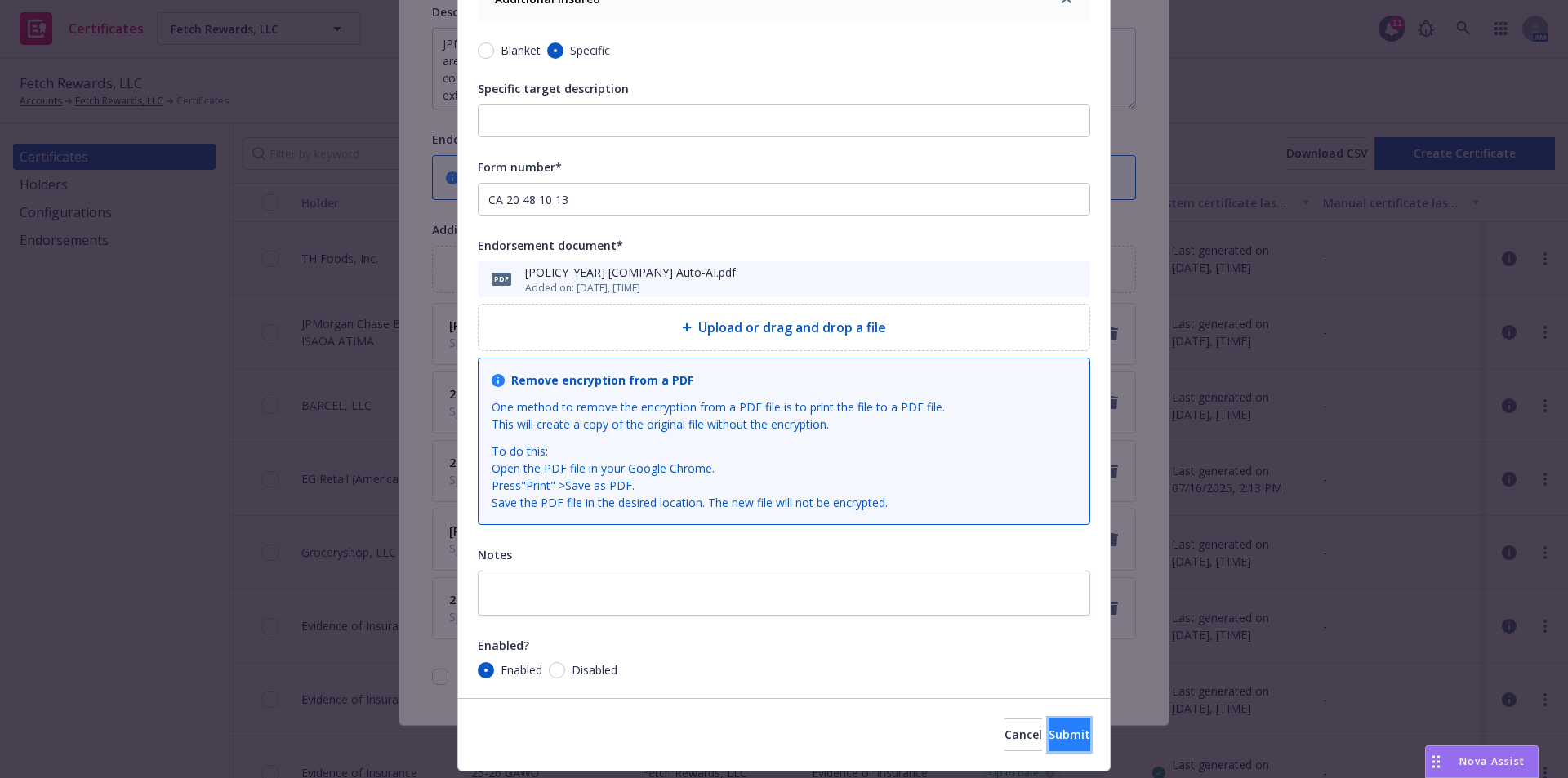 click on "Submit" at bounding box center [1069, 734] 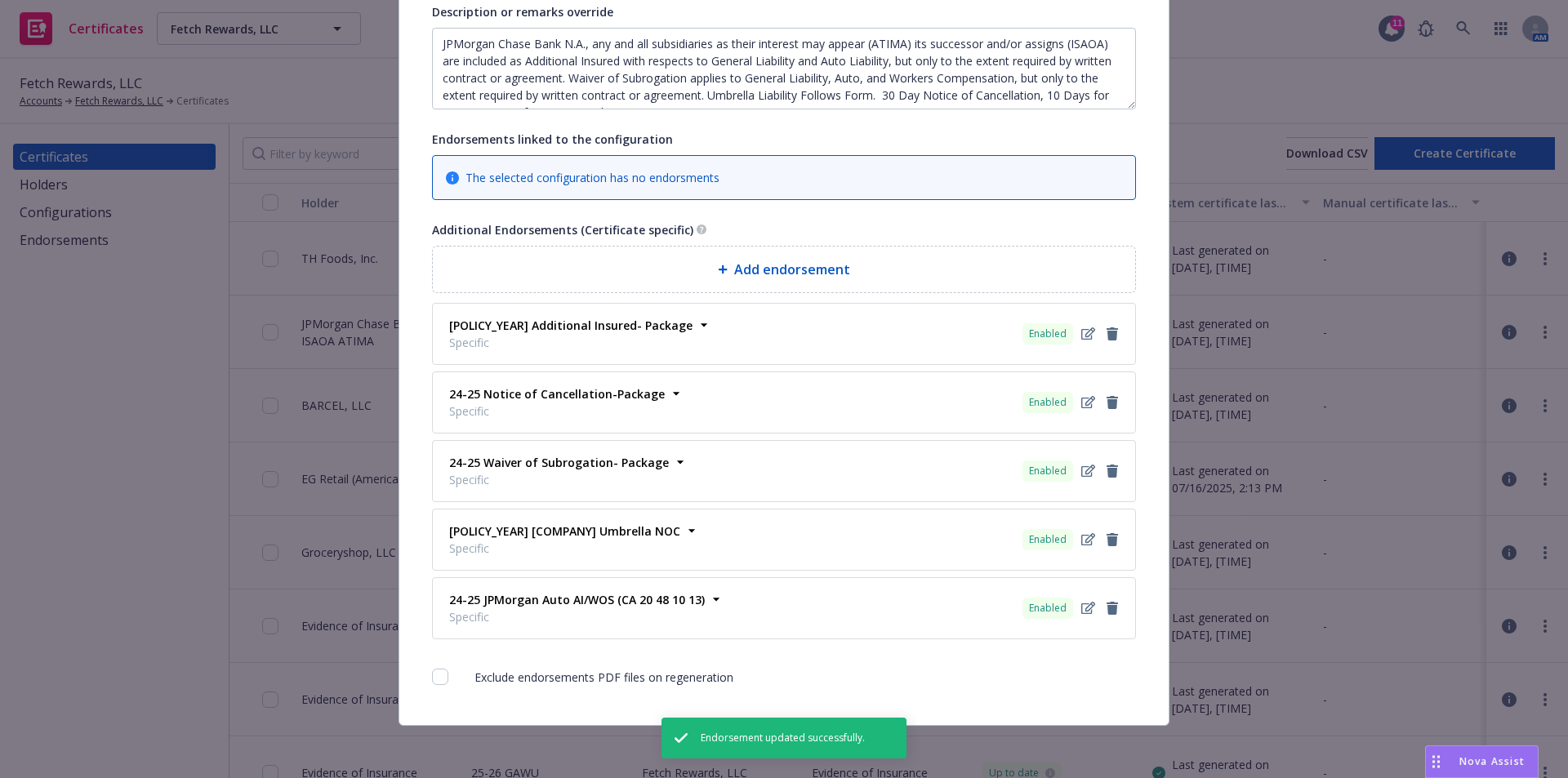 click on "Add endorsement" at bounding box center [792, 269] 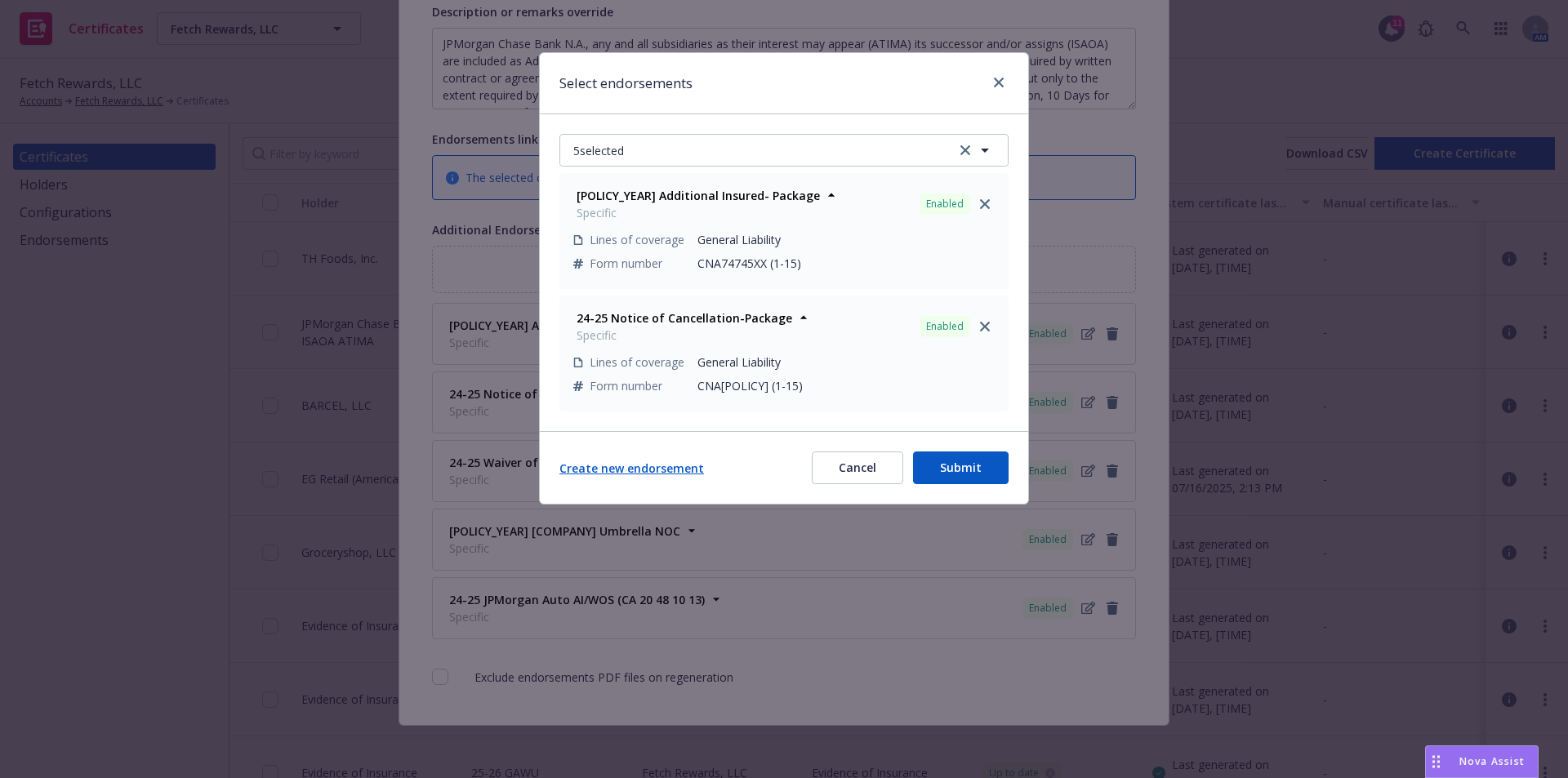 click on "Create new endorsement" at bounding box center [631, 468] 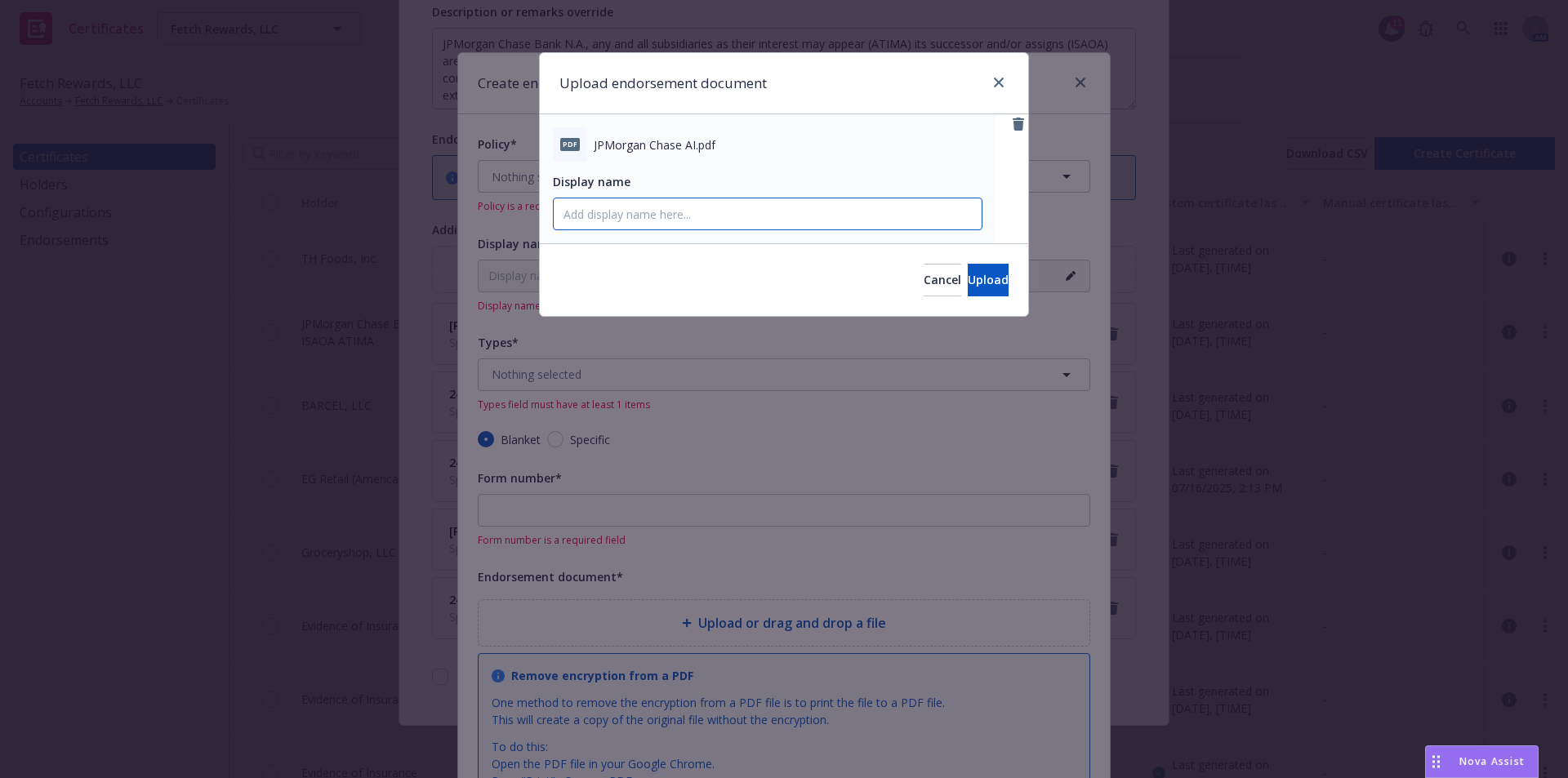 click on "Display name" at bounding box center [768, 214] 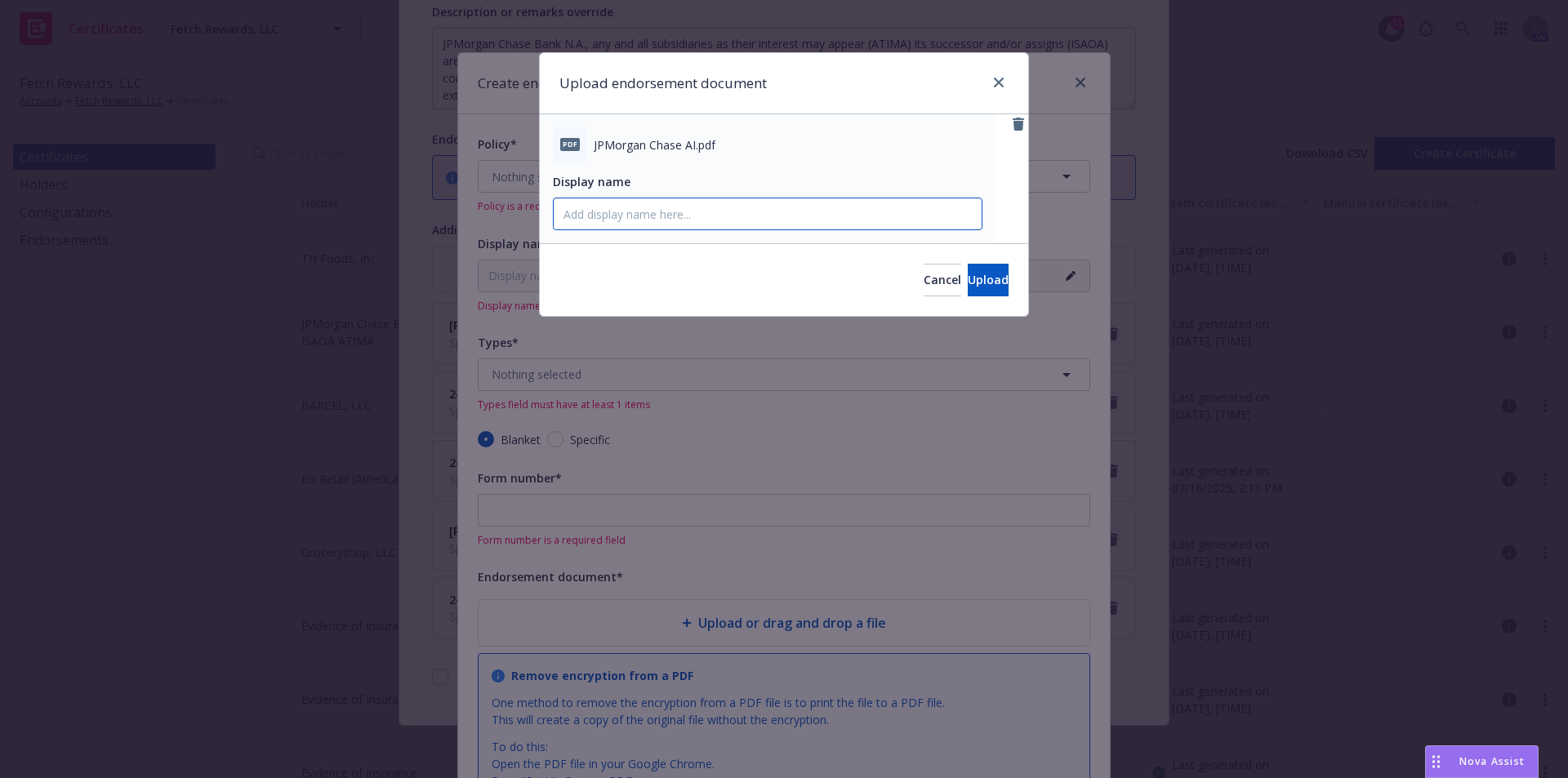 paste on "24-25 JPMorgan Auto-AI" 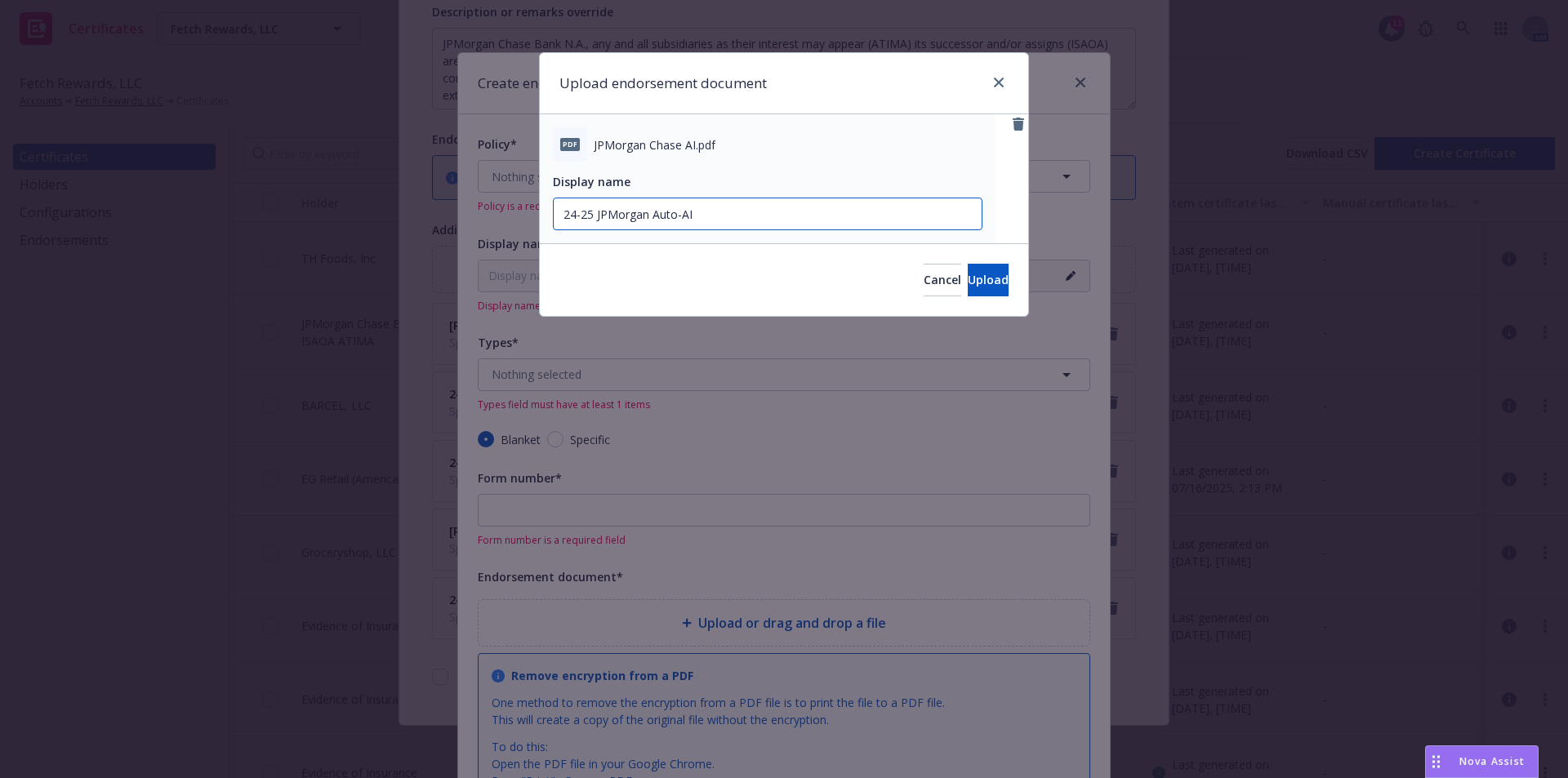 drag, startPoint x: 652, startPoint y: 216, endPoint x: 780, endPoint y: 211, distance: 128.0976 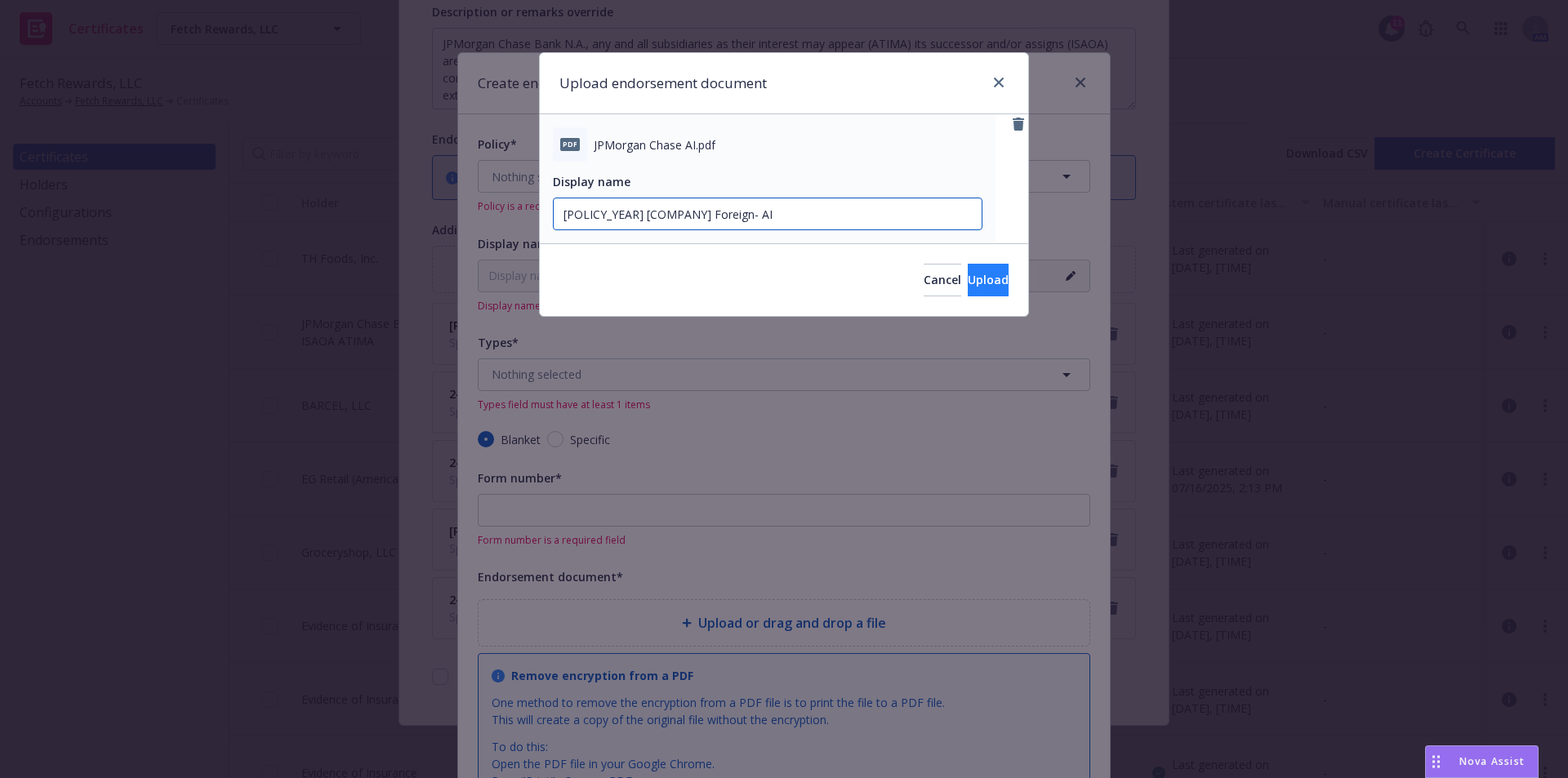 type on "[POLICY_YEAR] [COMPANY] Foreign- AI" 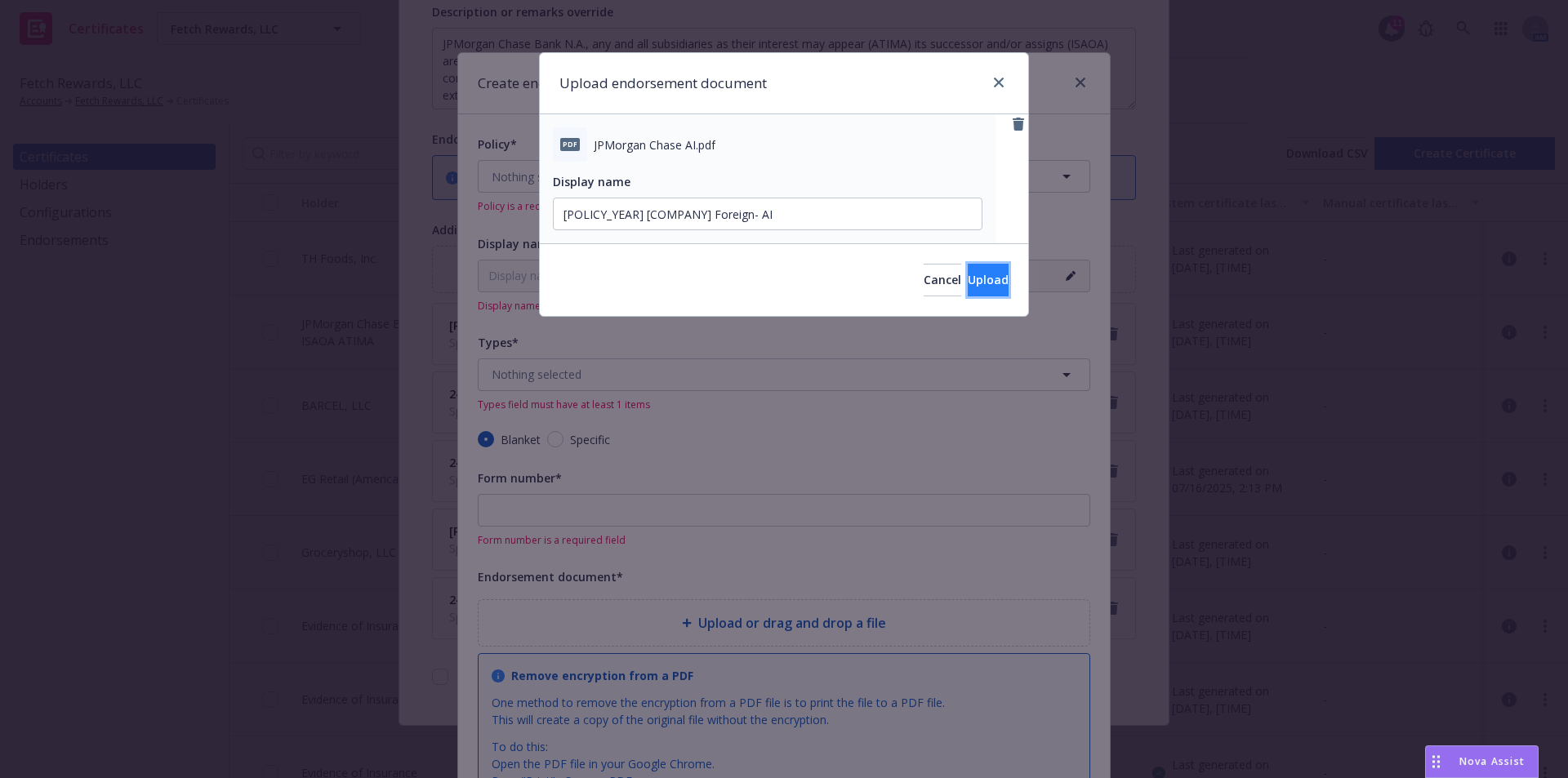 click on "Upload" at bounding box center [988, 279] 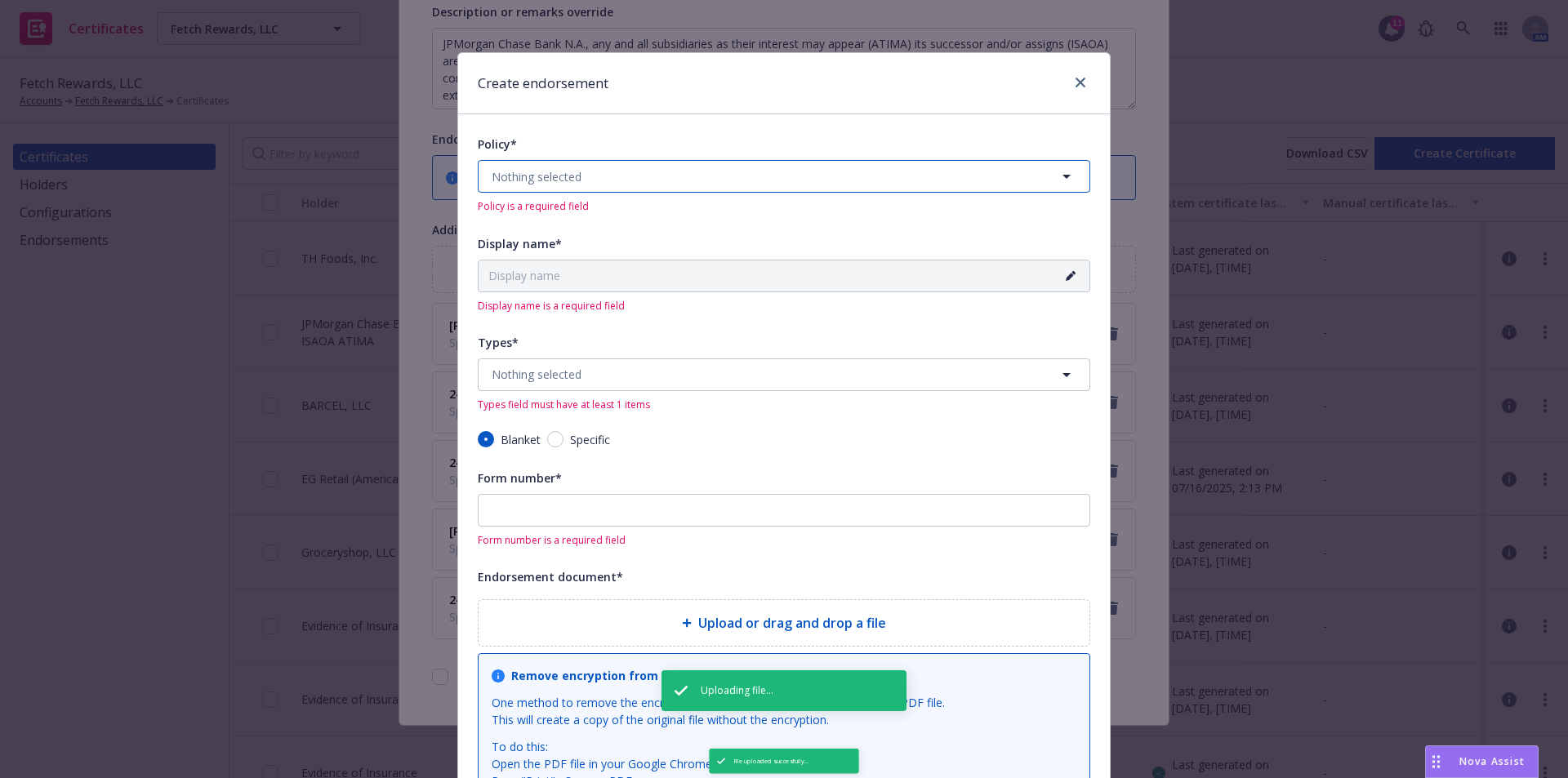 click on "Nothing selected" at bounding box center (784, 176) 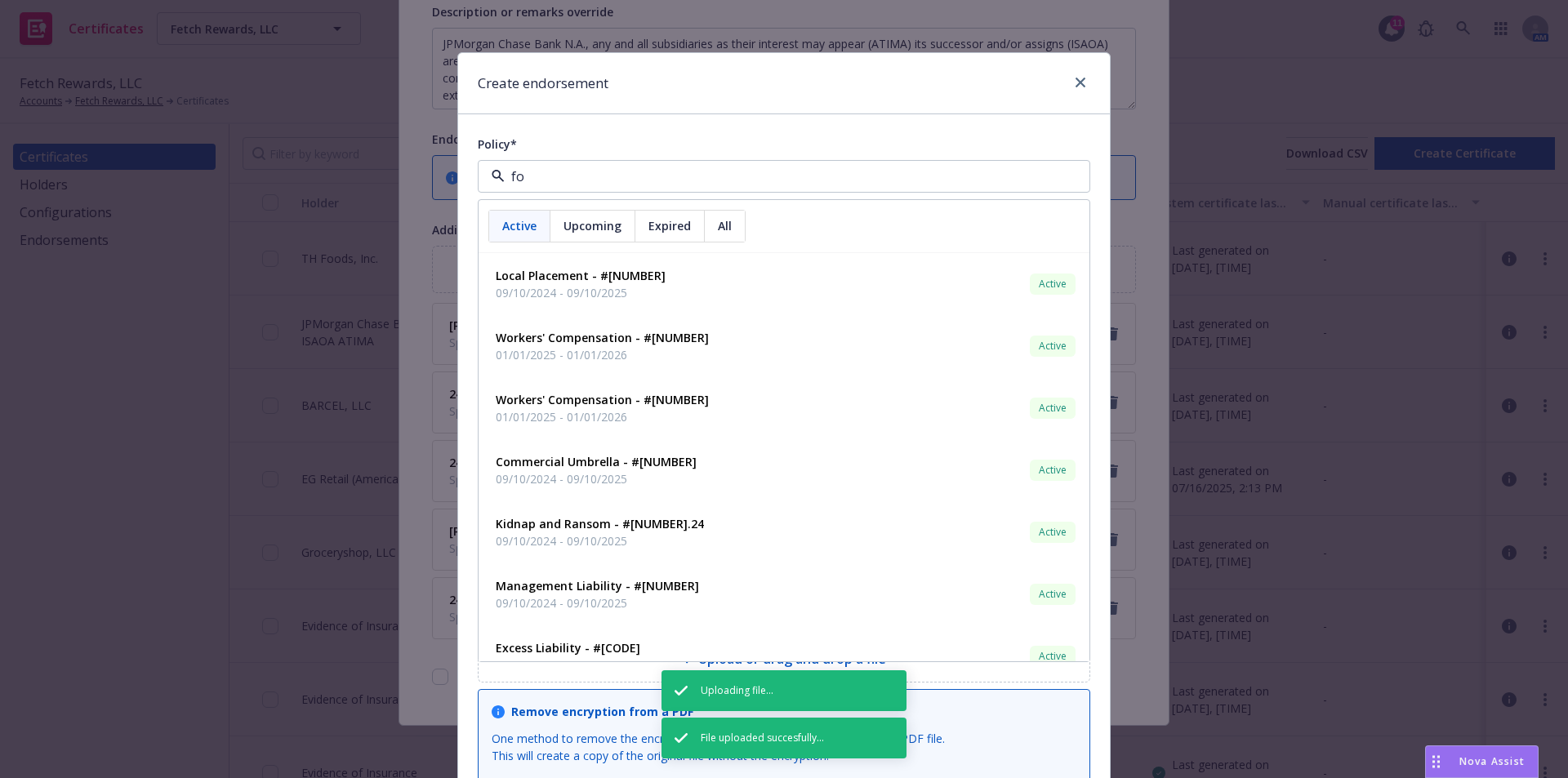 type on "for" 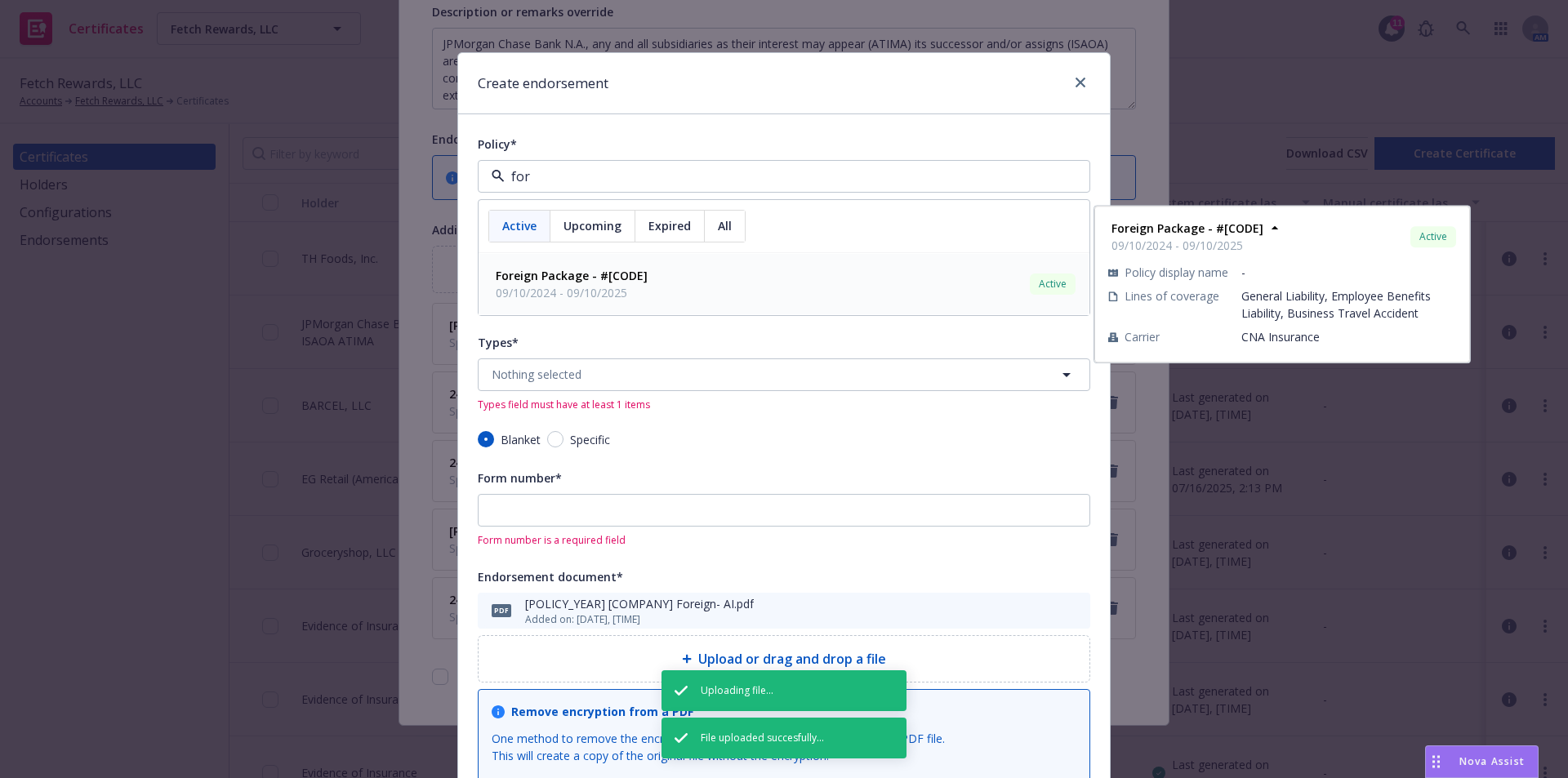 click on "Foreign Package - #[CODE]" at bounding box center (572, 275) 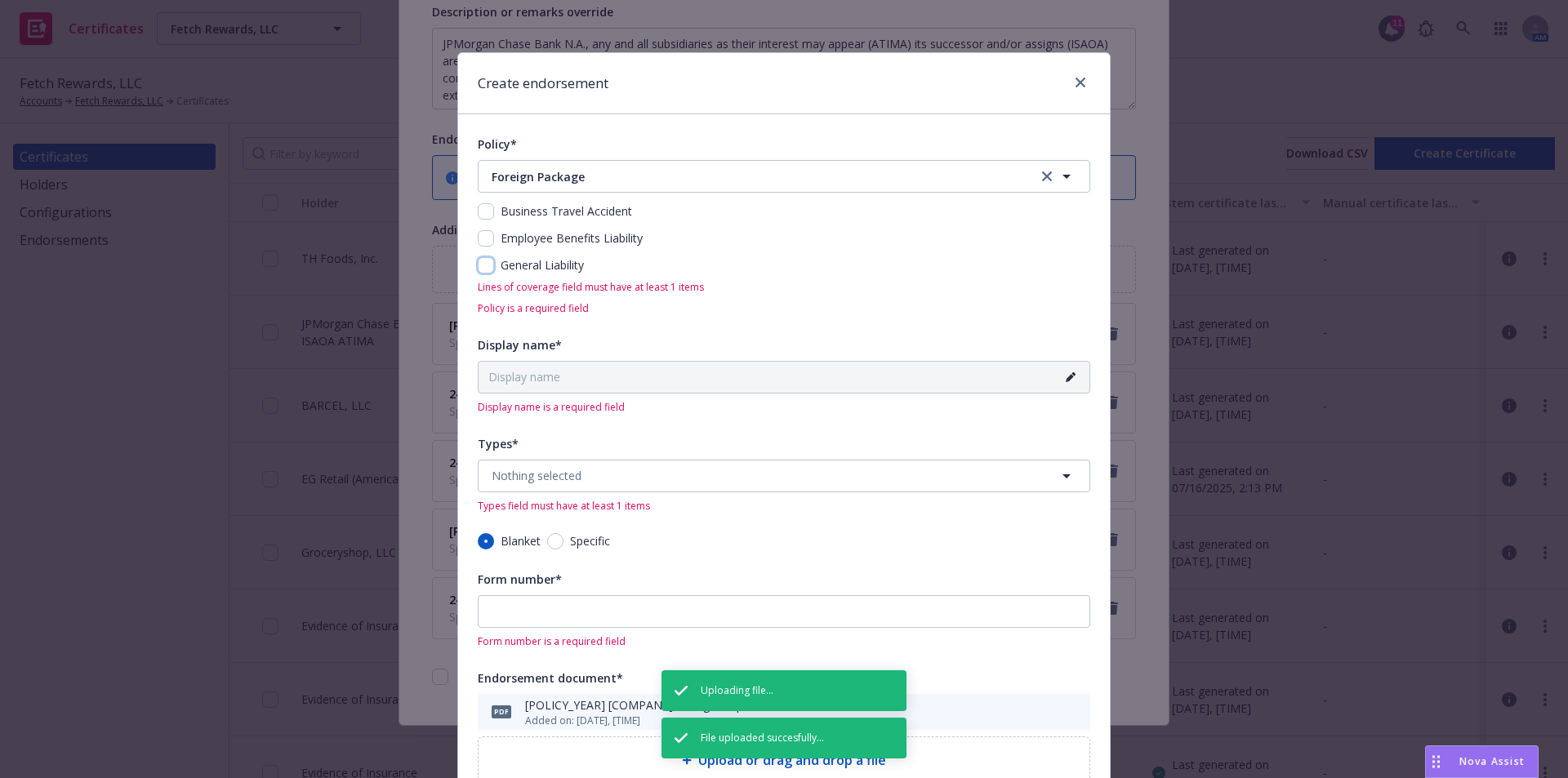 click at bounding box center [486, 265] 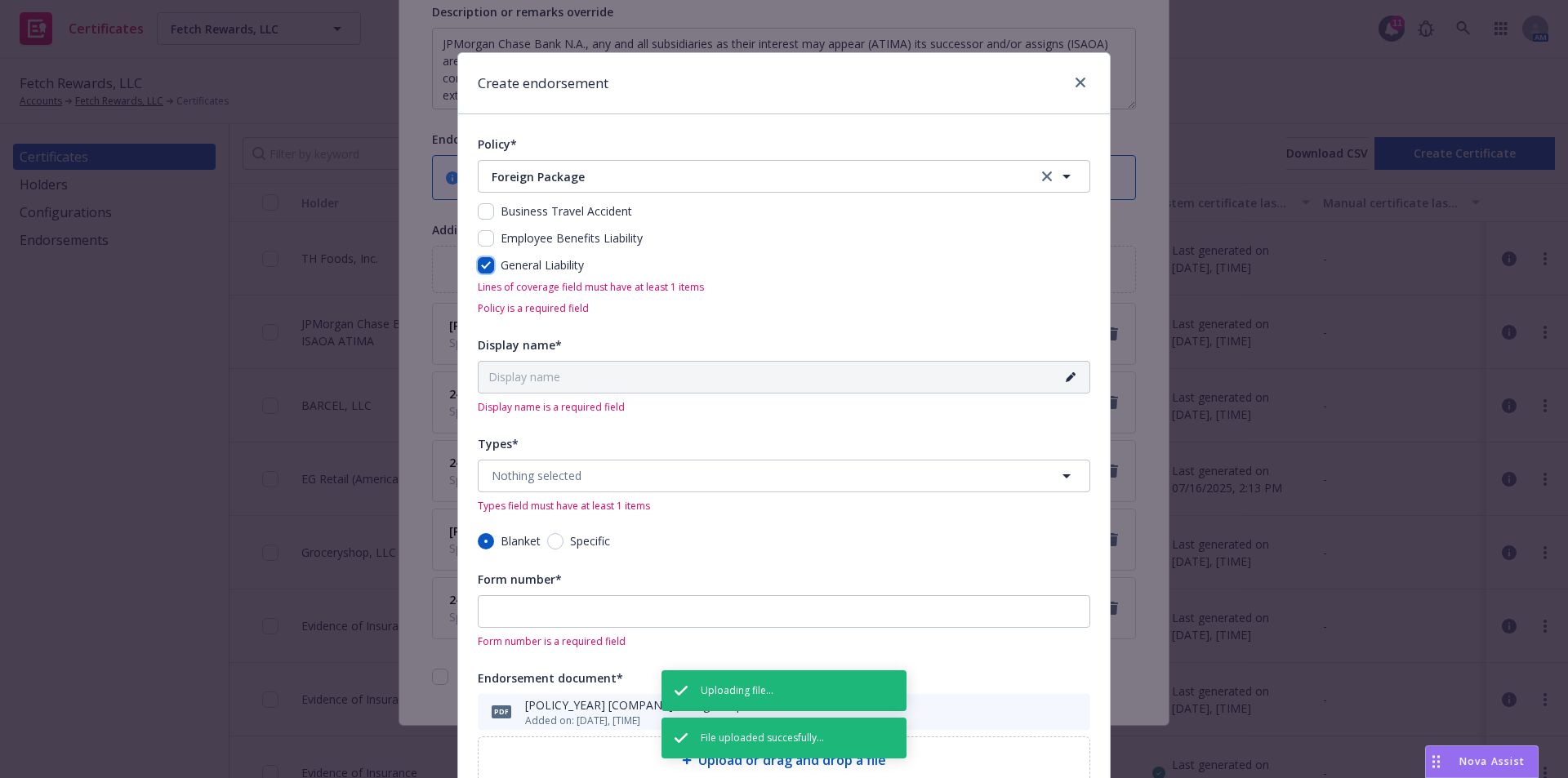 checkbox on "true" 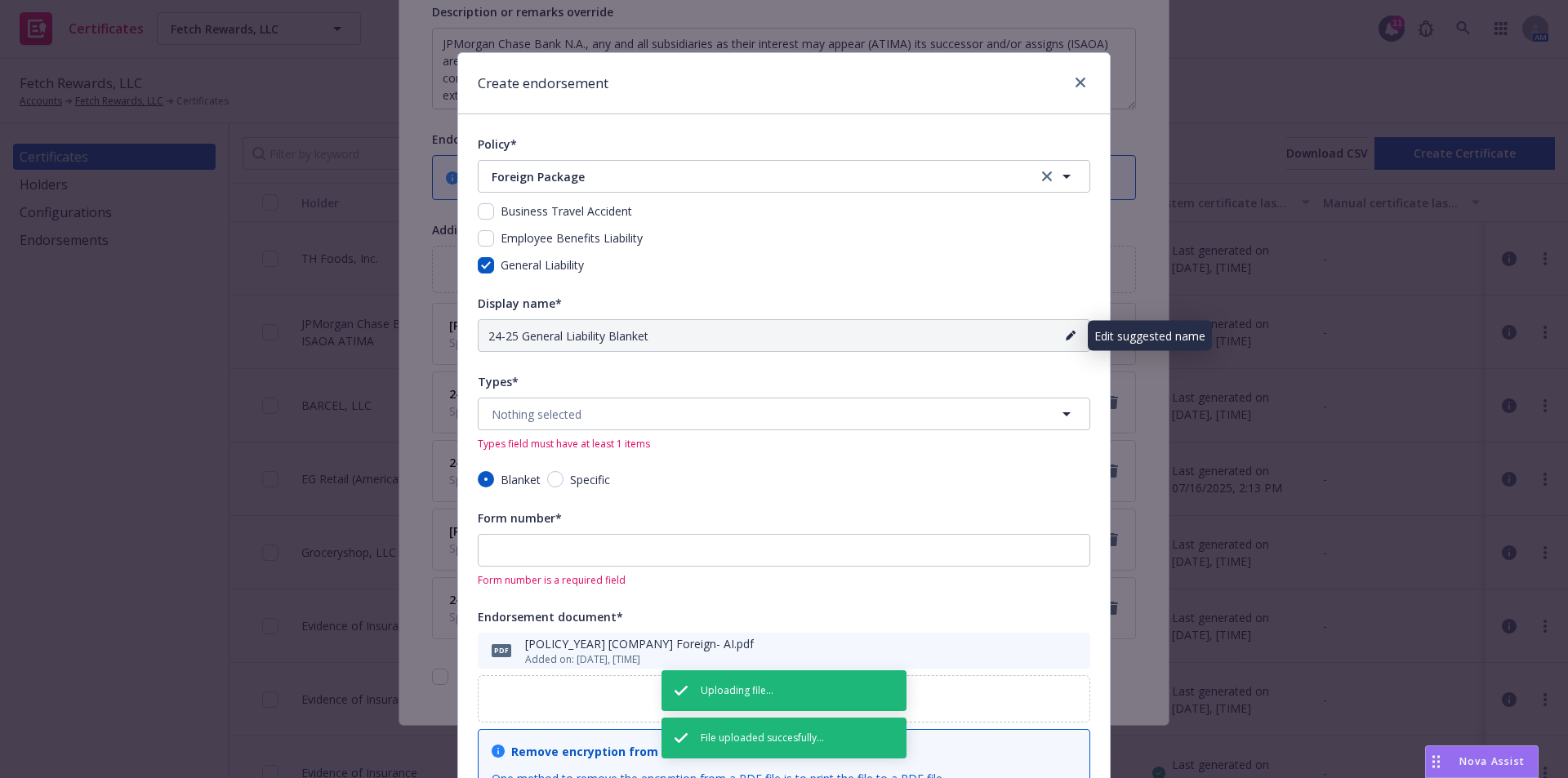 click 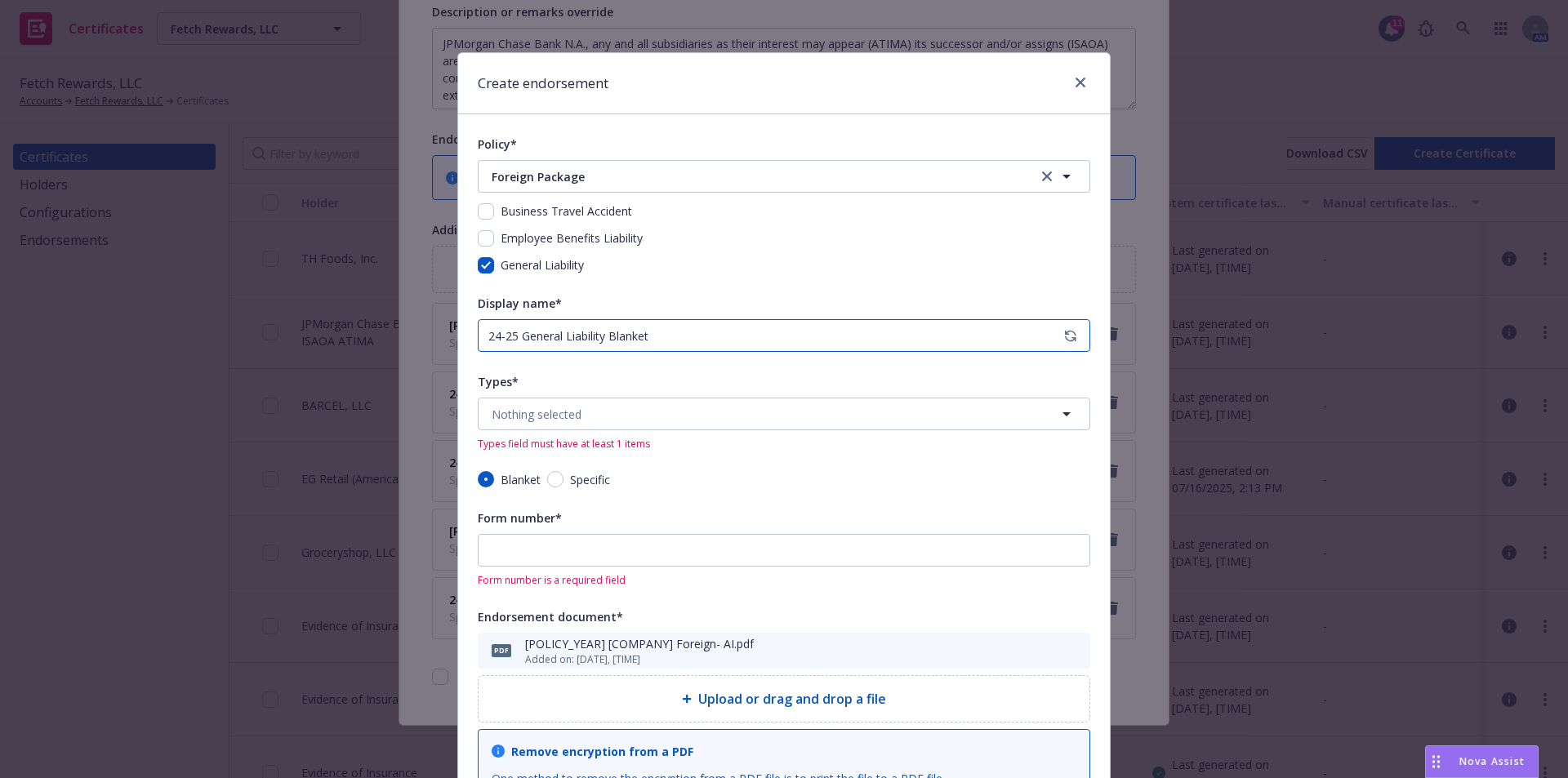drag, startPoint x: 657, startPoint y: 336, endPoint x: 512, endPoint y: 336, distance: 145 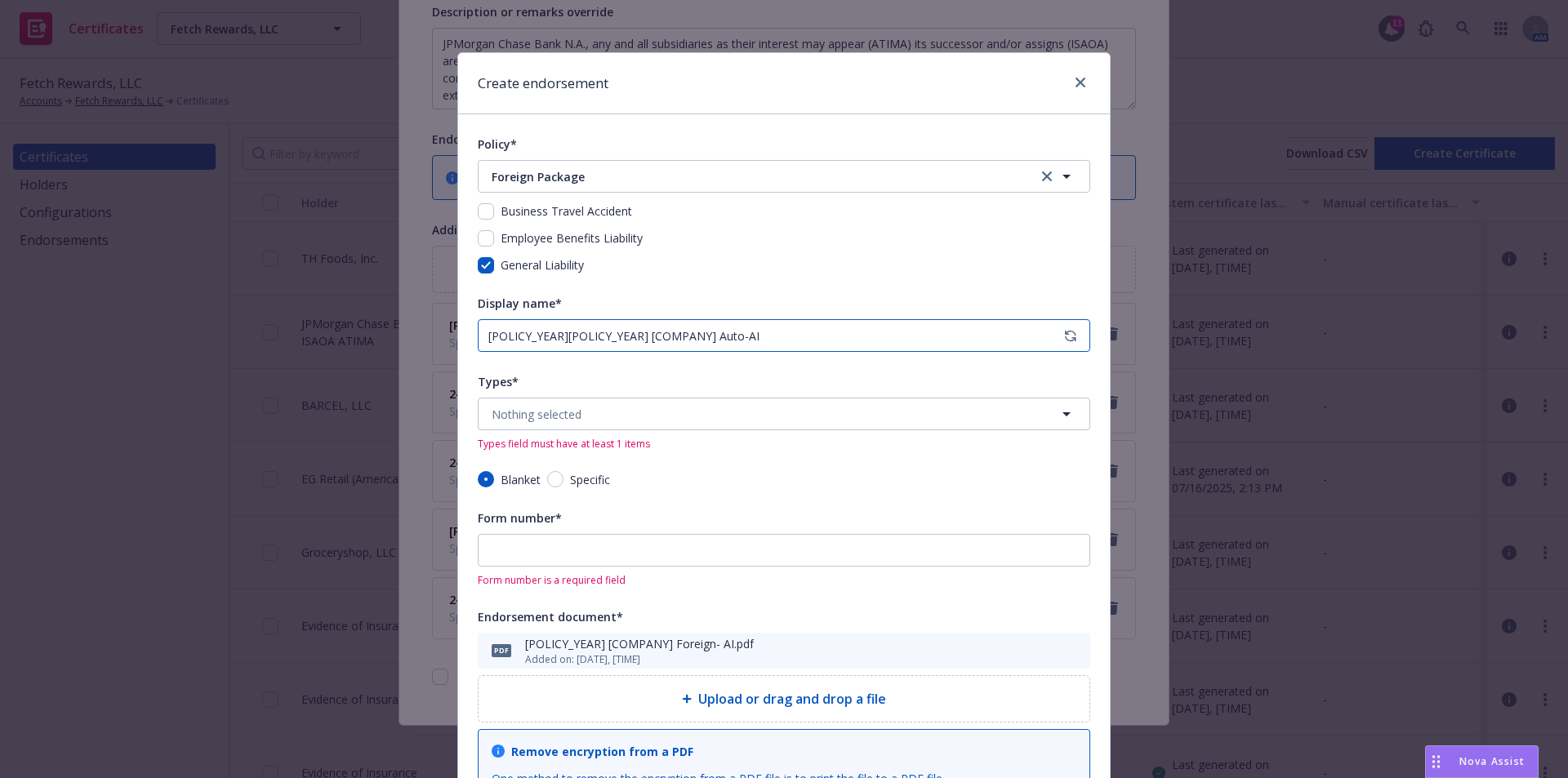 drag, startPoint x: 513, startPoint y: 338, endPoint x: 399, endPoint y: 328, distance: 114.43776 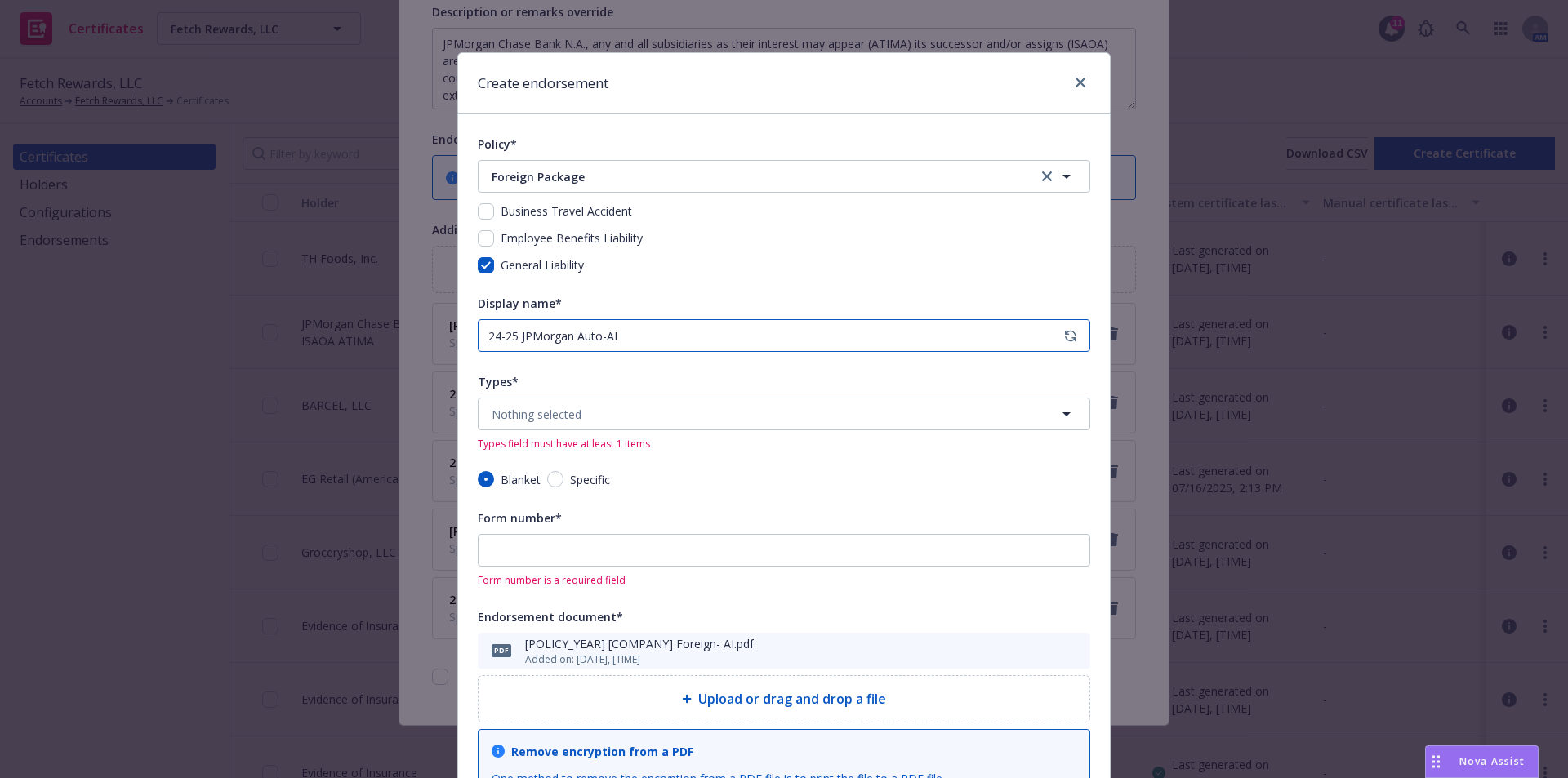 drag, startPoint x: 569, startPoint y: 336, endPoint x: 682, endPoint y: 336, distance: 113 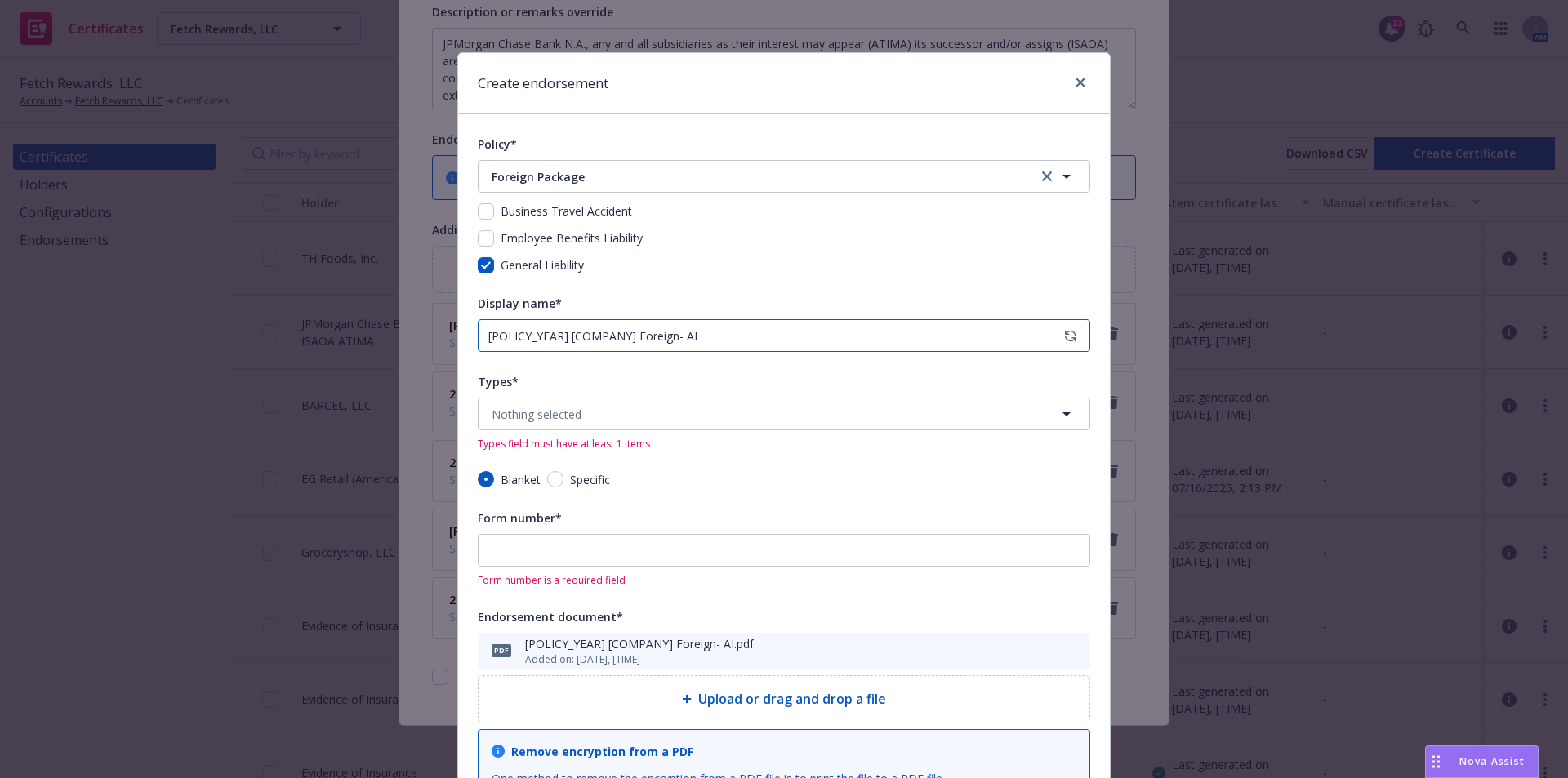 type on "[POLICY_YEAR] [COMPANY] Foreign- AI" 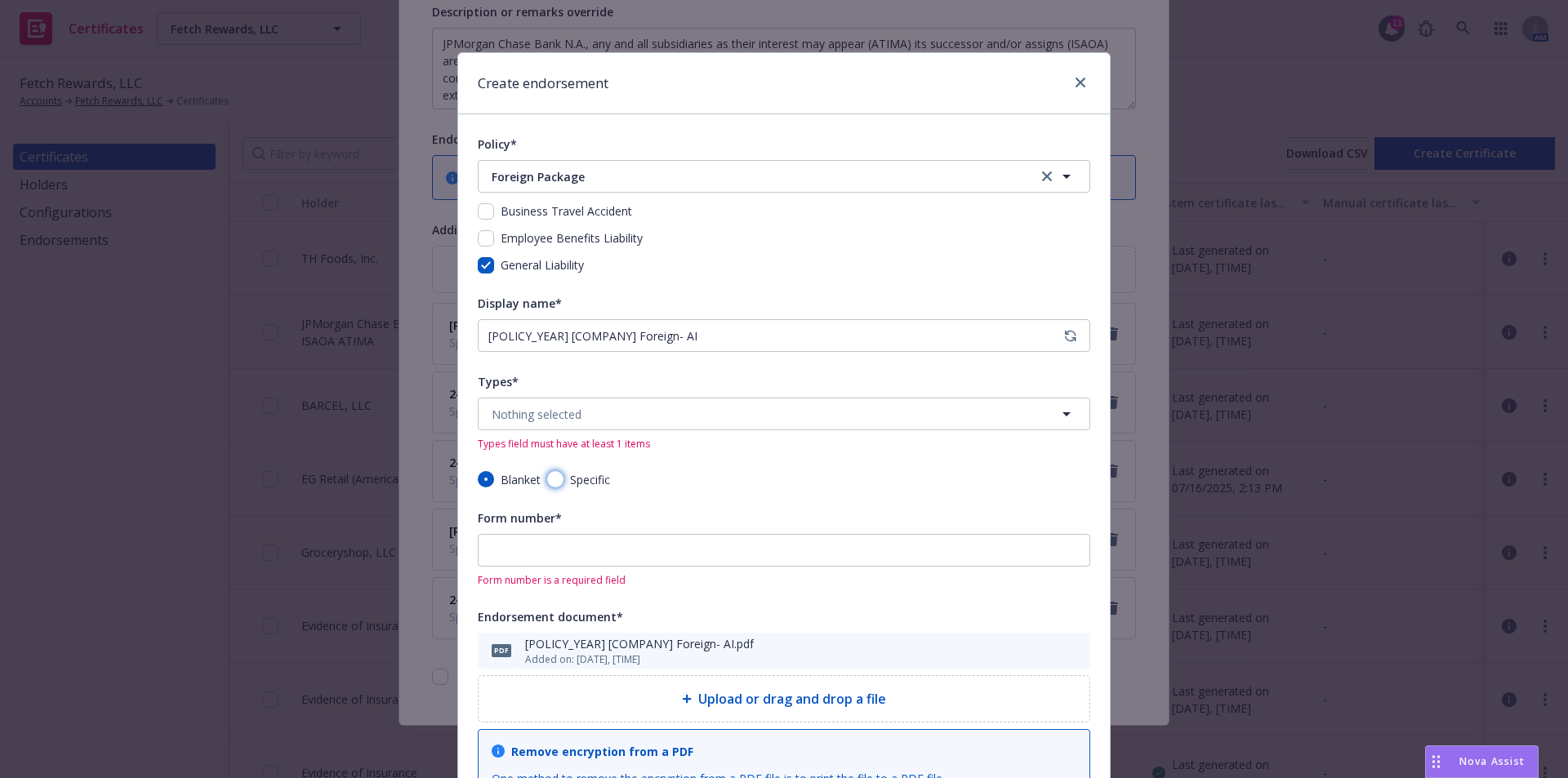 click on "Specific" at bounding box center [555, 479] 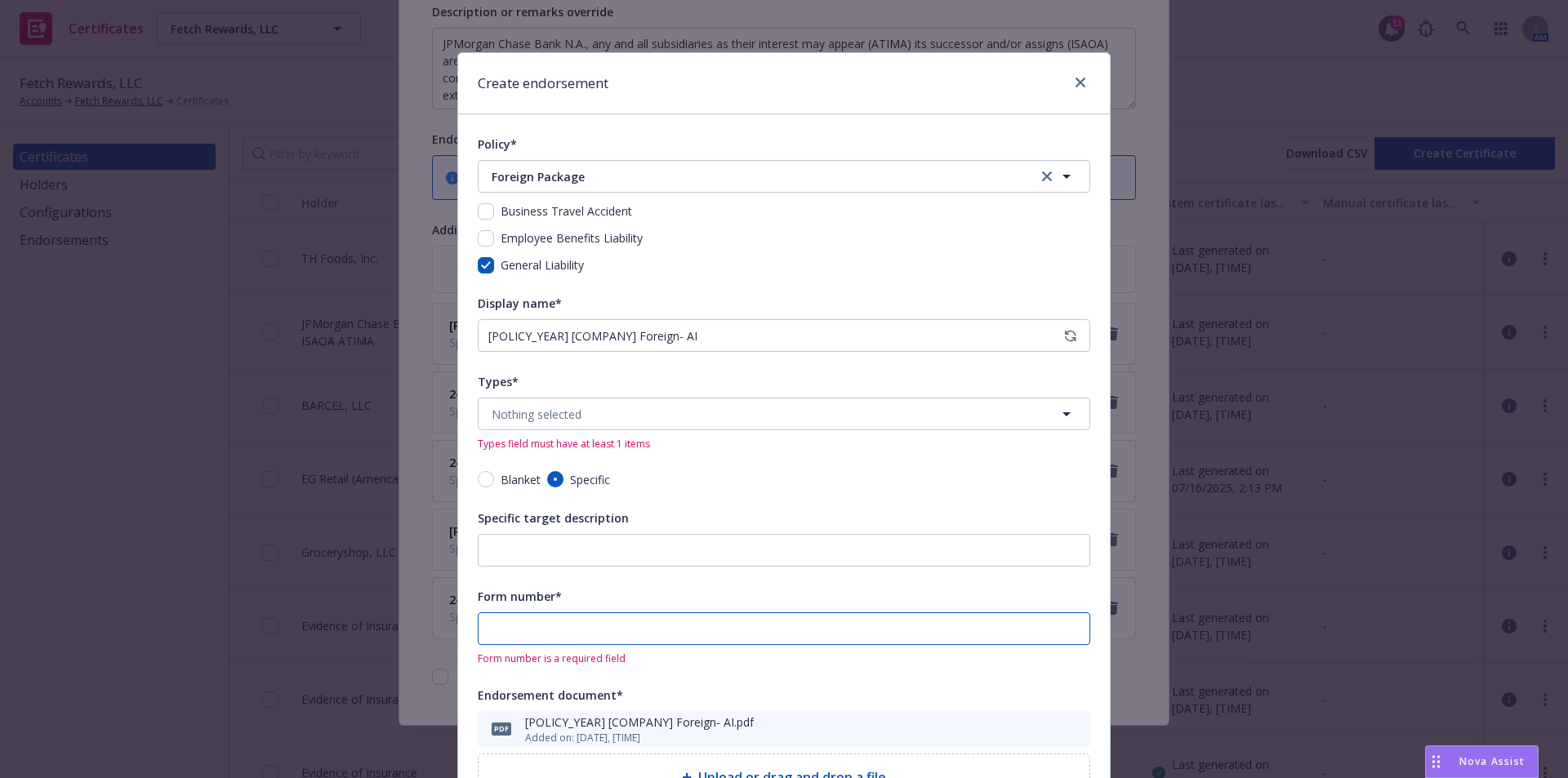 click on "Form number*" at bounding box center (784, 629) 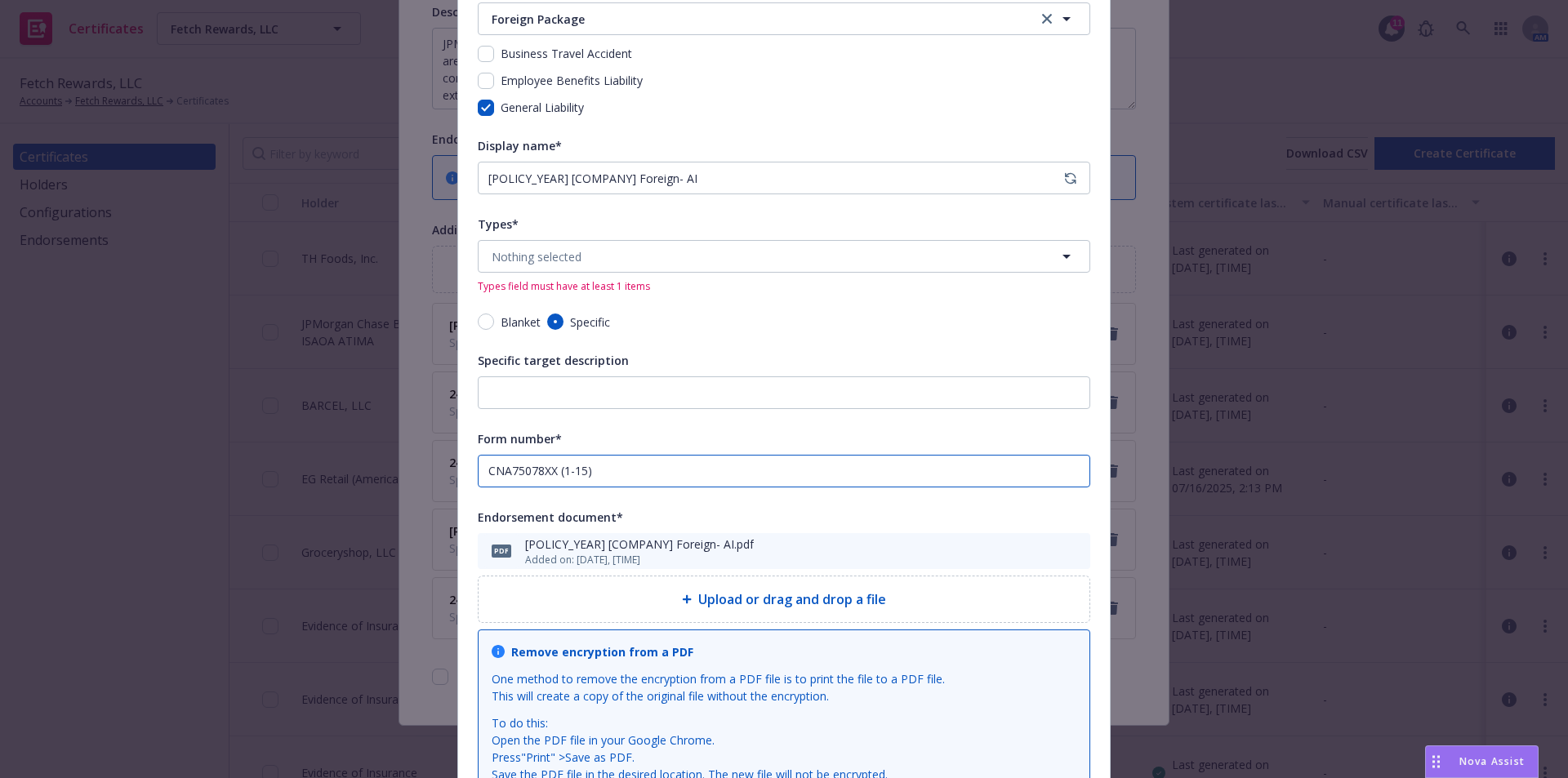 scroll, scrollTop: 0, scrollLeft: 0, axis: both 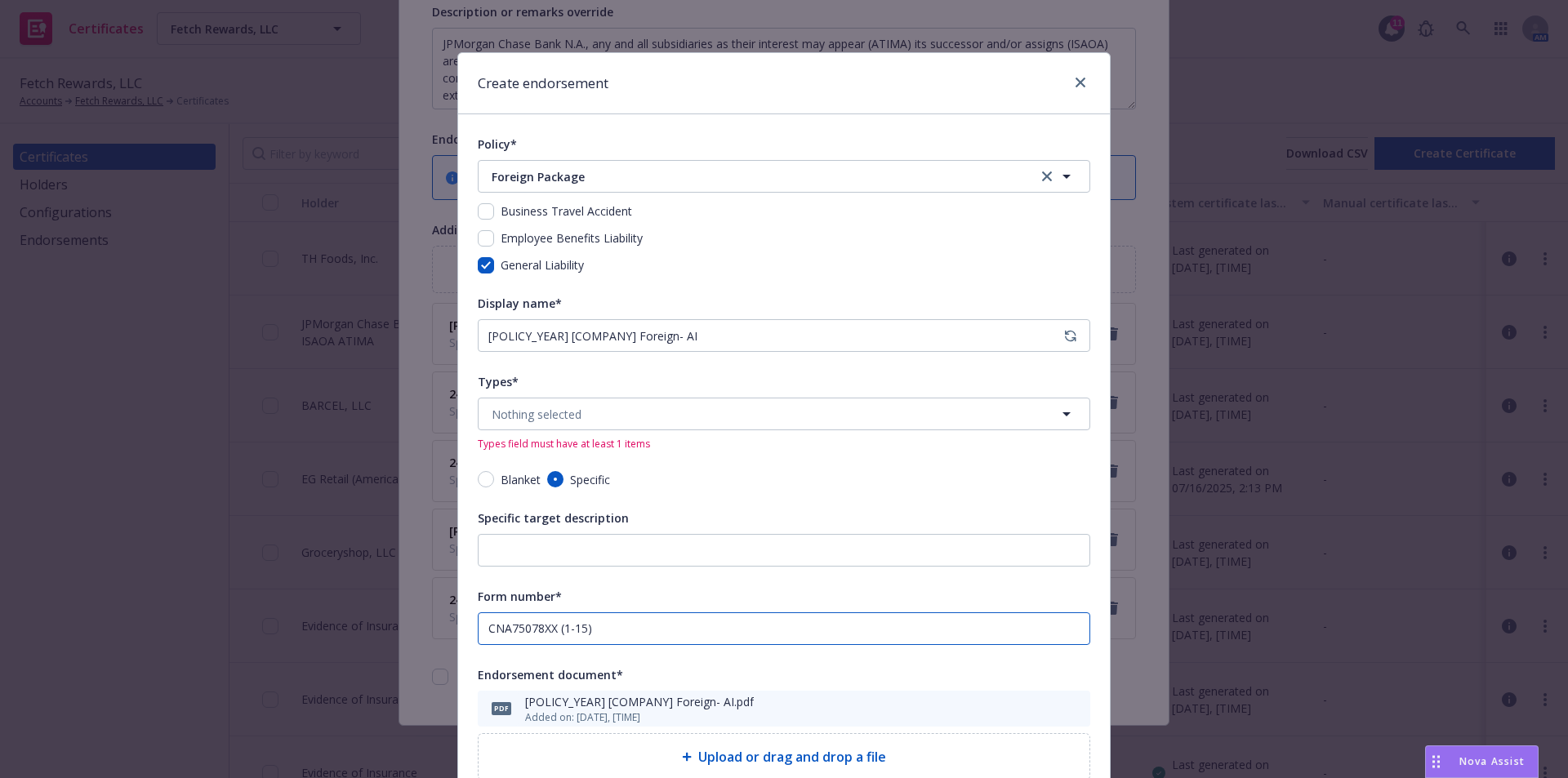 type on "CNA75078XX (1-15)" 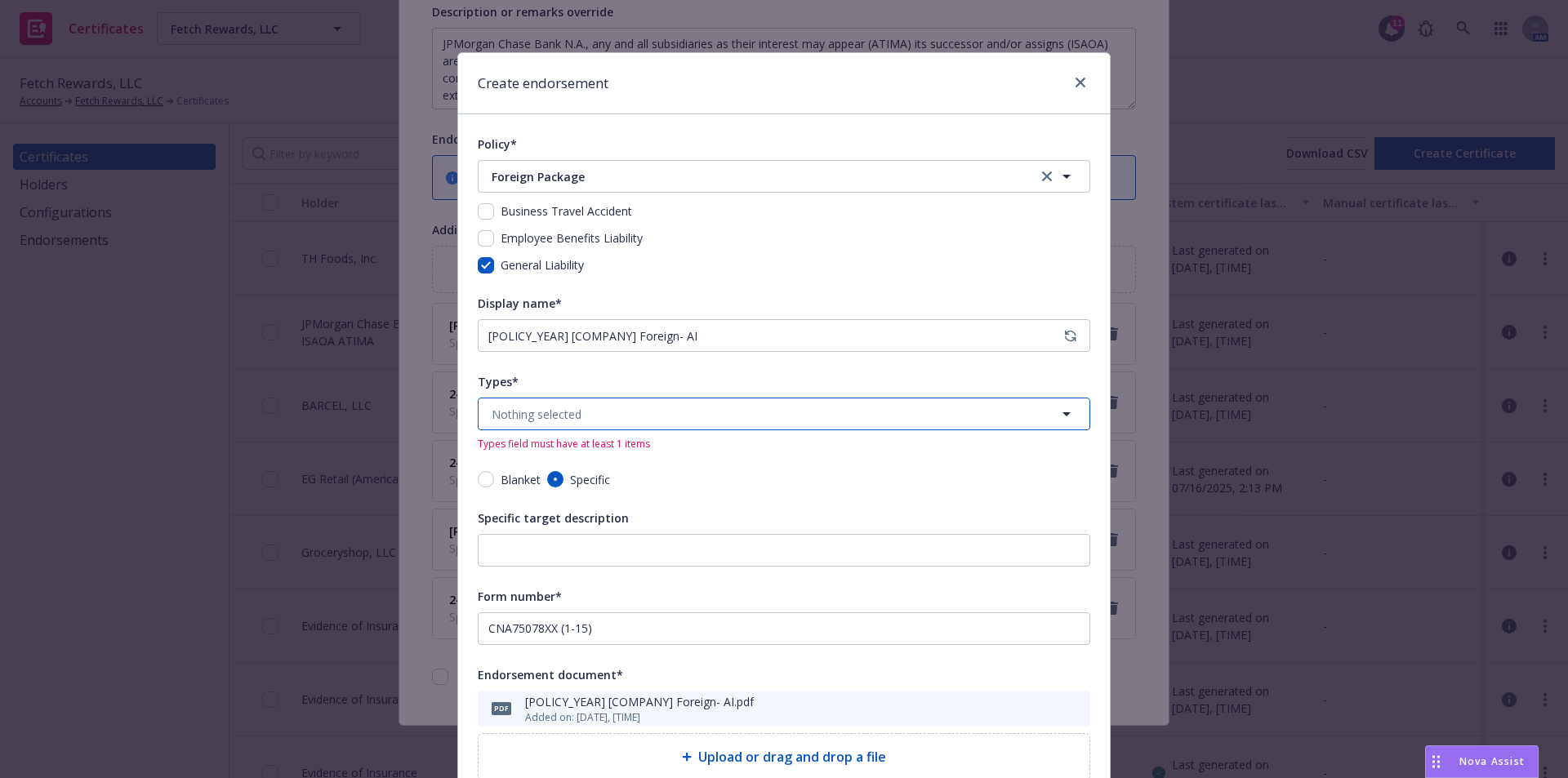 click on "Nothing selected" at bounding box center [784, 414] 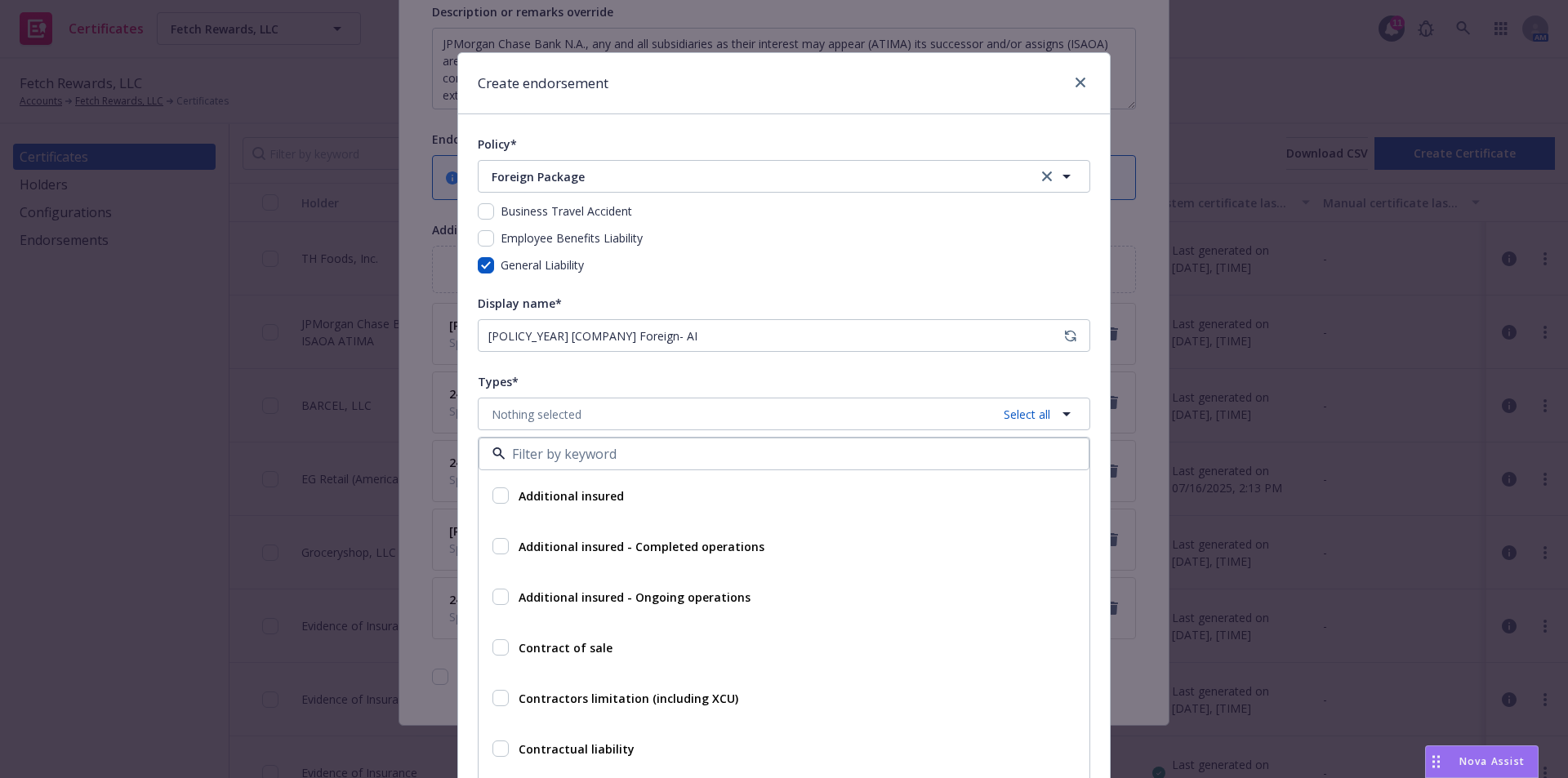 click at bounding box center (501, 496) 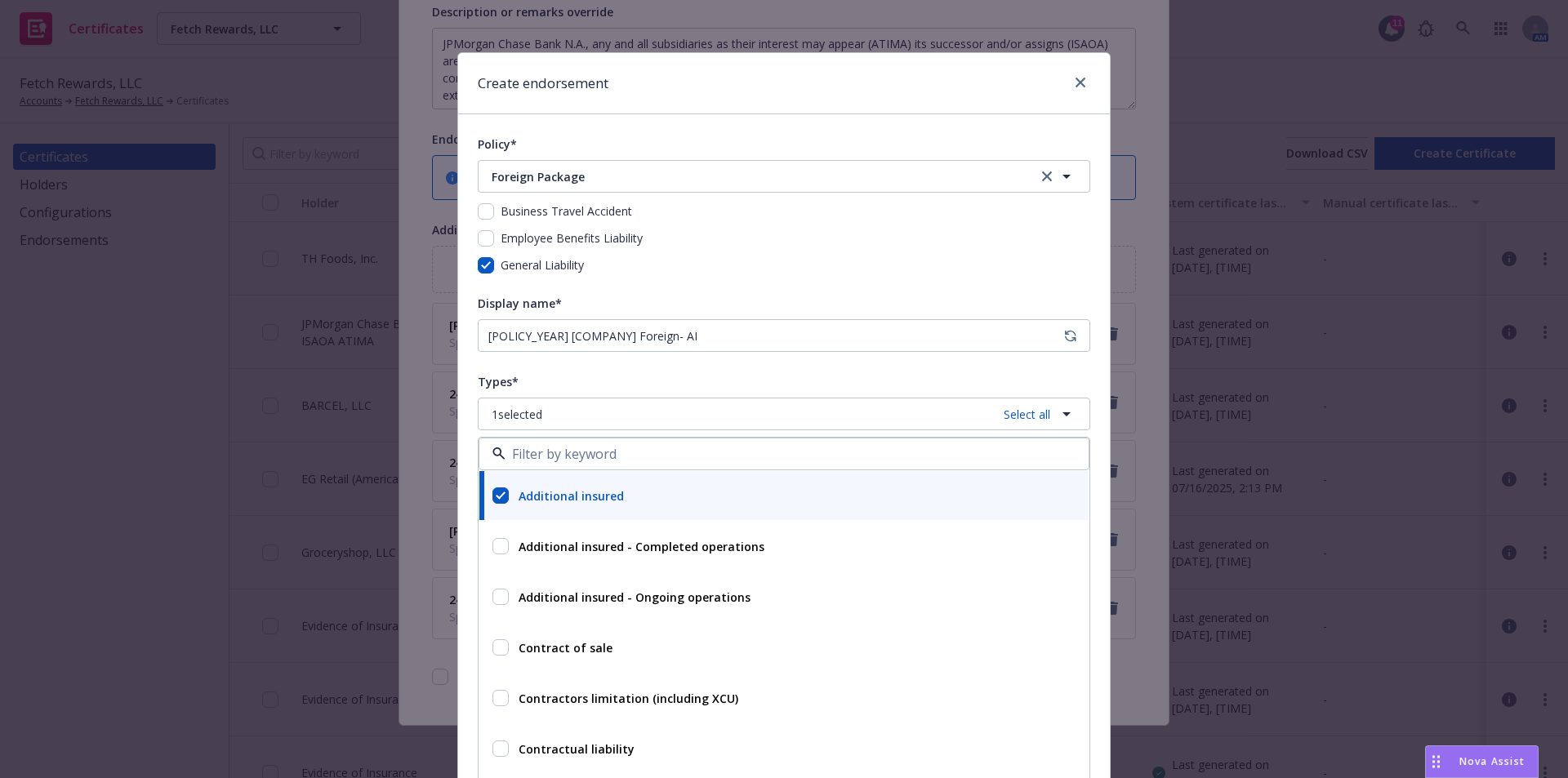 click on "General Liability" at bounding box center (784, 265) 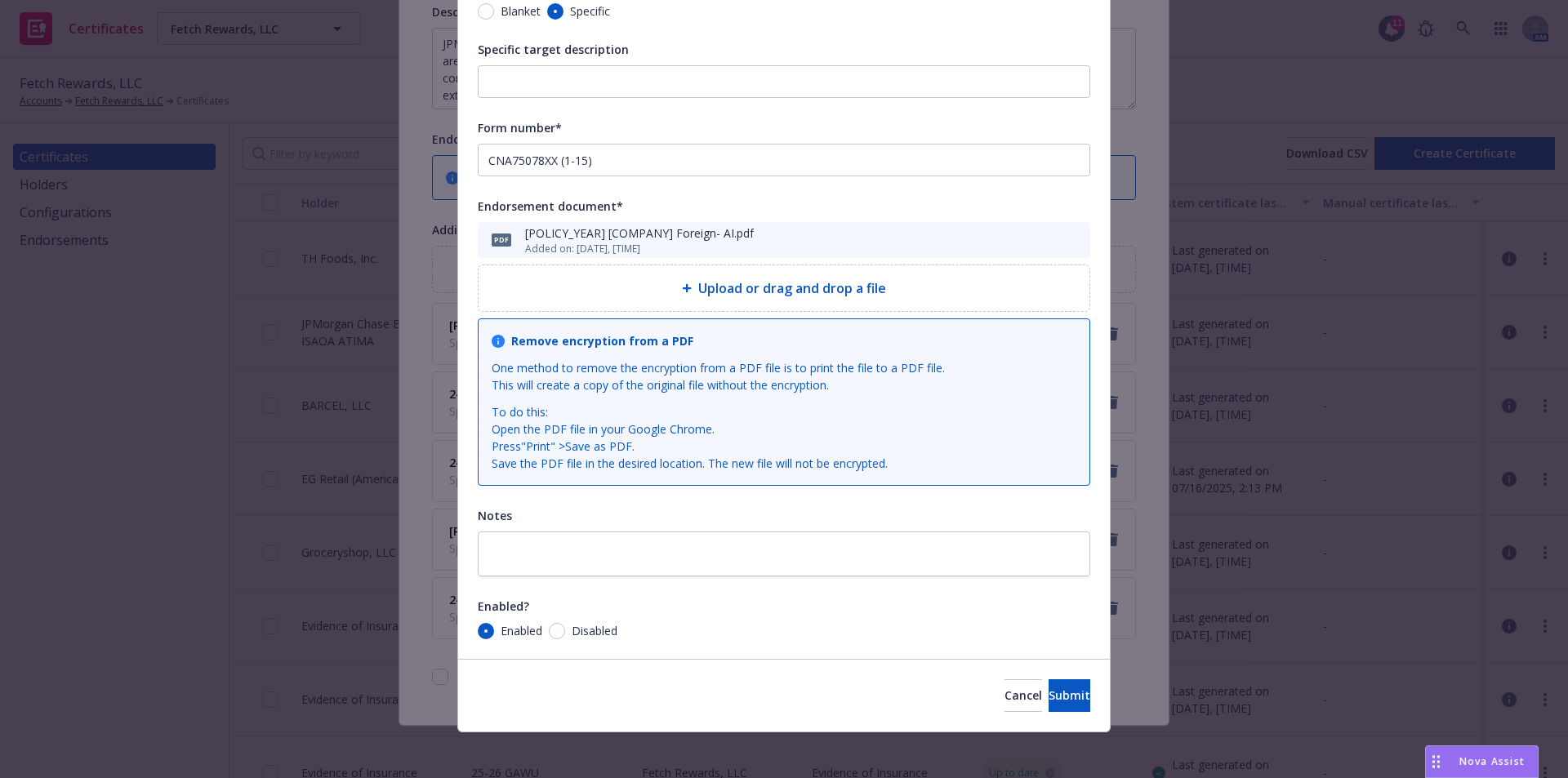 scroll, scrollTop: 508, scrollLeft: 0, axis: vertical 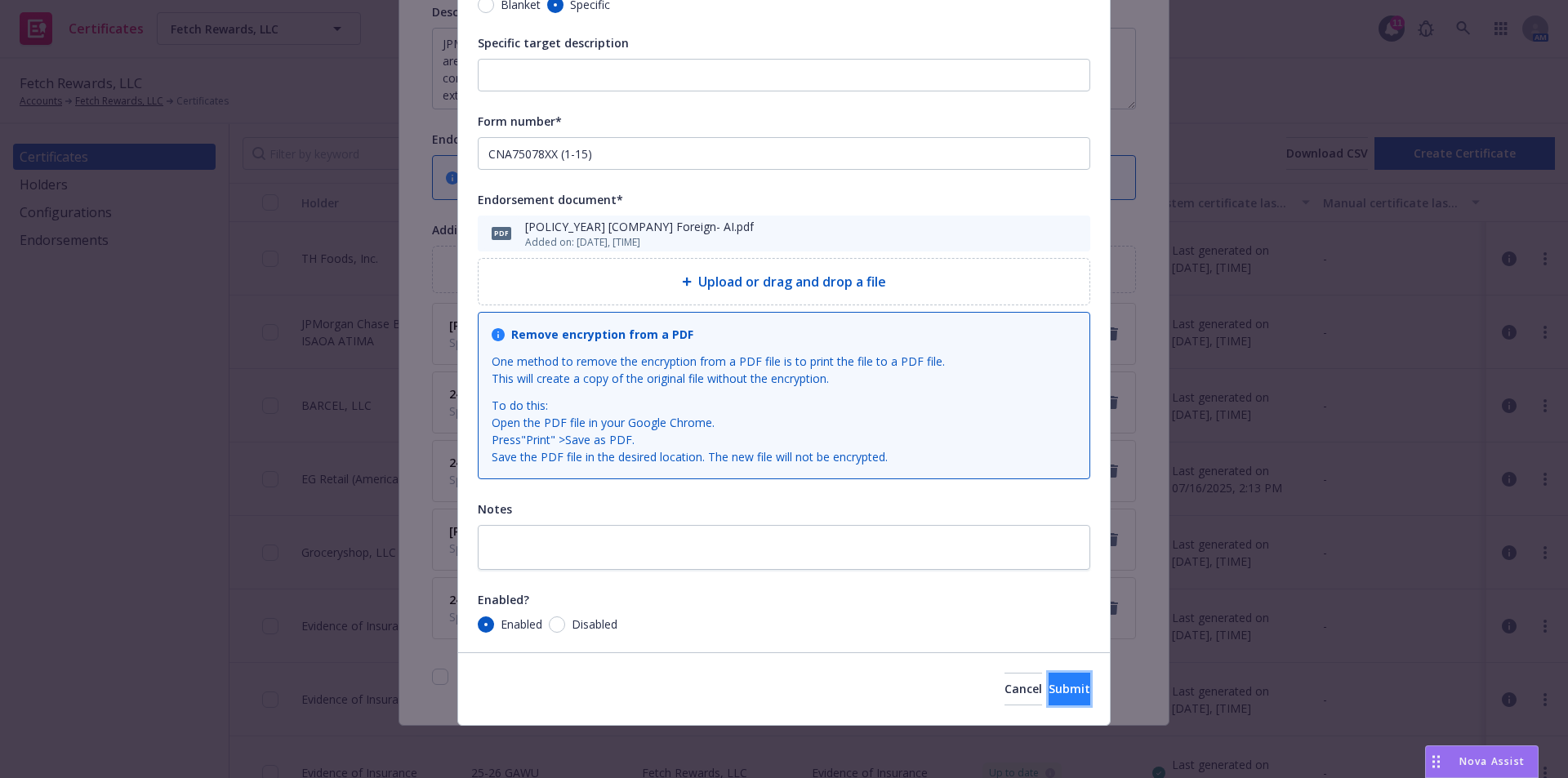 drag, startPoint x: 1058, startPoint y: 701, endPoint x: 1054, endPoint y: 691, distance: 10.77033 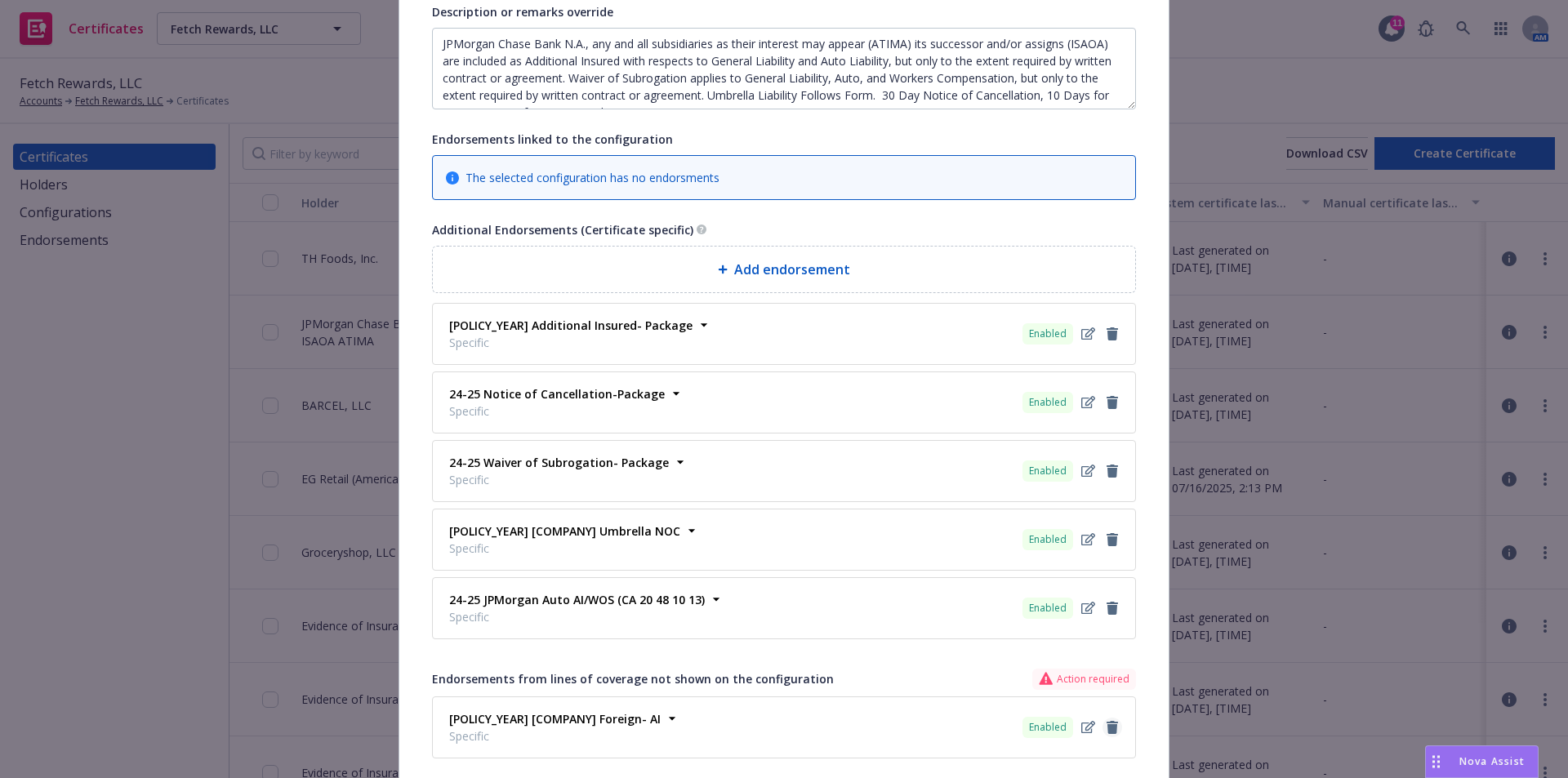 click 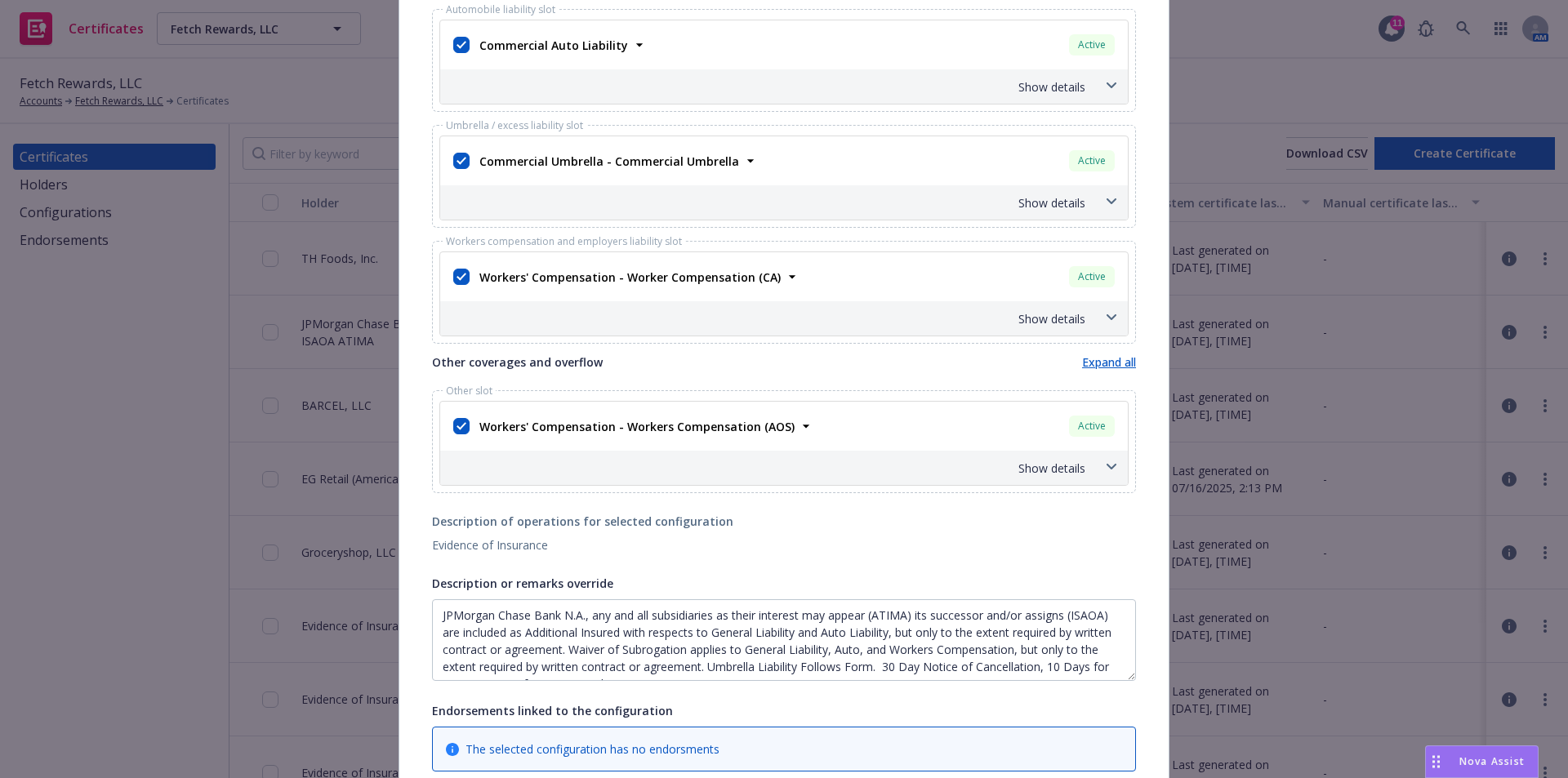 scroll, scrollTop: 0, scrollLeft: 0, axis: both 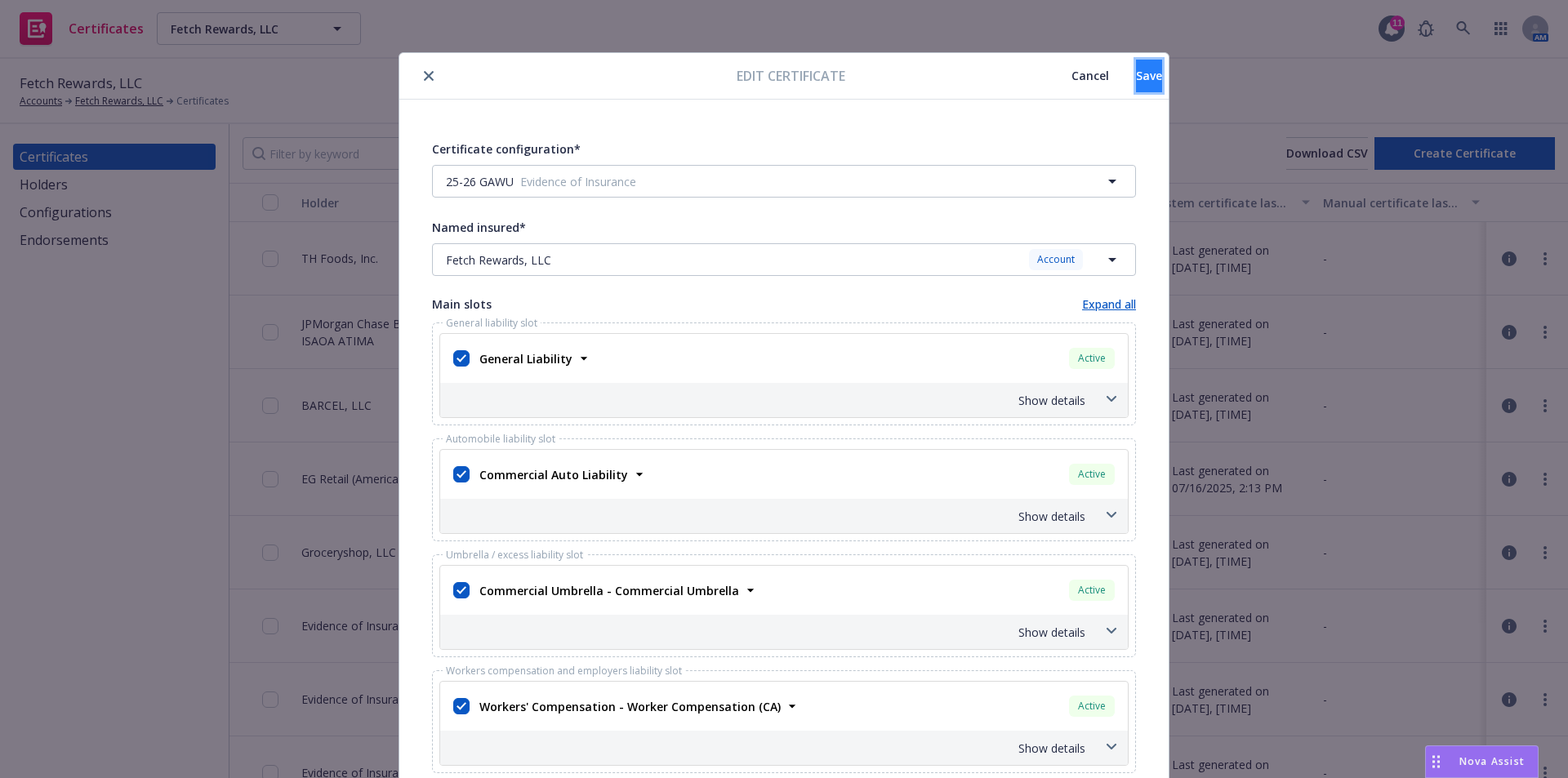 click on "Save" at bounding box center [1149, 76] 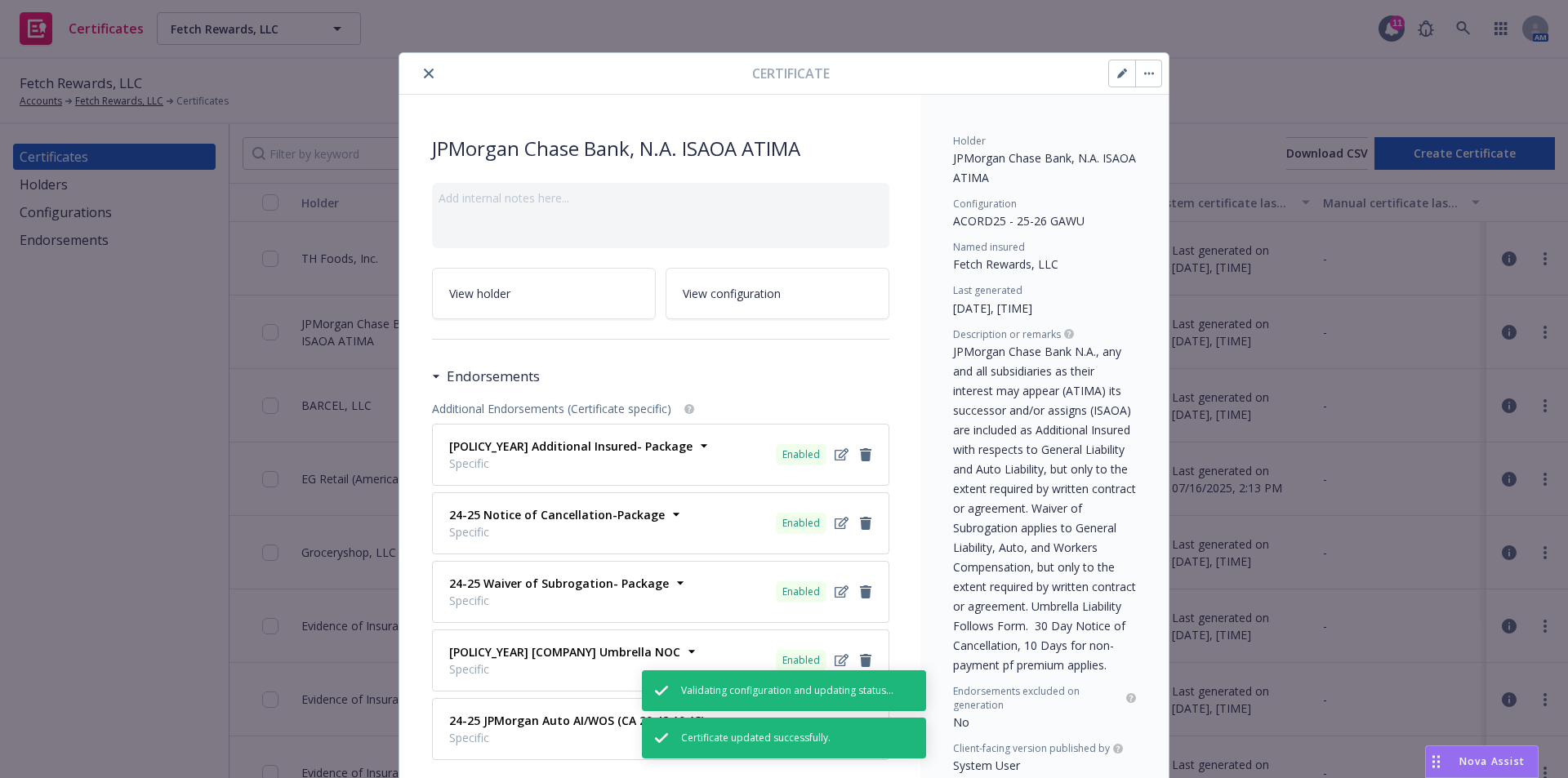 click 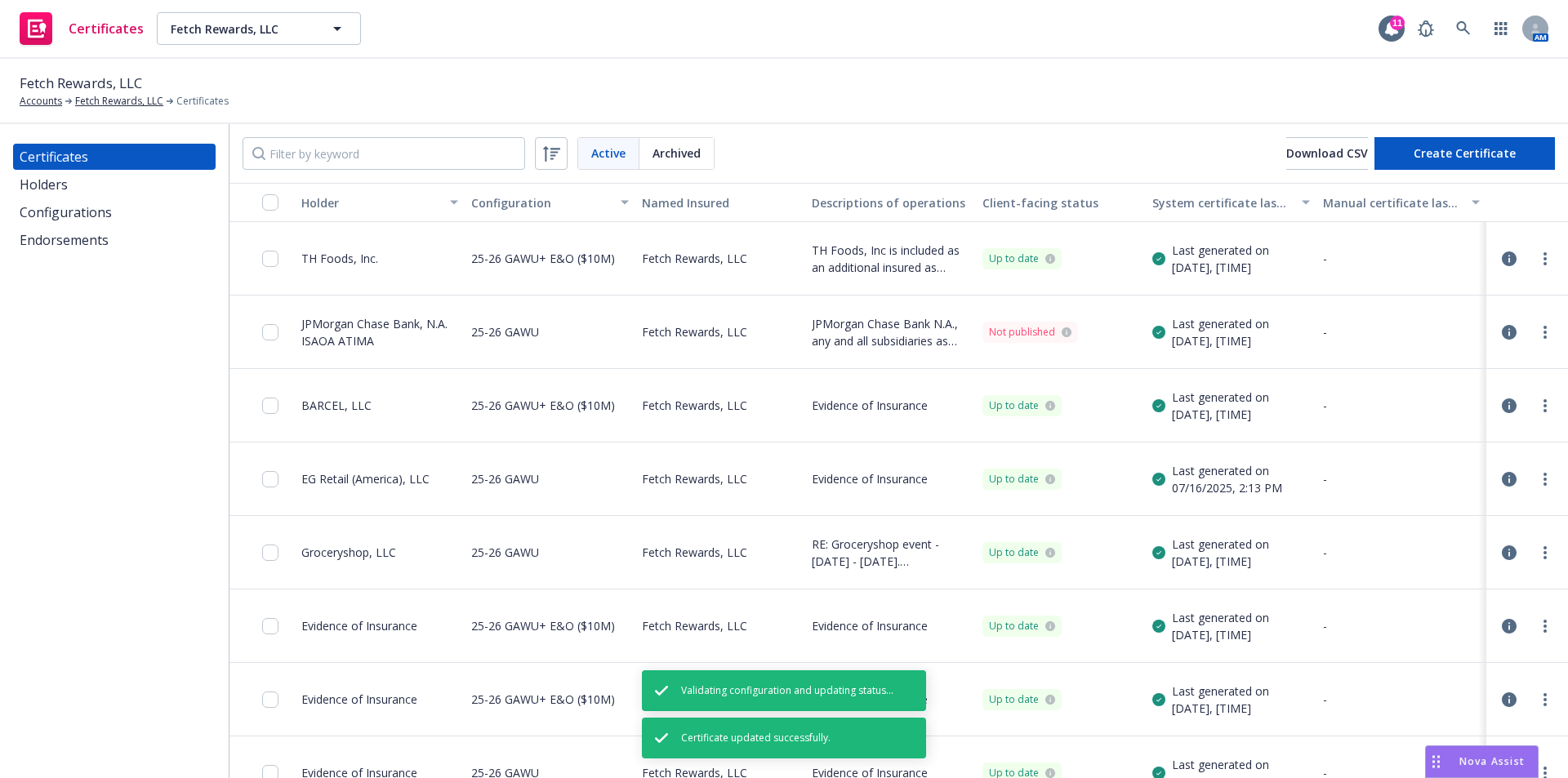 click on "Configurations" at bounding box center (65, 212) 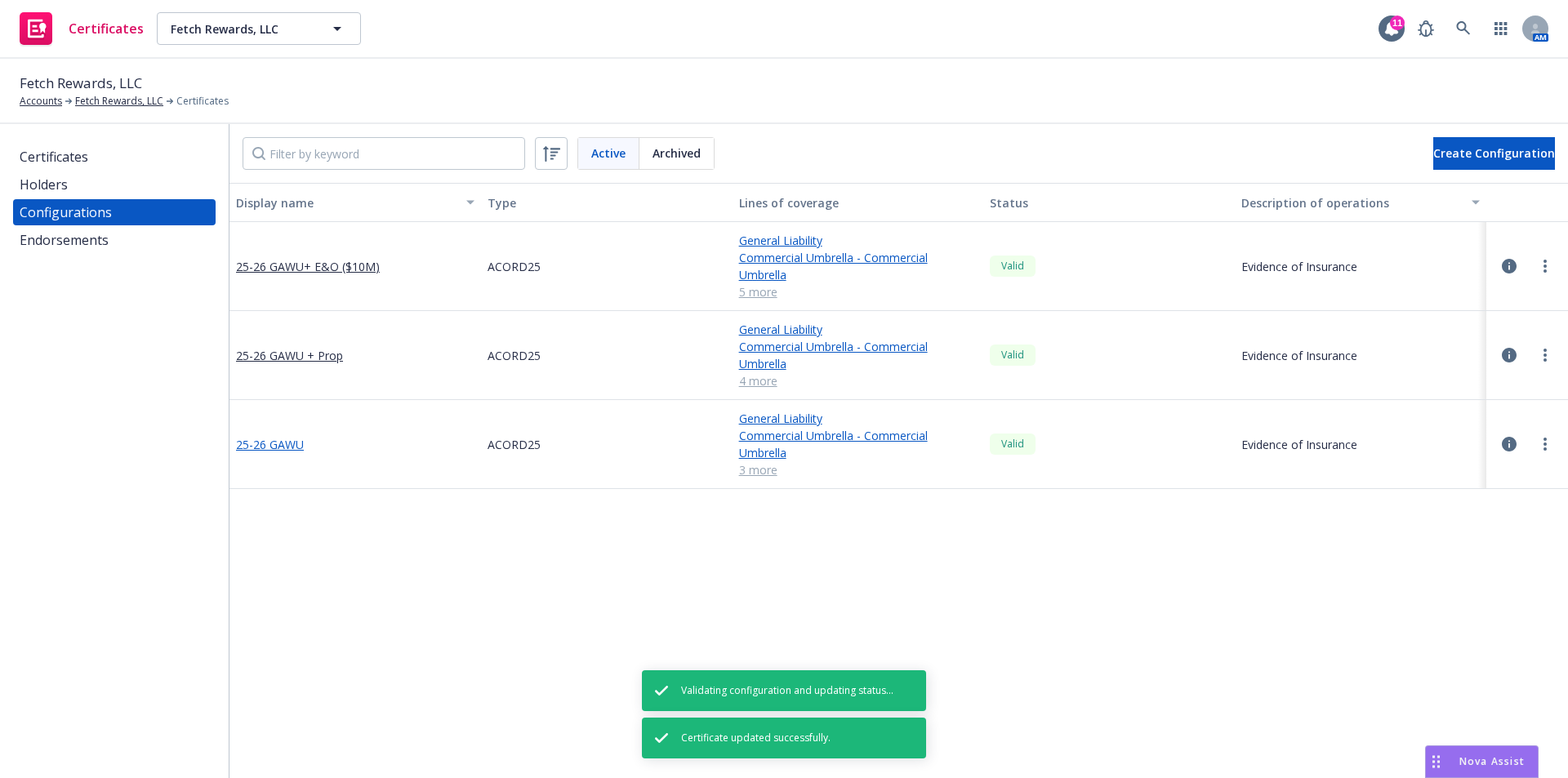 click on "25-26 GAWU" at bounding box center (270, 444) 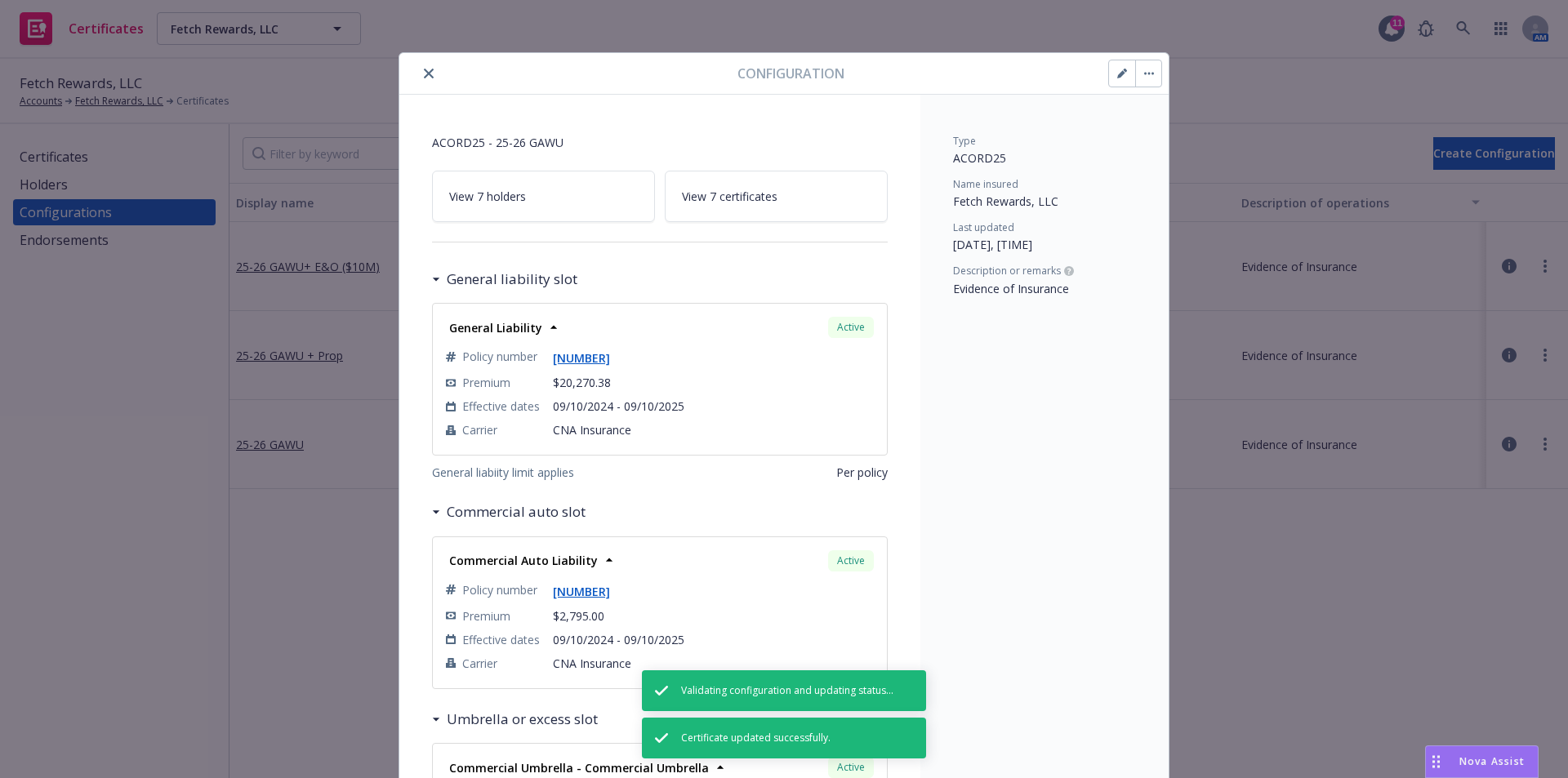 click 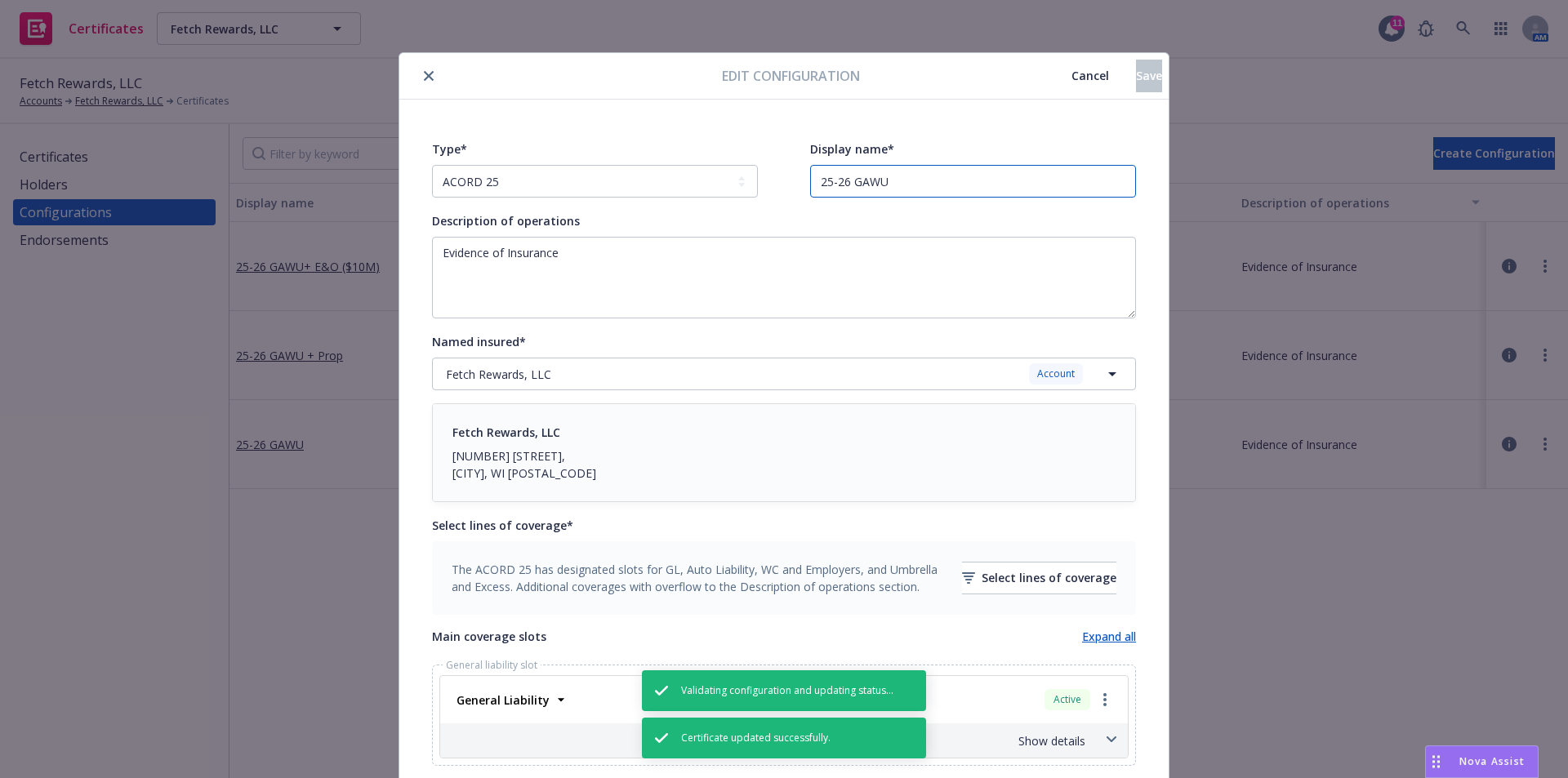 click on "25-26 GAWU" at bounding box center (973, 181) 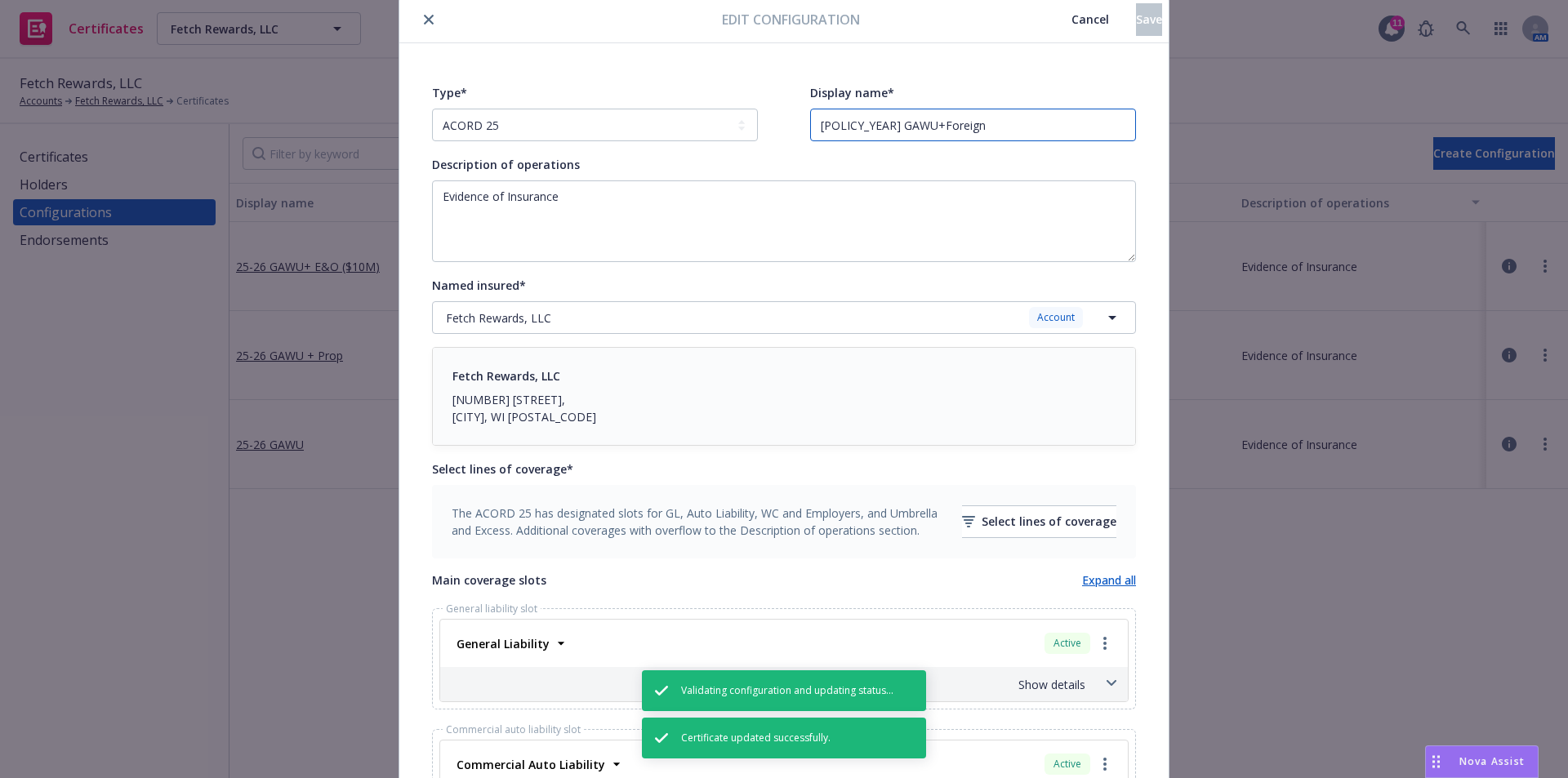 scroll, scrollTop: 245, scrollLeft: 0, axis: vertical 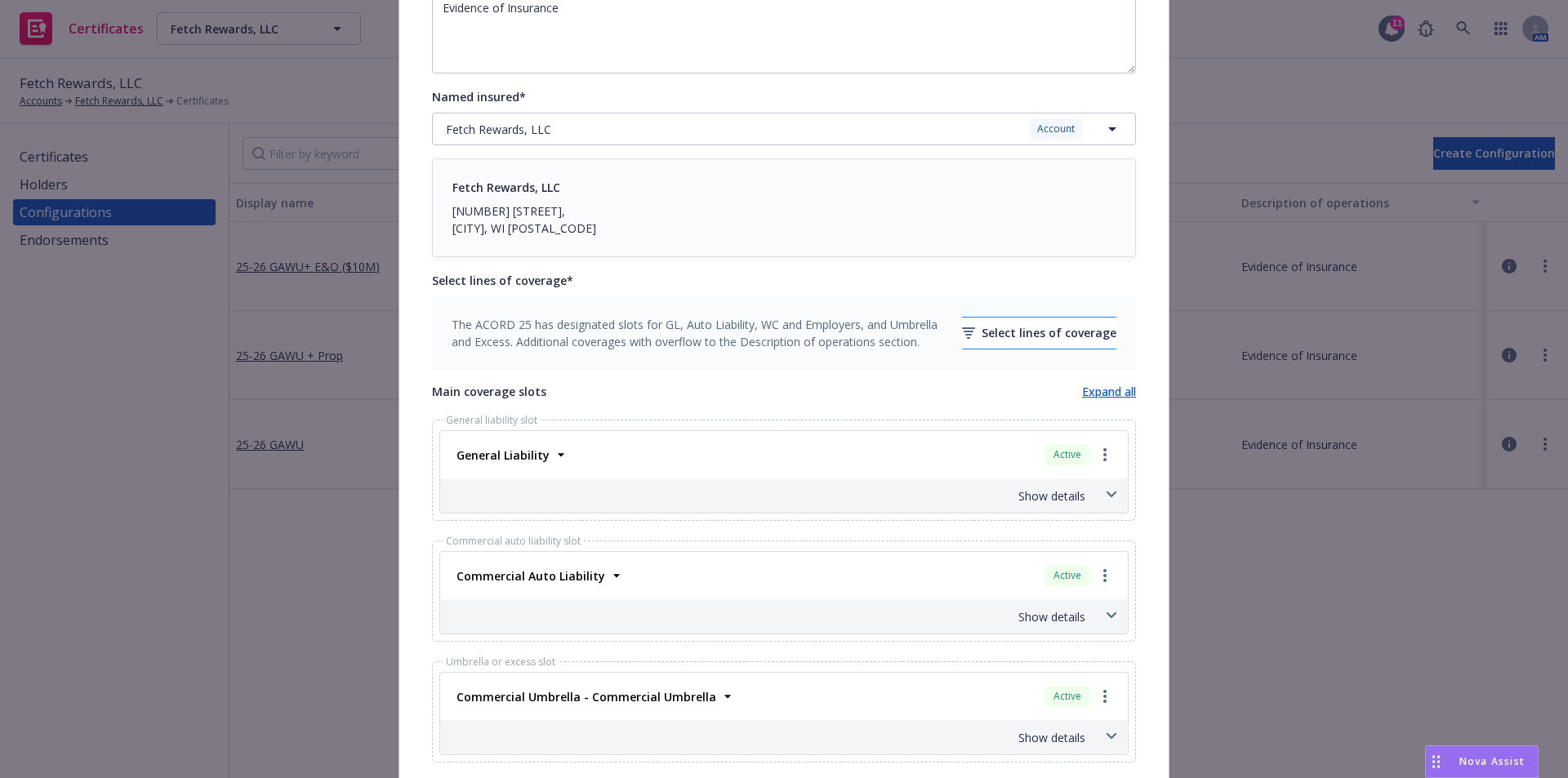 type on "[POLICY_YEAR] GAWU+Foreign" 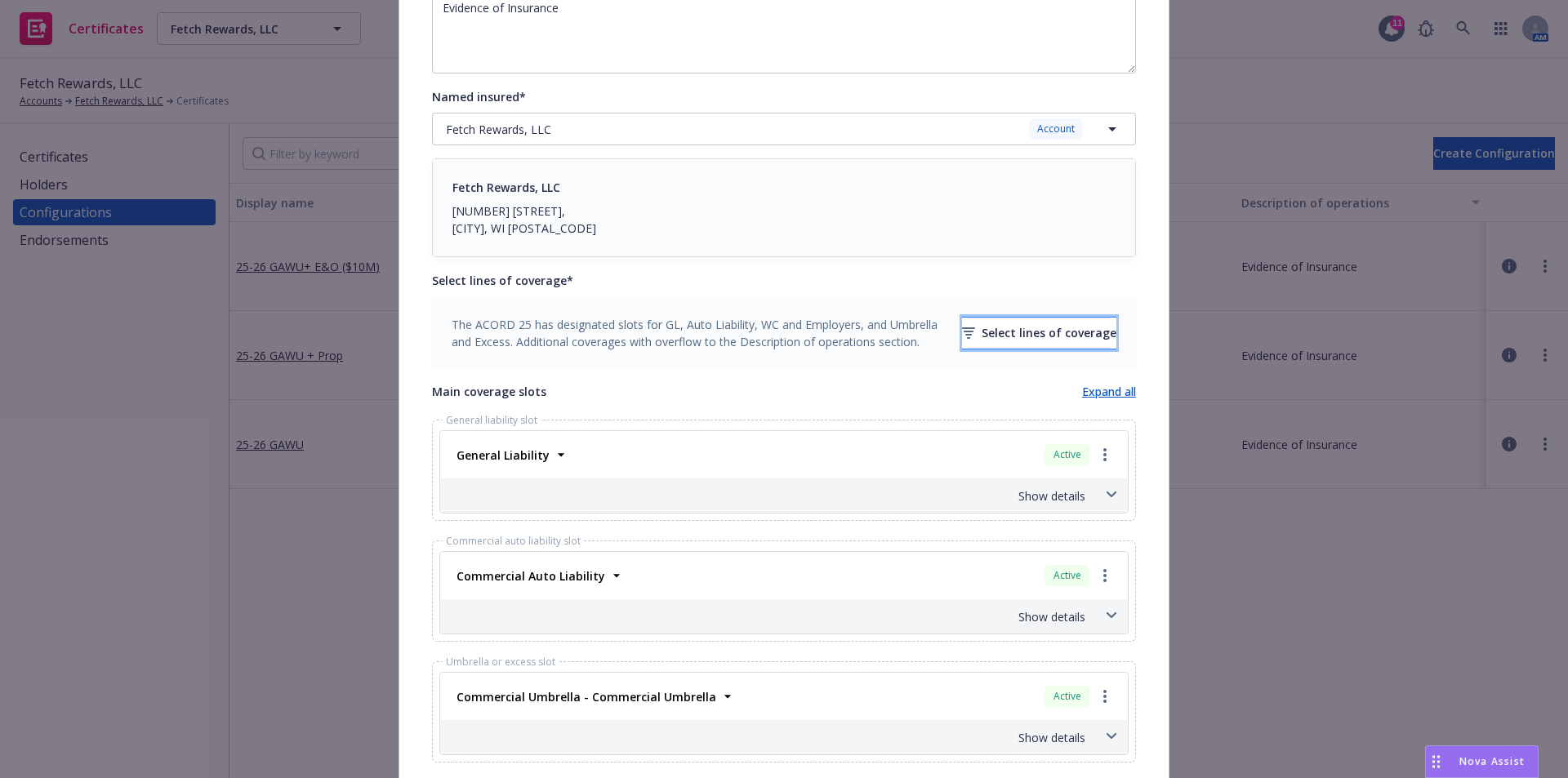 click on "Select lines of coverage" at bounding box center [1039, 333] 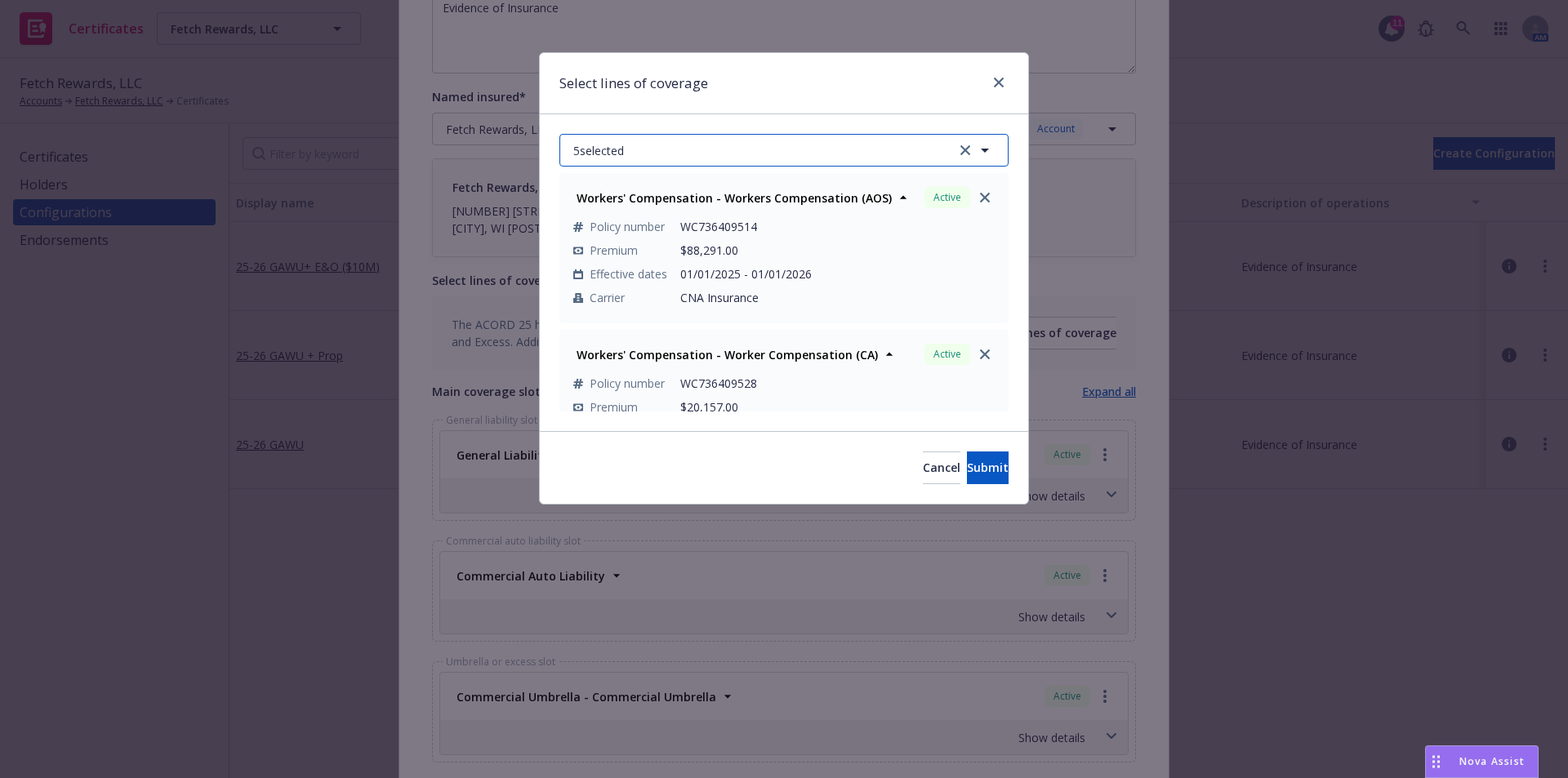 click on "5  selected" at bounding box center [784, 150] 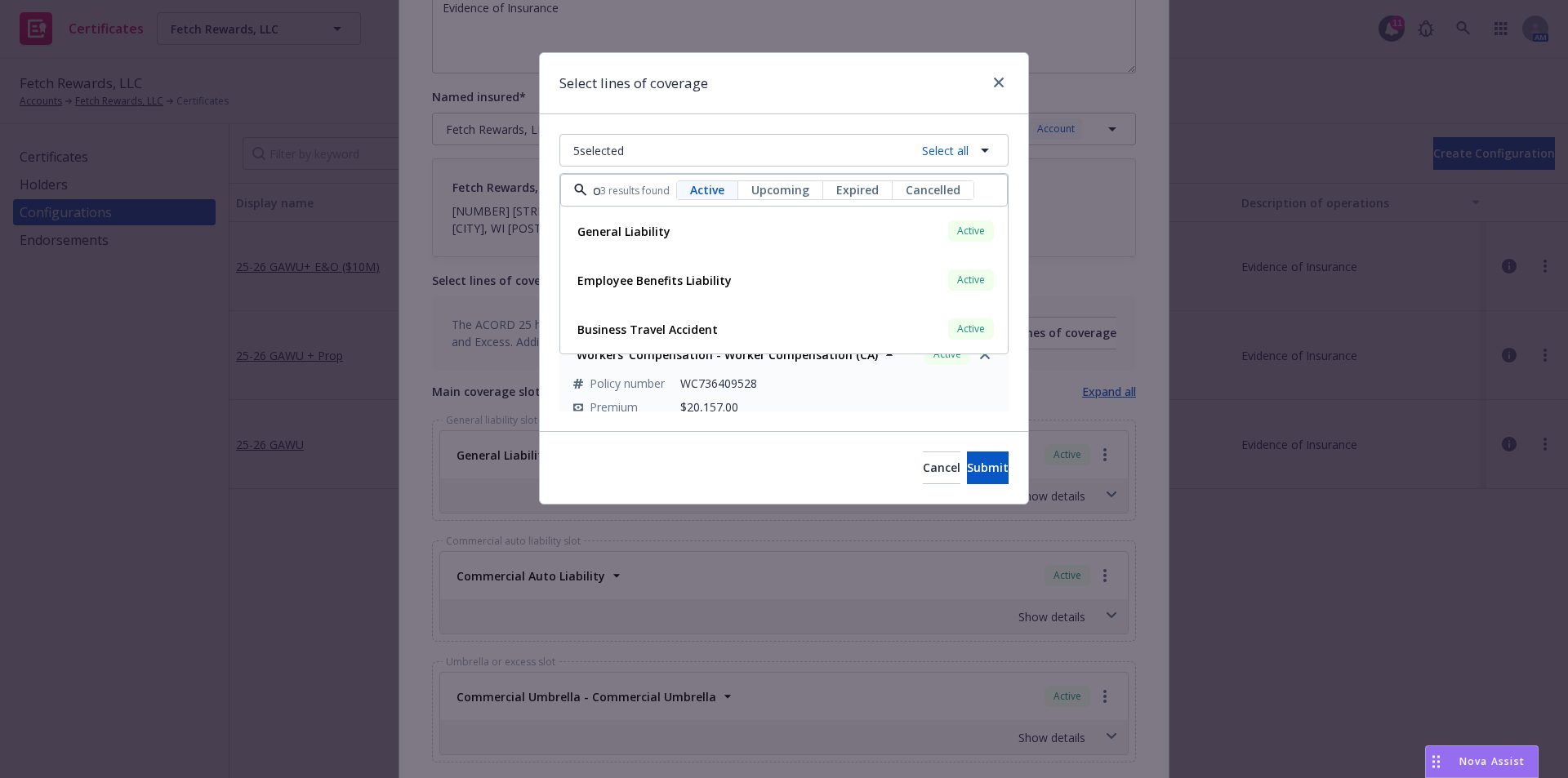 scroll, scrollTop: 0, scrollLeft: 0, axis: both 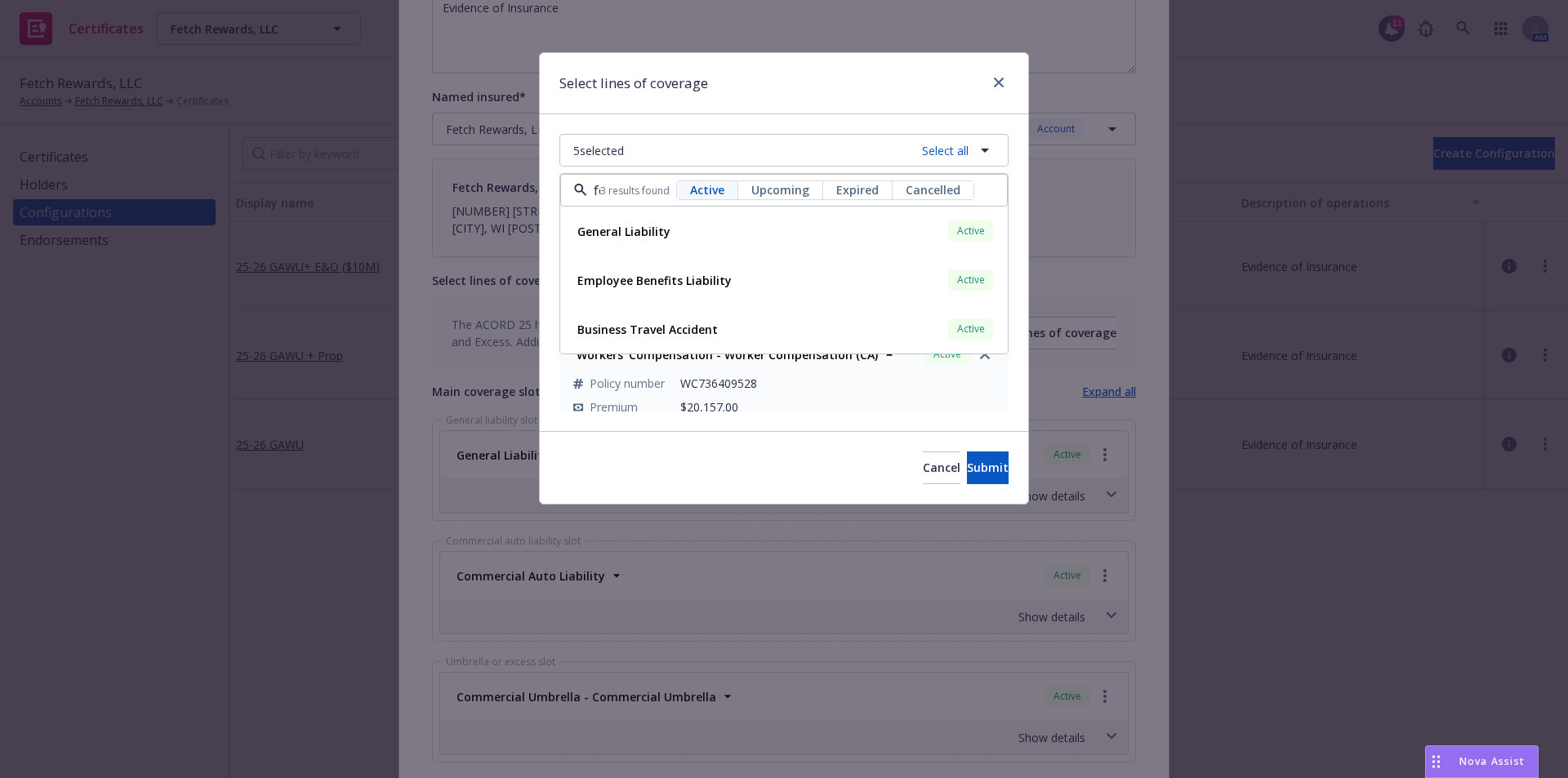 type on "f" 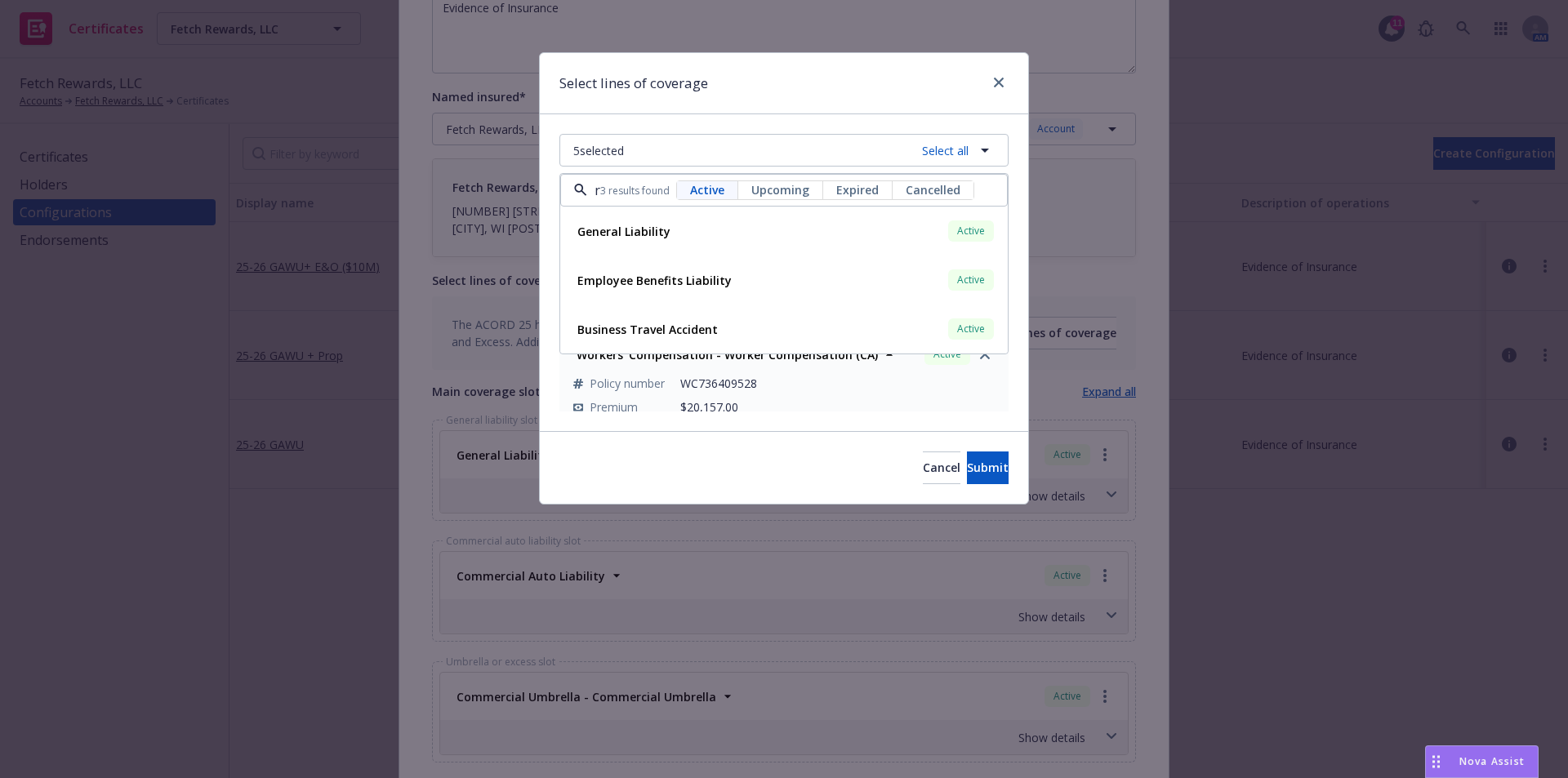 scroll, scrollTop: 0, scrollLeft: 16, axis: horizontal 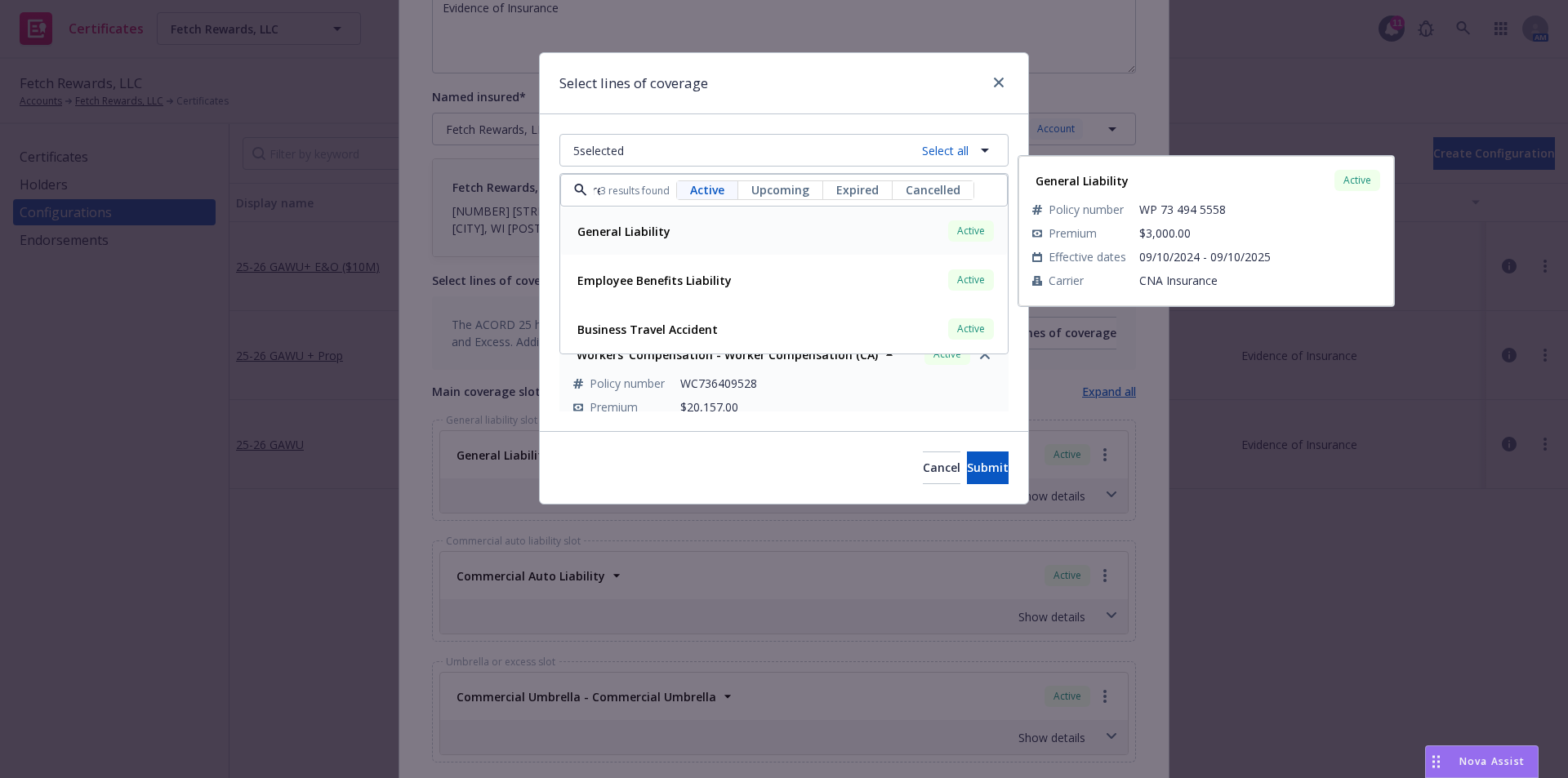 click on "General Liability" at bounding box center (624, 231) 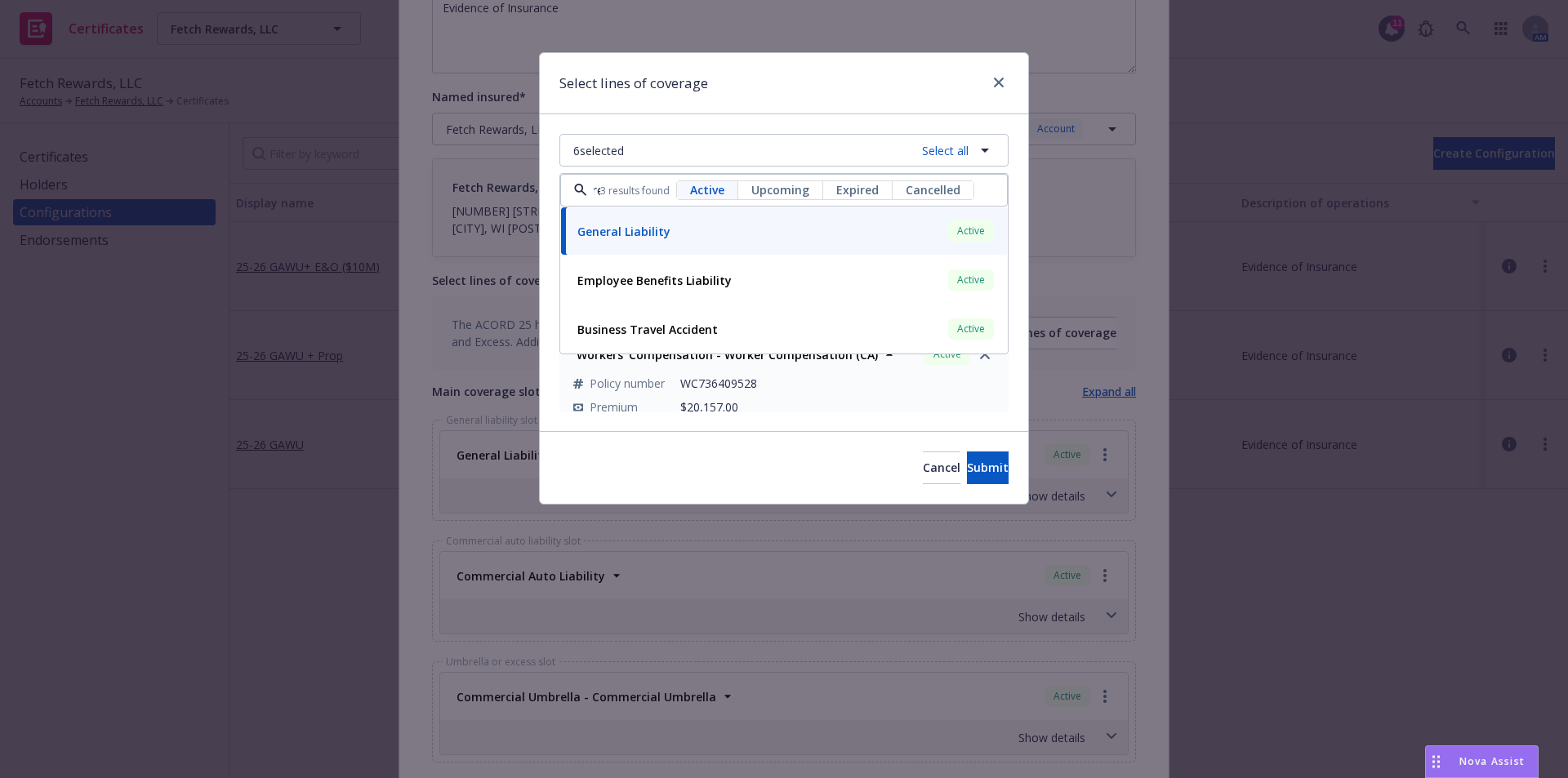 type on "forei" 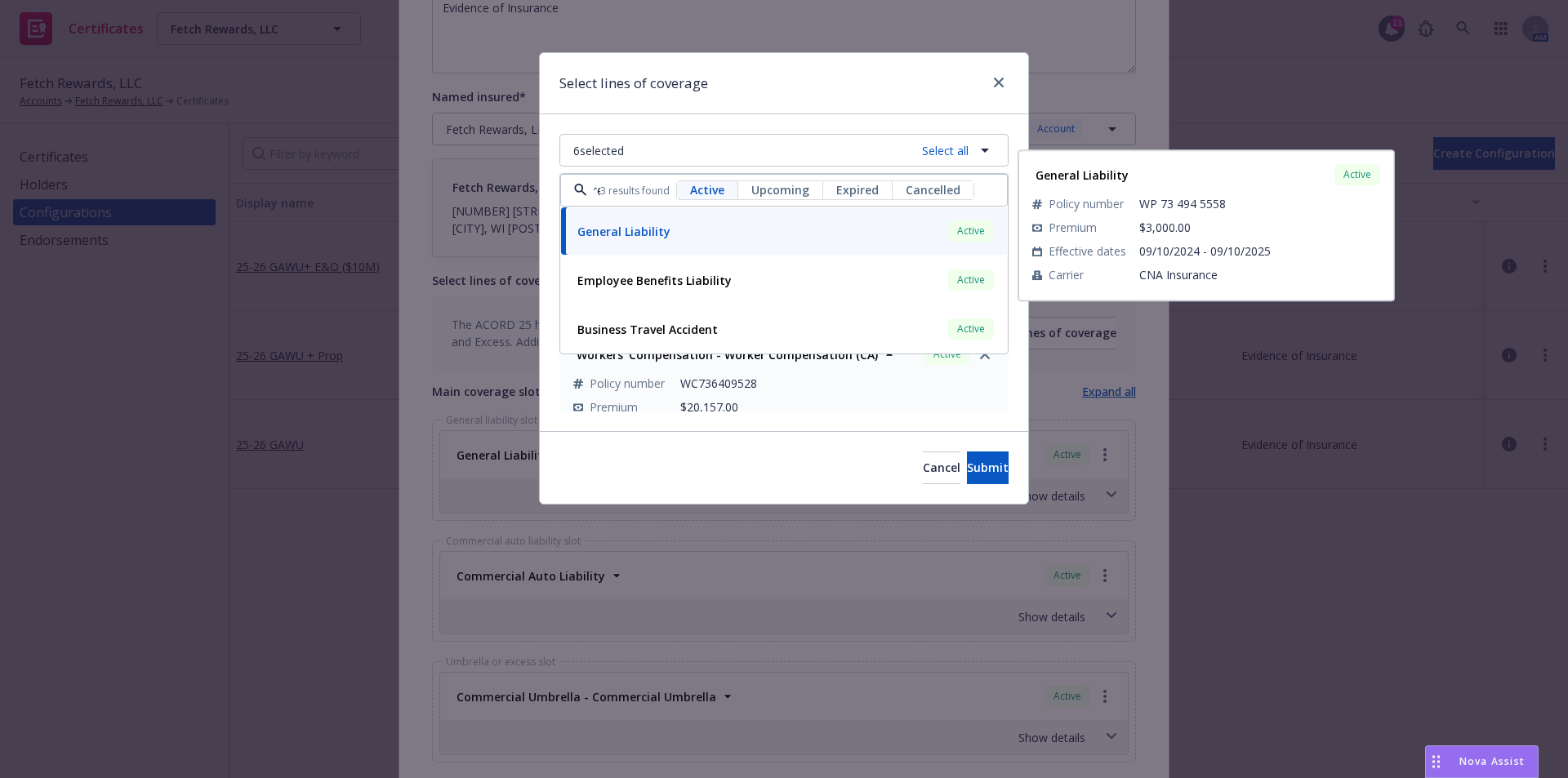 click on "Select lines of coverage" at bounding box center [784, 83] 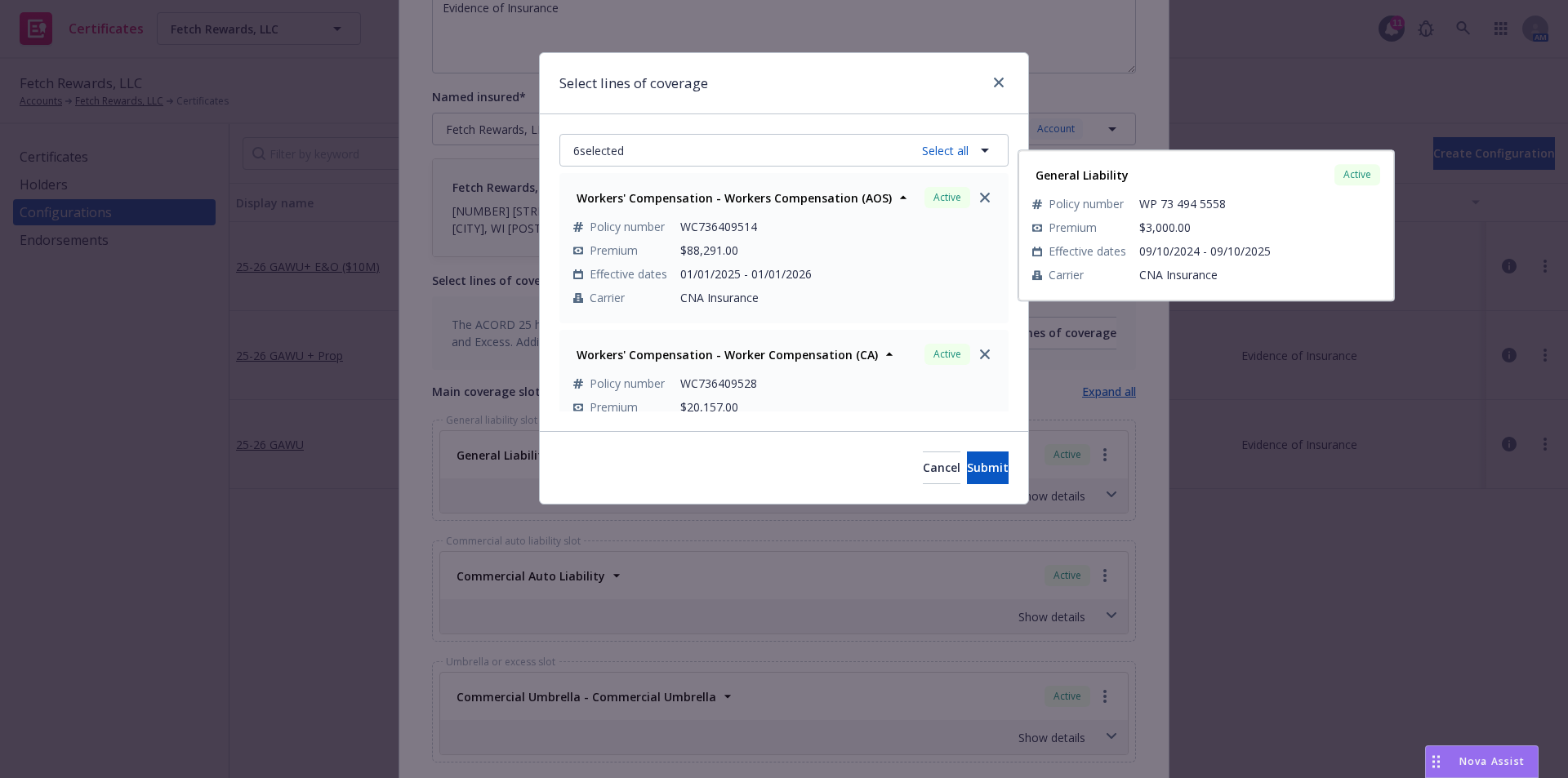 scroll, scrollTop: 0, scrollLeft: 0, axis: both 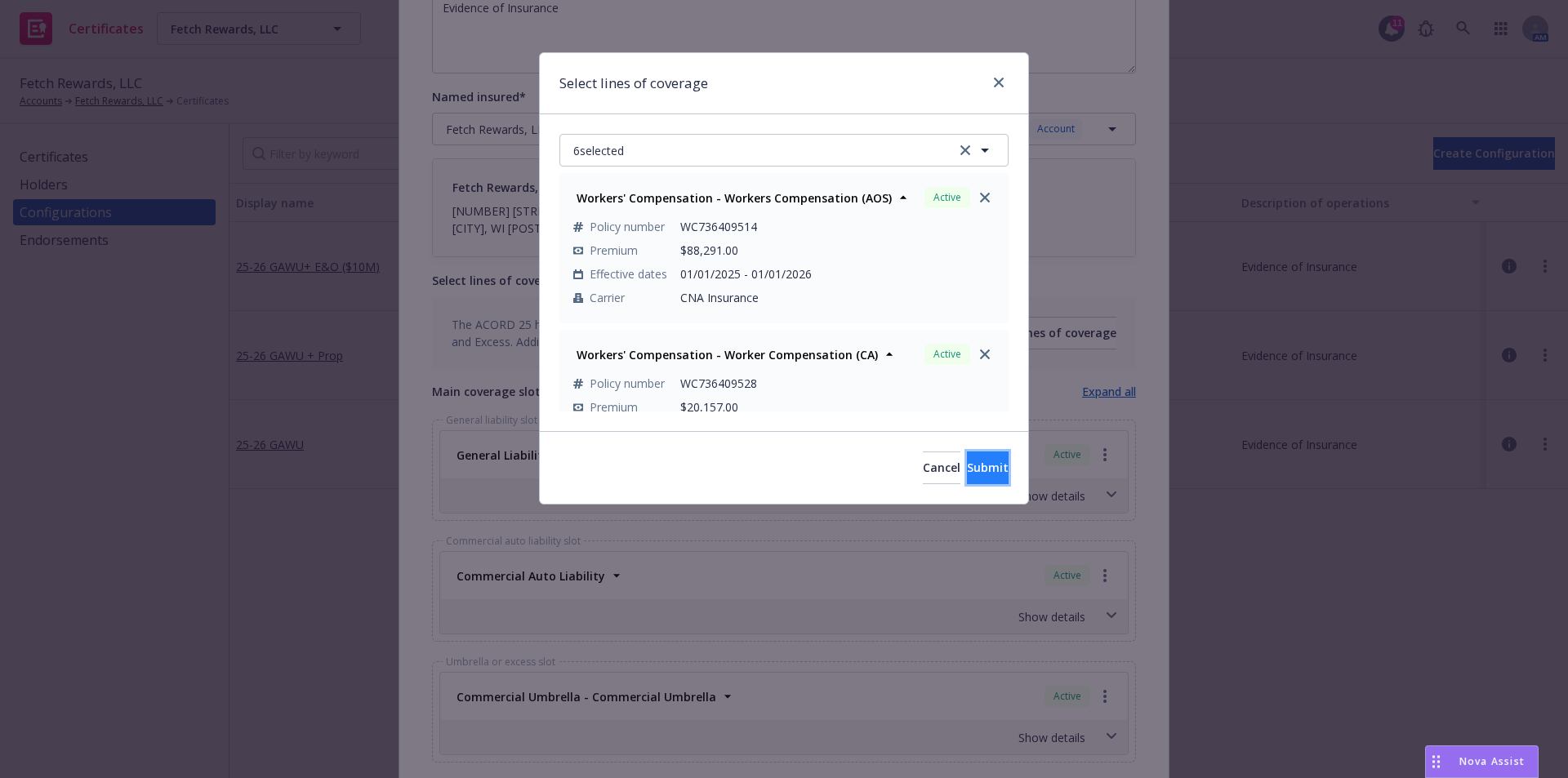 click on "Submit" at bounding box center [987, 467] 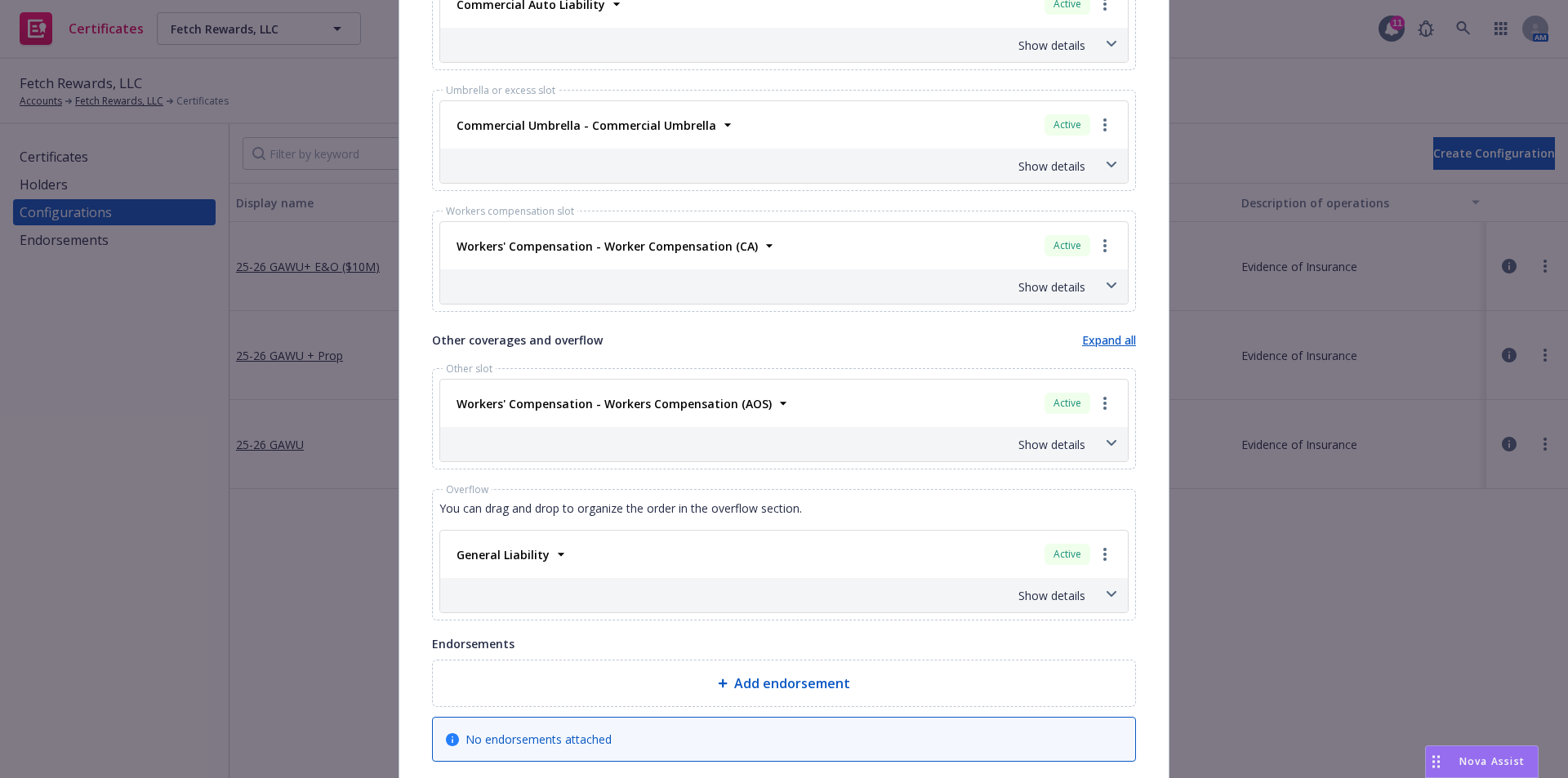 scroll, scrollTop: 976, scrollLeft: 0, axis: vertical 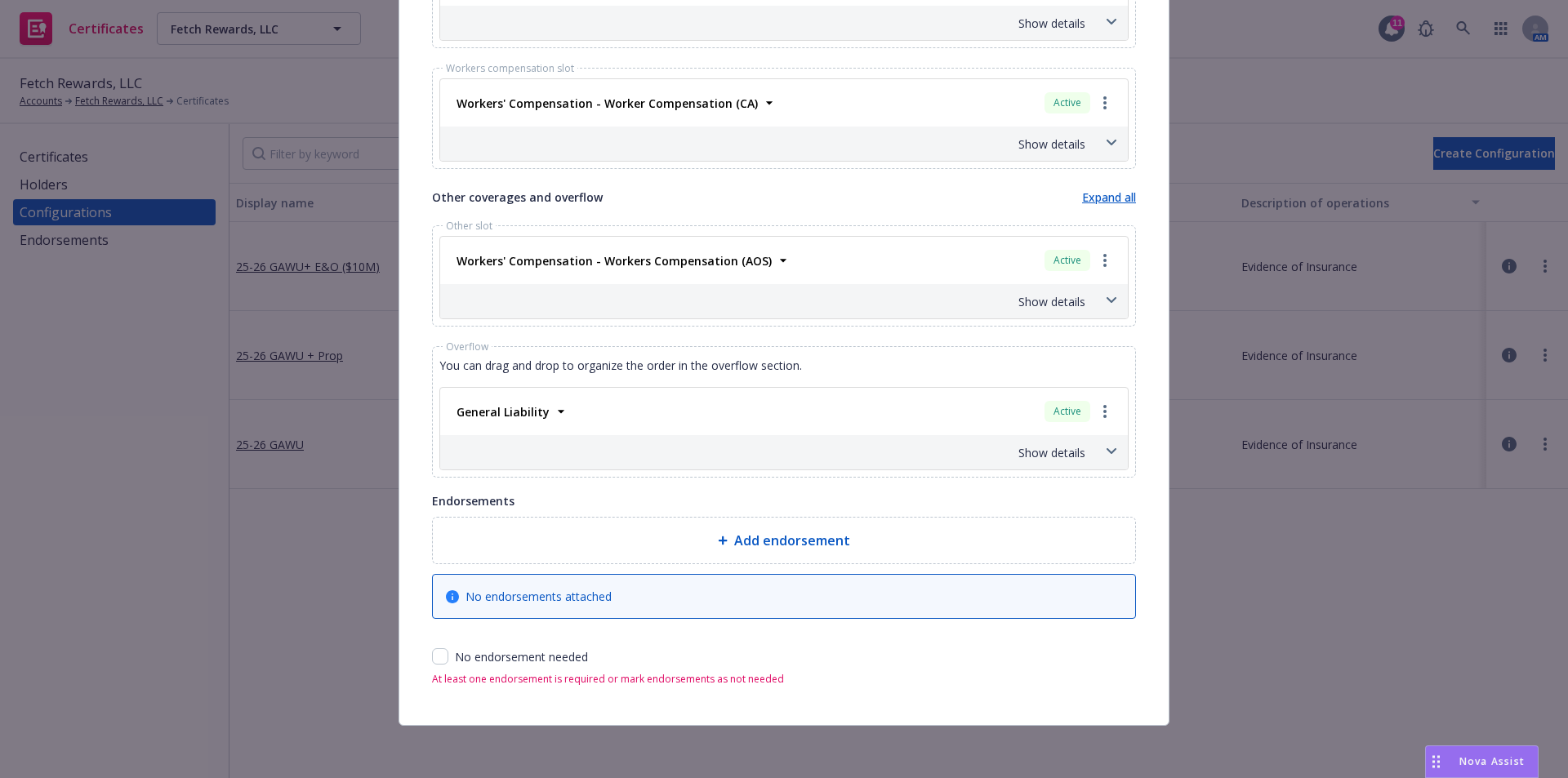 click on "Add endorsement" at bounding box center (792, 540) 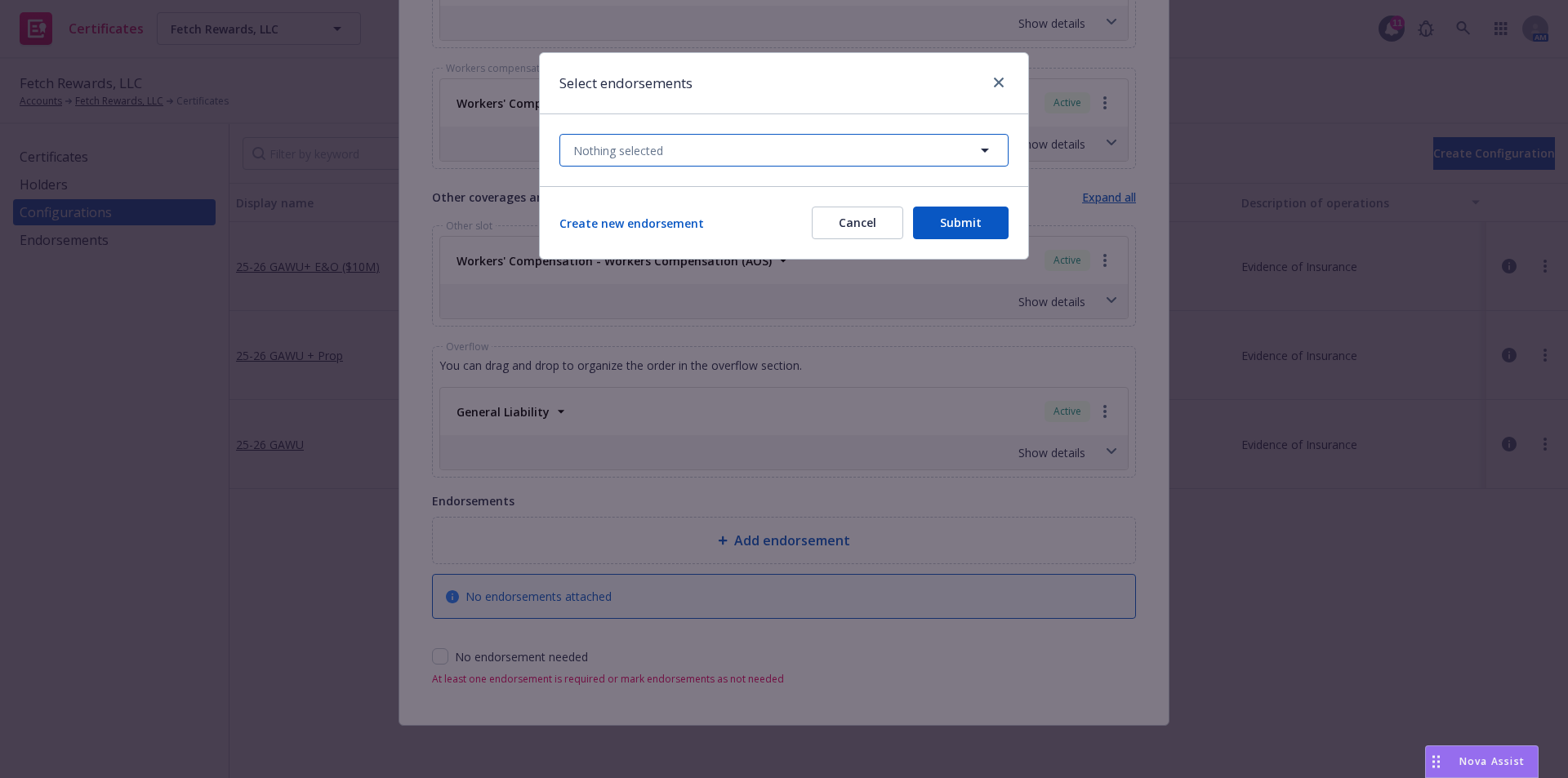click on "Nothing selected" at bounding box center (784, 150) 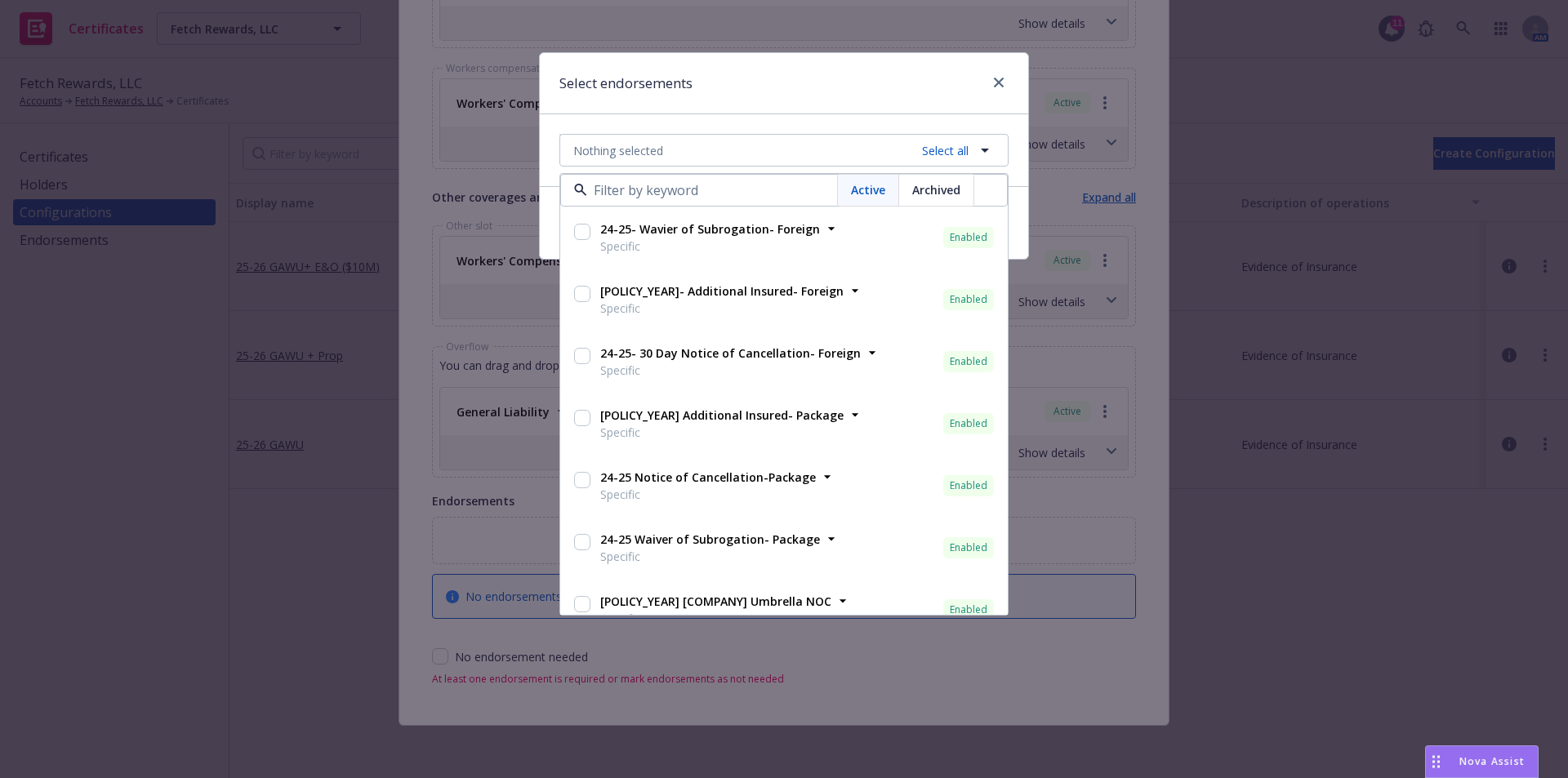 click at bounding box center [582, 232] 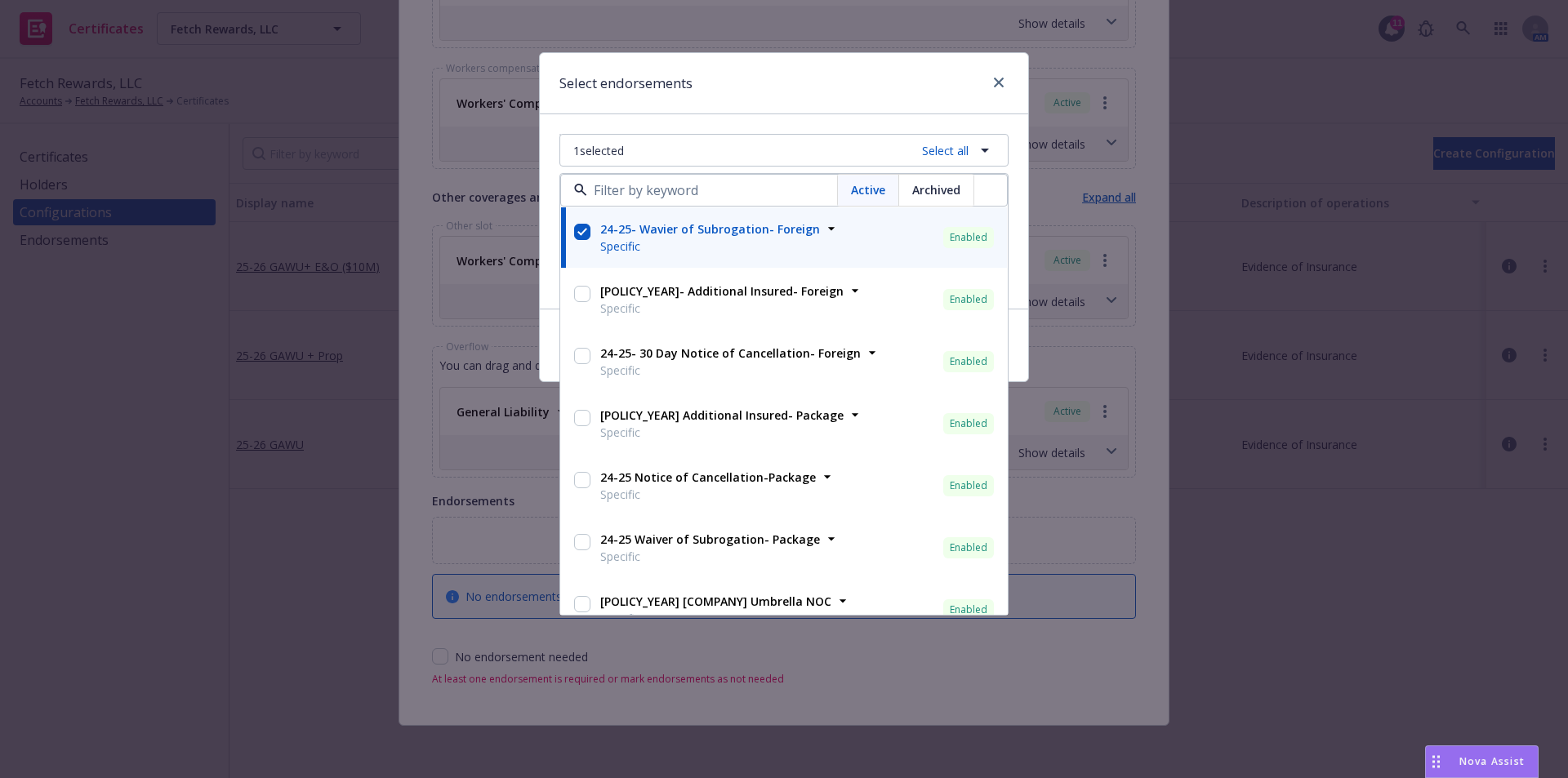 click at bounding box center (582, 294) 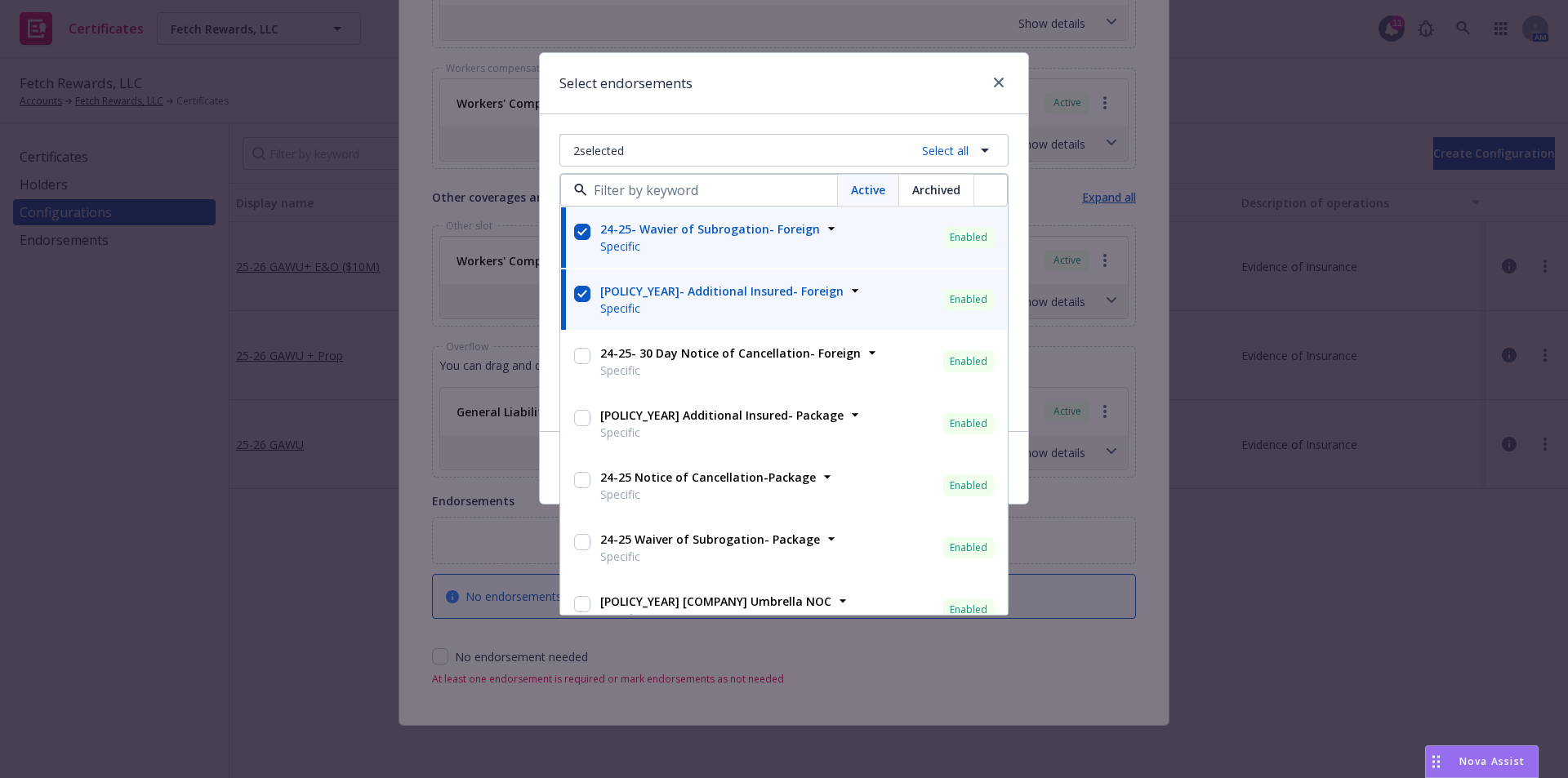 click at bounding box center [582, 362] 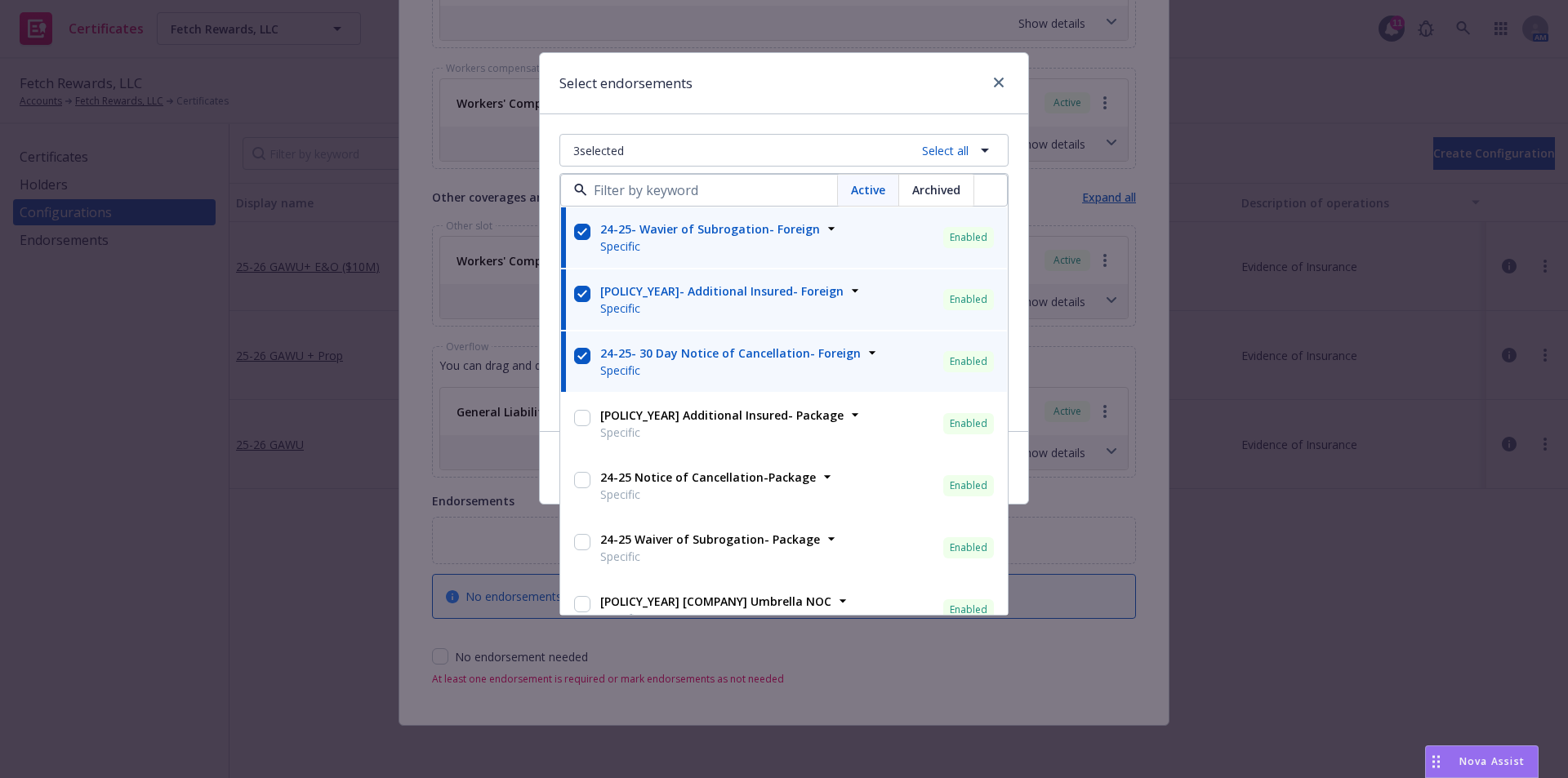 click on "Select endorsements" at bounding box center (784, 83) 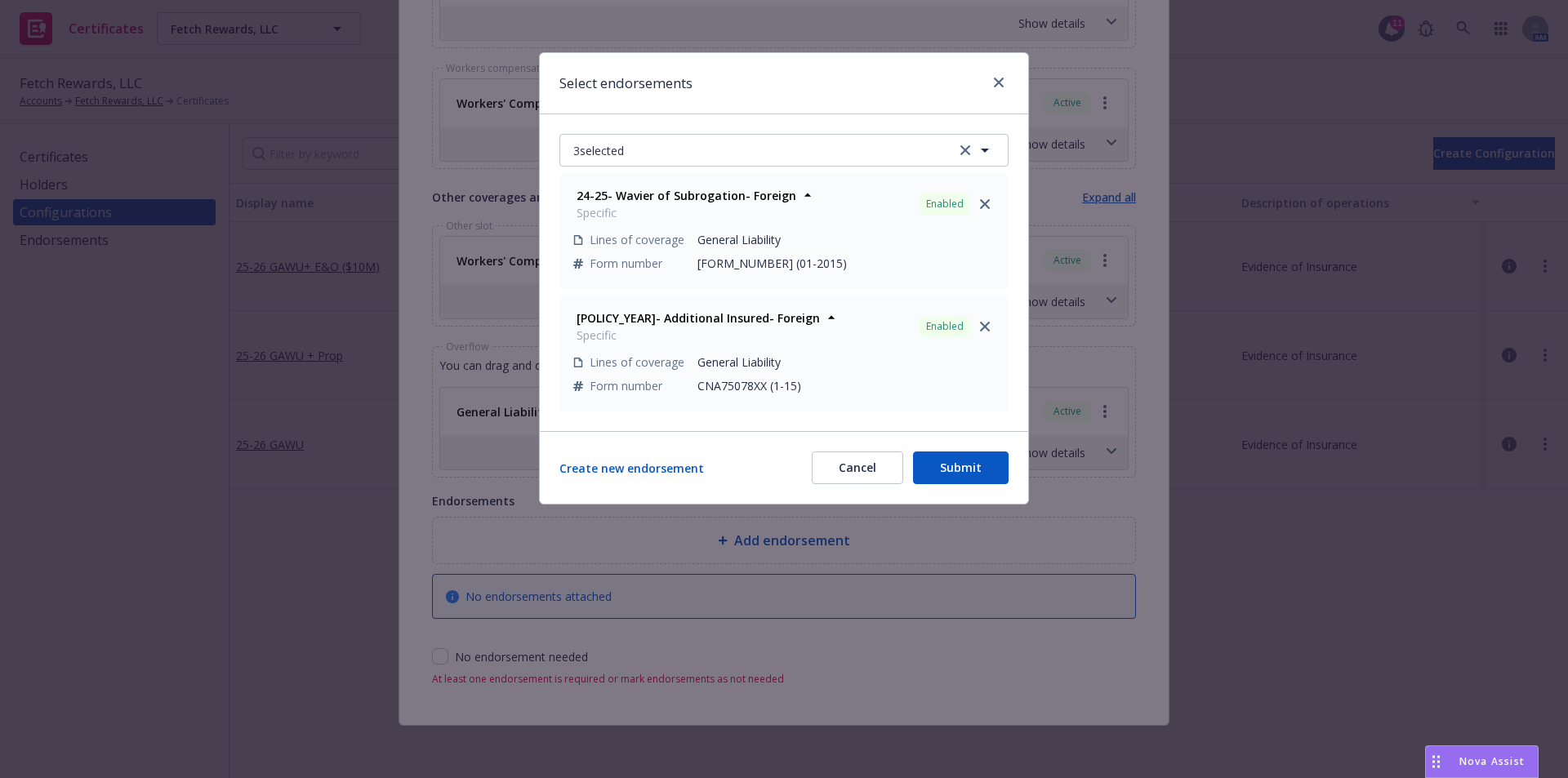 click on "Submit" at bounding box center [960, 468] 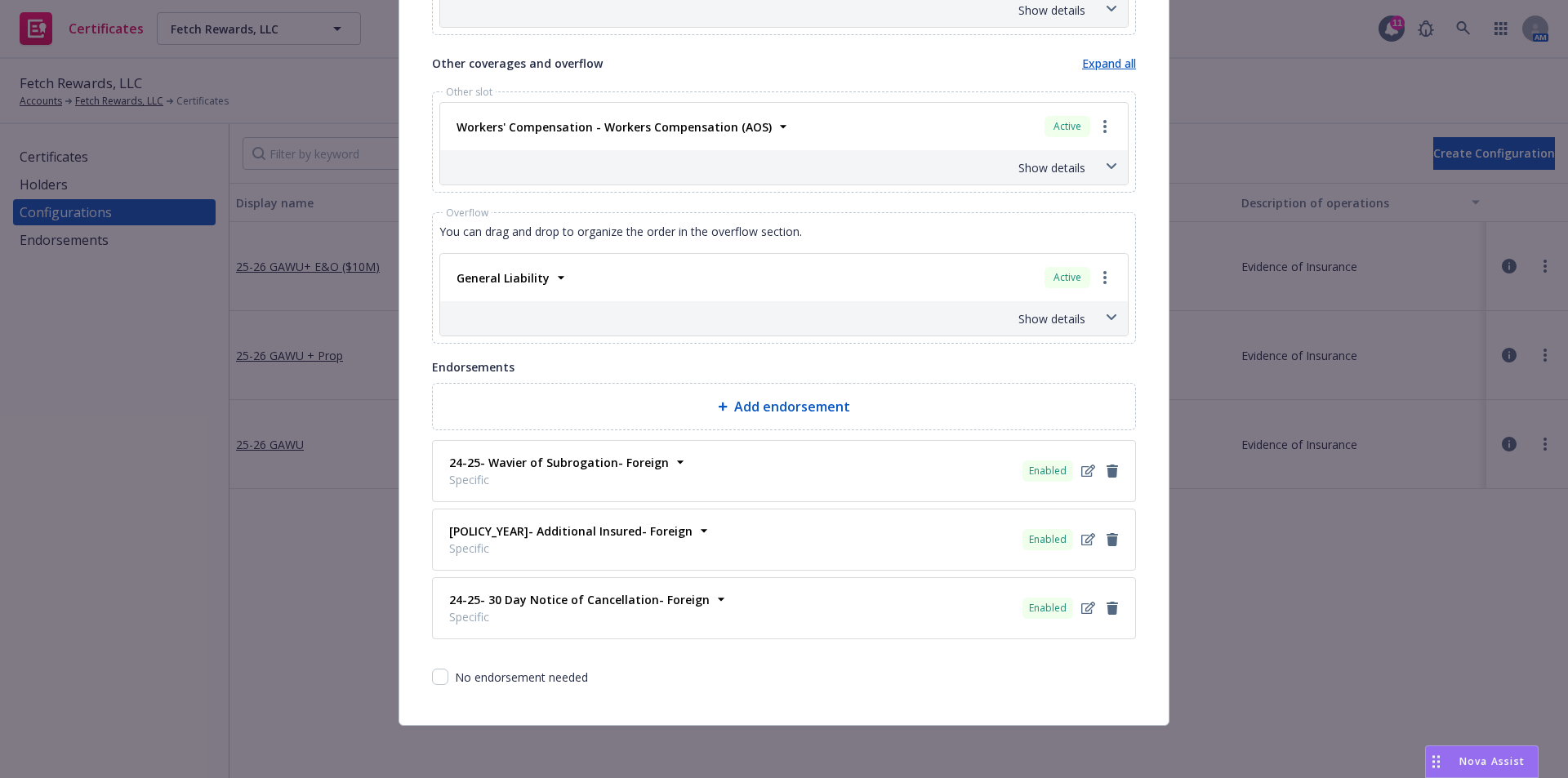 scroll, scrollTop: 1110, scrollLeft: 0, axis: vertical 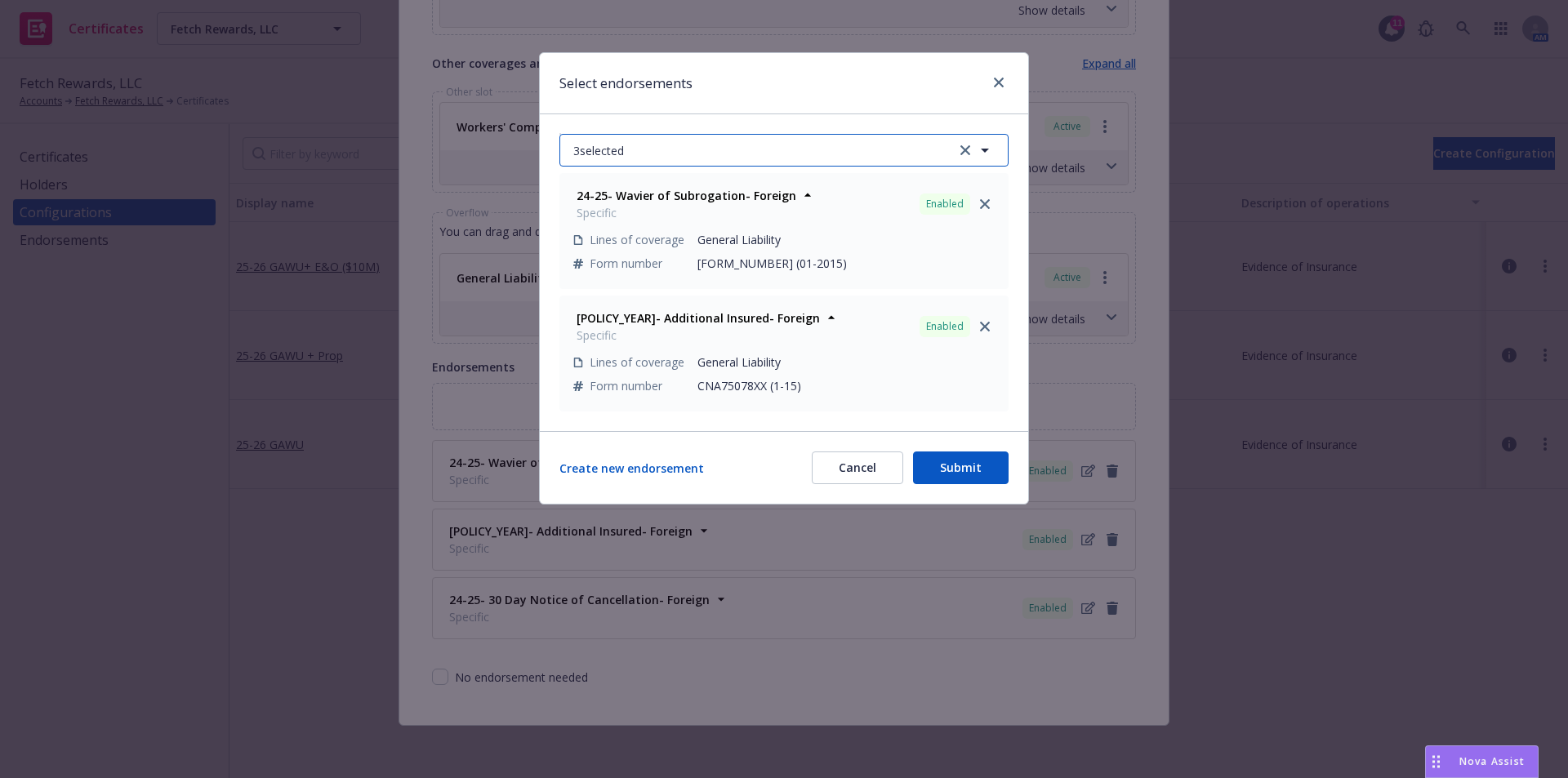 click on "3  selected" at bounding box center (784, 150) 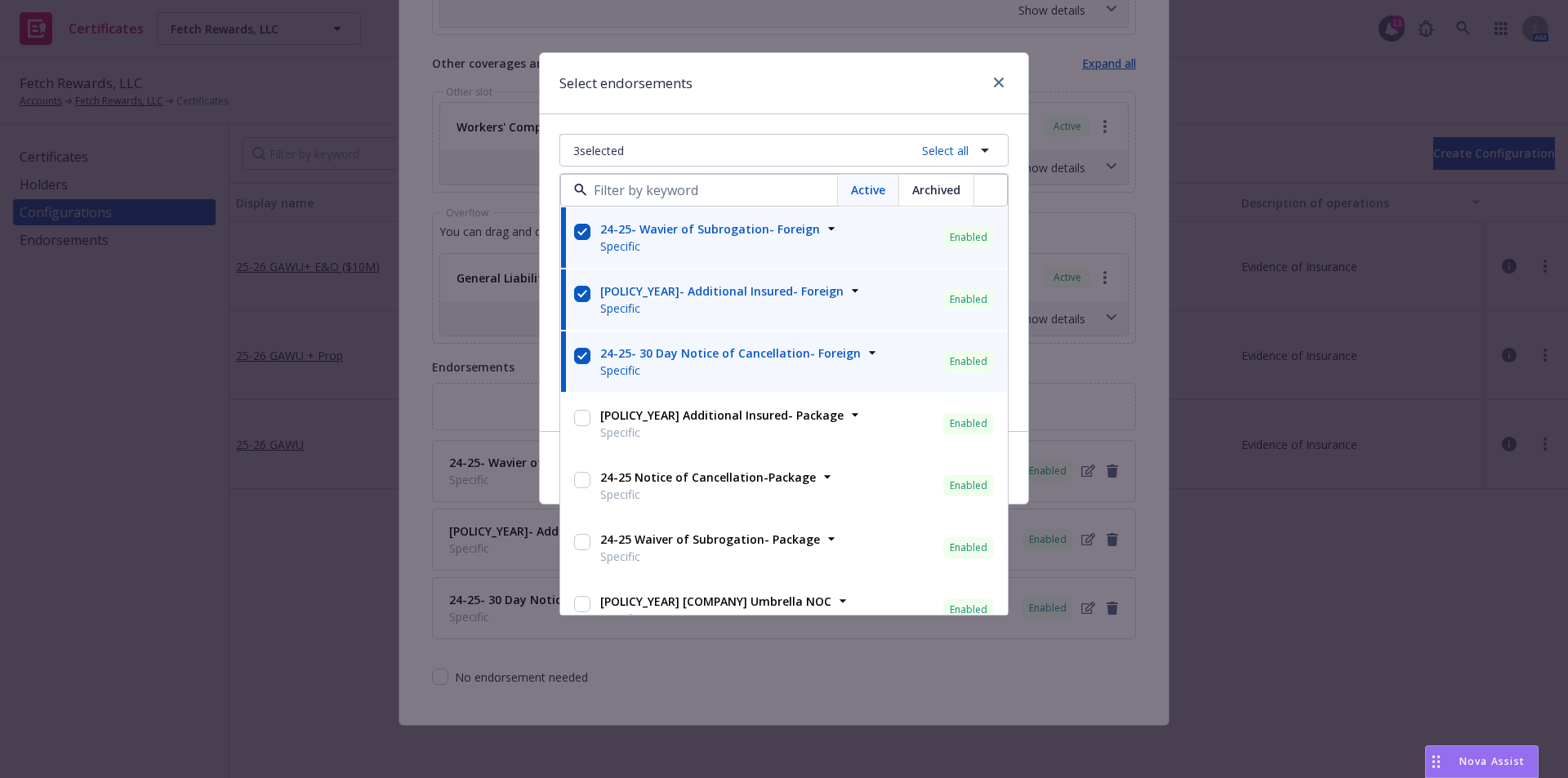 click at bounding box center (582, 418) 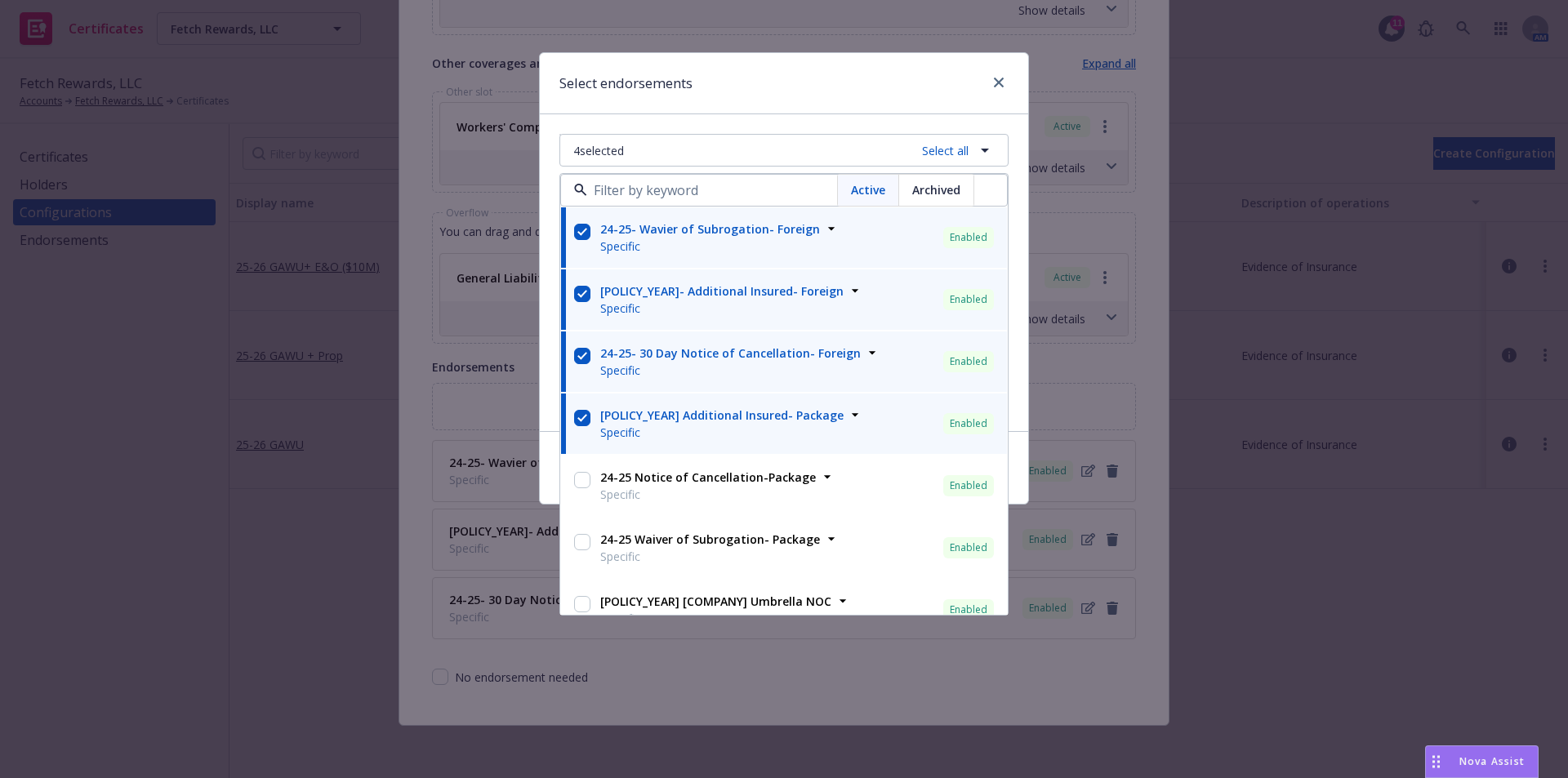 click at bounding box center [582, 480] 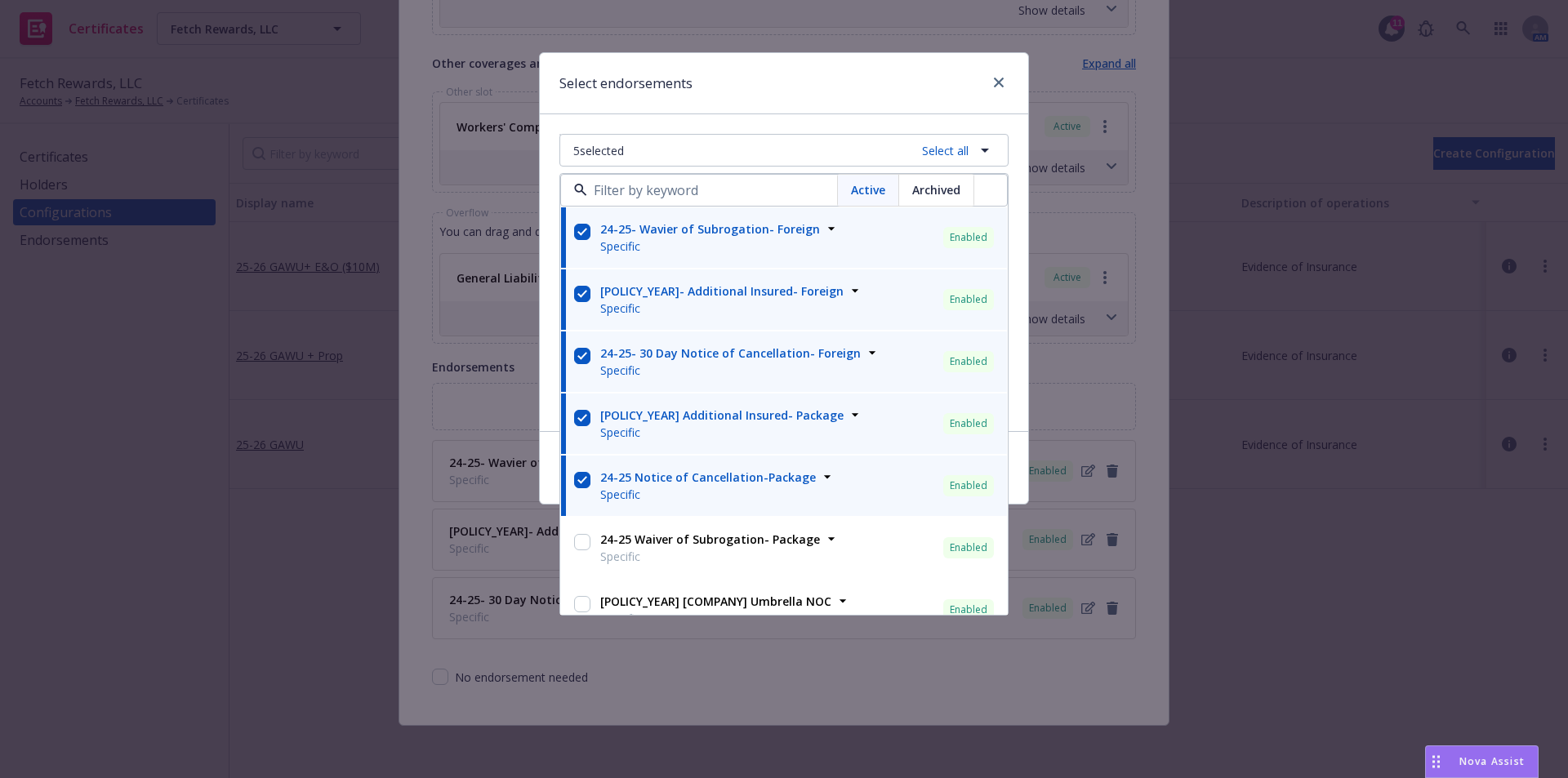 click at bounding box center [582, 480] 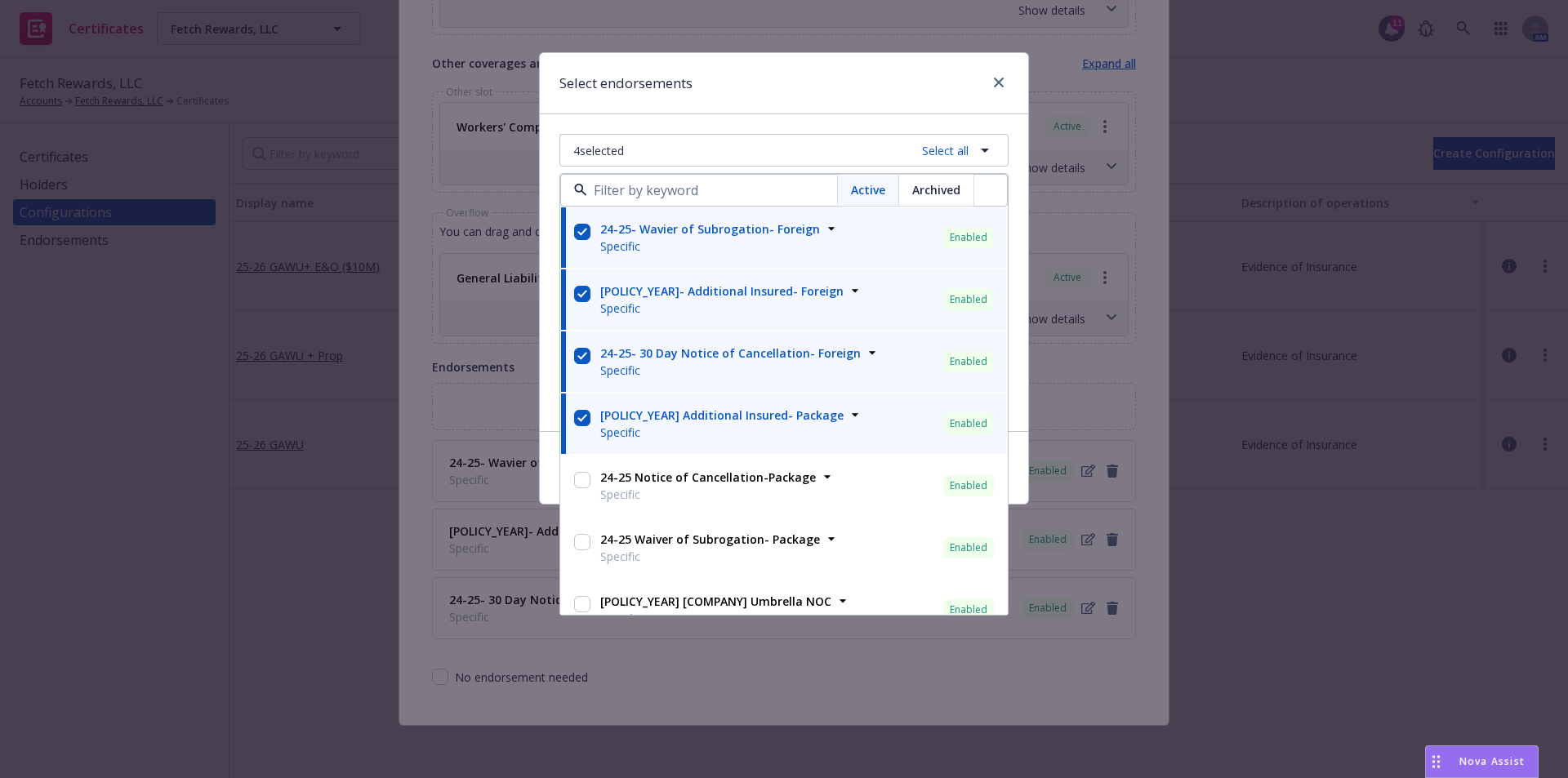 click at bounding box center [582, 418] 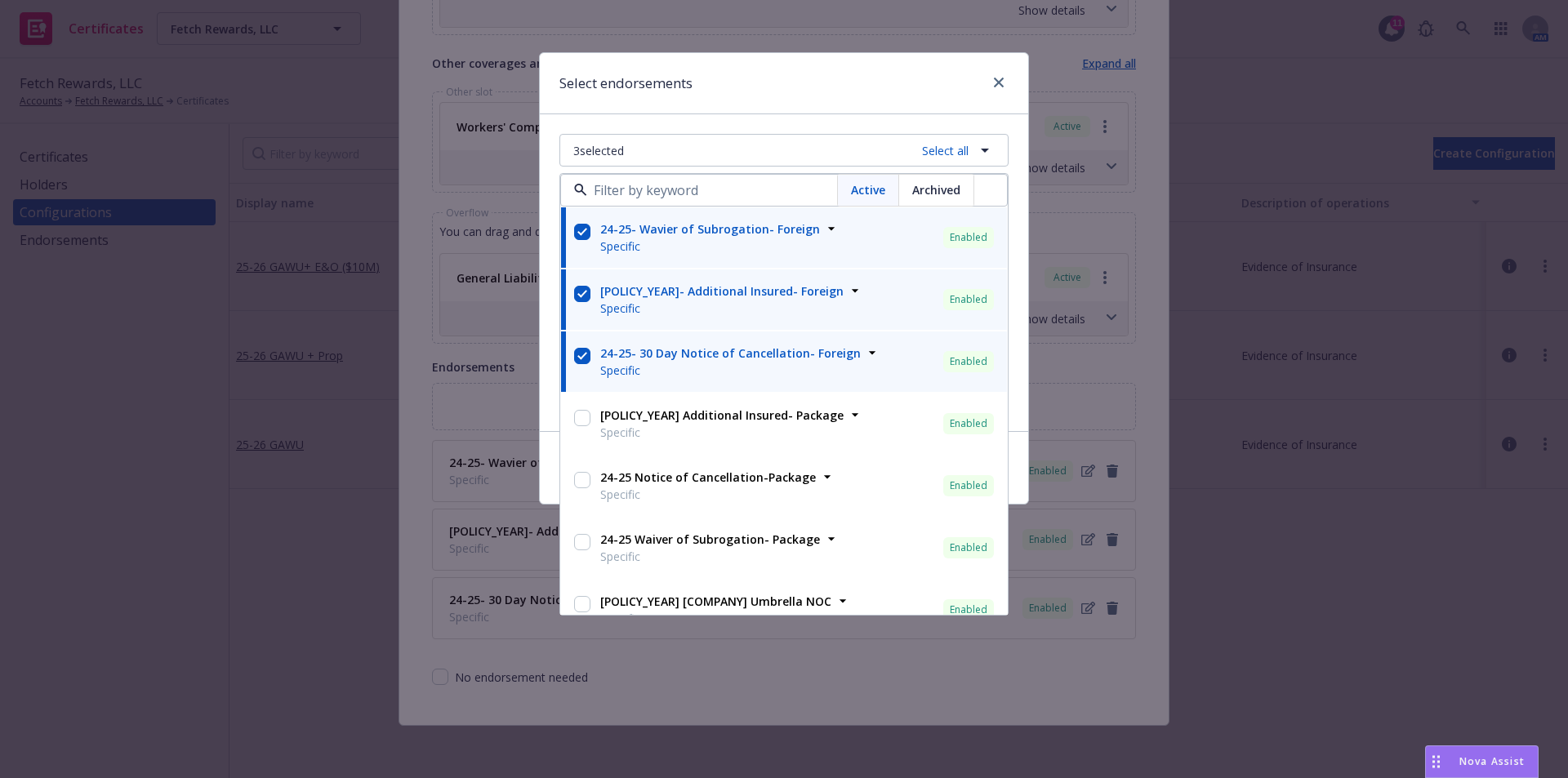 click on "Select endorsements" at bounding box center (784, 83) 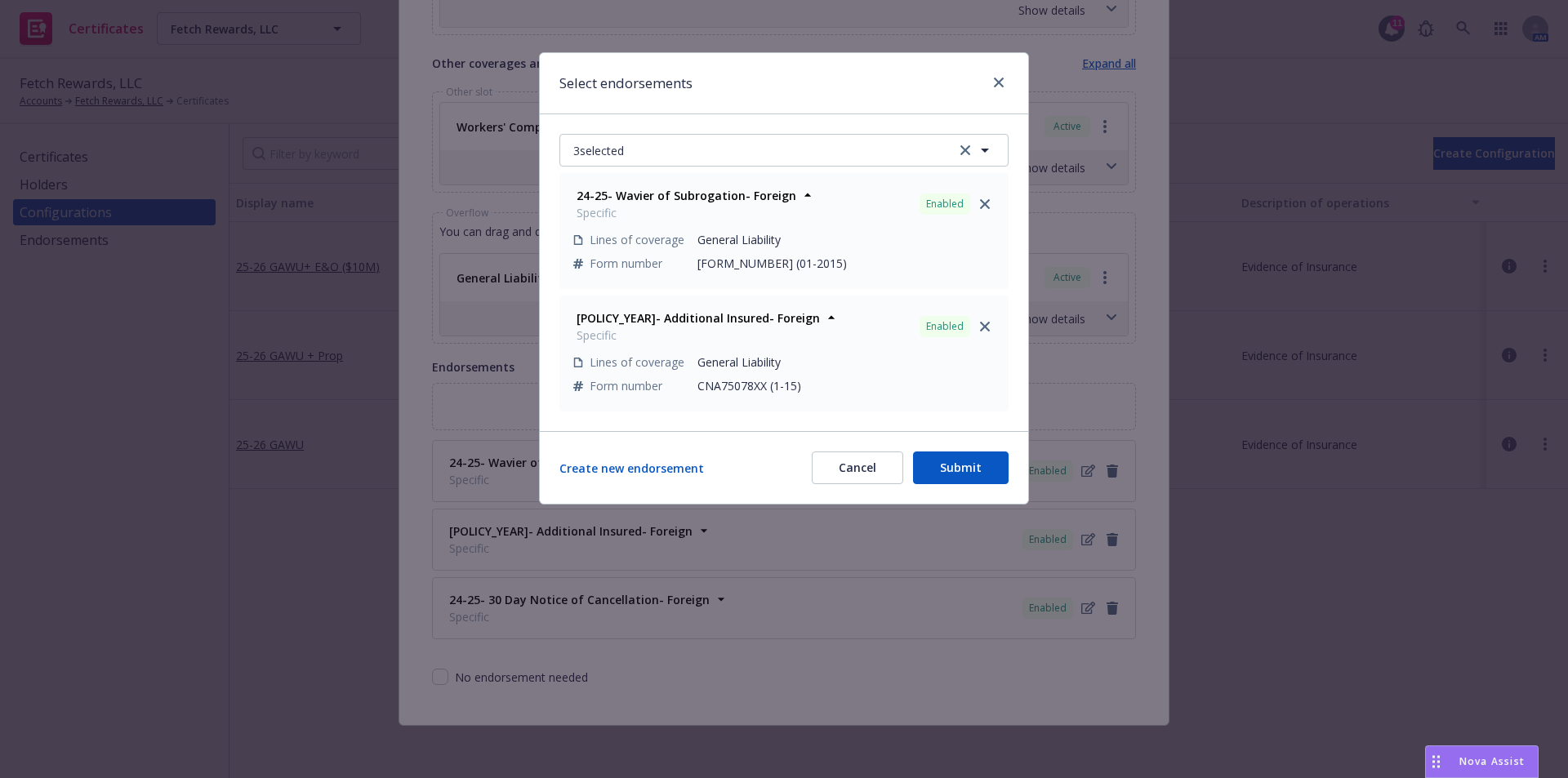 click on "Submit" at bounding box center [960, 468] 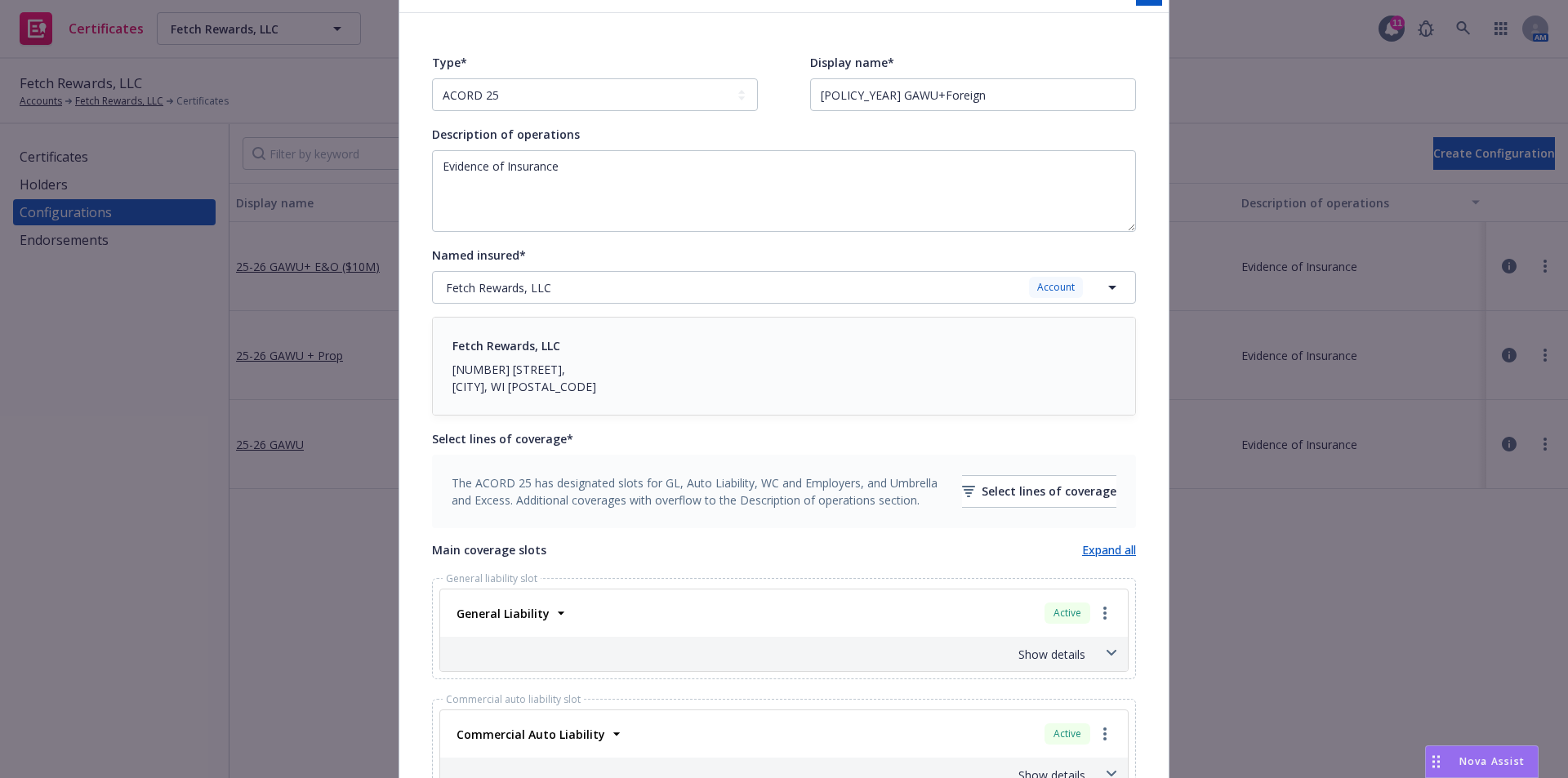 scroll, scrollTop: 0, scrollLeft: 0, axis: both 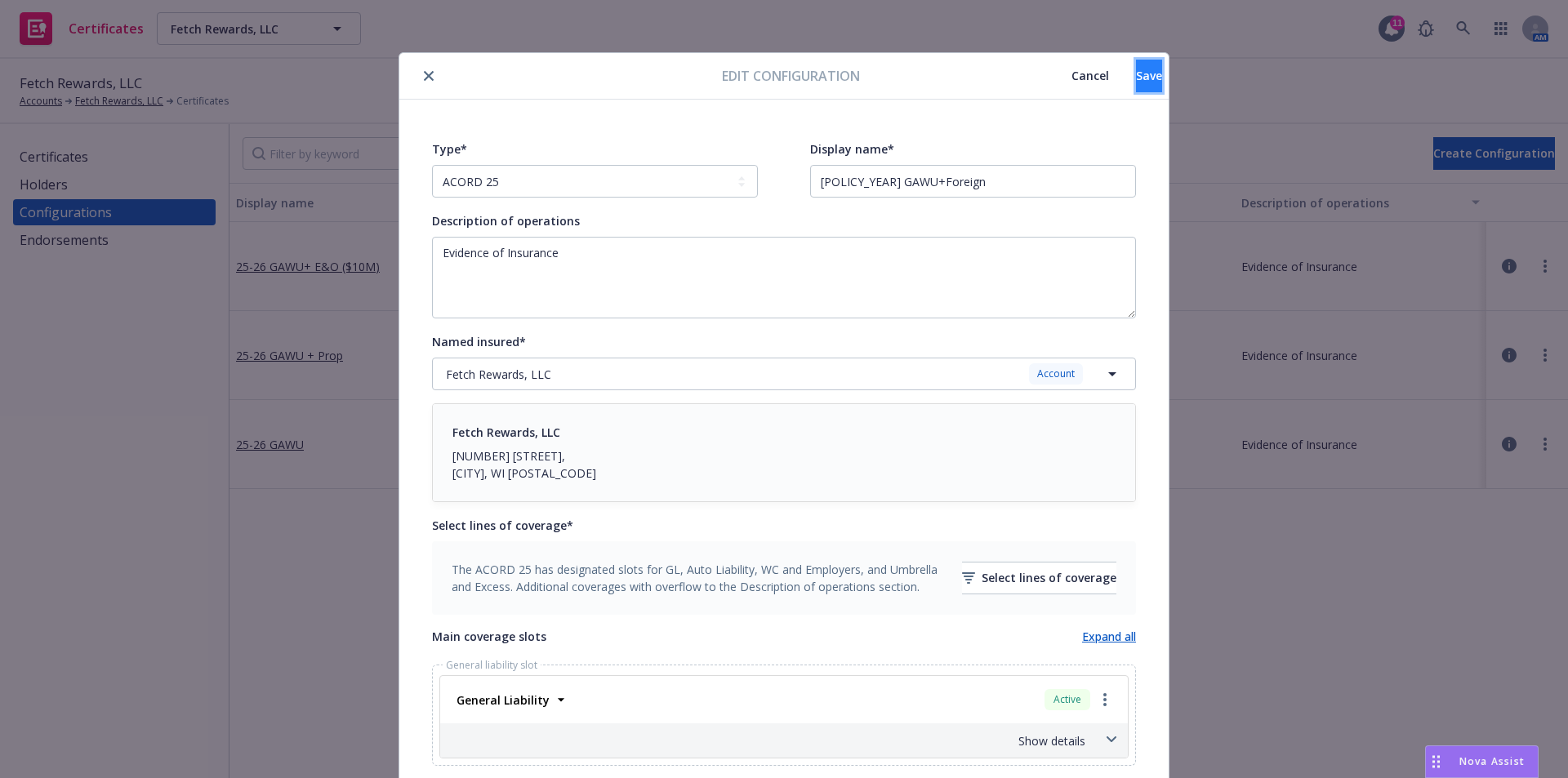 click on "Save" at bounding box center (1149, 75) 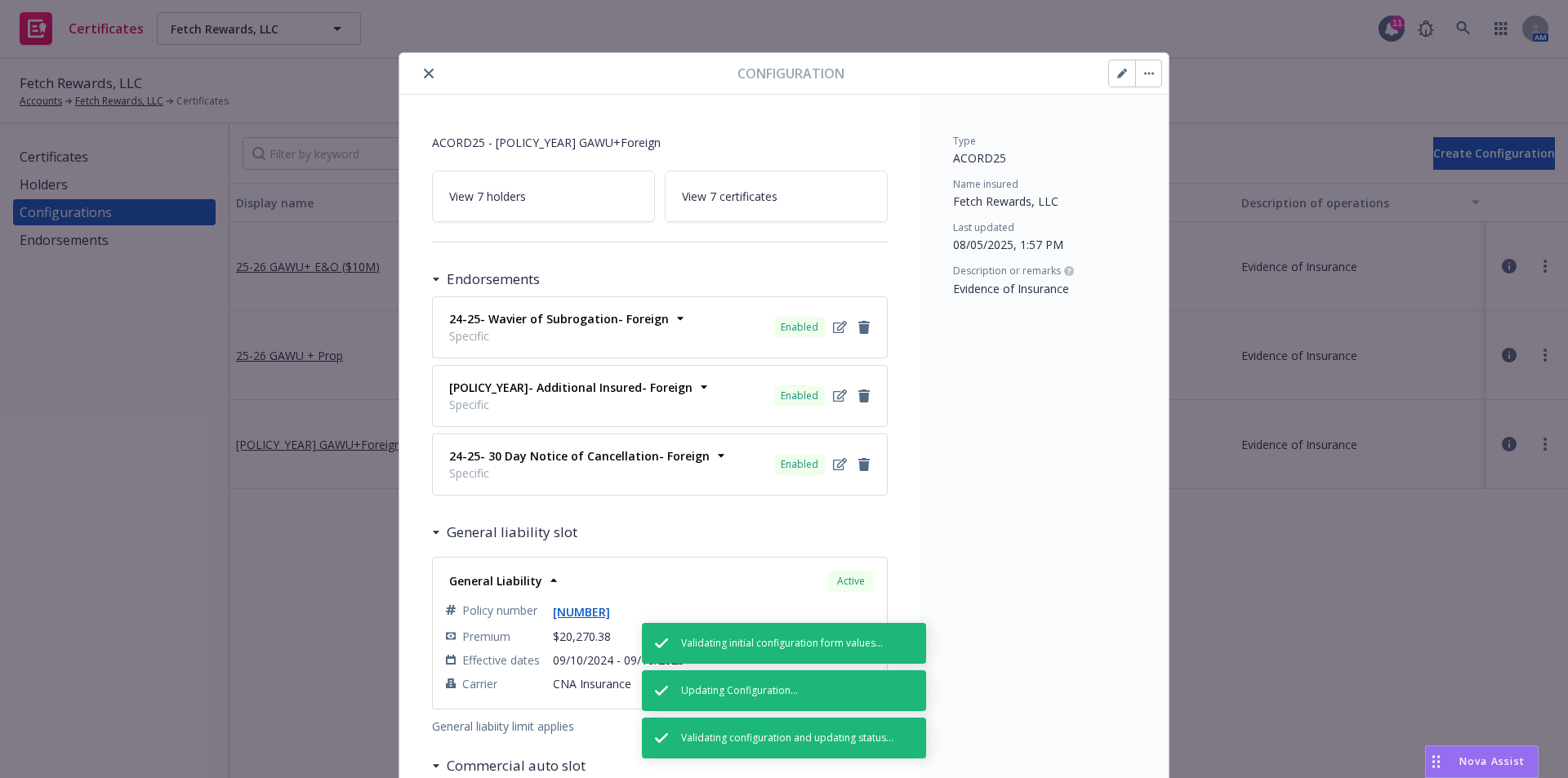 click 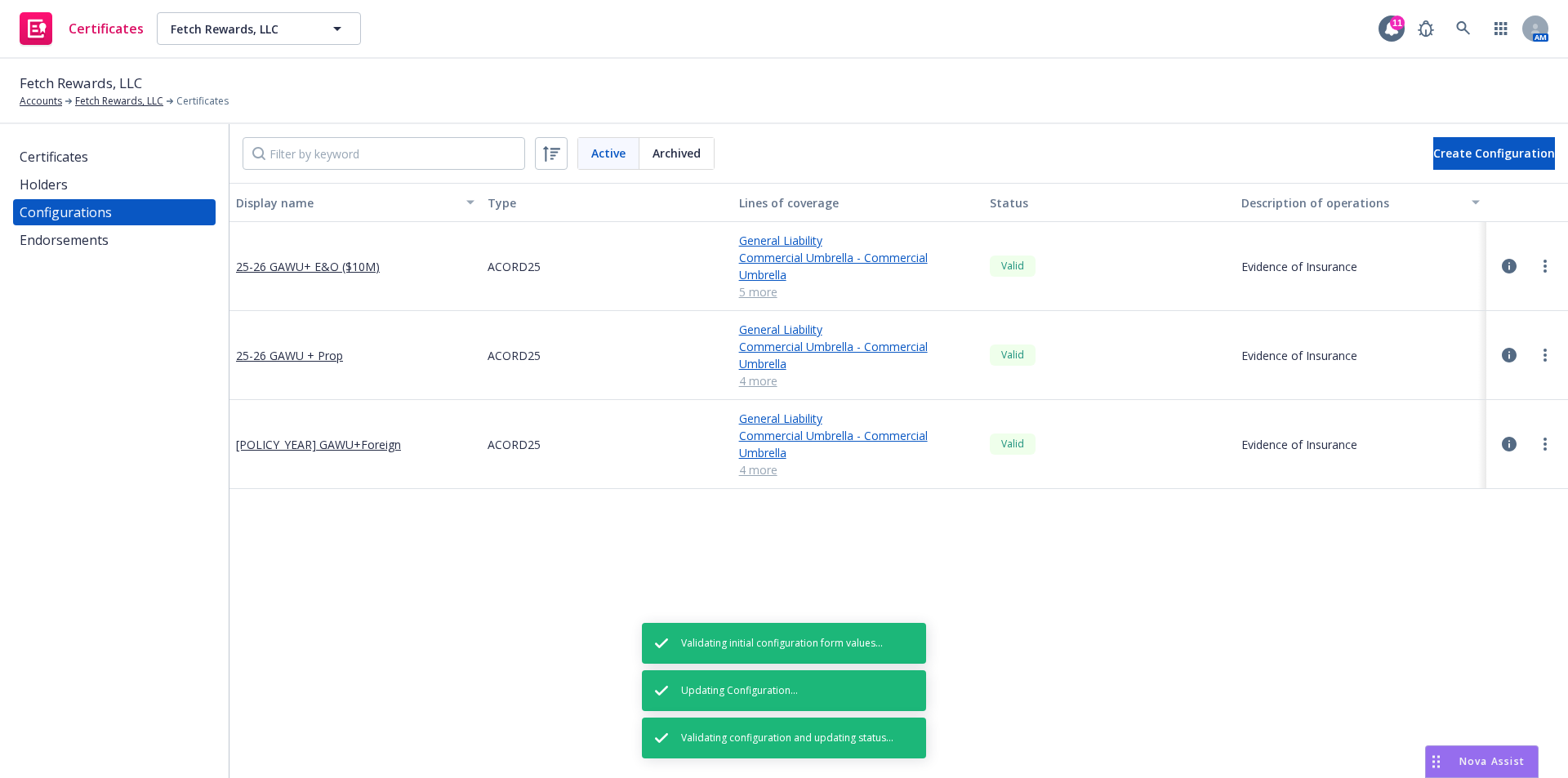 click on "Holders" at bounding box center [114, 184] 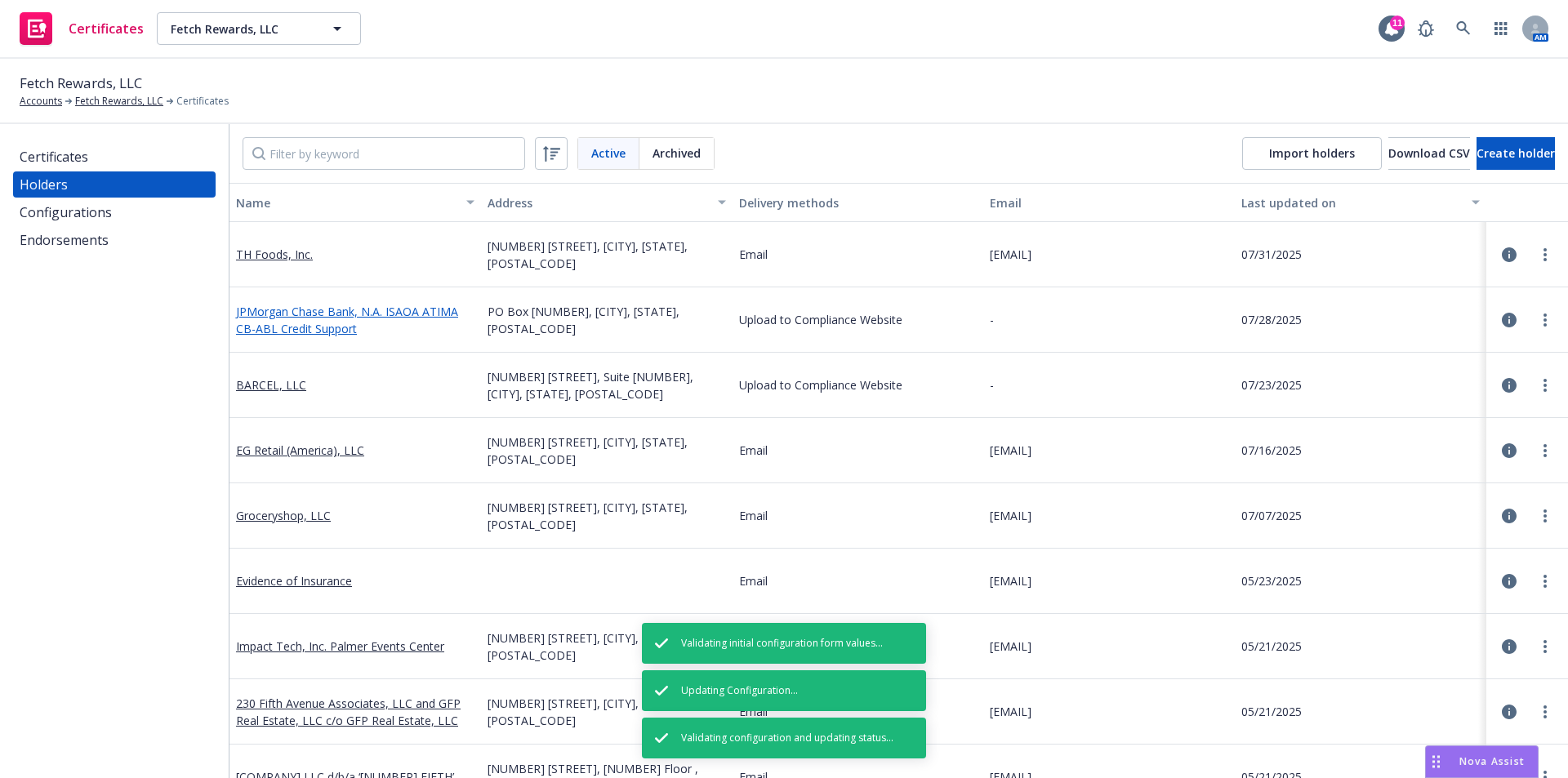 click on "JPMorgan Chase Bank, N.A. ISAOA ATIMA CB-ABL Credit Support" at bounding box center [347, 320] 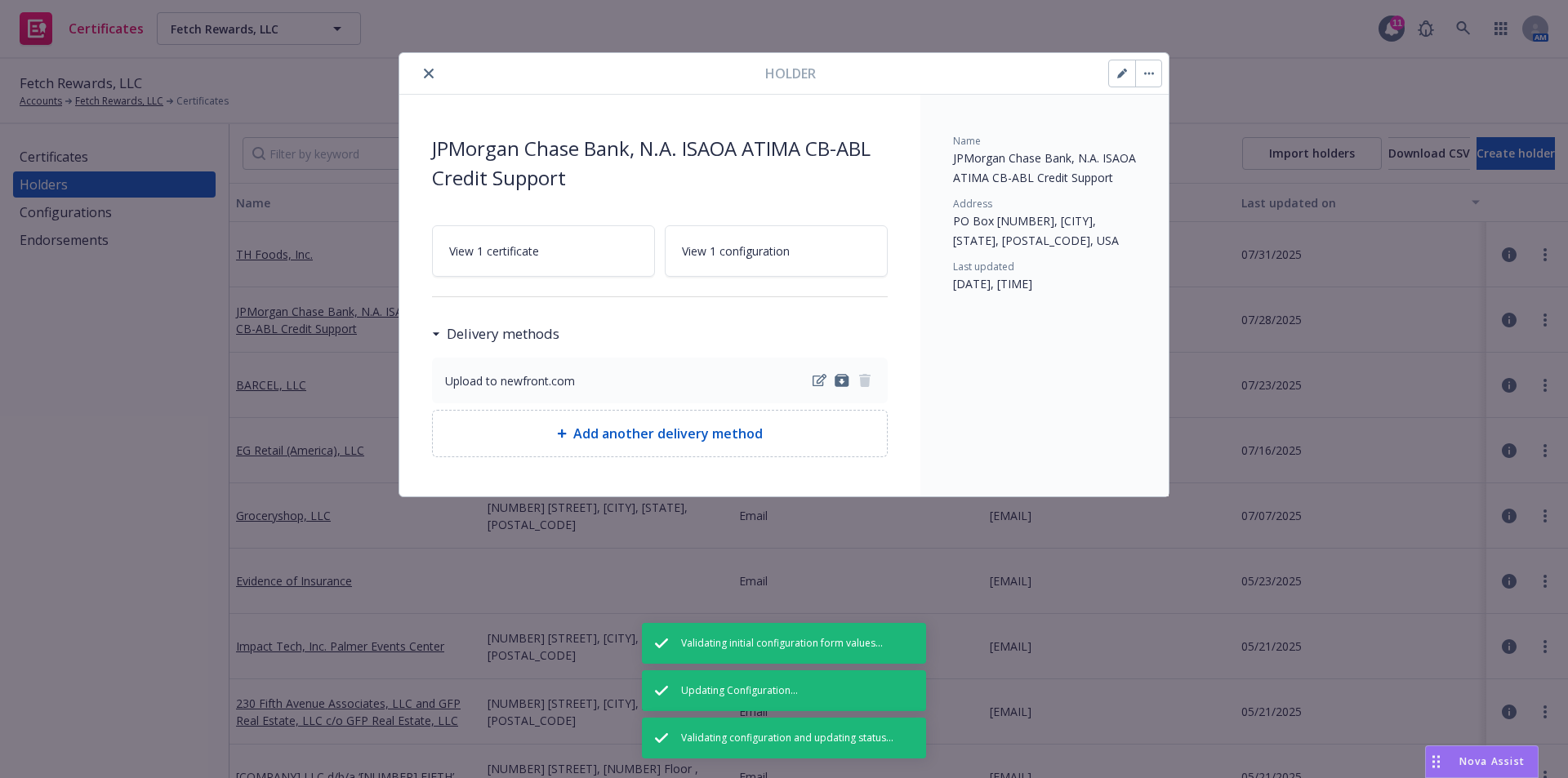 click at bounding box center (1122, 73) 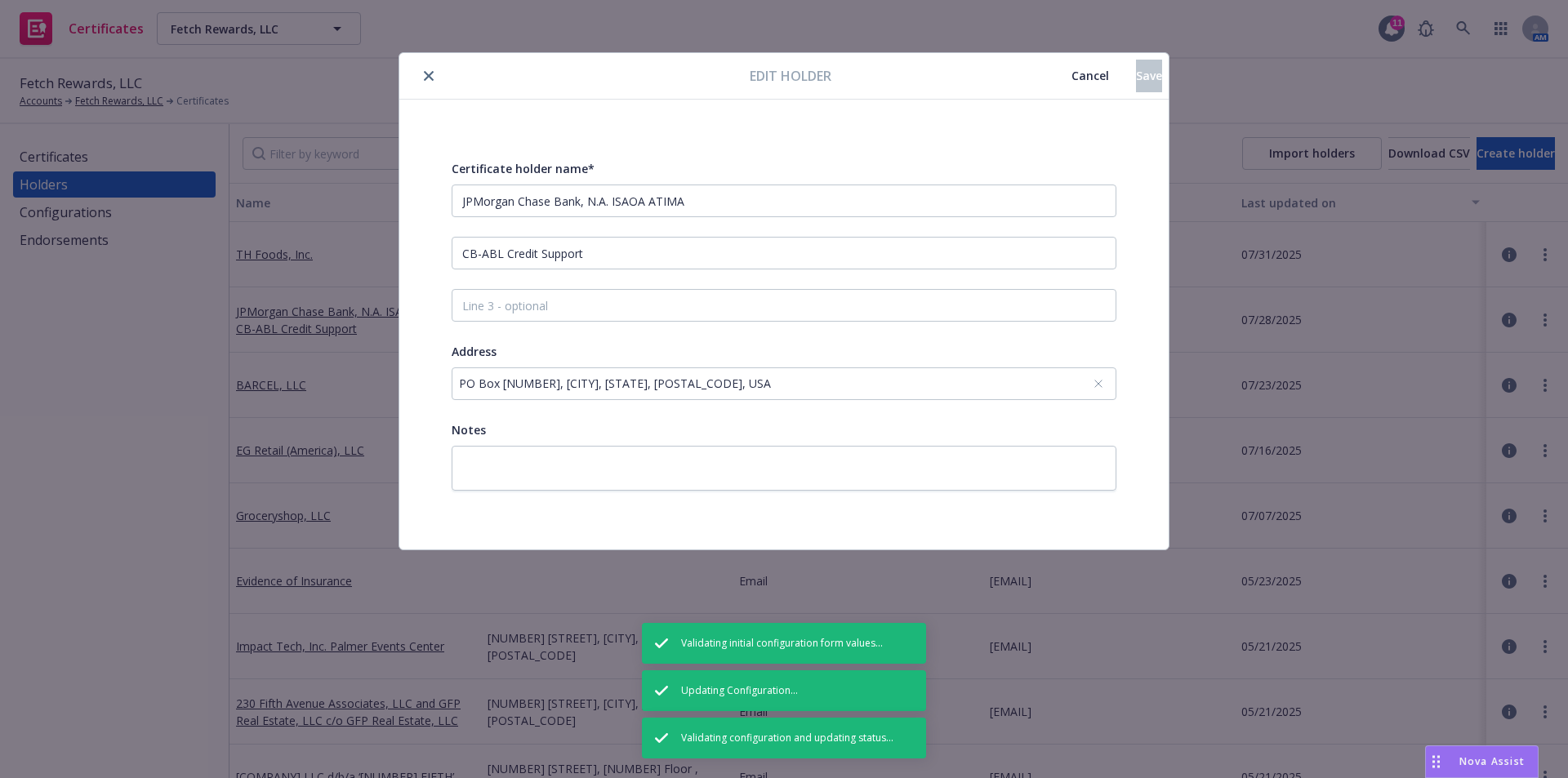click 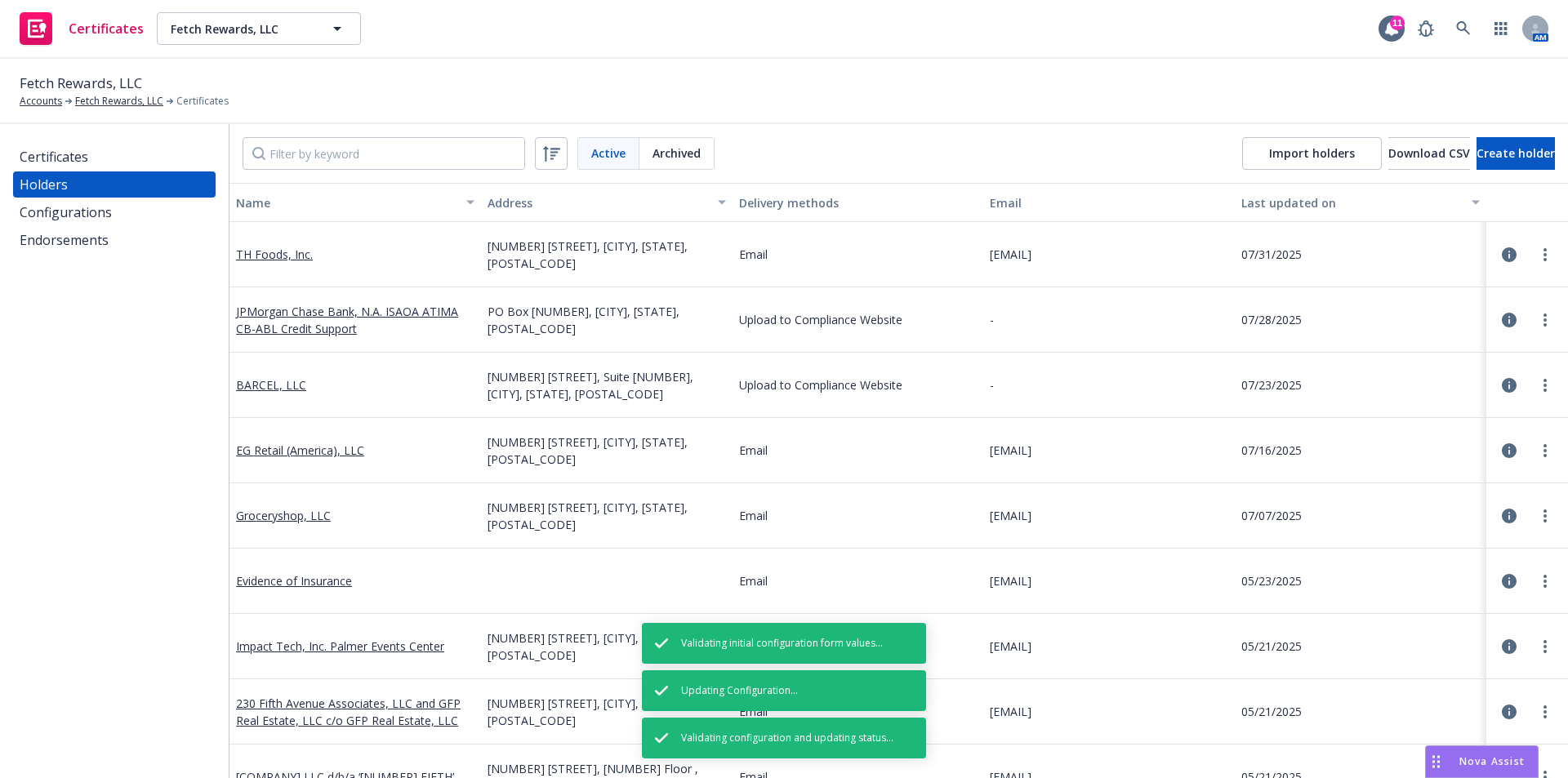 click on "Certificates" at bounding box center [54, 157] 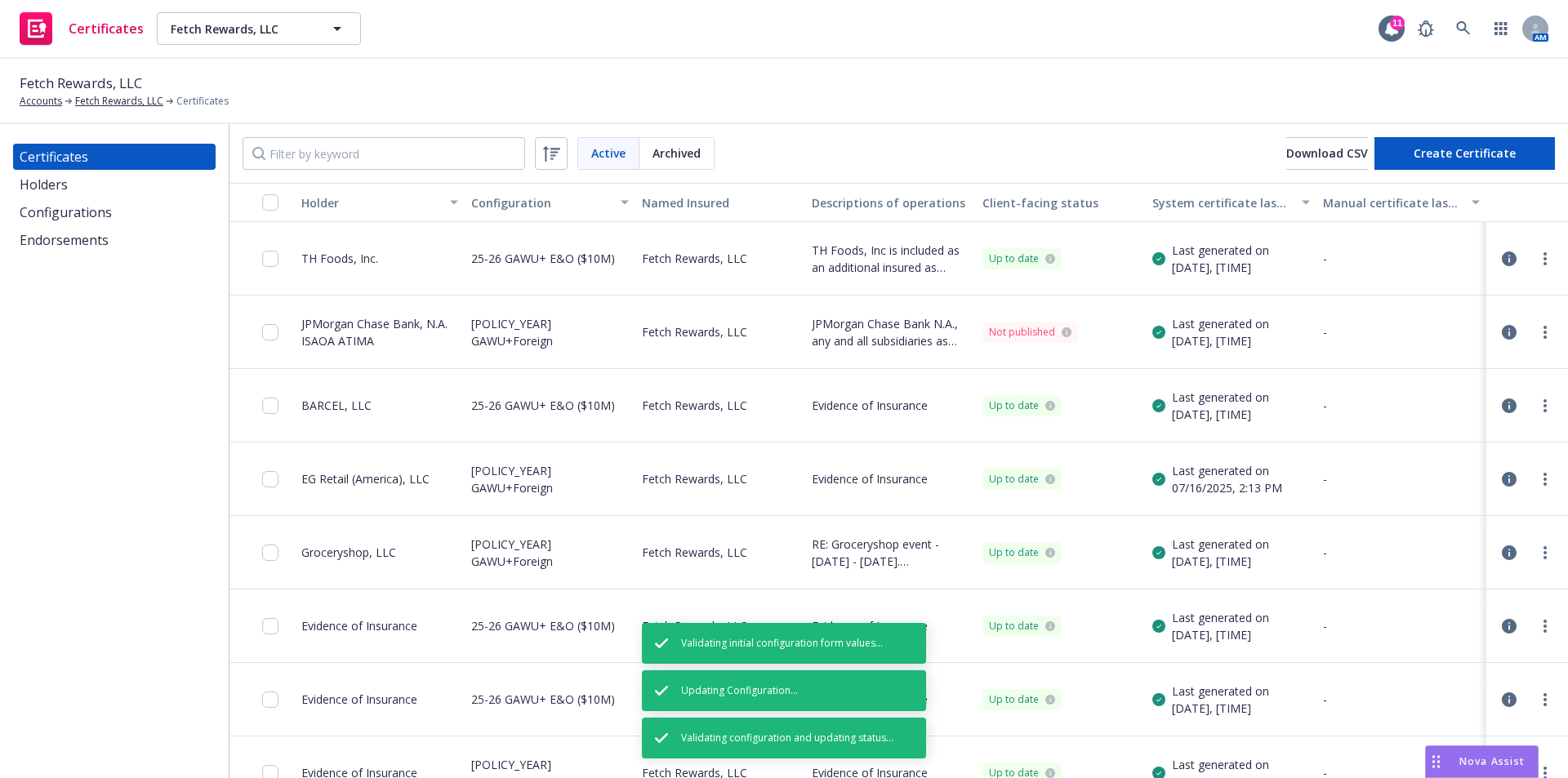 click 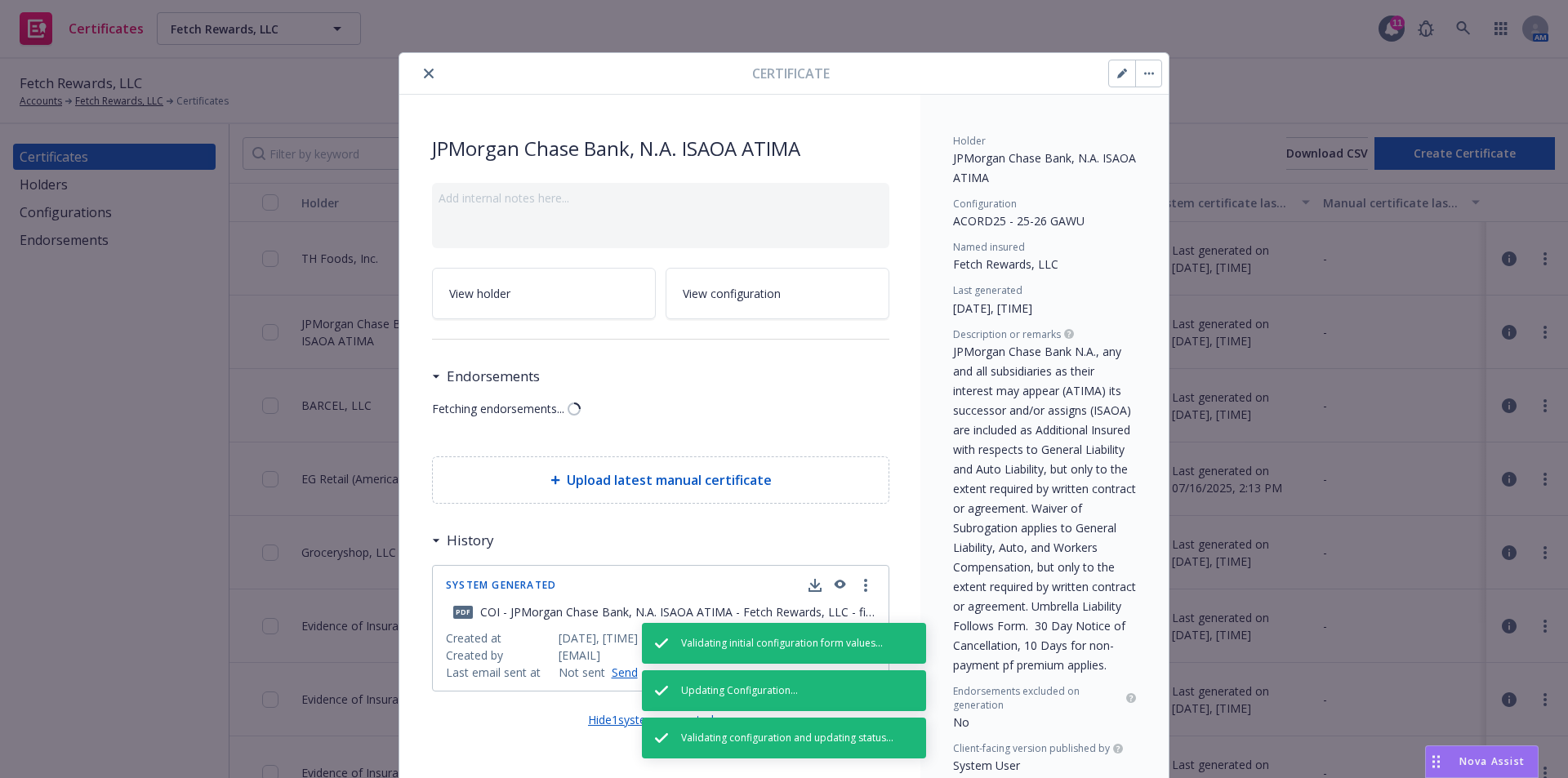 scroll, scrollTop: 49, scrollLeft: 0, axis: vertical 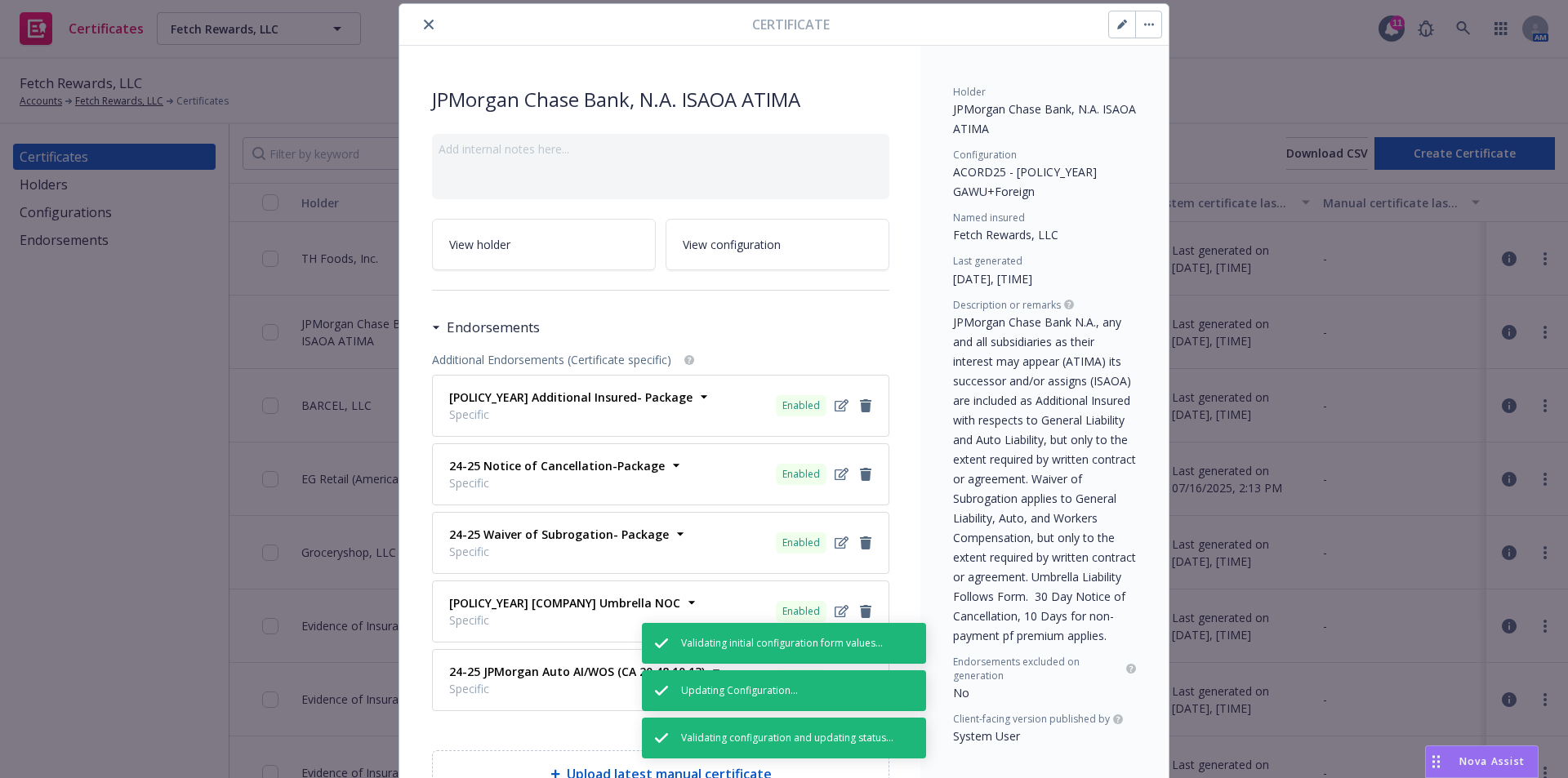 click at bounding box center [1122, 24] 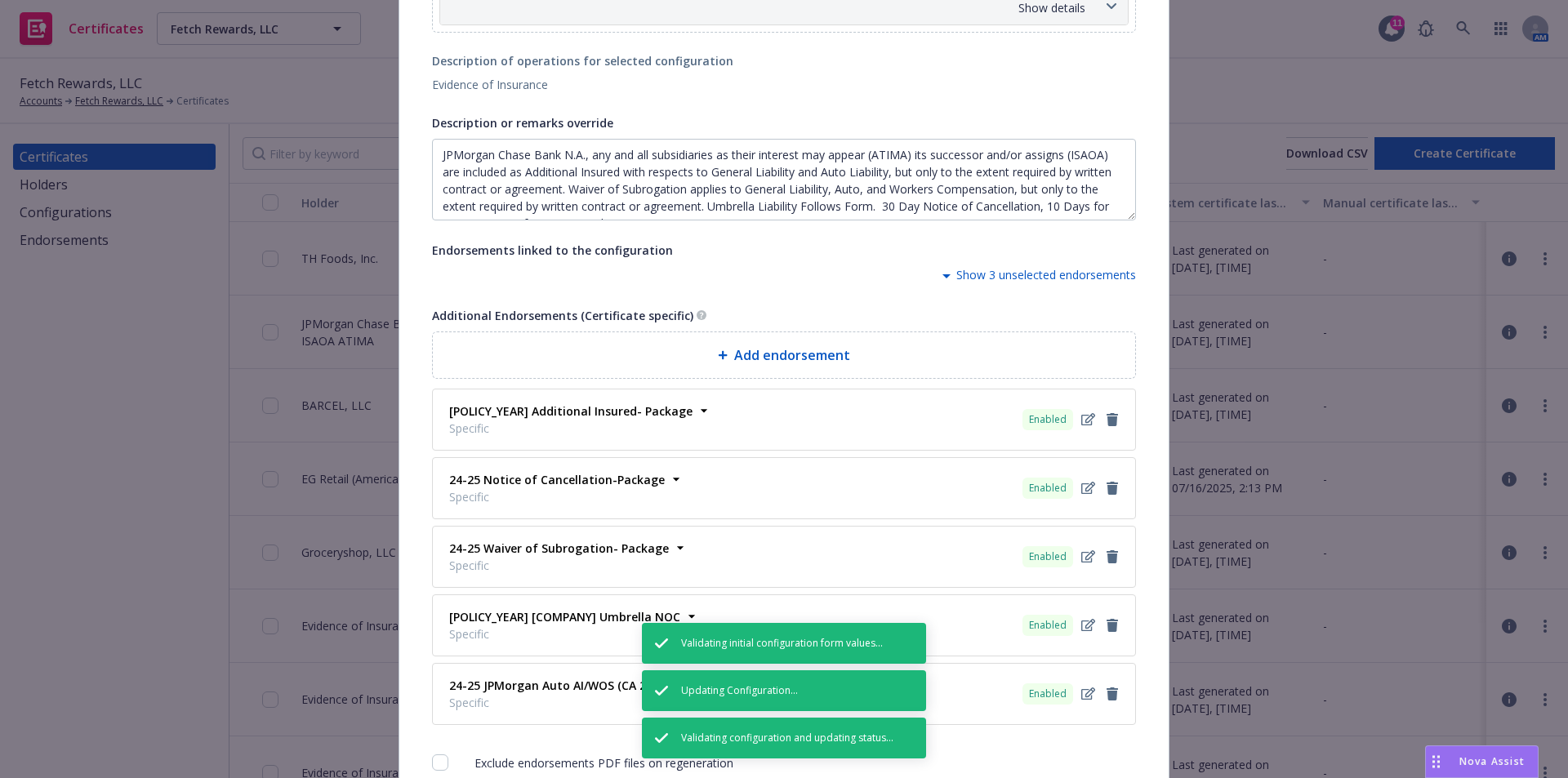 scroll, scrollTop: 1098, scrollLeft: 0, axis: vertical 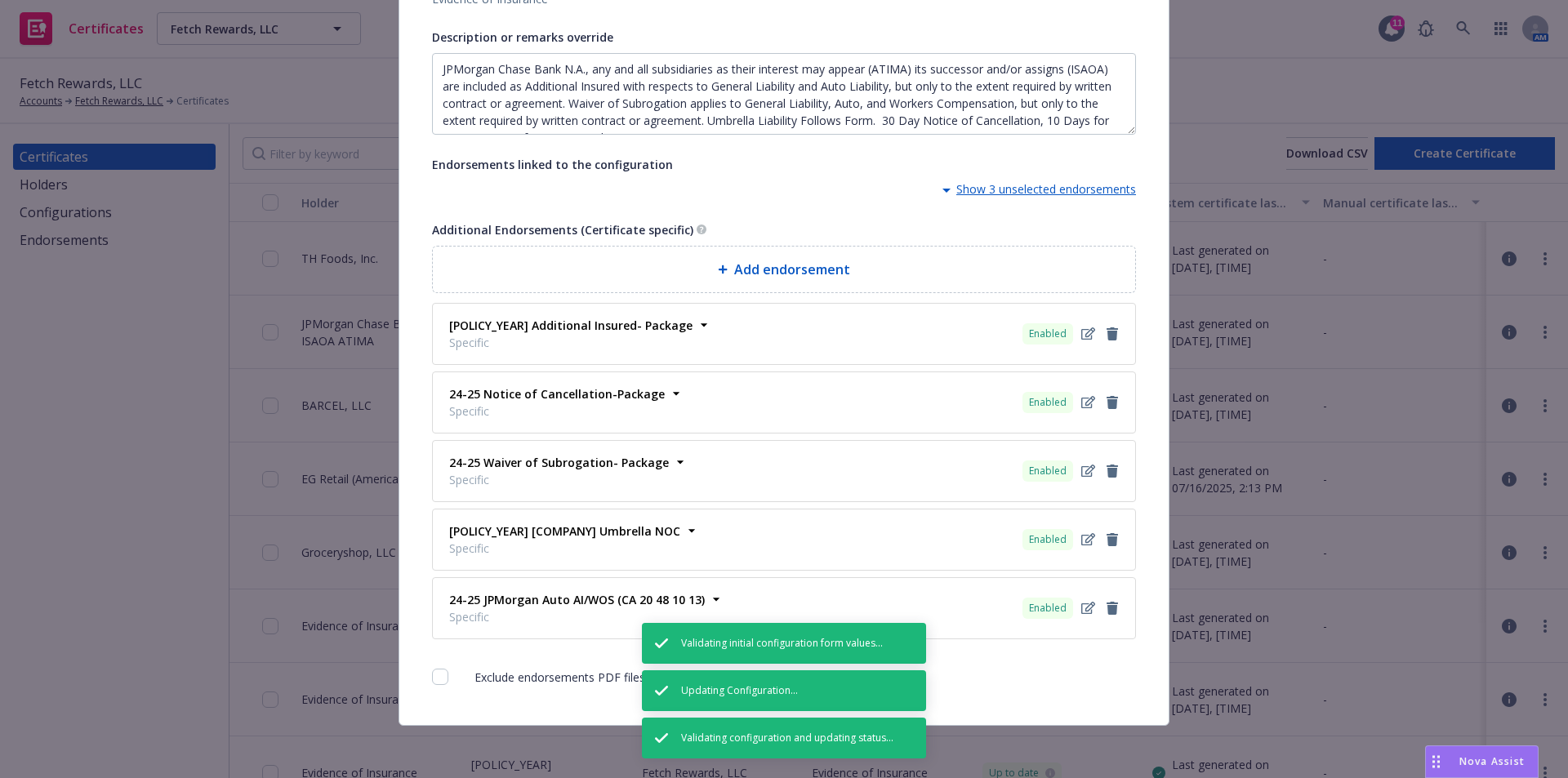 click on "Show    3 unselected endorsements" at bounding box center (1036, 190) 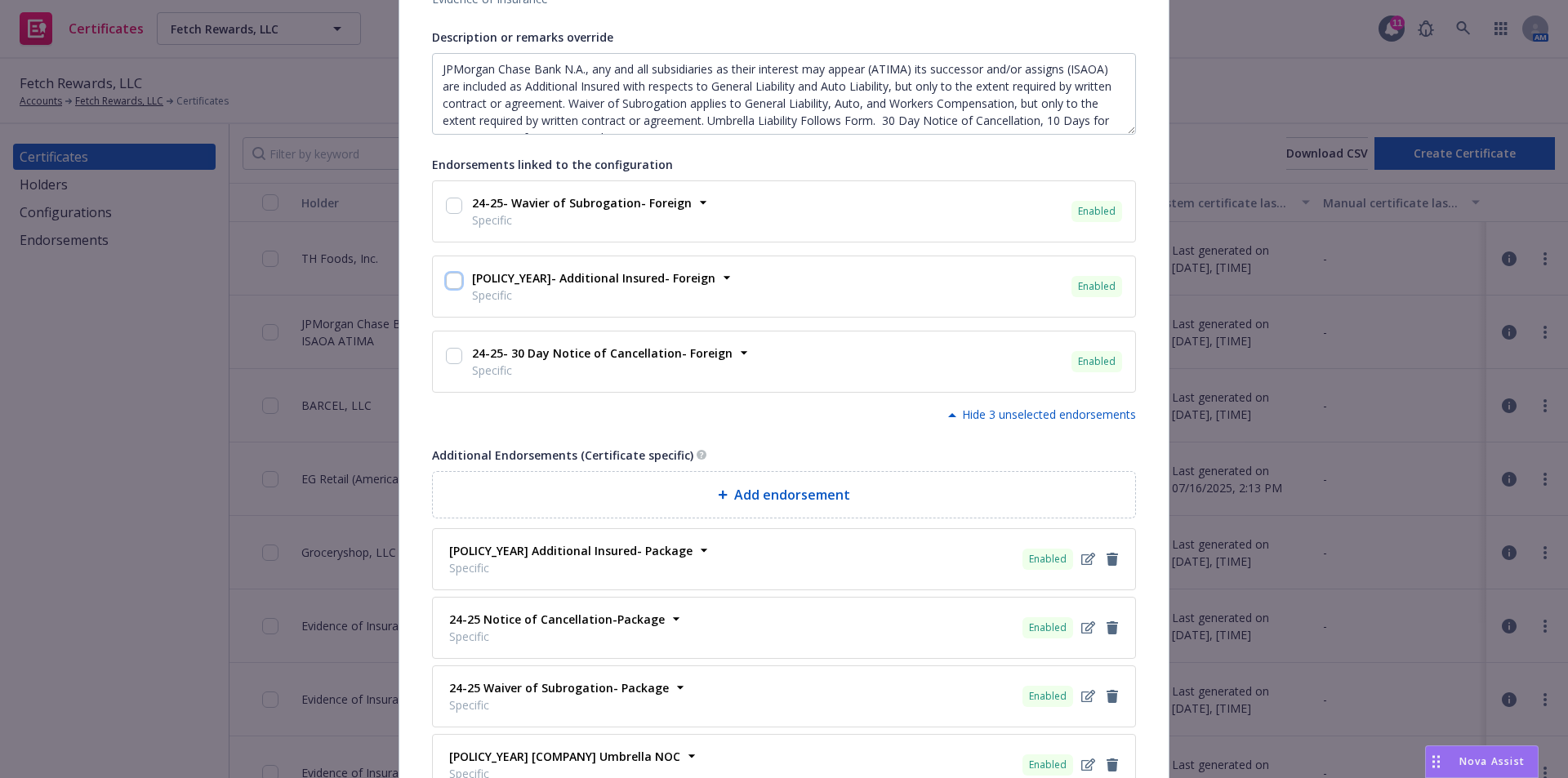 click at bounding box center [454, 281] 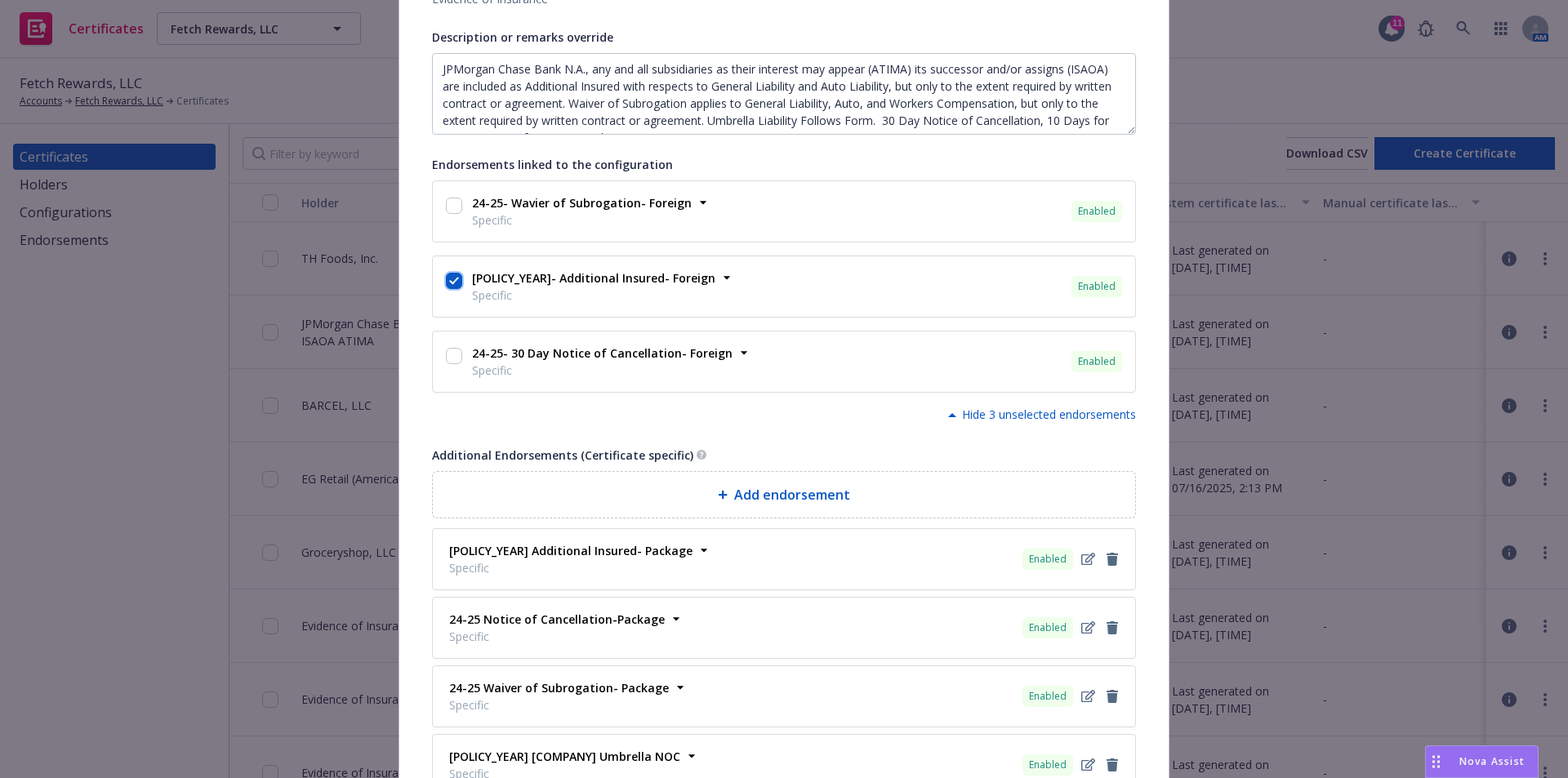 checkbox on "true" 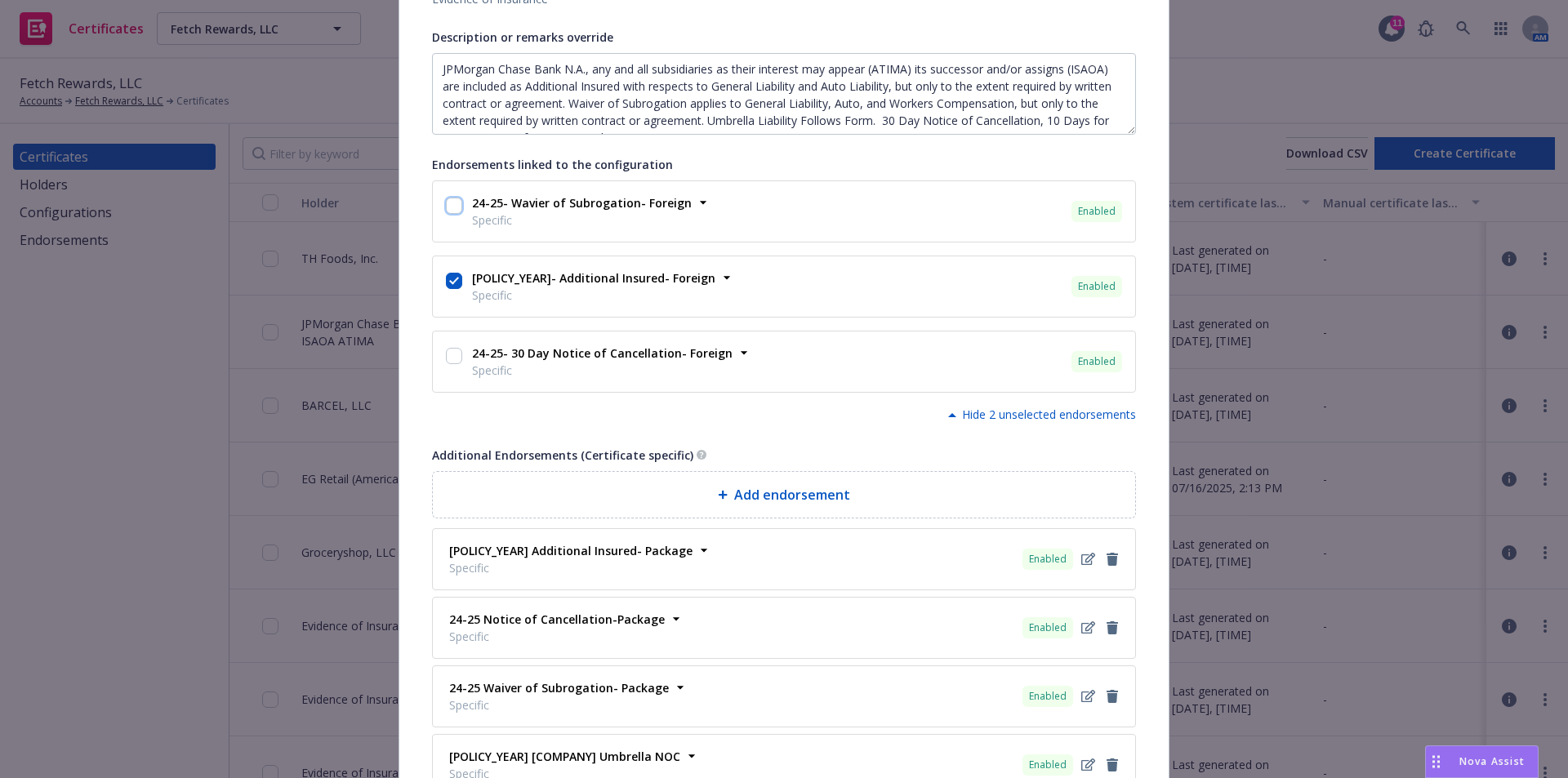 click at bounding box center [454, 206] 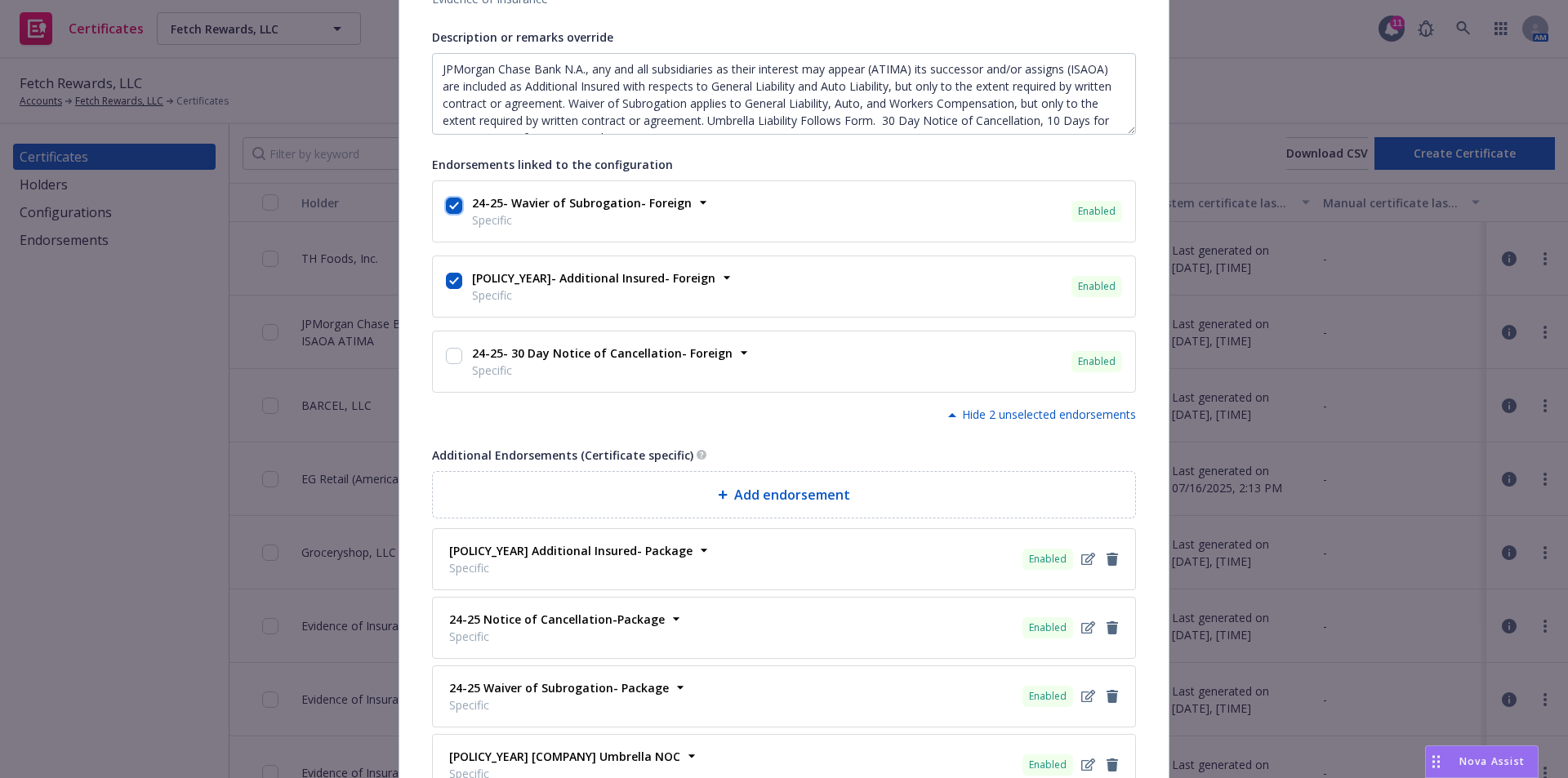checkbox on "true" 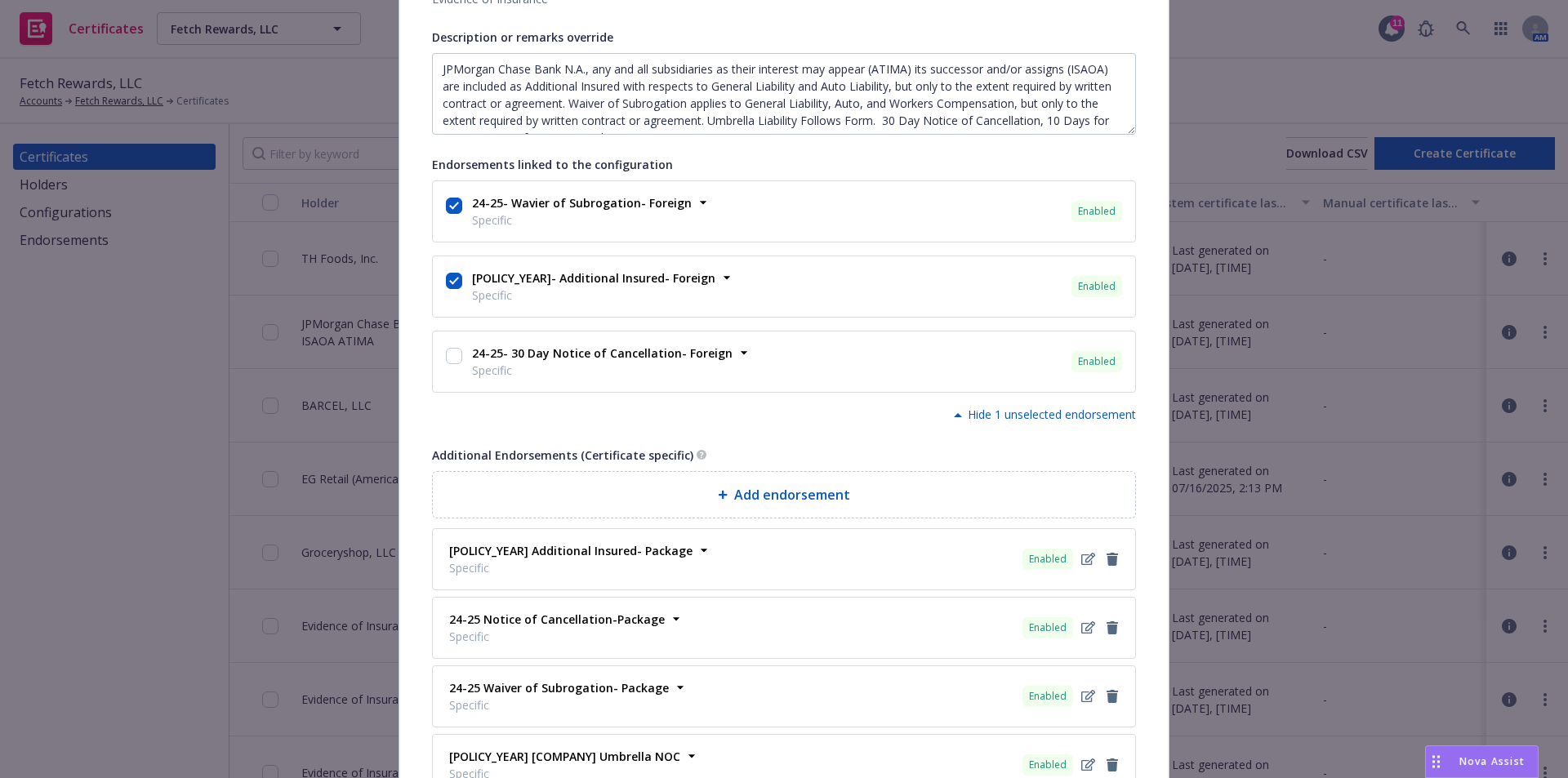 click at bounding box center (454, 358) 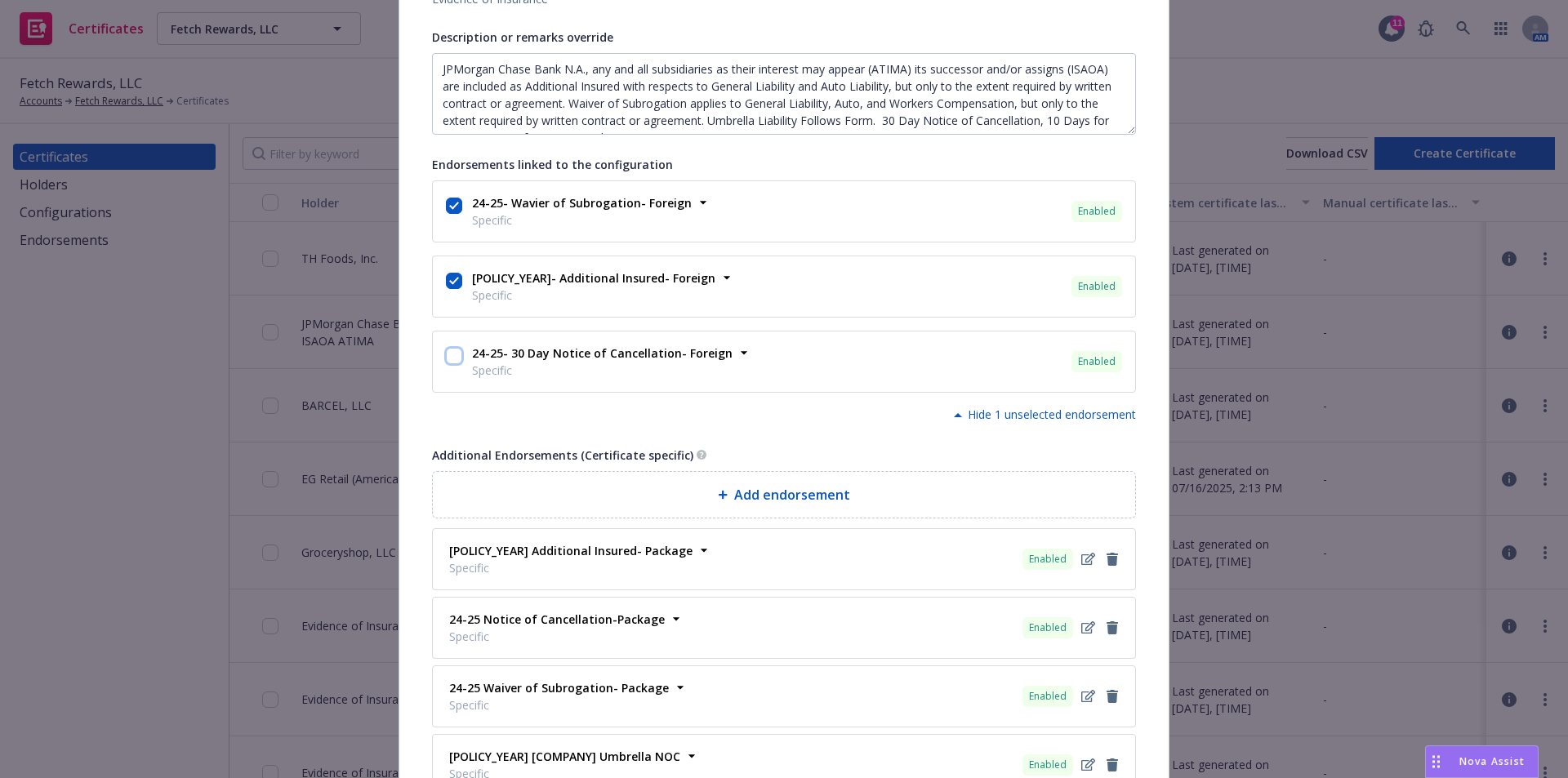 click at bounding box center (454, 356) 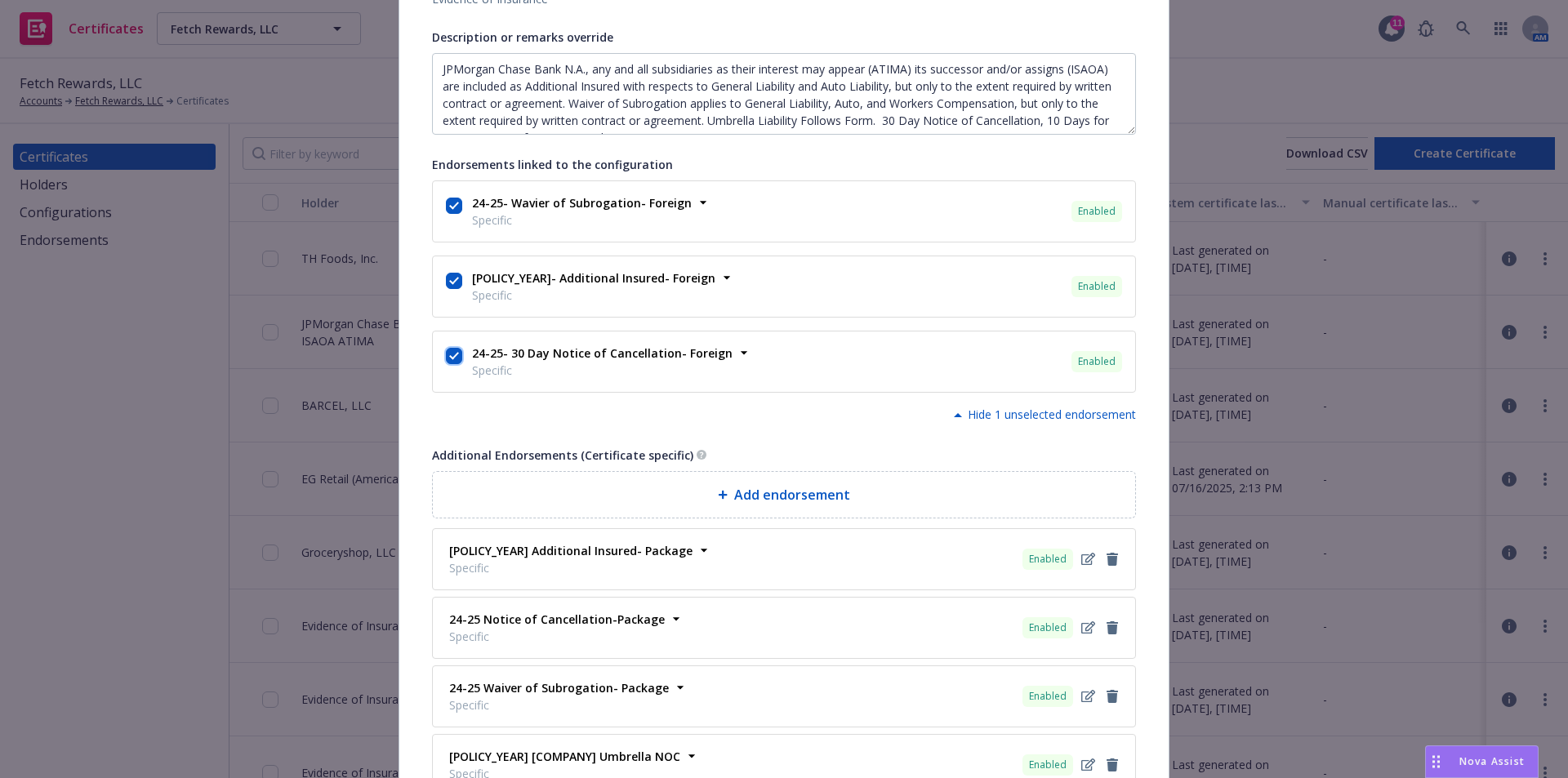 checkbox on "true" 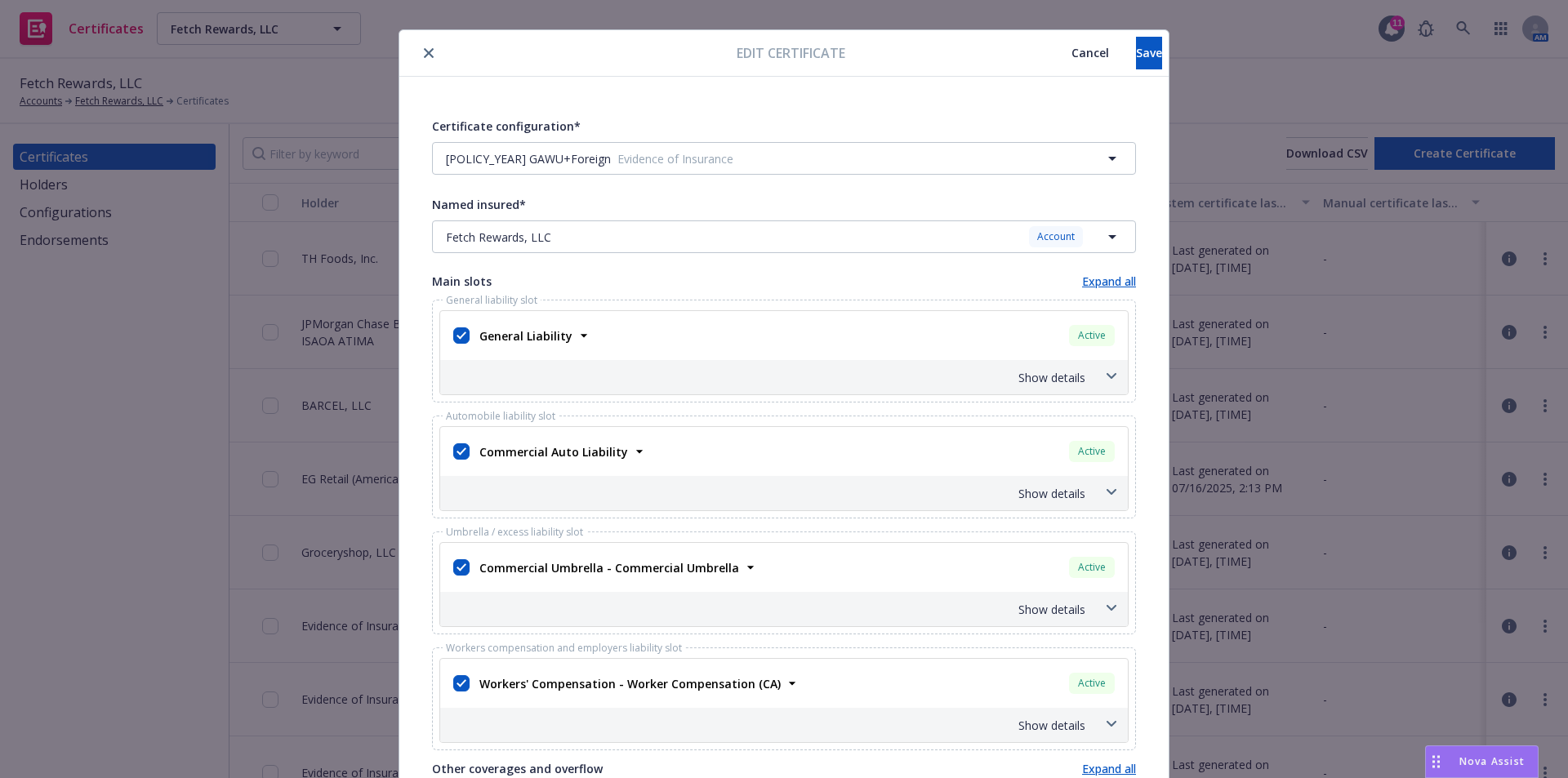 scroll, scrollTop: 0, scrollLeft: 0, axis: both 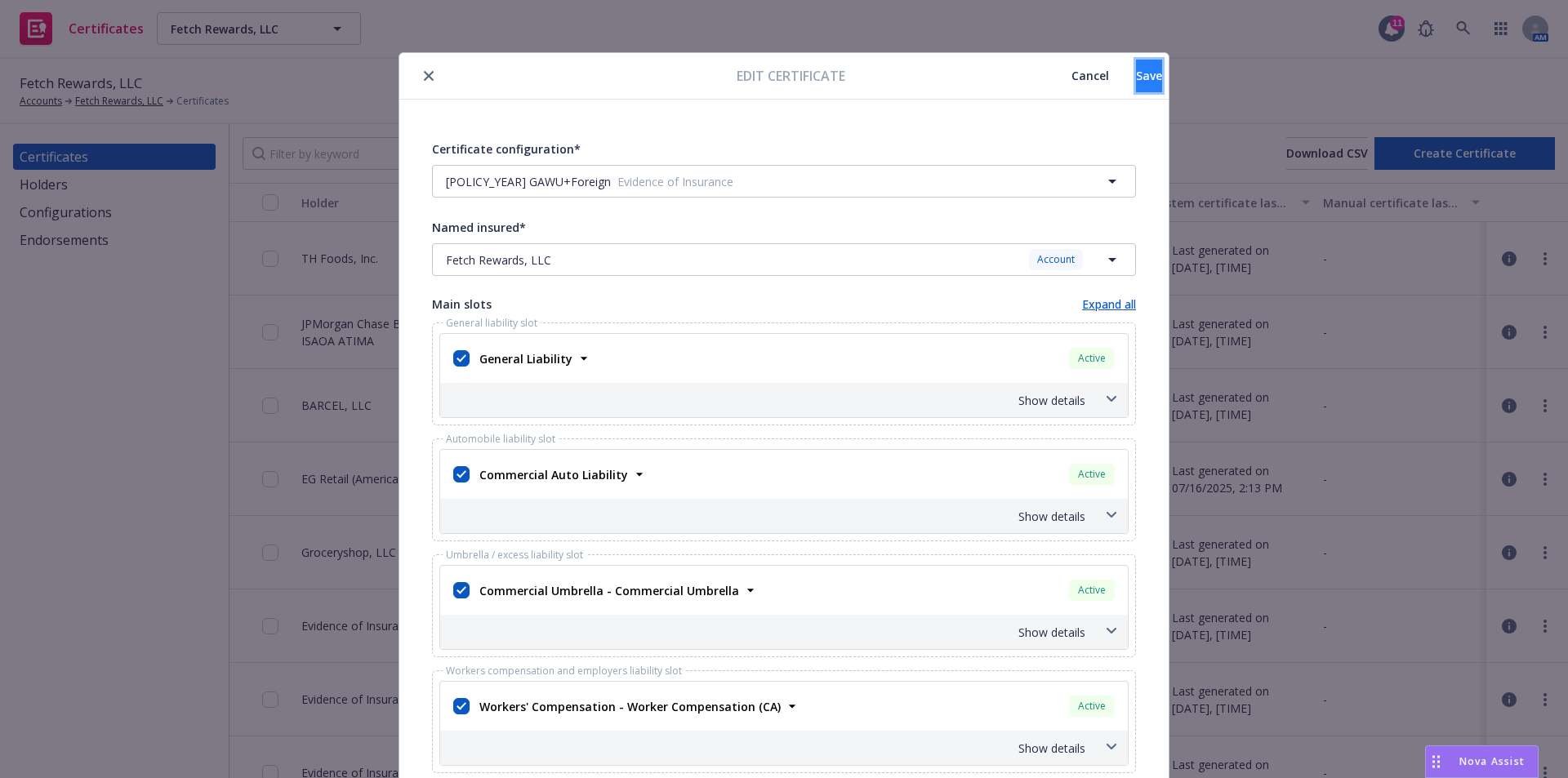 click on "Save" at bounding box center (1149, 76) 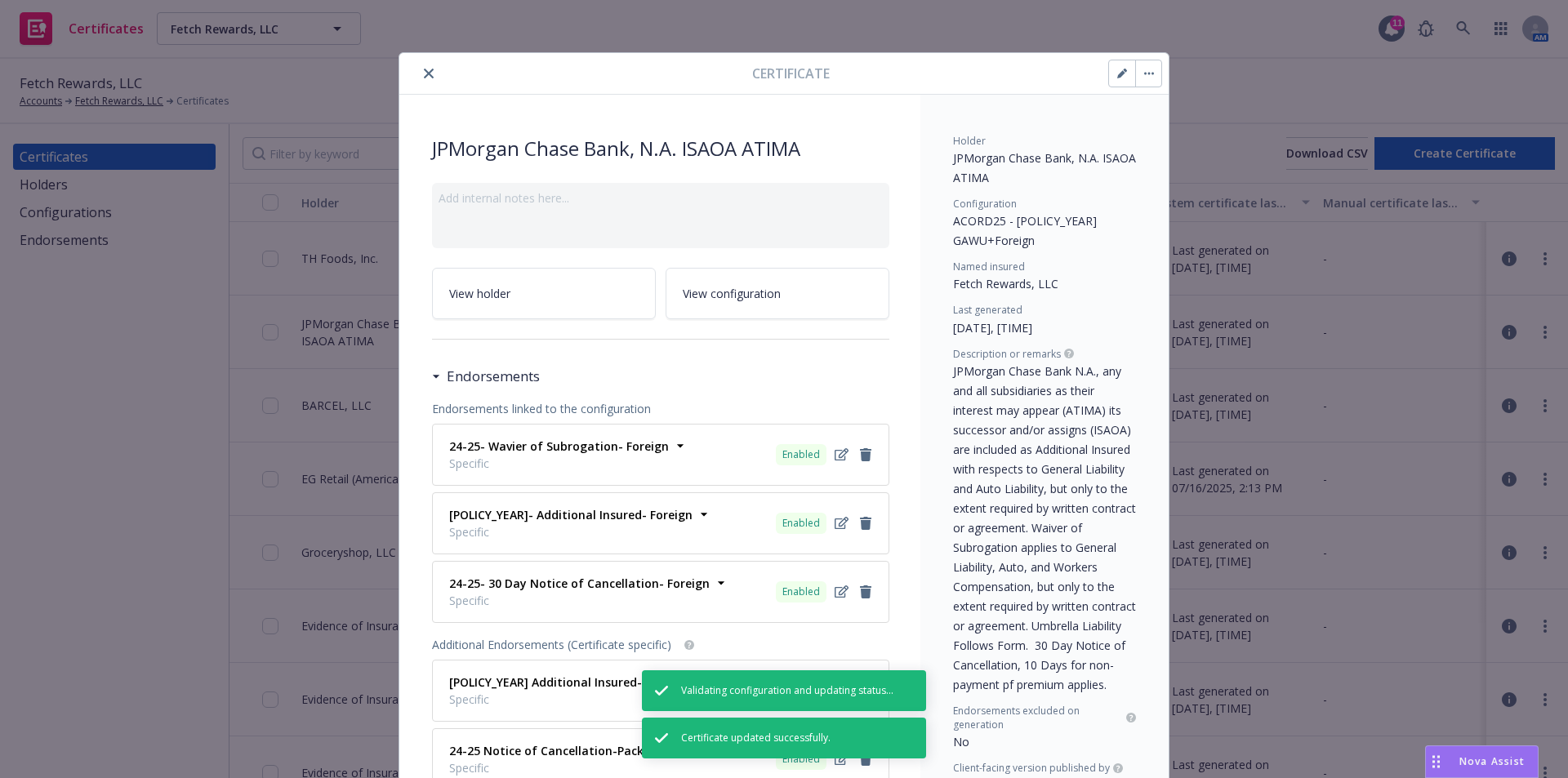 click 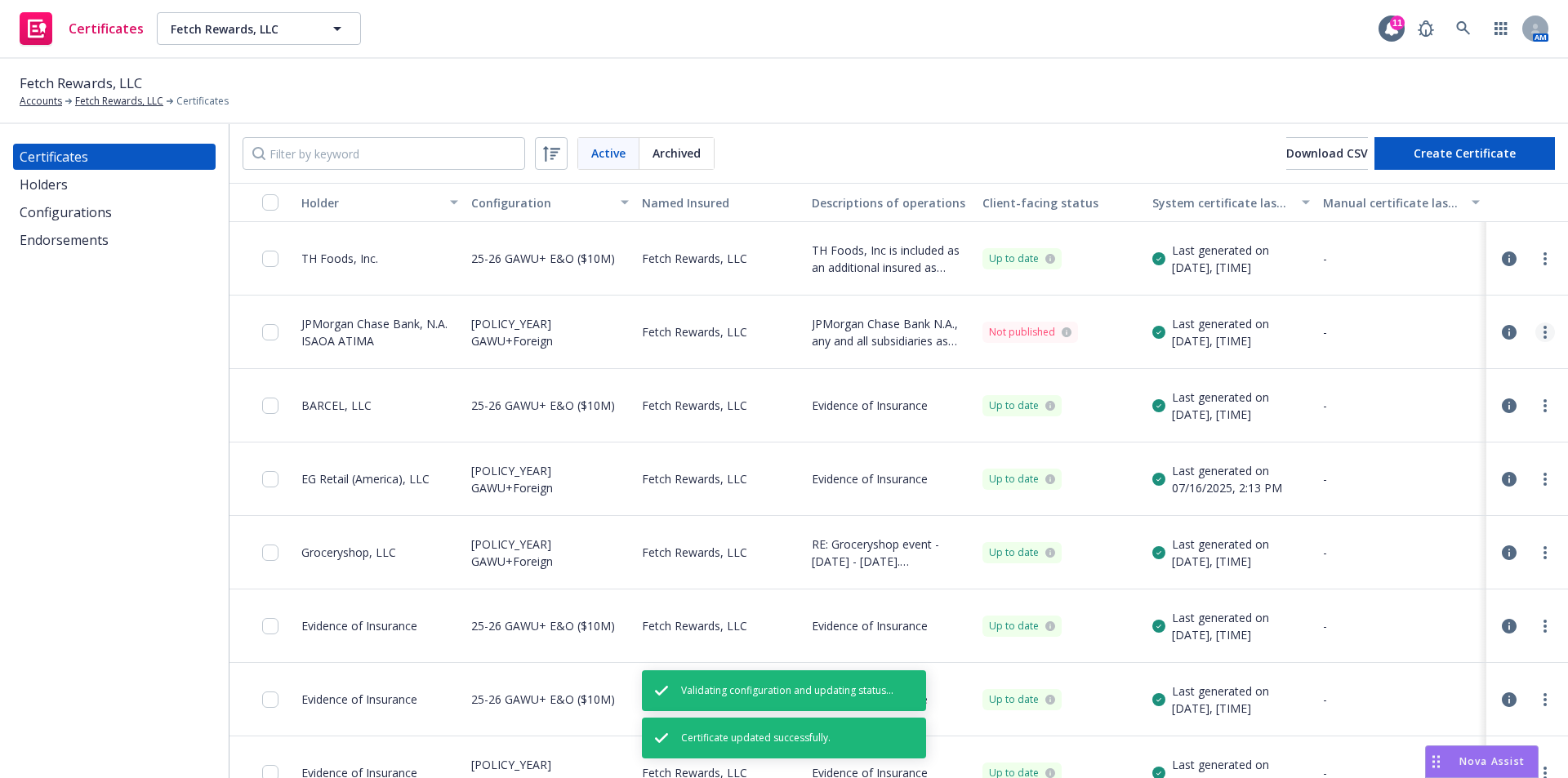 click 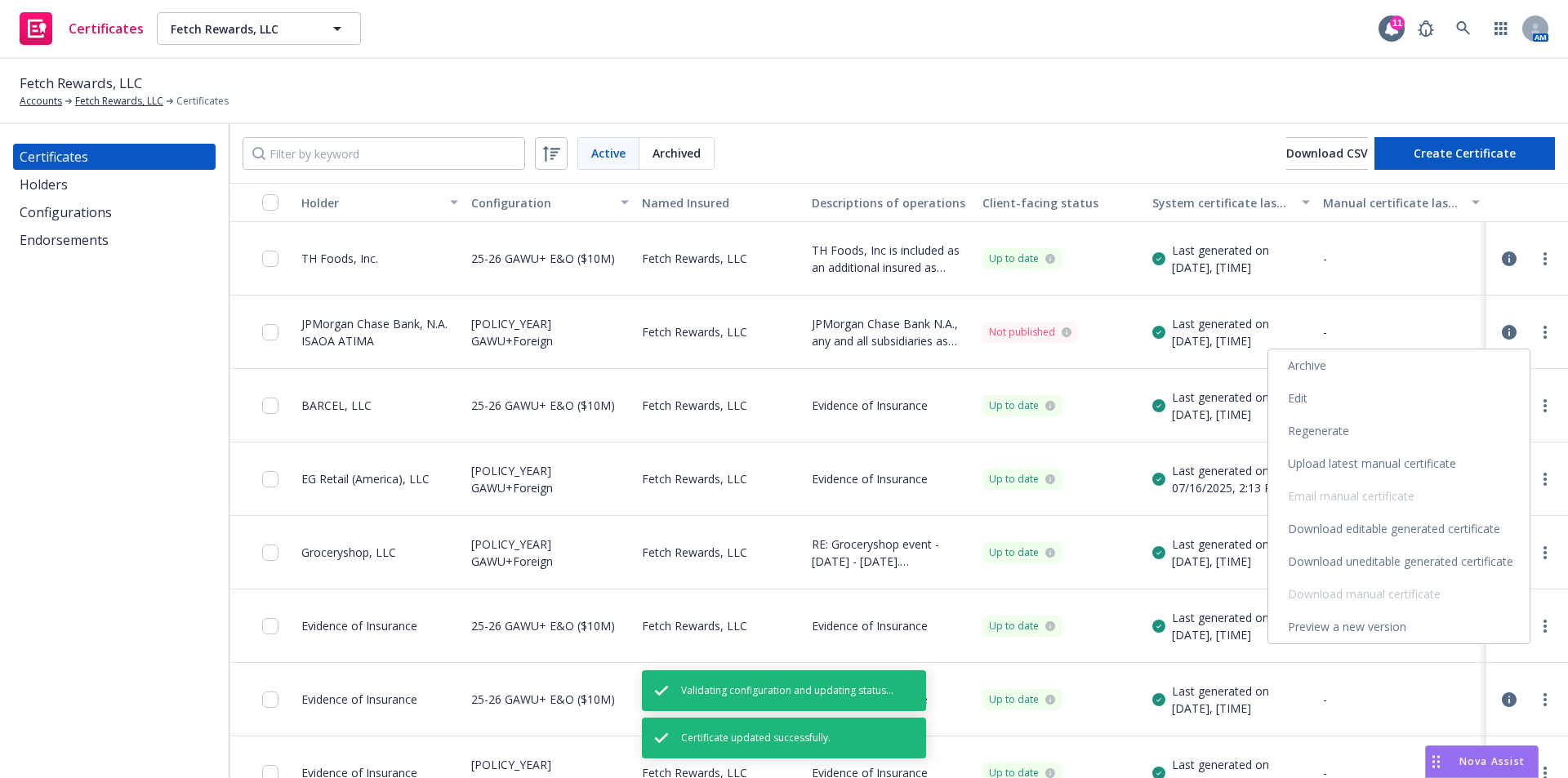 click on "Regenerate" at bounding box center (1399, 431) 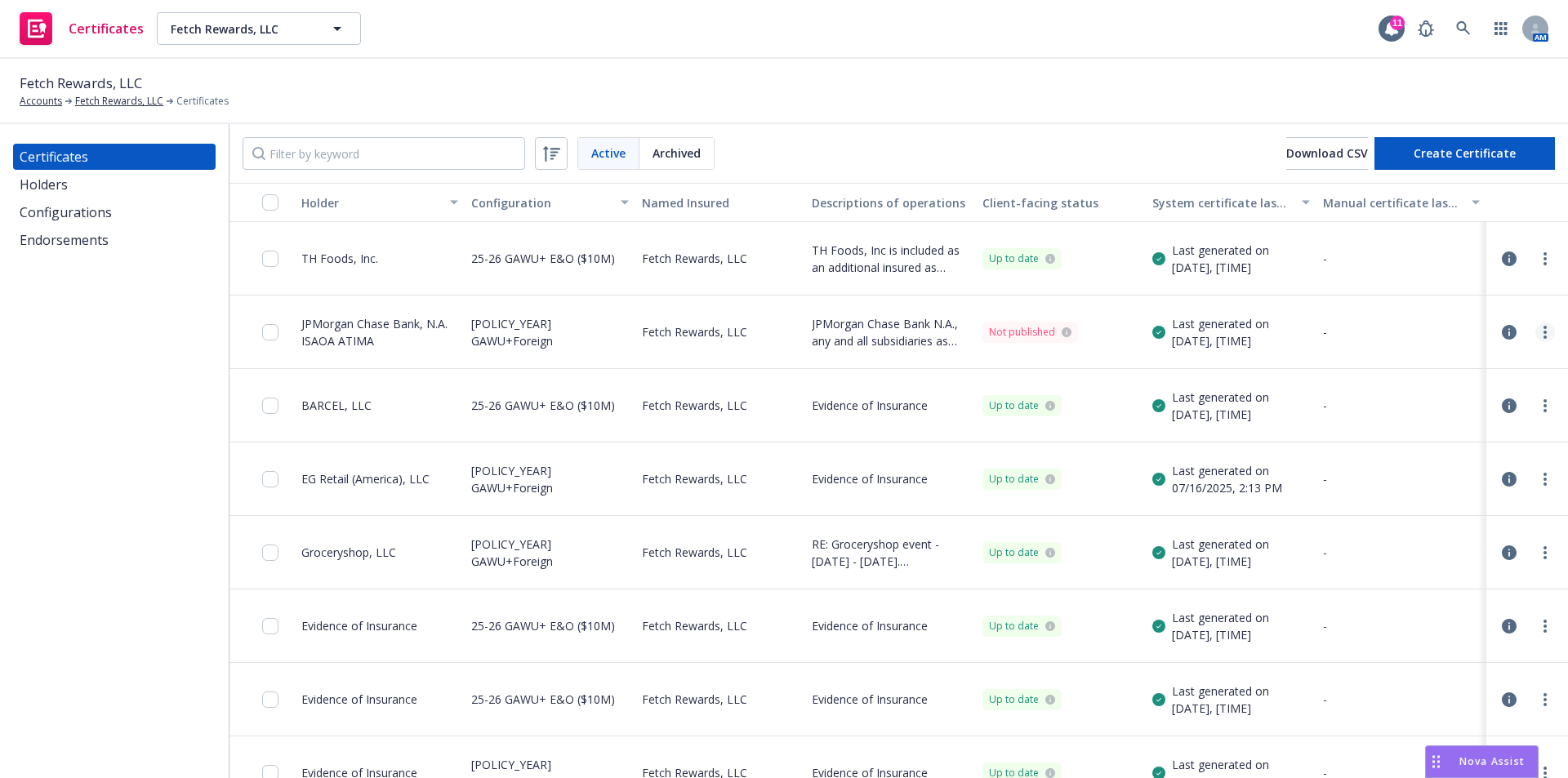 click at bounding box center (1545, 332) 